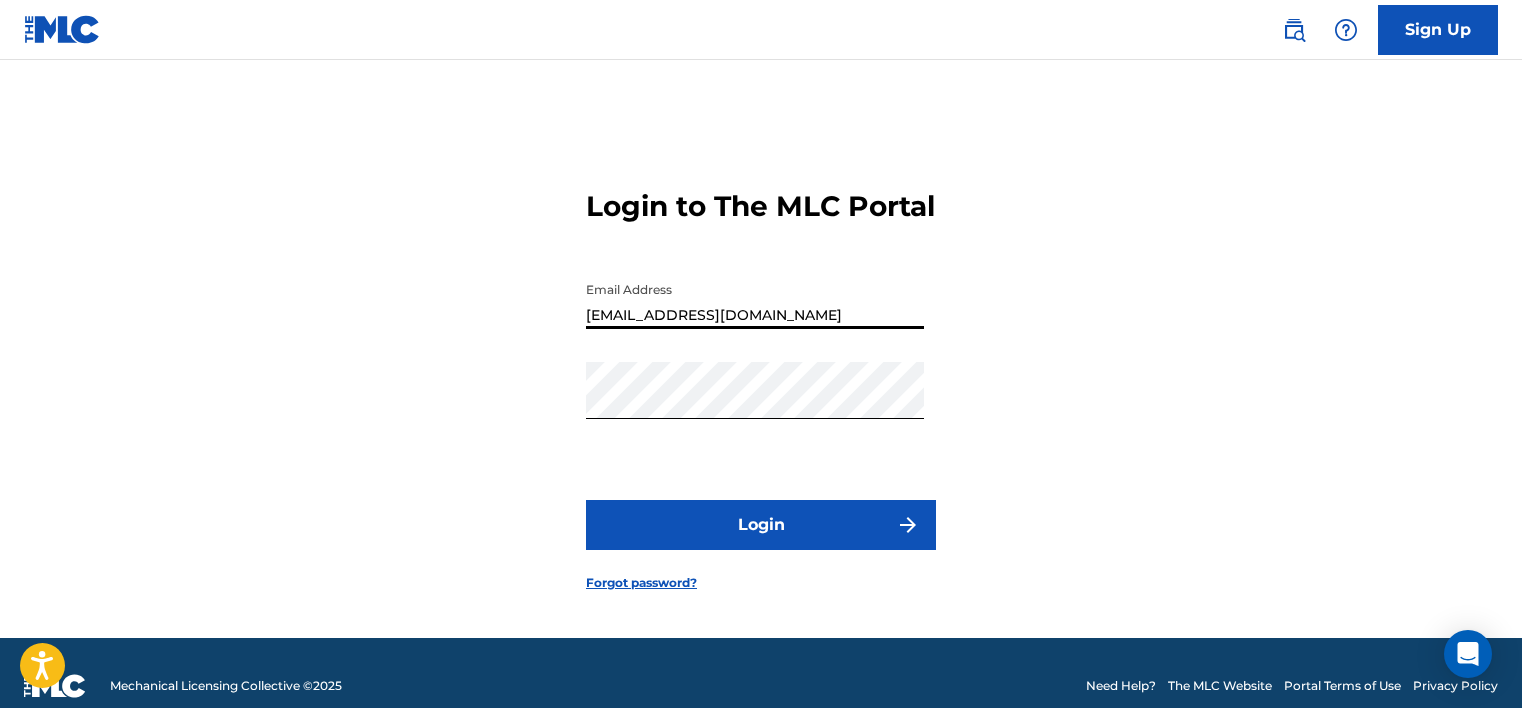 scroll, scrollTop: 0, scrollLeft: 0, axis: both 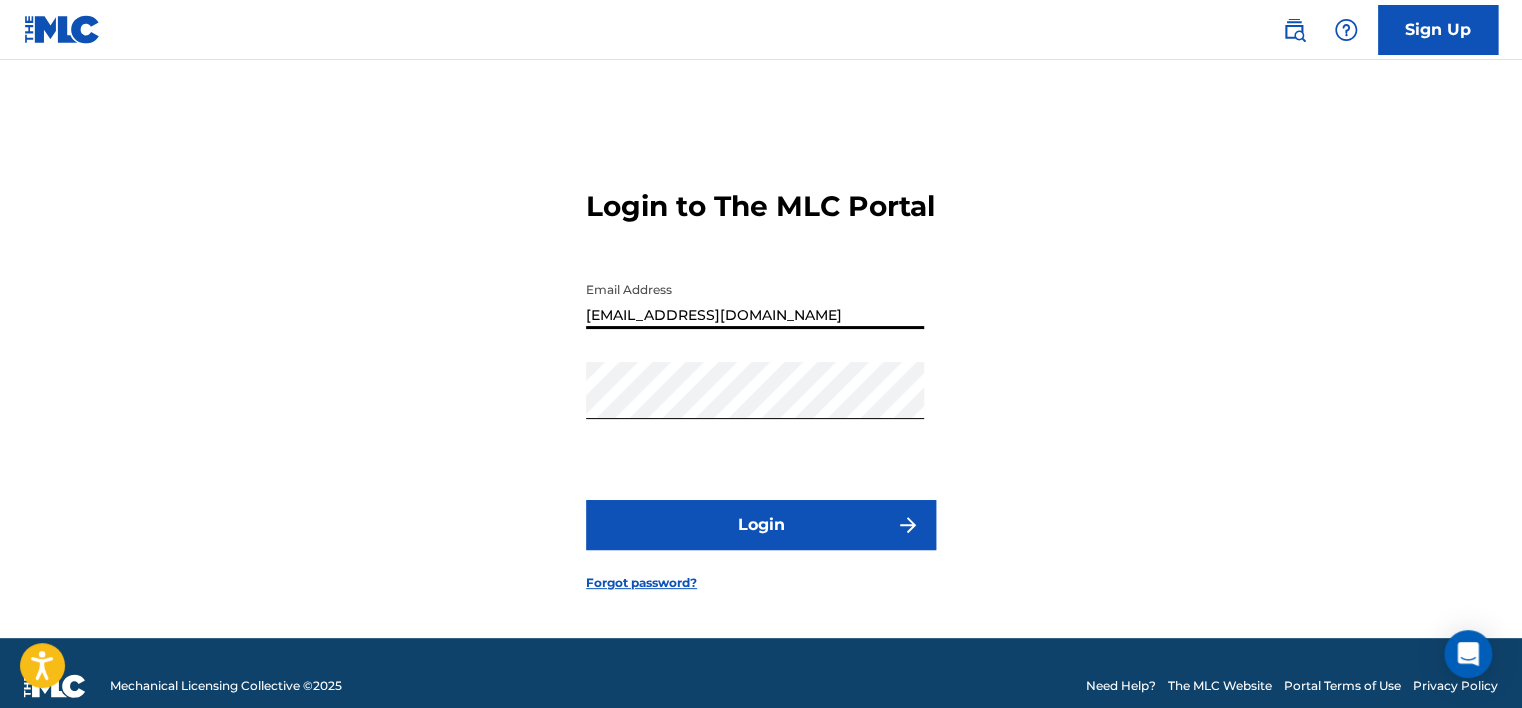 paste on "carlitosweyrd" 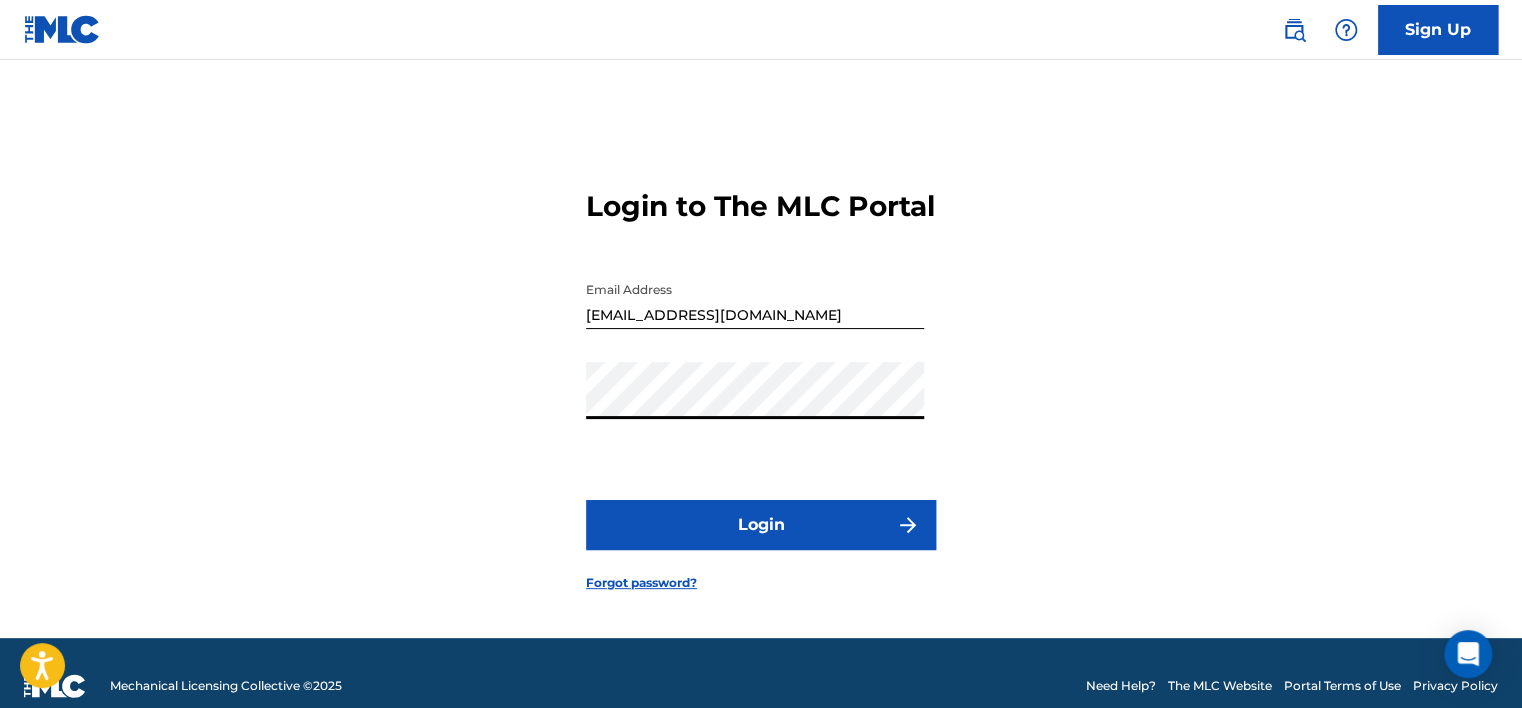 drag, startPoint x: 736, startPoint y: 330, endPoint x: 496, endPoint y: 426, distance: 258.4879 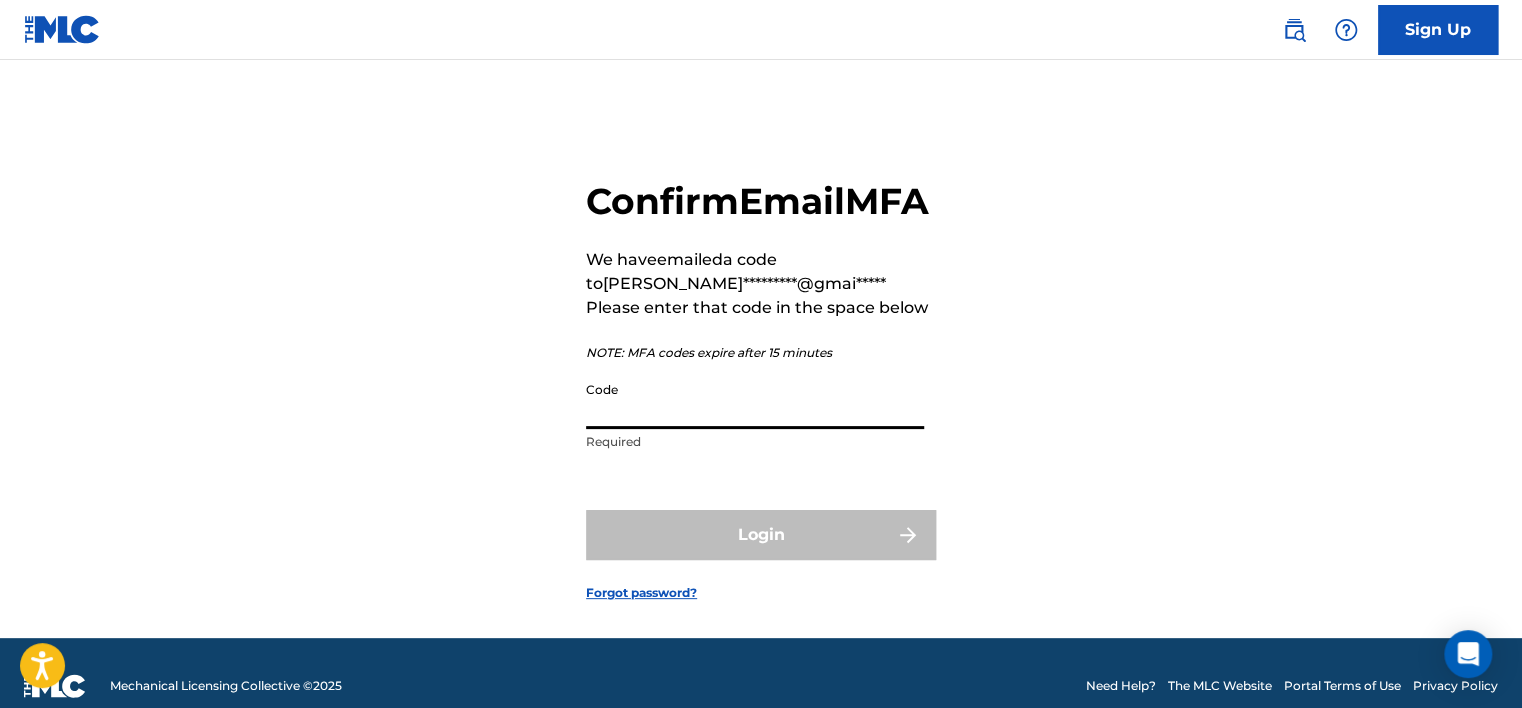 click on "Code" at bounding box center [755, 400] 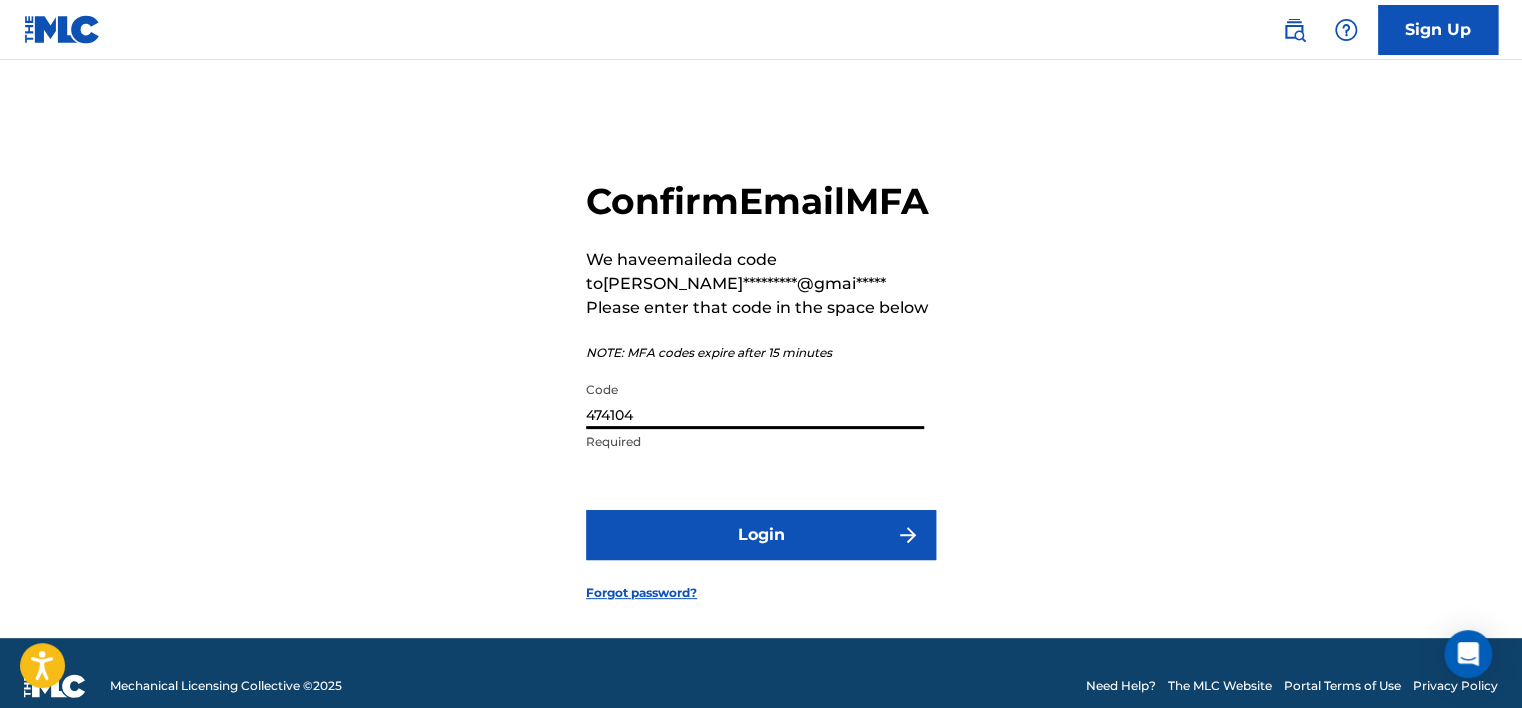 type on "474104" 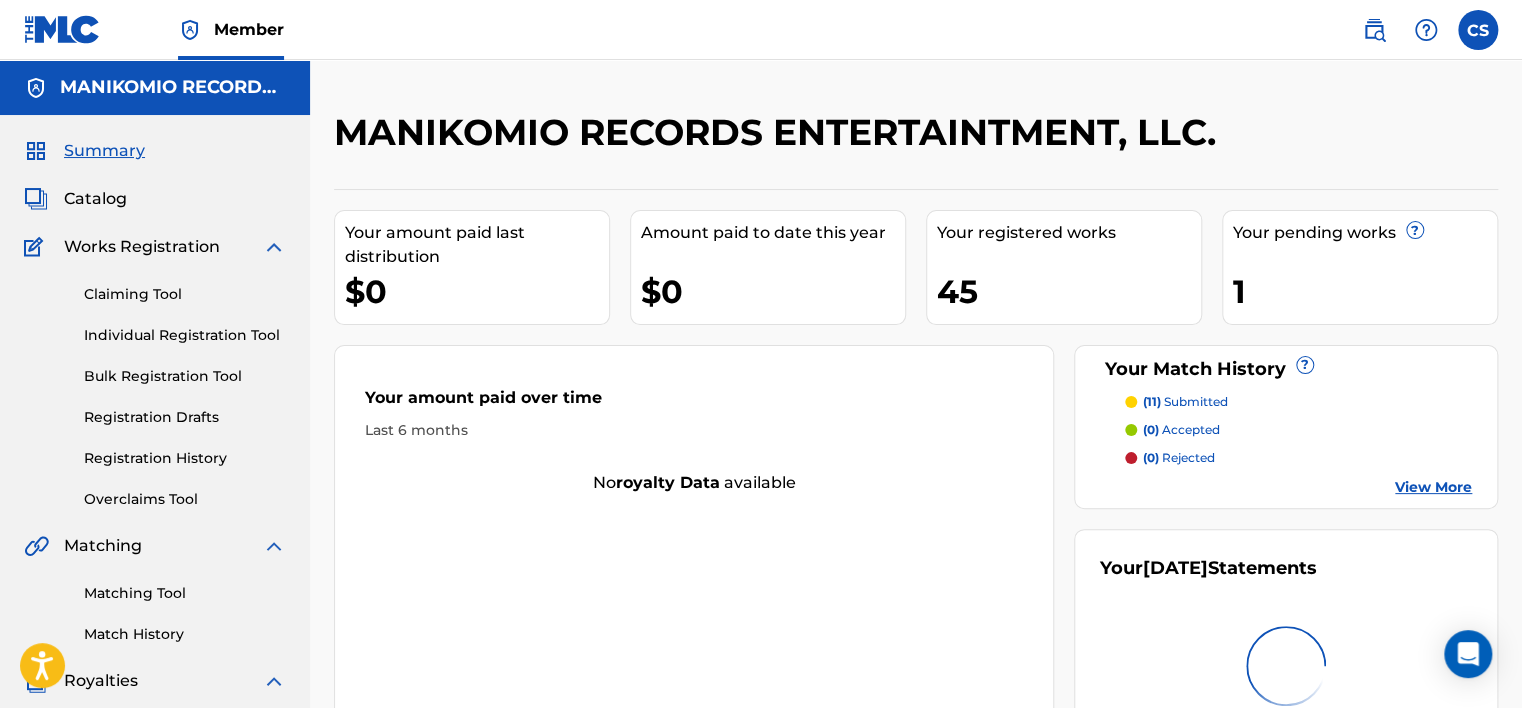 scroll, scrollTop: 0, scrollLeft: 0, axis: both 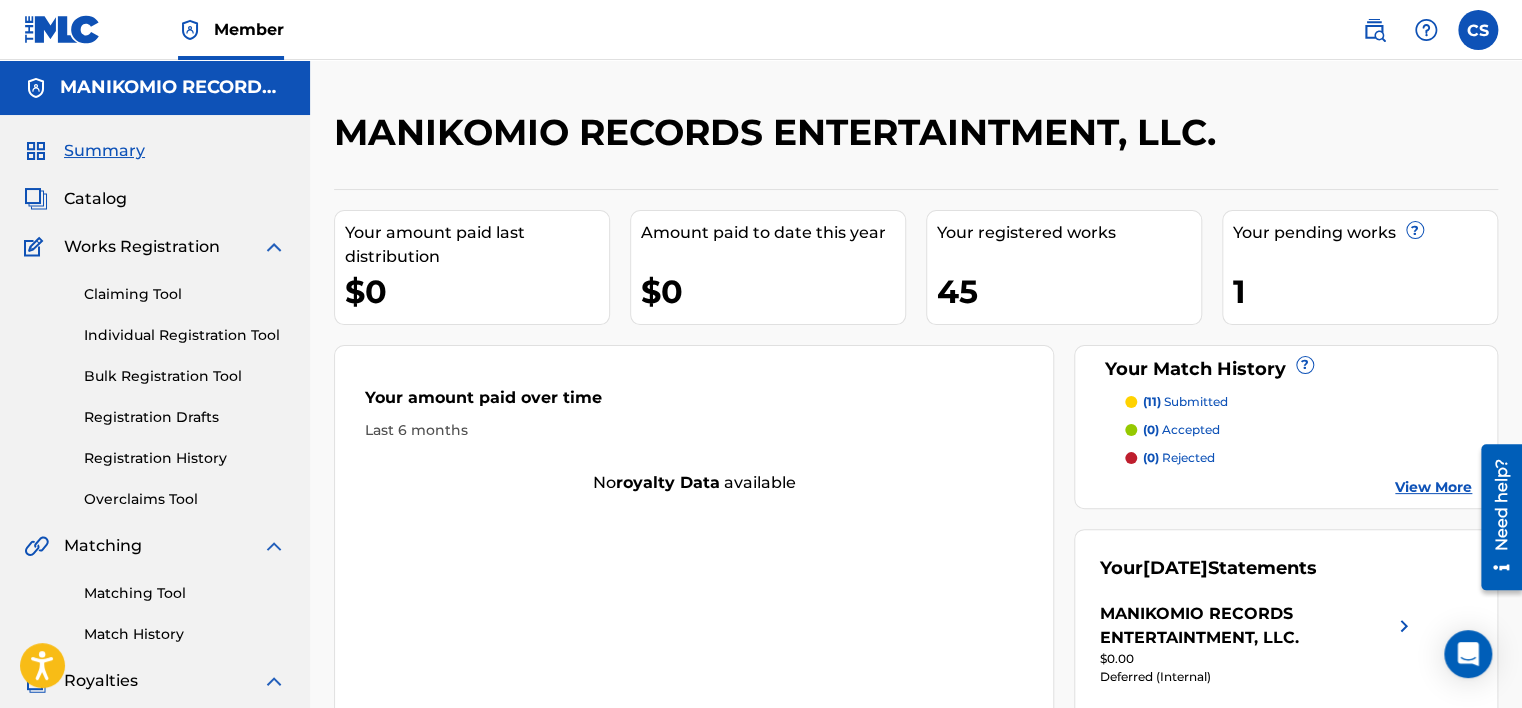 click on "Catalog" at bounding box center [95, 199] 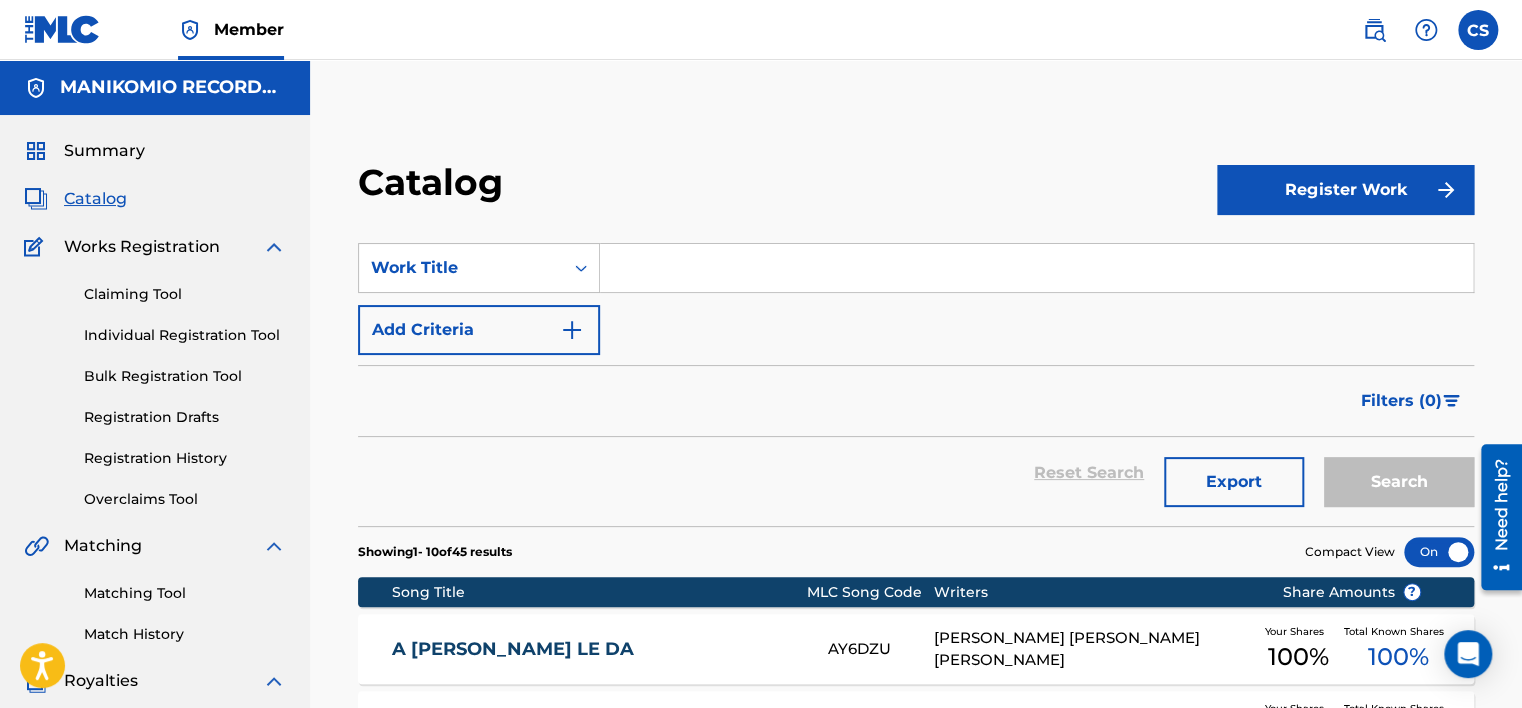 click at bounding box center (1036, 268) 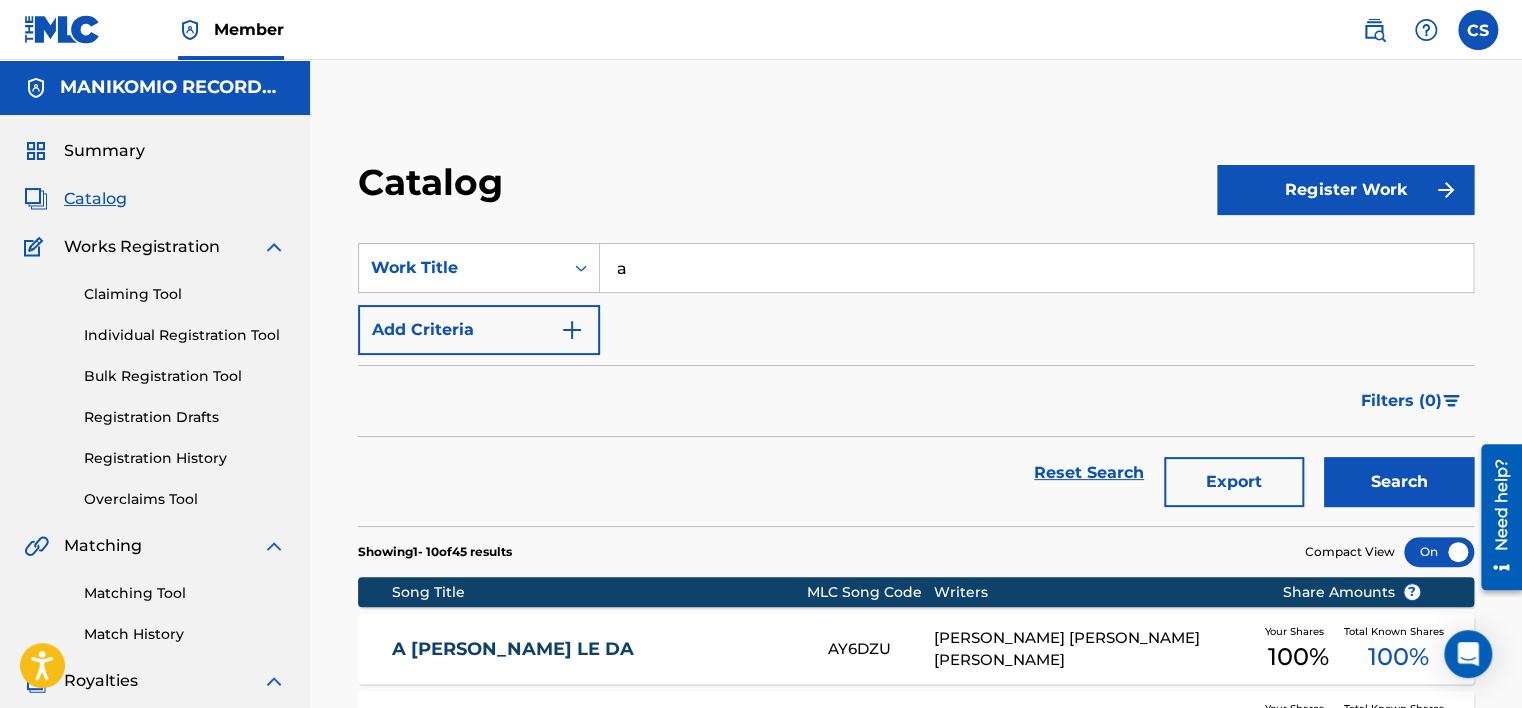 type on "a" 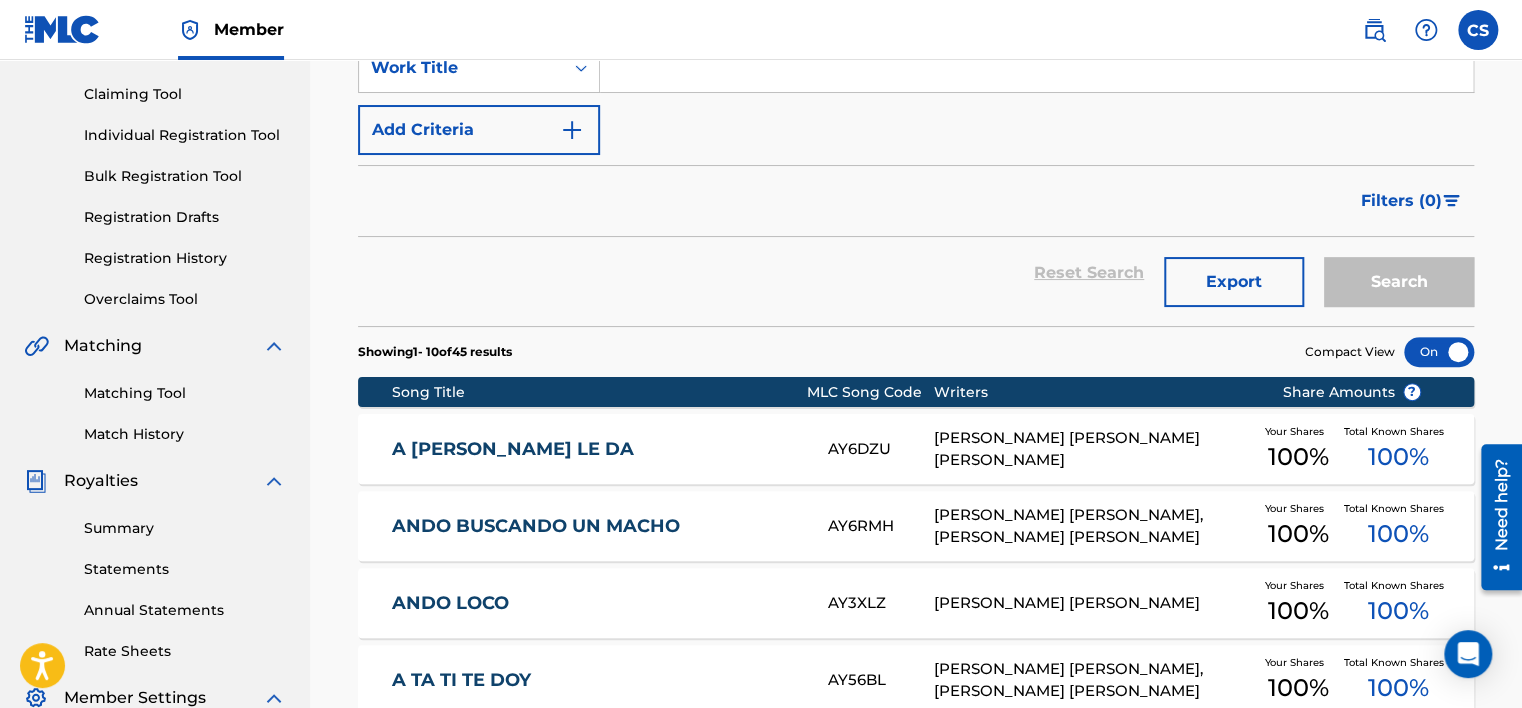 scroll, scrollTop: 300, scrollLeft: 0, axis: vertical 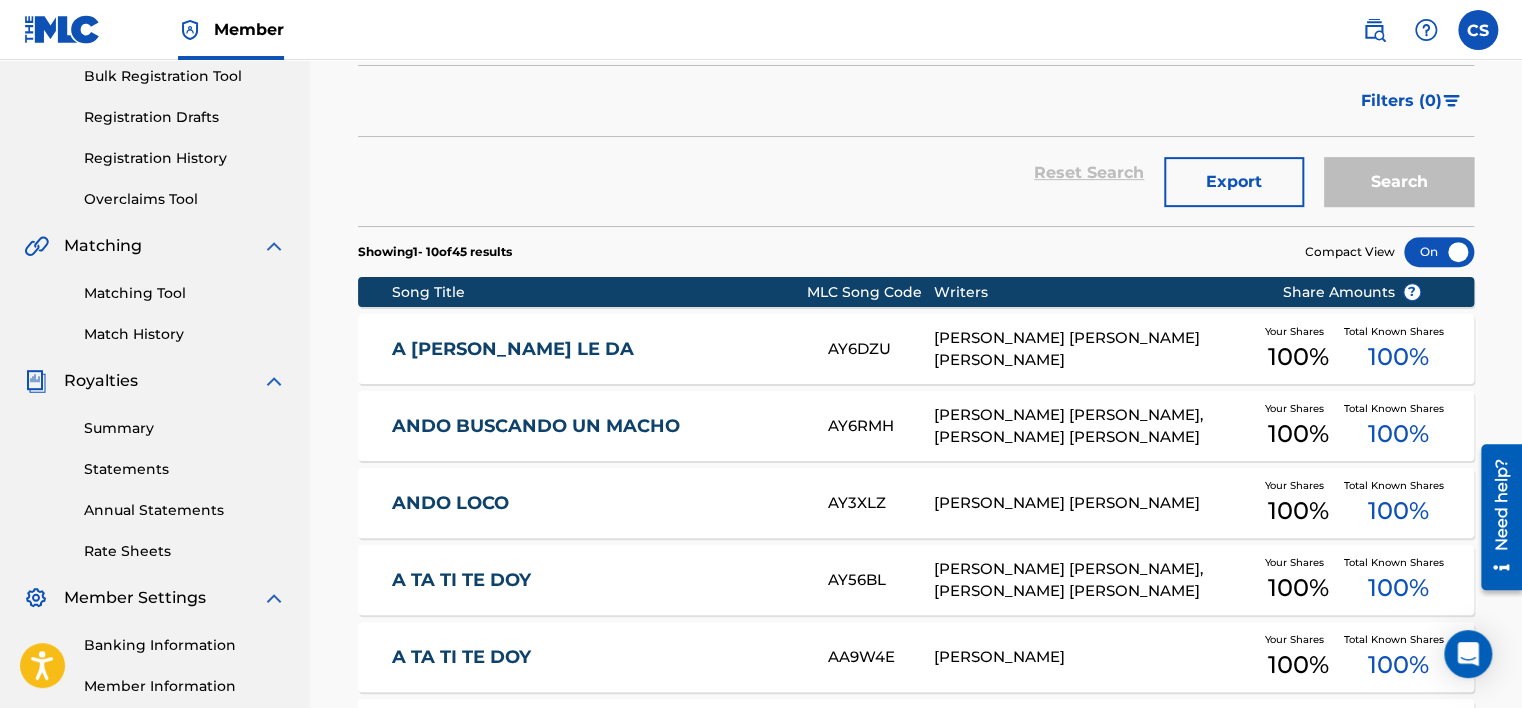 click on "A [PERSON_NAME] LE DA" at bounding box center (595, 349) 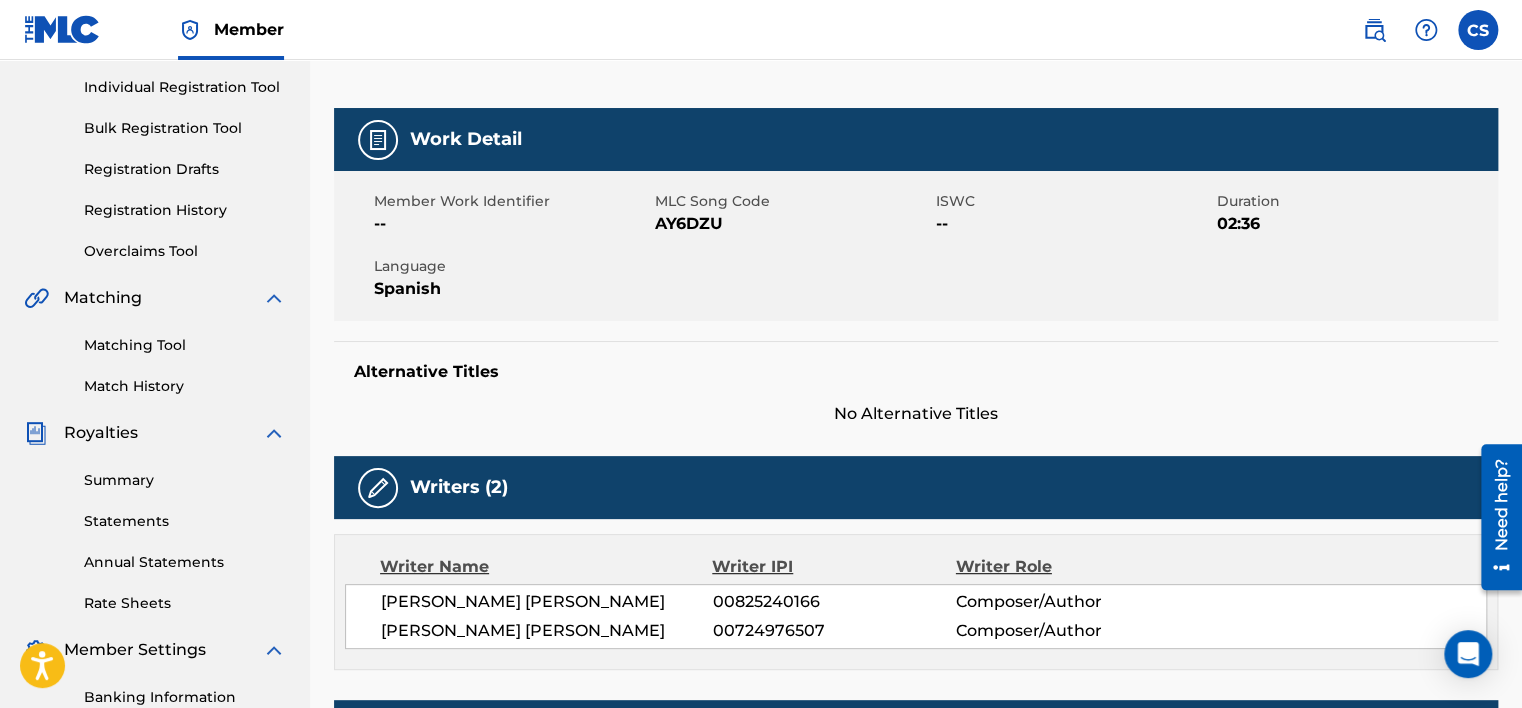scroll, scrollTop: 0, scrollLeft: 0, axis: both 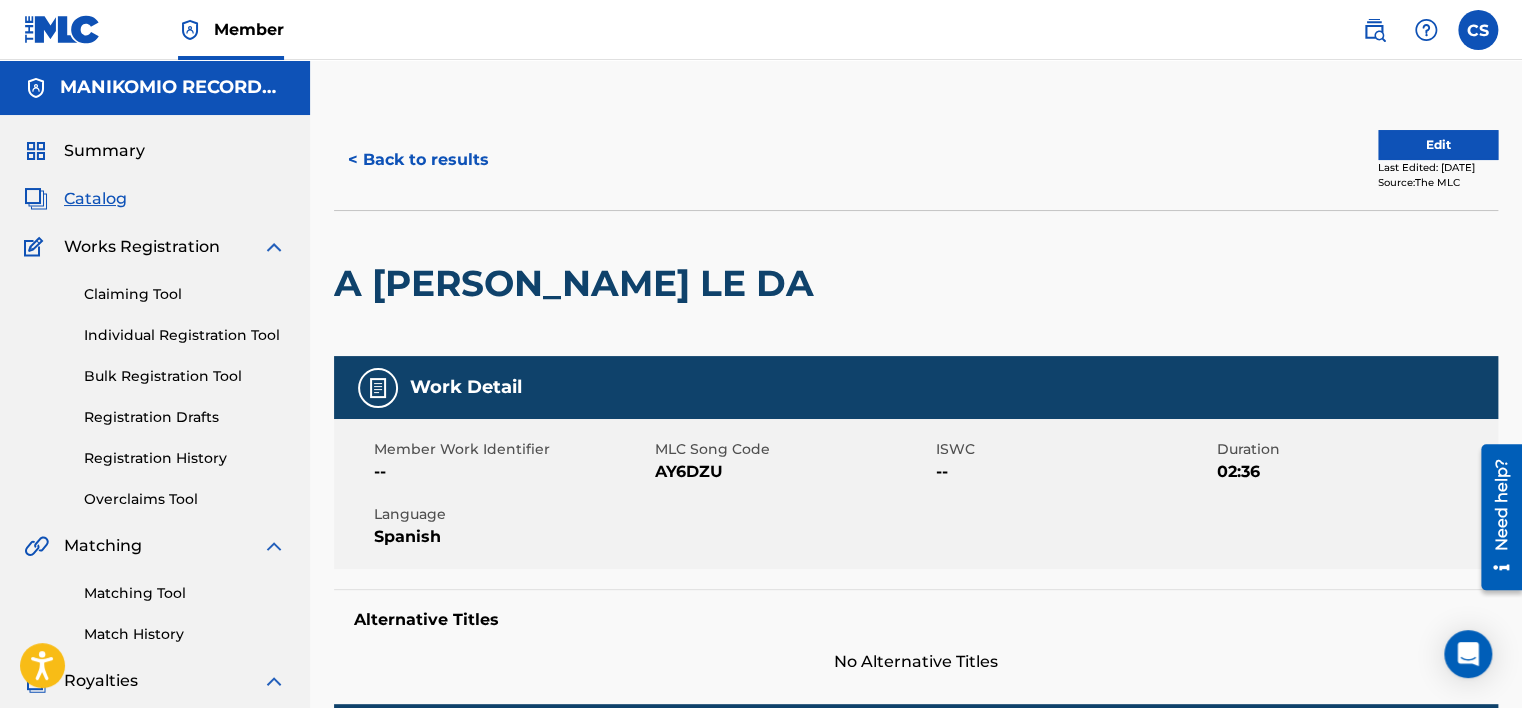 click on "Edit" at bounding box center (1438, 145) 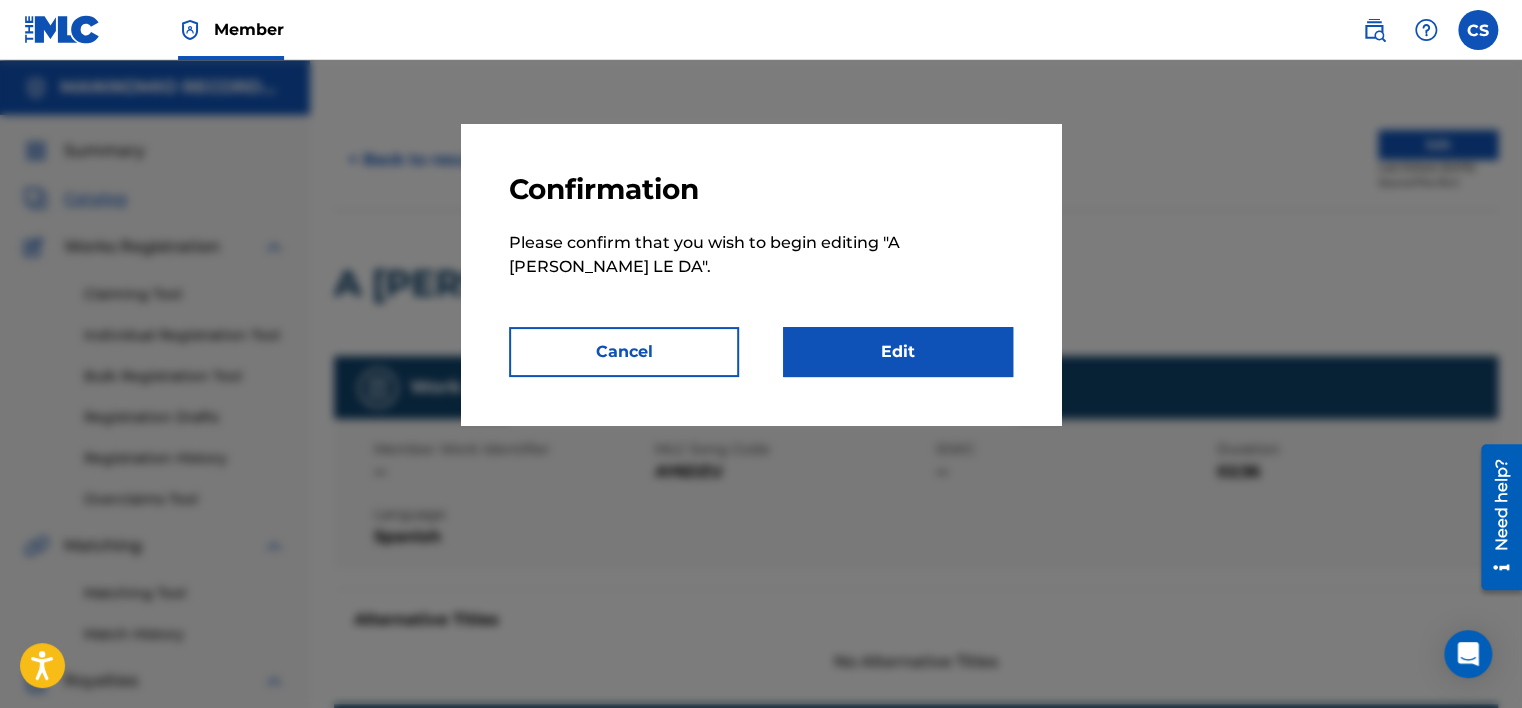 click on "Edit" at bounding box center (898, 352) 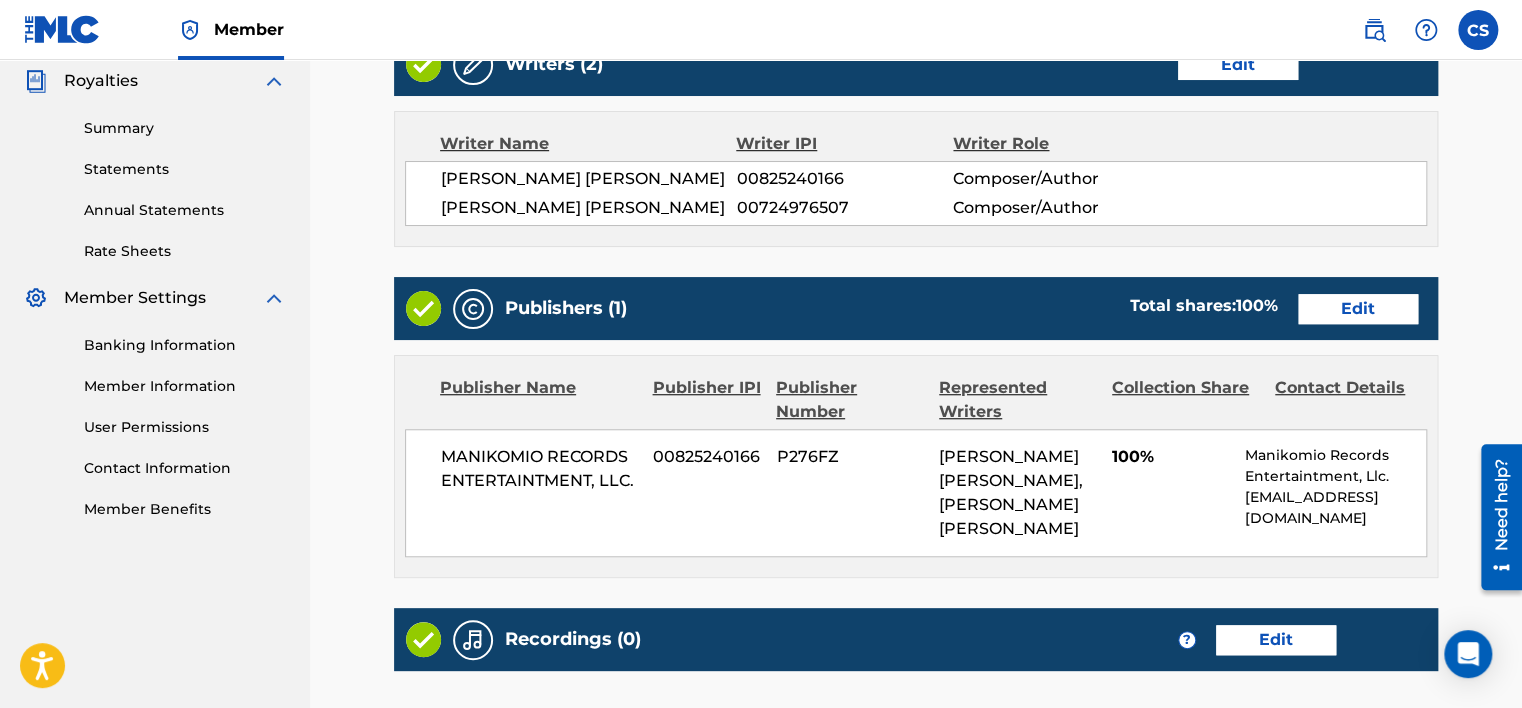 scroll, scrollTop: 500, scrollLeft: 0, axis: vertical 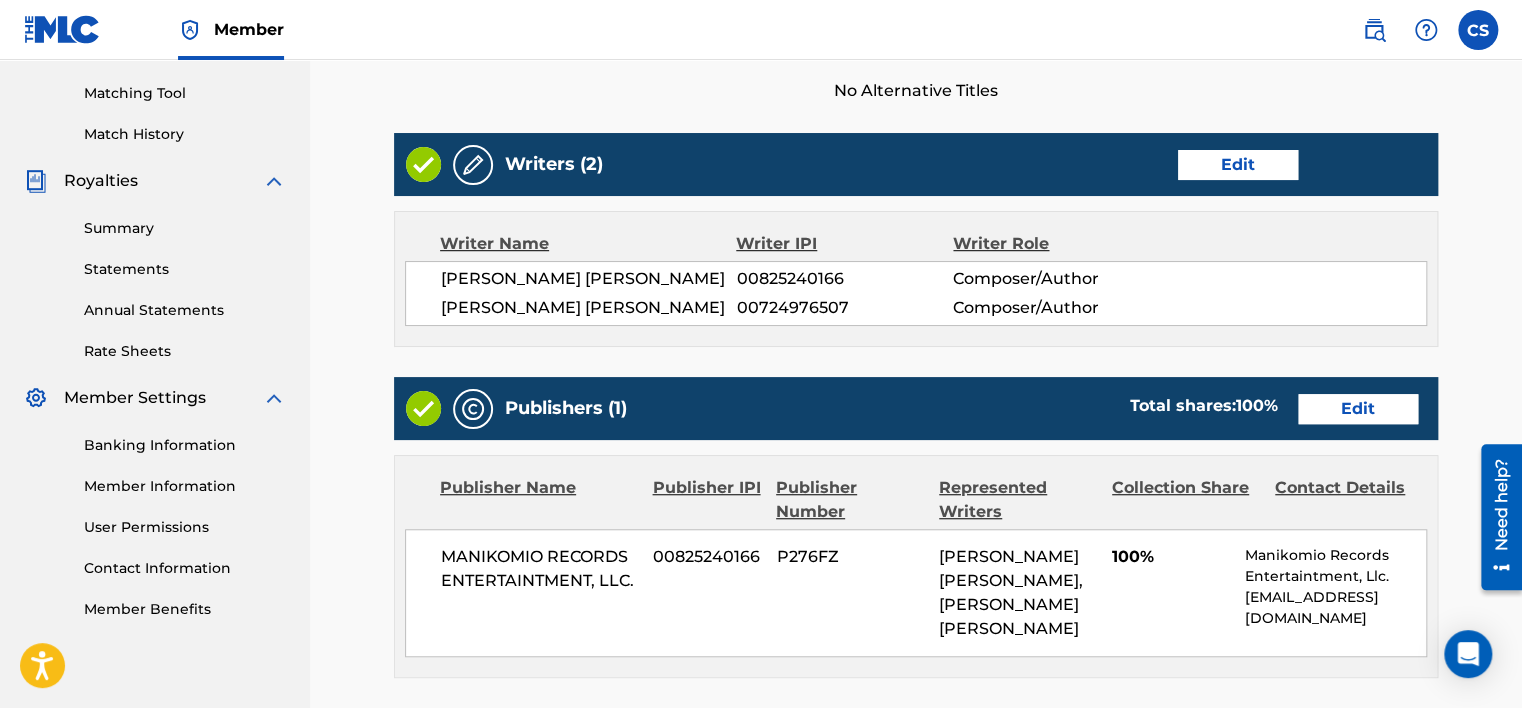 click on "Edit" at bounding box center (1358, 409) 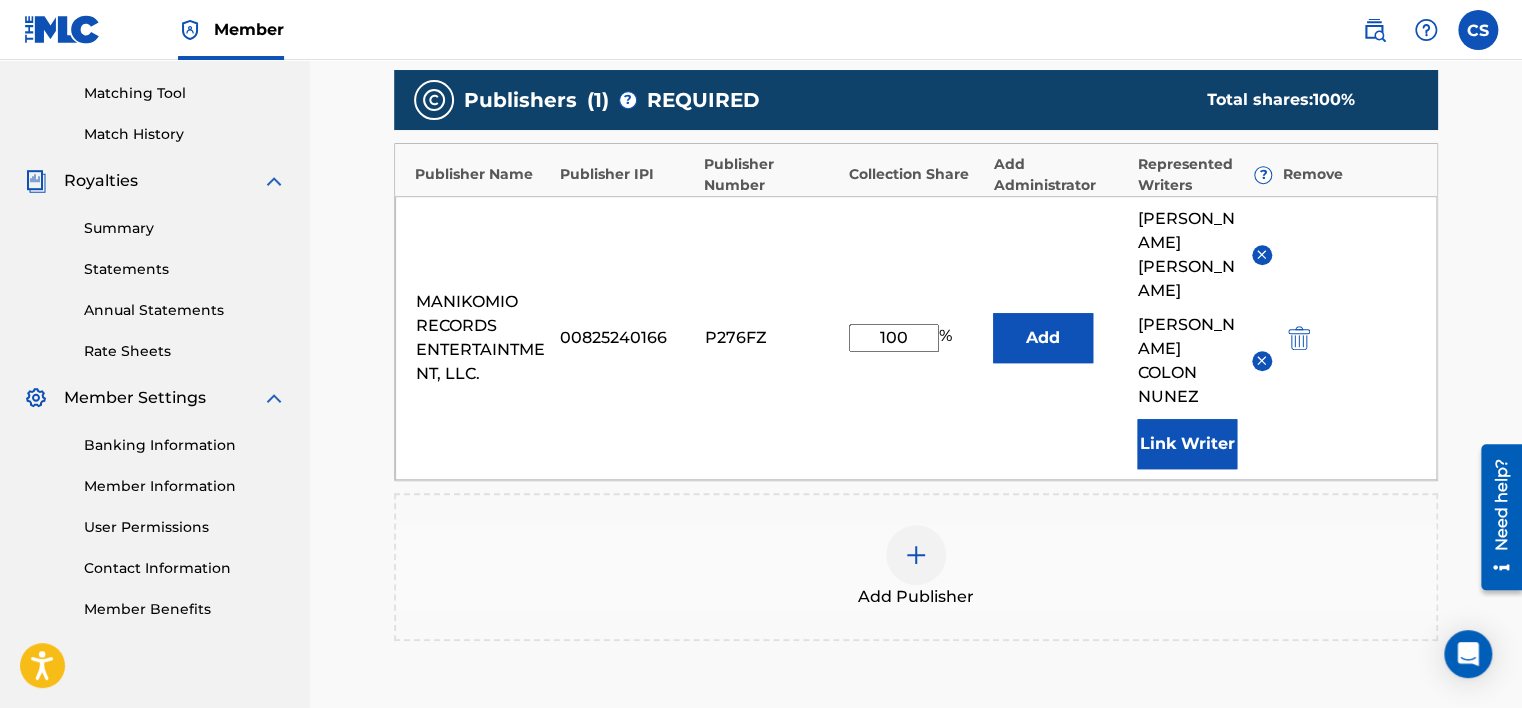 scroll, scrollTop: 400, scrollLeft: 0, axis: vertical 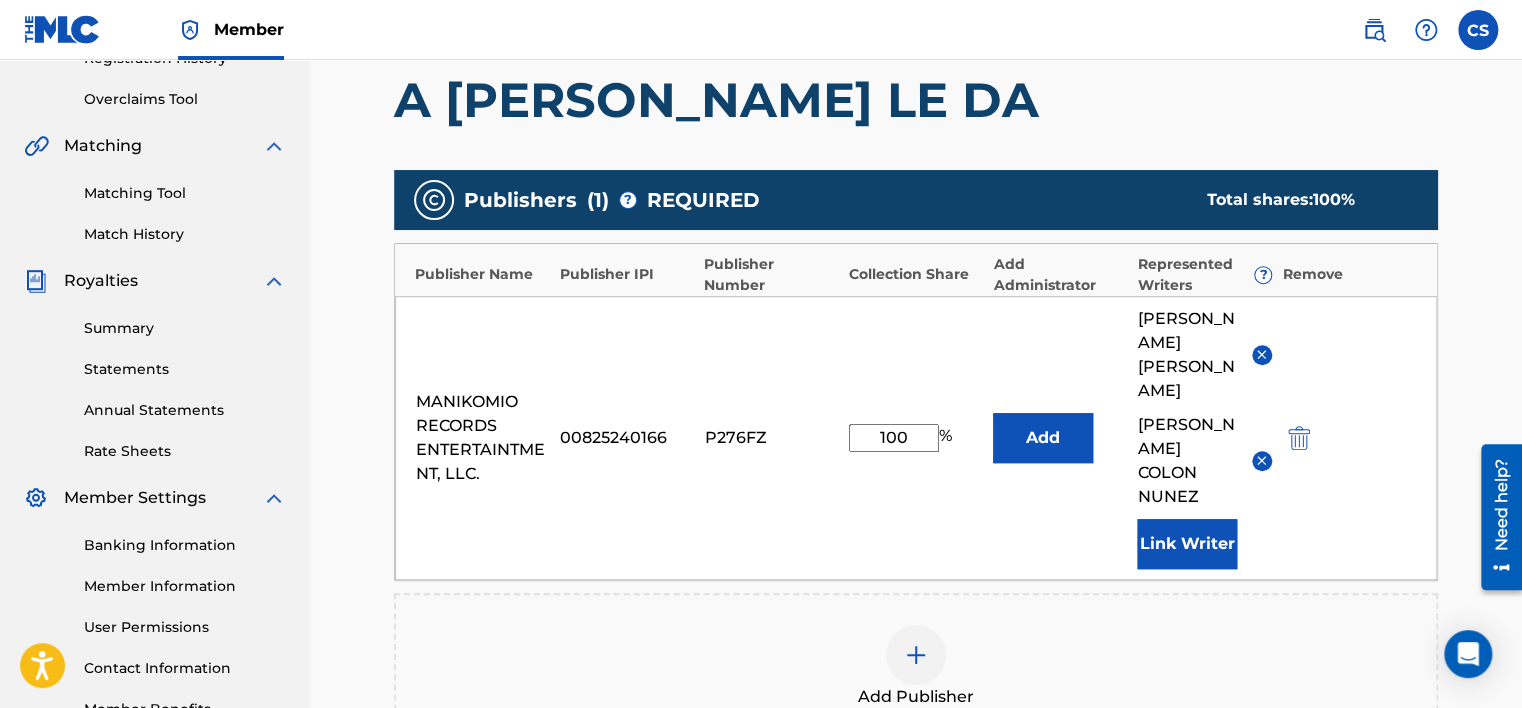 click at bounding box center (1261, 460) 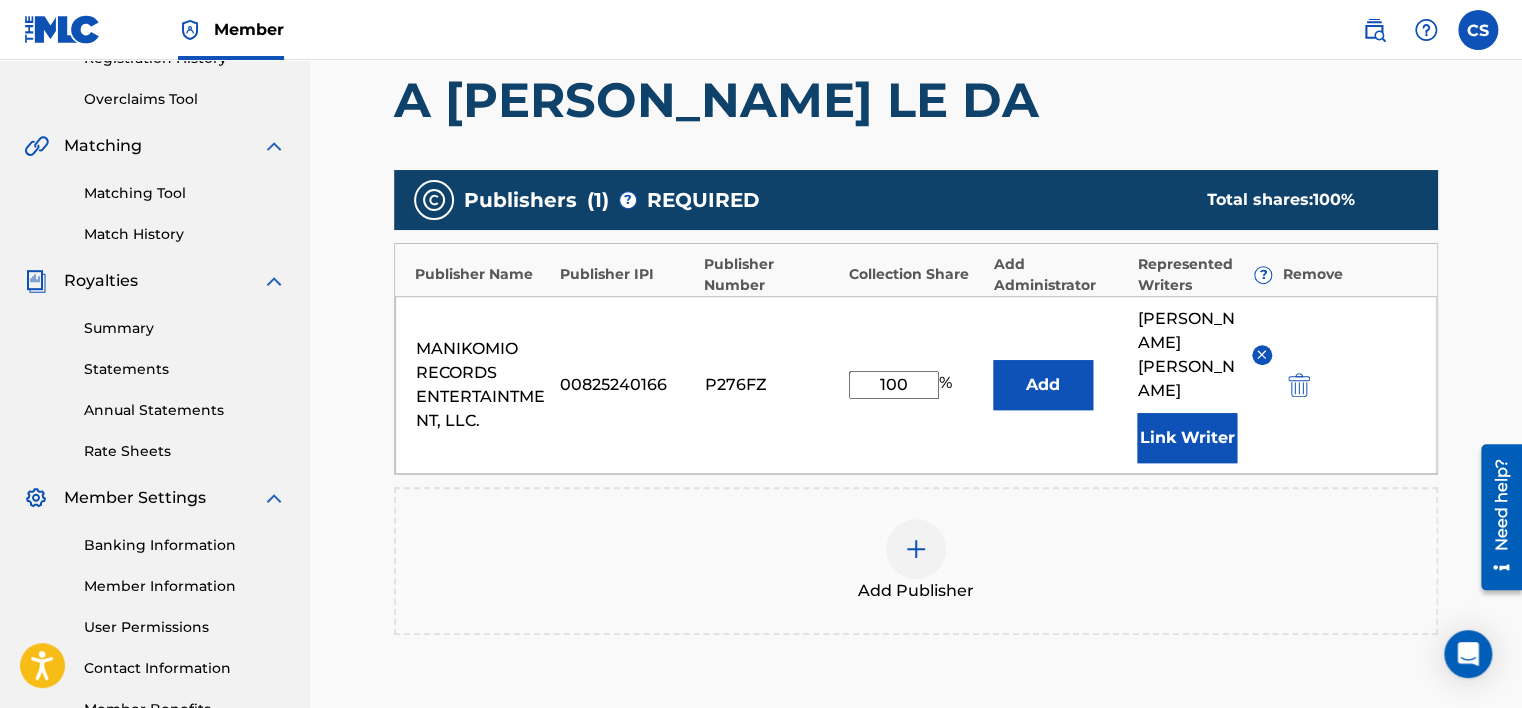 drag, startPoint x: 922, startPoint y: 371, endPoint x: 810, endPoint y: 362, distance: 112.36102 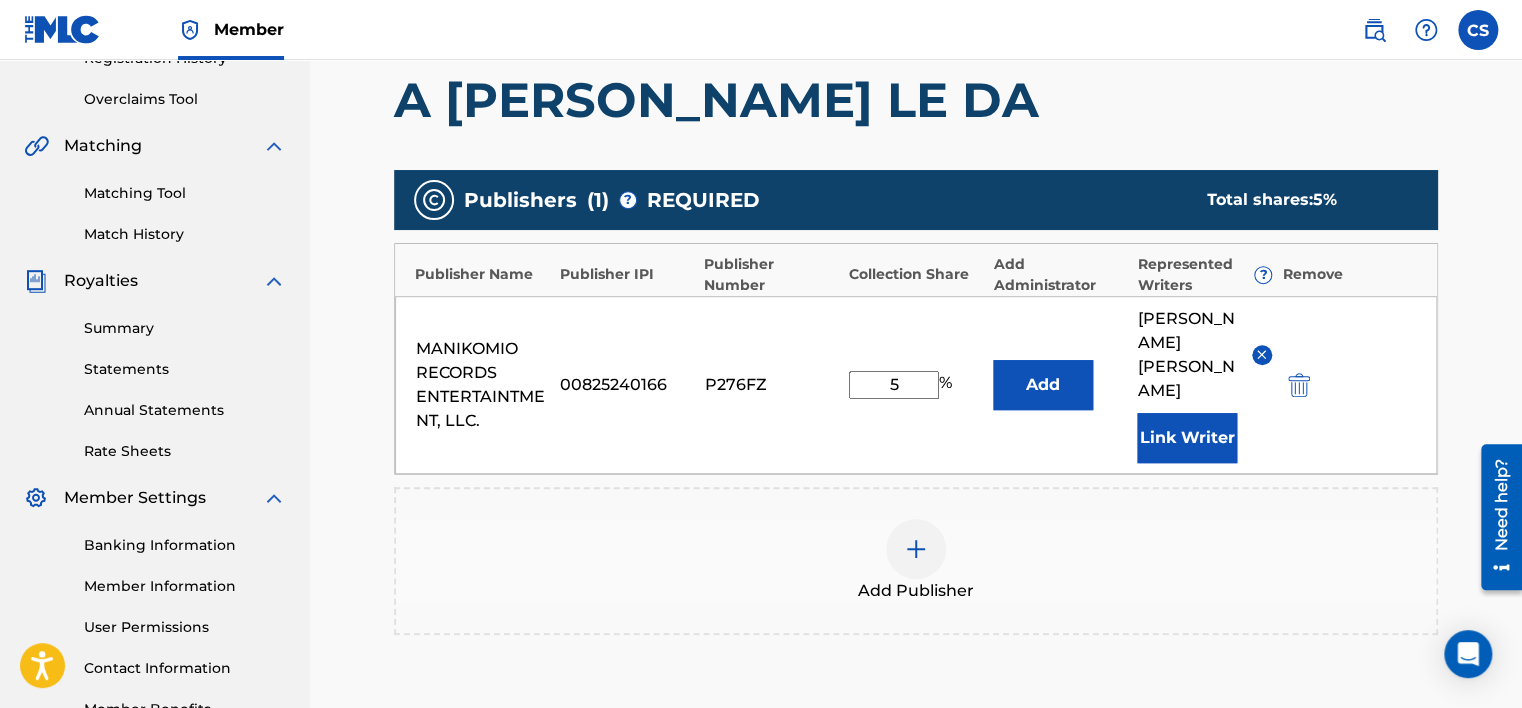type on "50" 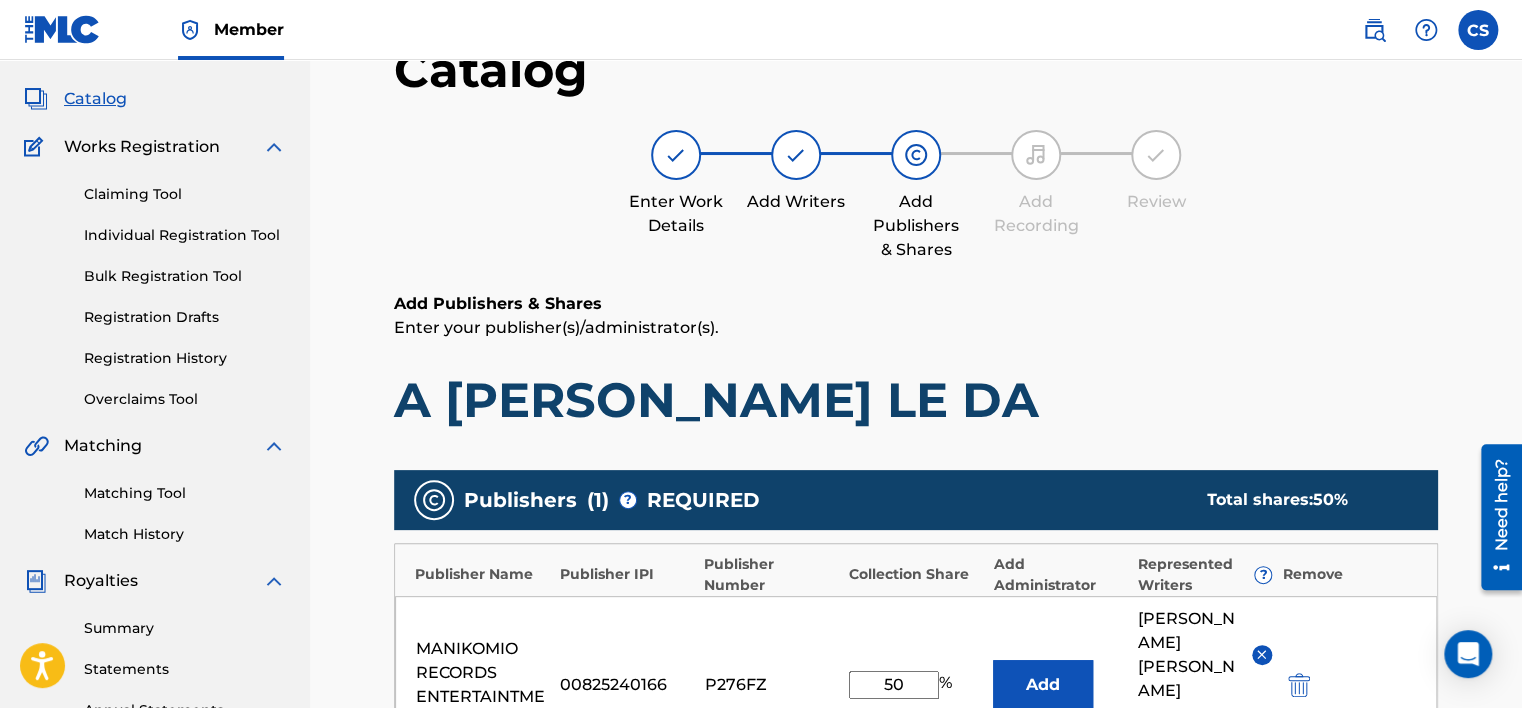 scroll, scrollTop: 0, scrollLeft: 0, axis: both 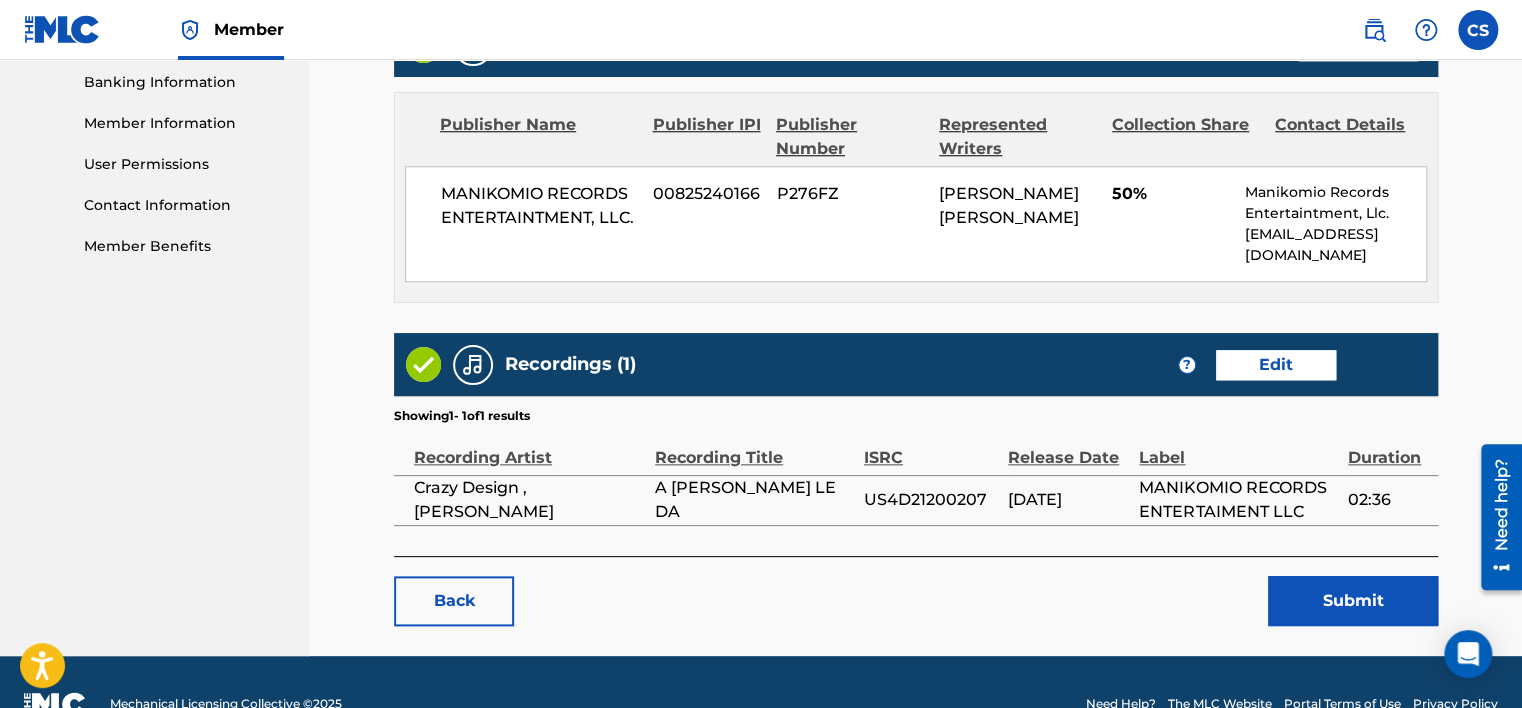 drag, startPoint x: 940, startPoint y: 361, endPoint x: 932, endPoint y: 420, distance: 59.5399 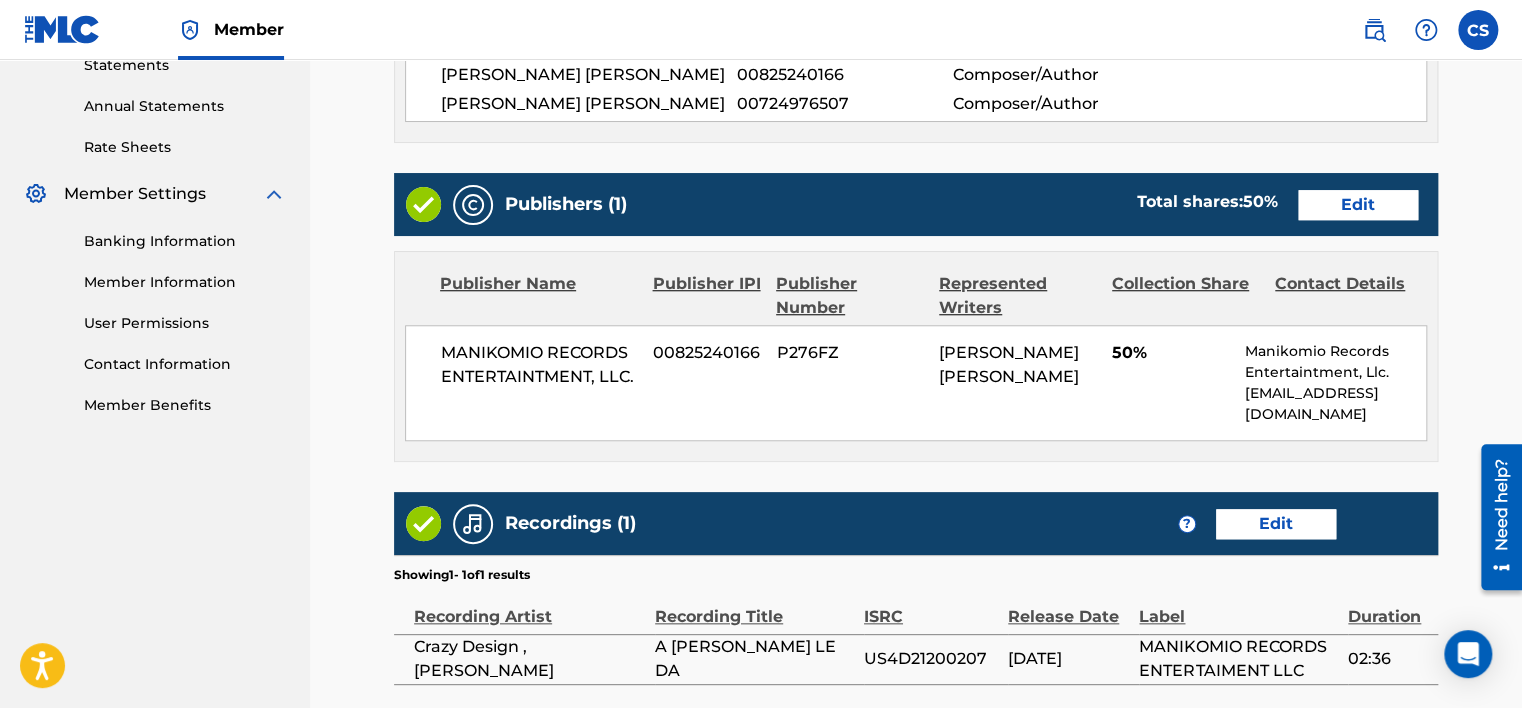 scroll, scrollTop: 504, scrollLeft: 0, axis: vertical 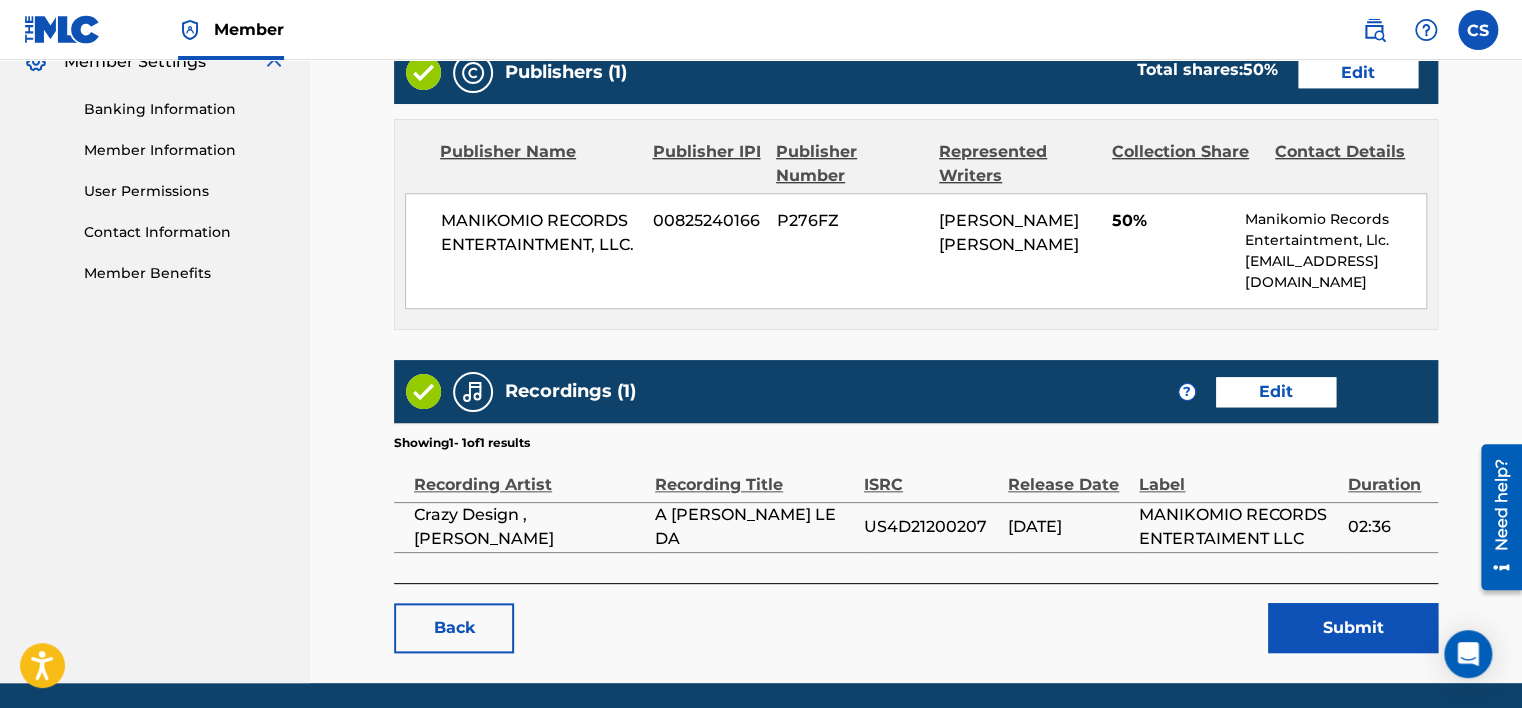 drag, startPoint x: 1056, startPoint y: 346, endPoint x: 1062, endPoint y: 408, distance: 62.289646 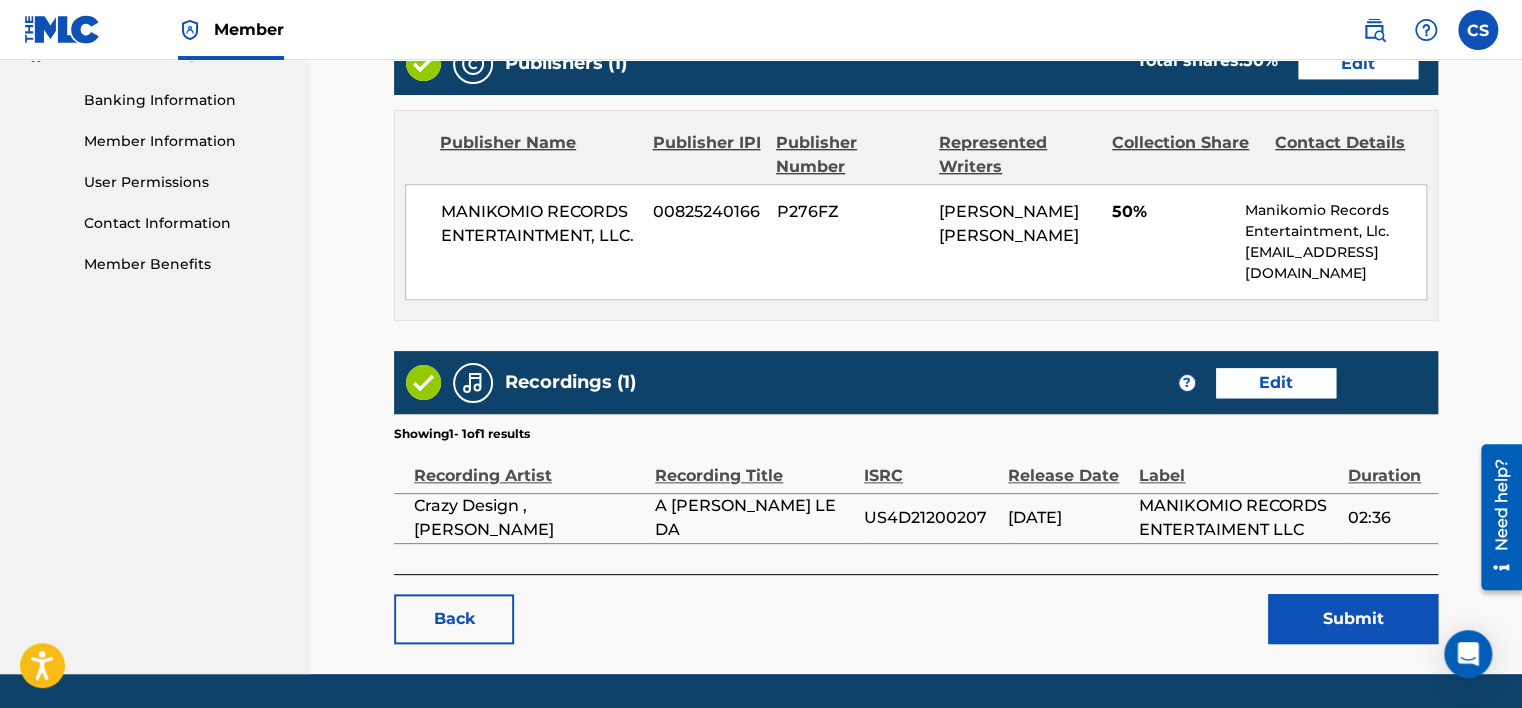 click on "Submit" at bounding box center (1353, 619) 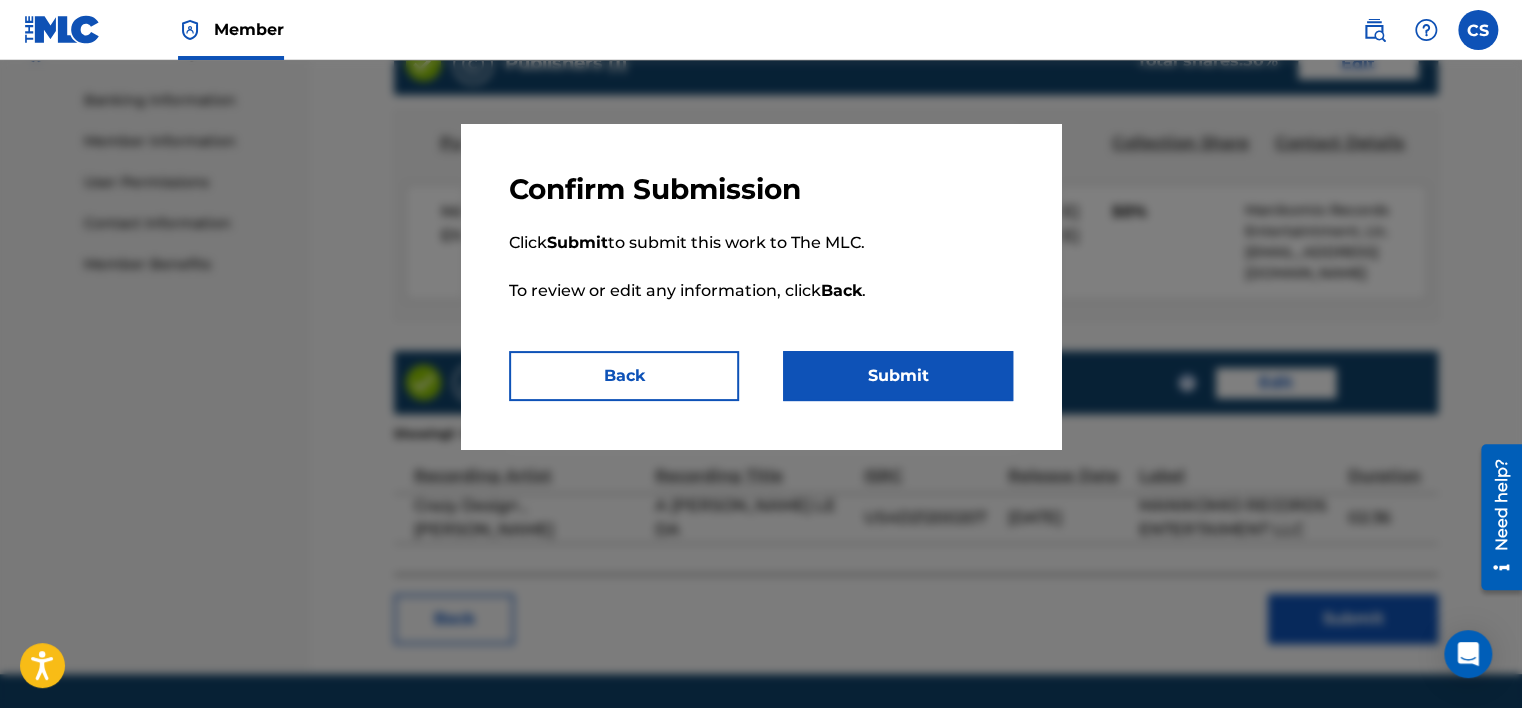 click on "Submit" at bounding box center (898, 376) 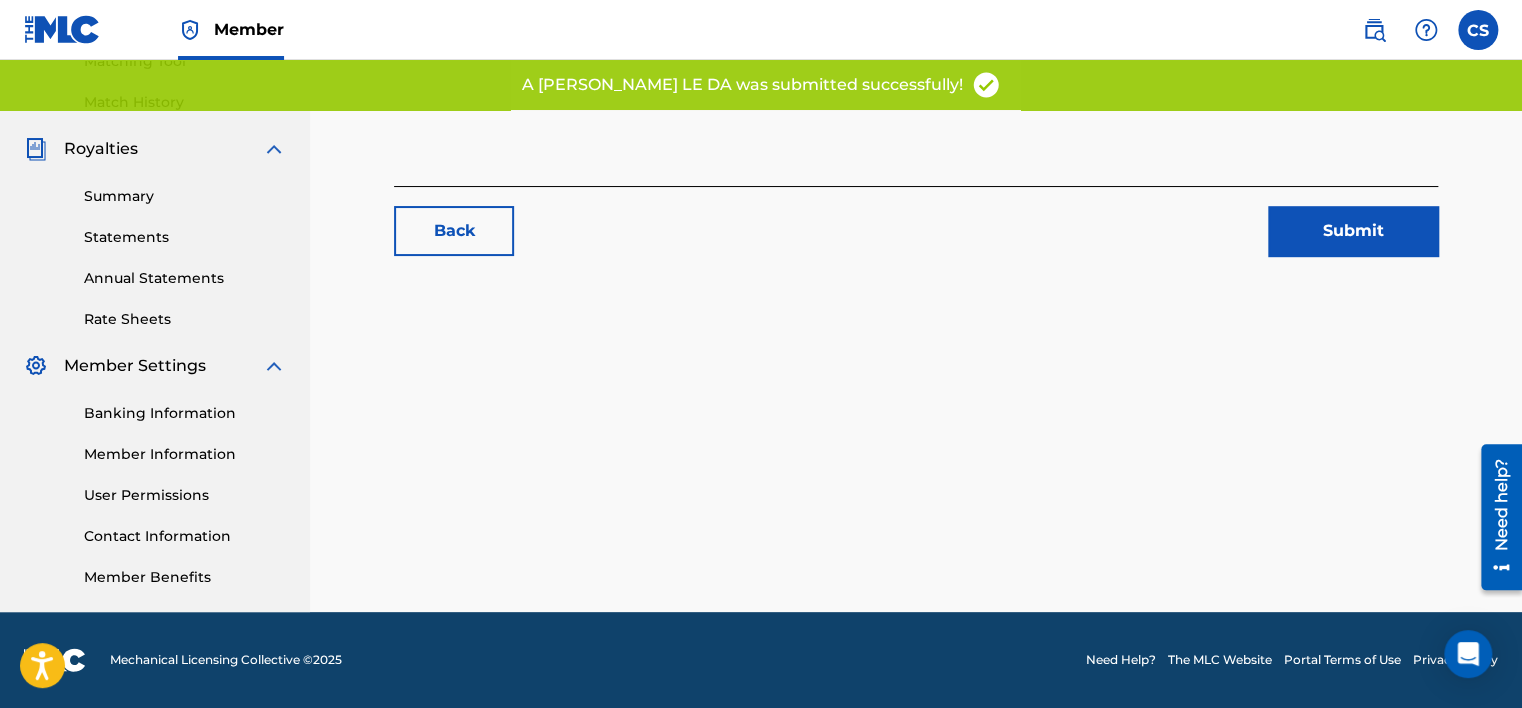 scroll, scrollTop: 0, scrollLeft: 0, axis: both 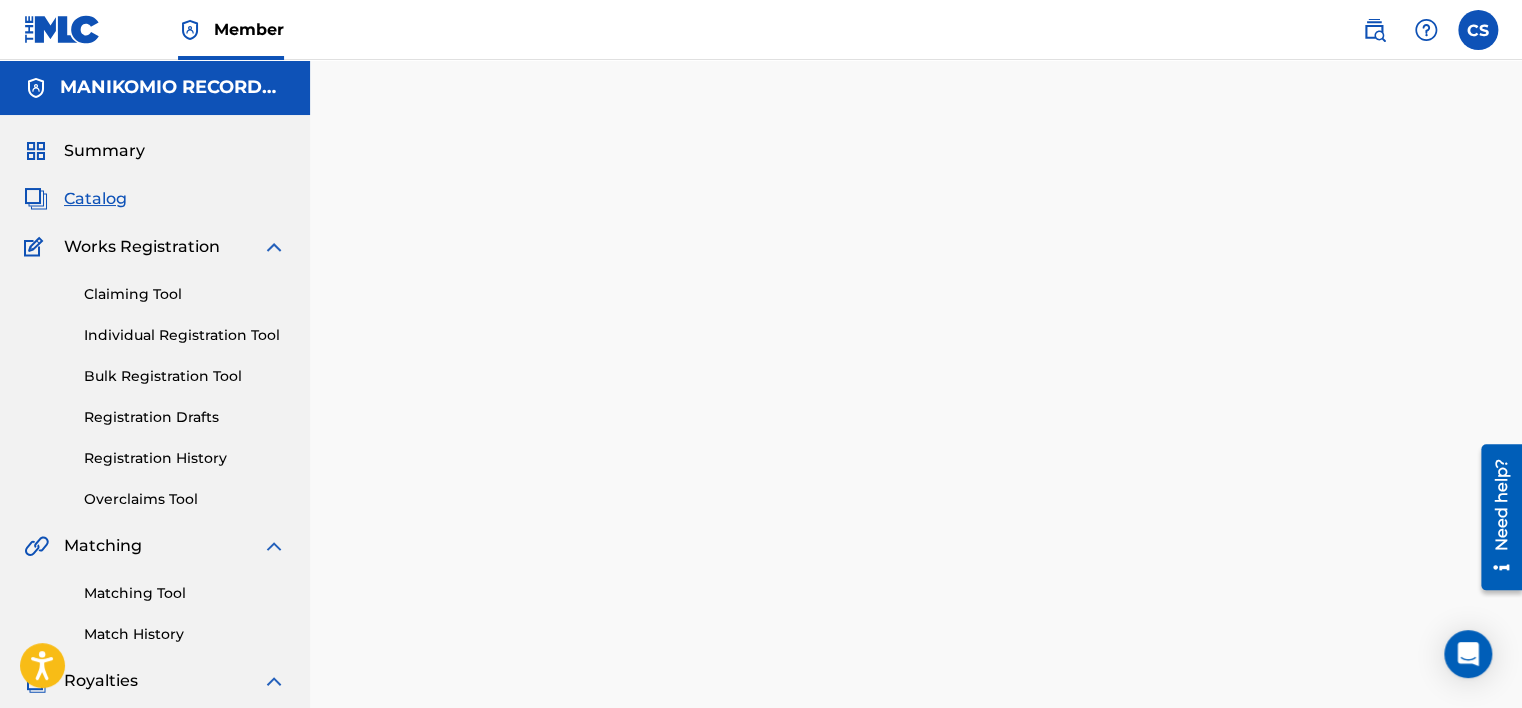 click on "Claiming Tool" at bounding box center [185, 294] 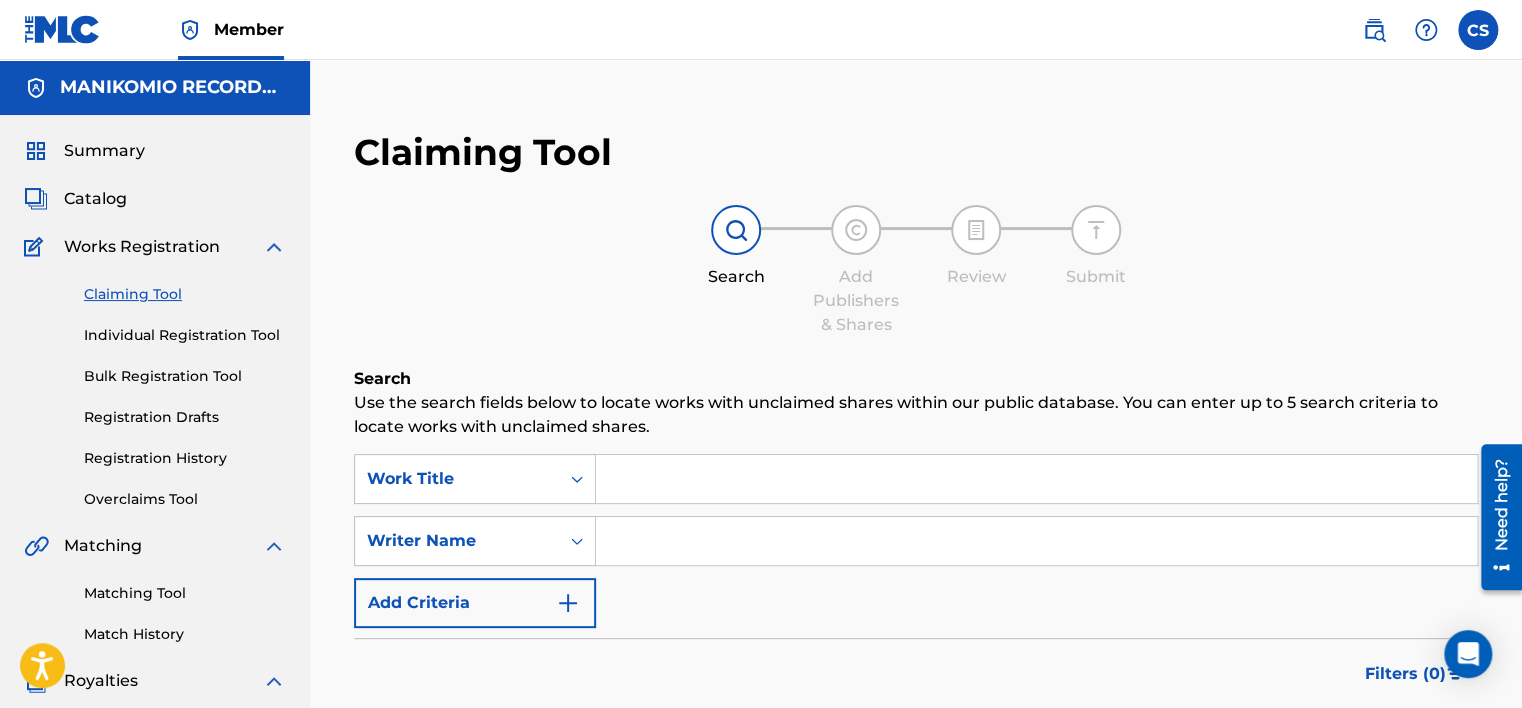 click on "Catalog" at bounding box center [95, 199] 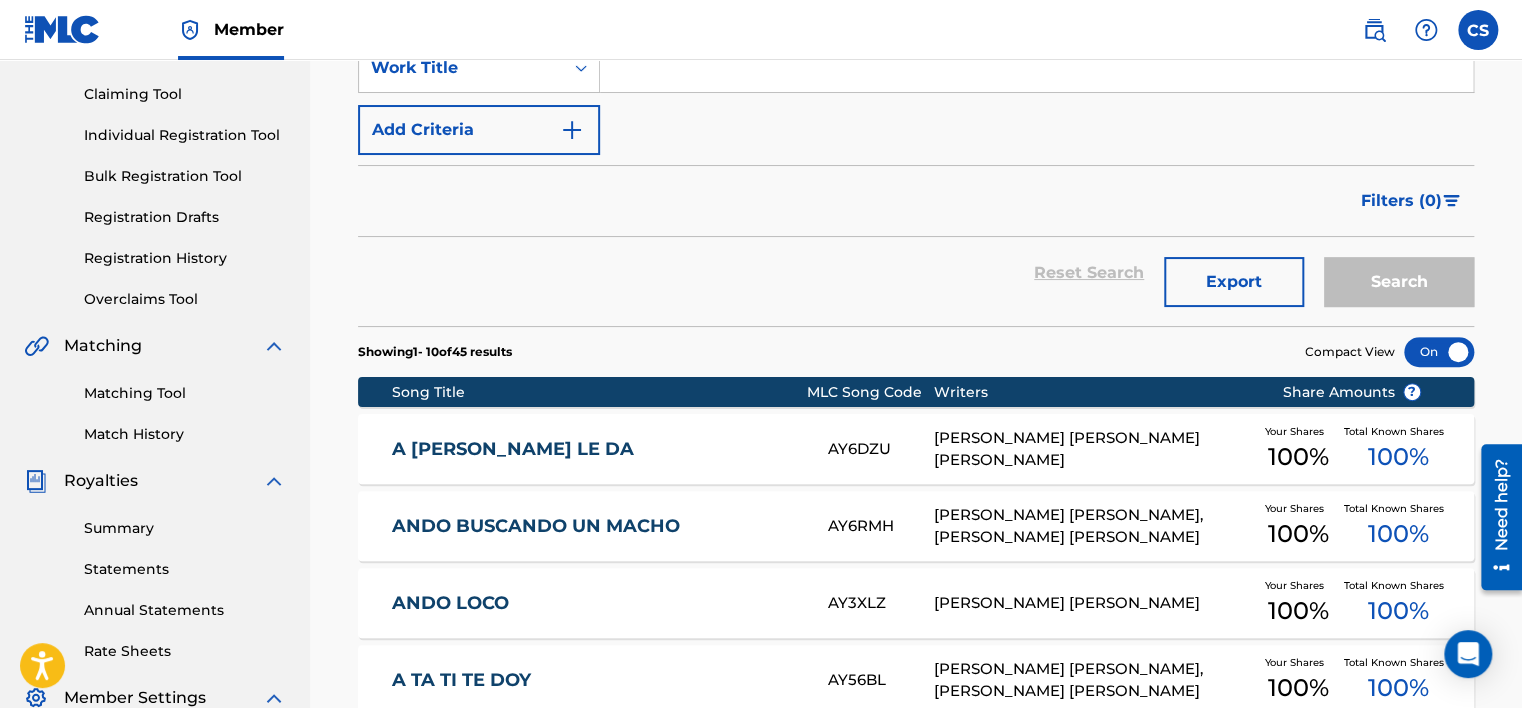 scroll, scrollTop: 400, scrollLeft: 0, axis: vertical 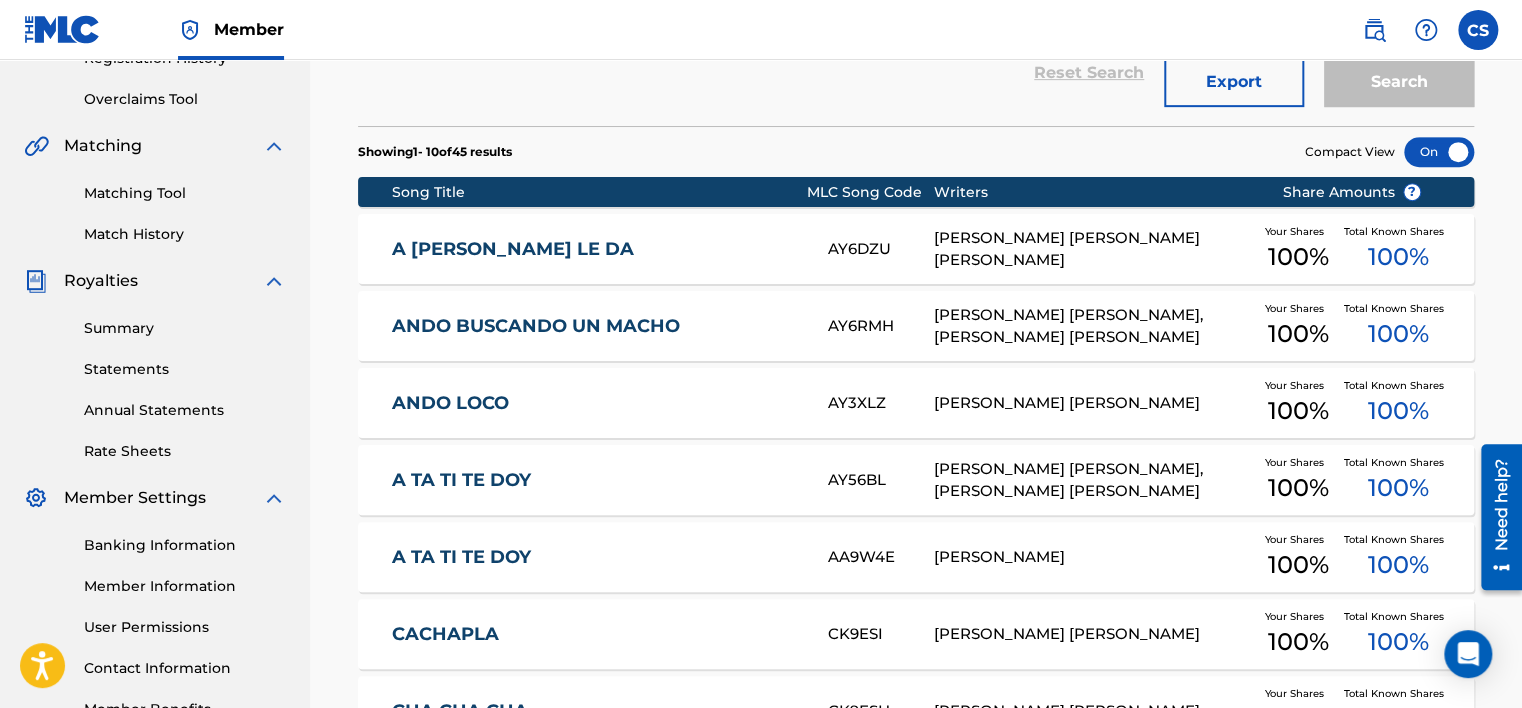 click on "Your Shares 100 %" at bounding box center (1298, 326) 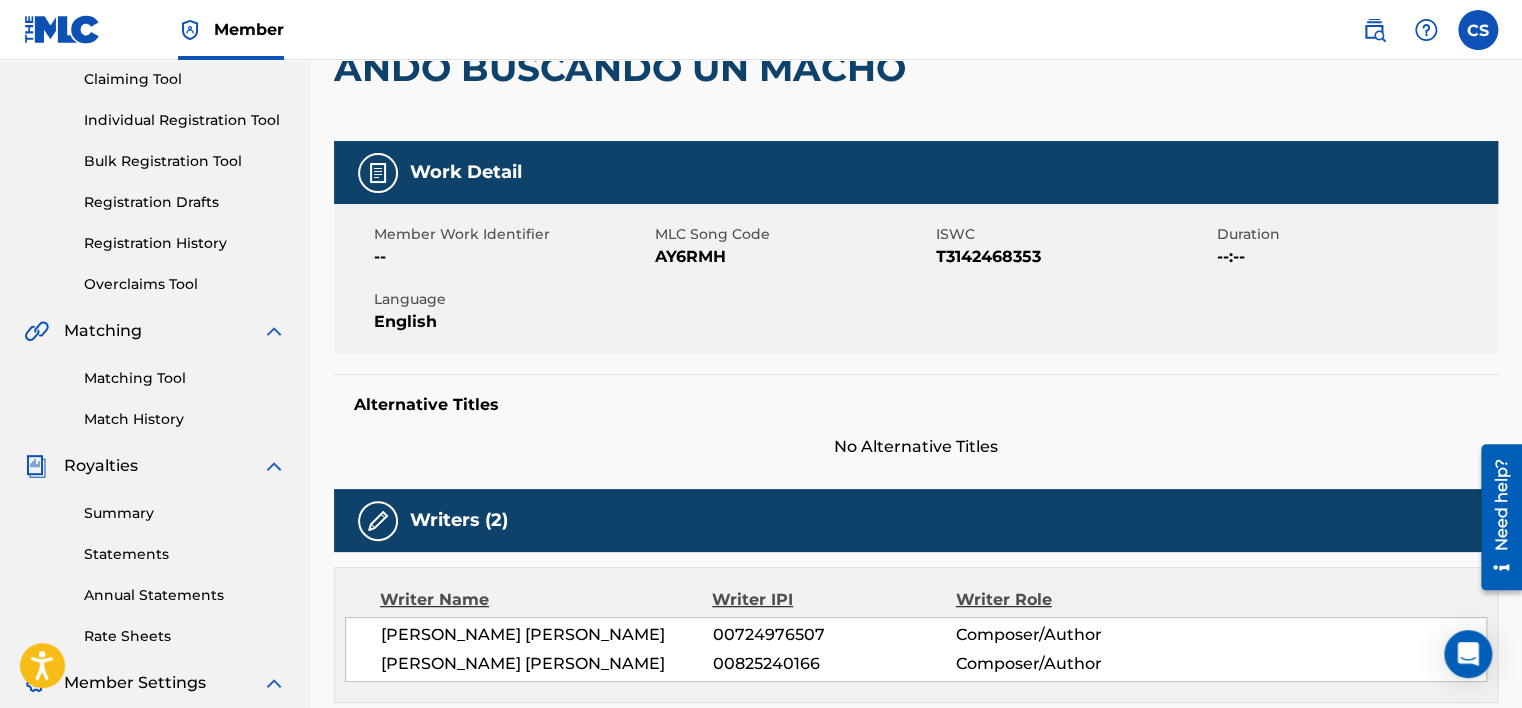 scroll, scrollTop: 15, scrollLeft: 0, axis: vertical 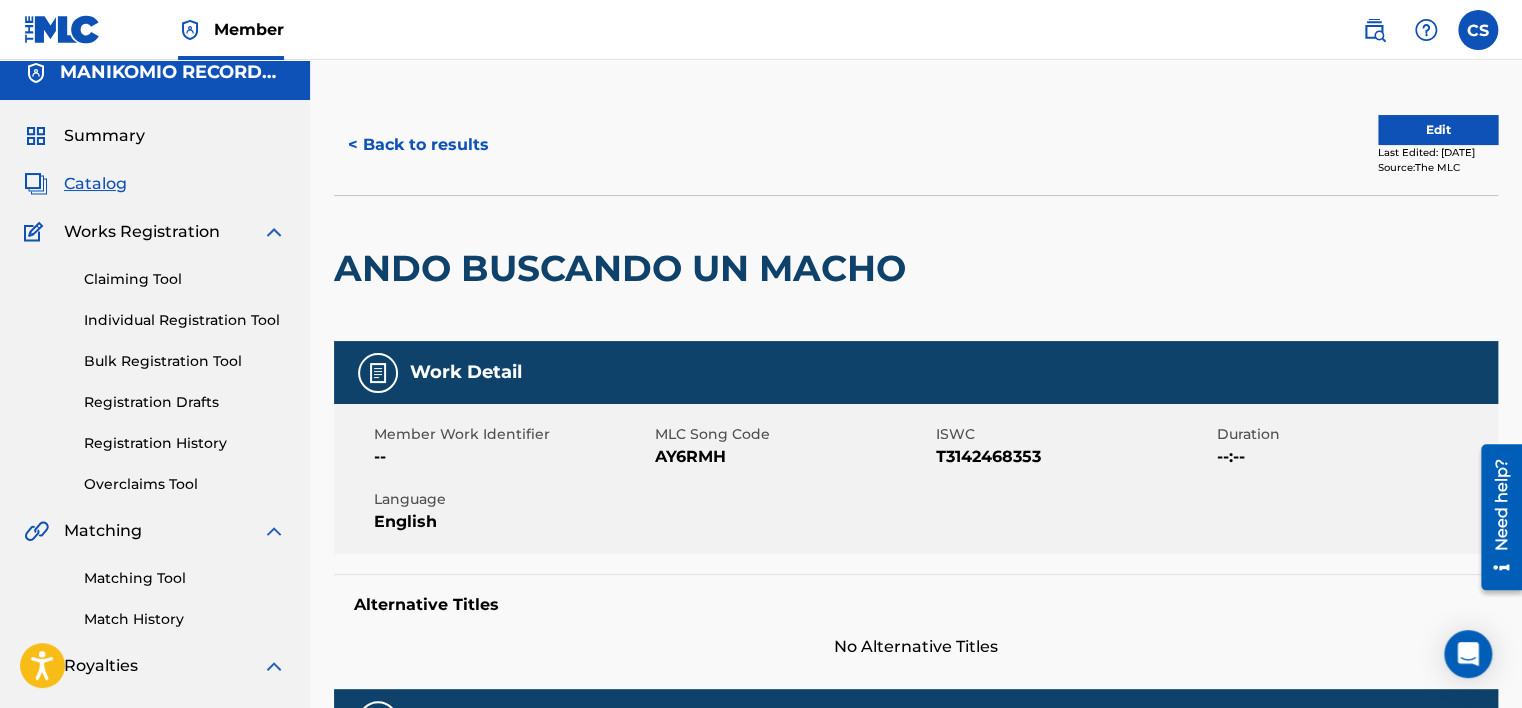 click on "Edit" at bounding box center [1438, 130] 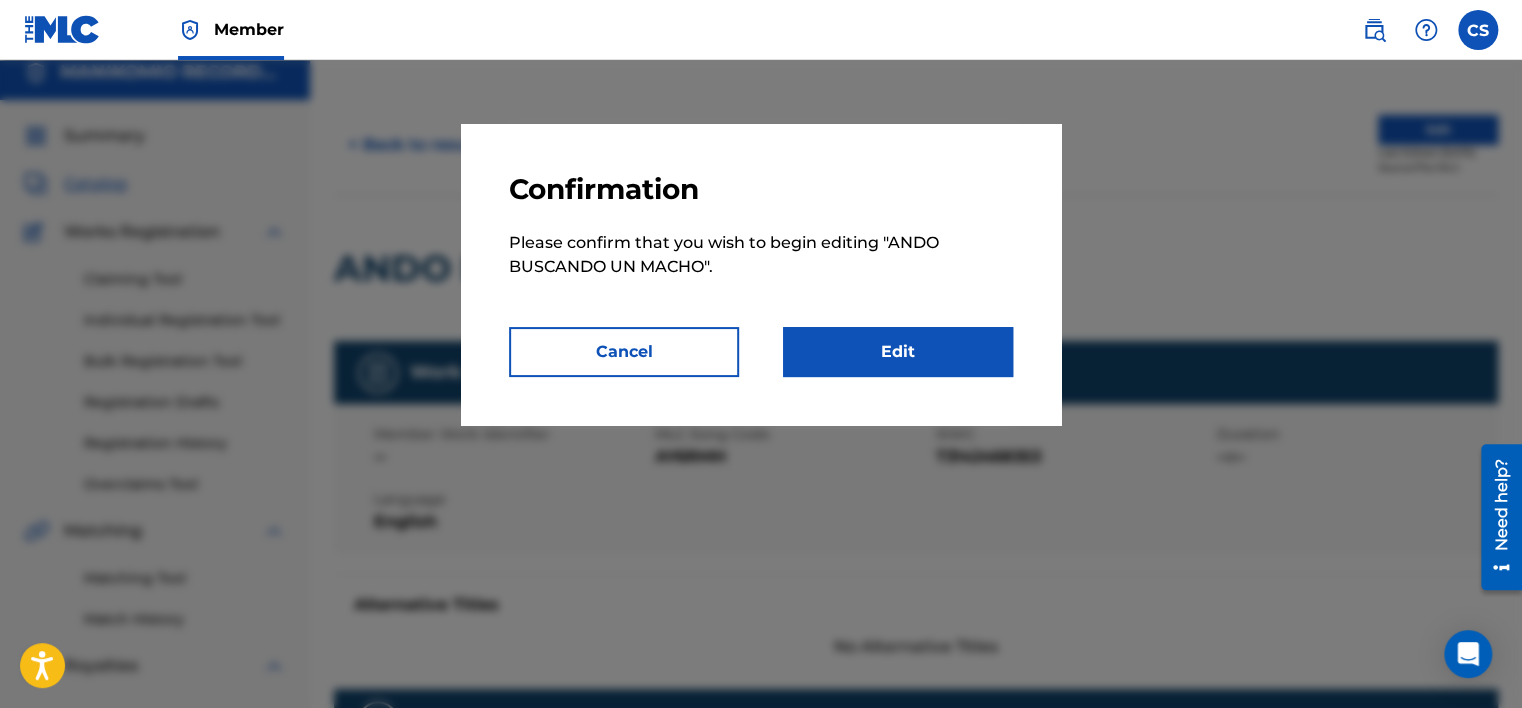click on "Edit" at bounding box center [898, 352] 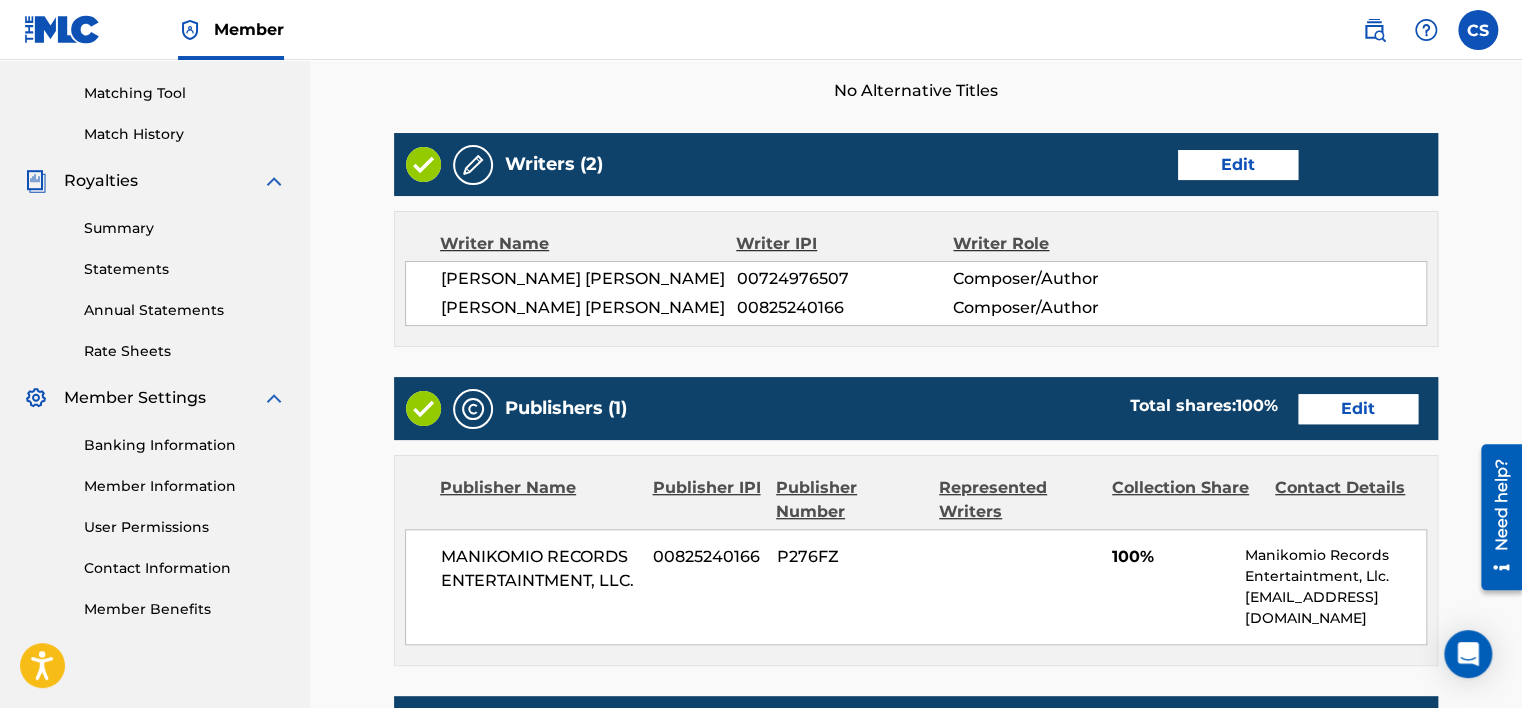 scroll, scrollTop: 600, scrollLeft: 0, axis: vertical 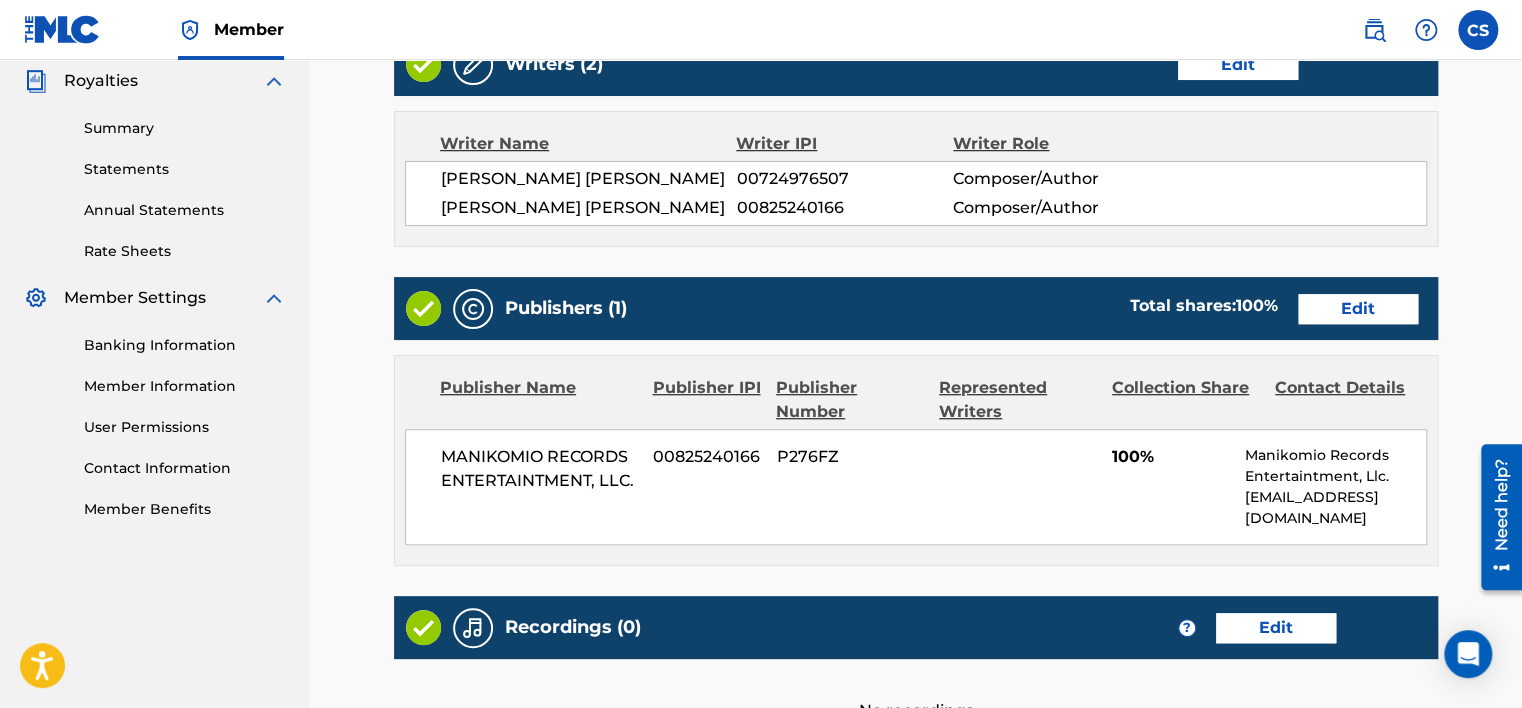click on "Edit" at bounding box center (1358, 309) 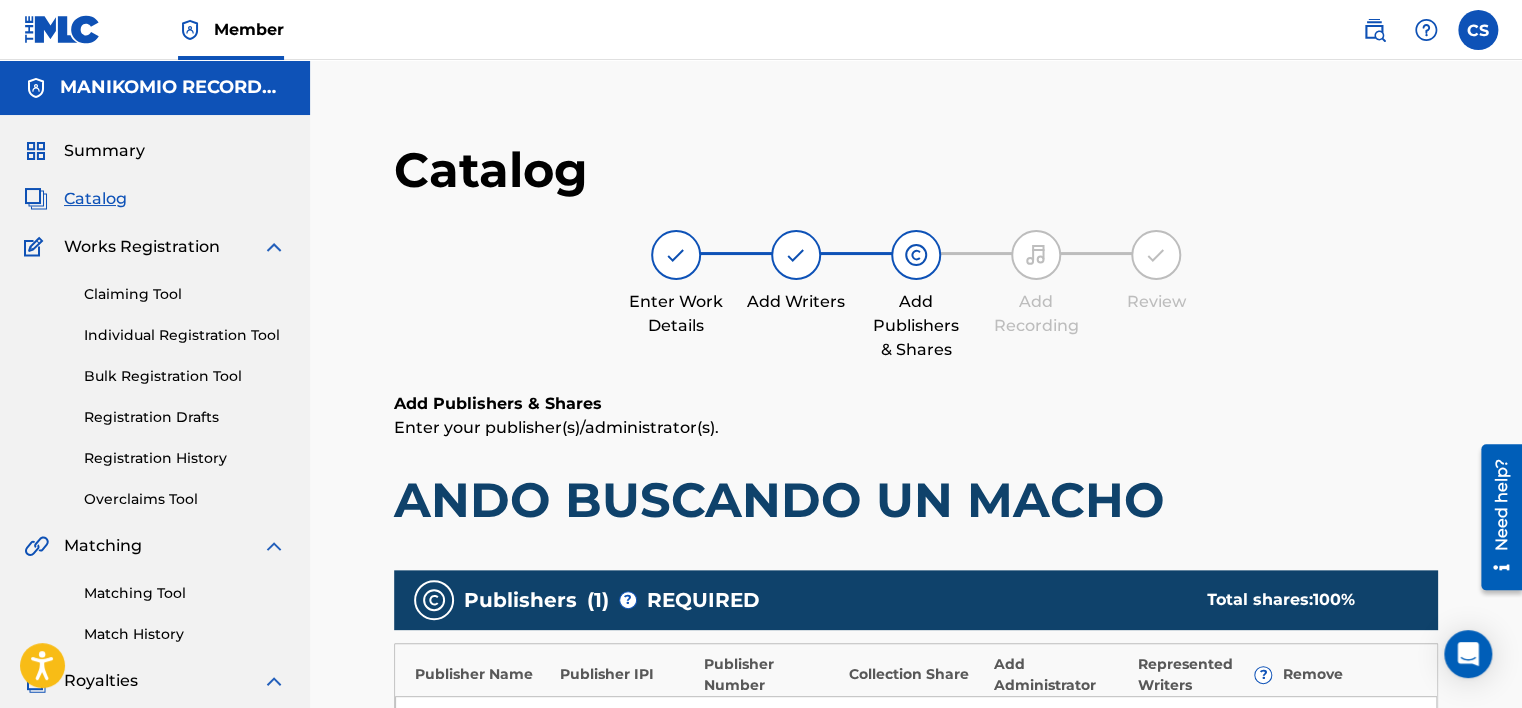 scroll, scrollTop: 300, scrollLeft: 0, axis: vertical 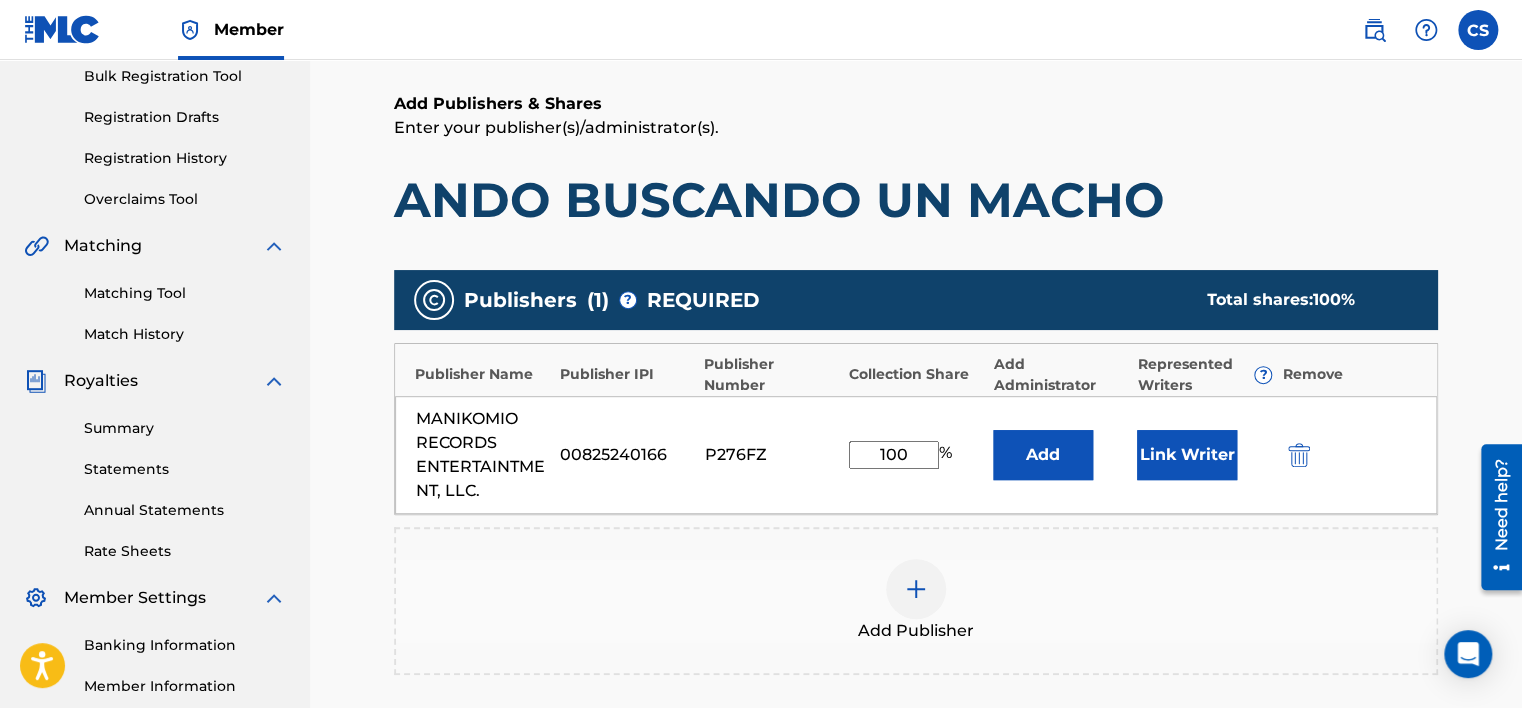 click on "Link Writer" at bounding box center [1187, 455] 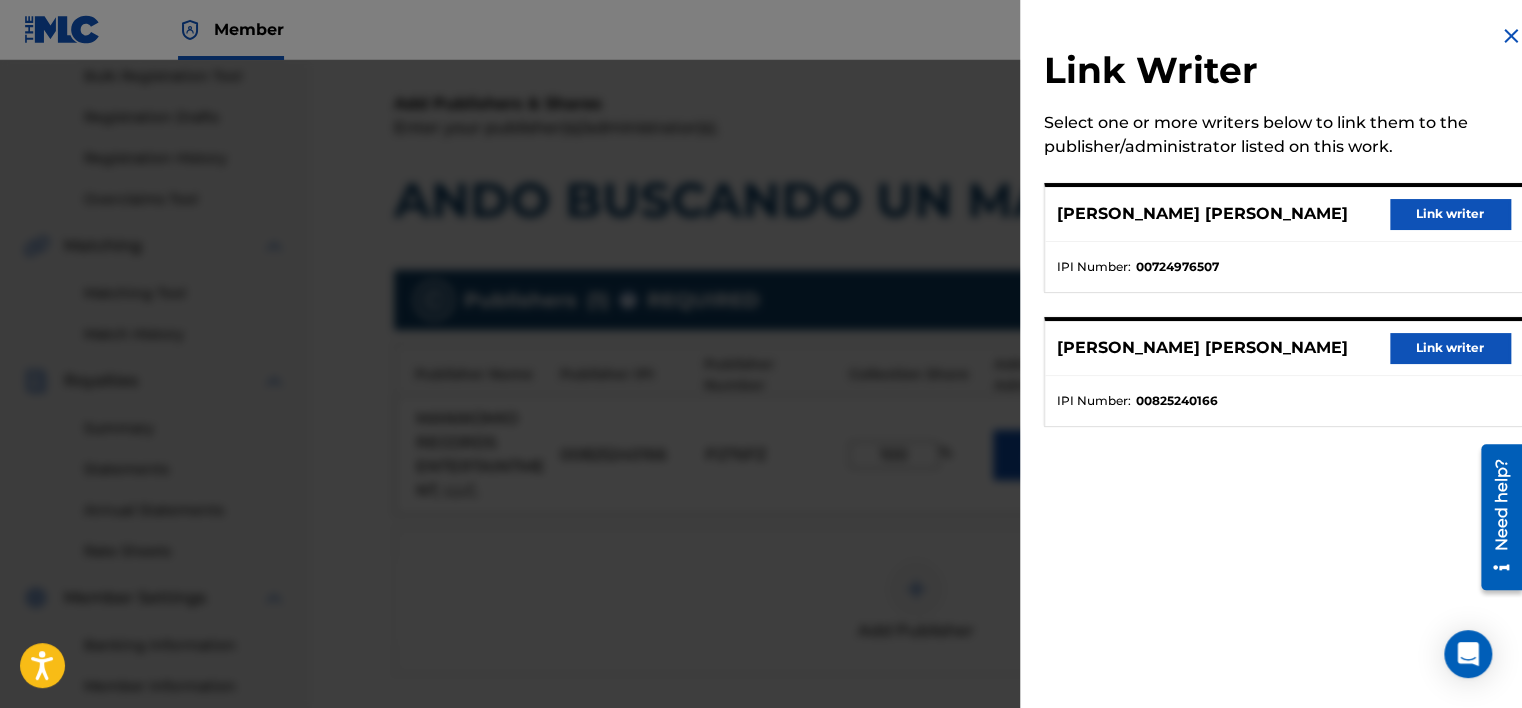 click on "Link writer" at bounding box center [1450, 348] 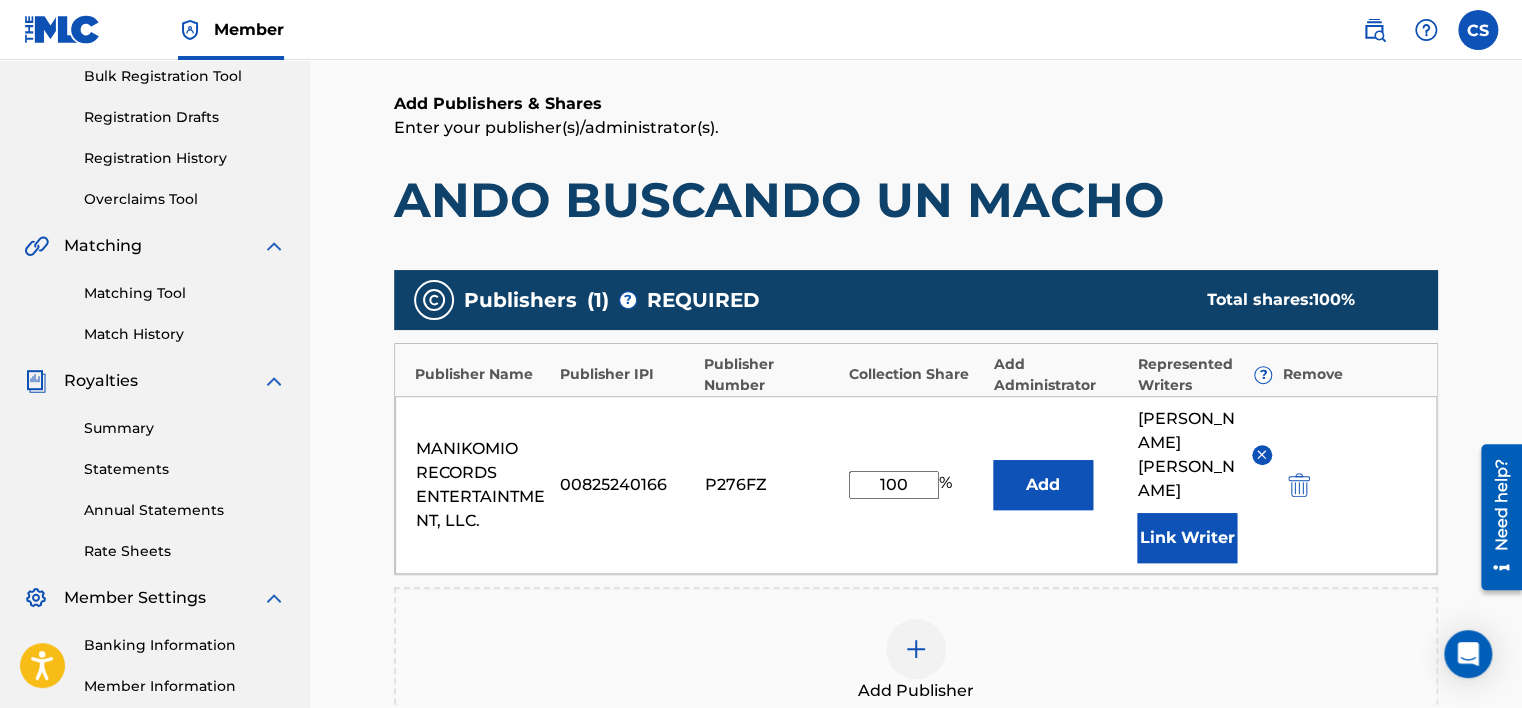 drag, startPoint x: 924, startPoint y: 468, endPoint x: 840, endPoint y: 470, distance: 84.0238 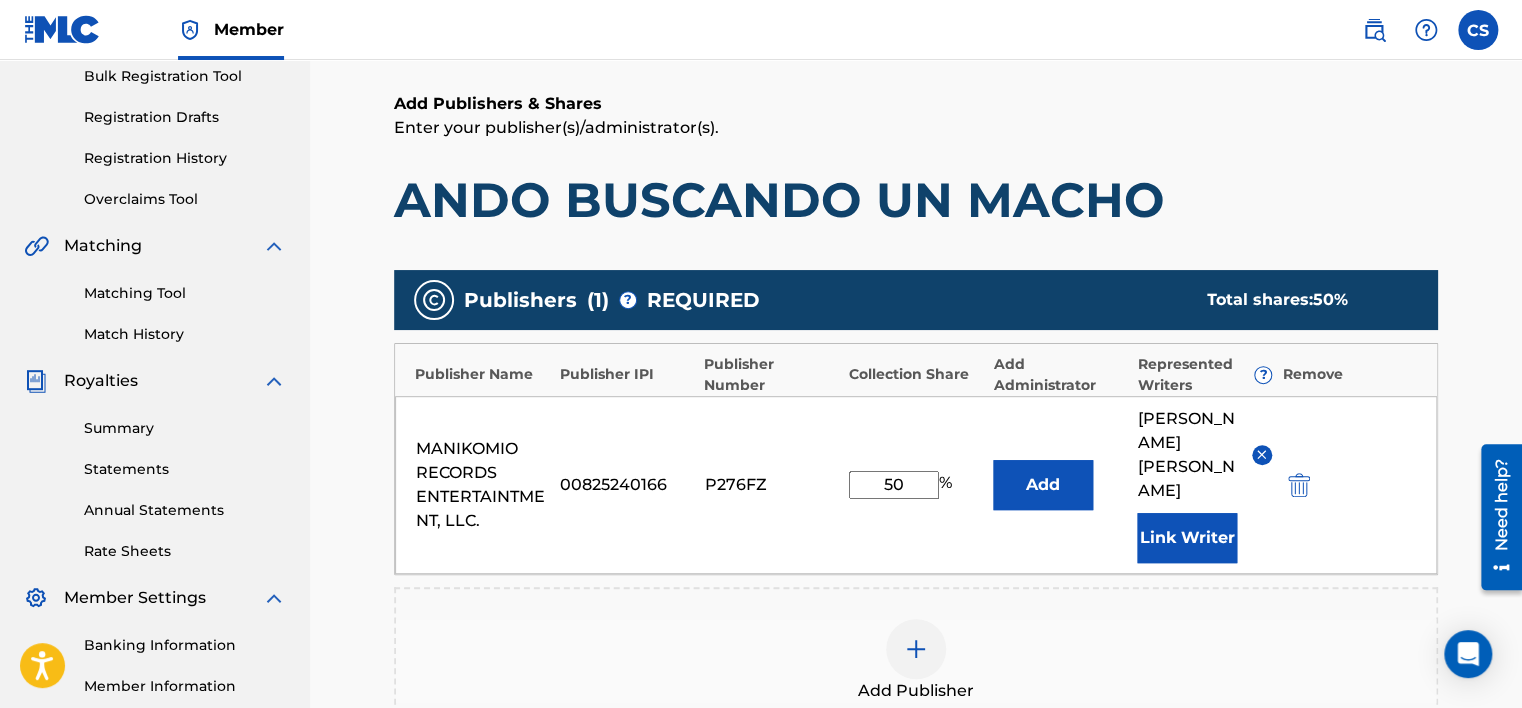 type on "50" 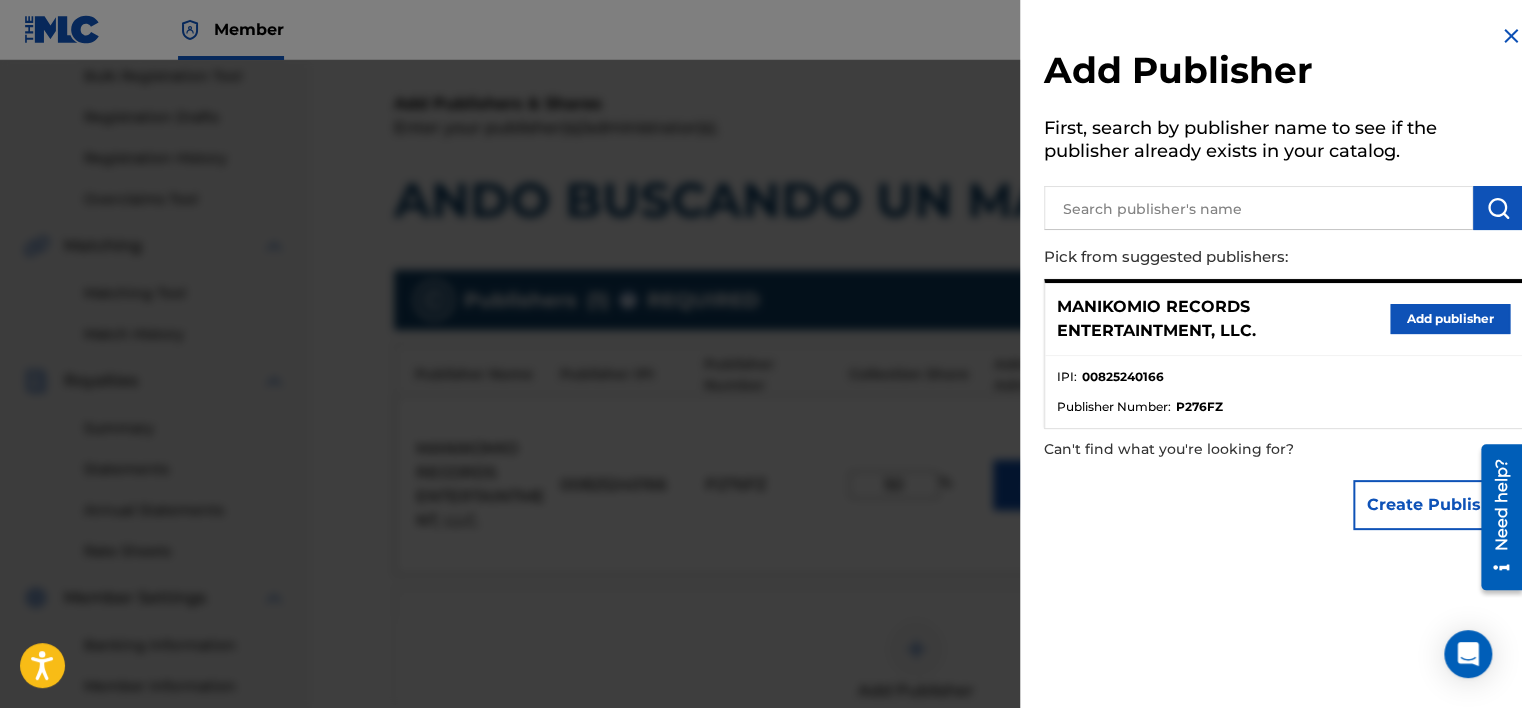 click on "Add publisher" at bounding box center [1450, 319] 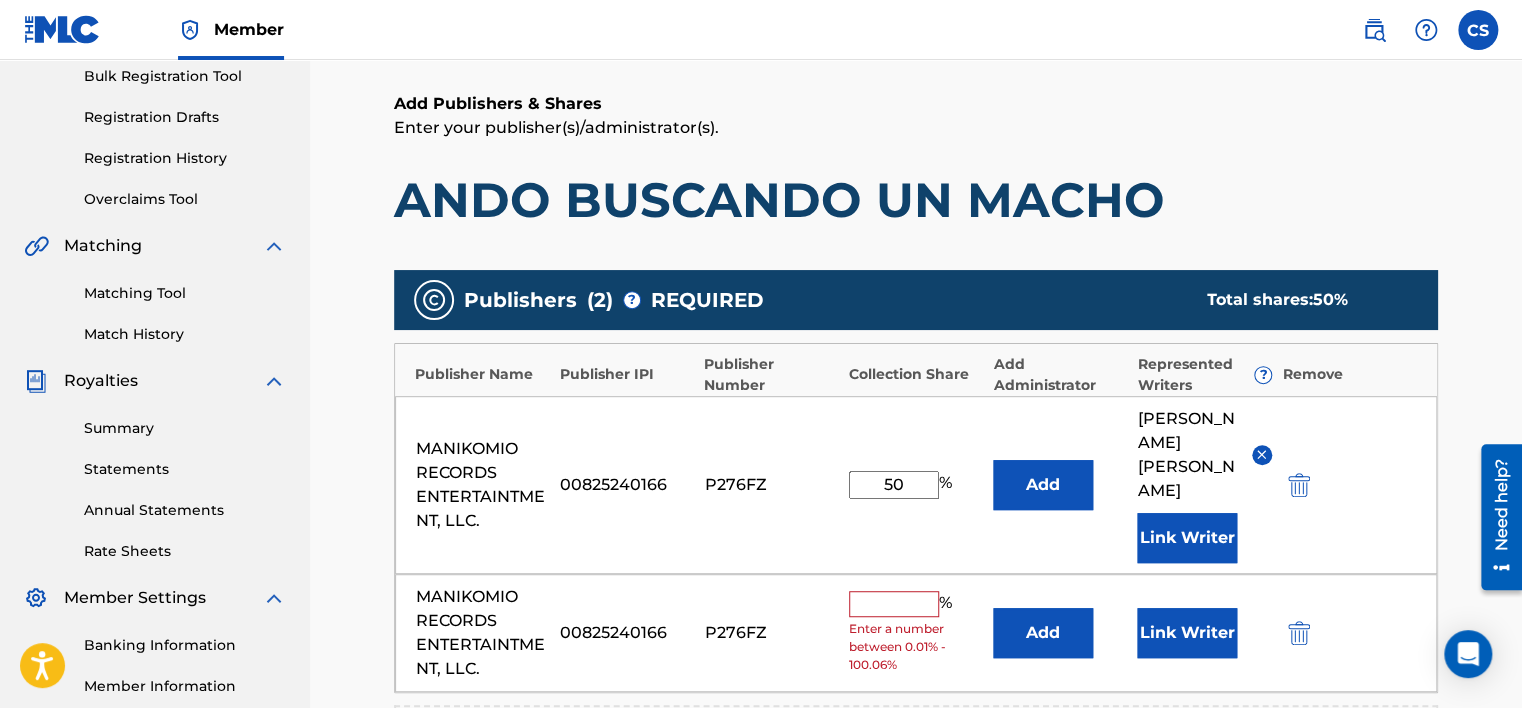 scroll, scrollTop: 400, scrollLeft: 0, axis: vertical 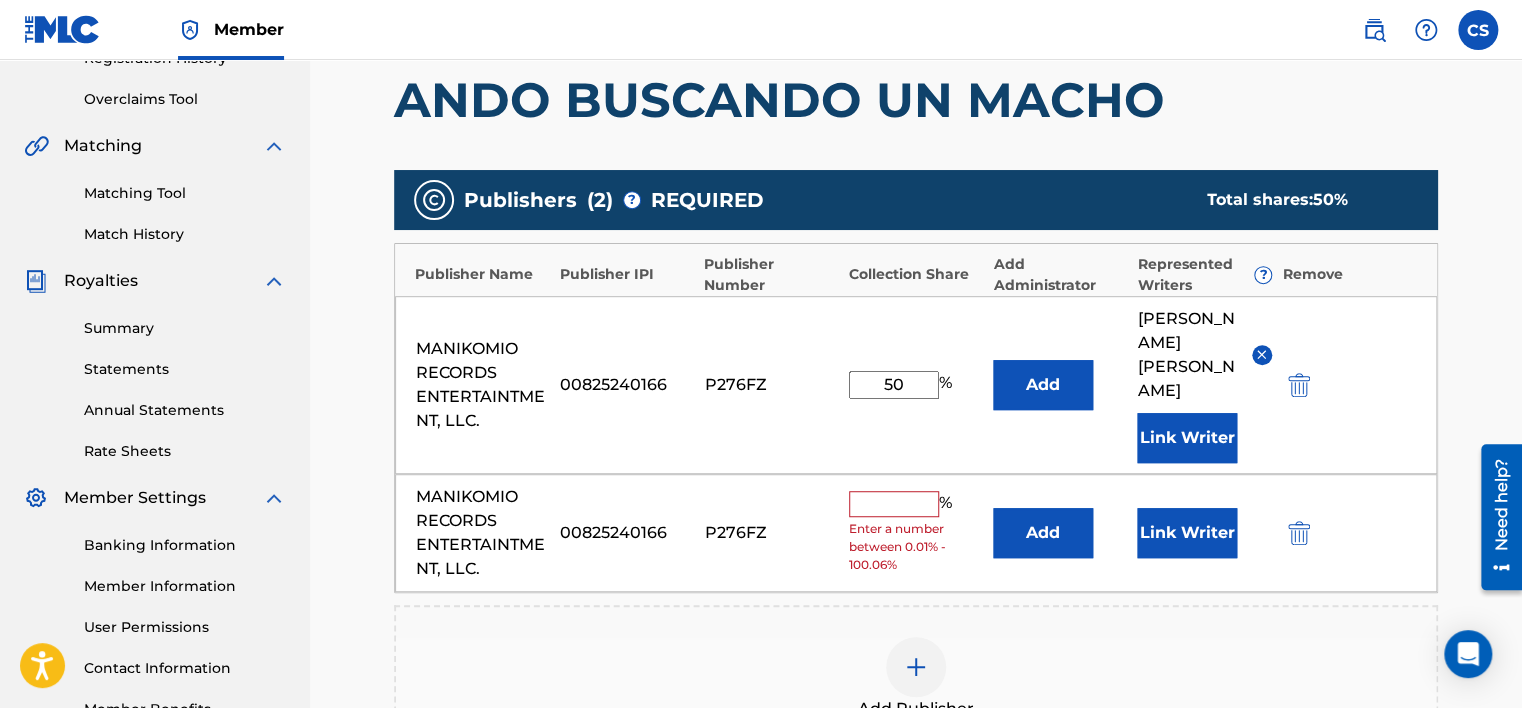 click at bounding box center (1299, 533) 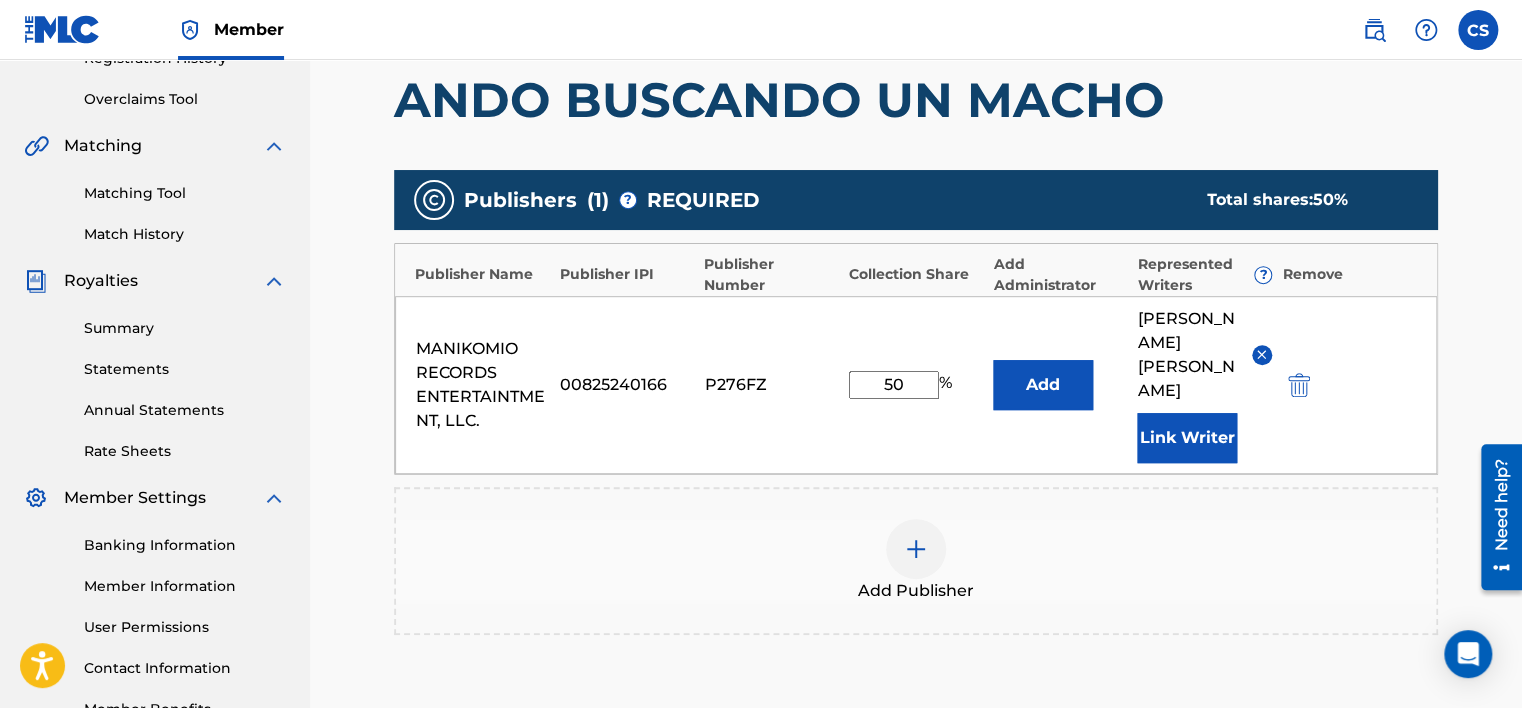 scroll, scrollTop: 653, scrollLeft: 0, axis: vertical 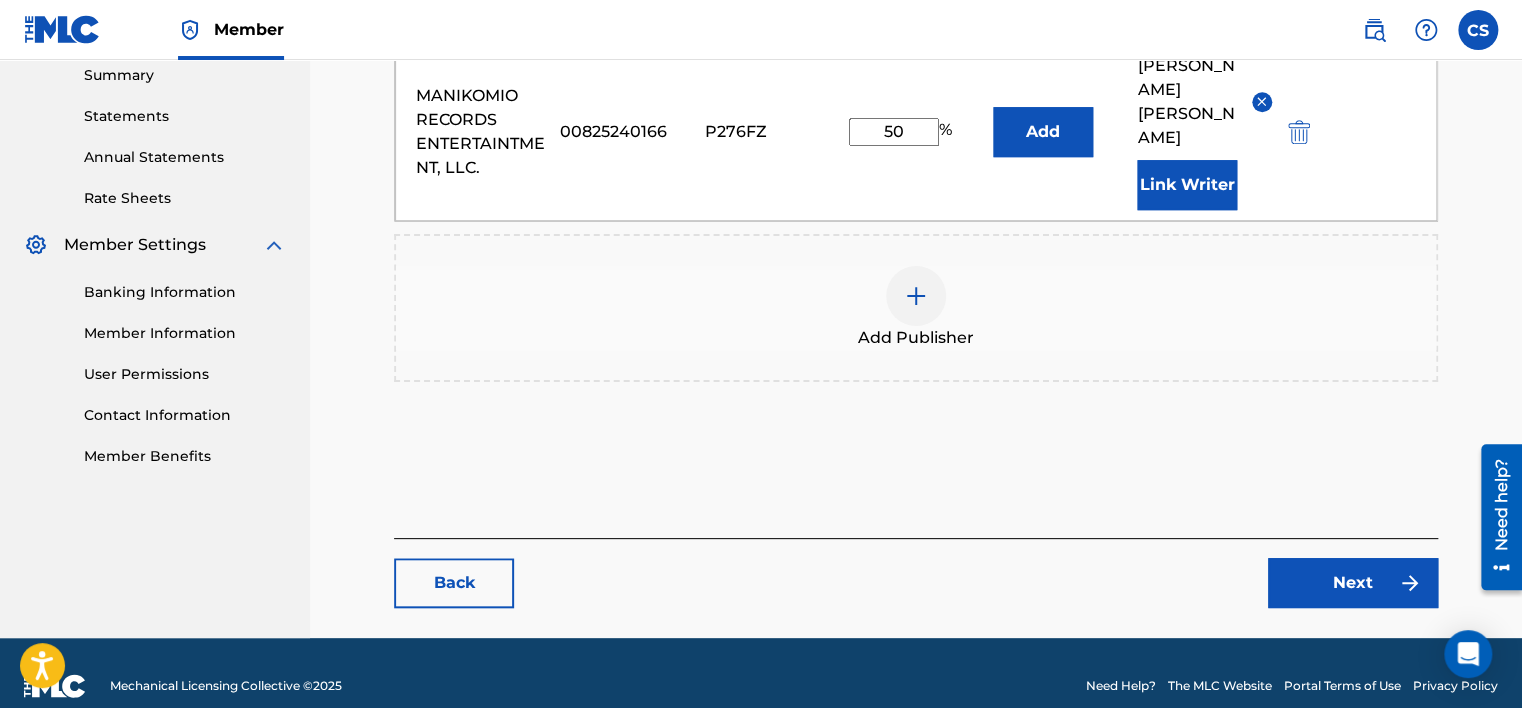 click on "Next" at bounding box center (1353, 583) 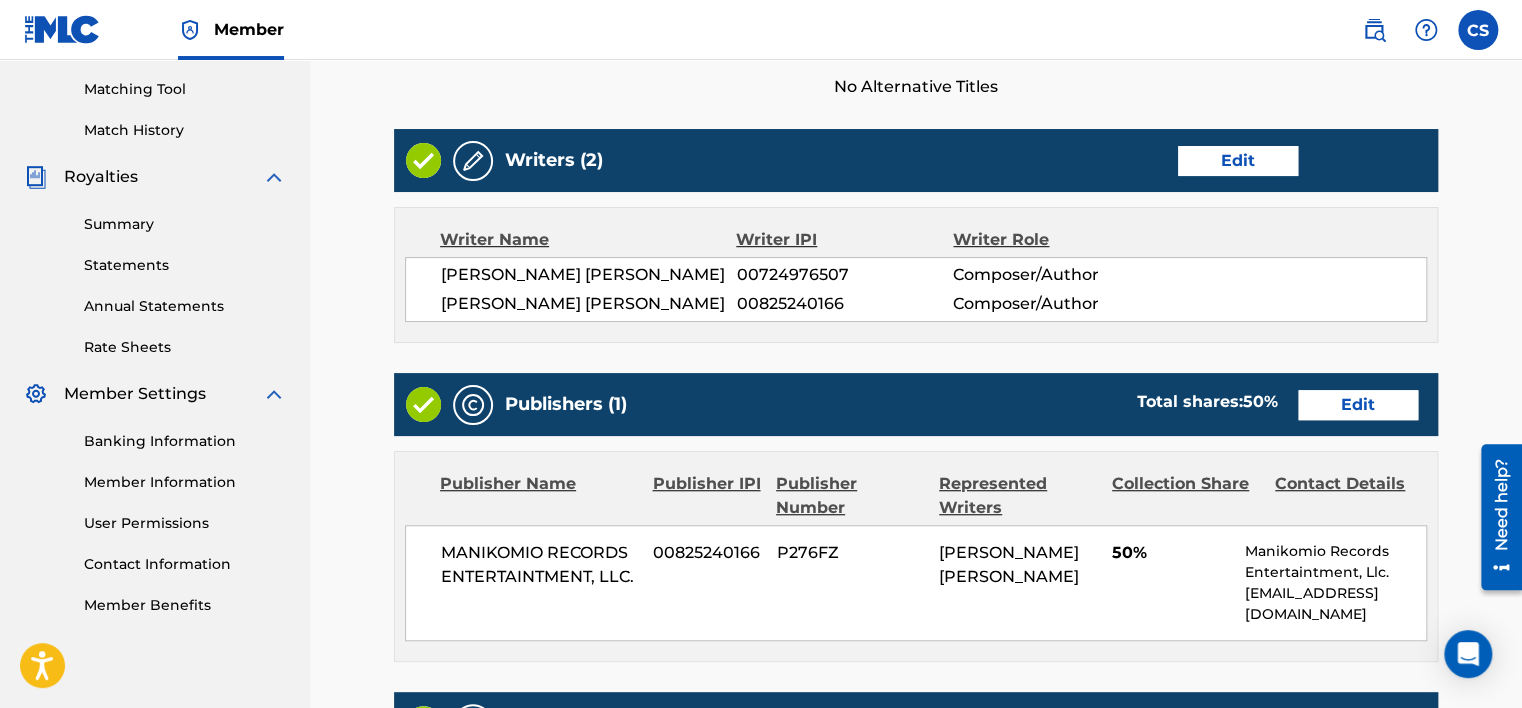 scroll, scrollTop: 704, scrollLeft: 0, axis: vertical 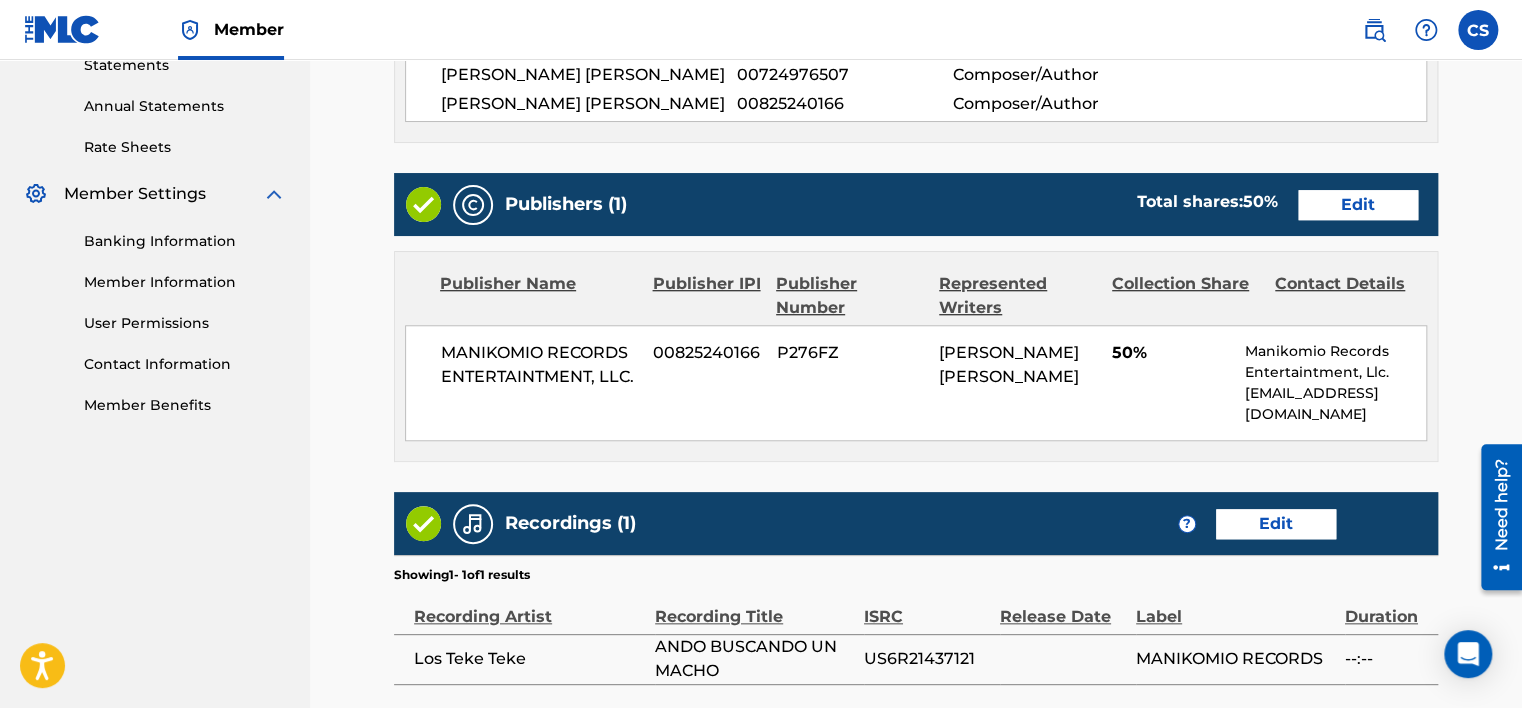 click on "Edit" at bounding box center (1358, 205) 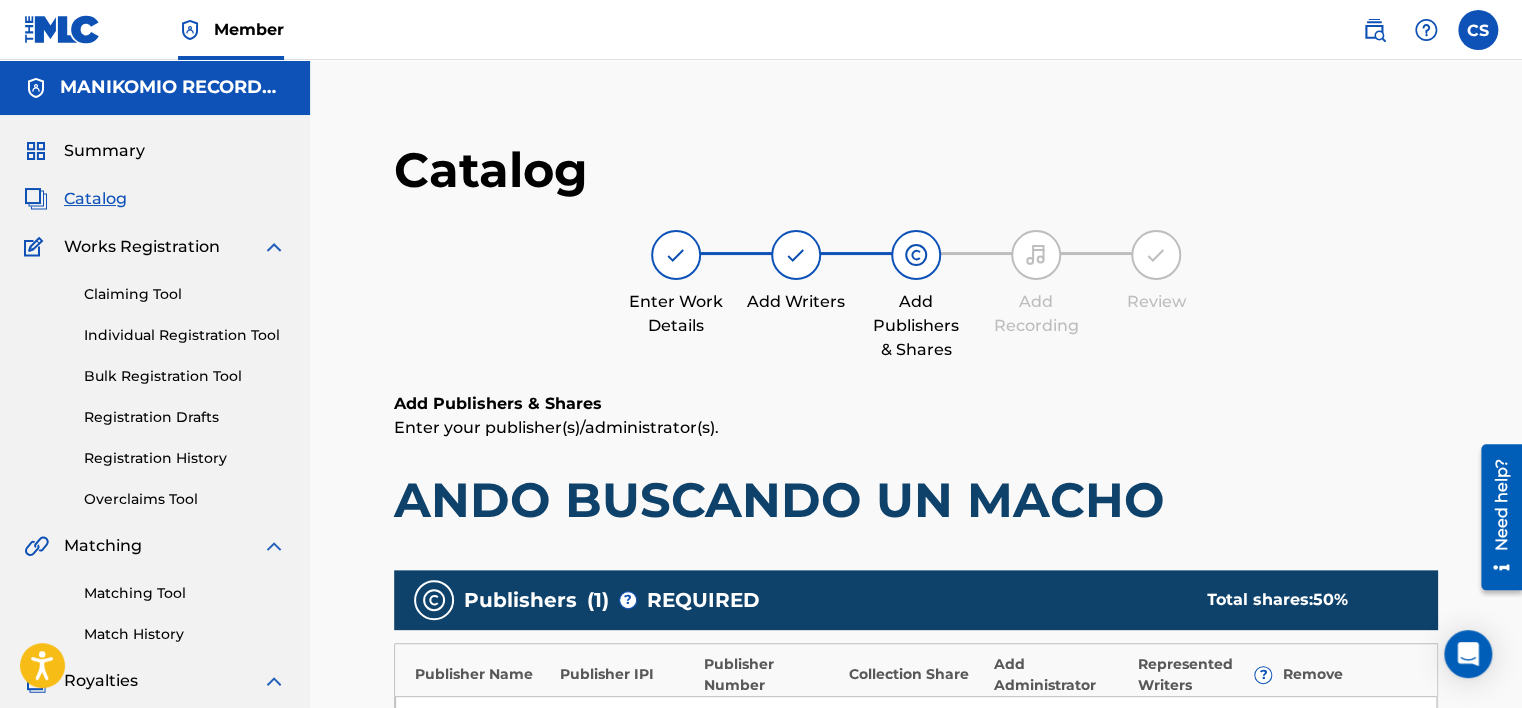 scroll, scrollTop: 300, scrollLeft: 0, axis: vertical 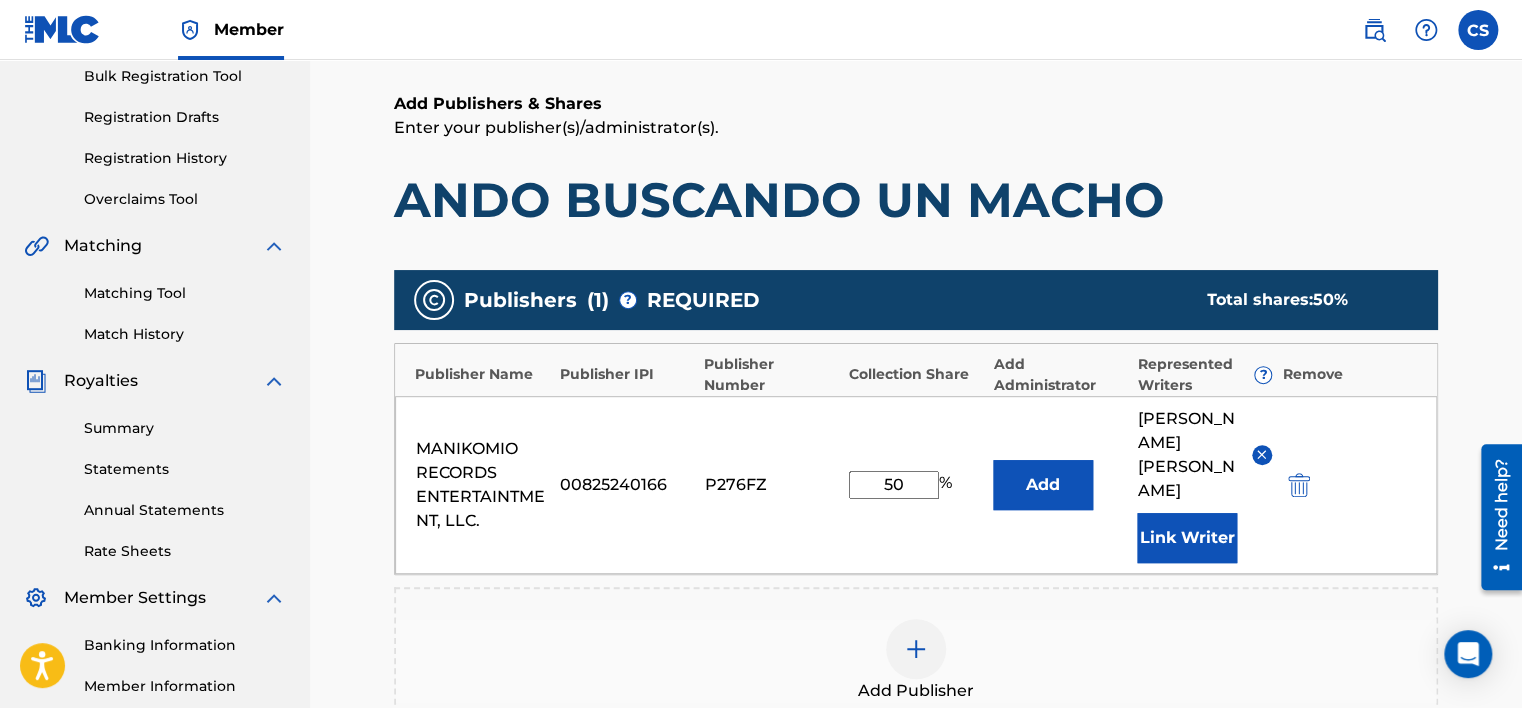 click on "Link Writer" at bounding box center (1187, 538) 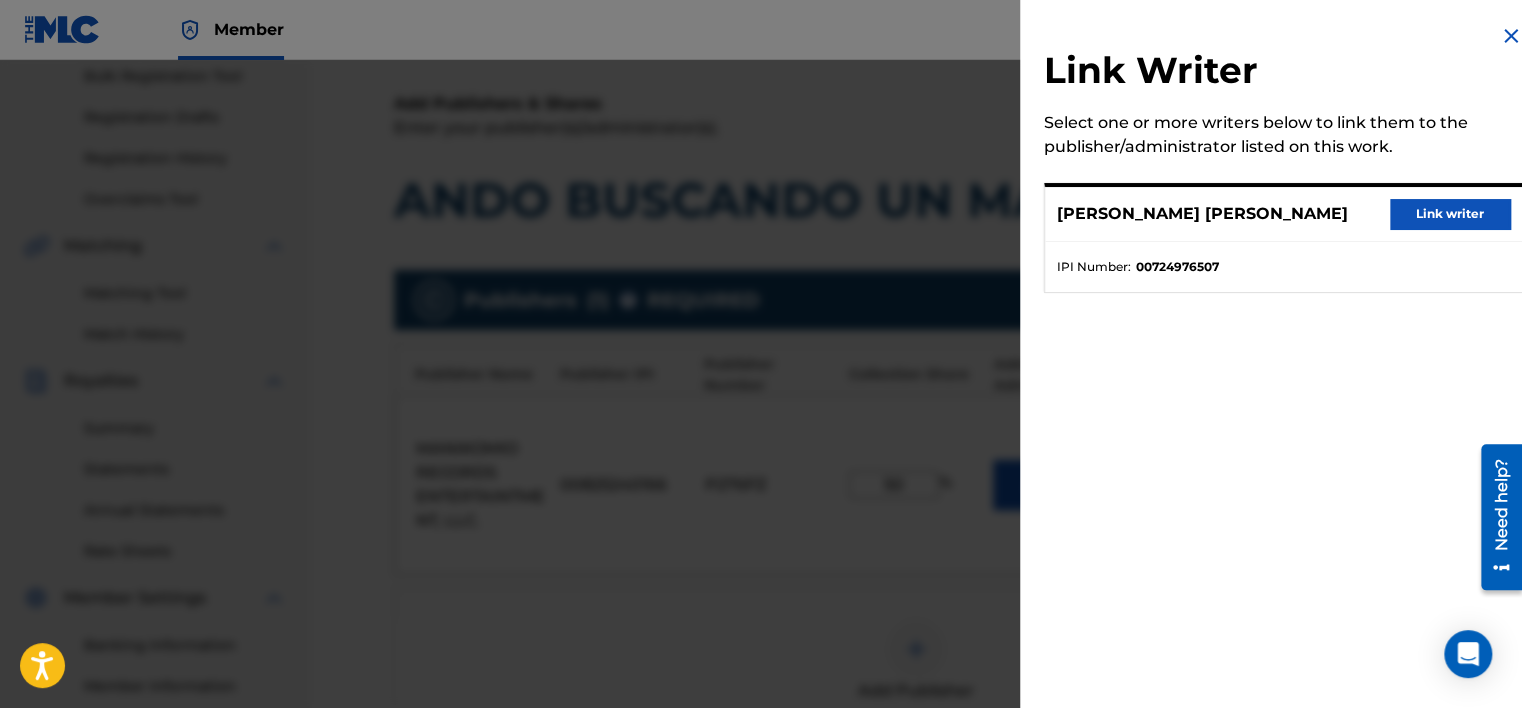 click on "Link writer" at bounding box center (1450, 214) 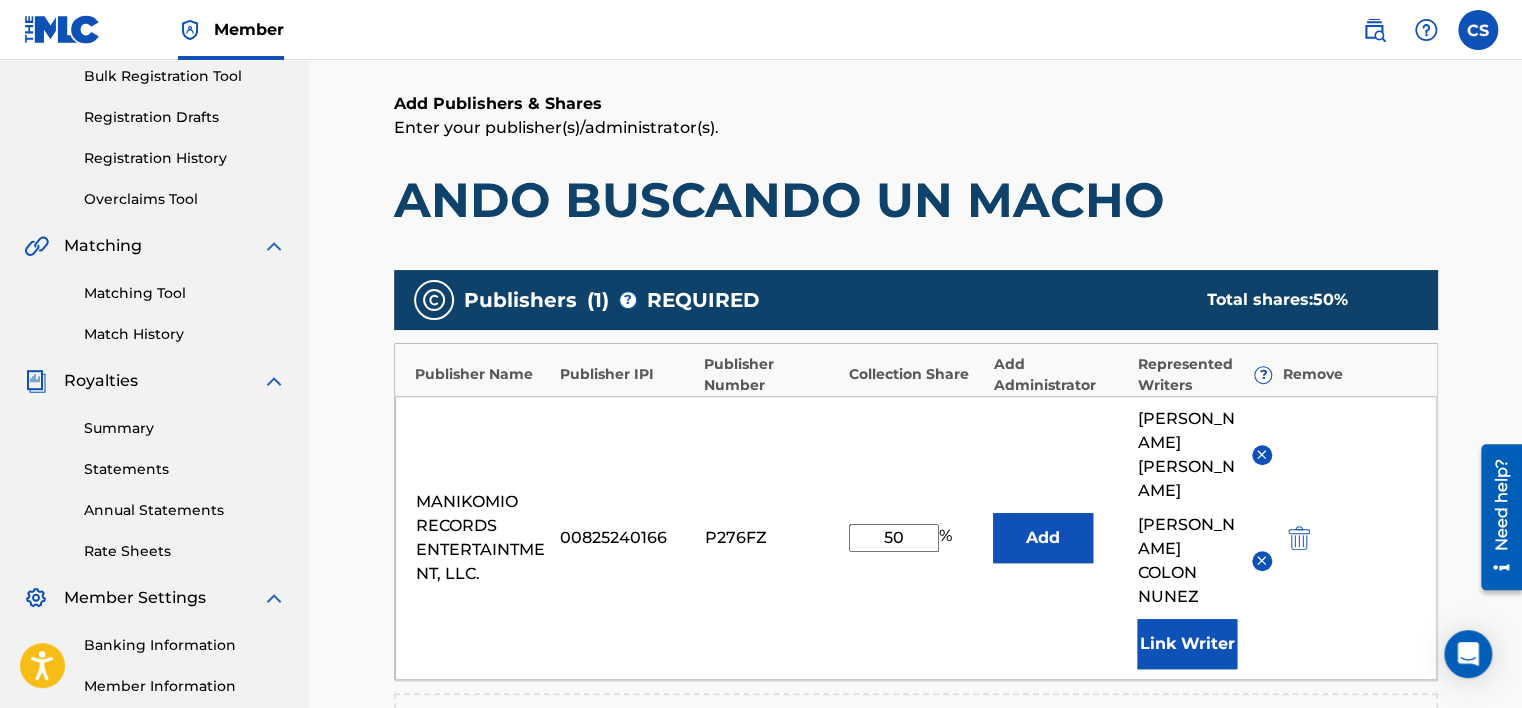 drag, startPoint x: 915, startPoint y: 524, endPoint x: 761, endPoint y: 520, distance: 154.05194 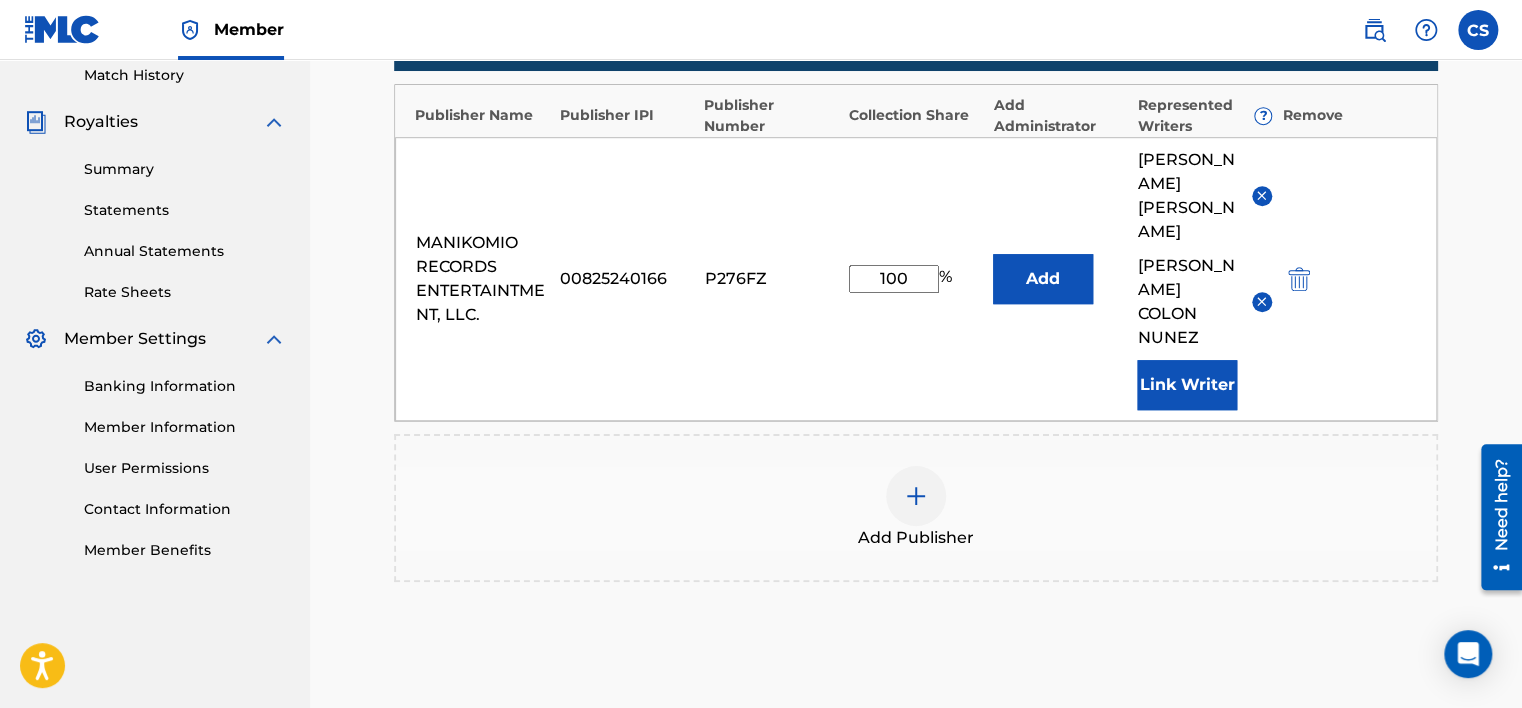 scroll, scrollTop: 759, scrollLeft: 0, axis: vertical 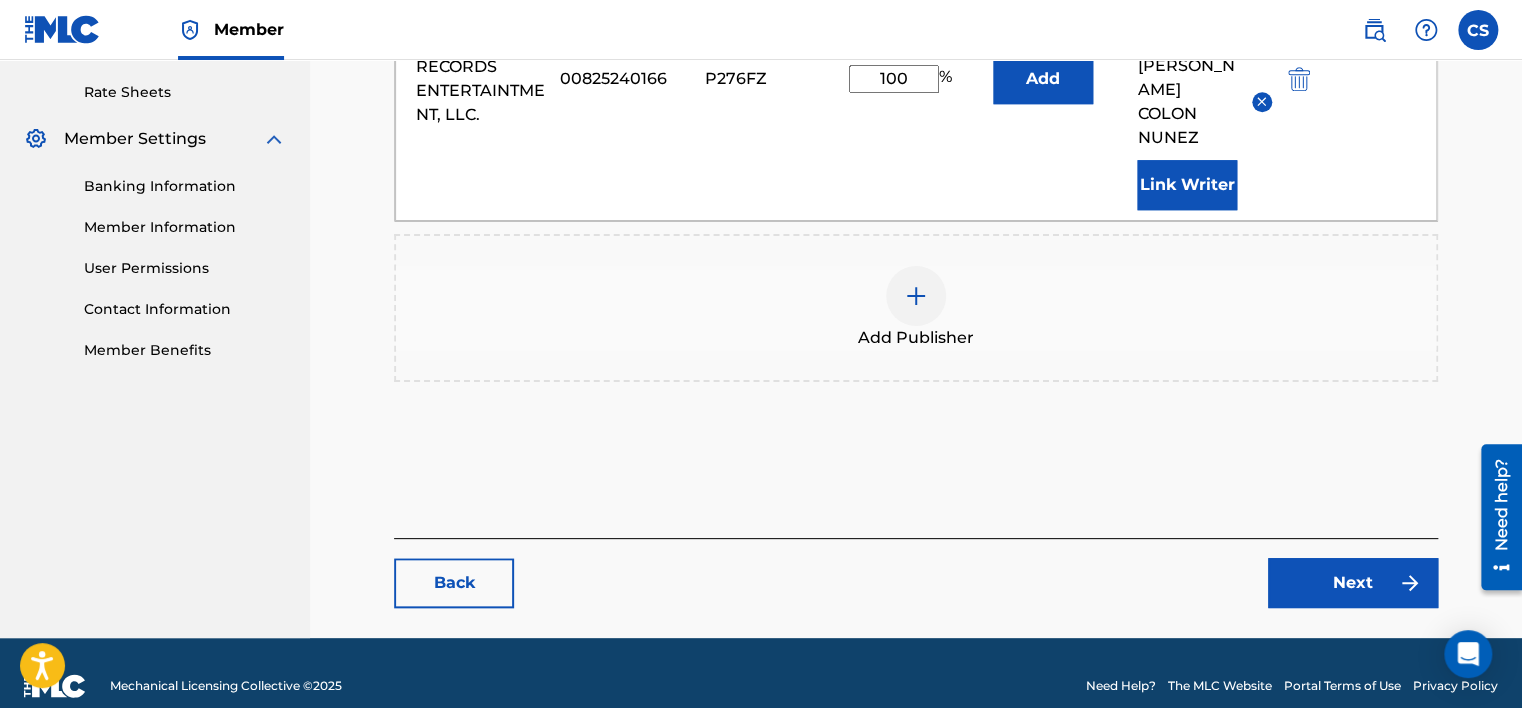 type on "100" 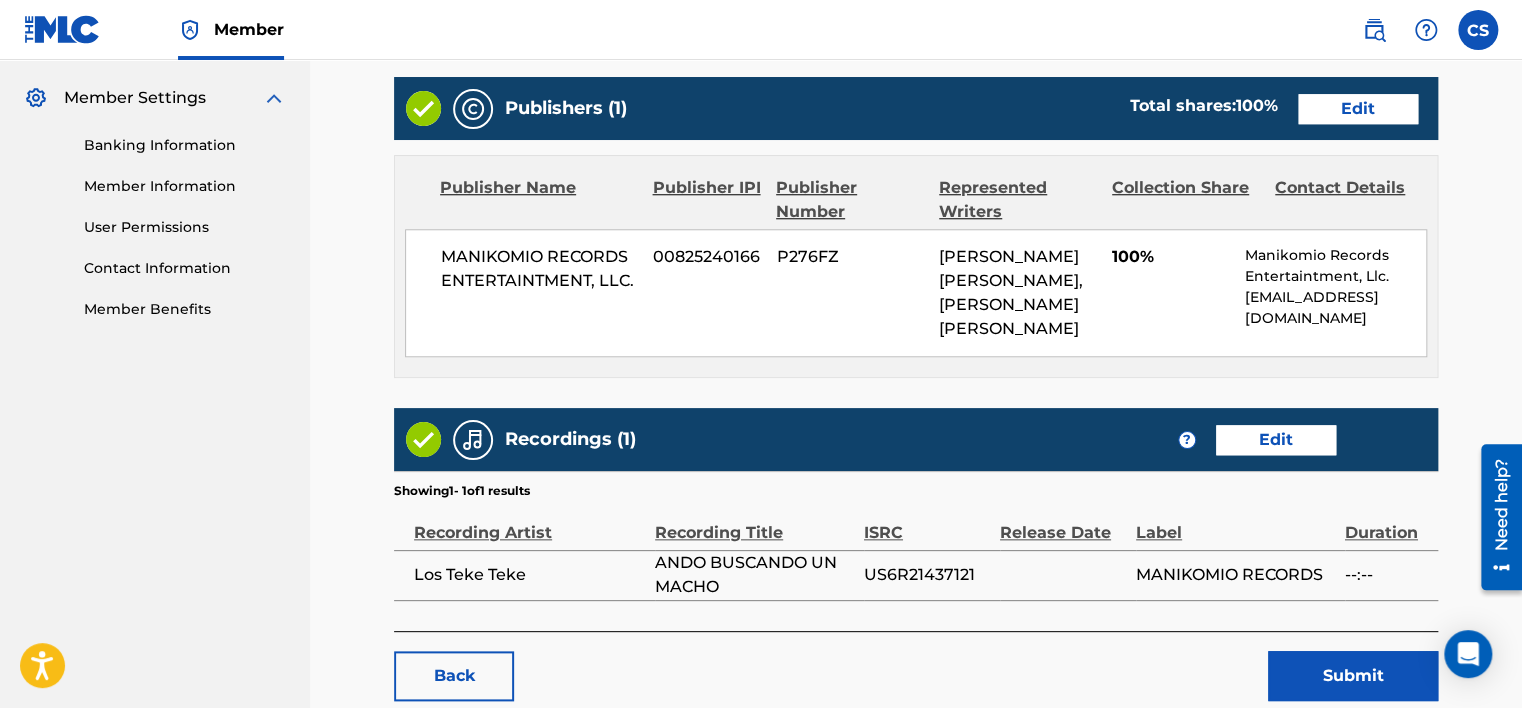 scroll, scrollTop: 940, scrollLeft: 0, axis: vertical 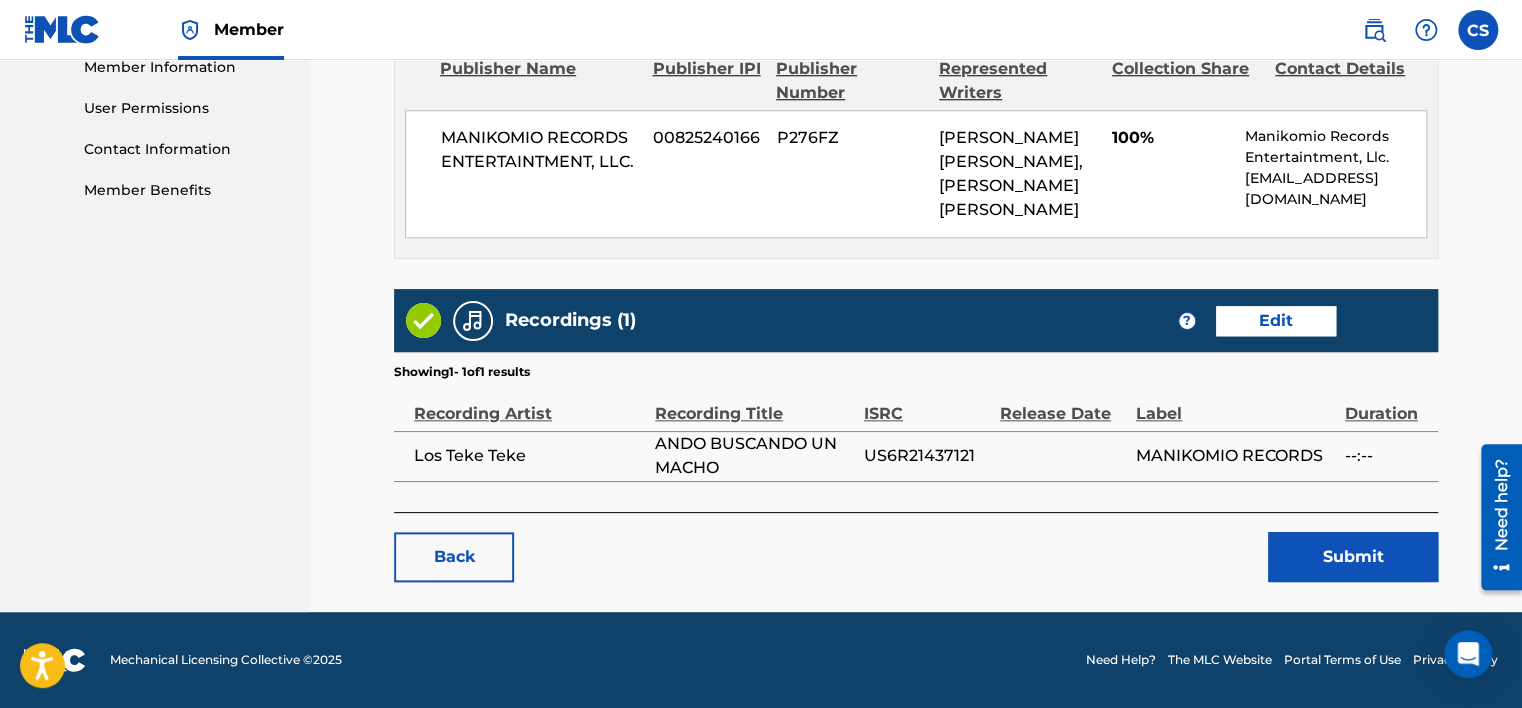 click on "Submit" at bounding box center (1353, 557) 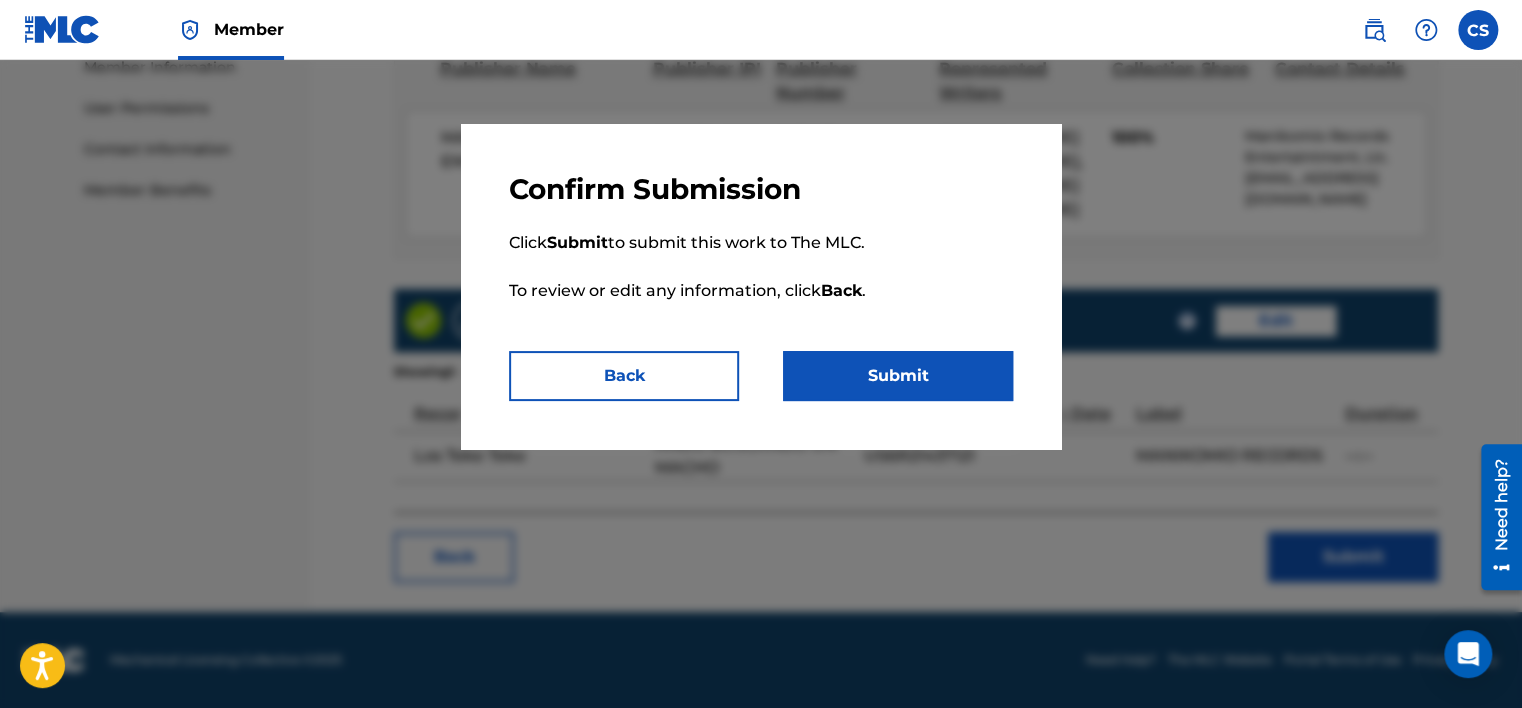 click on "Submit" at bounding box center (898, 376) 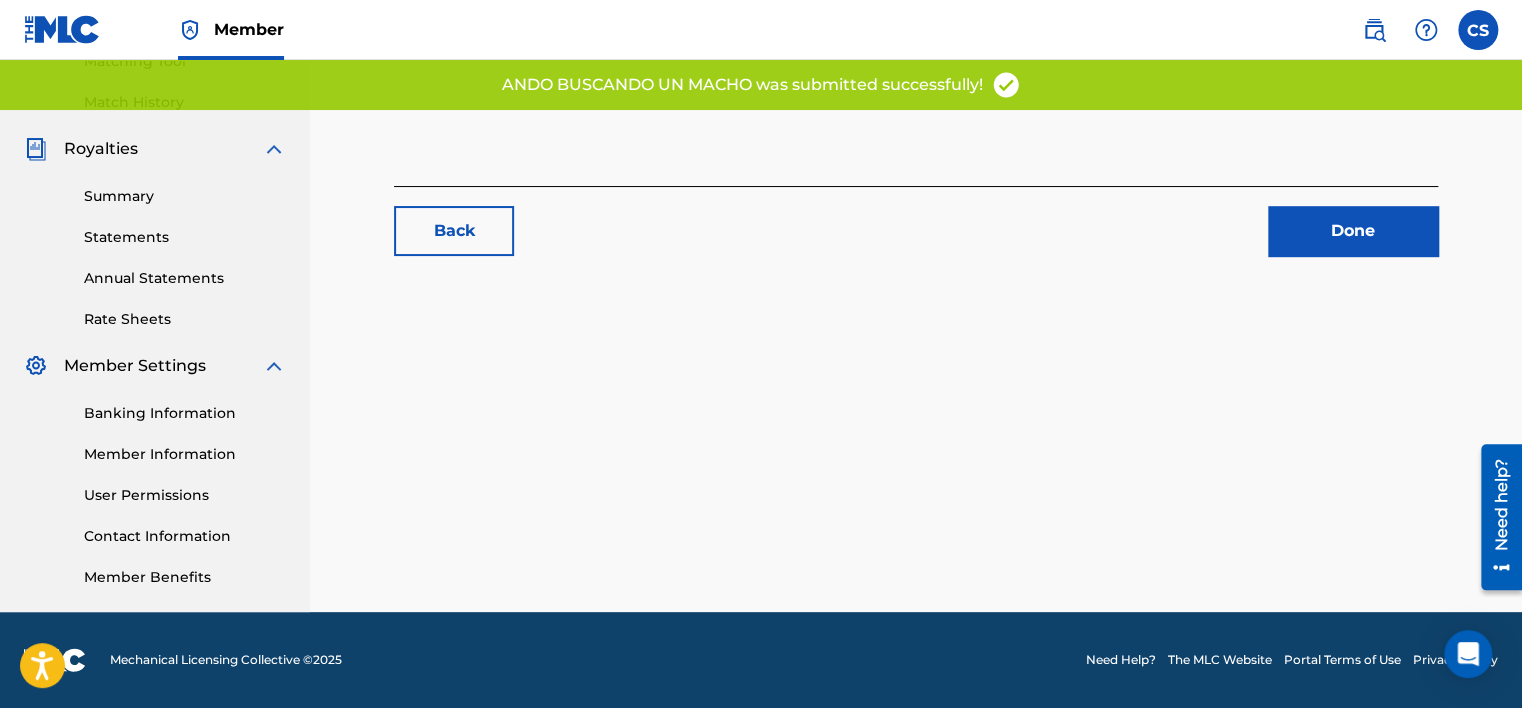 scroll, scrollTop: 0, scrollLeft: 0, axis: both 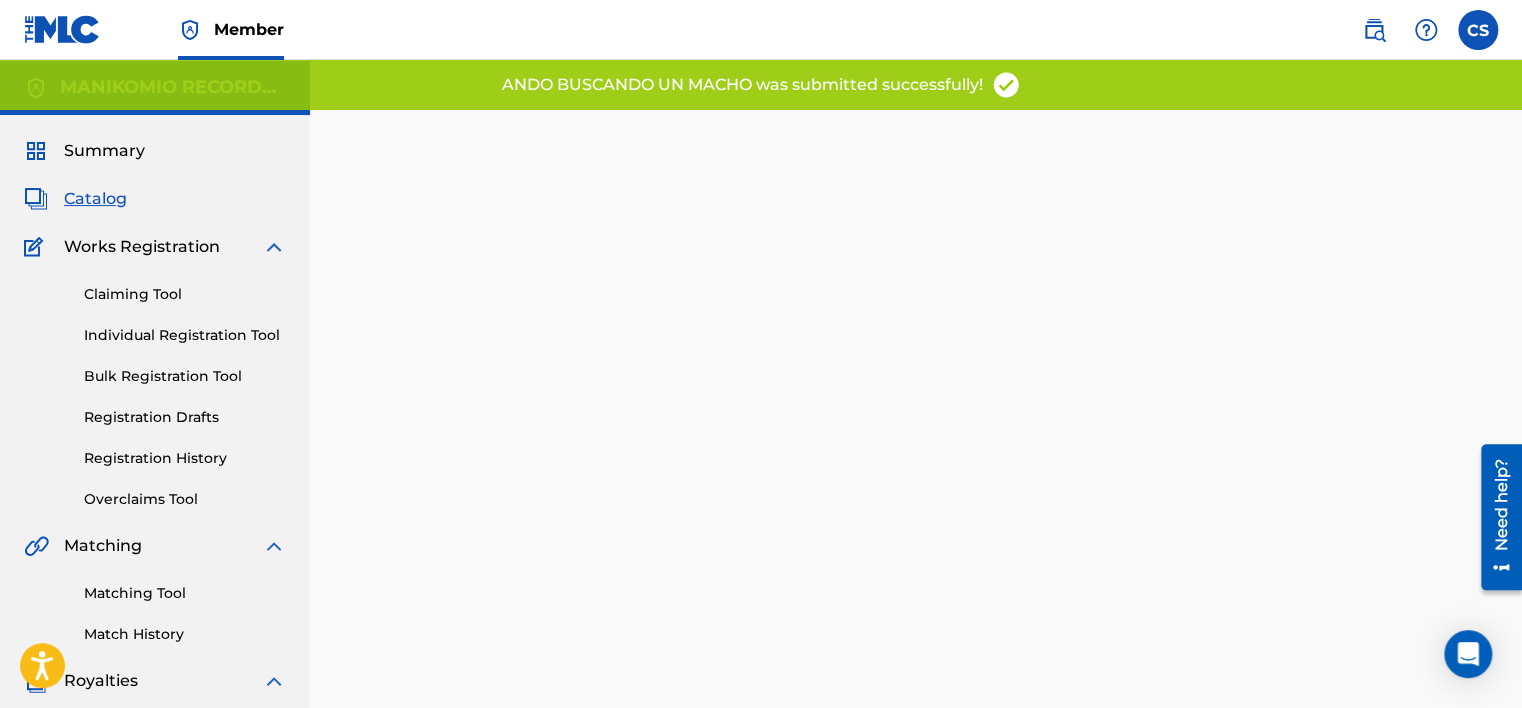click on "Catalog" at bounding box center (95, 199) 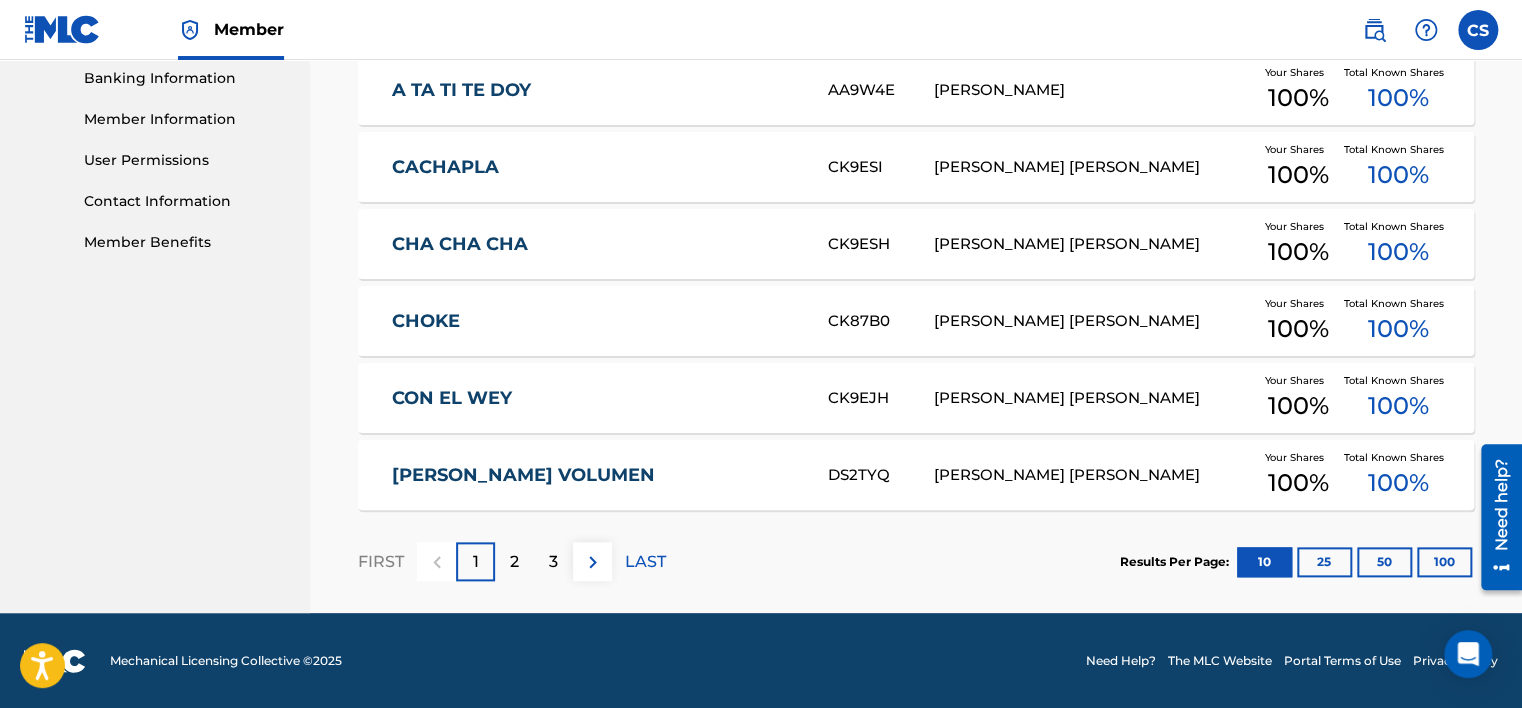 scroll, scrollTop: 667, scrollLeft: 0, axis: vertical 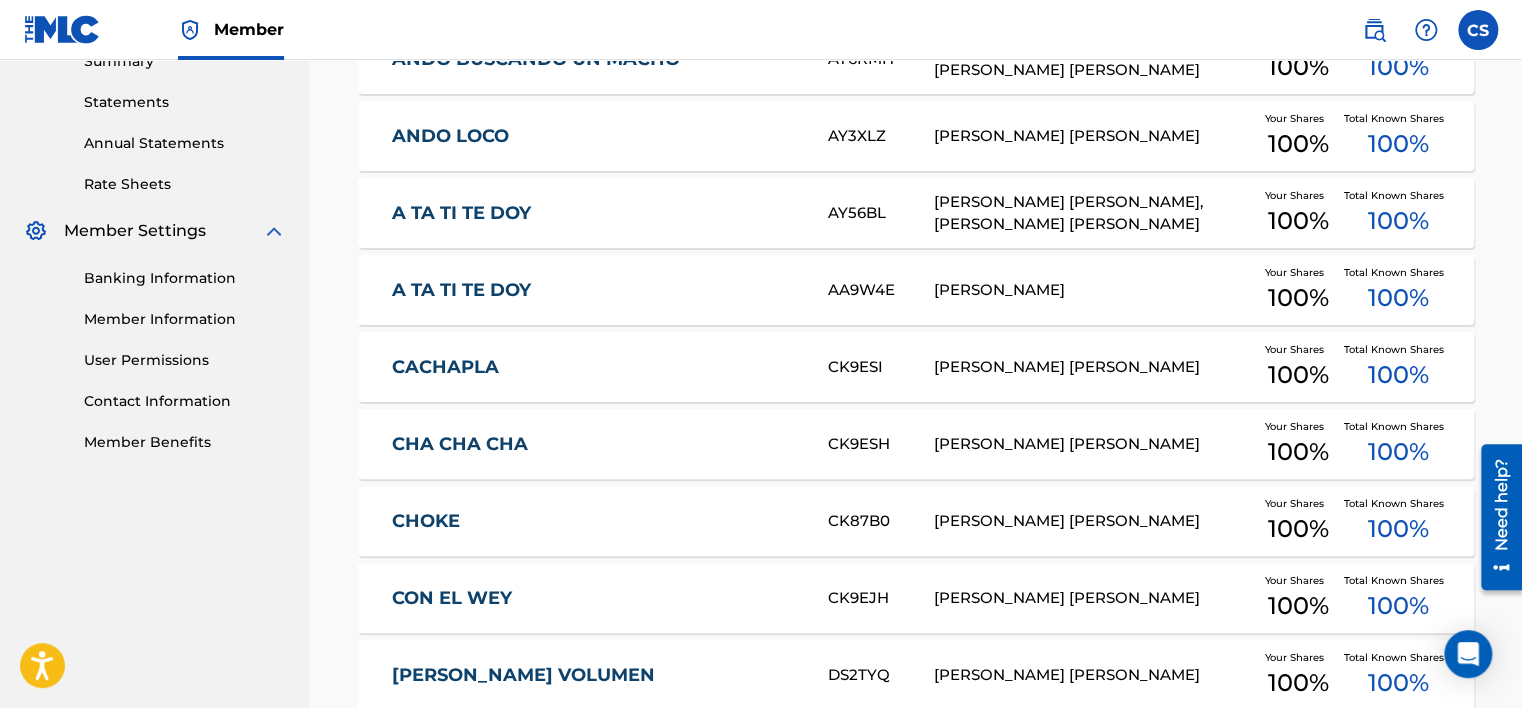 click on "A TA TI TE DOY" at bounding box center (595, 213) 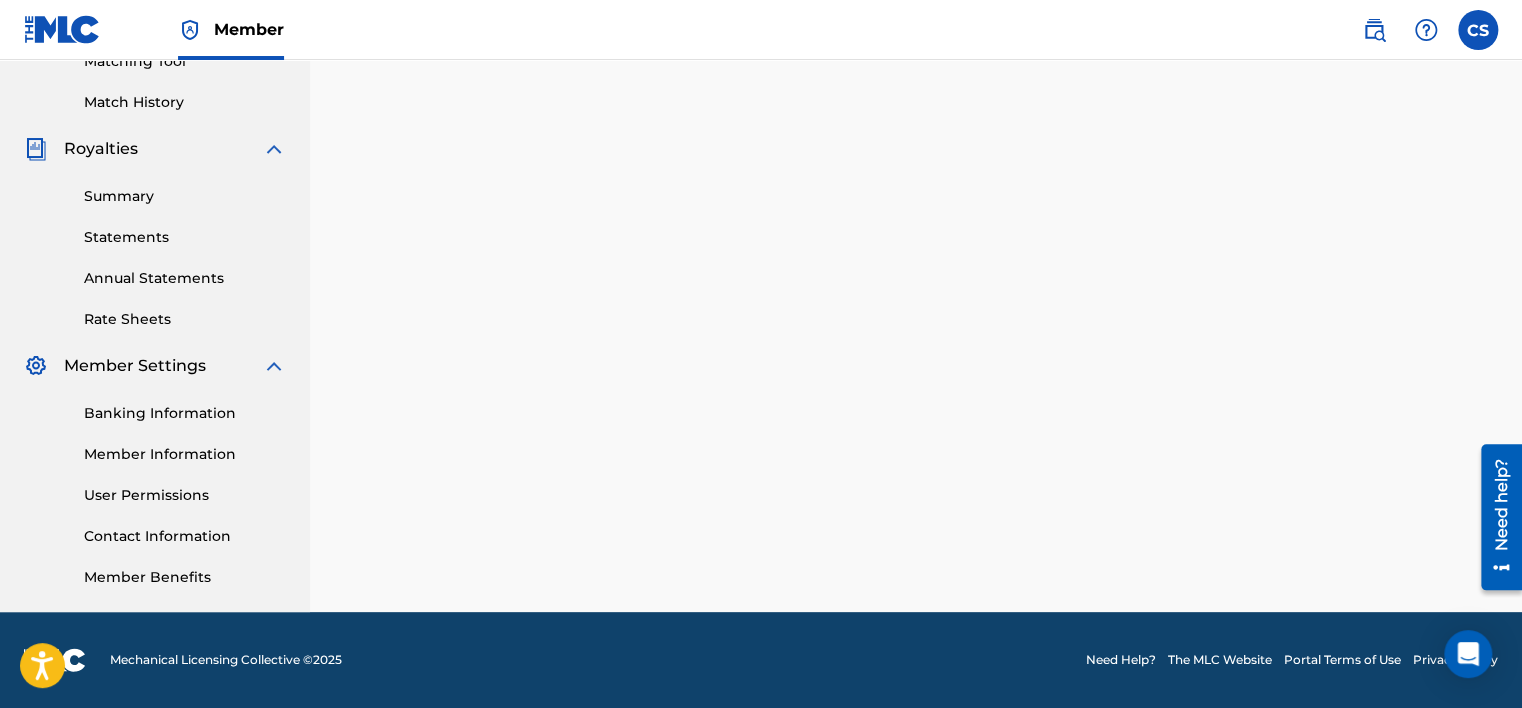 scroll, scrollTop: 0, scrollLeft: 0, axis: both 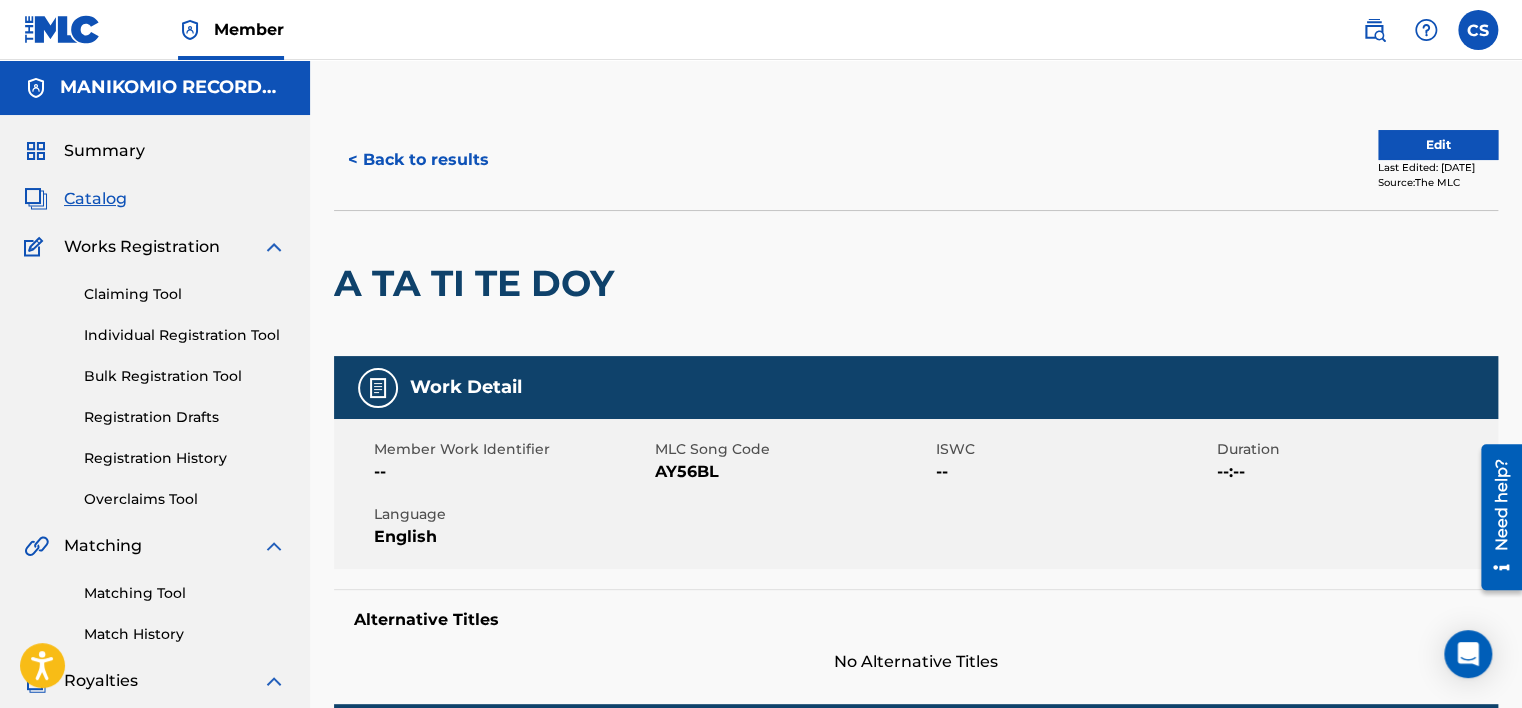 click on "< Back to results" at bounding box center [418, 160] 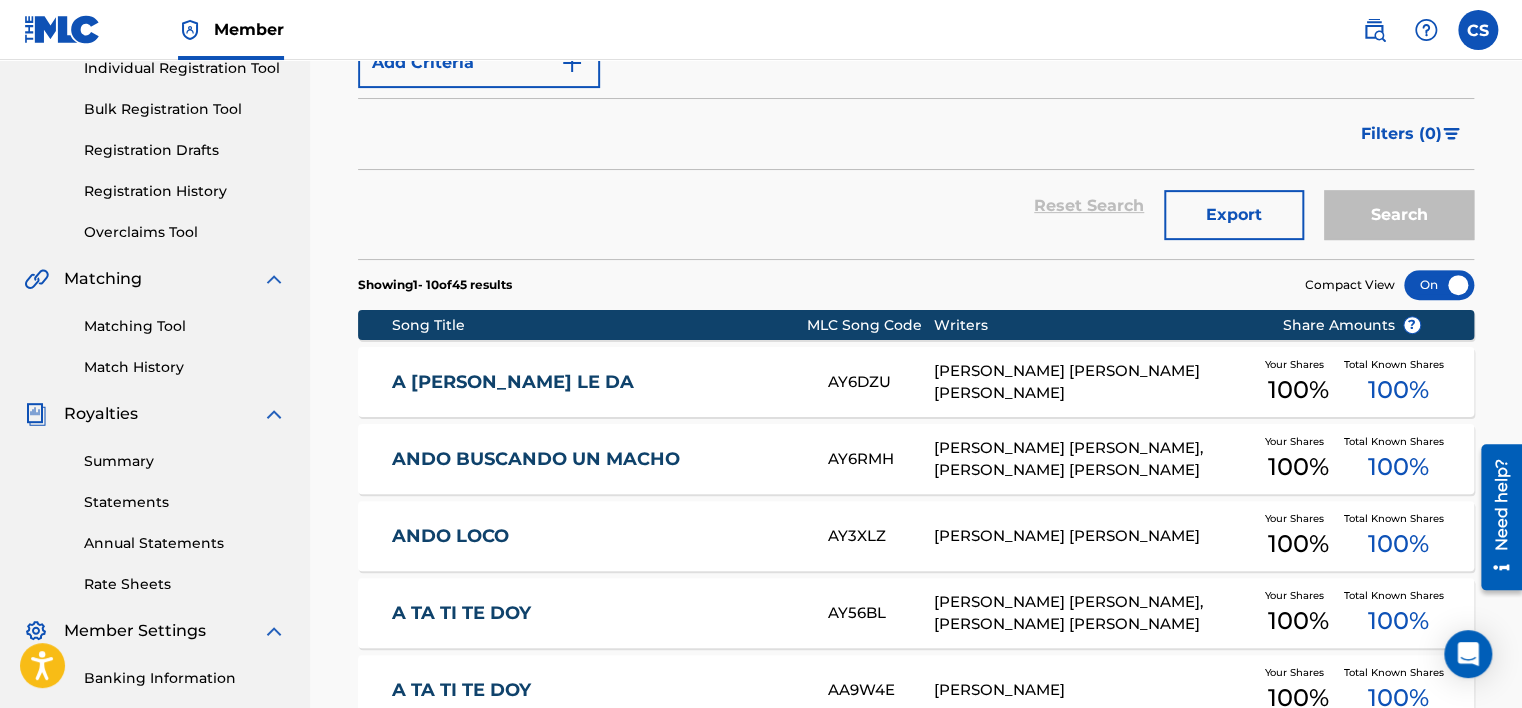 scroll, scrollTop: 67, scrollLeft: 0, axis: vertical 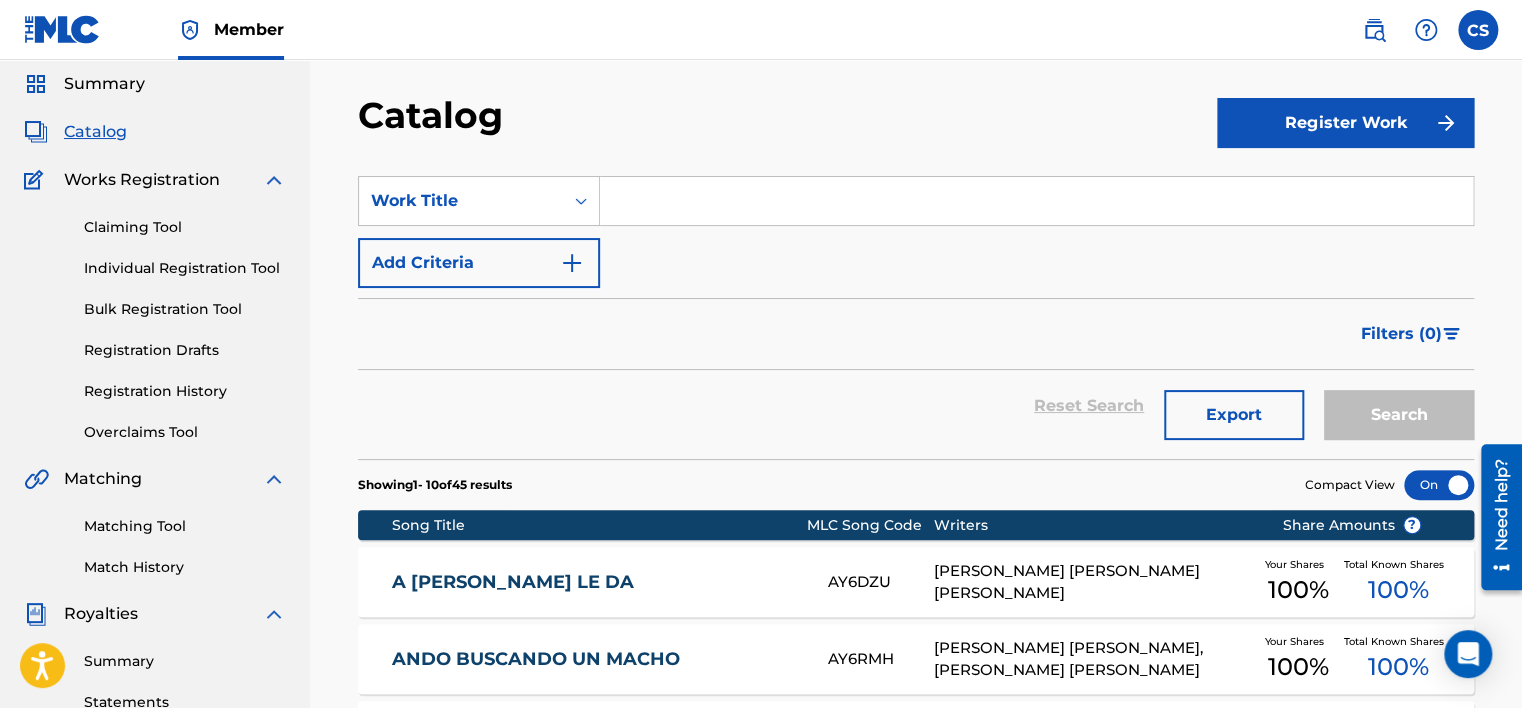 click on "Catalog" at bounding box center [95, 132] 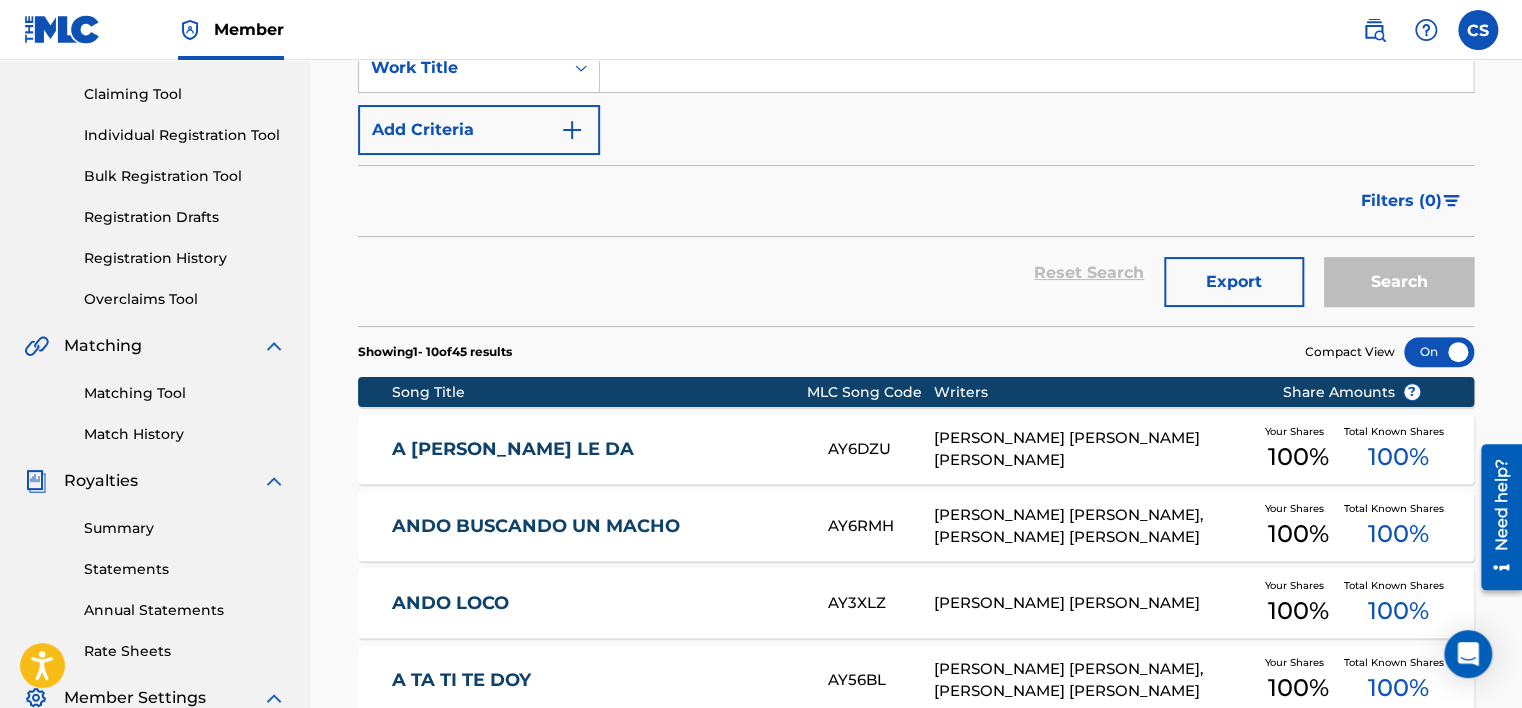 scroll, scrollTop: 0, scrollLeft: 0, axis: both 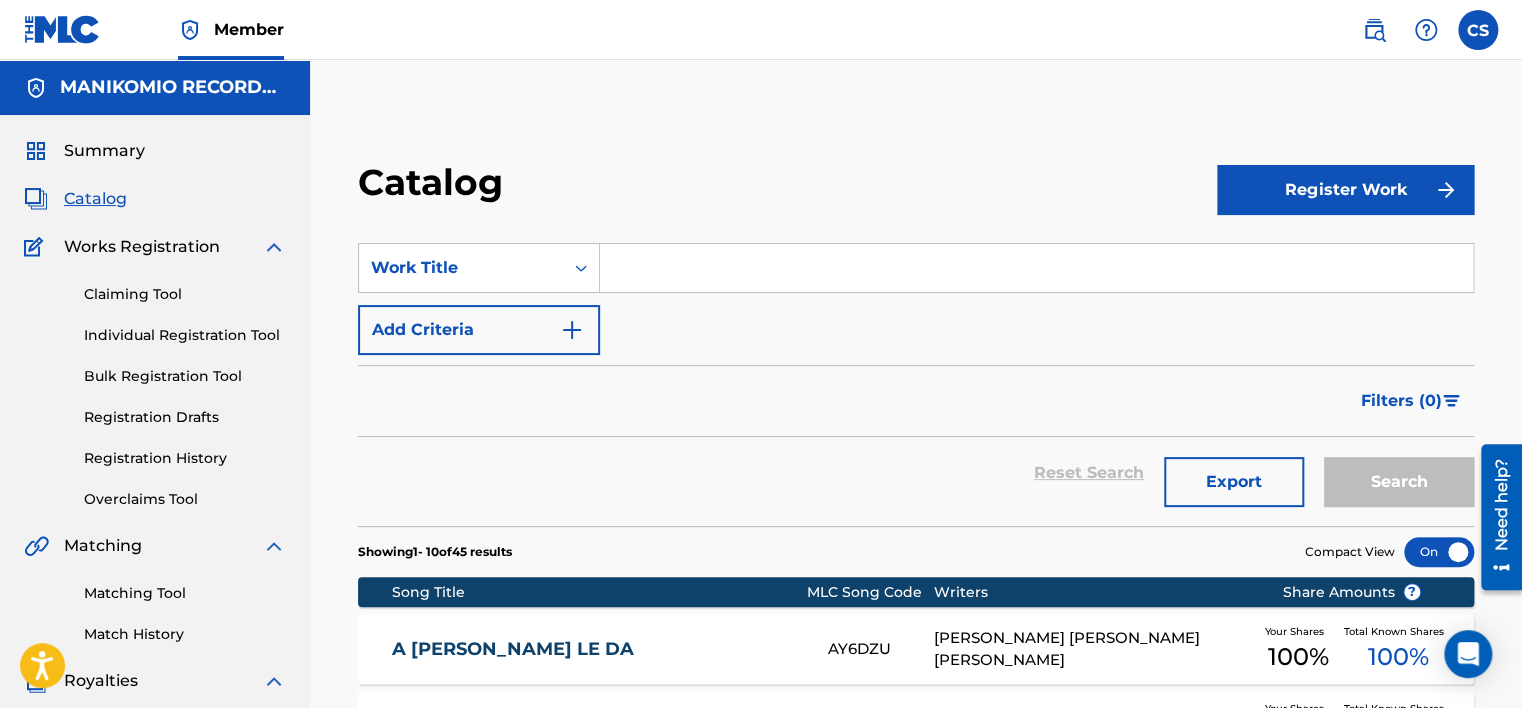 click at bounding box center (1036, 268) 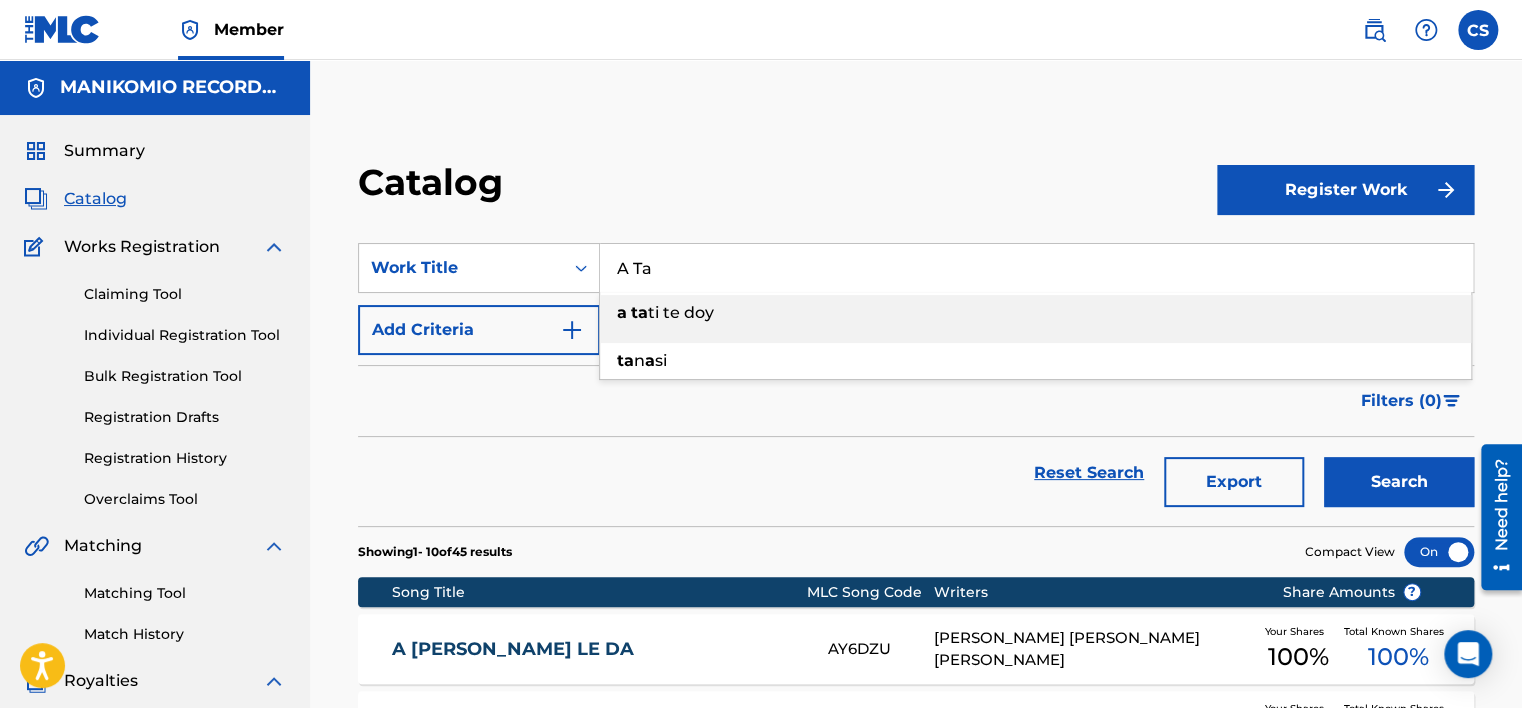 click on "a   ta  ti te doy" at bounding box center (1035, 313) 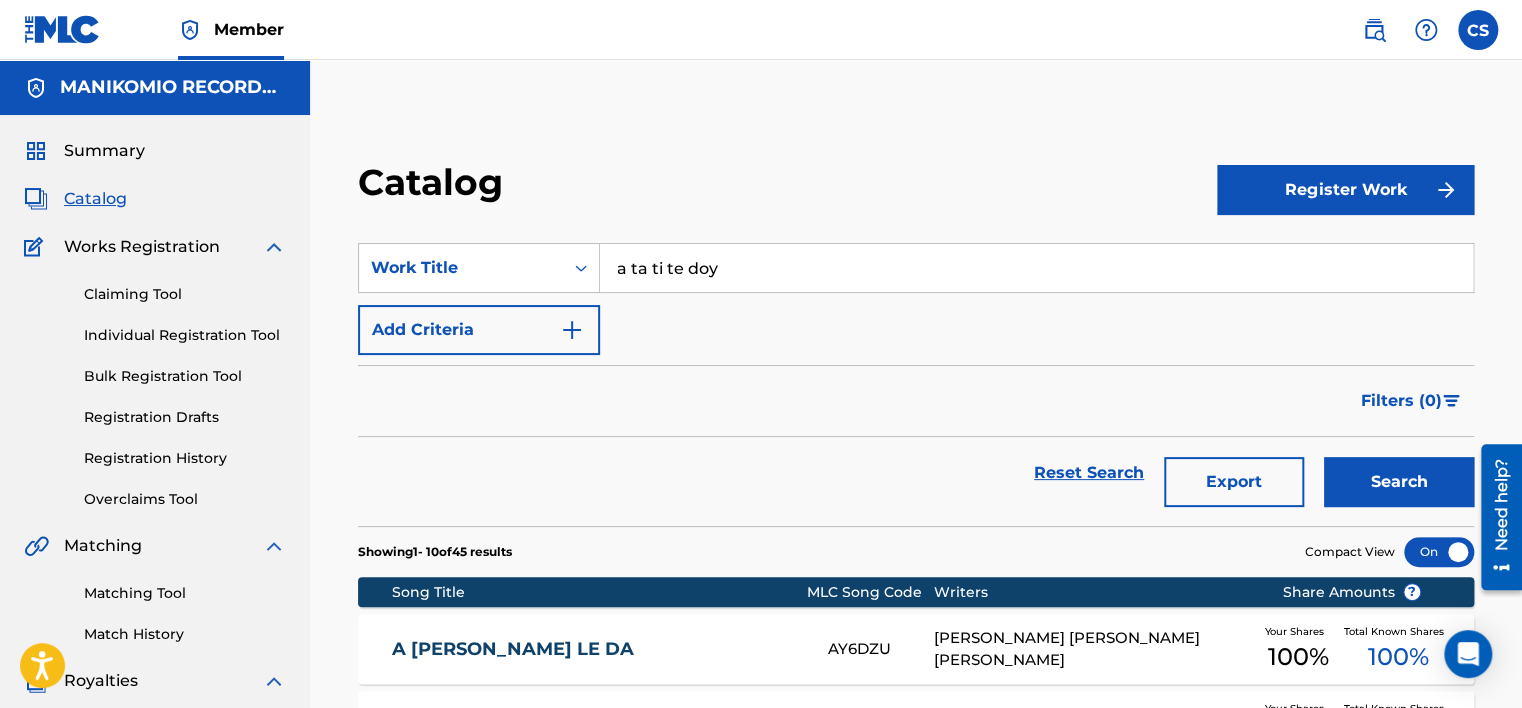 click on "Search" at bounding box center (1399, 482) 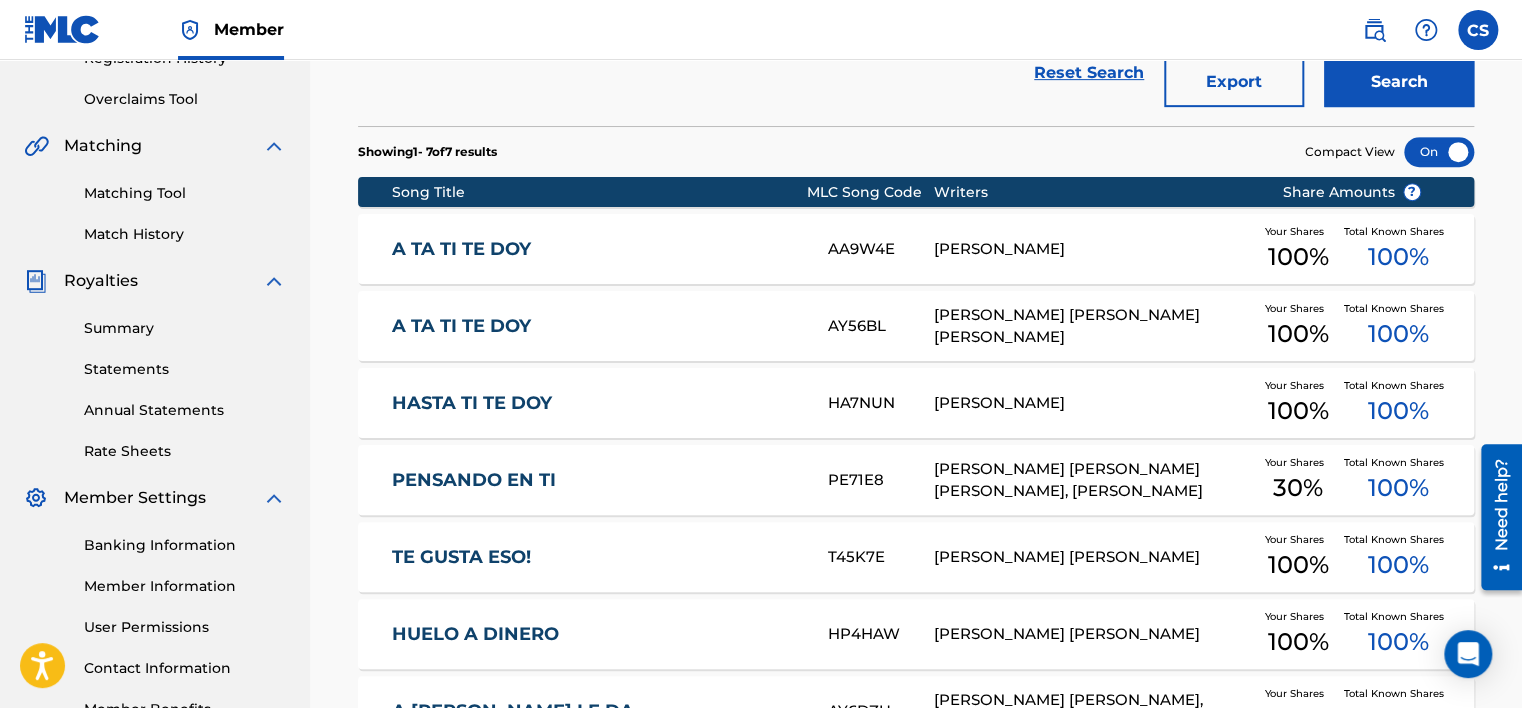scroll, scrollTop: 500, scrollLeft: 0, axis: vertical 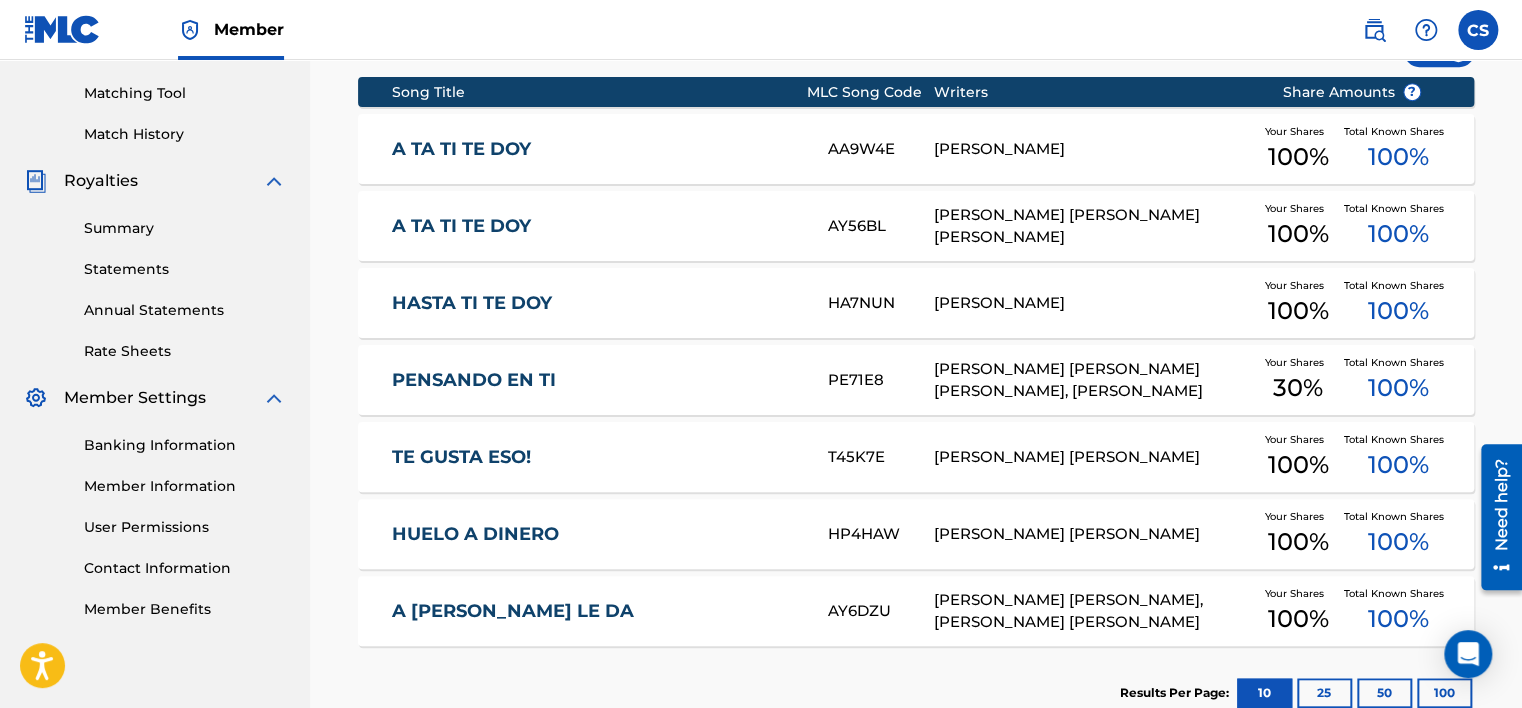 click on "AY56BL" at bounding box center (881, 226) 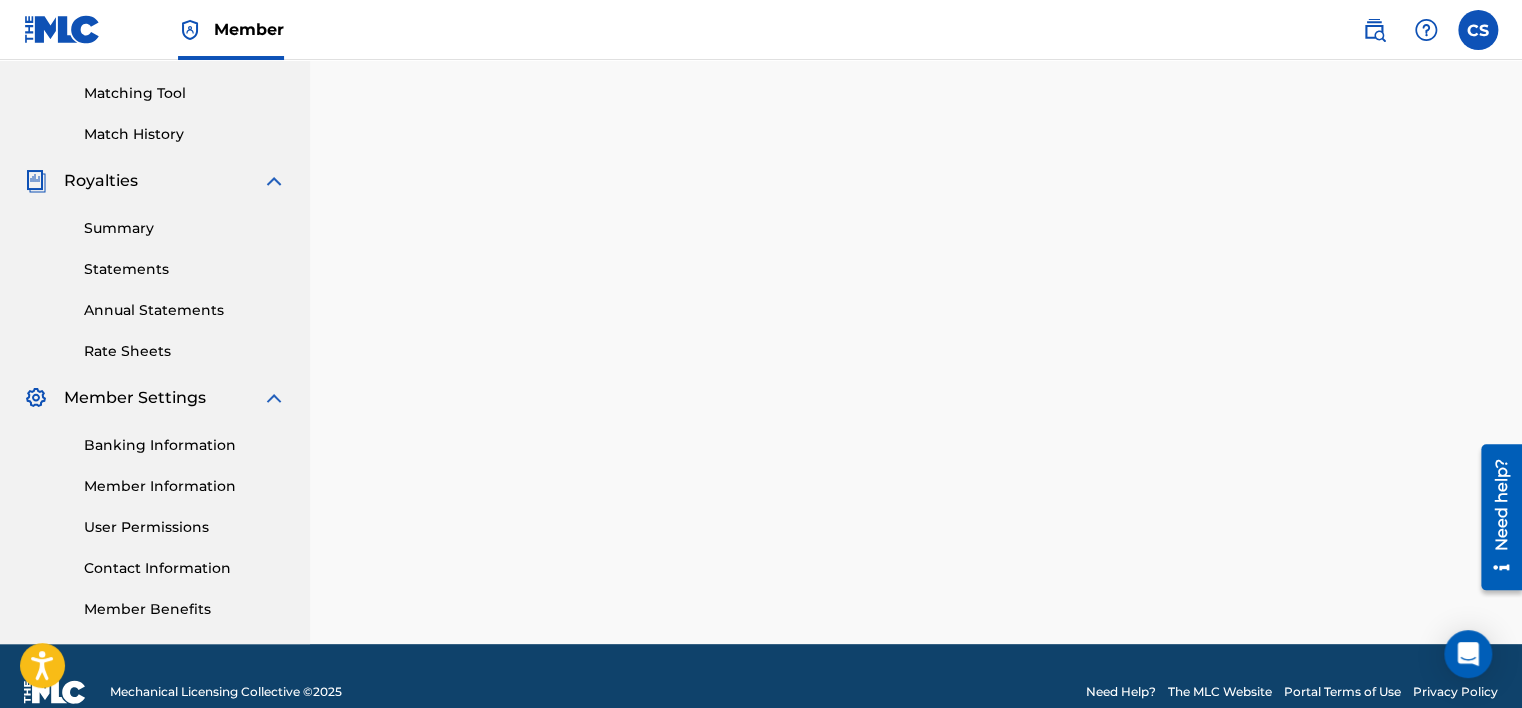 scroll, scrollTop: 0, scrollLeft: 0, axis: both 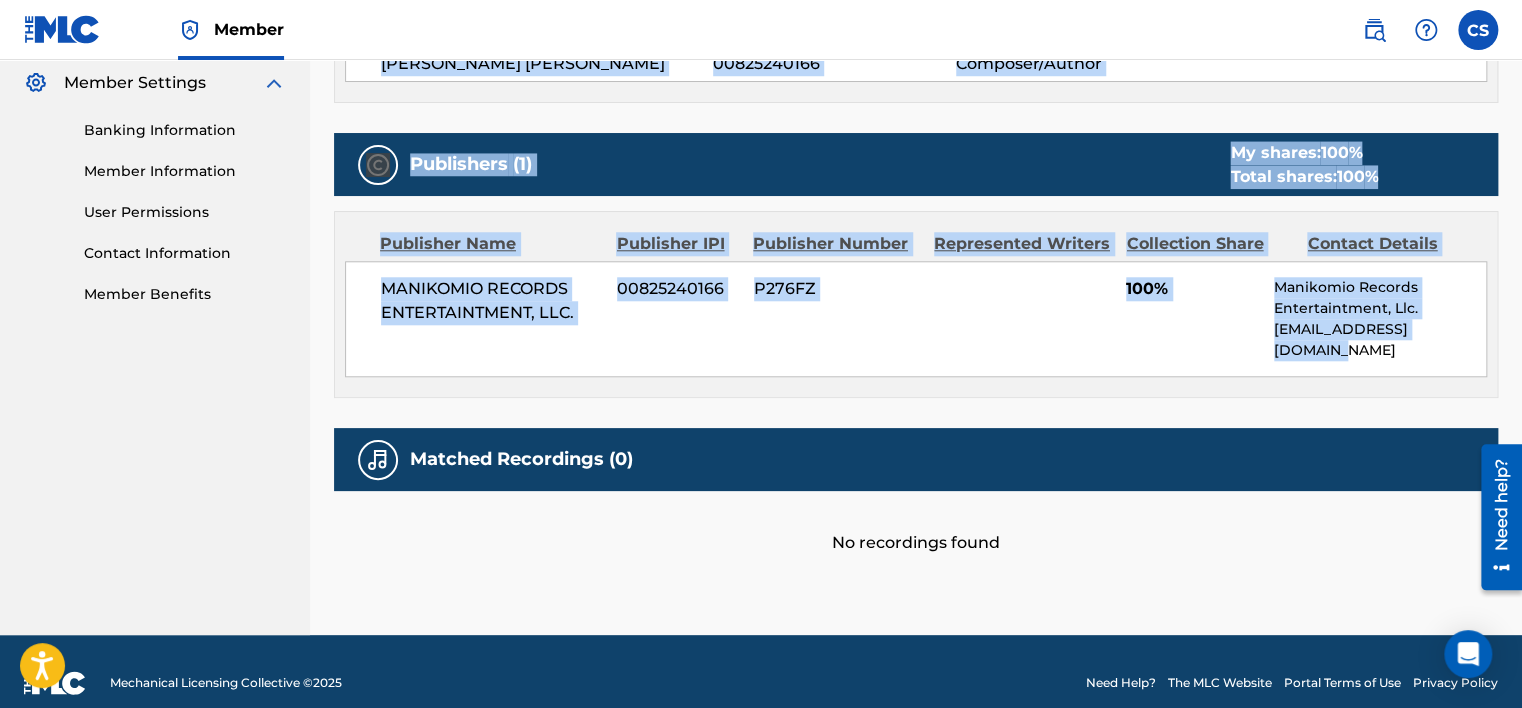 drag, startPoint x: 360, startPoint y: 240, endPoint x: 1476, endPoint y: 356, distance: 1122.0125 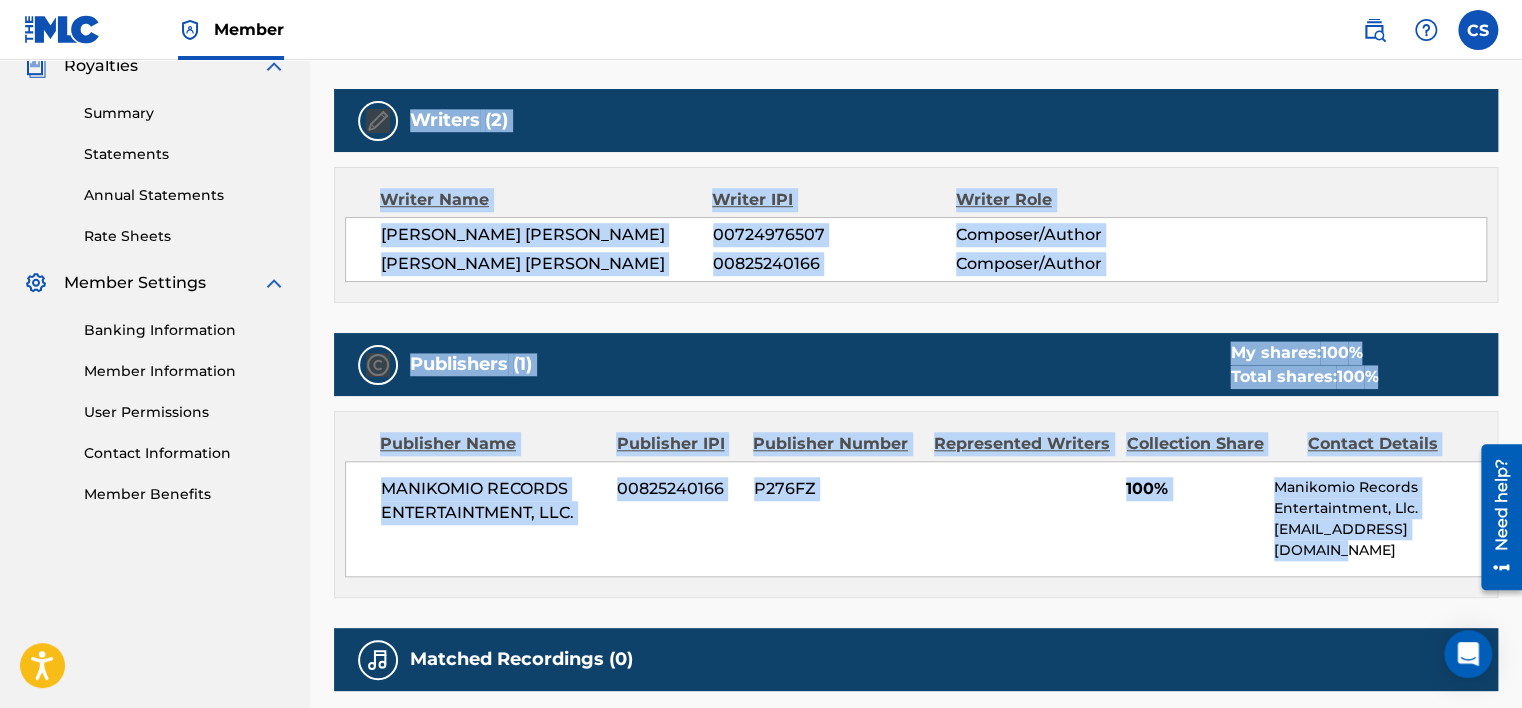 scroll, scrollTop: 515, scrollLeft: 0, axis: vertical 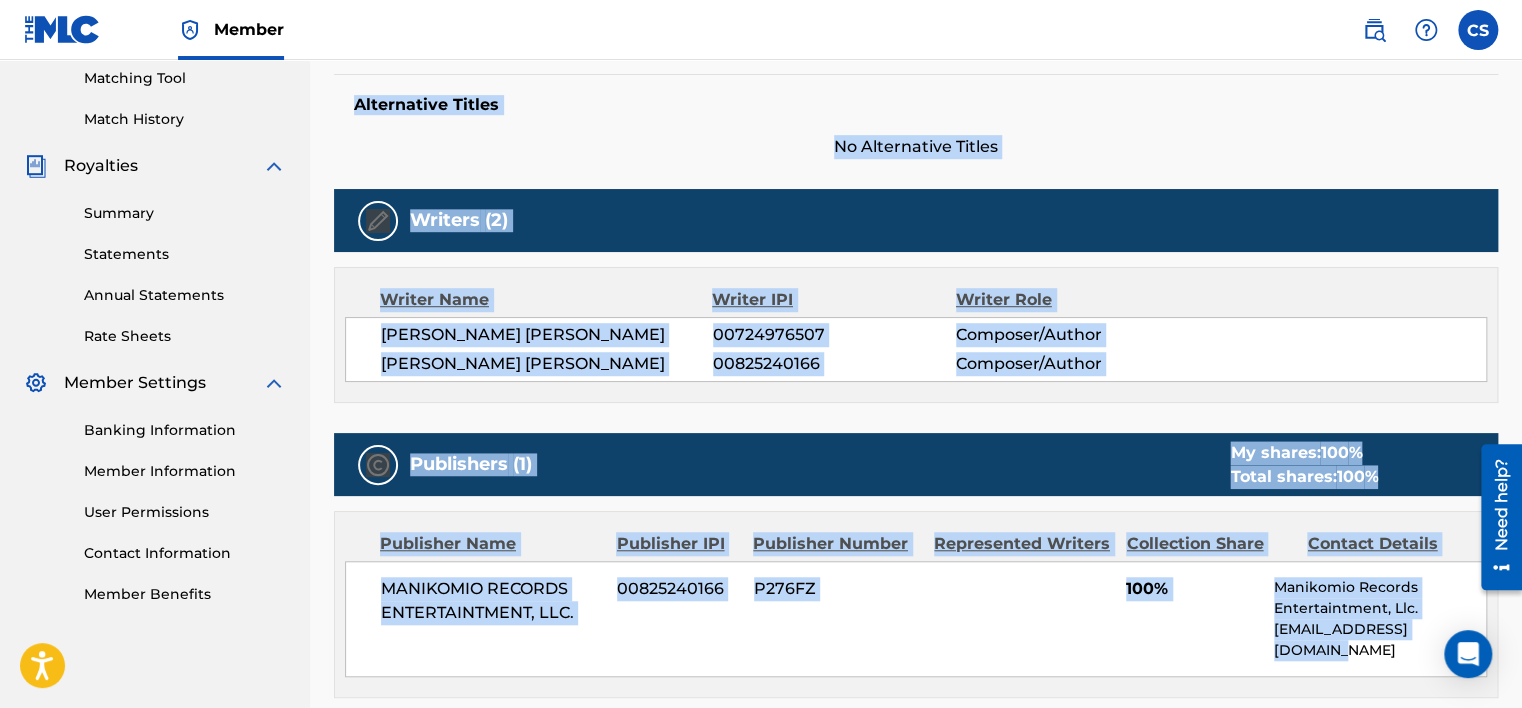 click on "Writers   (2)" at bounding box center [916, 220] 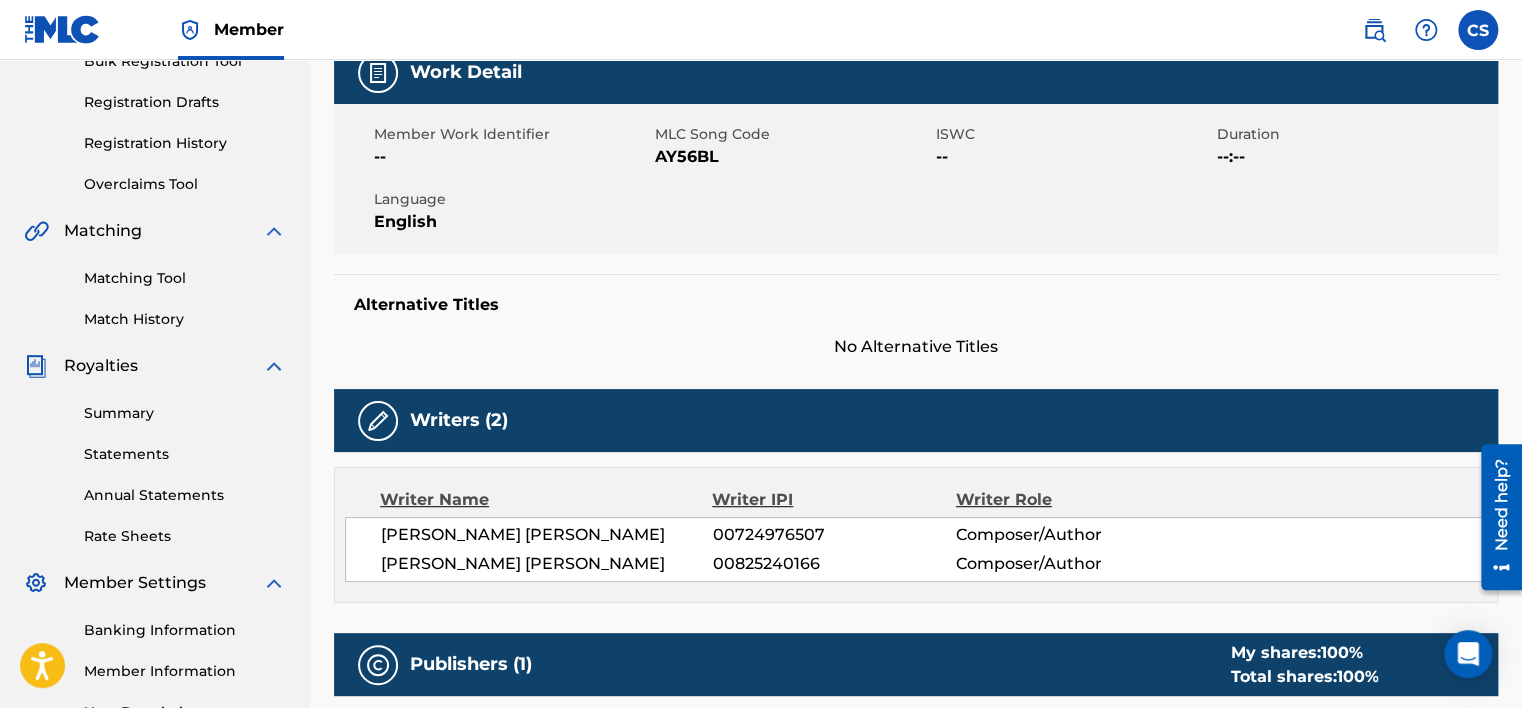 scroll, scrollTop: 15, scrollLeft: 0, axis: vertical 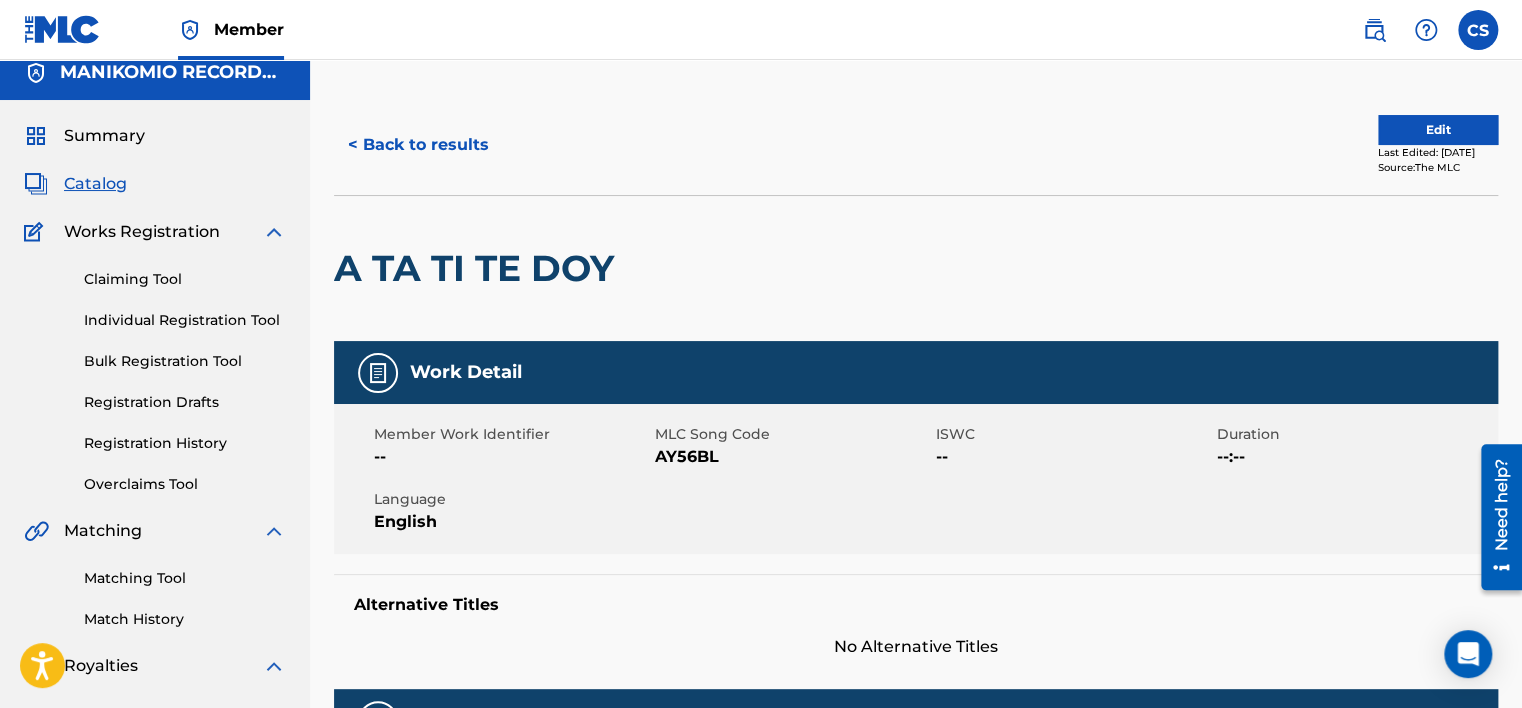 click on "< Back to results" at bounding box center (418, 145) 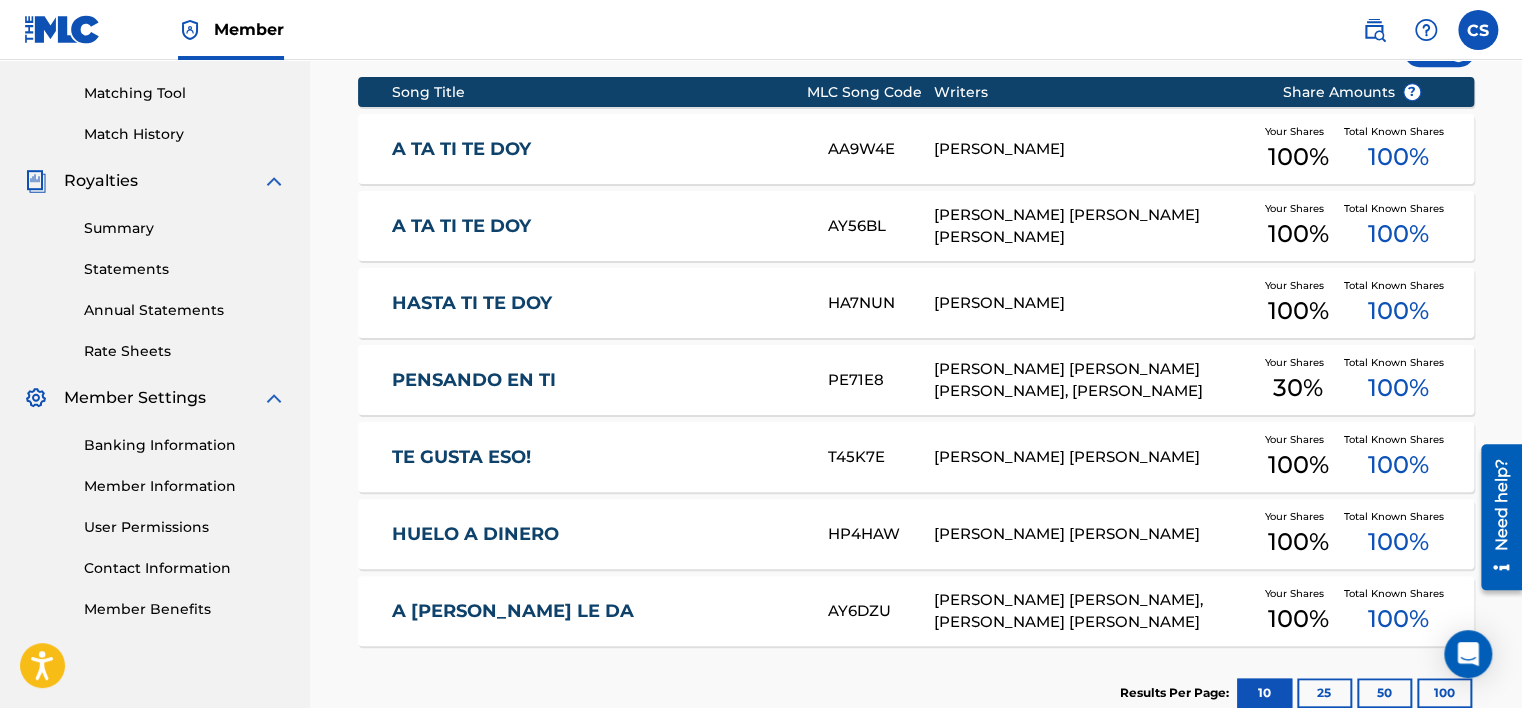 scroll, scrollTop: 400, scrollLeft: 0, axis: vertical 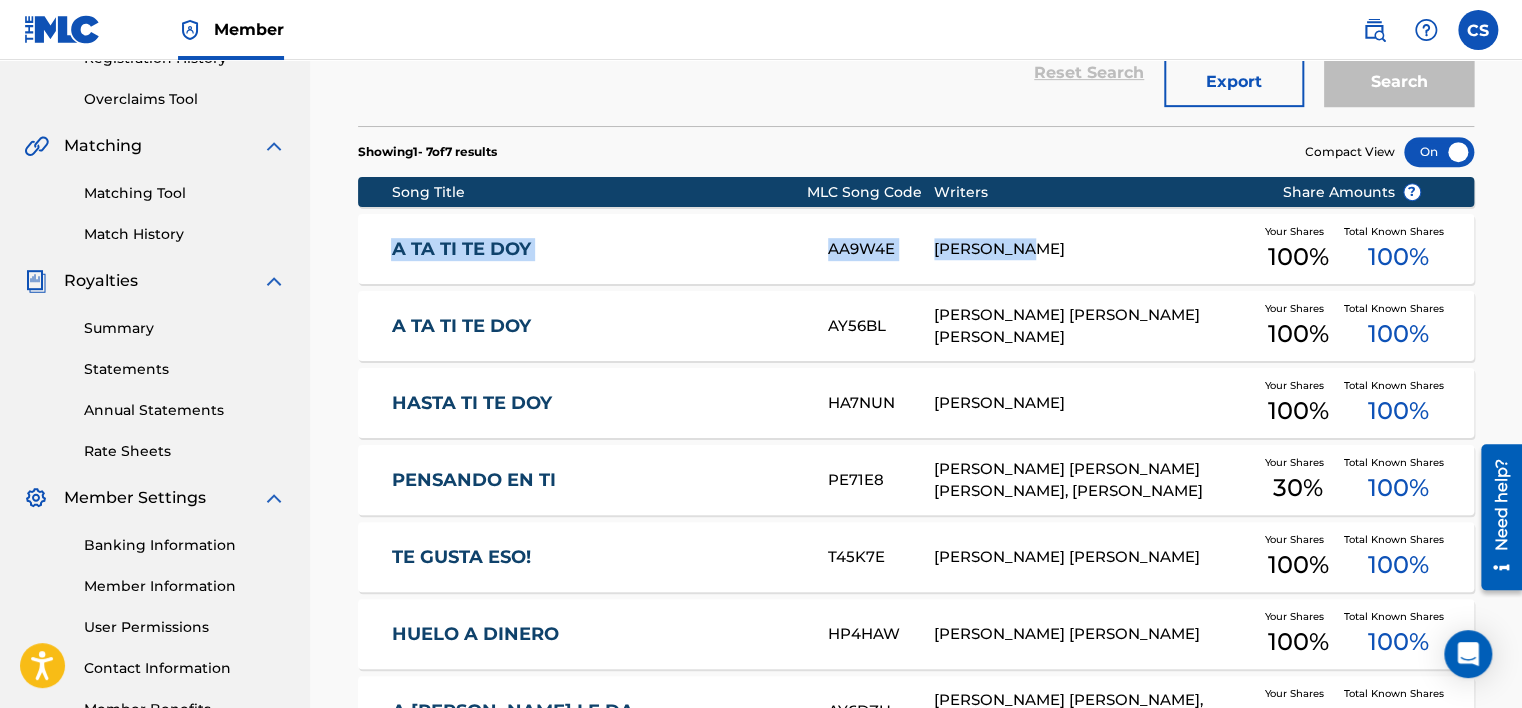 drag, startPoint x: 376, startPoint y: 247, endPoint x: 1041, endPoint y: 256, distance: 665.0609 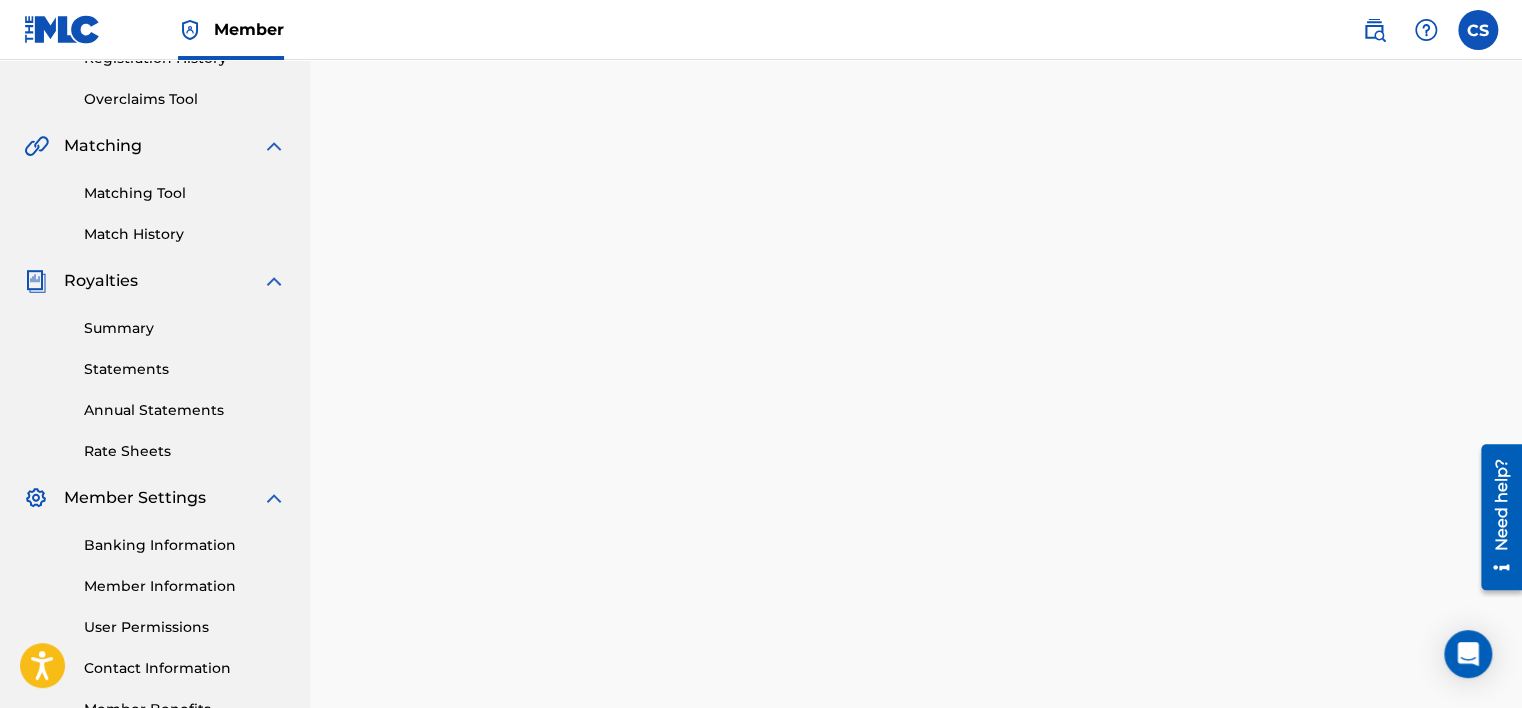 scroll, scrollTop: 0, scrollLeft: 0, axis: both 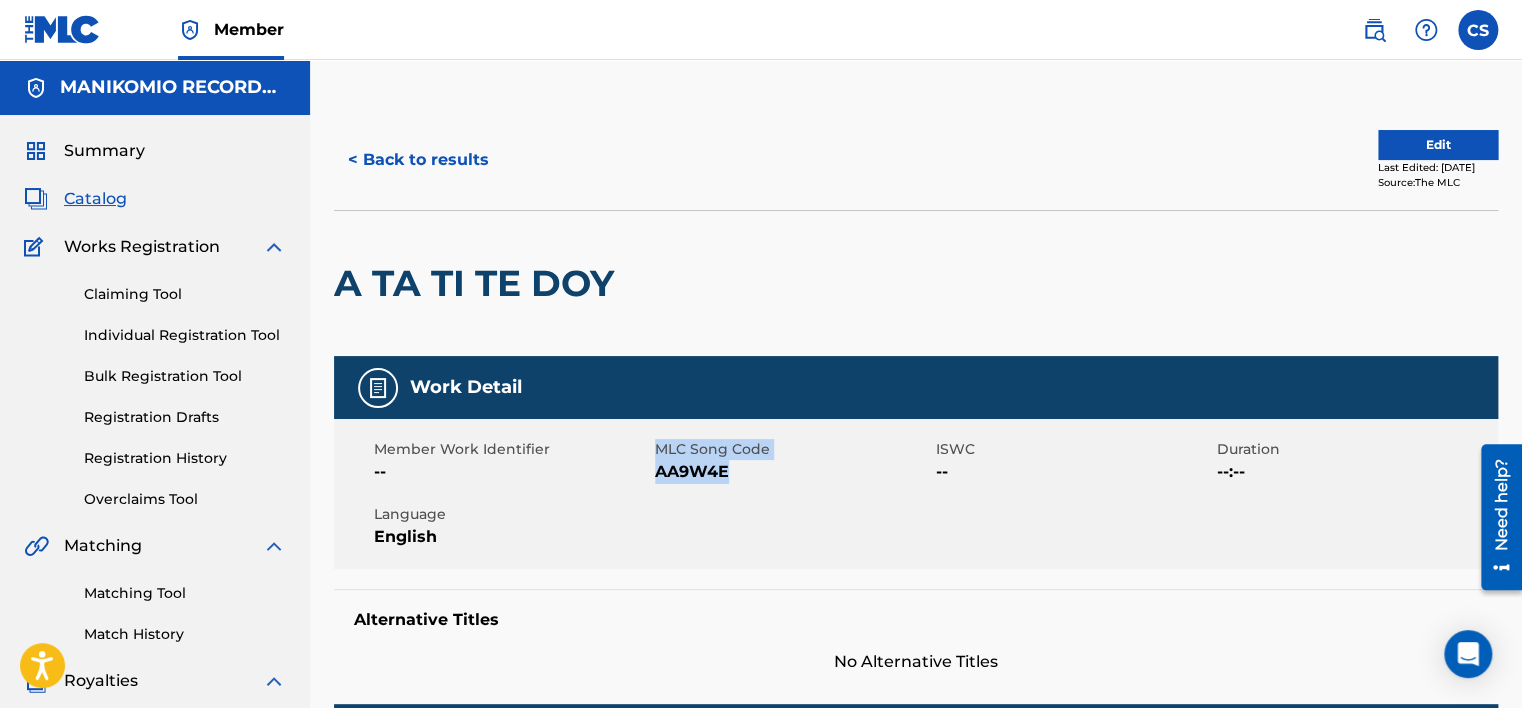 drag, startPoint x: 761, startPoint y: 467, endPoint x: 622, endPoint y: 470, distance: 139.03236 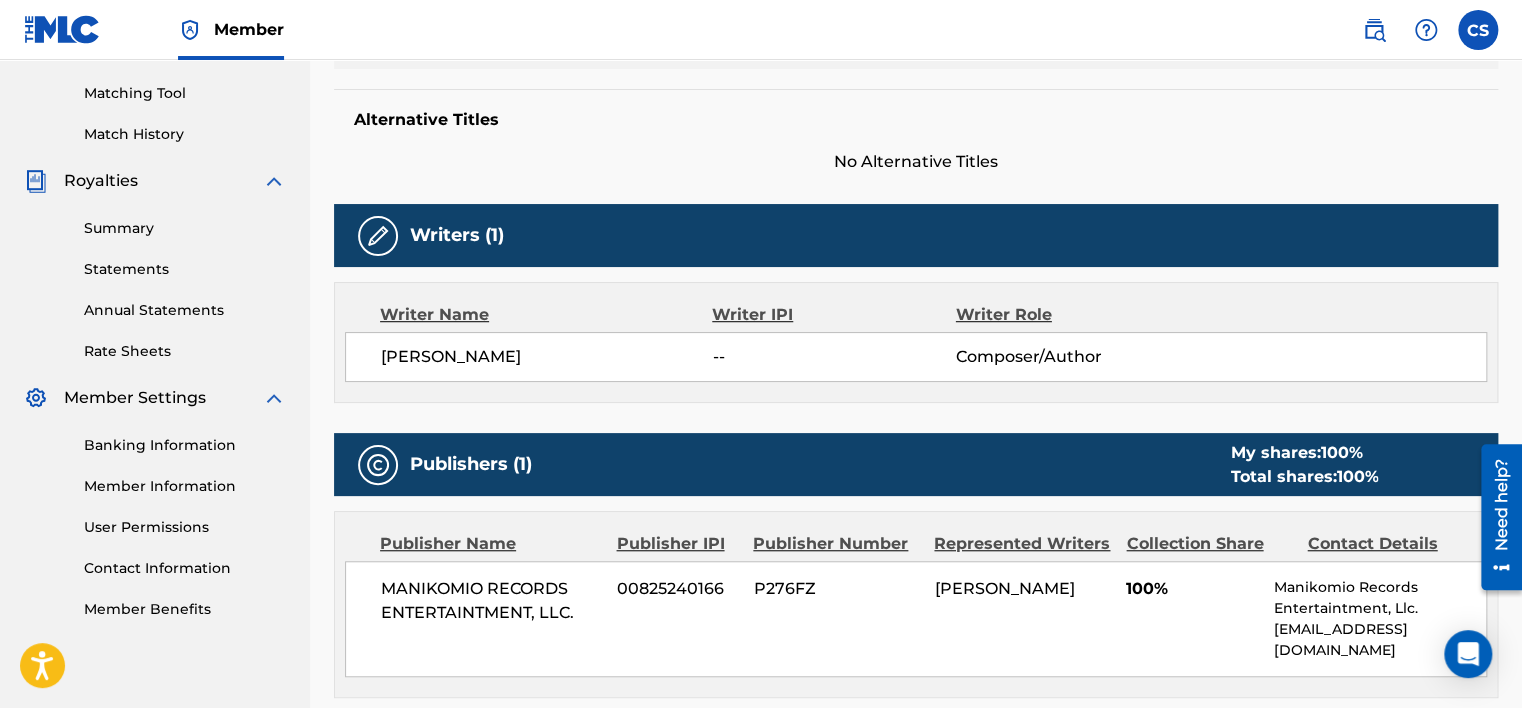 scroll, scrollTop: 100, scrollLeft: 0, axis: vertical 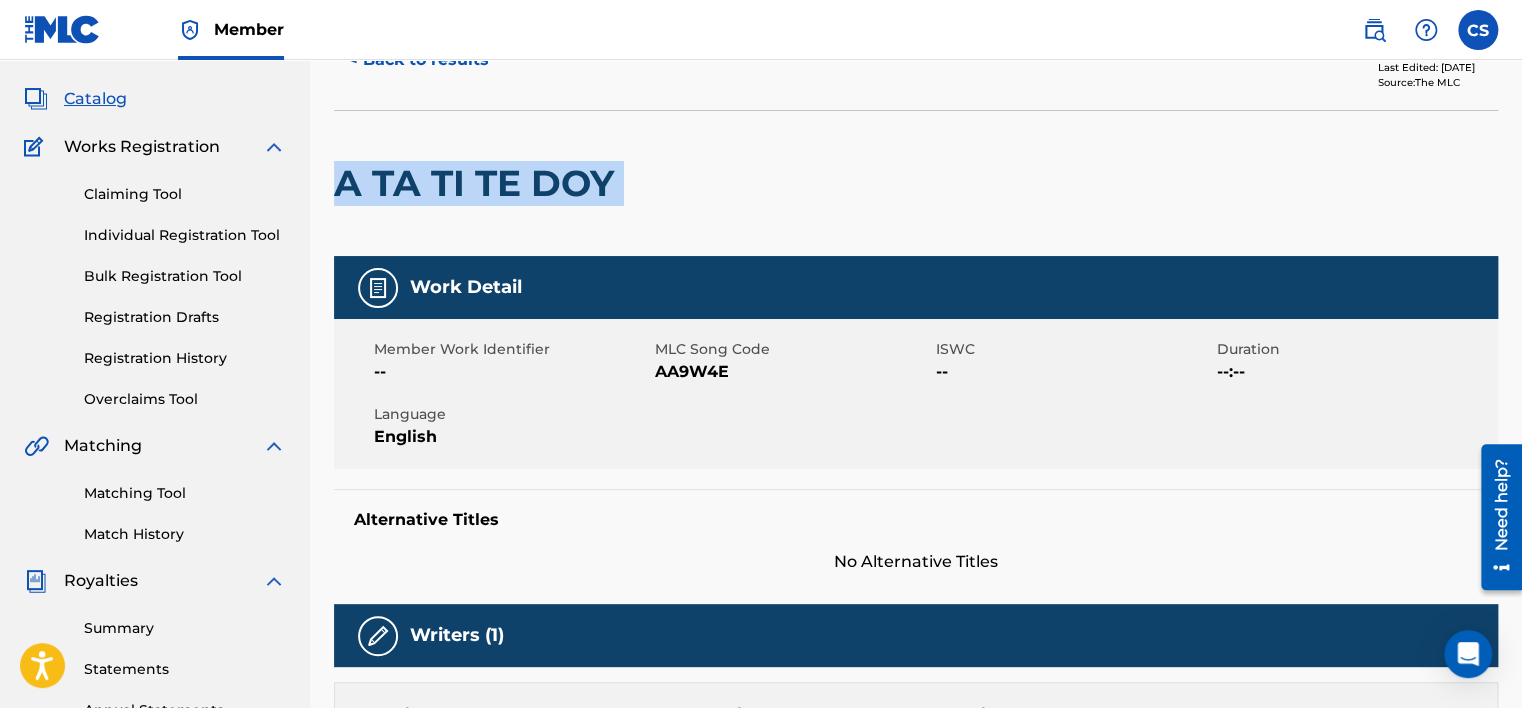 drag, startPoint x: 664, startPoint y: 186, endPoint x: 340, endPoint y: 198, distance: 324.22214 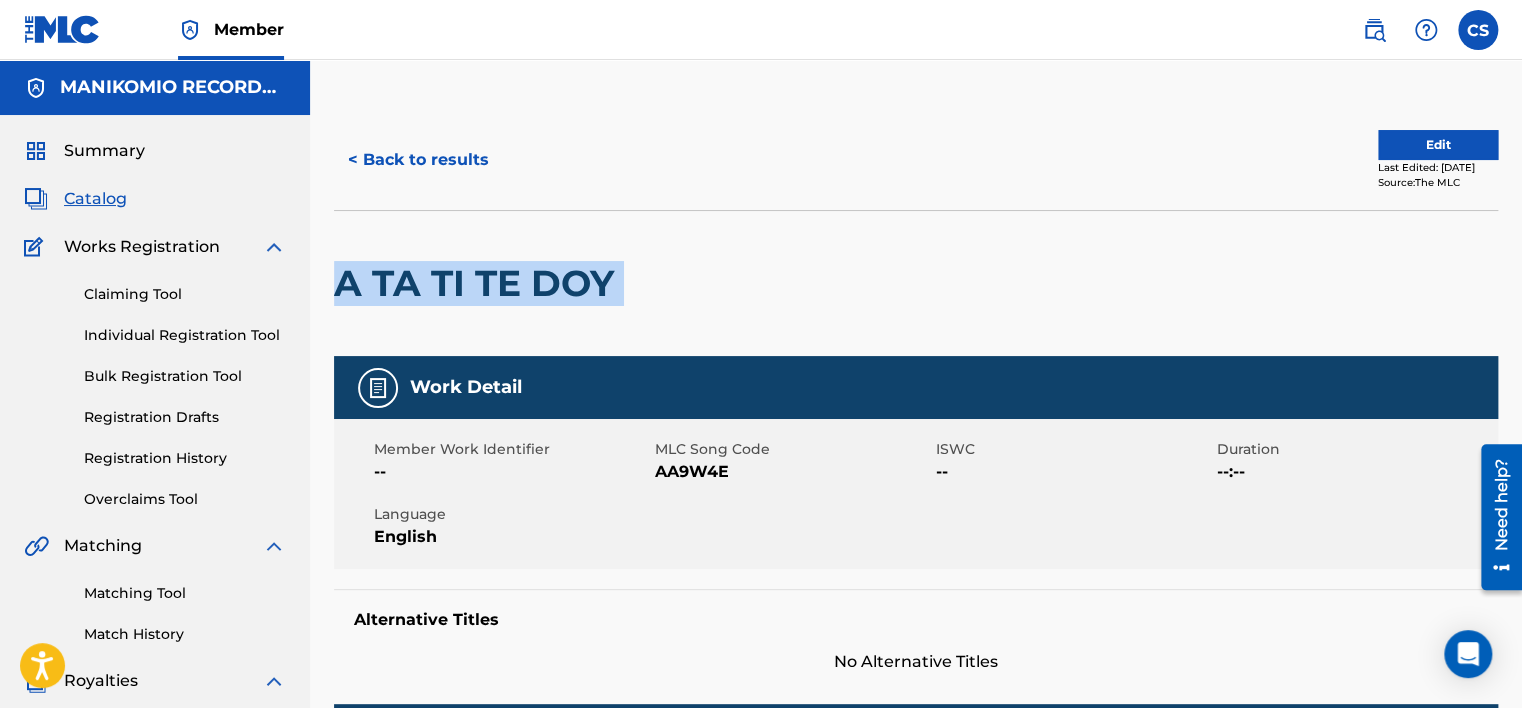 click on "< Back to results" at bounding box center (418, 160) 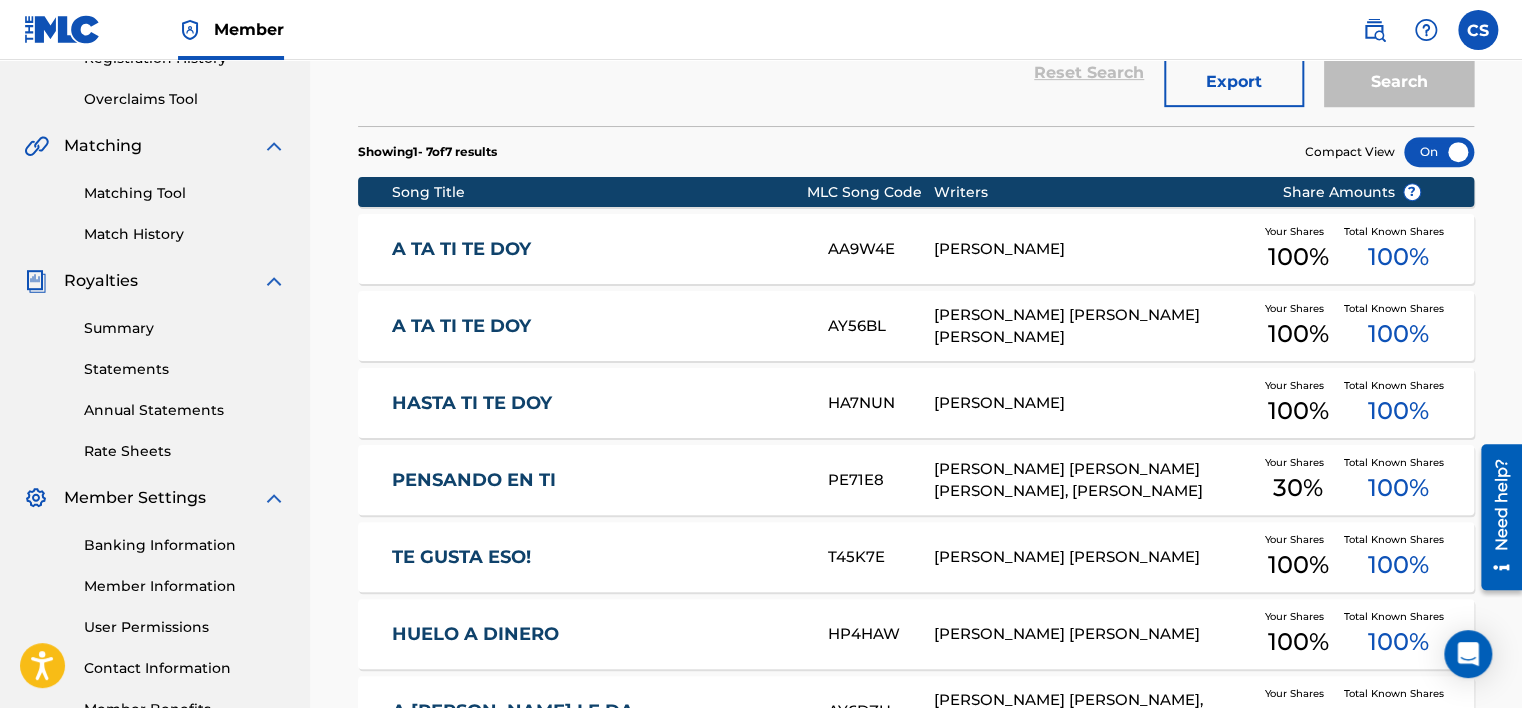 click on "HASTA TI TE DOY" at bounding box center [595, 403] 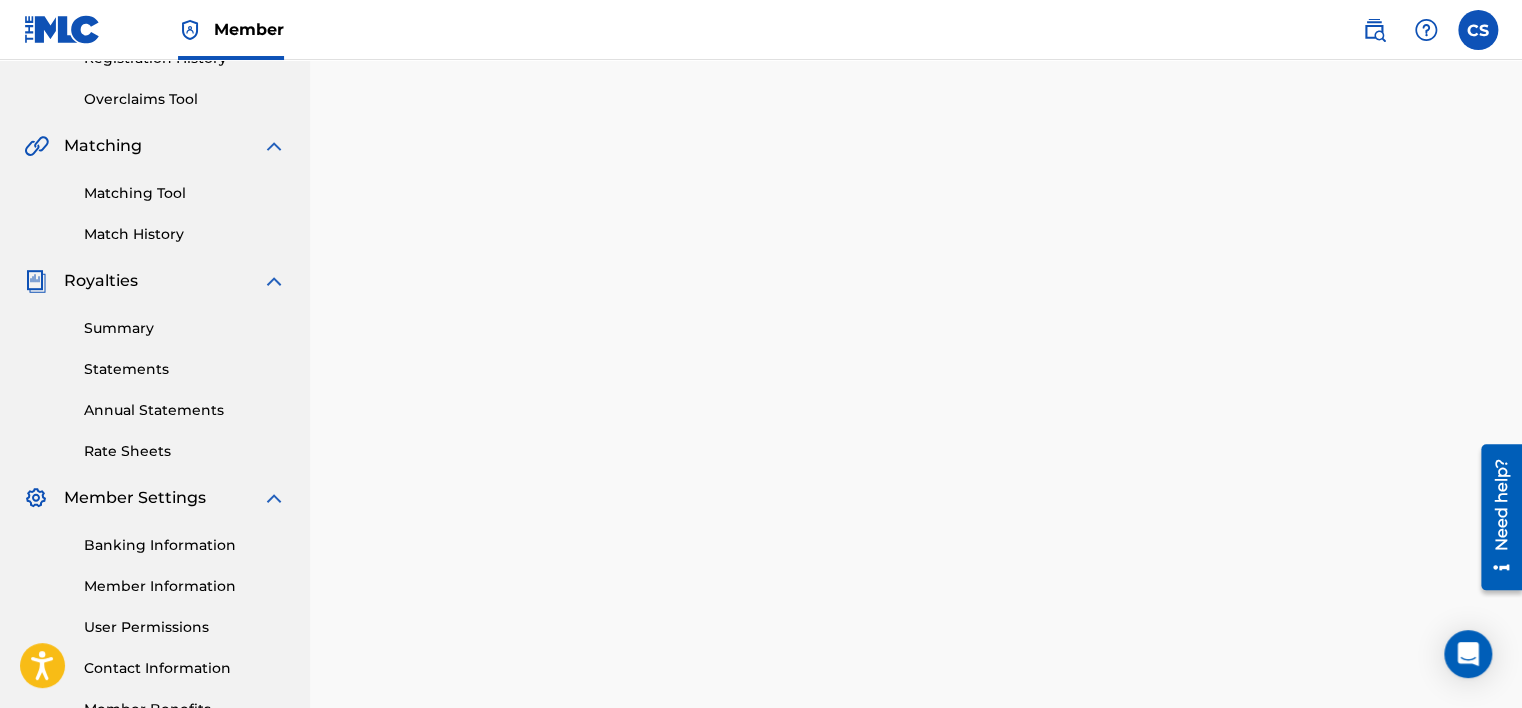 scroll, scrollTop: 0, scrollLeft: 0, axis: both 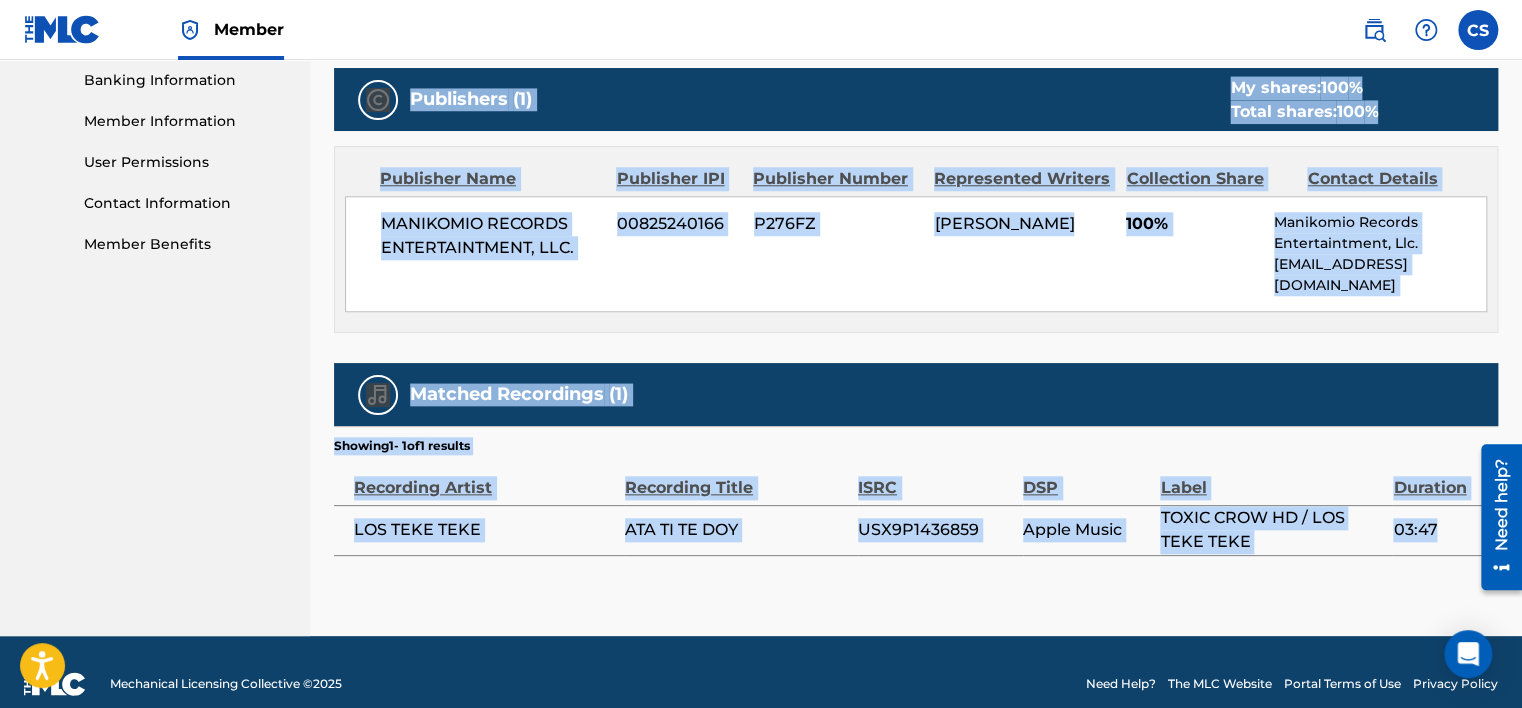drag, startPoint x: 340, startPoint y: 266, endPoint x: 1438, endPoint y: 519, distance: 1126.771 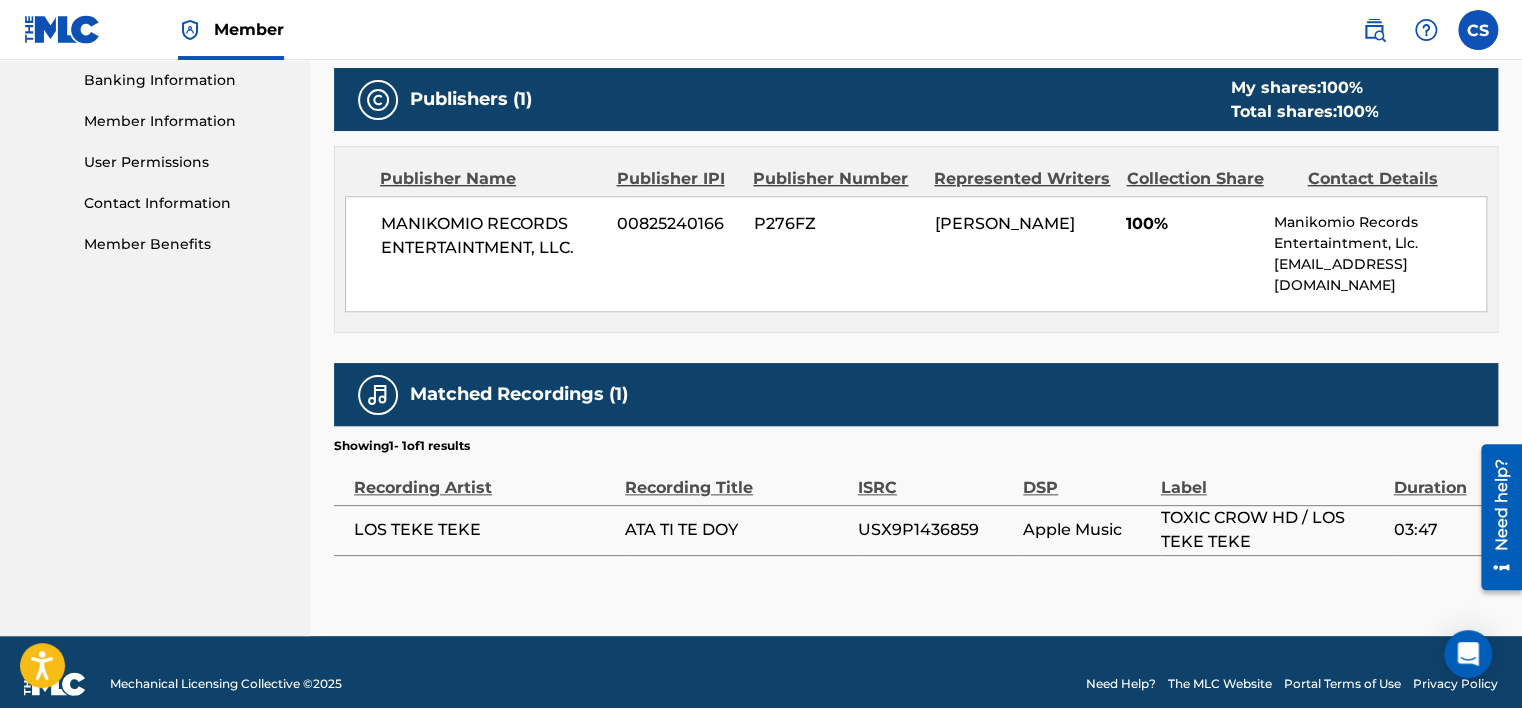 click on "MANIKOMIO RECORDS ENTERTAINTMENT, LLC. Summary Catalog Works Registration Claiming Tool Individual Registration Tool Bulk Registration Tool Registration Drafts Registration History Overclaims Tool Matching Matching Tool Match History Royalties Summary Statements Annual Statements Rate Sheets Member Settings Banking Information Member Information User Permissions Contact Information Member Benefits" at bounding box center [155, -85] 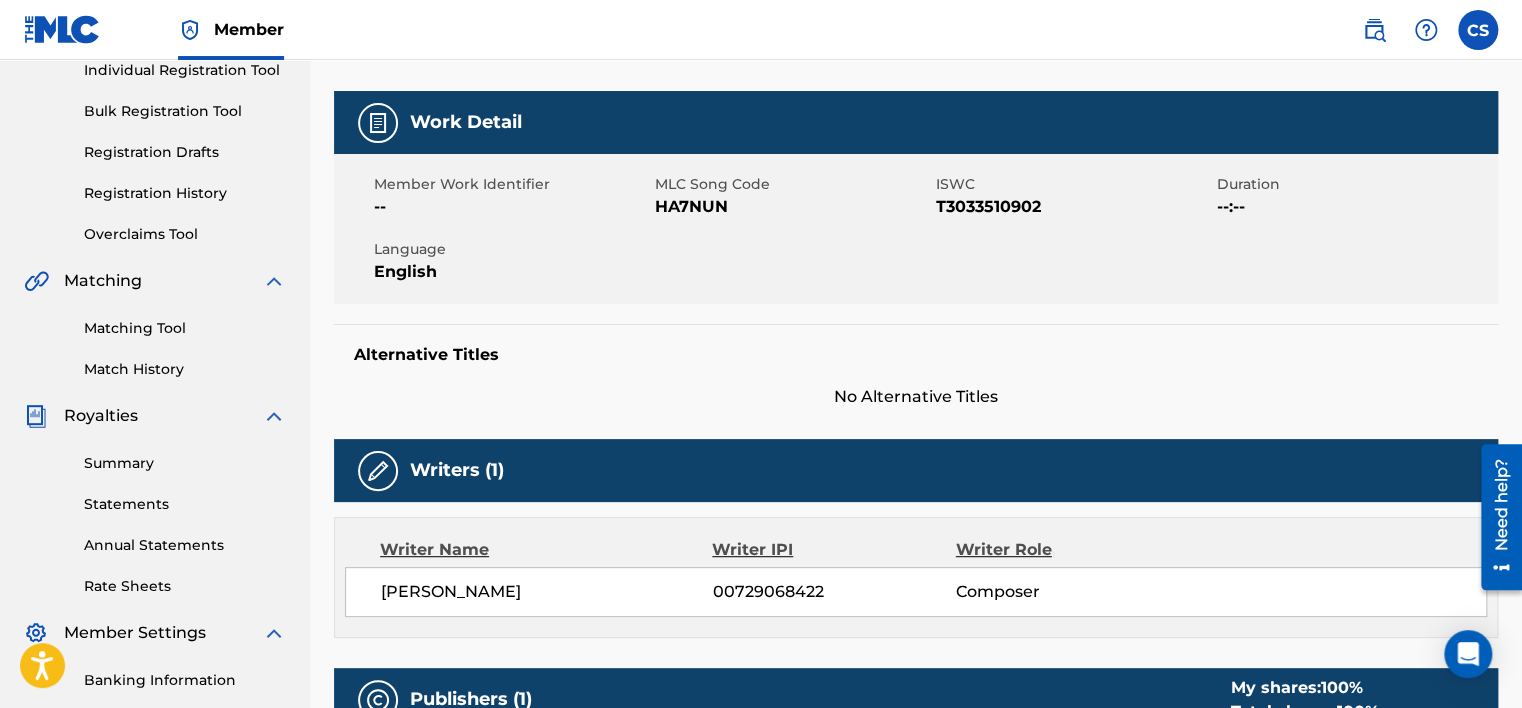 scroll, scrollTop: 65, scrollLeft: 0, axis: vertical 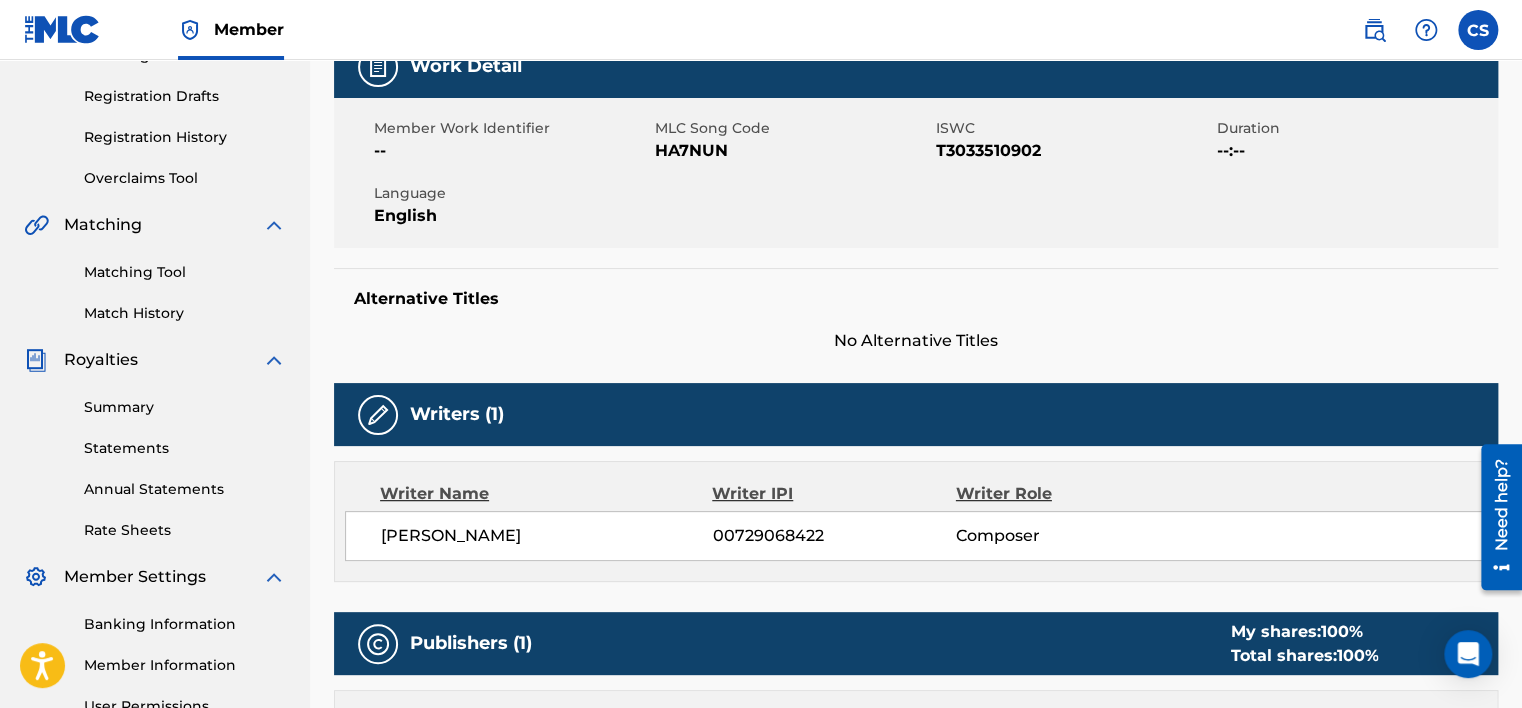 drag, startPoint x: 20, startPoint y: 265, endPoint x: 17, endPoint y: 316, distance: 51.088158 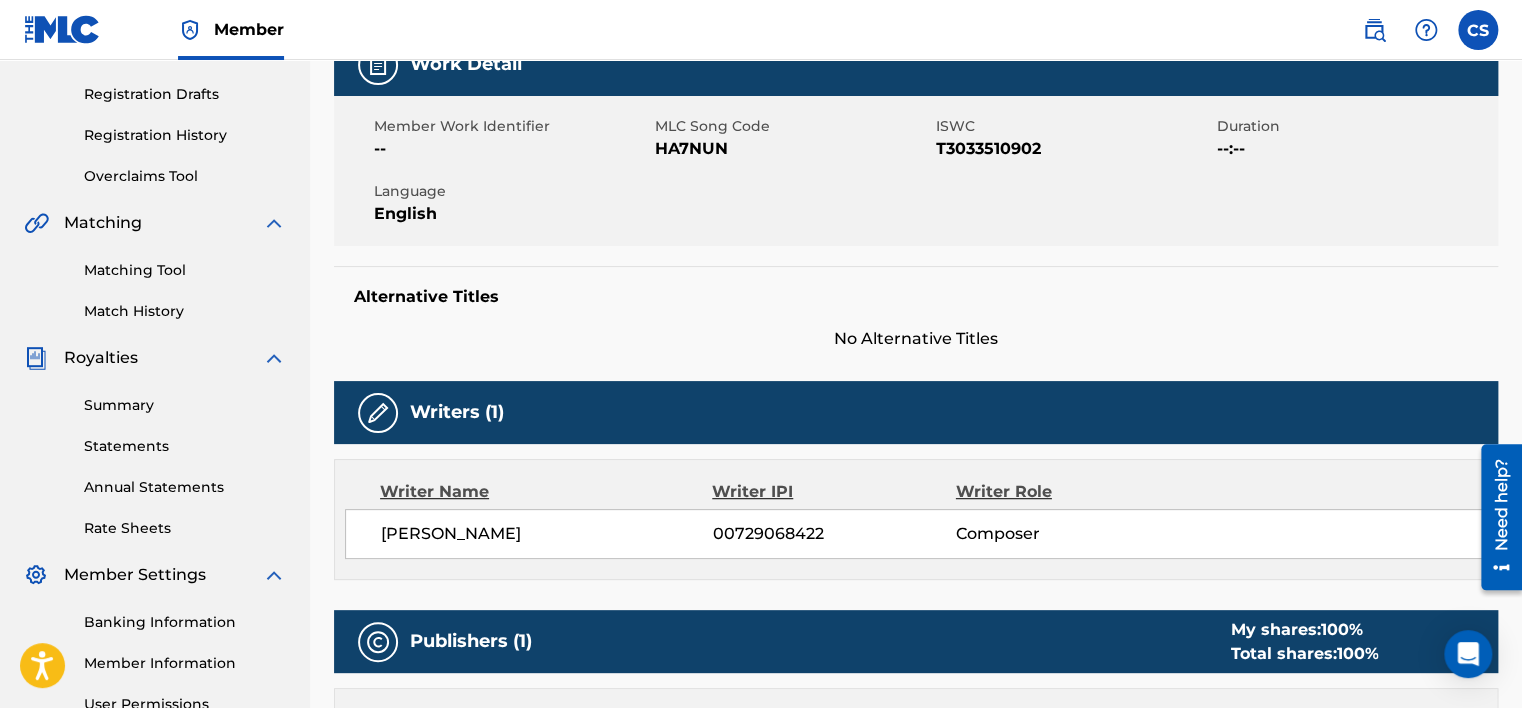 click on "Matching Tool" at bounding box center [185, 270] 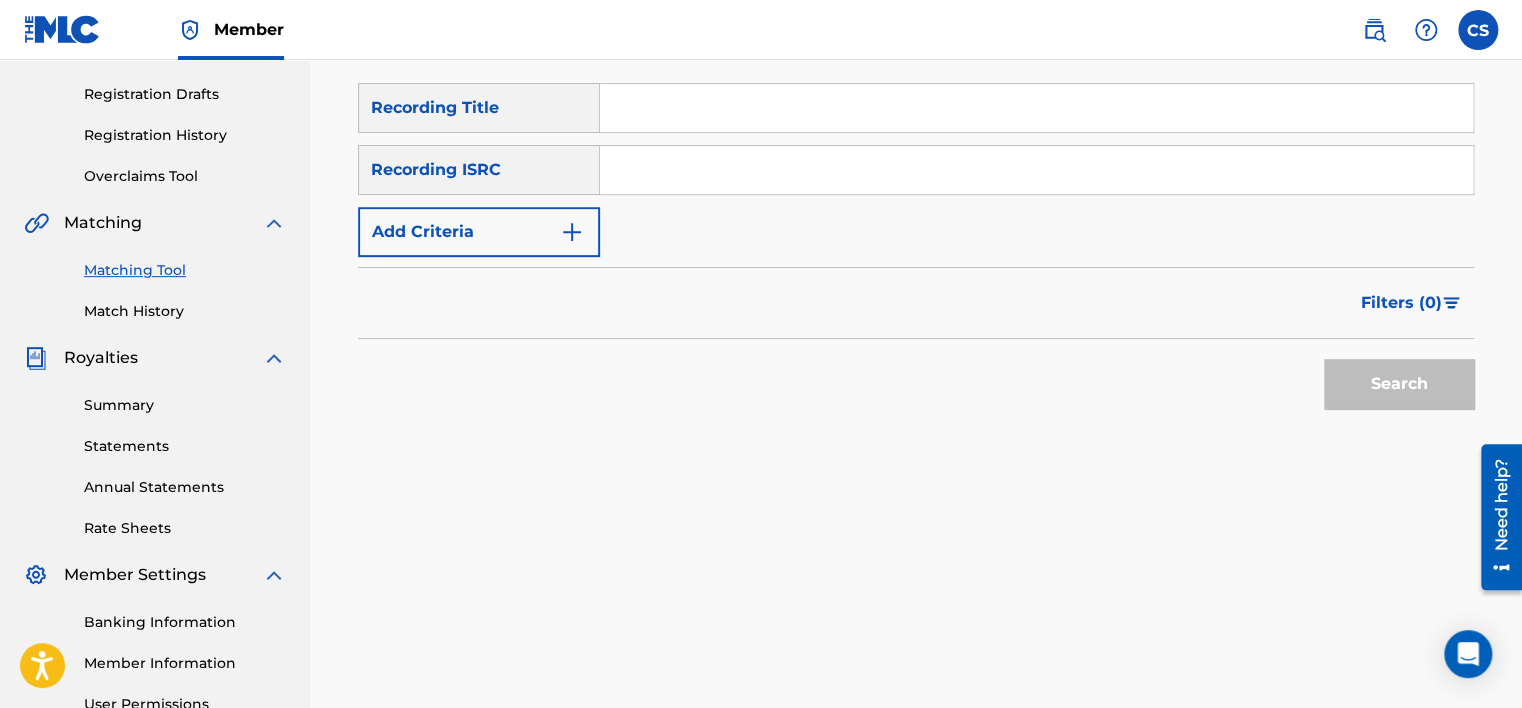 scroll, scrollTop: 0, scrollLeft: 0, axis: both 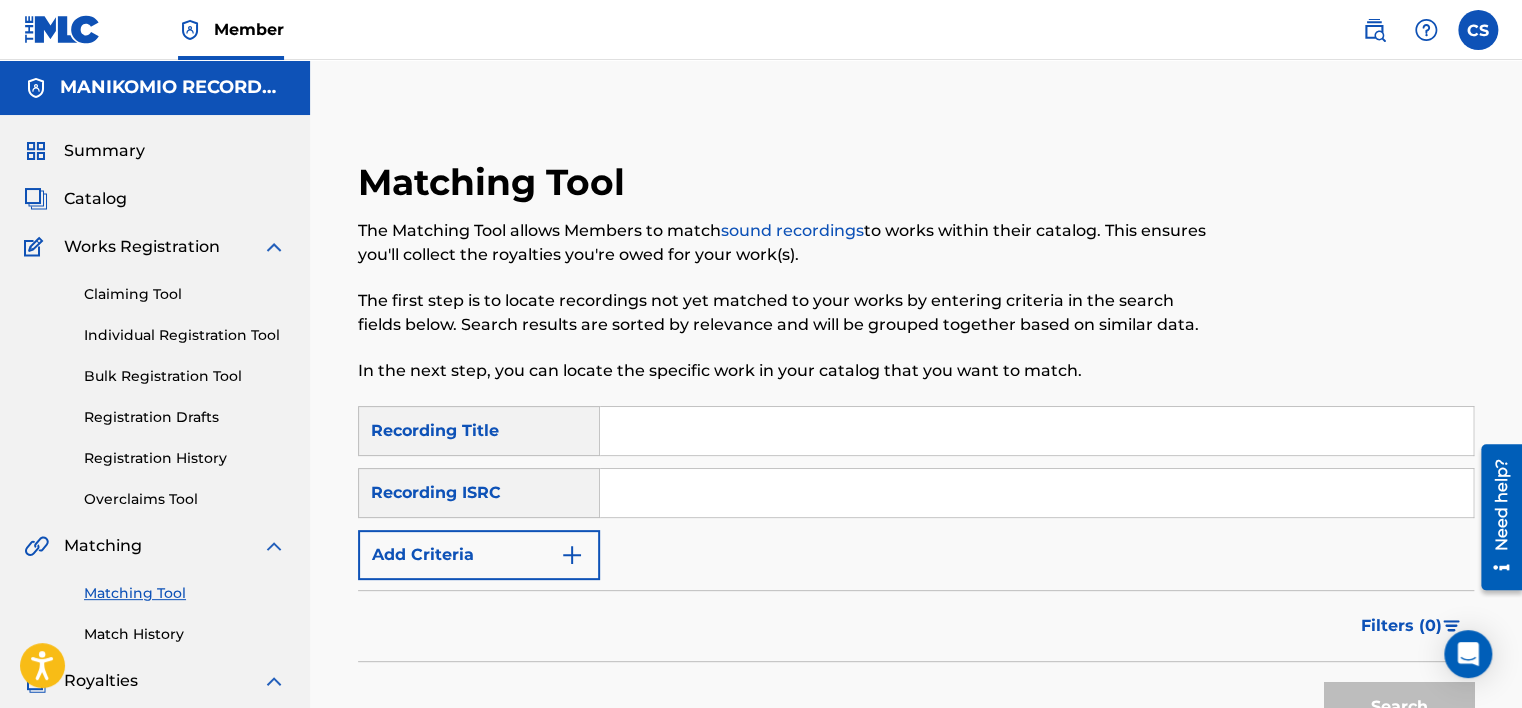 click at bounding box center (1036, 431) 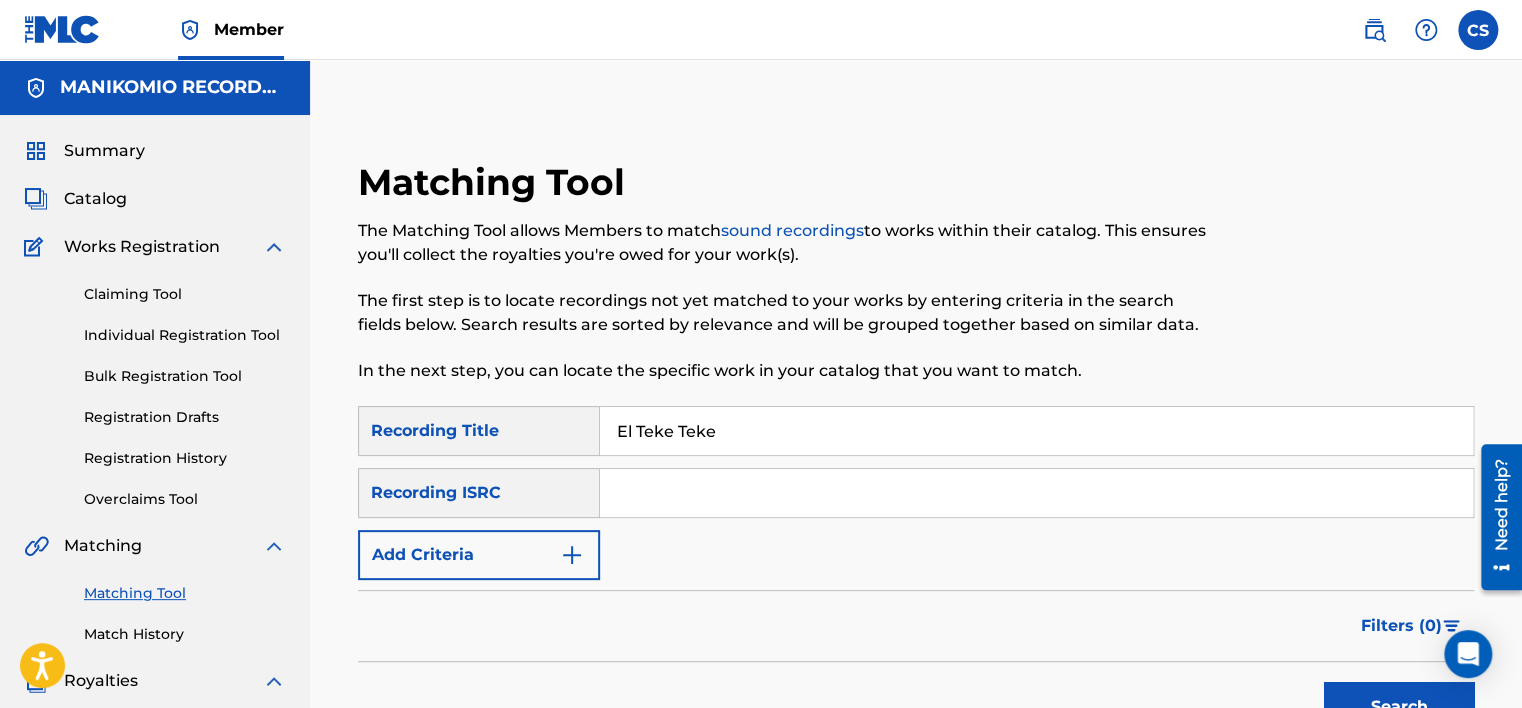 type on "El Teke Teke" 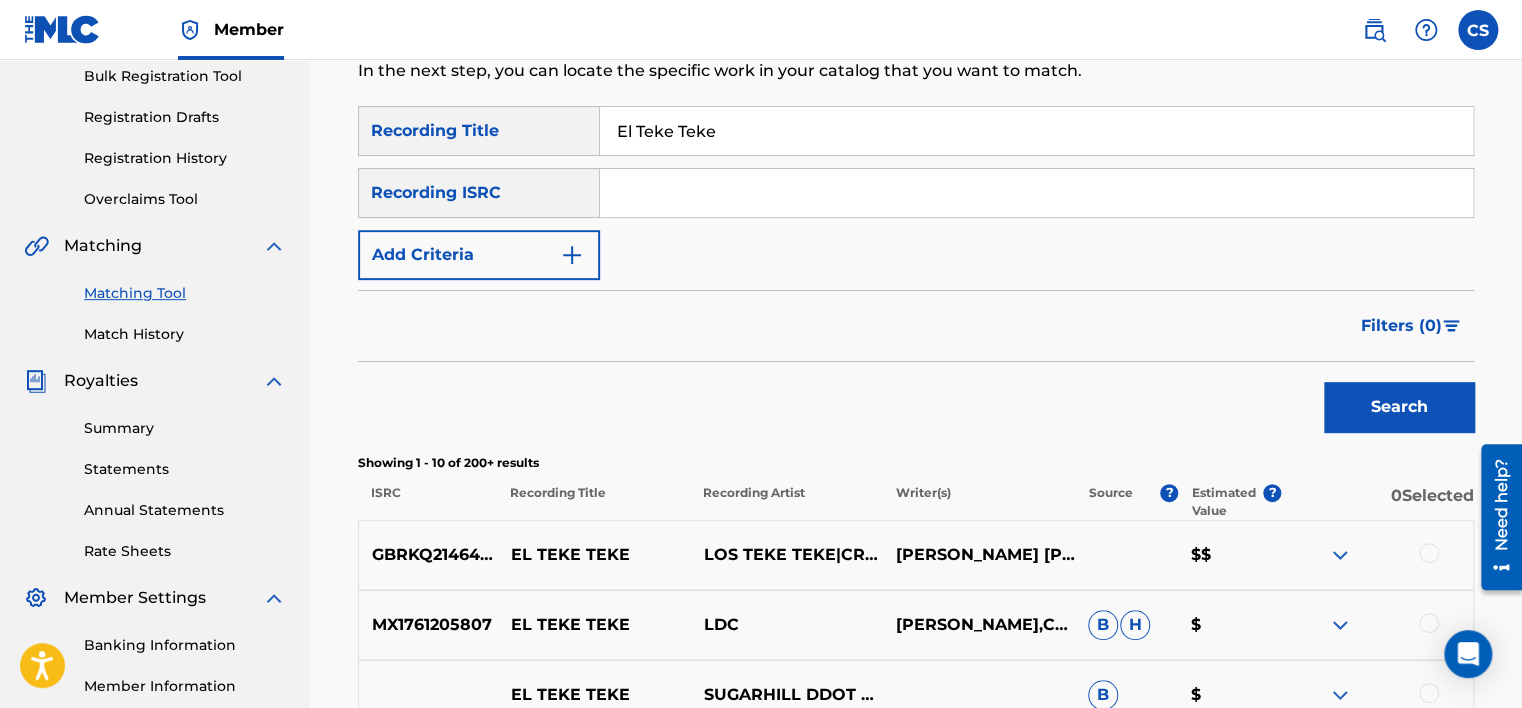 scroll, scrollTop: 400, scrollLeft: 0, axis: vertical 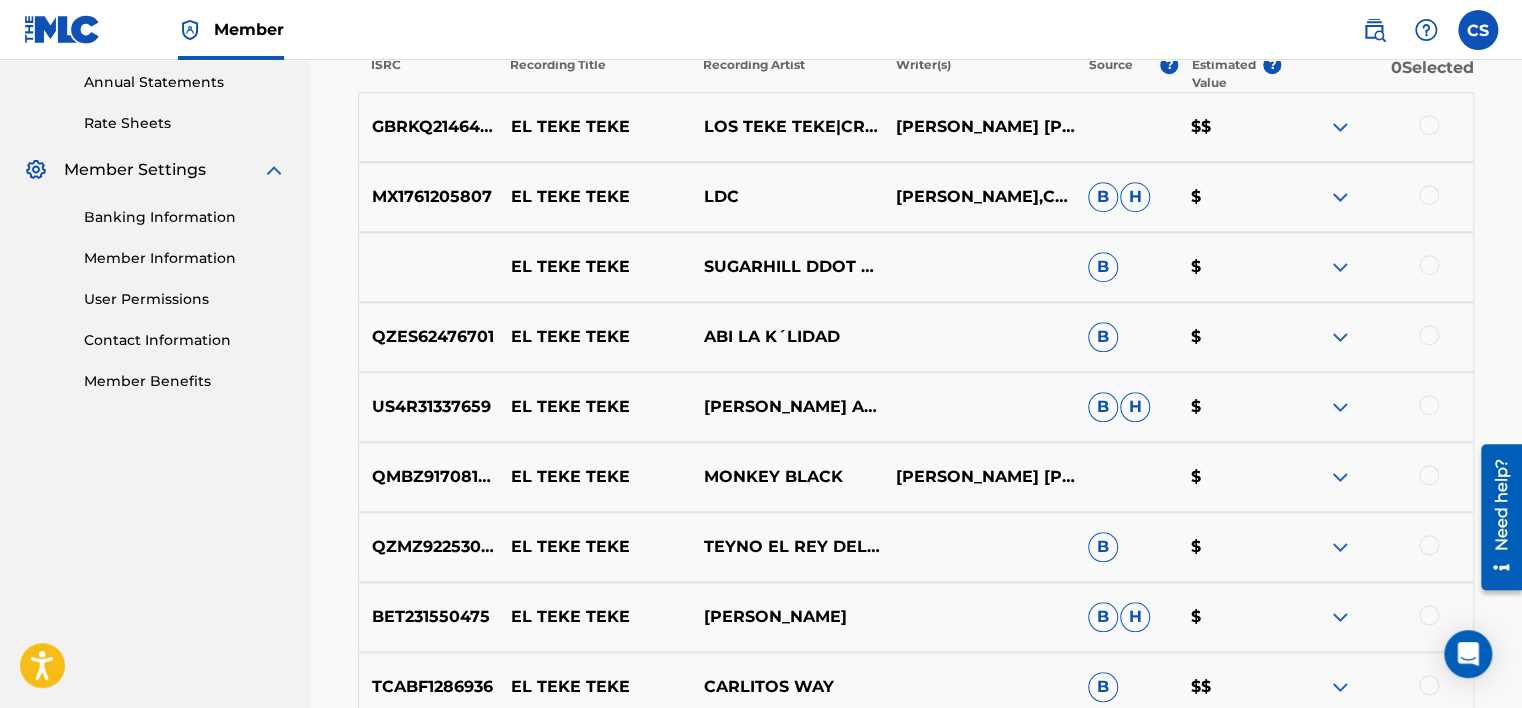 drag, startPoint x: 328, startPoint y: 220, endPoint x: 326, endPoint y: 256, distance: 36.05551 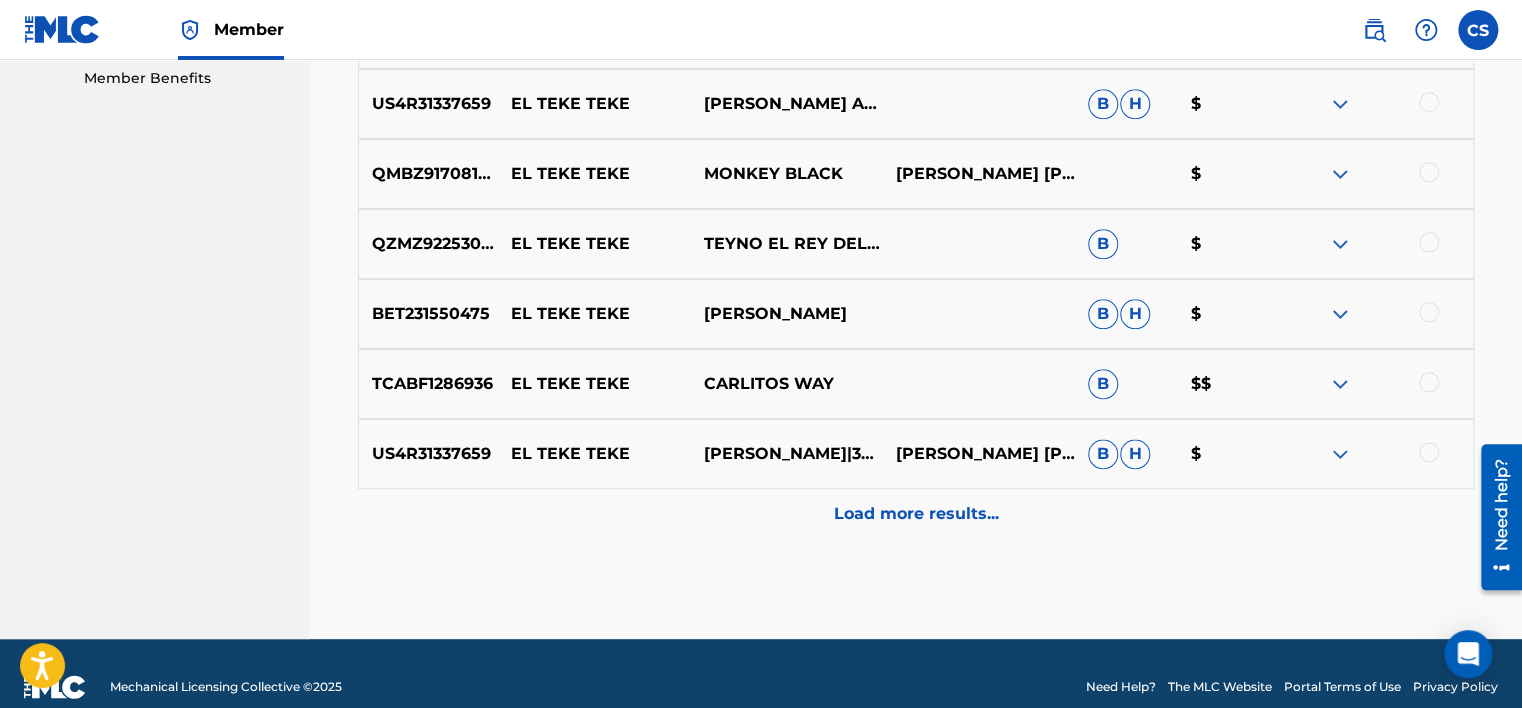 scroll, scrollTop: 1057, scrollLeft: 0, axis: vertical 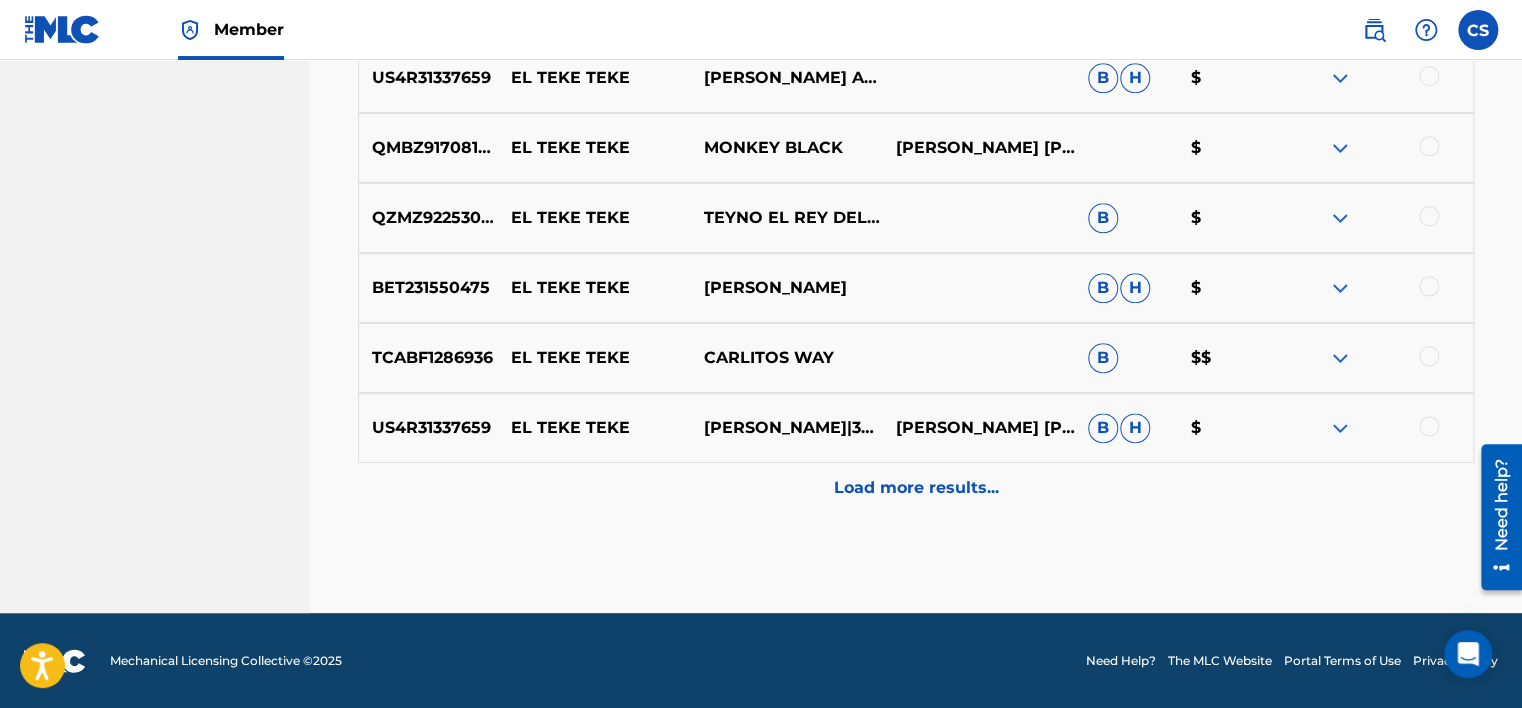 click on "Load more results..." at bounding box center (916, 488) 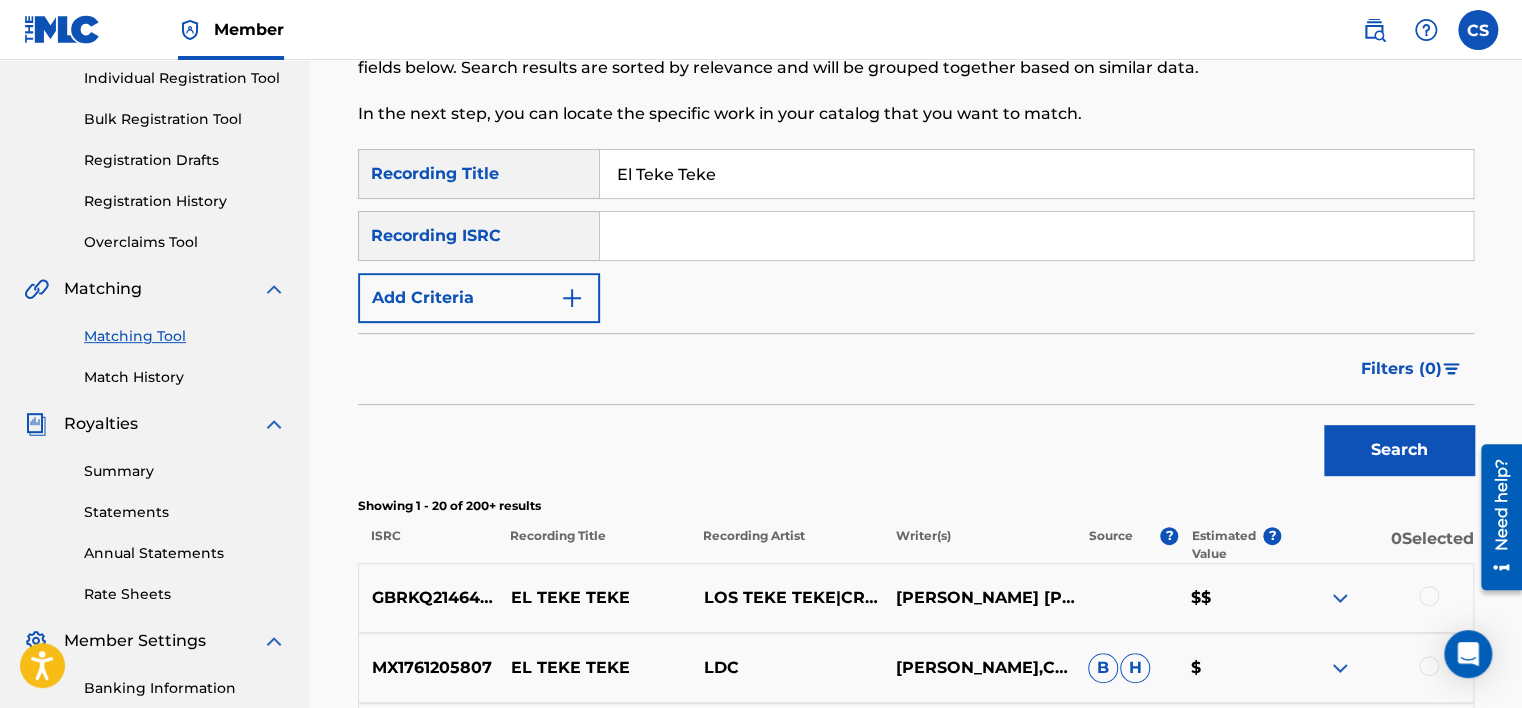 scroll, scrollTop: 157, scrollLeft: 0, axis: vertical 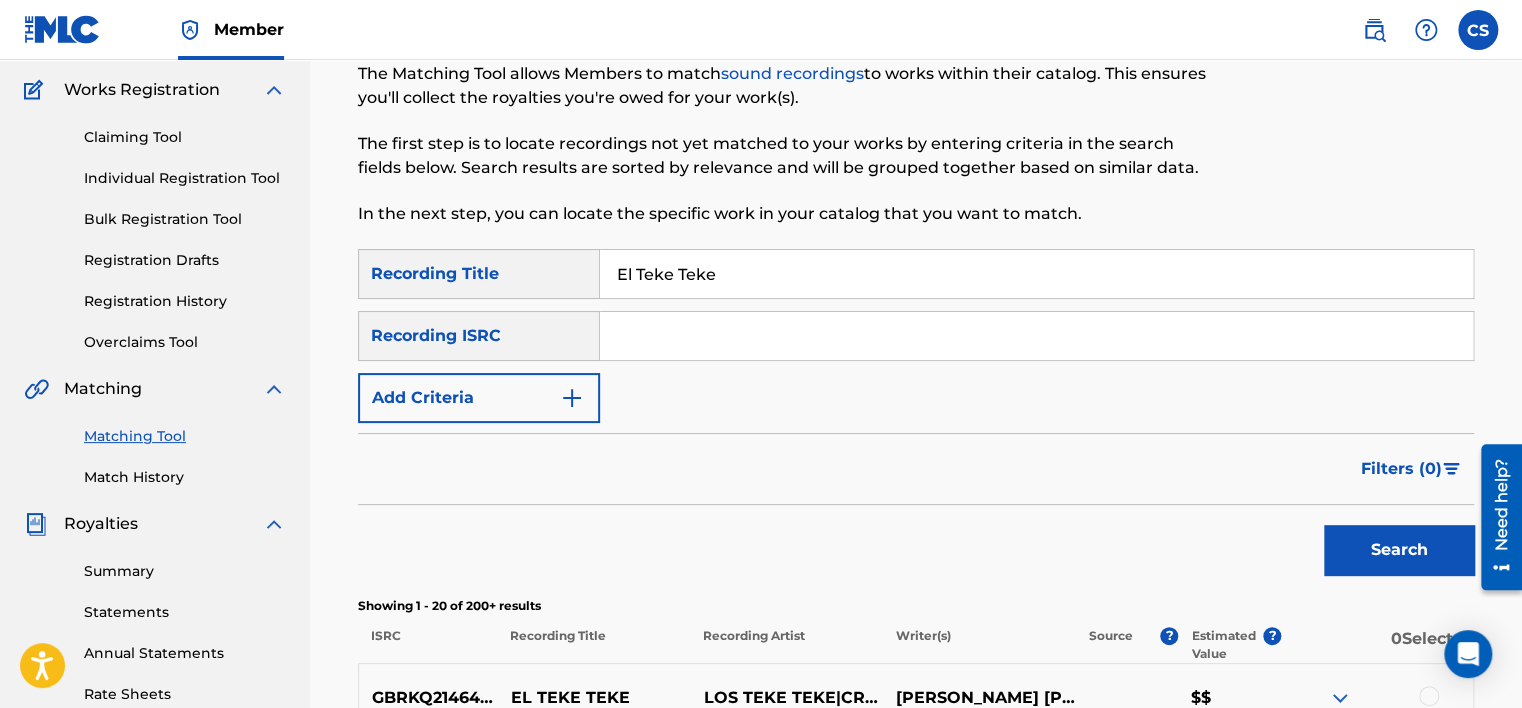 drag, startPoint x: 147, startPoint y: 131, endPoint x: 174, endPoint y: 148, distance: 31.906113 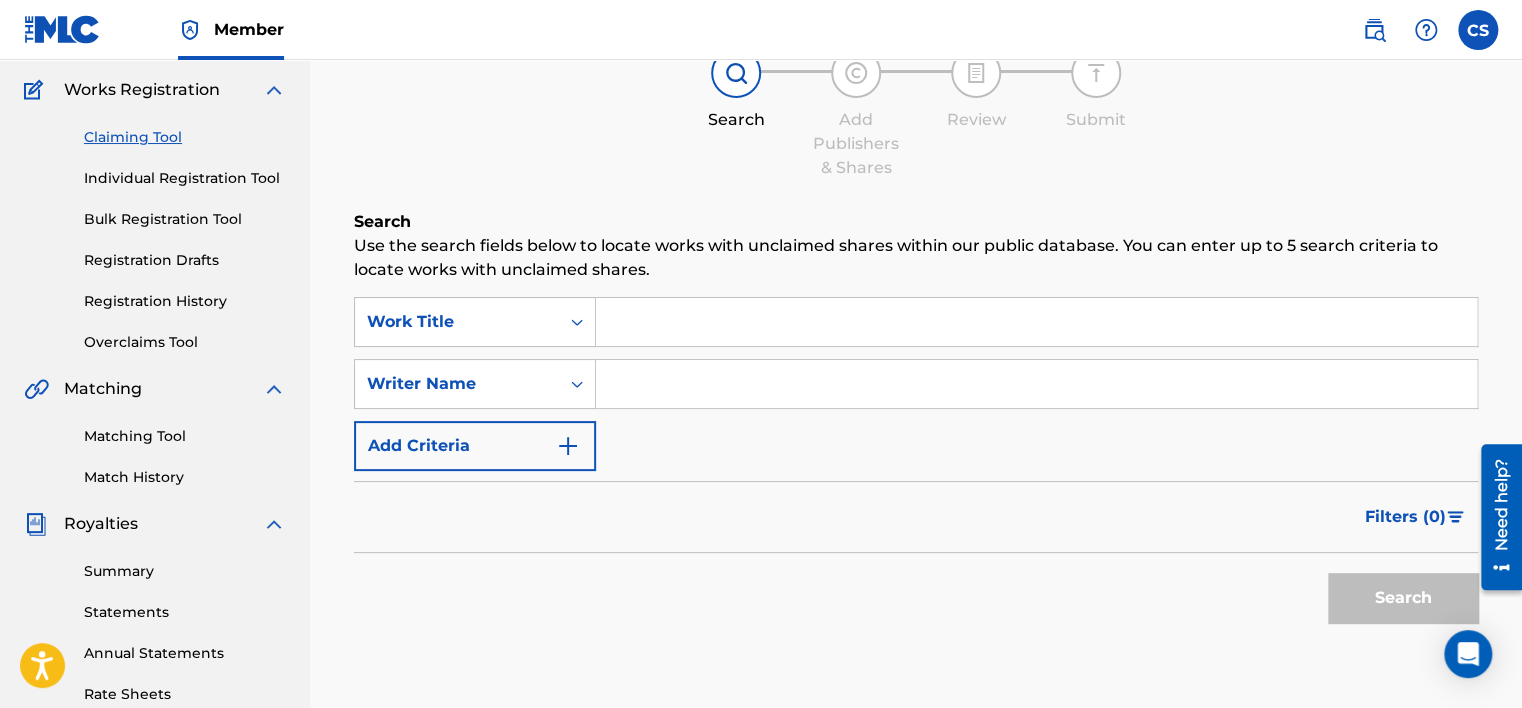 scroll, scrollTop: 0, scrollLeft: 0, axis: both 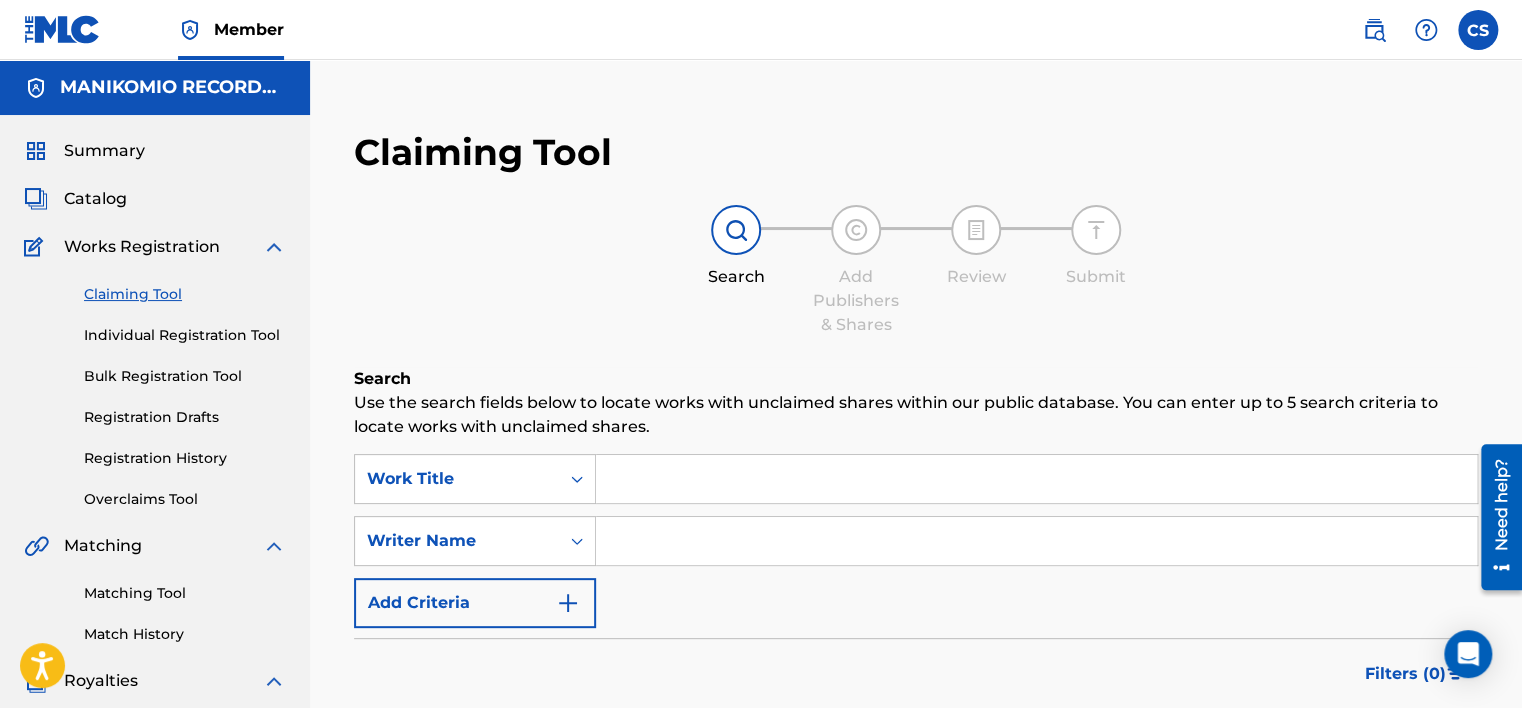 click at bounding box center [1036, 479] 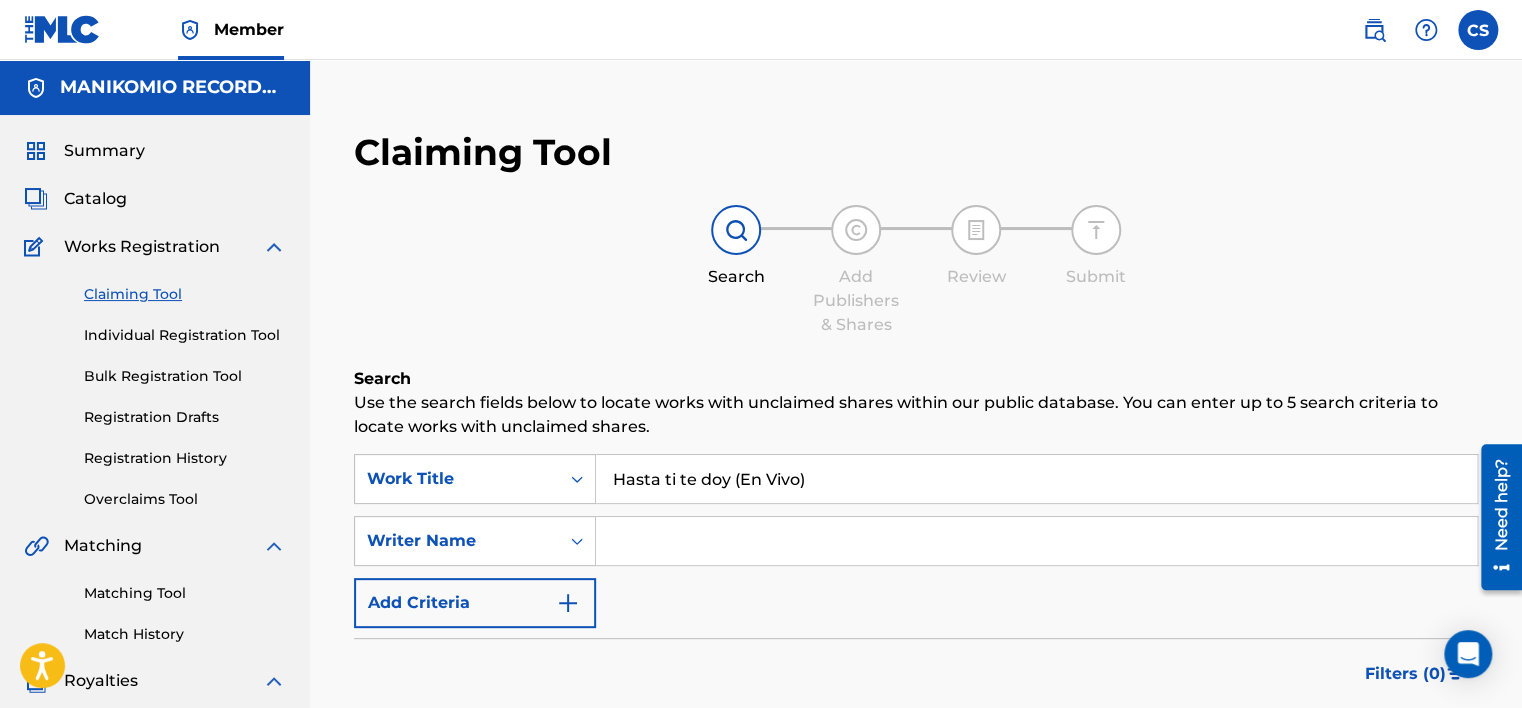 type on "Hasta ti te doy (En Vivo)" 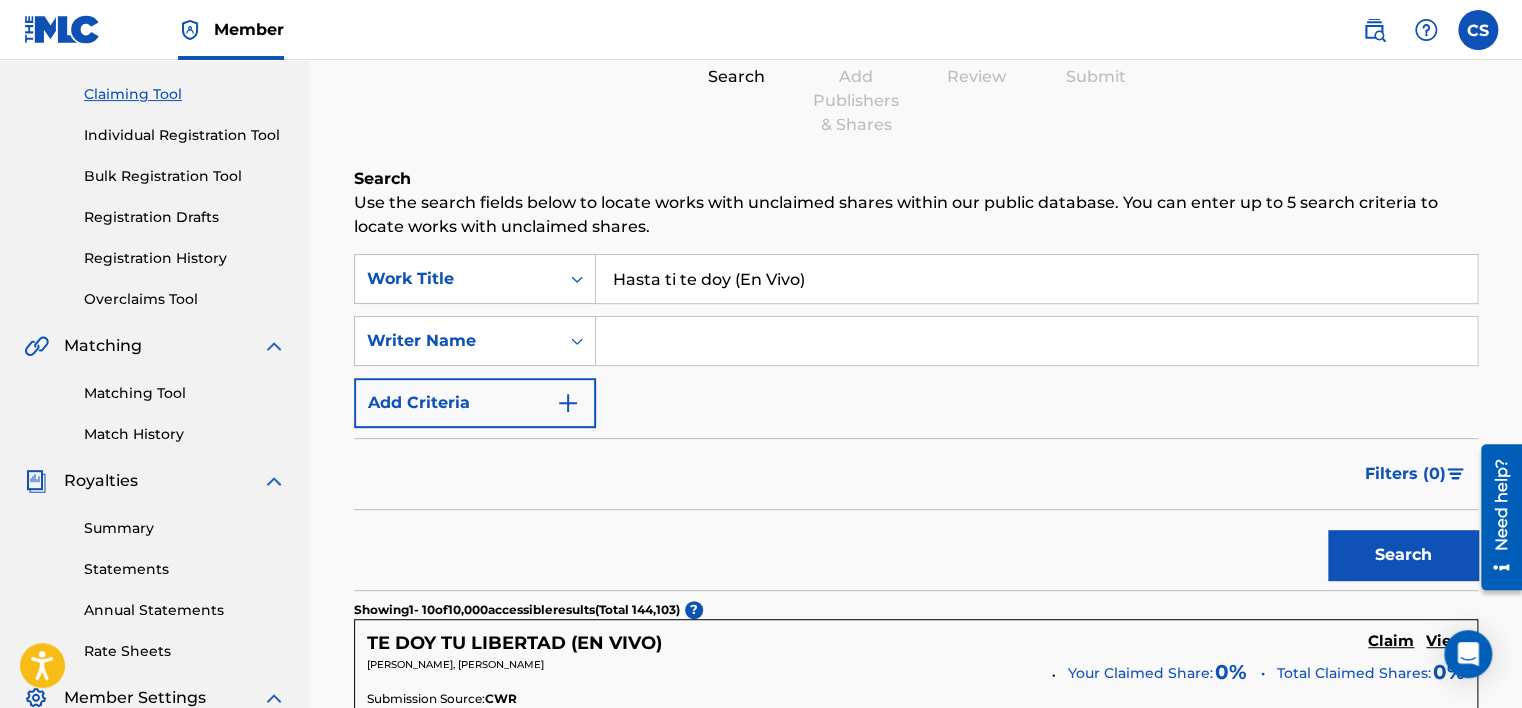 scroll, scrollTop: 300, scrollLeft: 0, axis: vertical 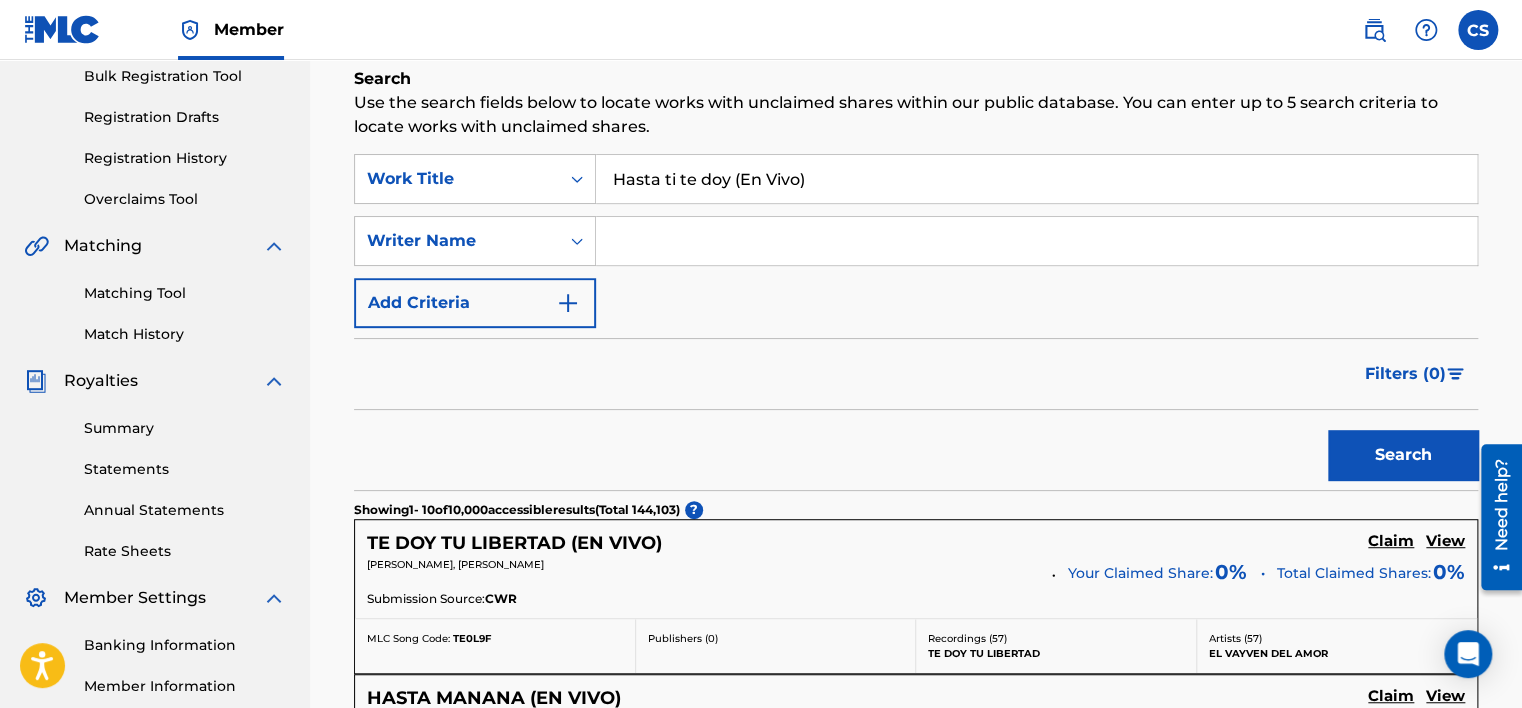 click on "Search" at bounding box center [1403, 455] 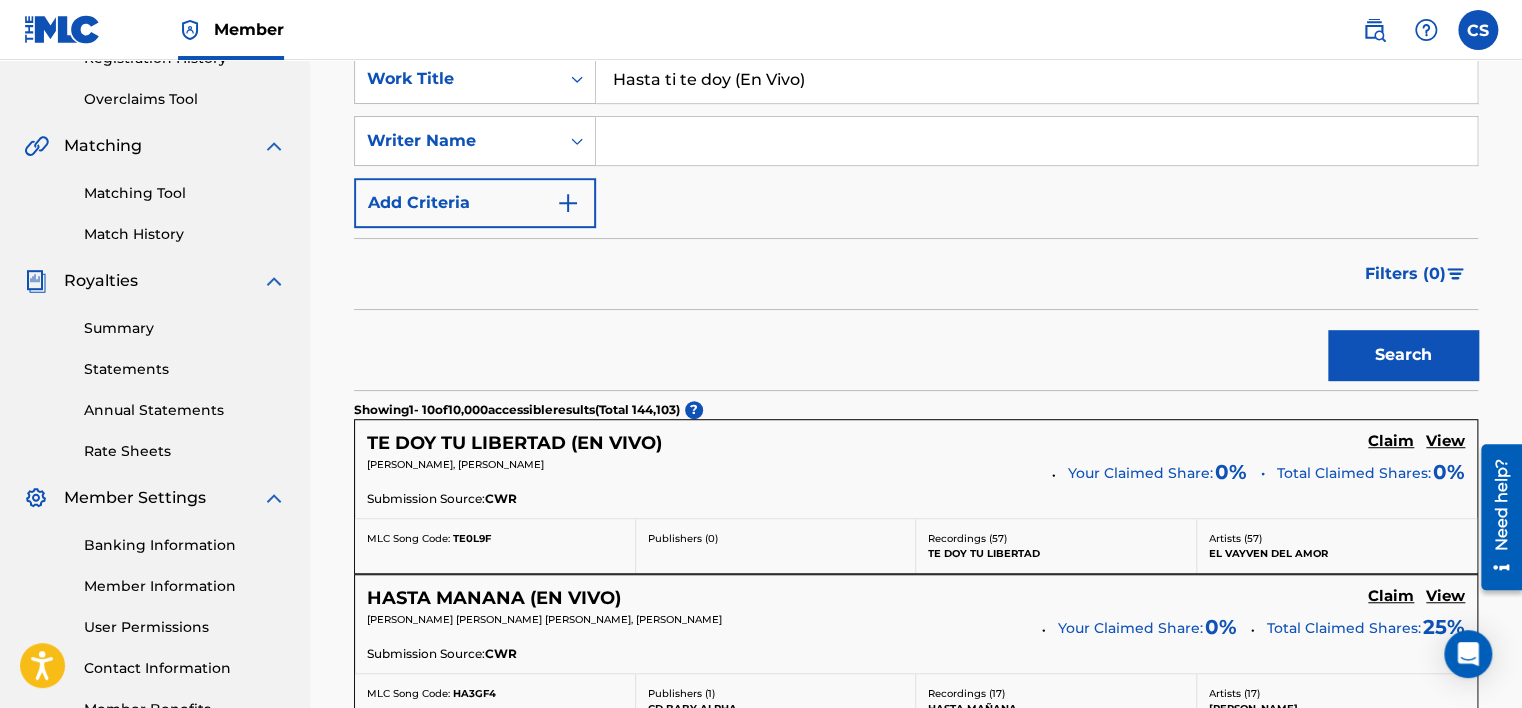 scroll, scrollTop: 300, scrollLeft: 0, axis: vertical 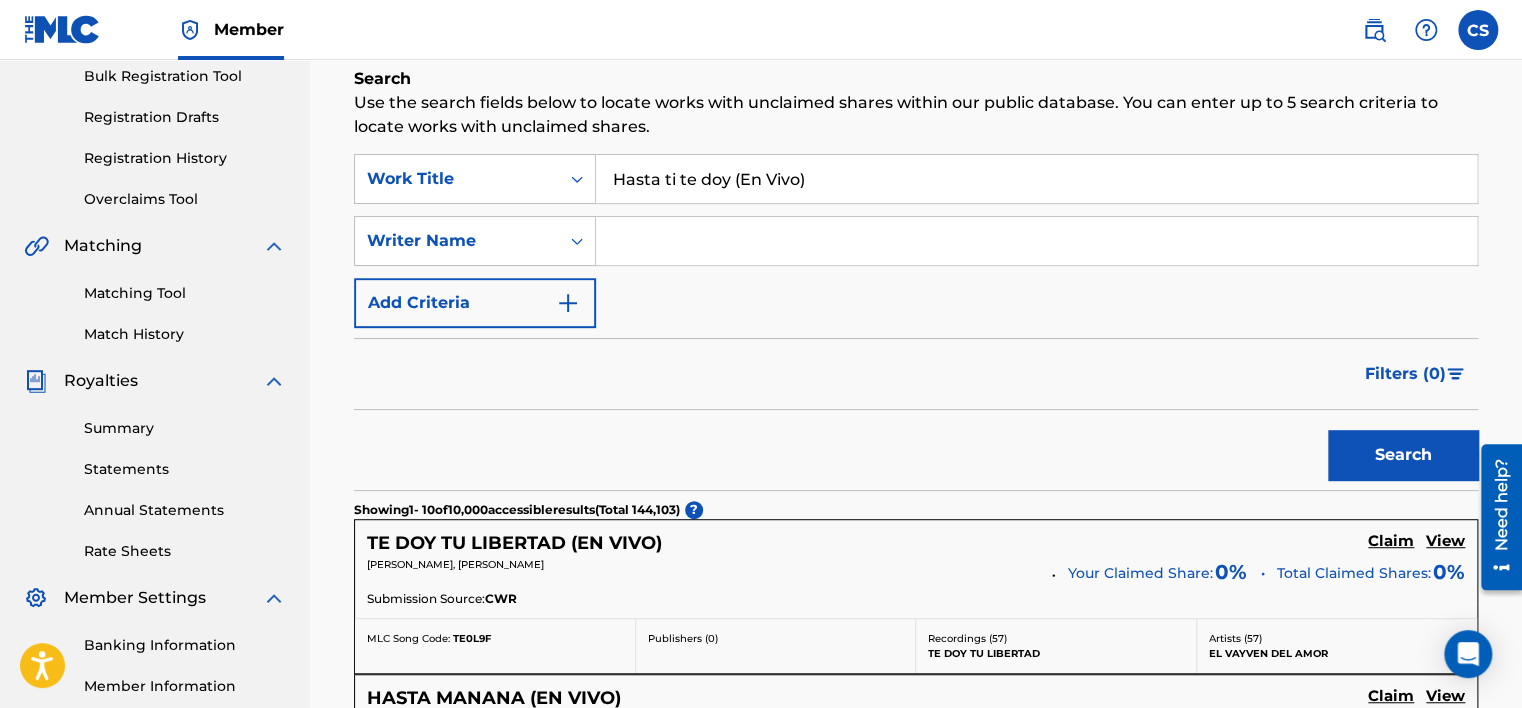 click at bounding box center [1036, 241] 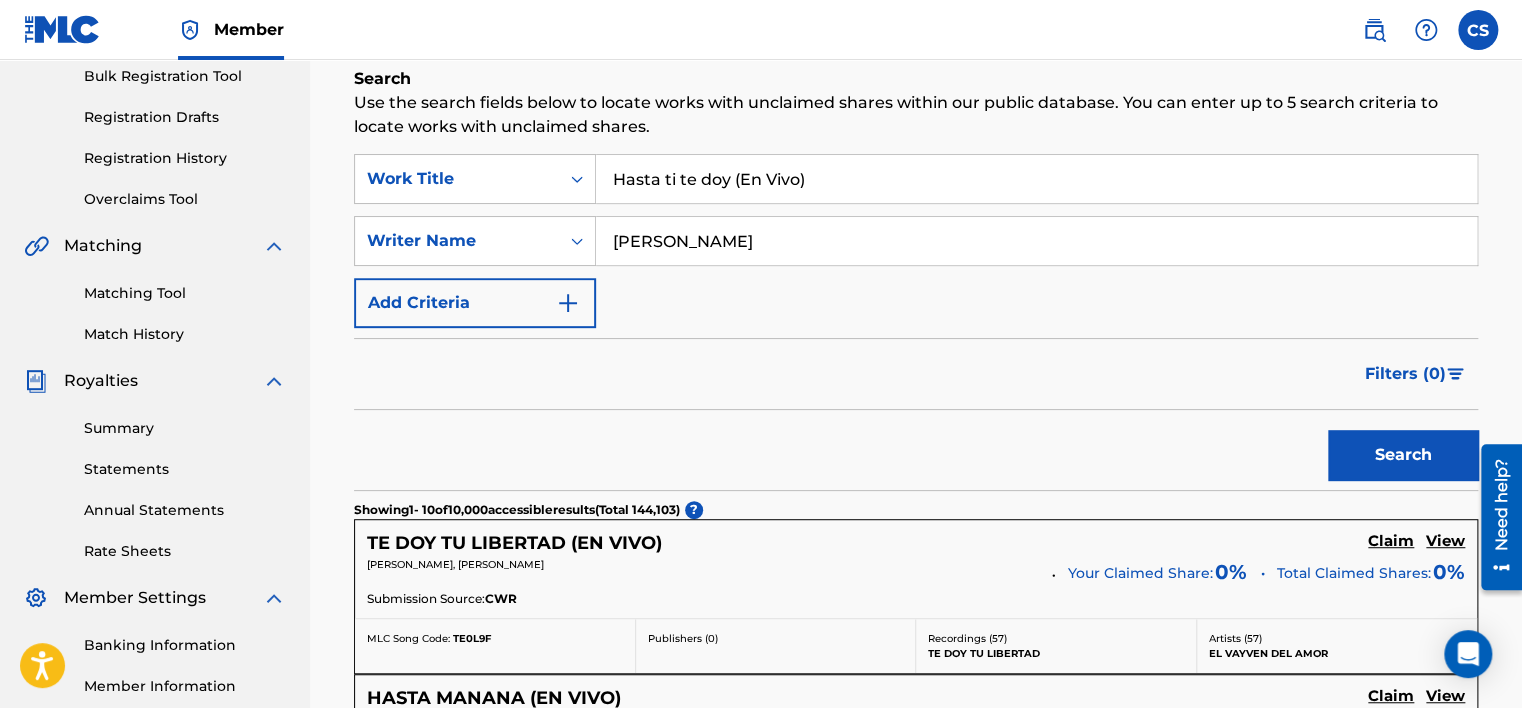 type on "[PERSON_NAME]" 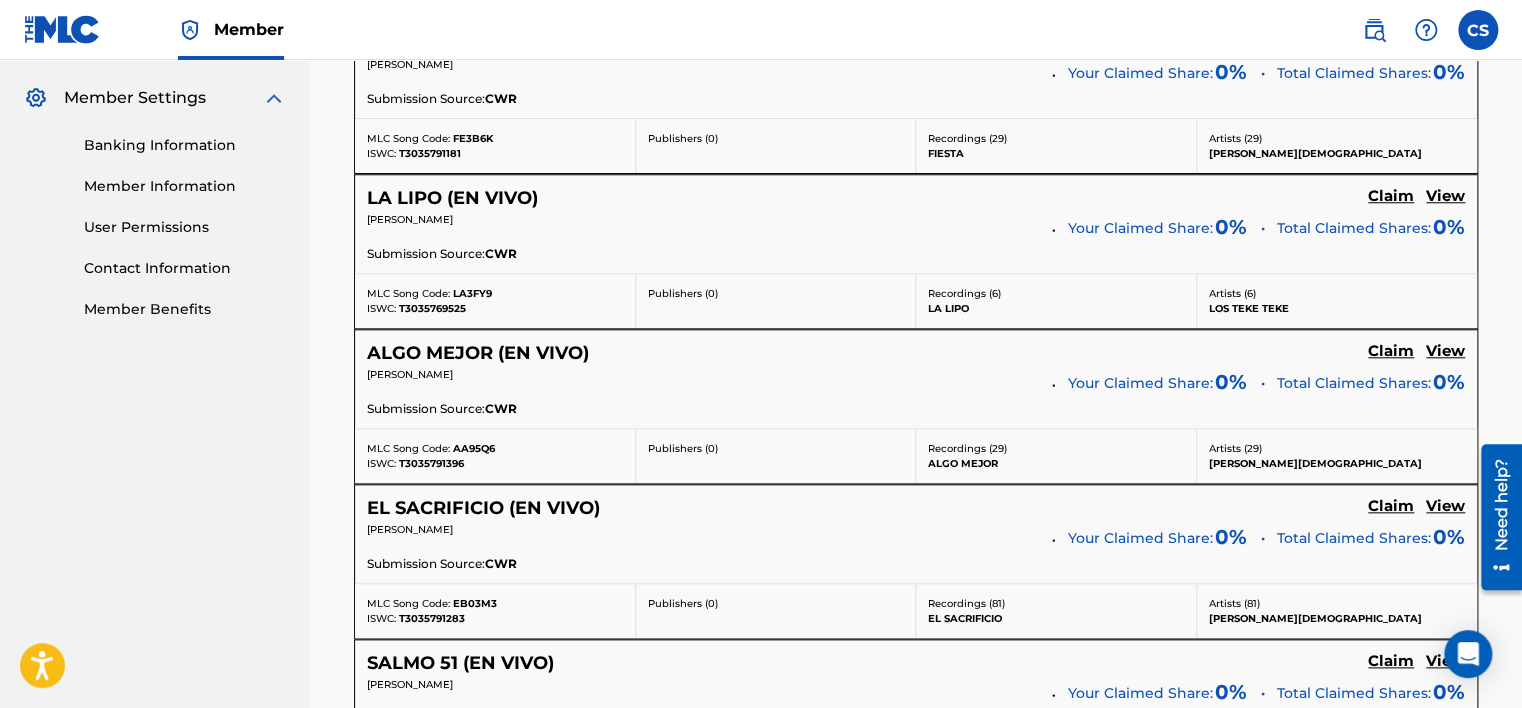 scroll, scrollTop: 700, scrollLeft: 0, axis: vertical 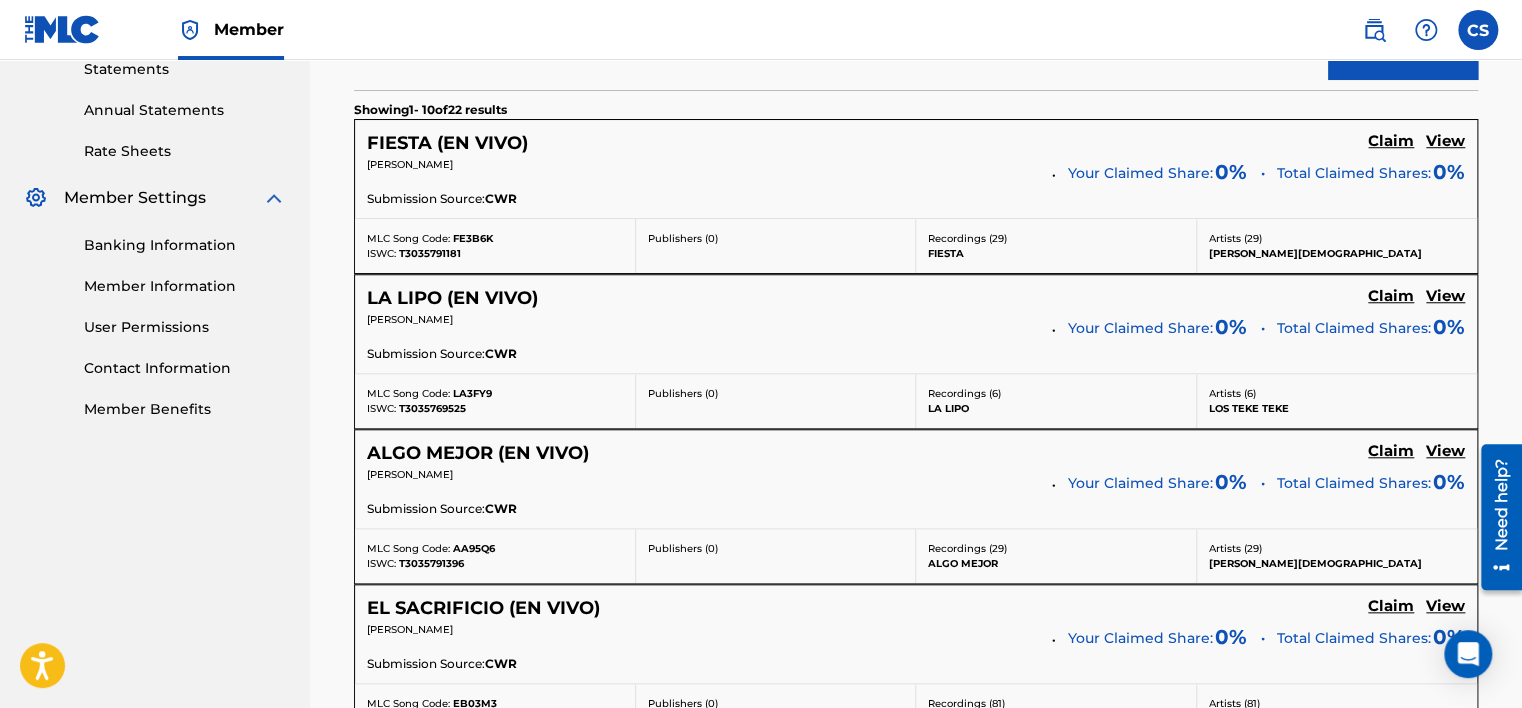 click on "Claim" at bounding box center [1391, 141] 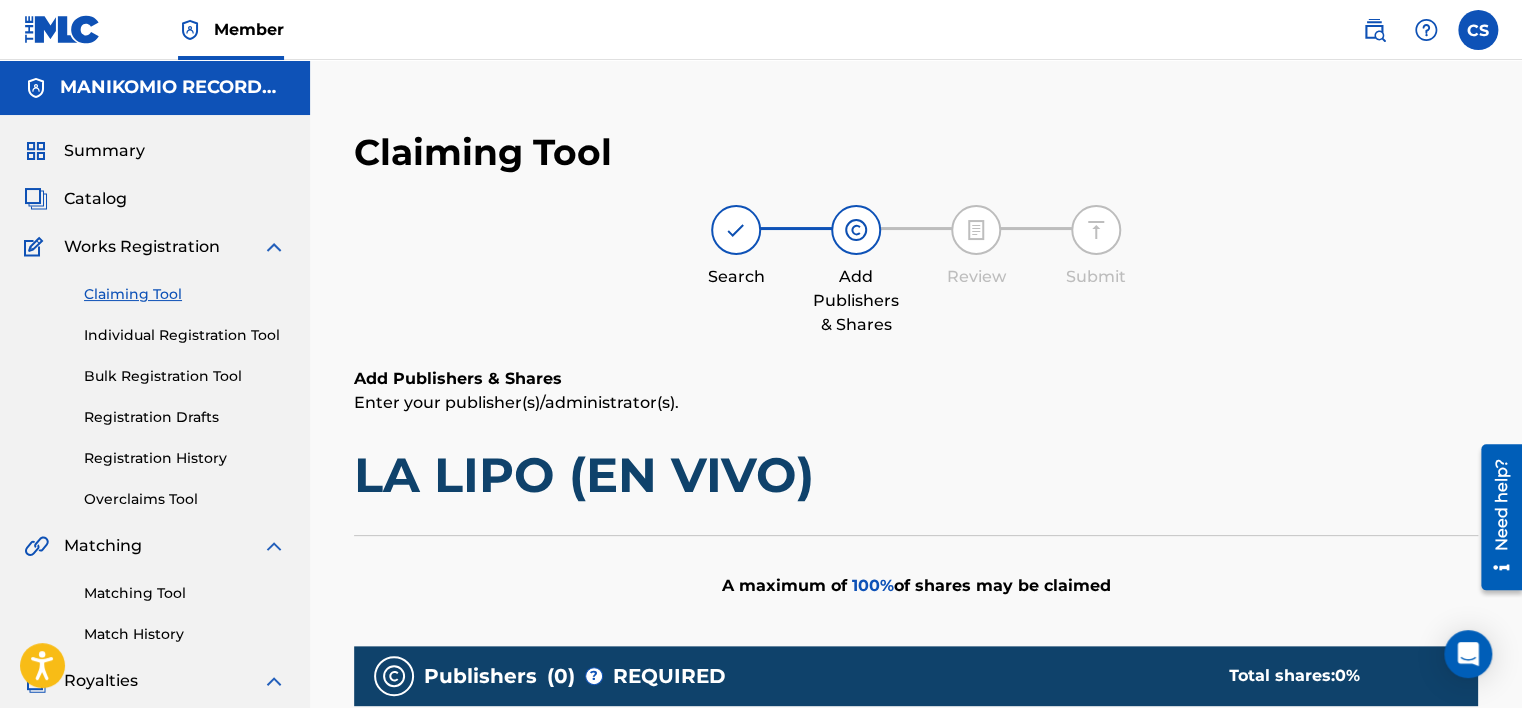 scroll, scrollTop: 300, scrollLeft: 0, axis: vertical 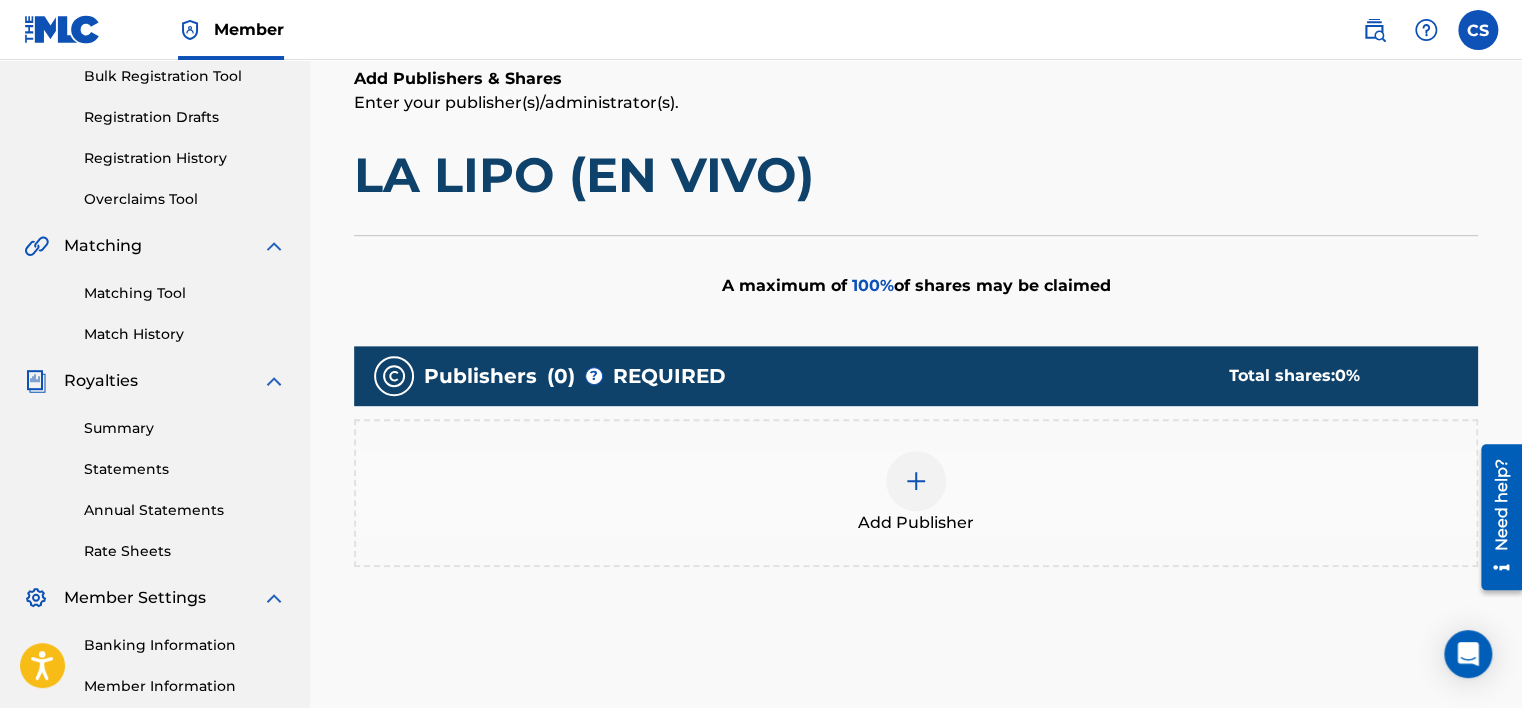 click at bounding box center (916, 481) 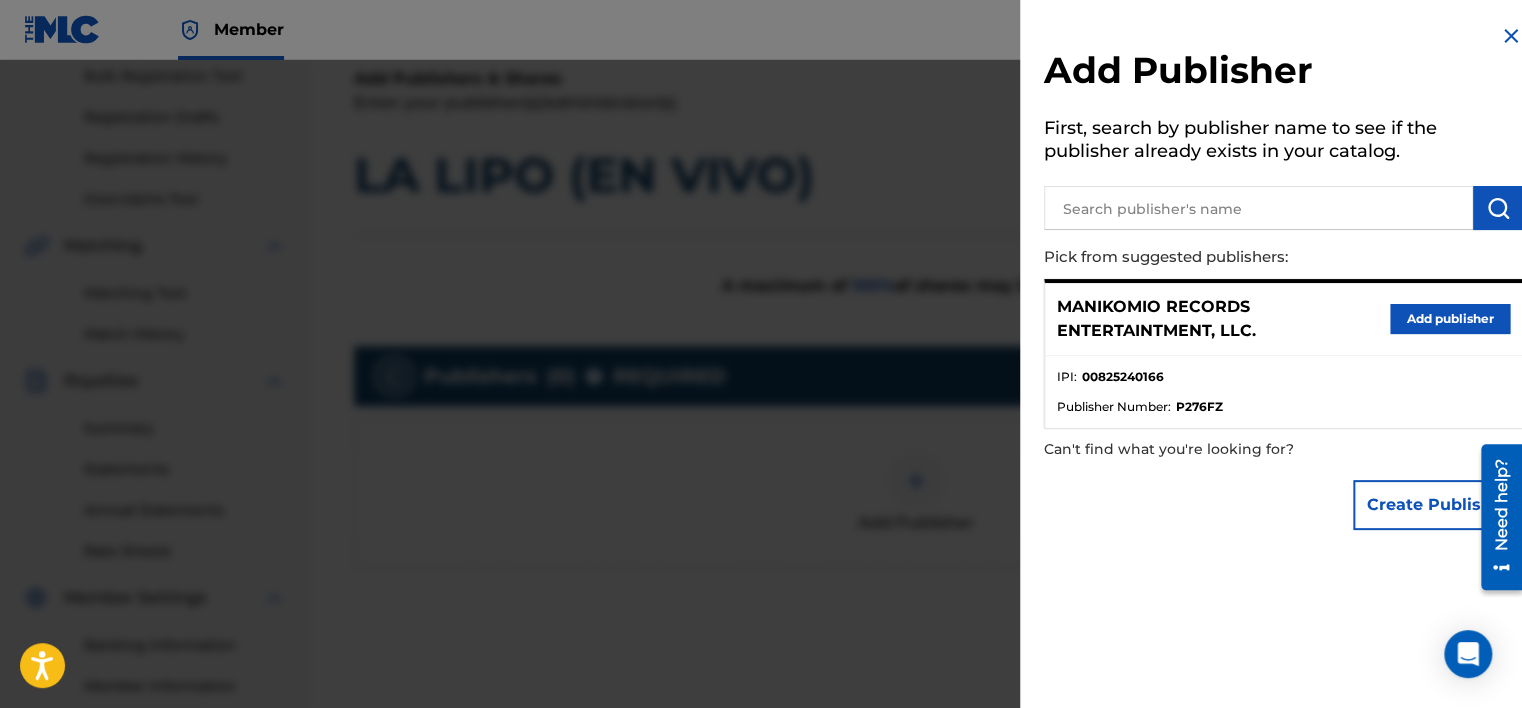 click at bounding box center [1258, 208] 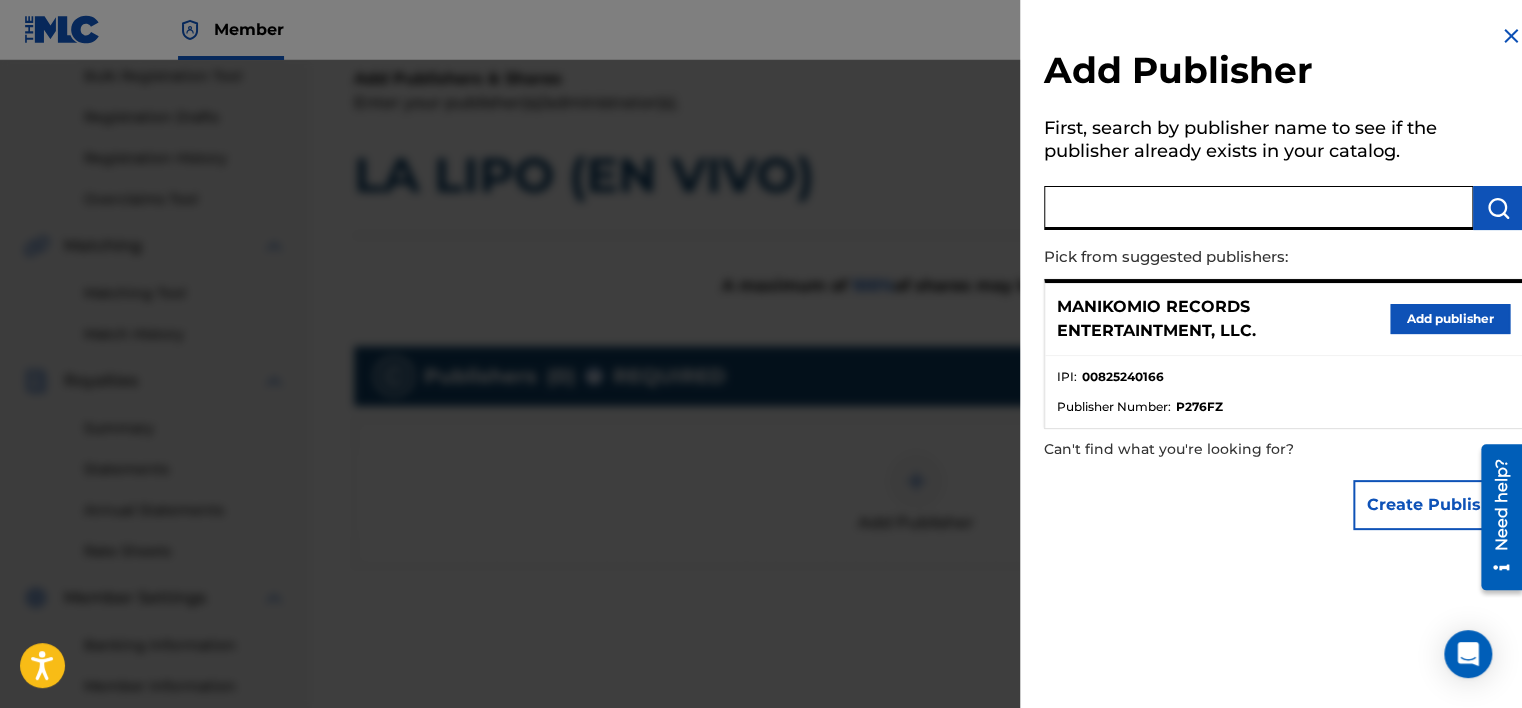 click on "Add publisher" at bounding box center (1450, 319) 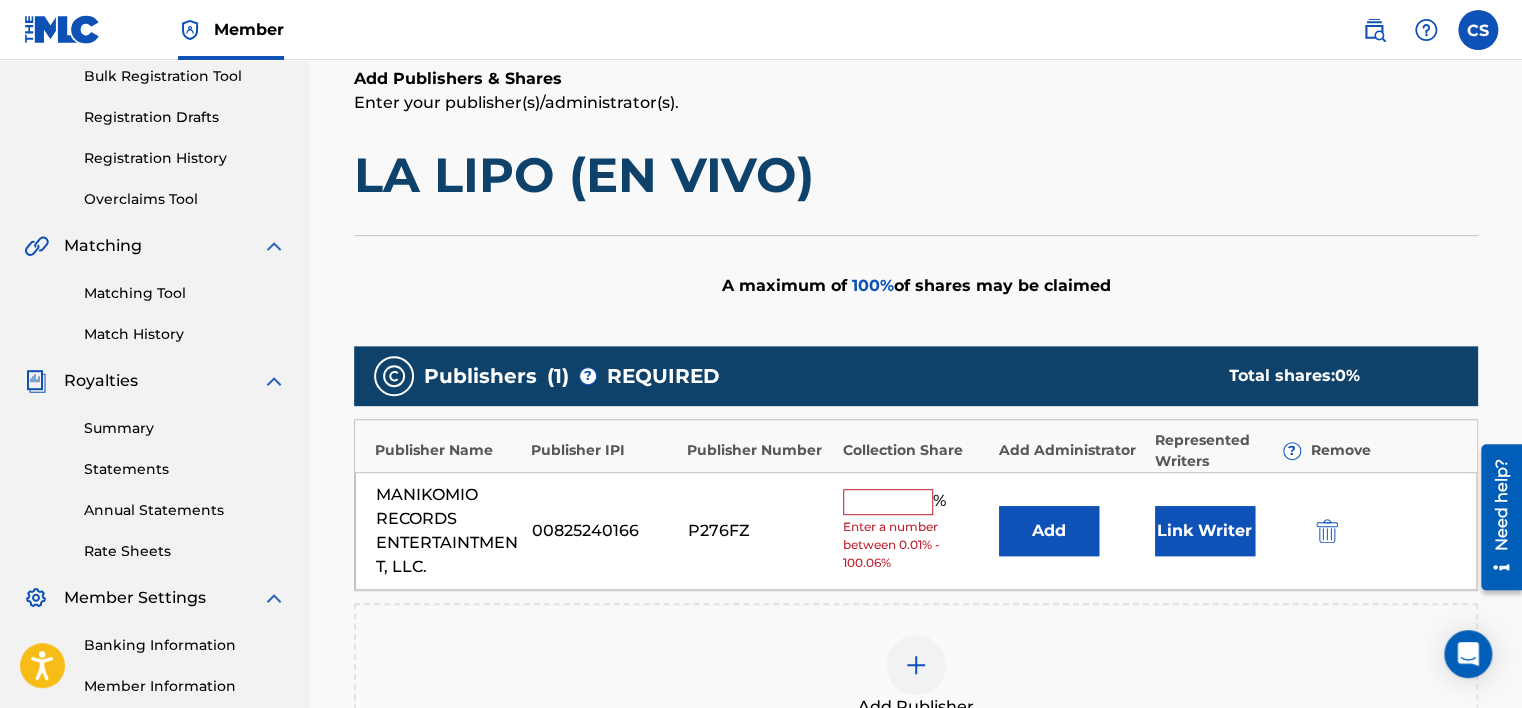 scroll, scrollTop: 400, scrollLeft: 0, axis: vertical 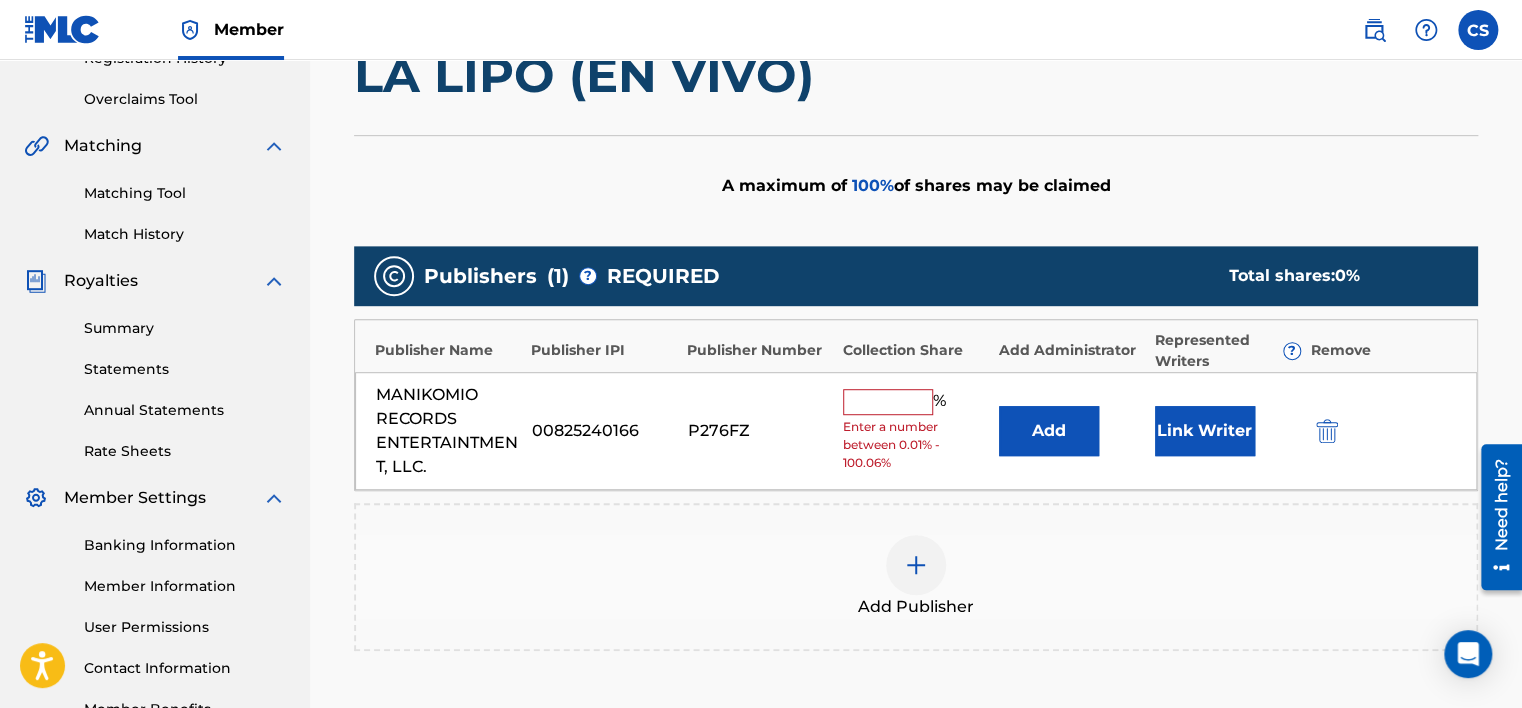 click at bounding box center (888, 402) 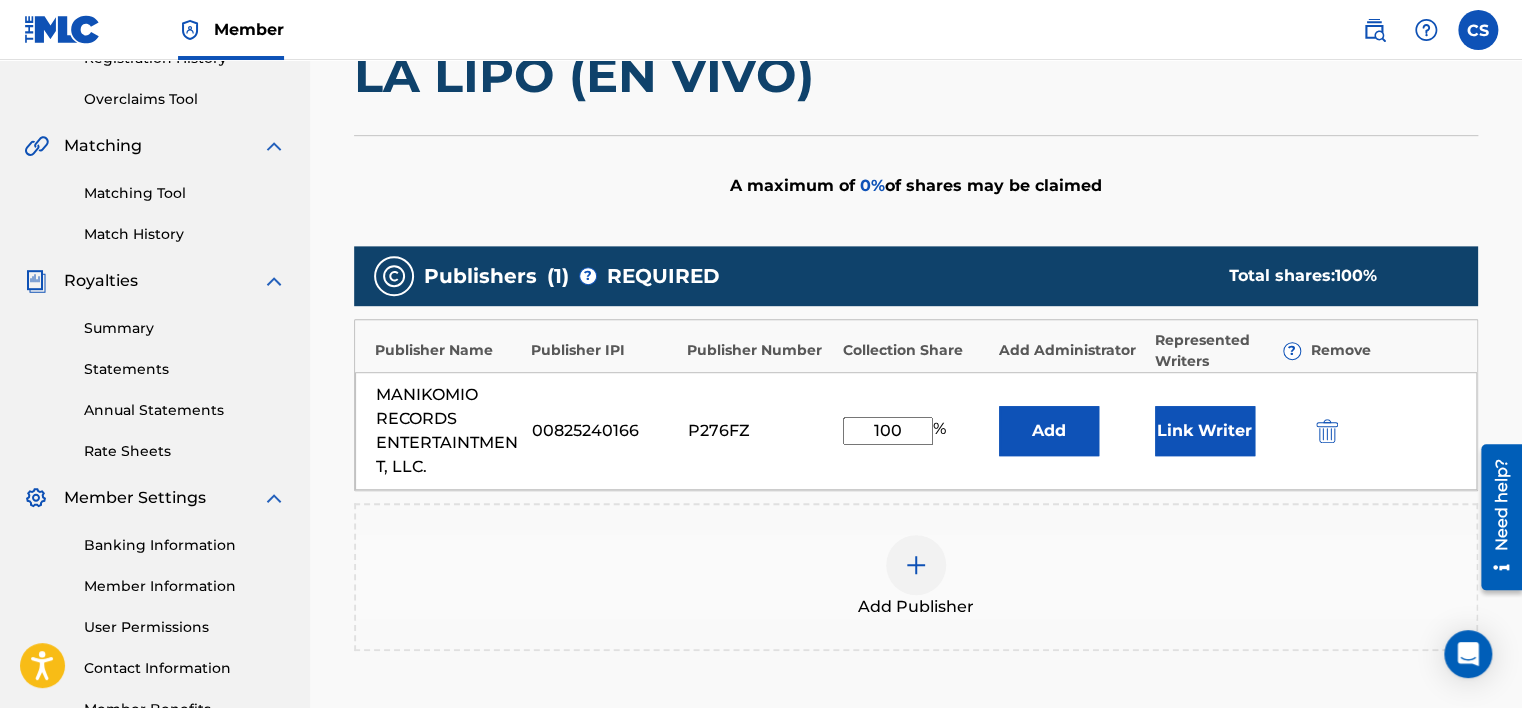 click on "Link Writer" at bounding box center [1205, 431] 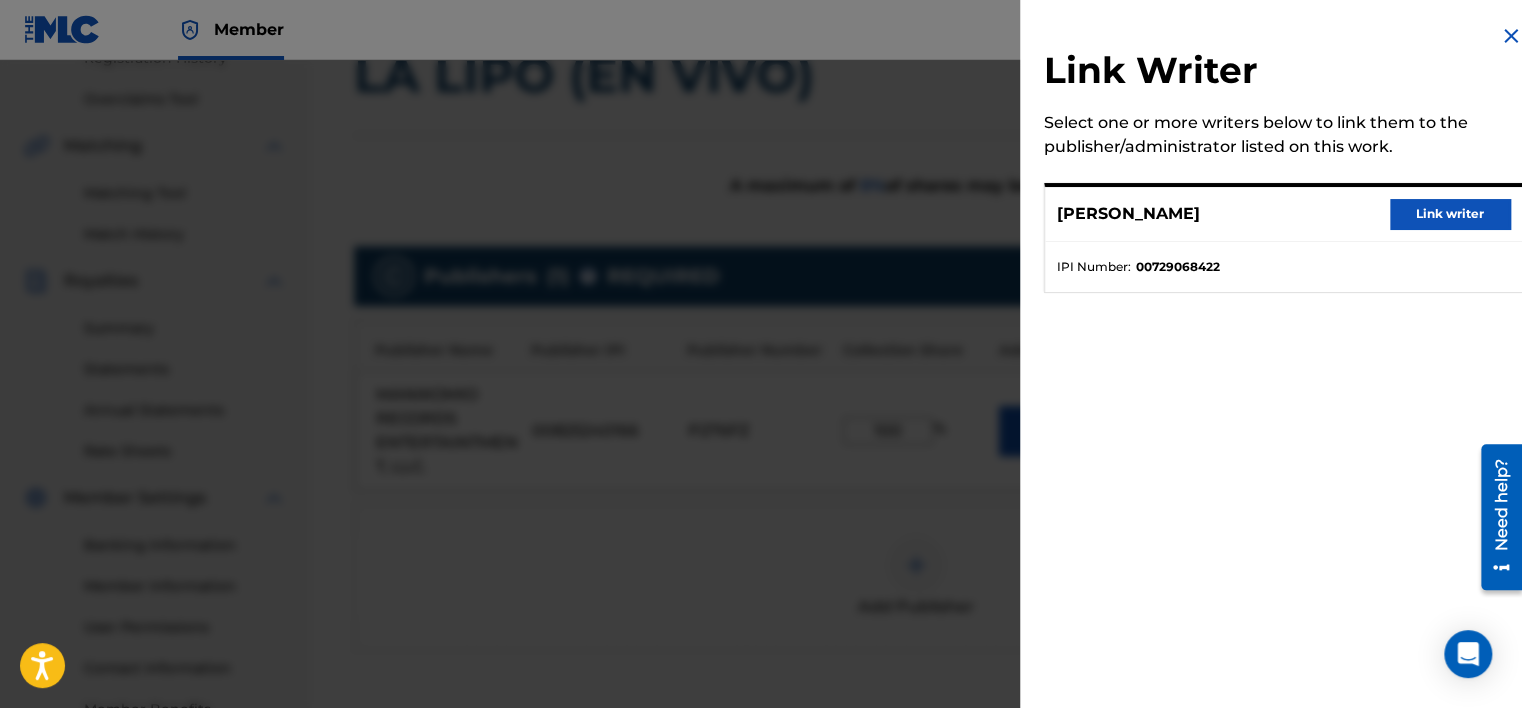 click on "Link writer" at bounding box center [1450, 214] 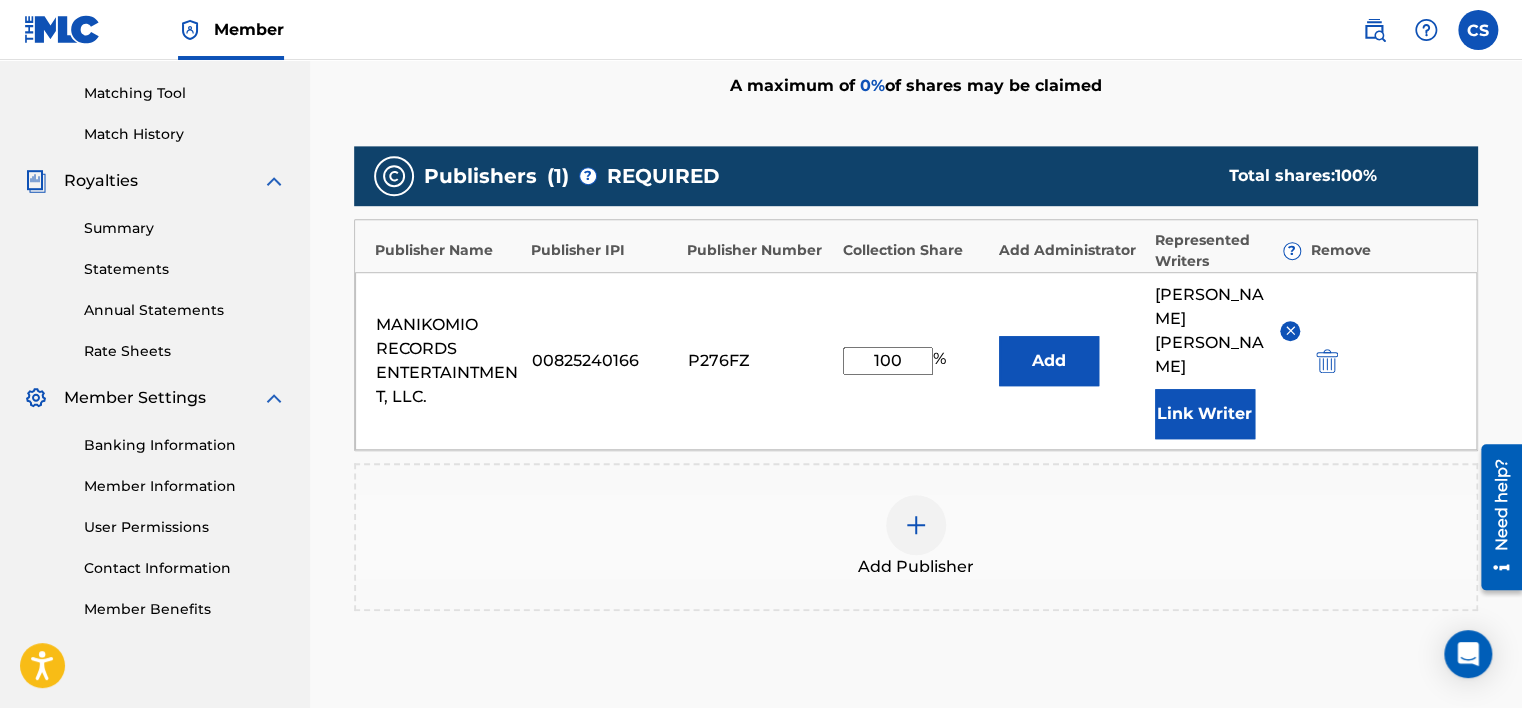 scroll, scrollTop: 600, scrollLeft: 0, axis: vertical 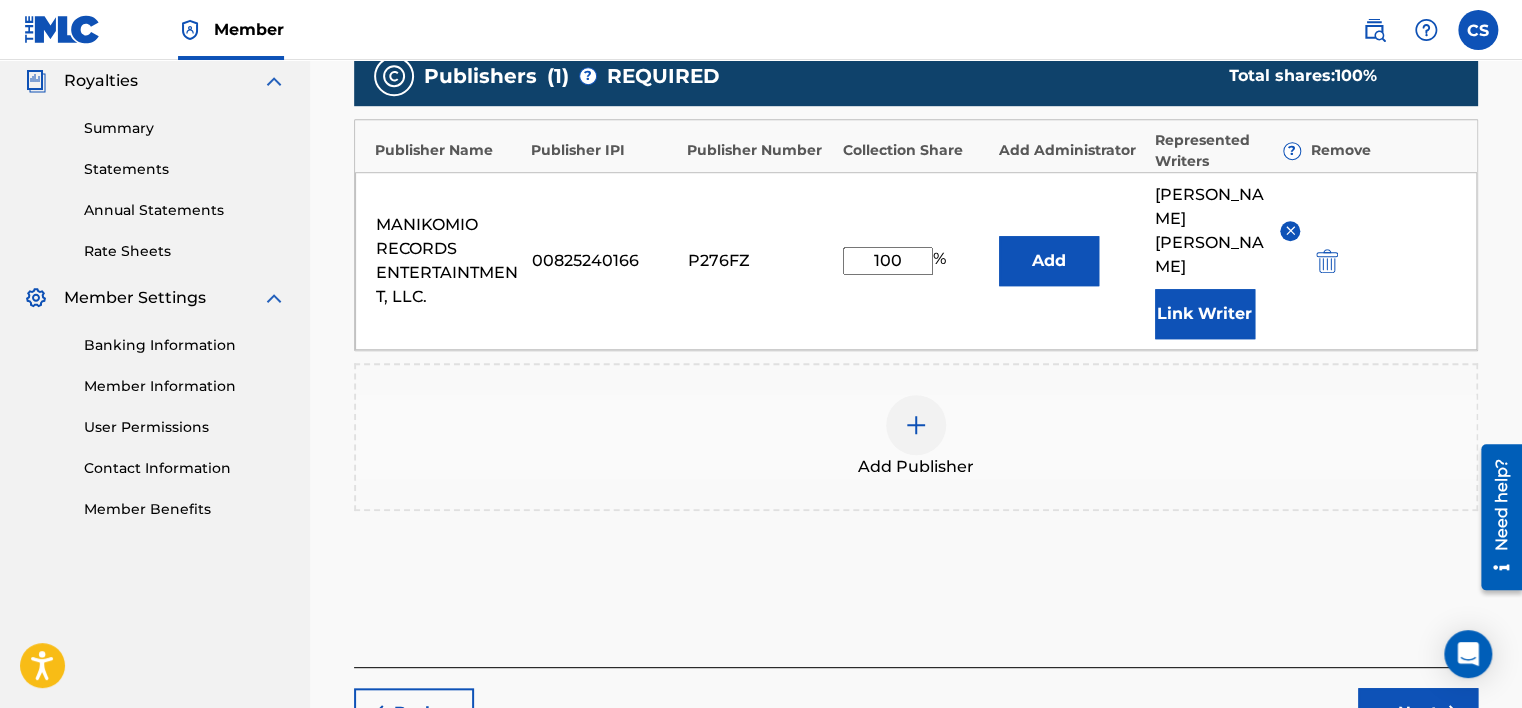 click at bounding box center [1290, 230] 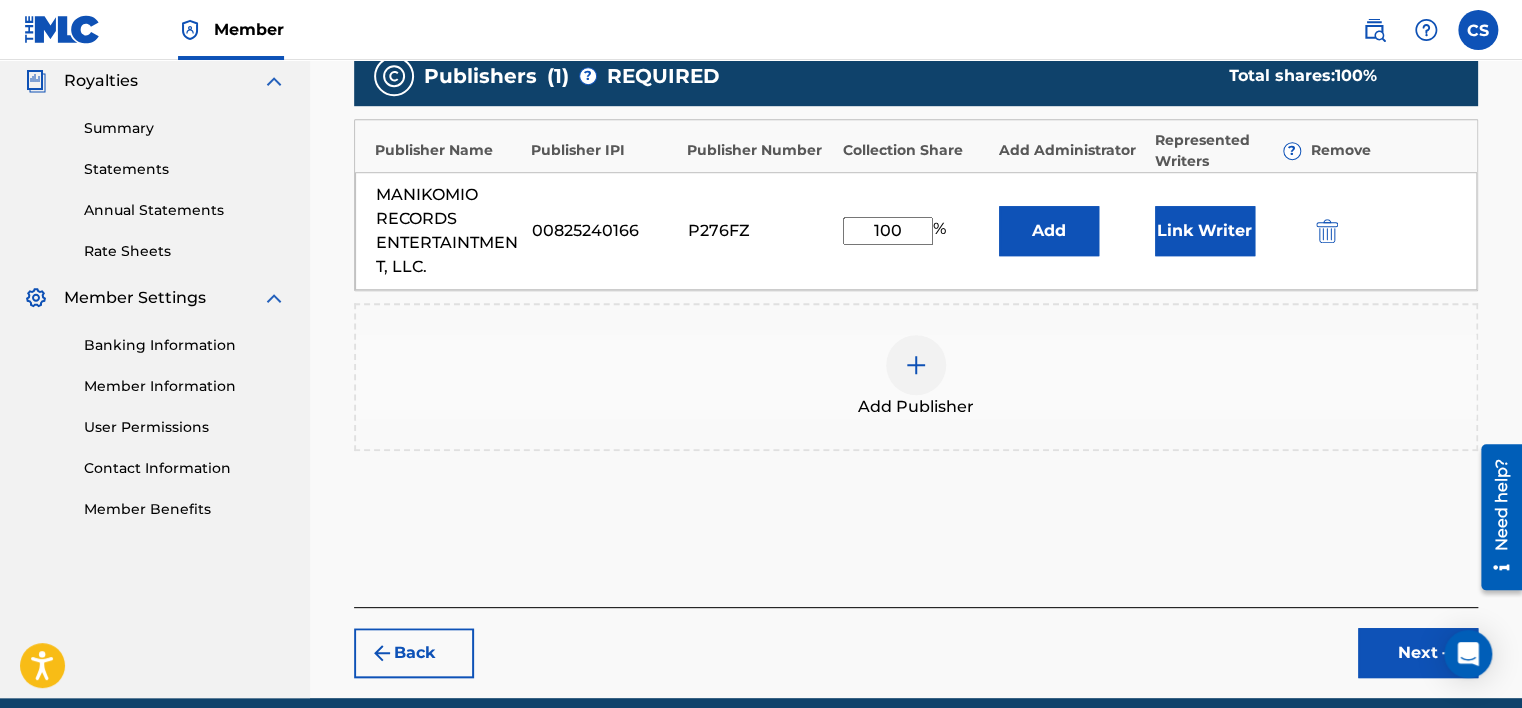click on "Link Writer" at bounding box center [1205, 231] 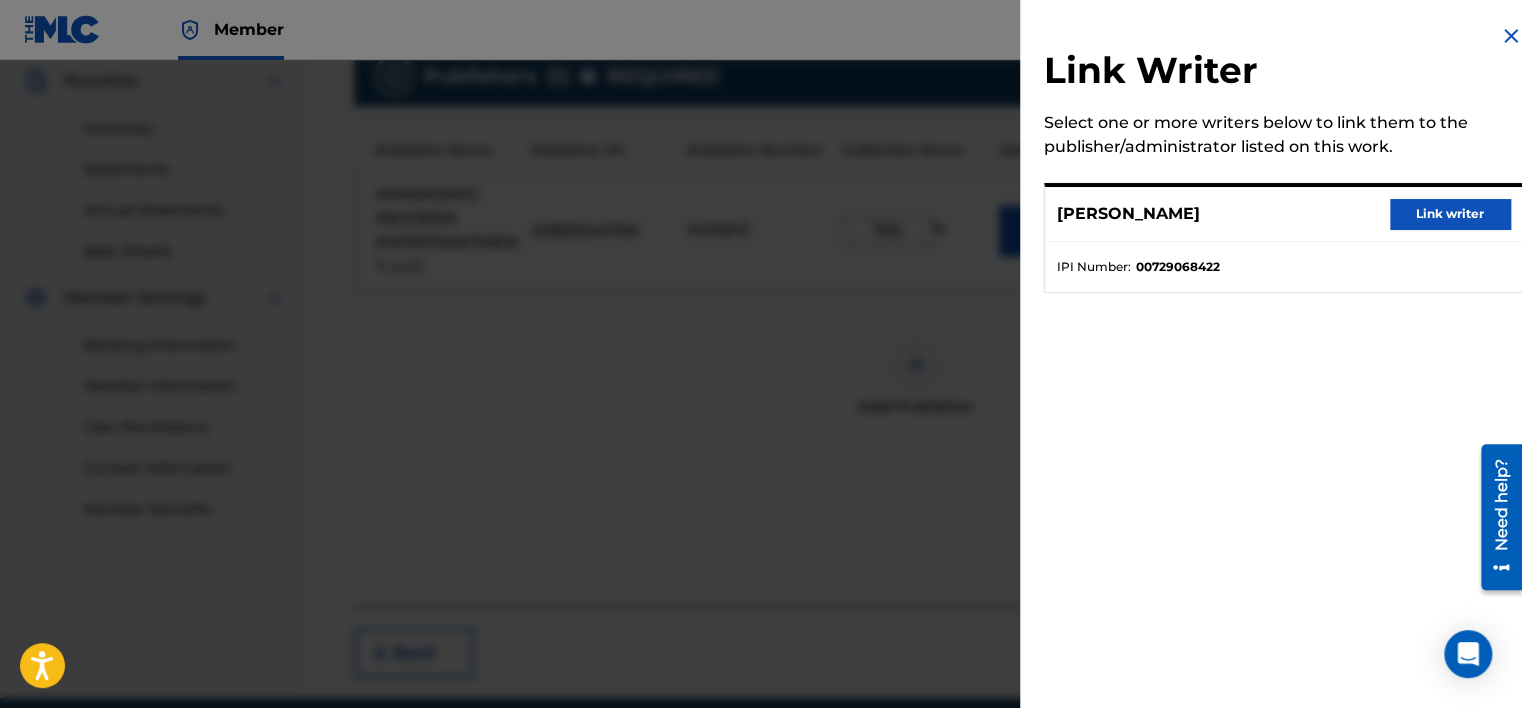 click at bounding box center [1511, 36] 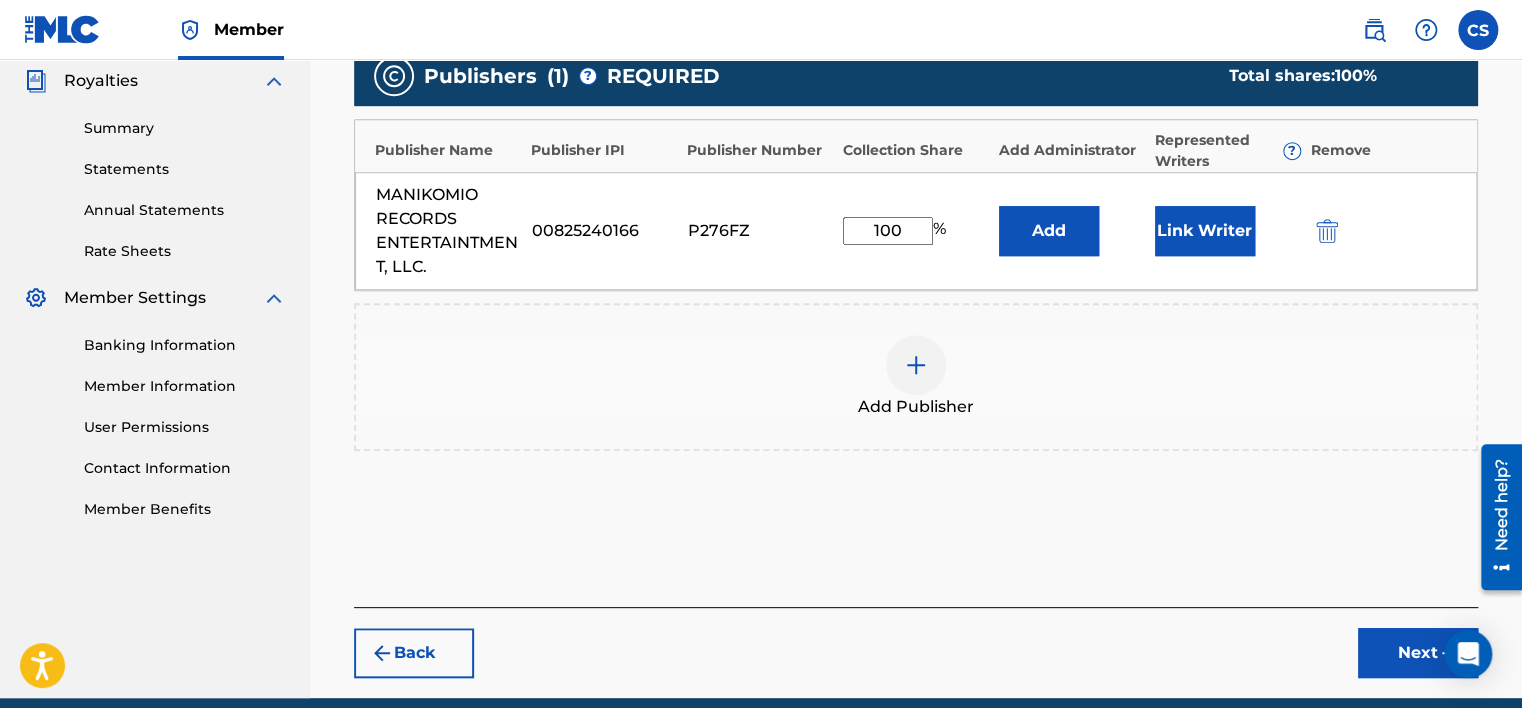 click on "Next" at bounding box center (1418, 653) 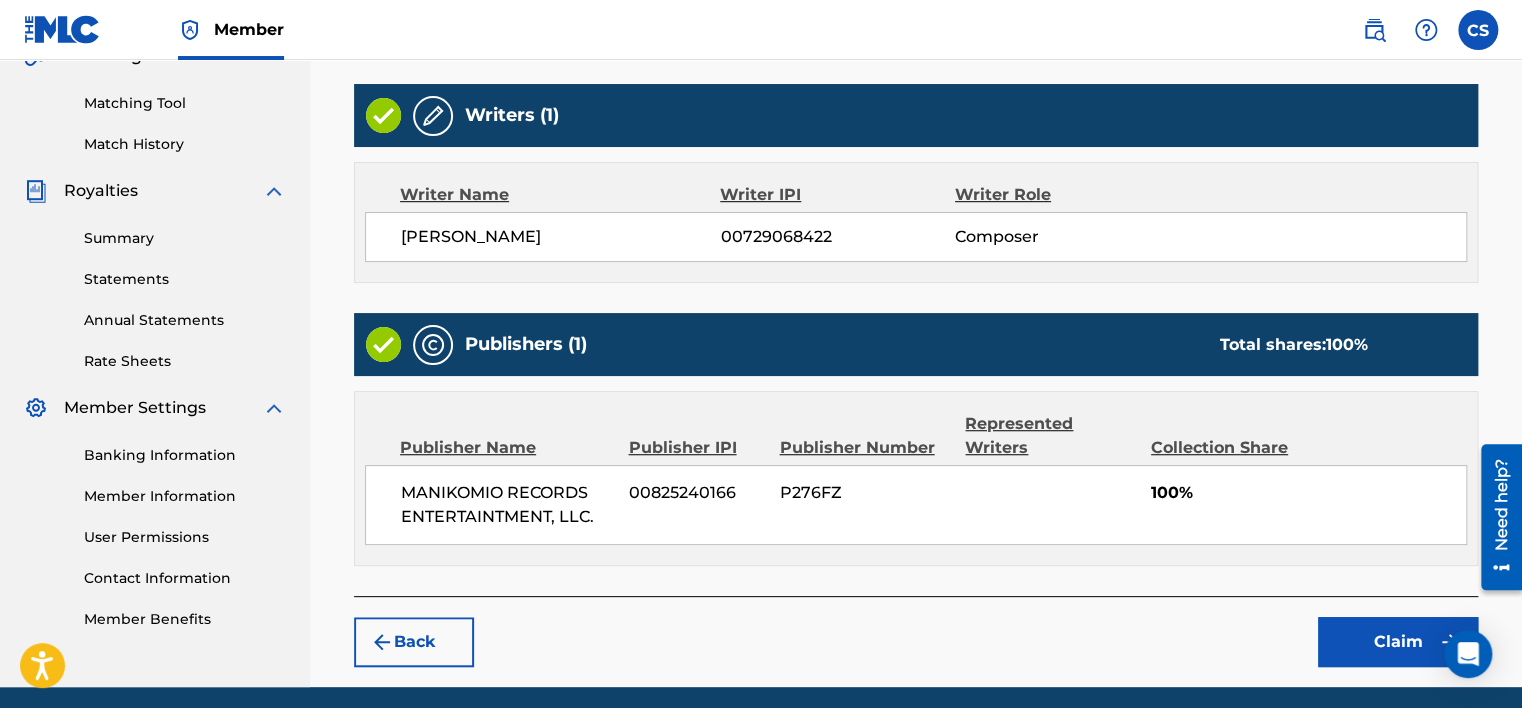 scroll, scrollTop: 564, scrollLeft: 0, axis: vertical 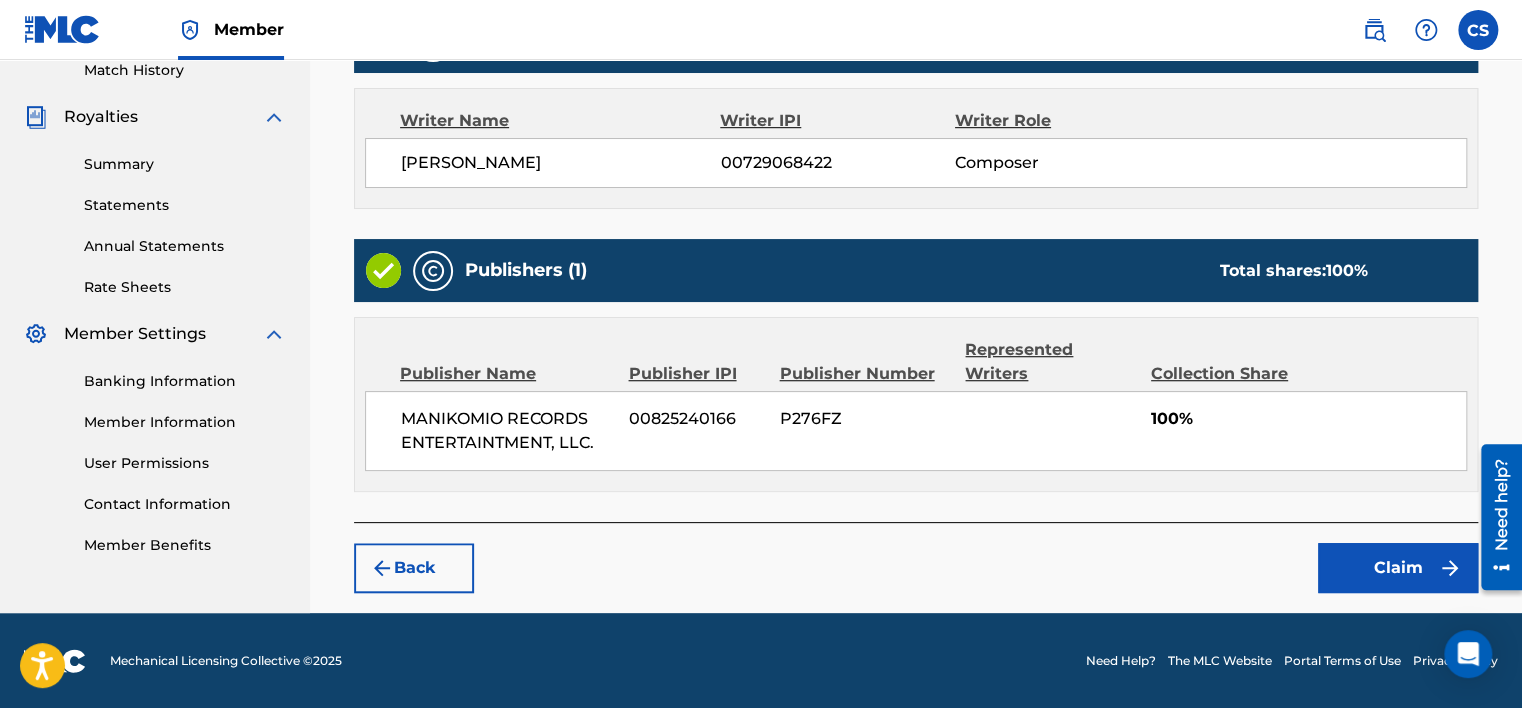 click on "Back" at bounding box center (414, 568) 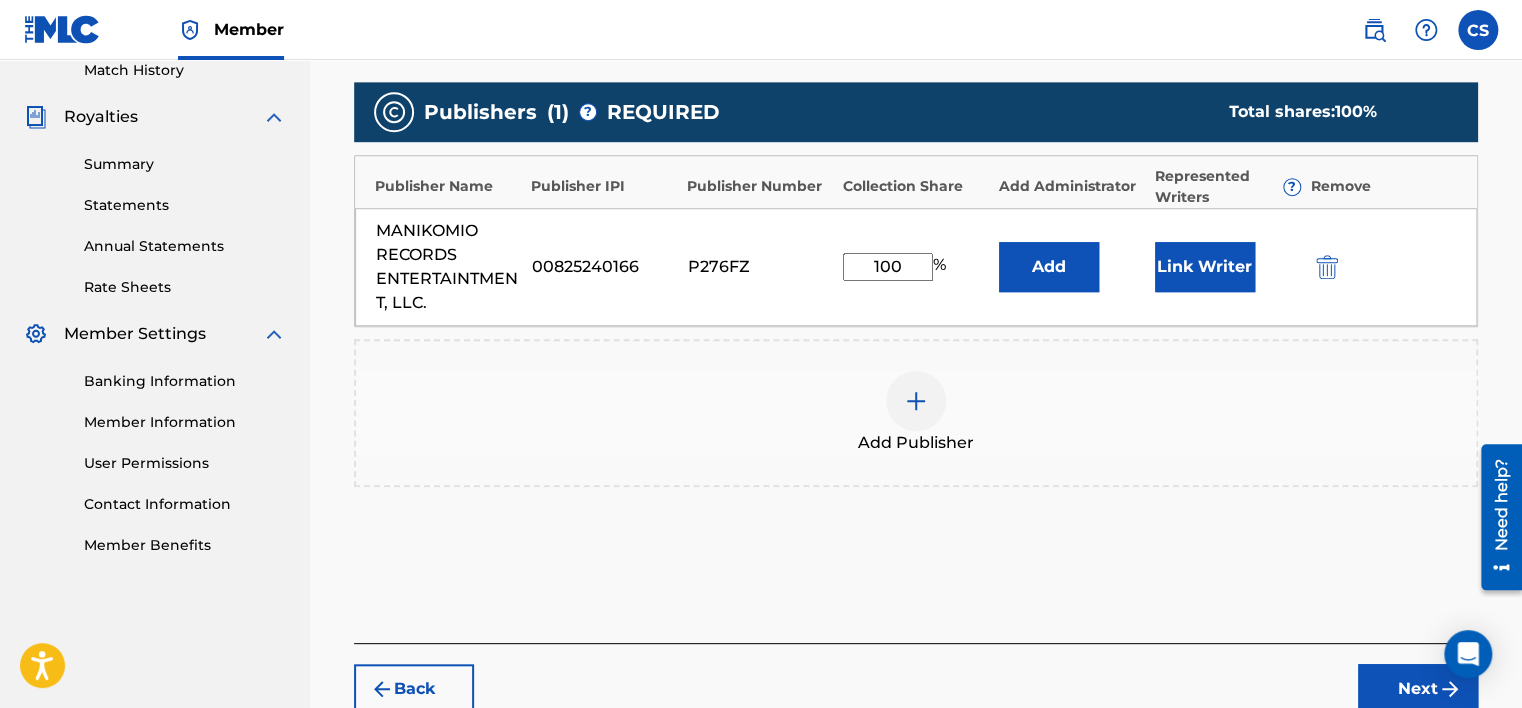 click on "Link Writer" at bounding box center (1205, 267) 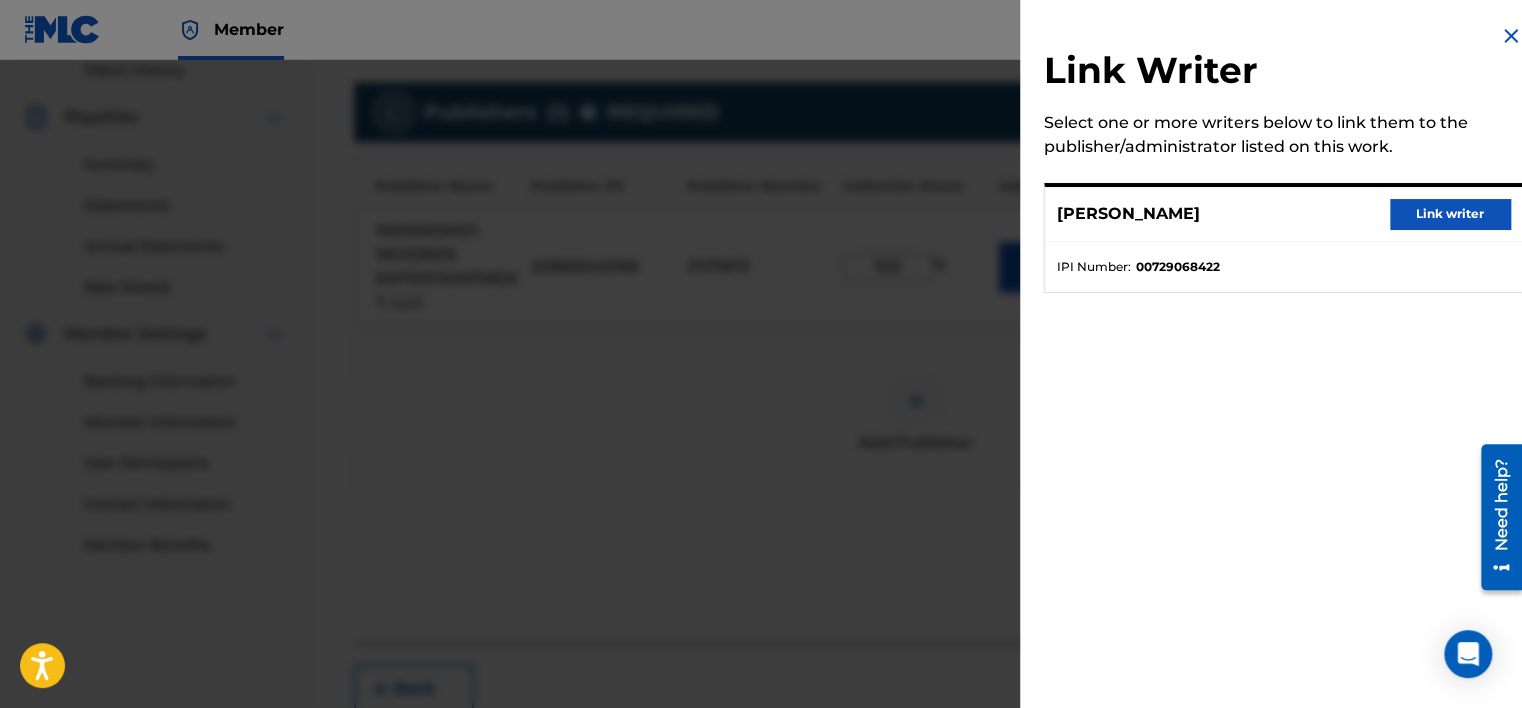 click on "Link writer" at bounding box center (1450, 214) 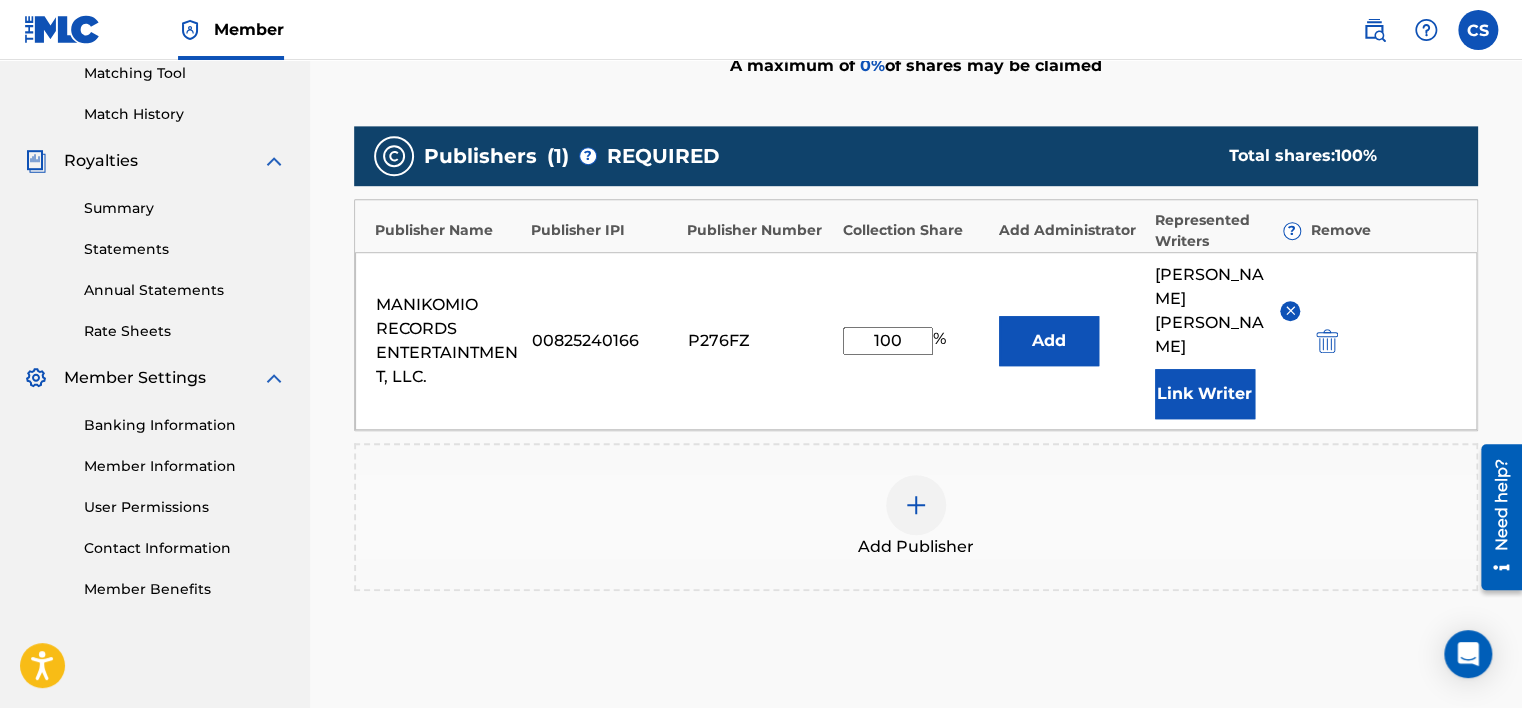 scroll, scrollTop: 720, scrollLeft: 0, axis: vertical 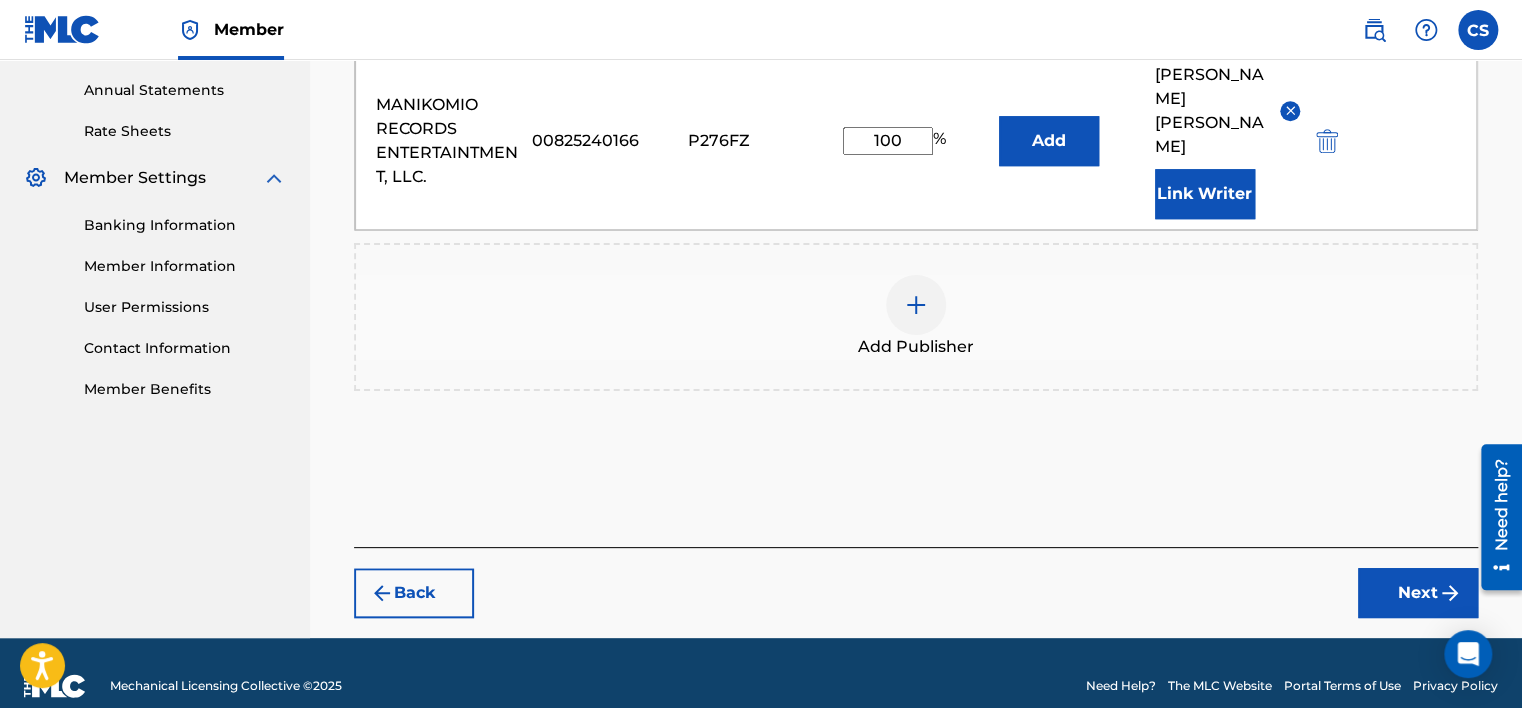click on "Next" at bounding box center [1418, 593] 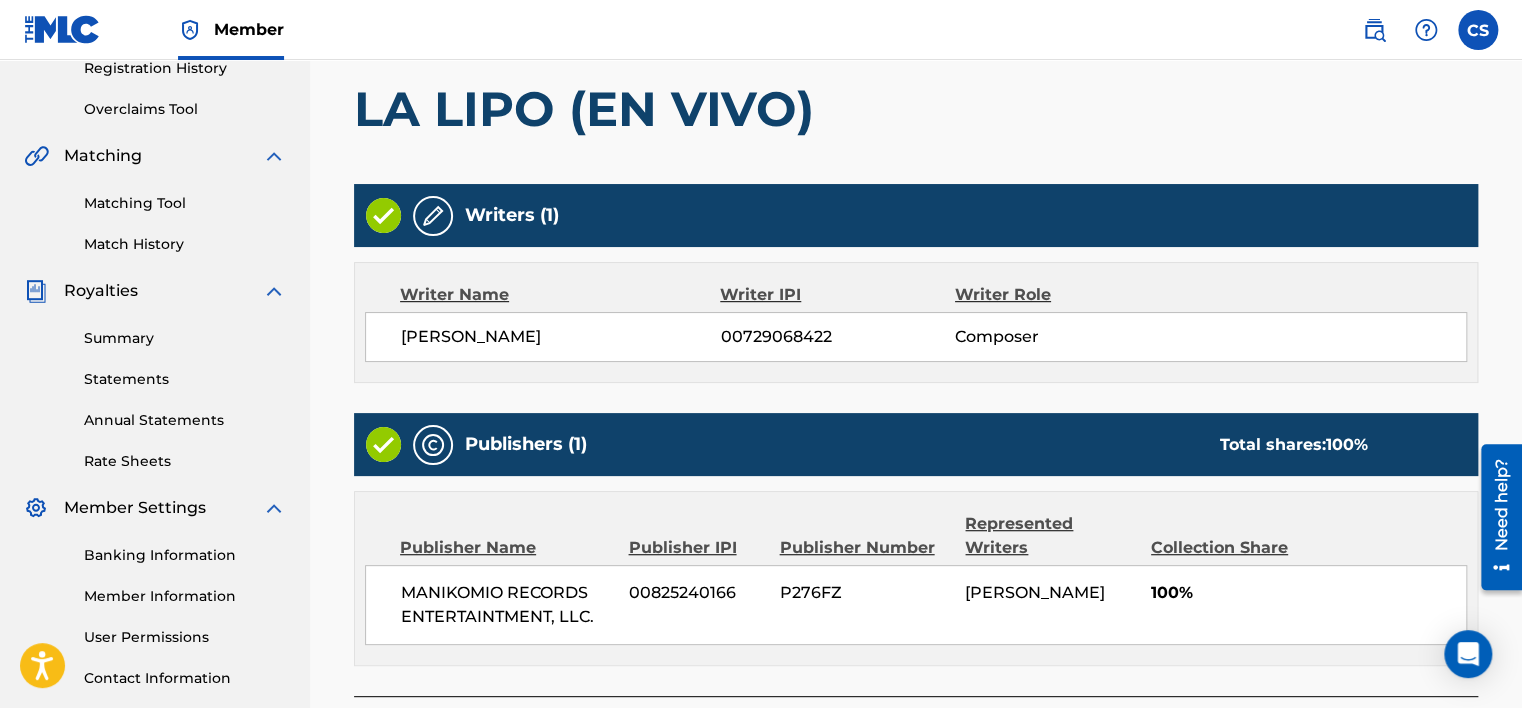 scroll, scrollTop: 564, scrollLeft: 0, axis: vertical 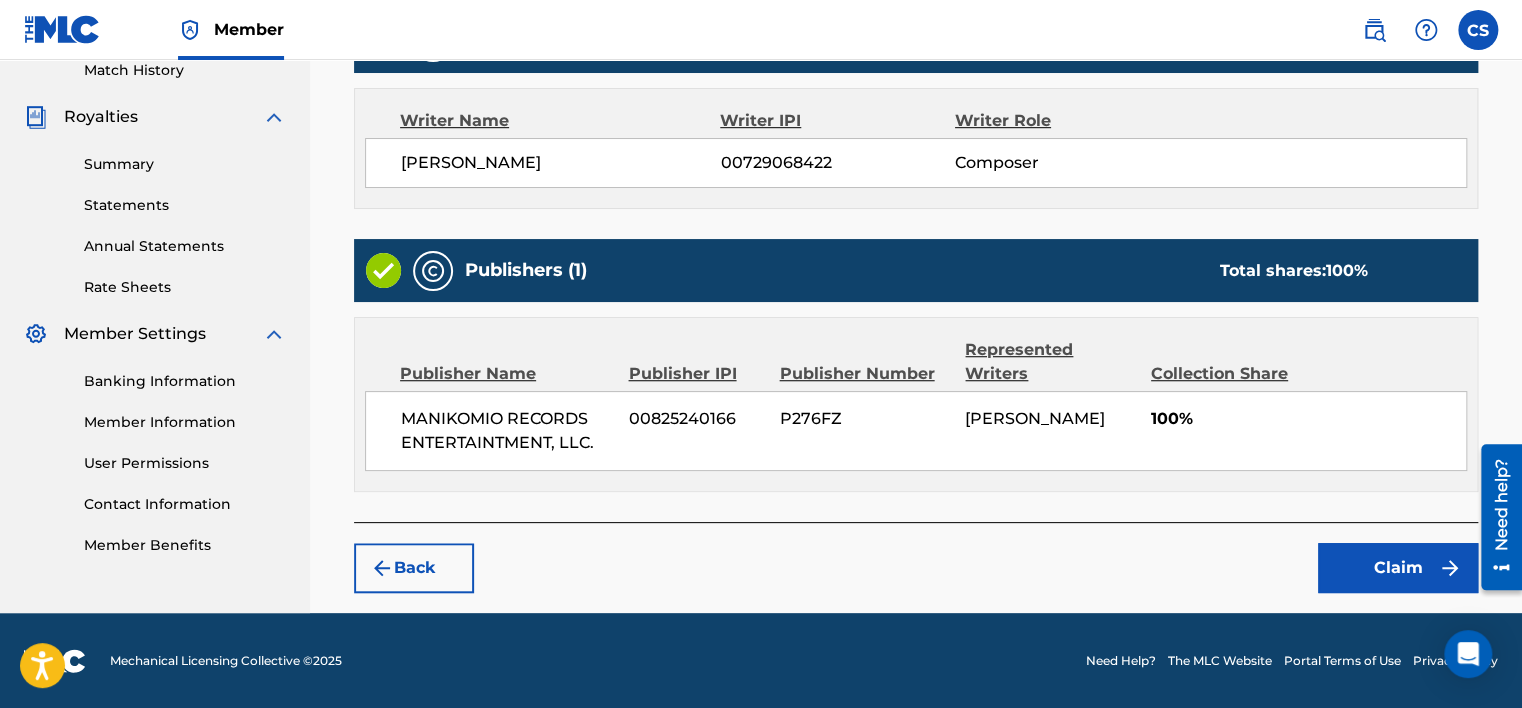 click on "Claim" at bounding box center (1398, 568) 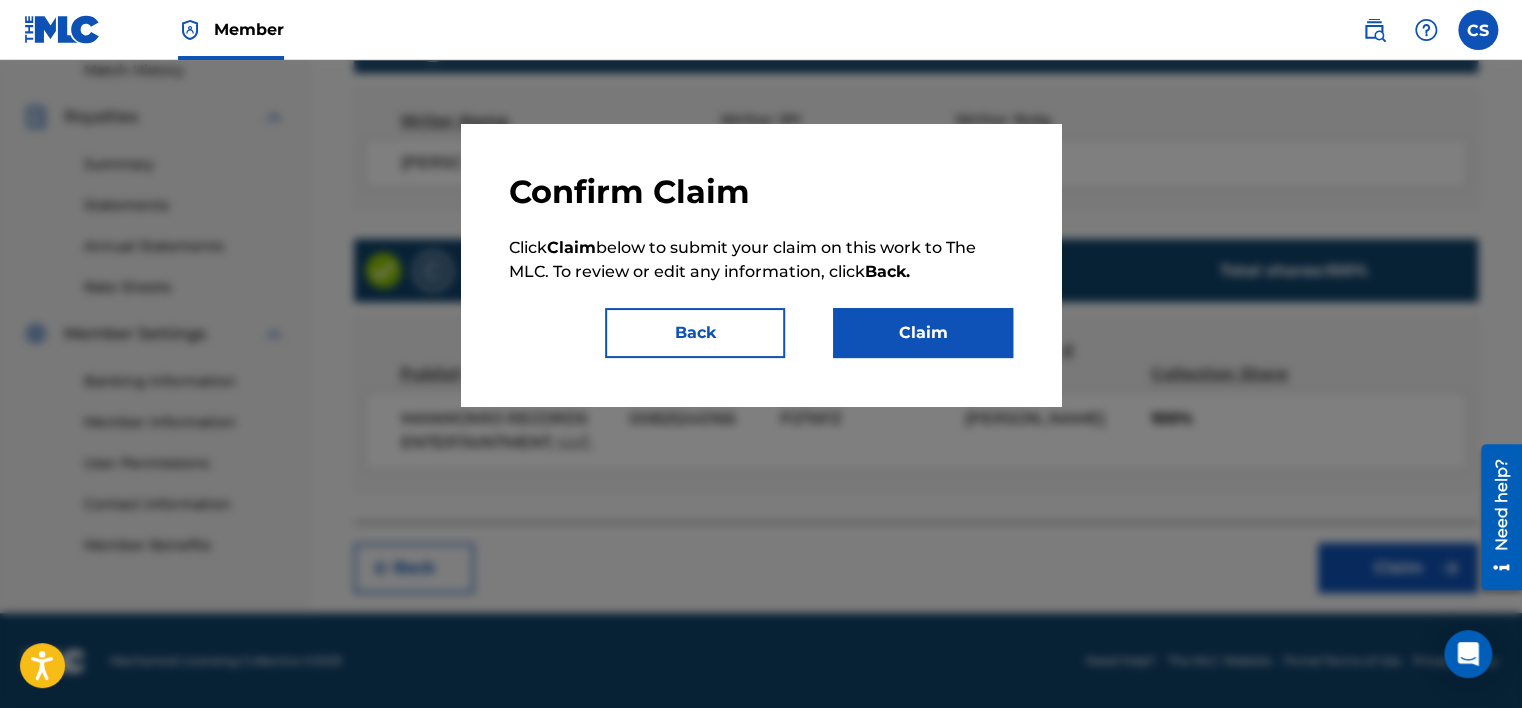 click on "Claim" at bounding box center [923, 333] 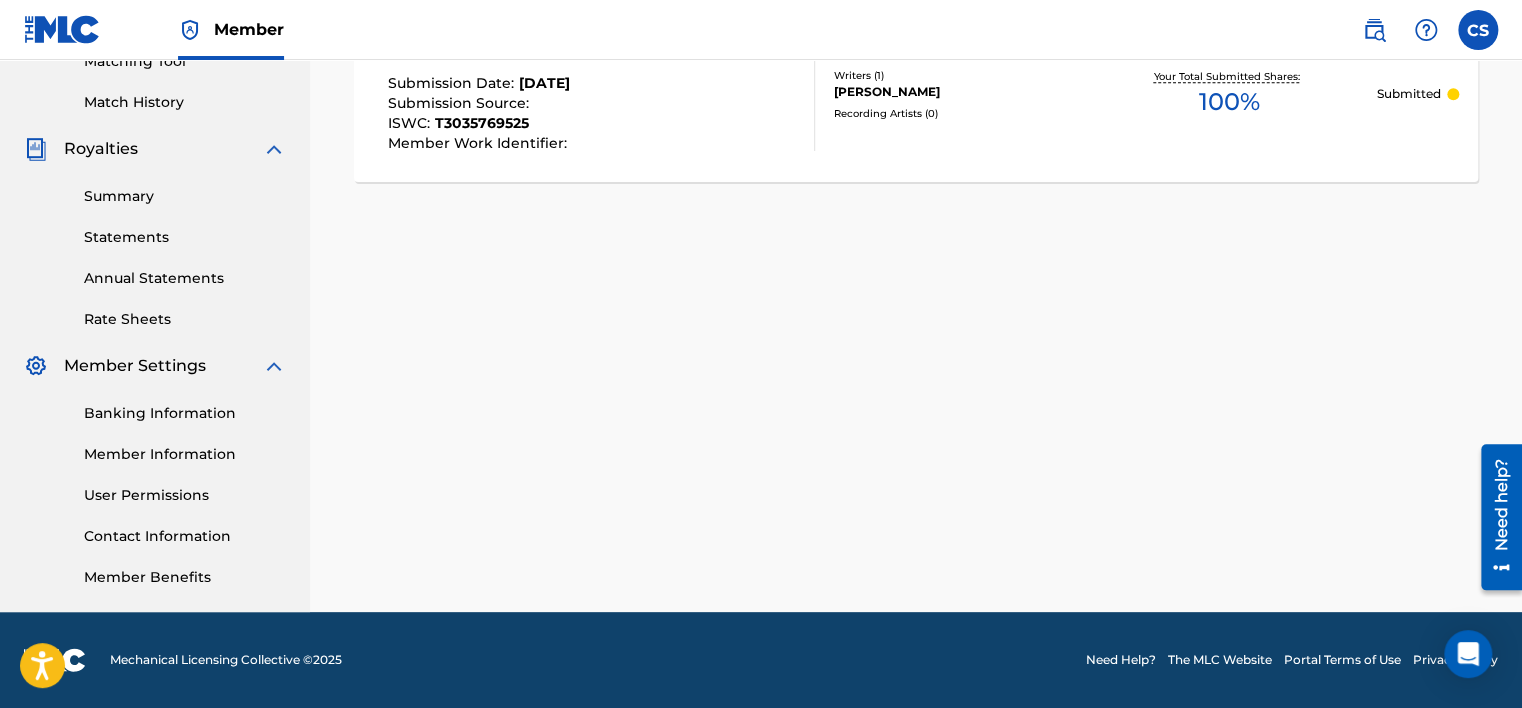 scroll, scrollTop: 432, scrollLeft: 0, axis: vertical 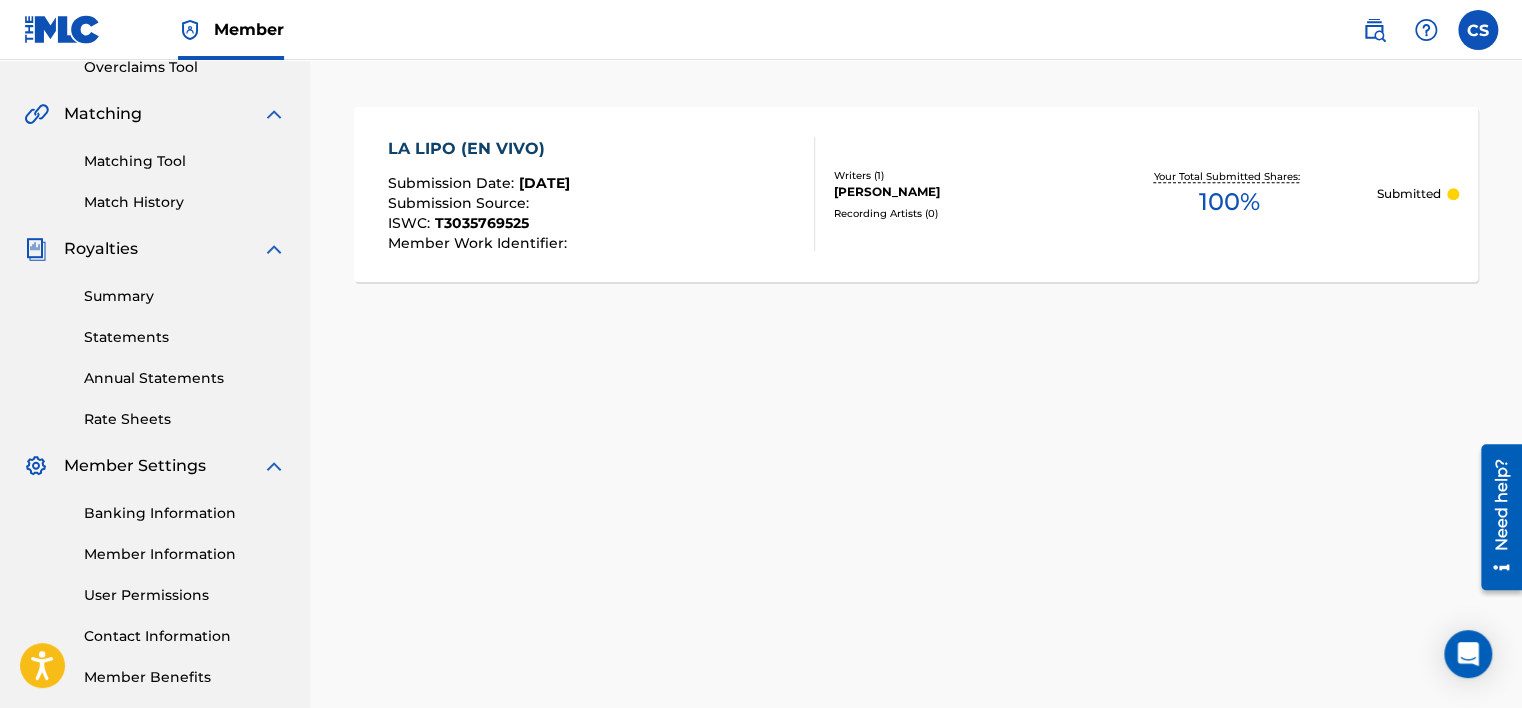 click on "Matching Tool" at bounding box center [185, 161] 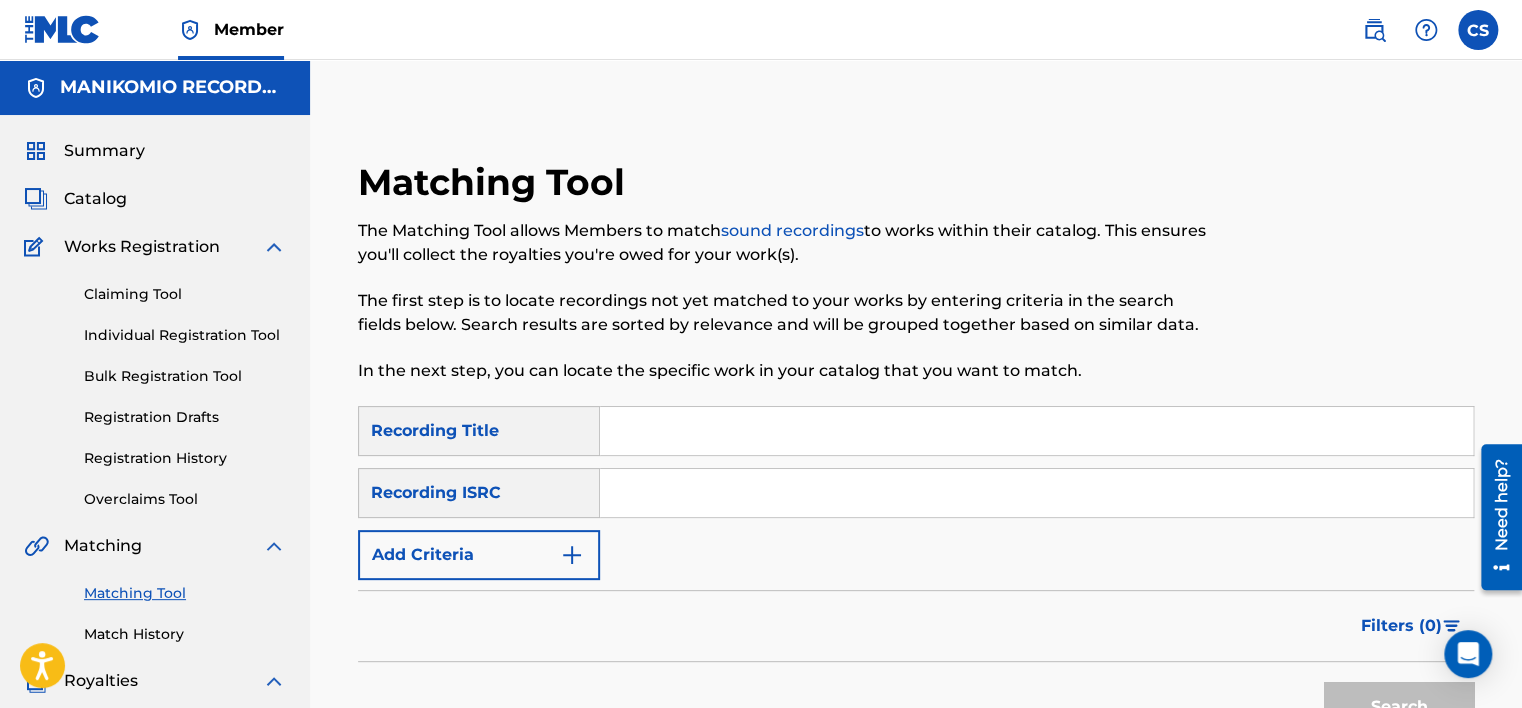 scroll, scrollTop: 100, scrollLeft: 0, axis: vertical 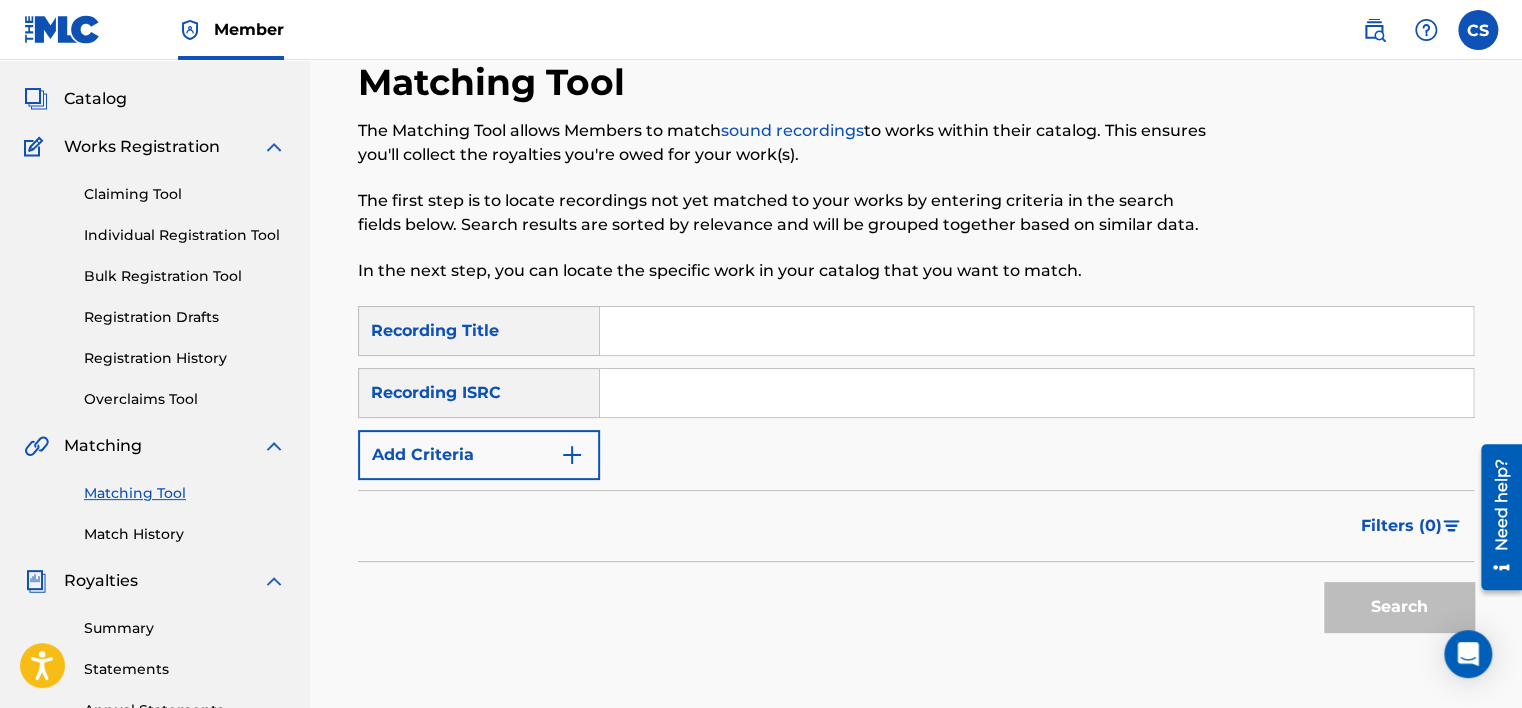 click at bounding box center [1036, 331] 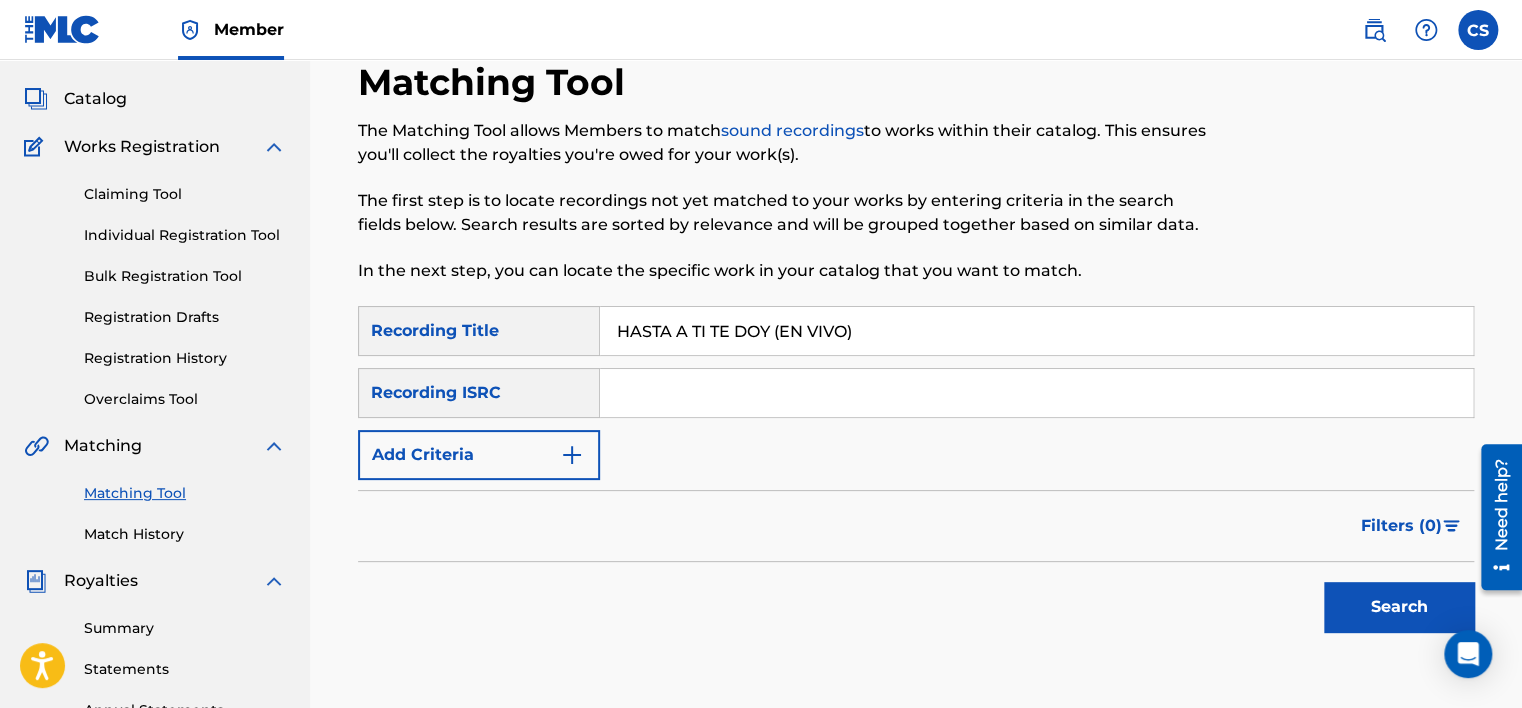 type on "HASTA A TI TE DOY (EN VIVO)" 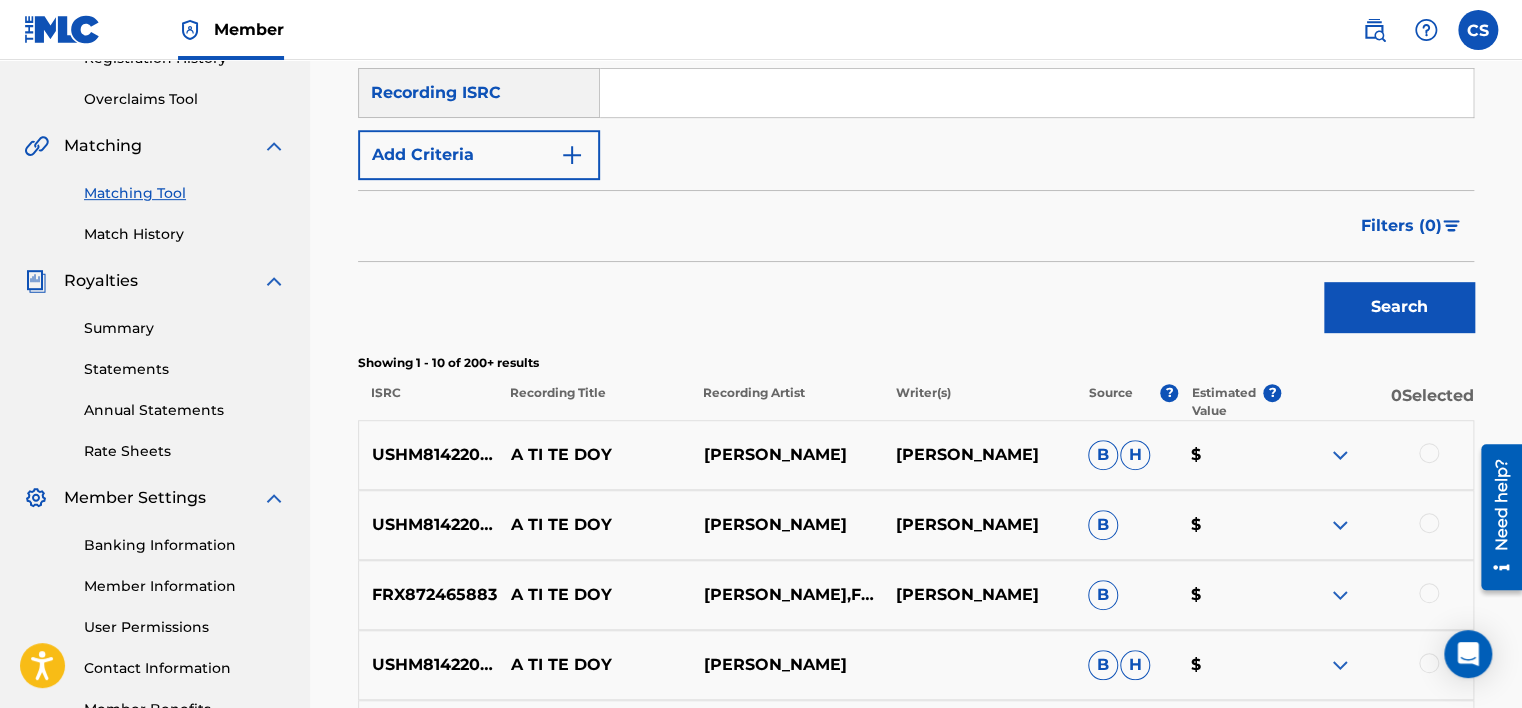 scroll, scrollTop: 200, scrollLeft: 0, axis: vertical 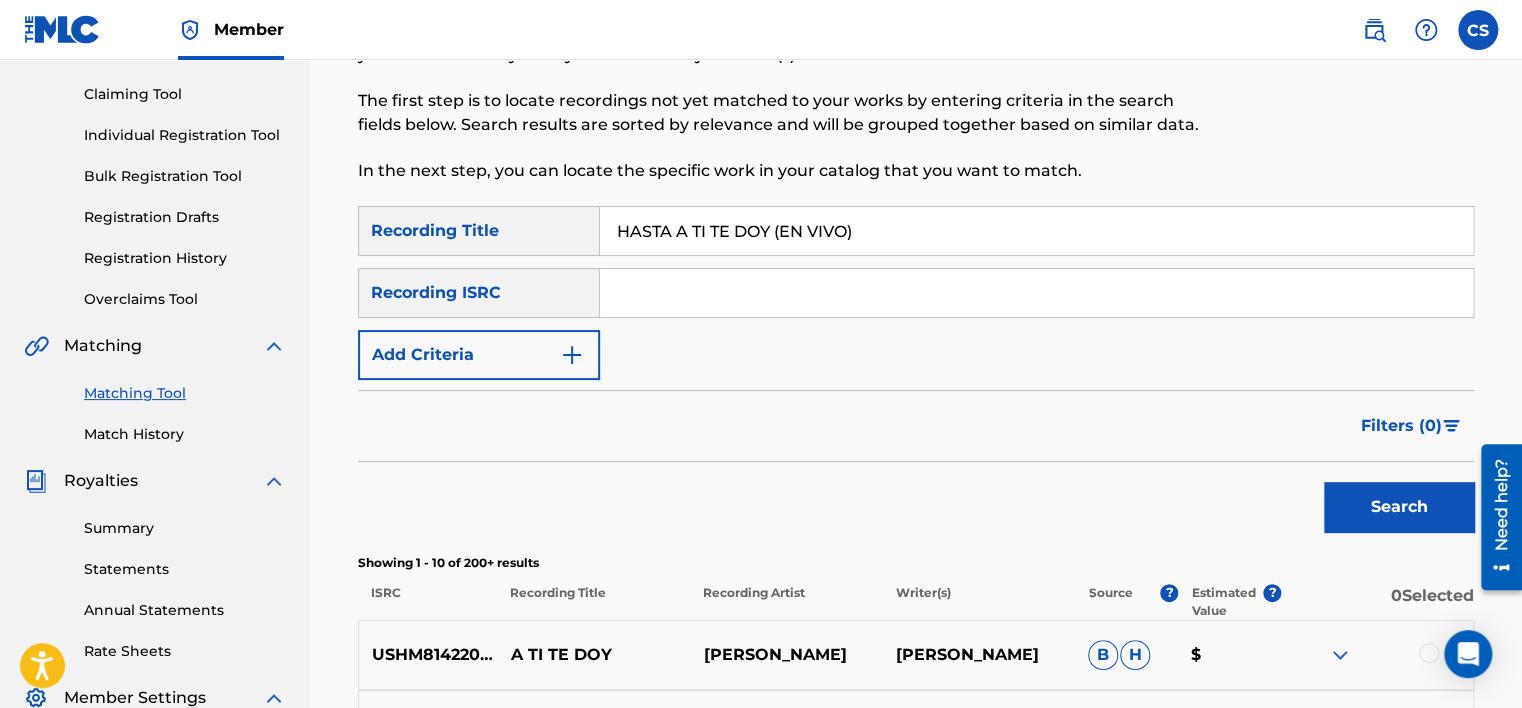 click on "Add Criteria" at bounding box center [479, 355] 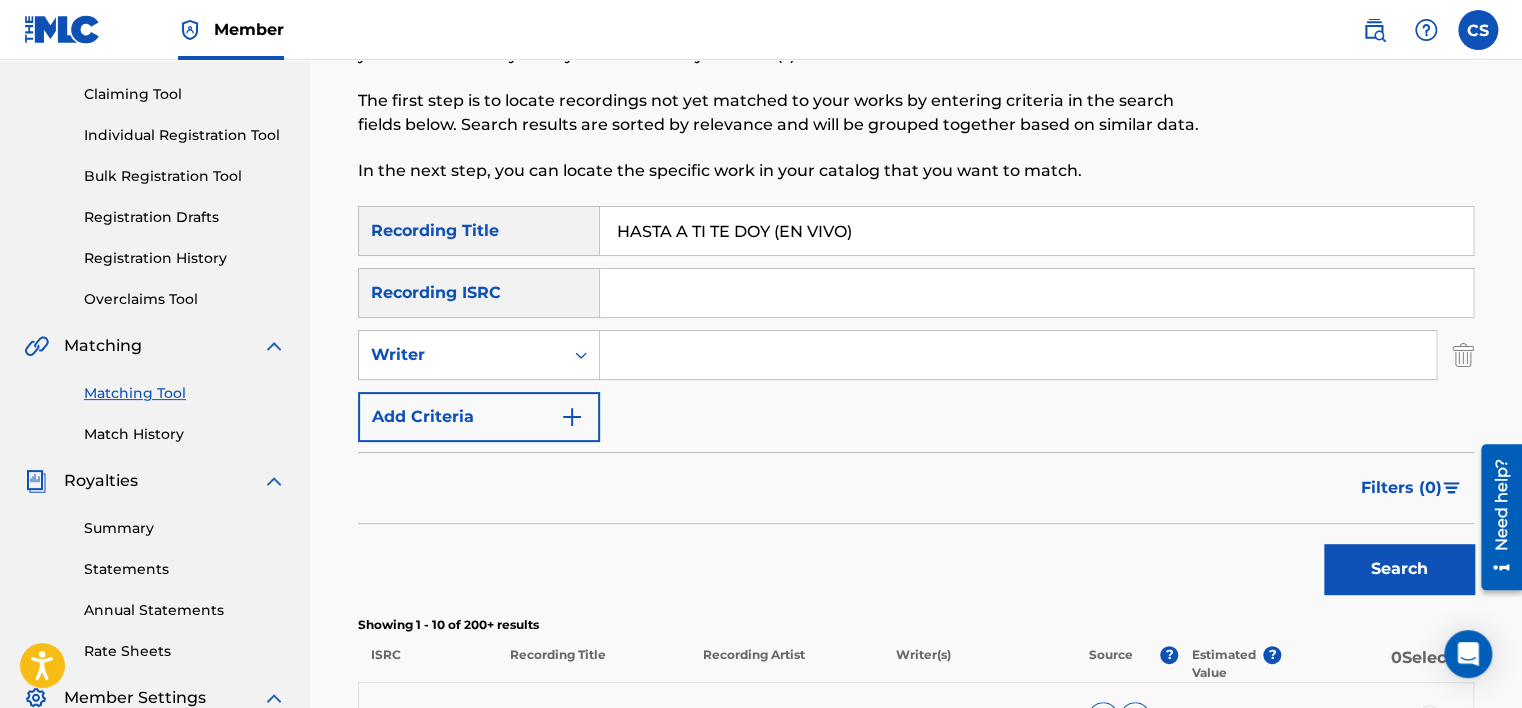 click at bounding box center (1018, 355) 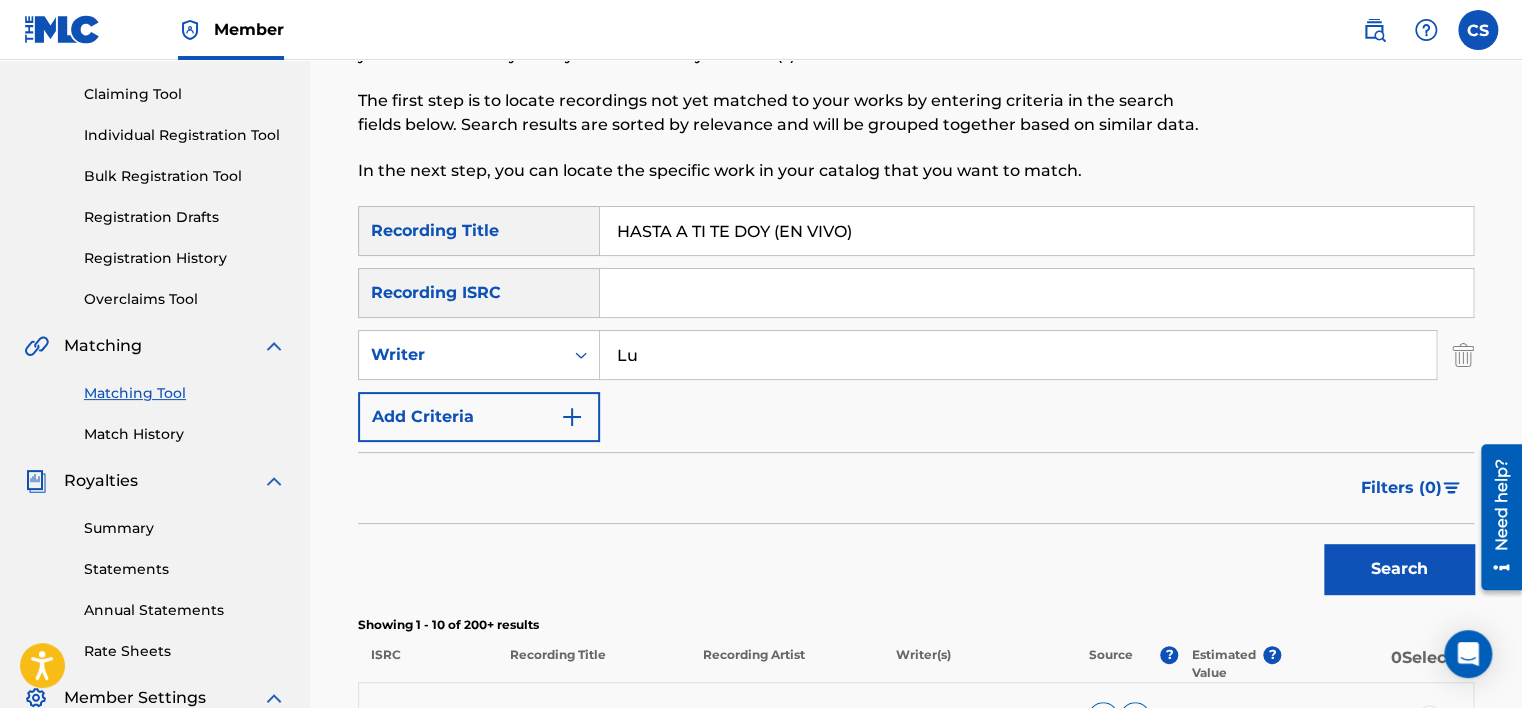 type on "[PERSON_NAME]" 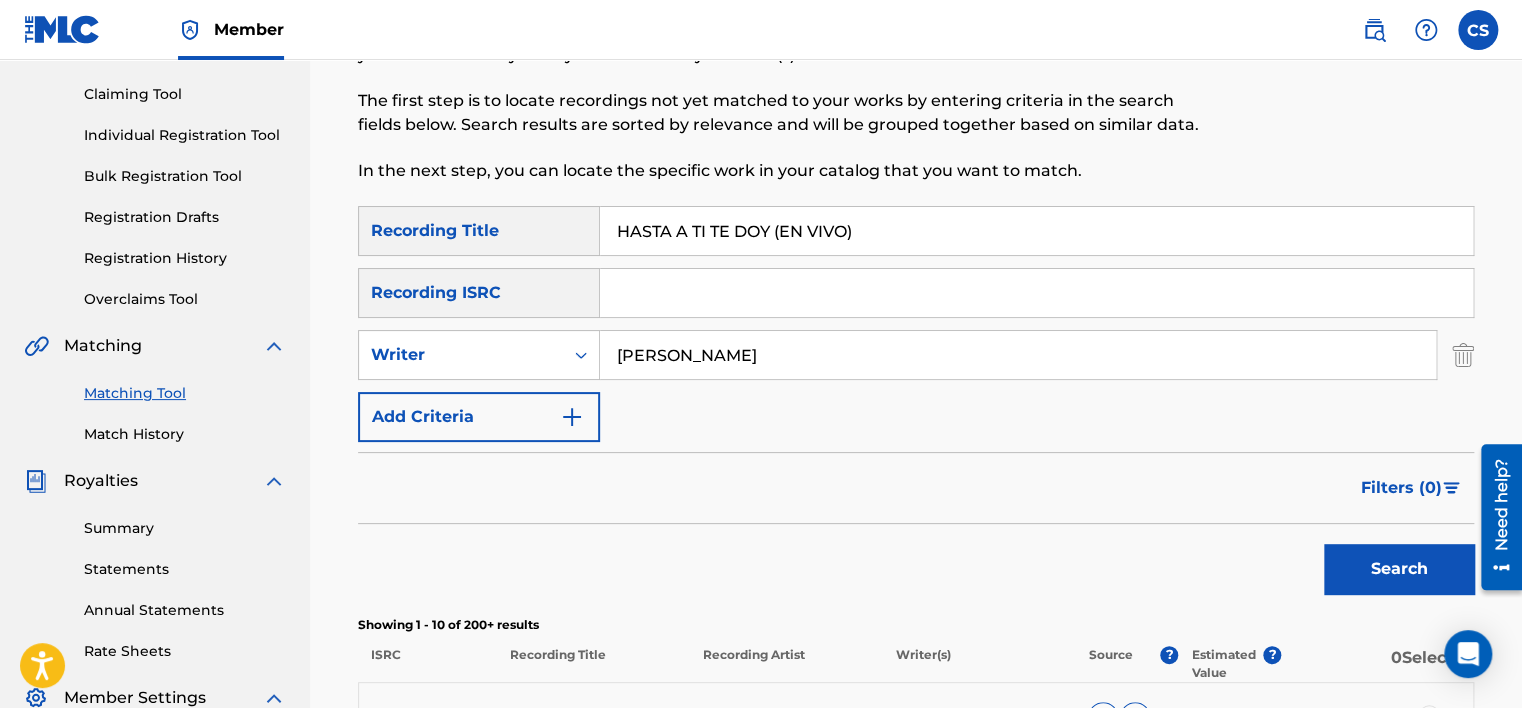 click on "Search" at bounding box center (1399, 569) 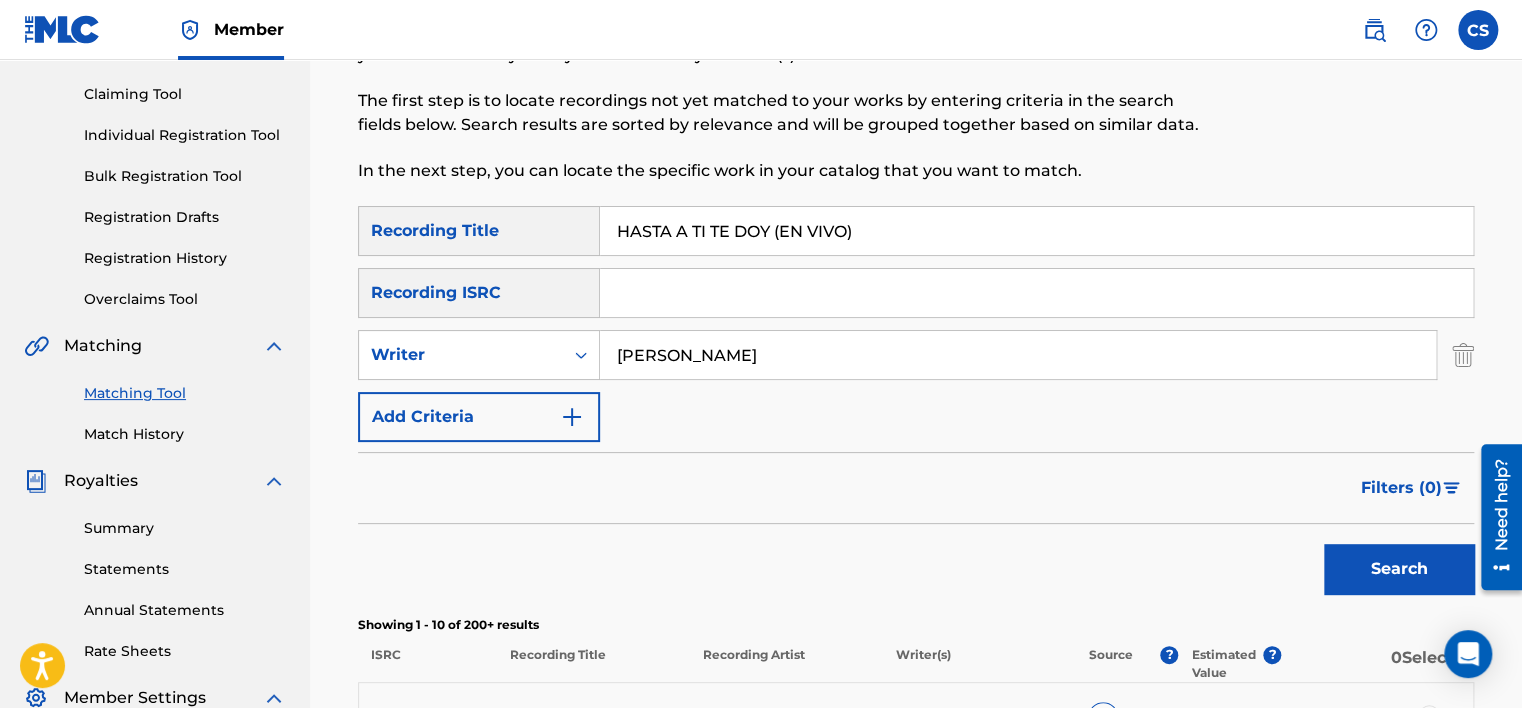 scroll, scrollTop: 0, scrollLeft: 0, axis: both 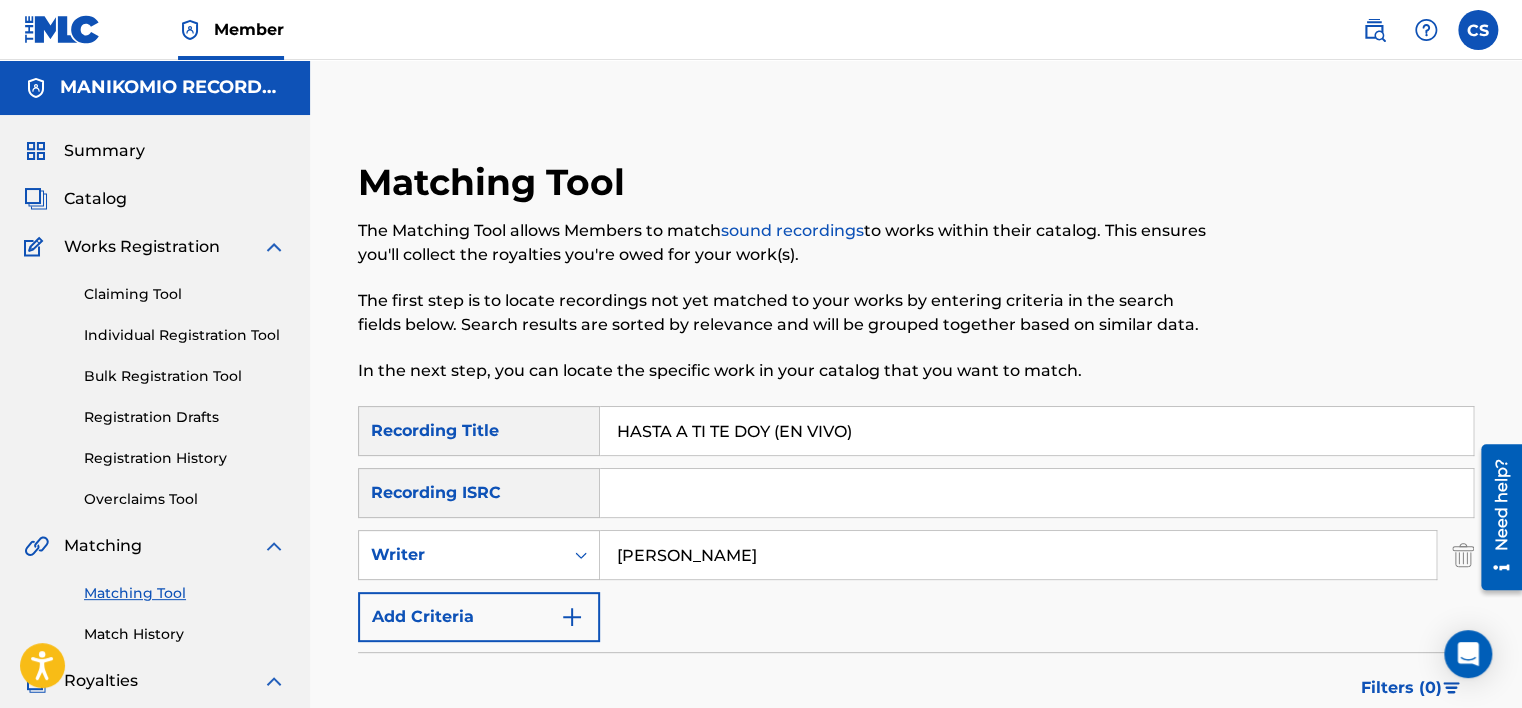 click on "Claiming Tool" at bounding box center [185, 294] 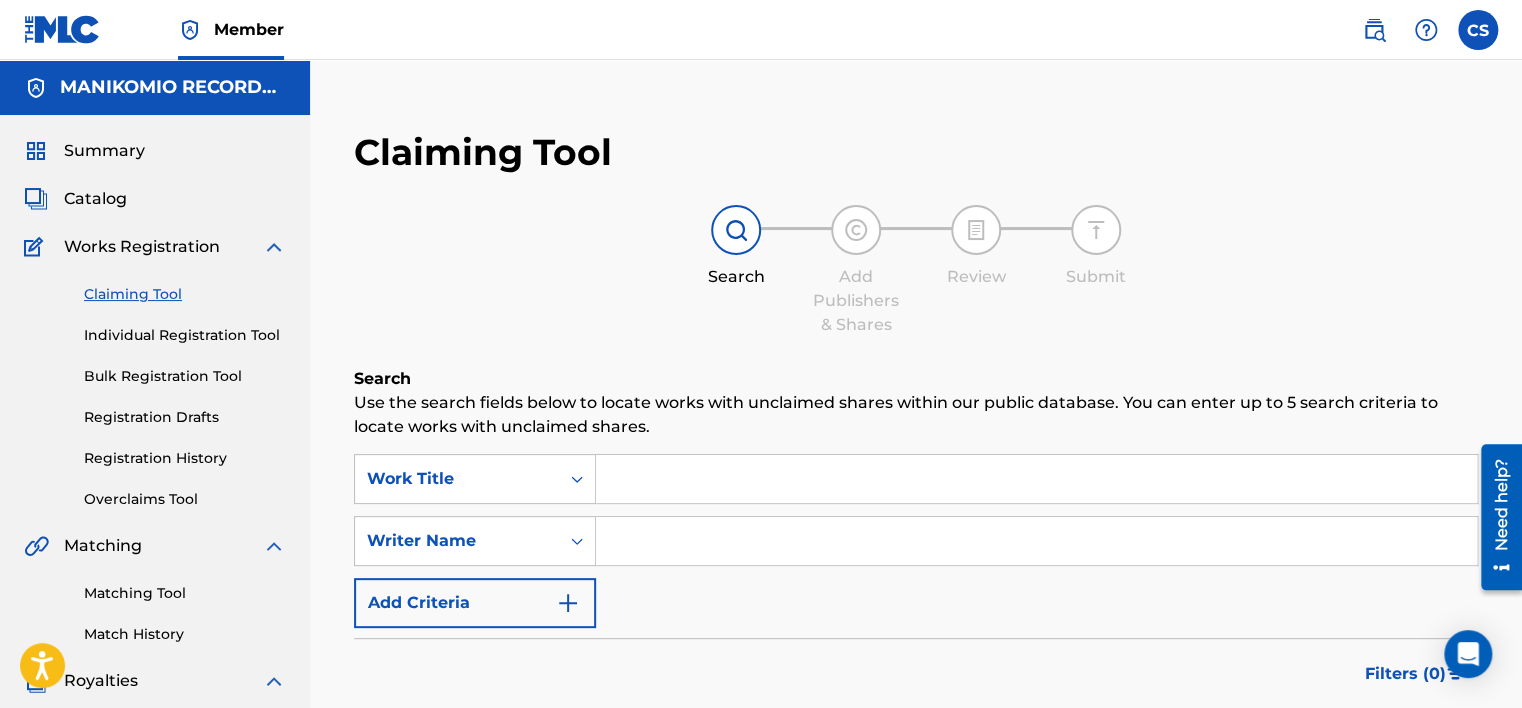click at bounding box center (1036, 479) 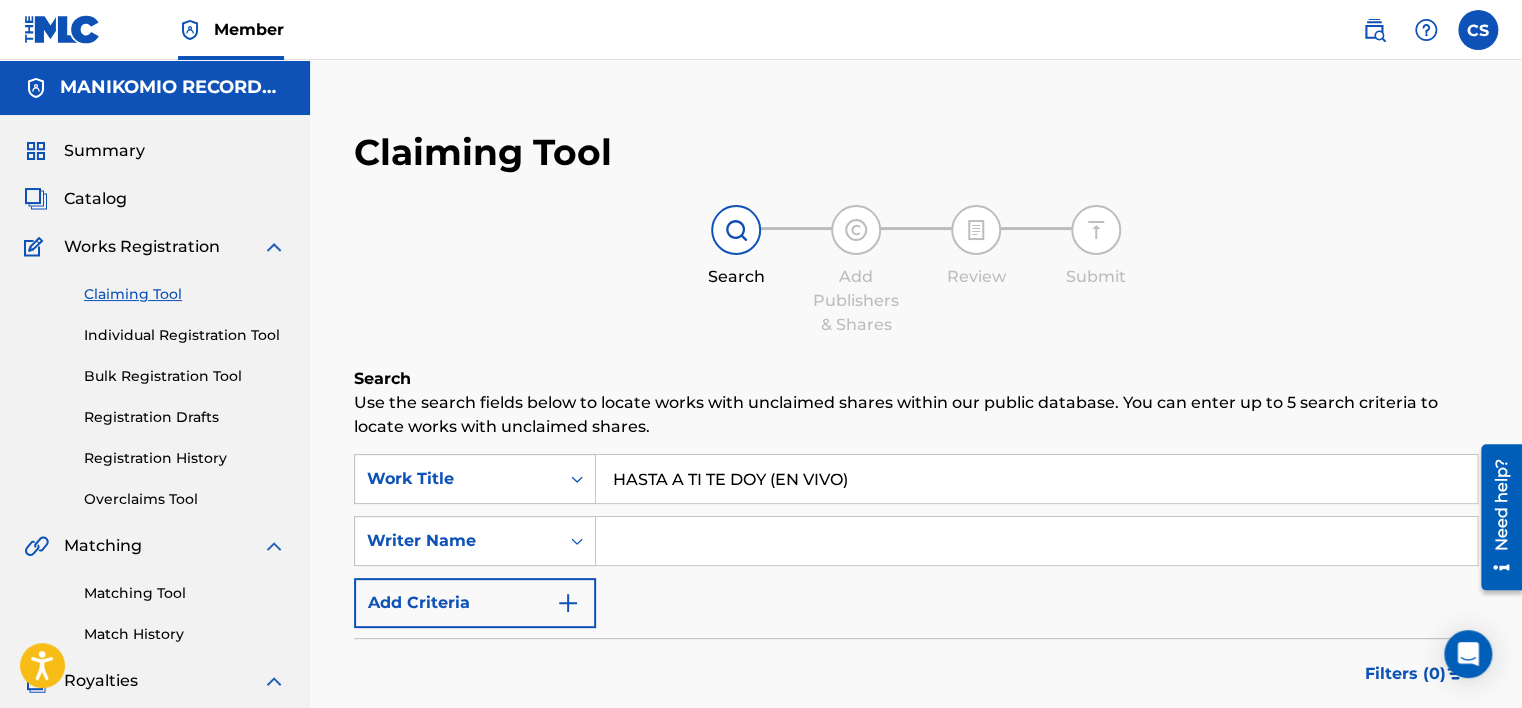 type on "HASTA A TI TE DOY (EN VIVO)" 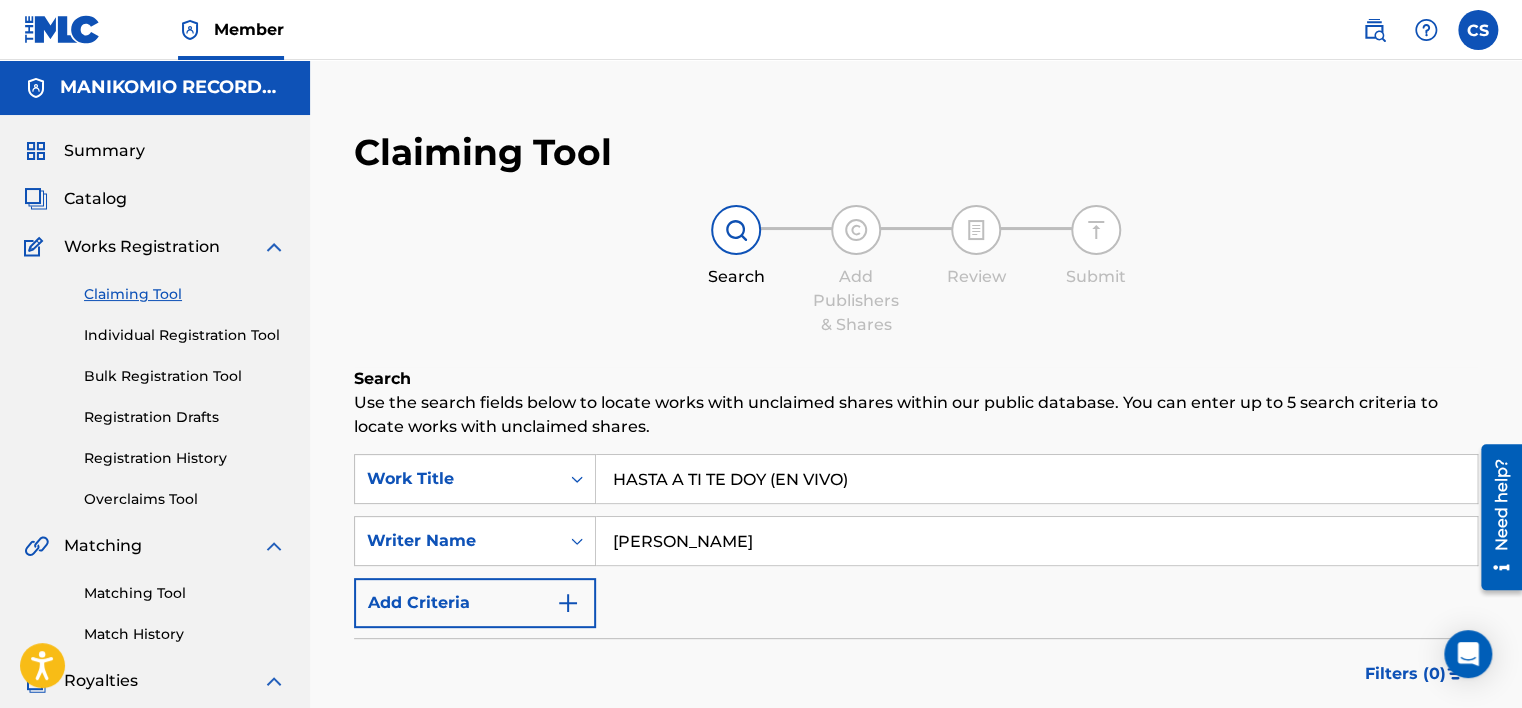 type on "[PERSON_NAME]" 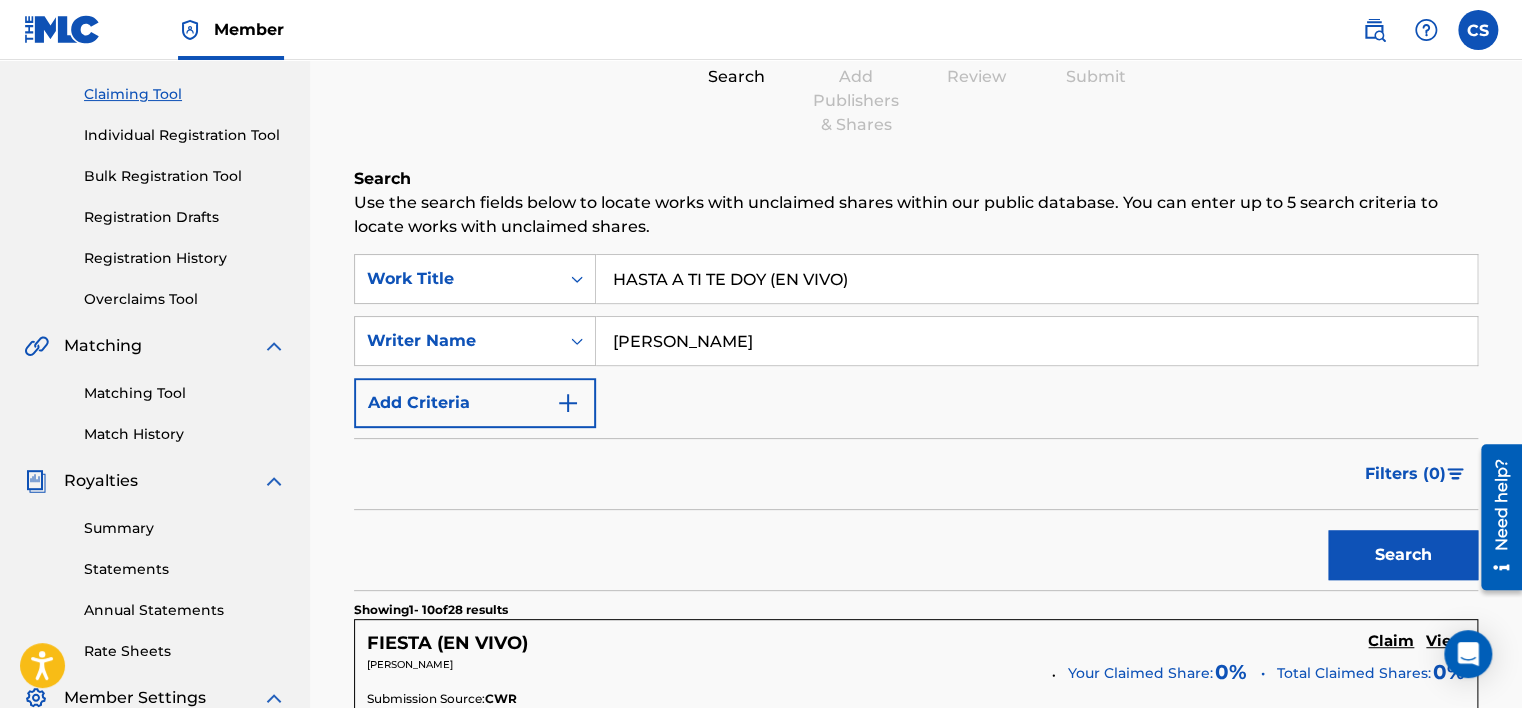 click on "Search" at bounding box center [1403, 555] 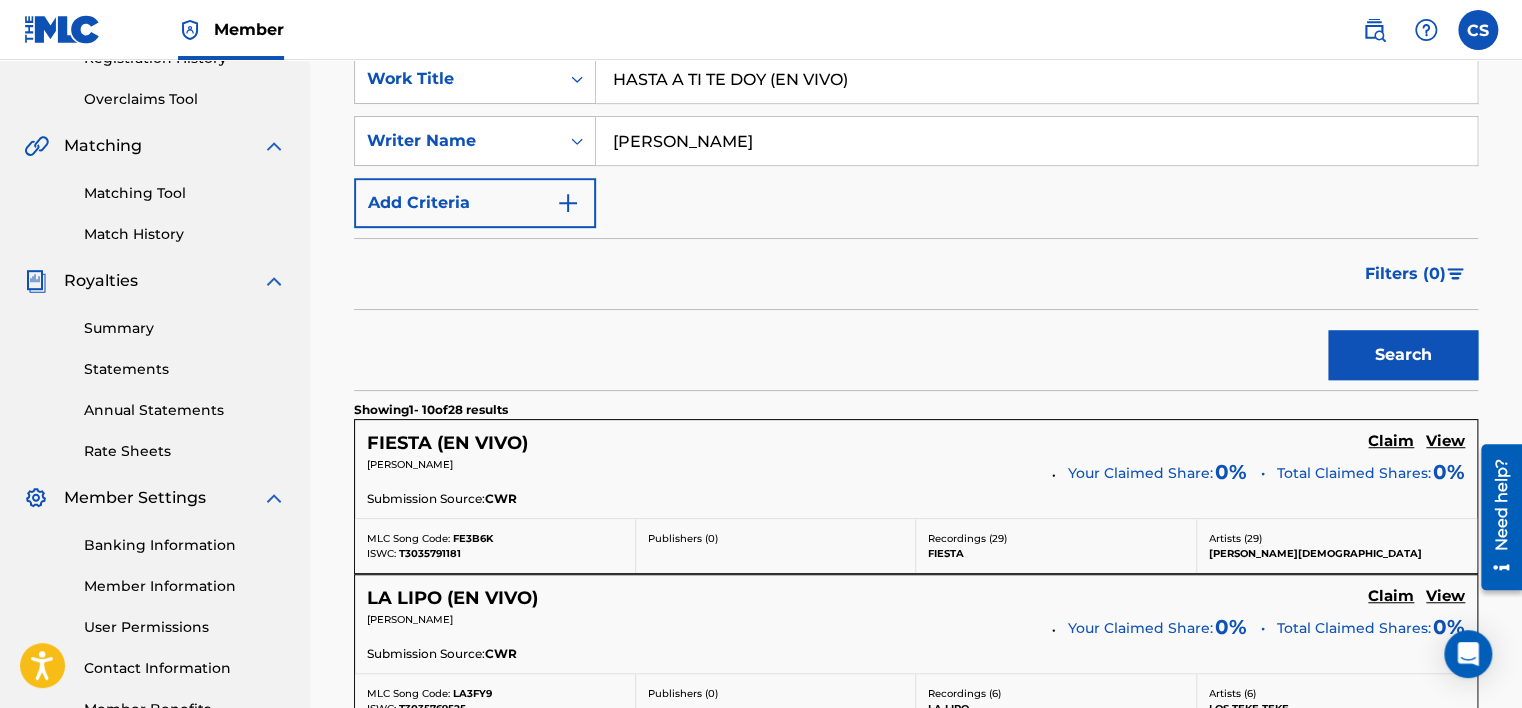 scroll, scrollTop: 600, scrollLeft: 0, axis: vertical 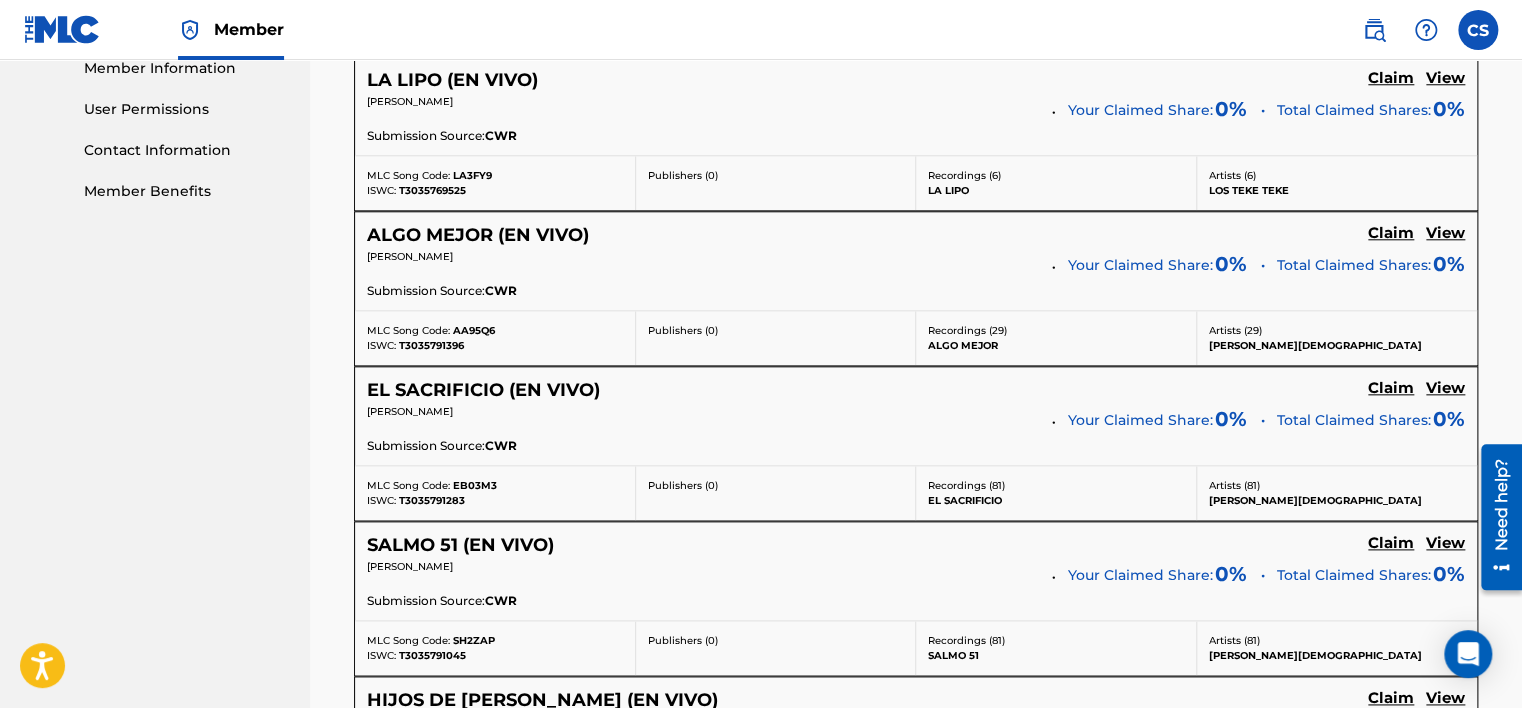 drag, startPoint x: 337, startPoint y: 204, endPoint x: 334, endPoint y: 250, distance: 46.09772 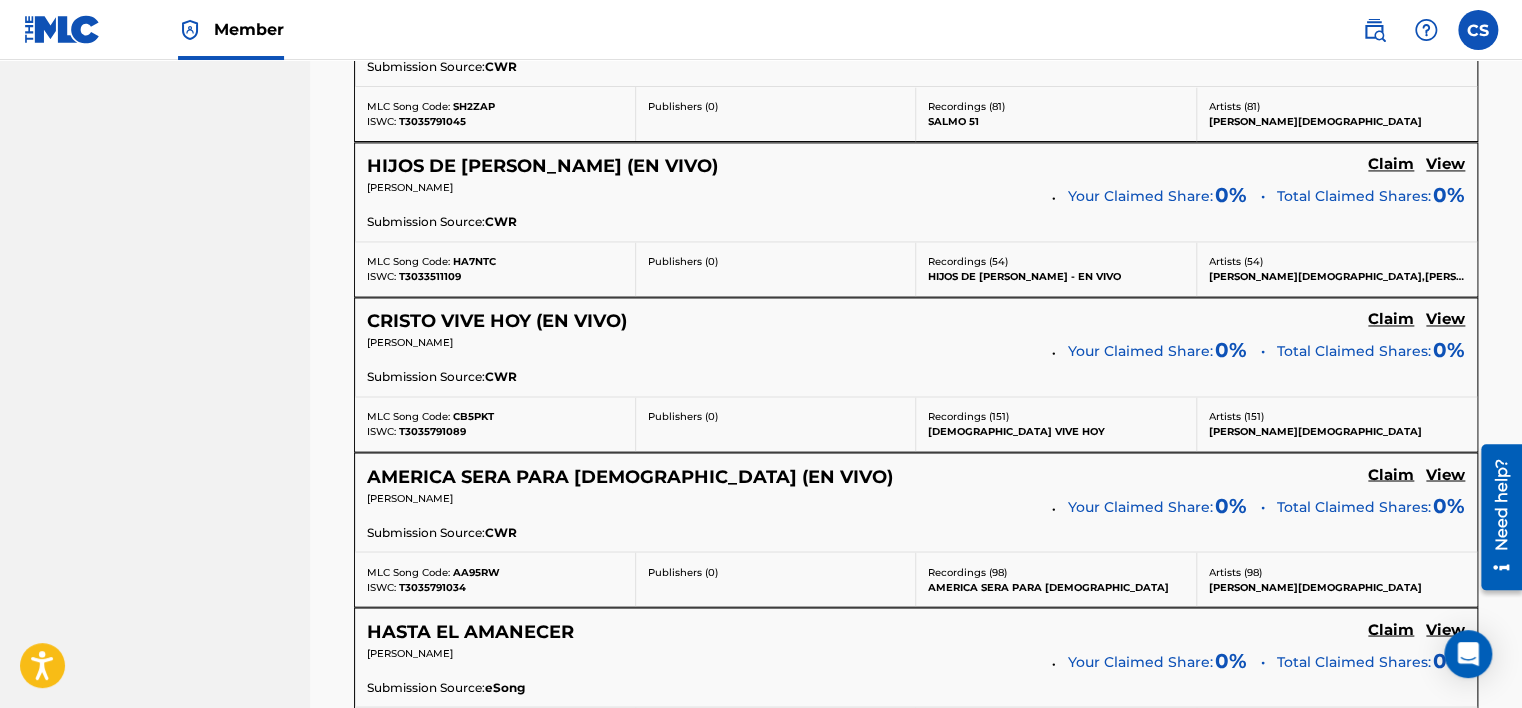 drag, startPoint x: 334, startPoint y: 250, endPoint x: 338, endPoint y: 316, distance: 66.1211 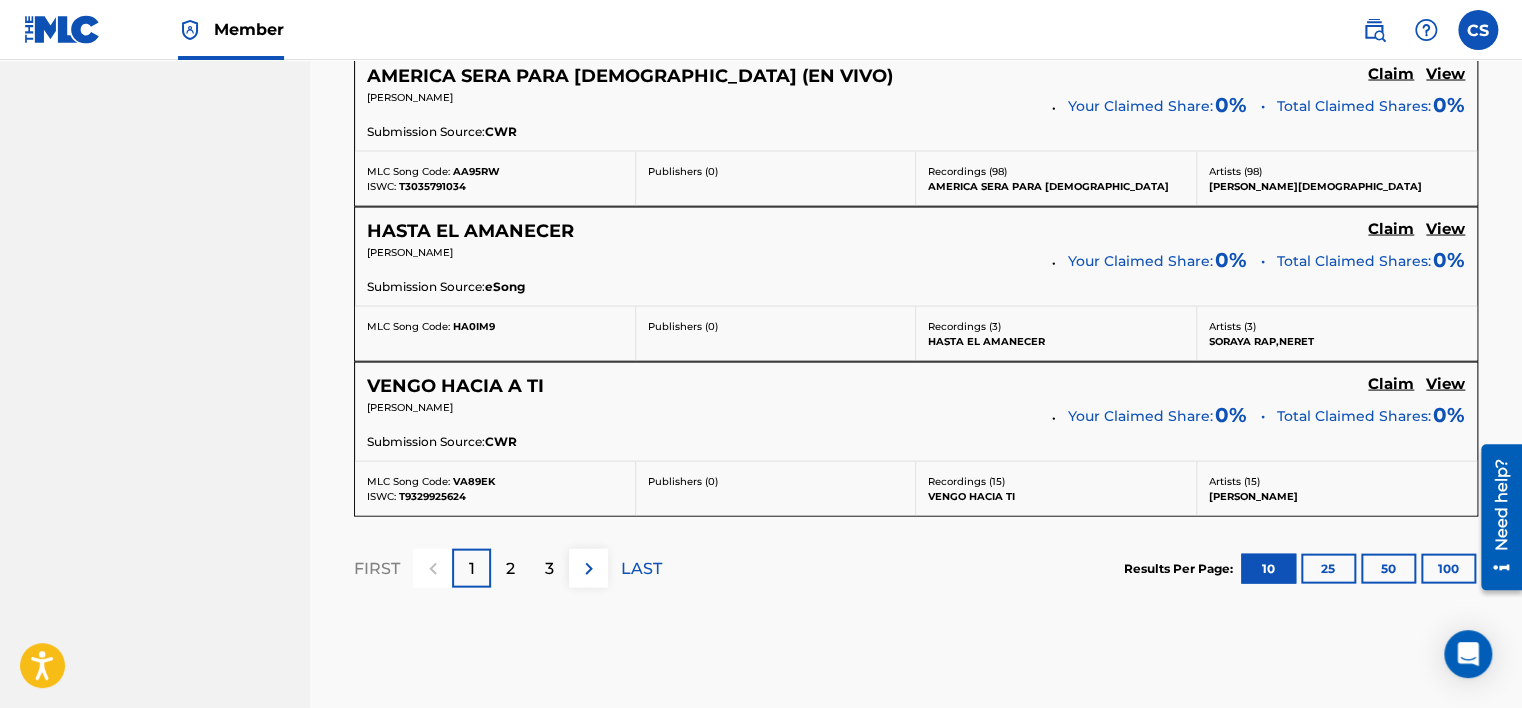 drag, startPoint x: 340, startPoint y: 316, endPoint x: 338, endPoint y: 383, distance: 67.02985 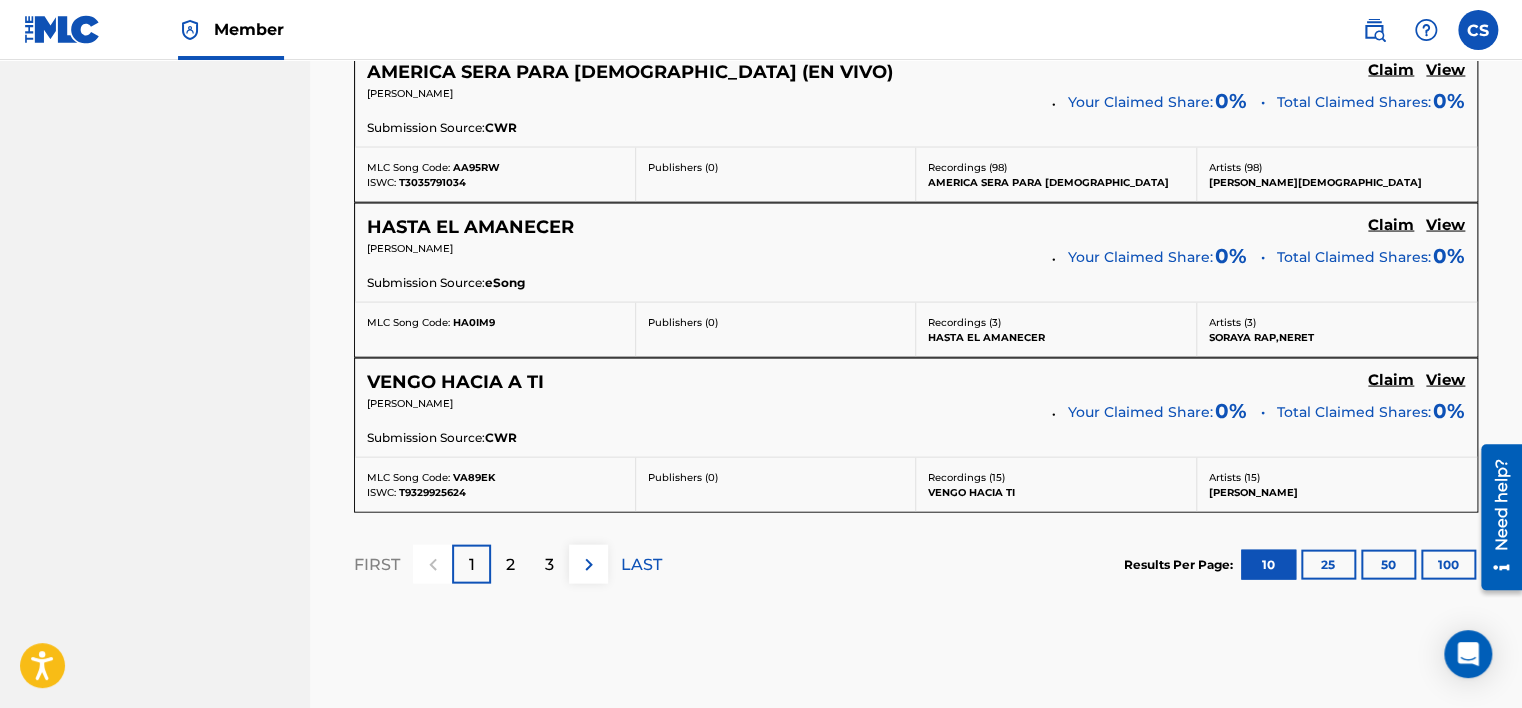 click on "2" at bounding box center (510, 564) 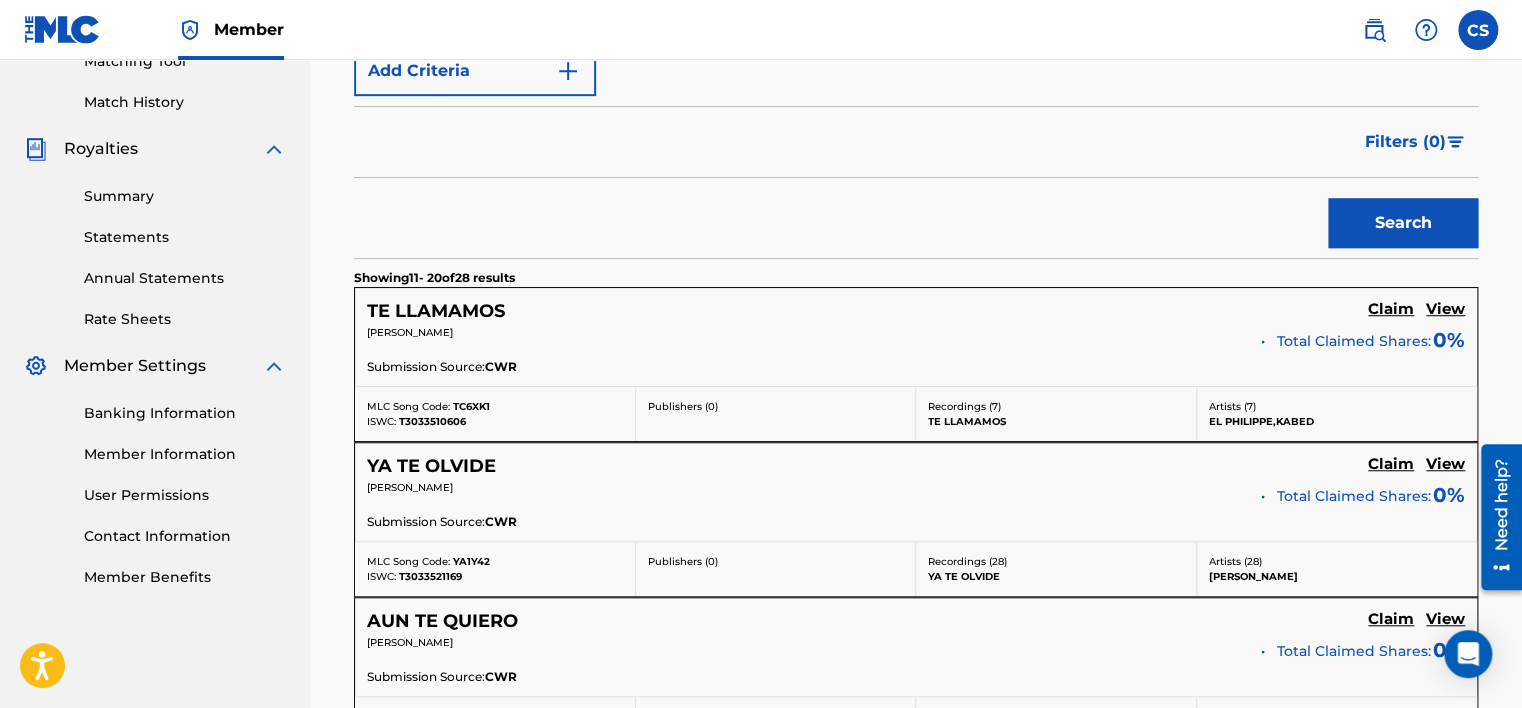 scroll, scrollTop: 1857, scrollLeft: 0, axis: vertical 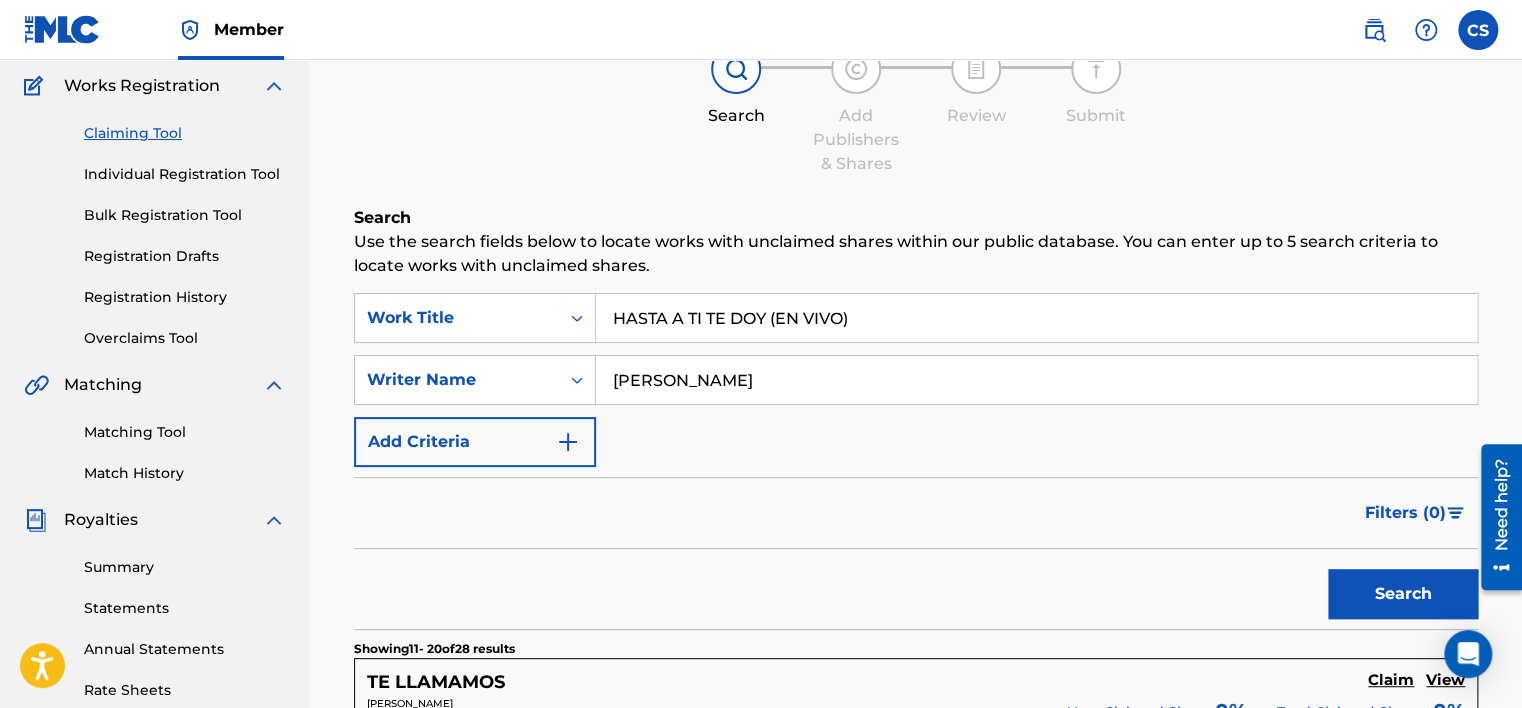 drag, startPoint x: 331, startPoint y: 507, endPoint x: 353, endPoint y: 349, distance: 159.52429 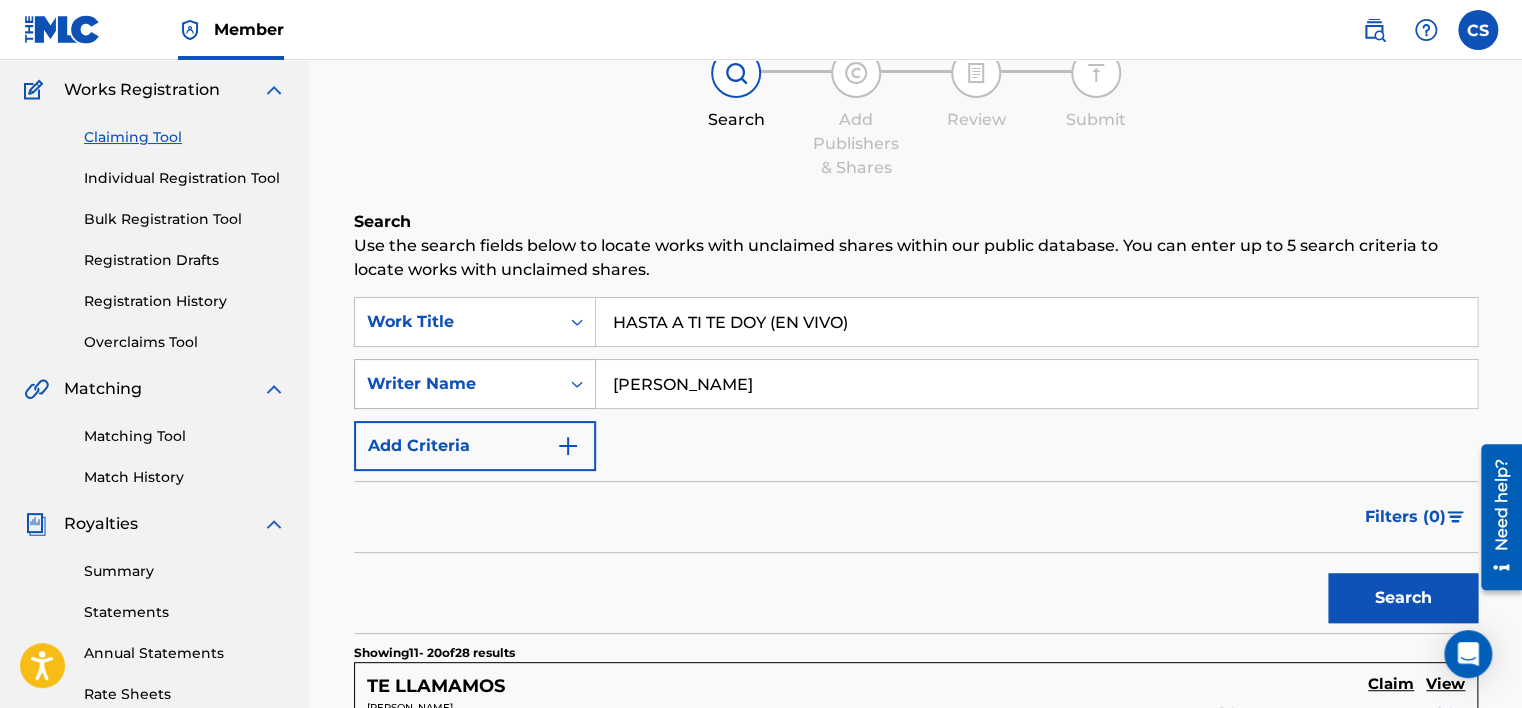 click on "Writer Name" at bounding box center [475, 384] 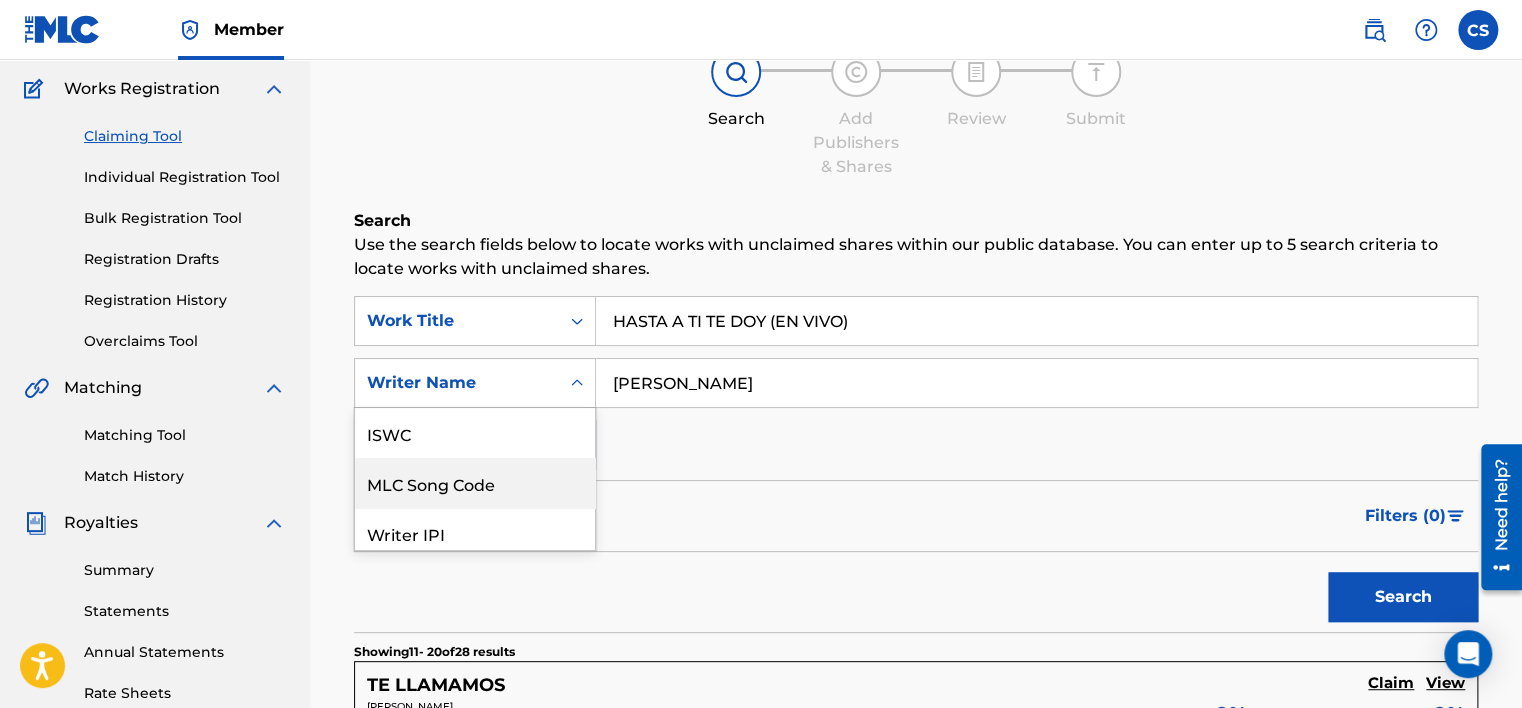scroll, scrollTop: 159, scrollLeft: 0, axis: vertical 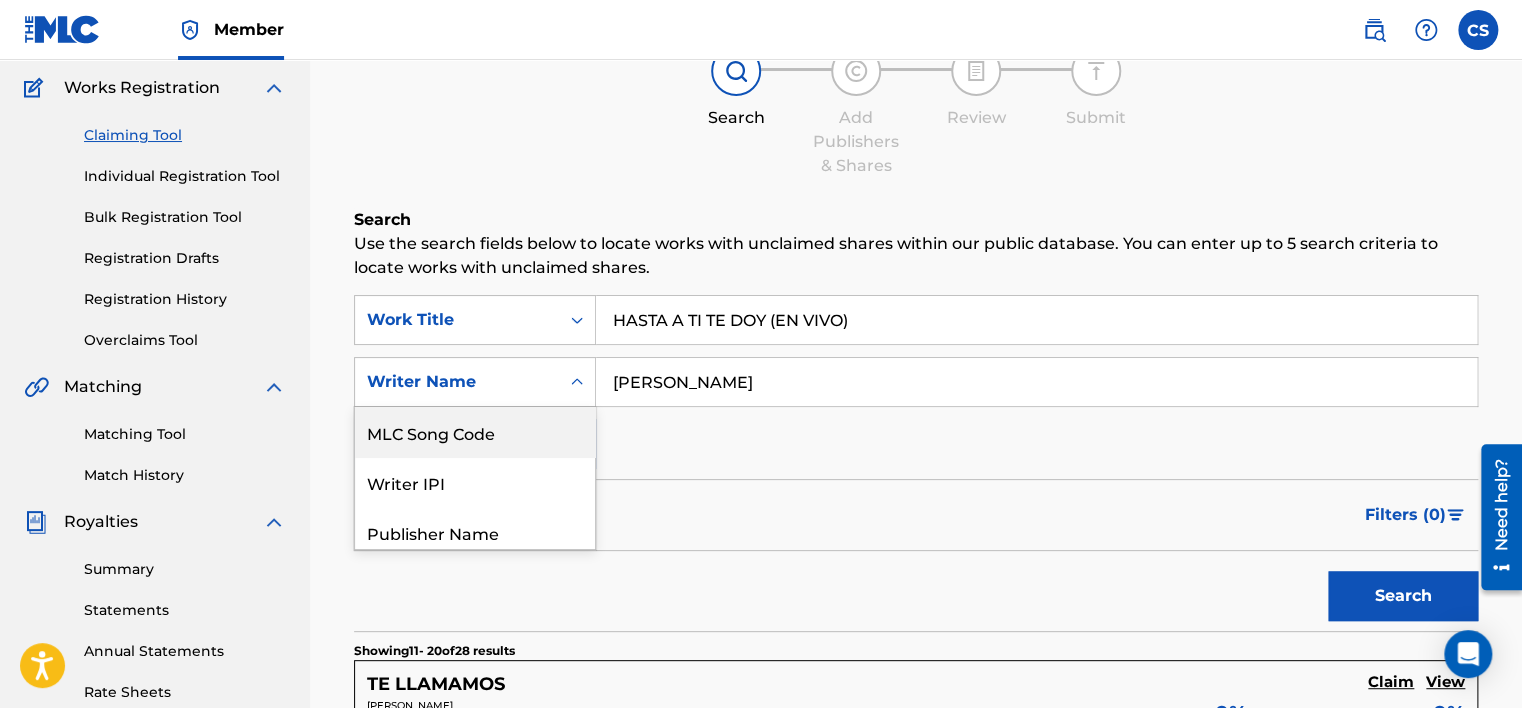 click on "MLC Song Code" at bounding box center [475, 432] 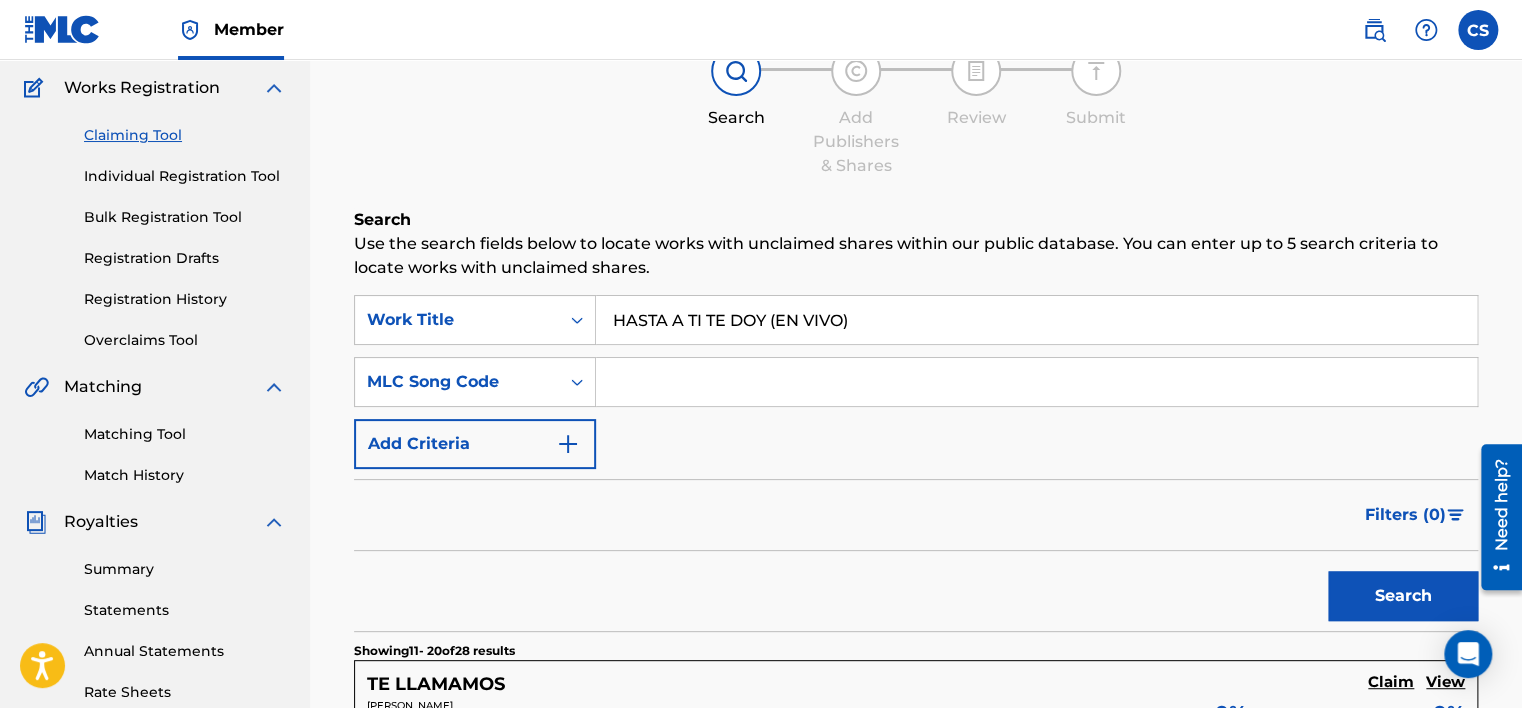 click at bounding box center (1036, 382) 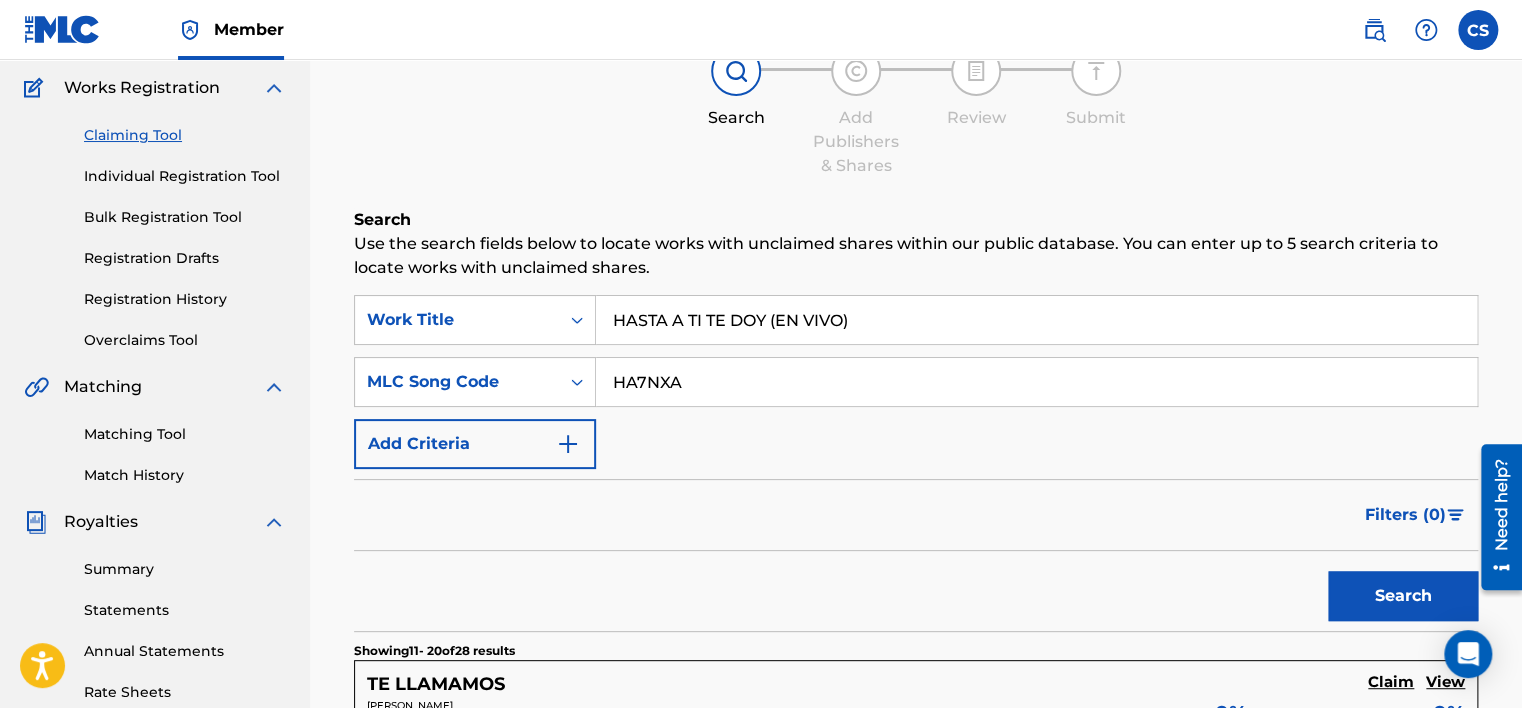type on "HA7NXA" 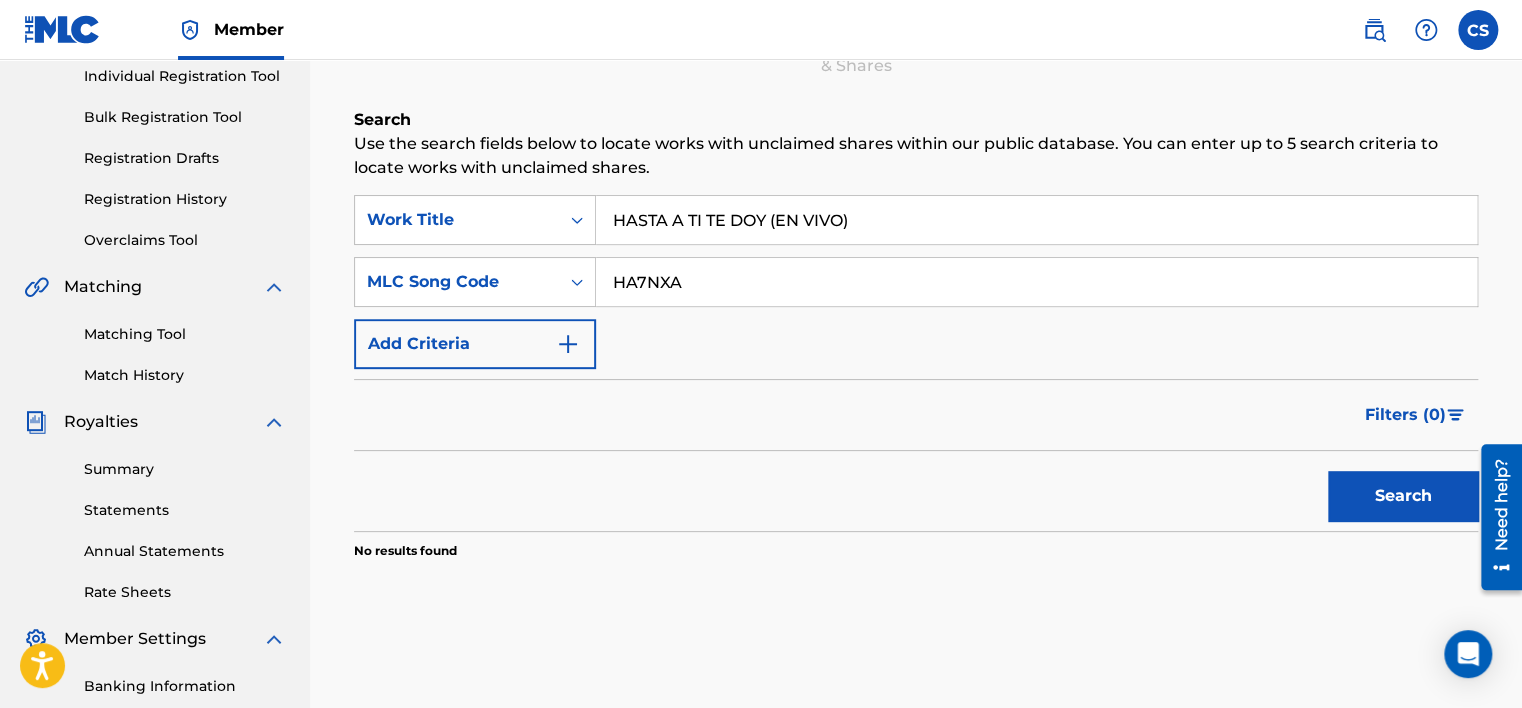 scroll, scrollTop: 159, scrollLeft: 0, axis: vertical 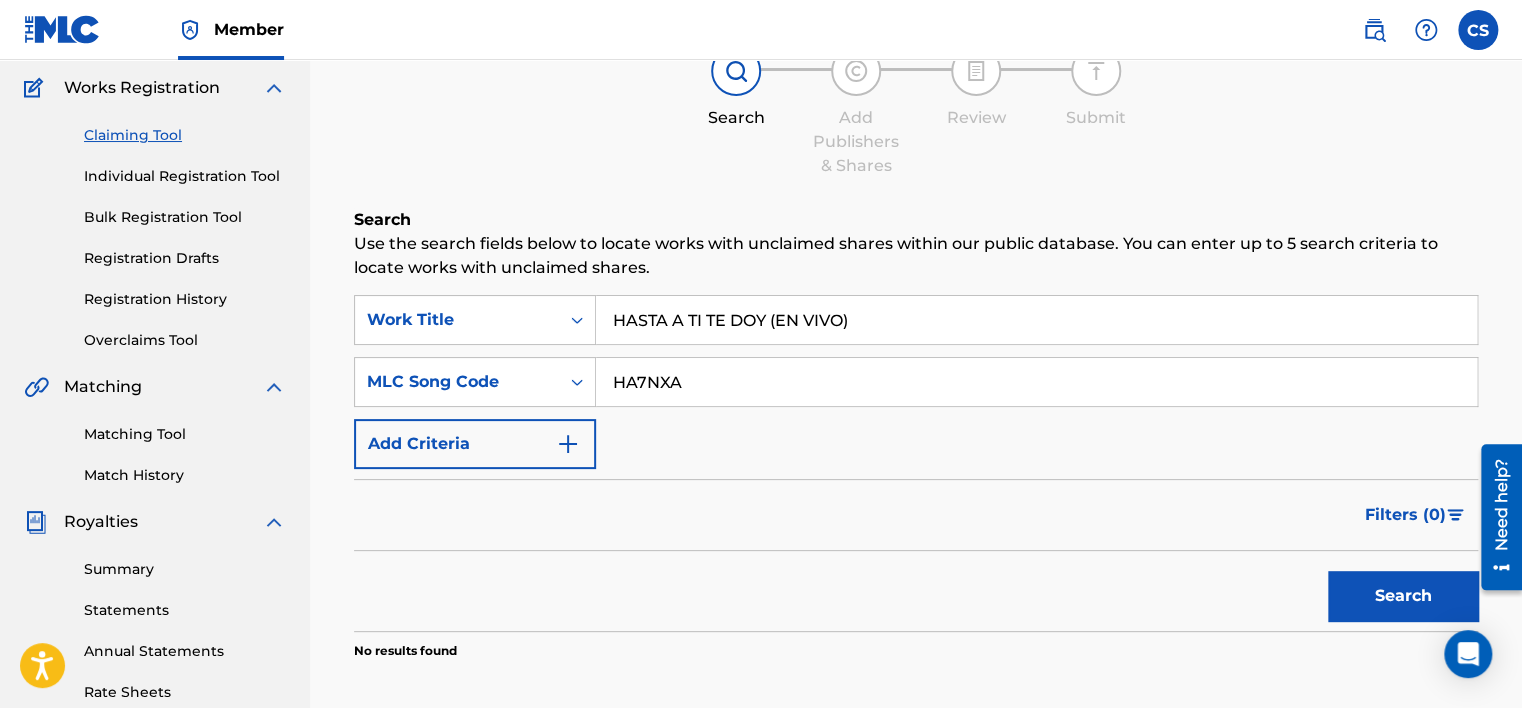 drag, startPoint x: 611, startPoint y: 323, endPoint x: 1022, endPoint y: 351, distance: 411.95267 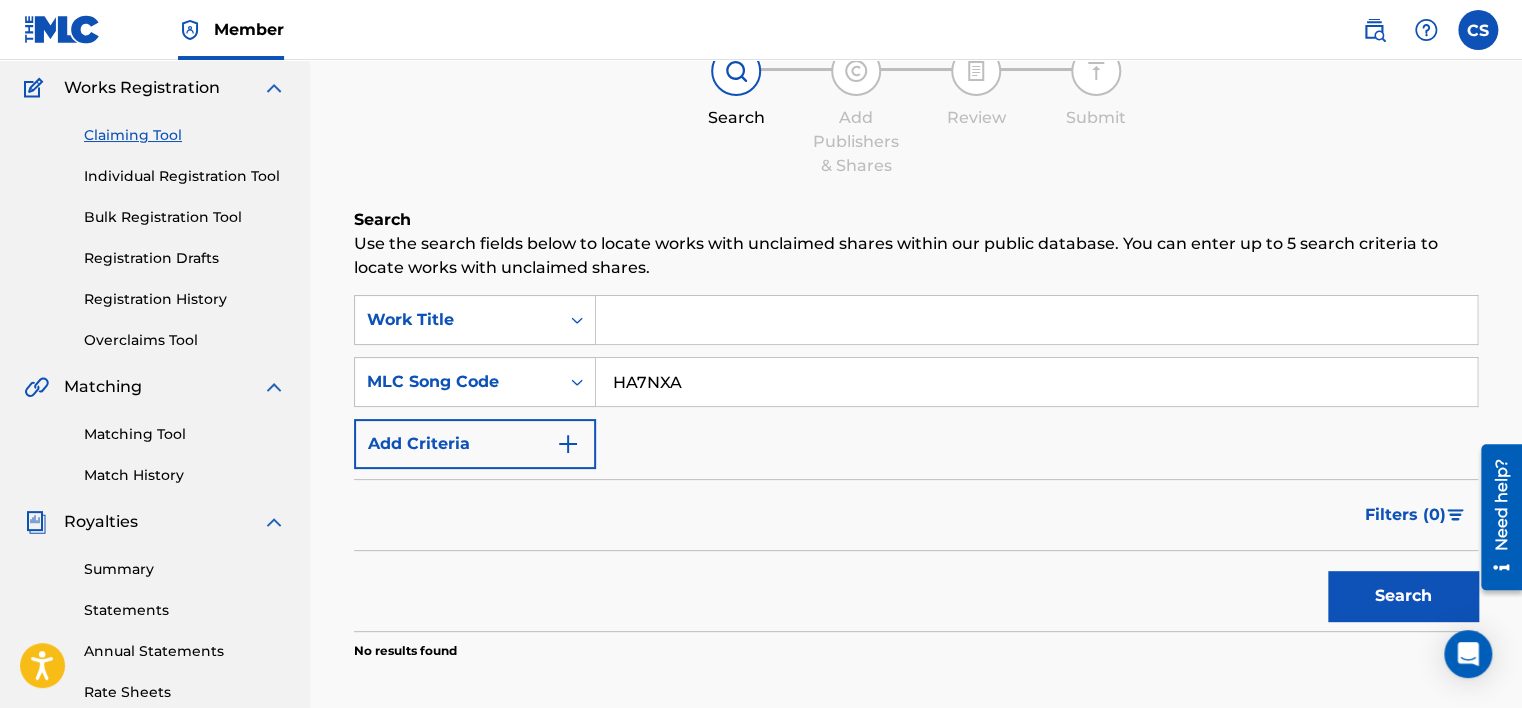 click on "Search" at bounding box center [1403, 596] 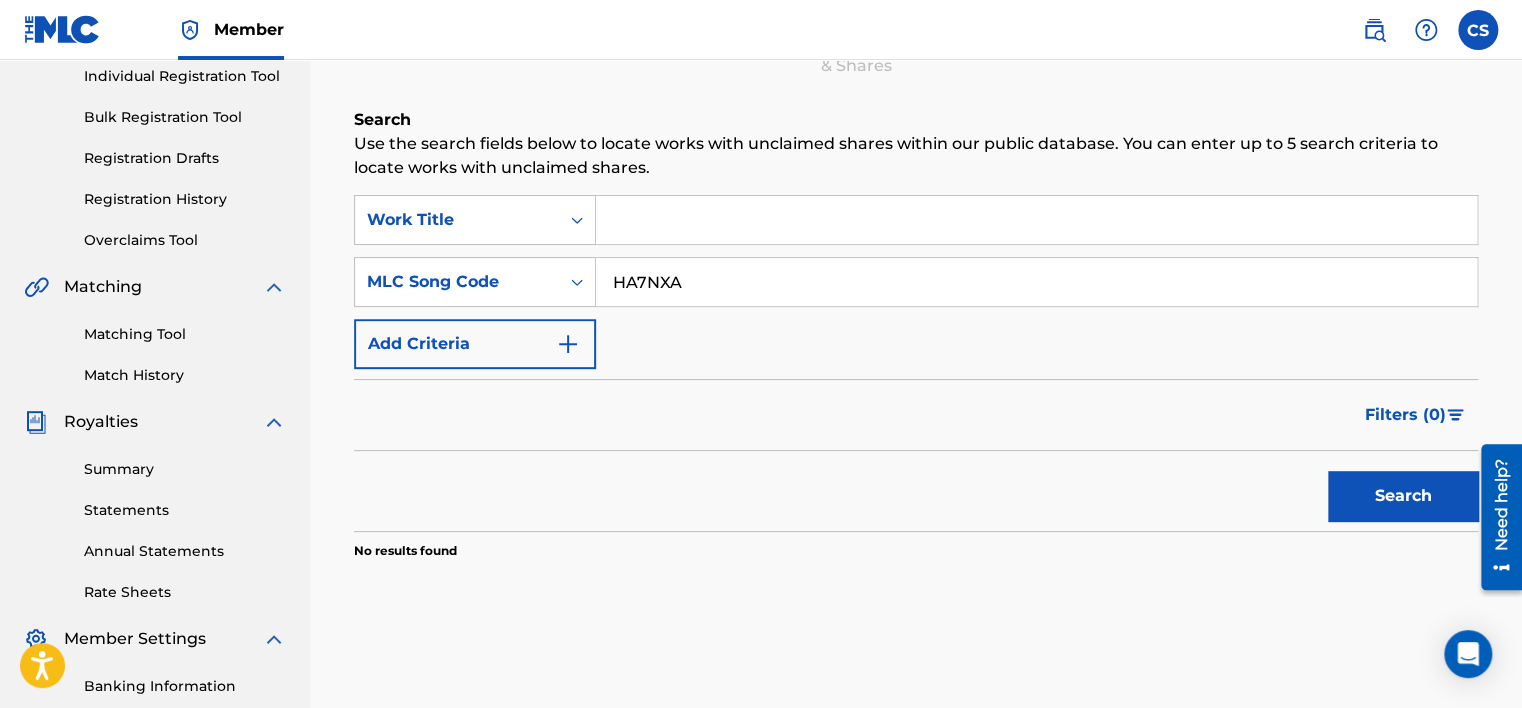 click at bounding box center [1036, 220] 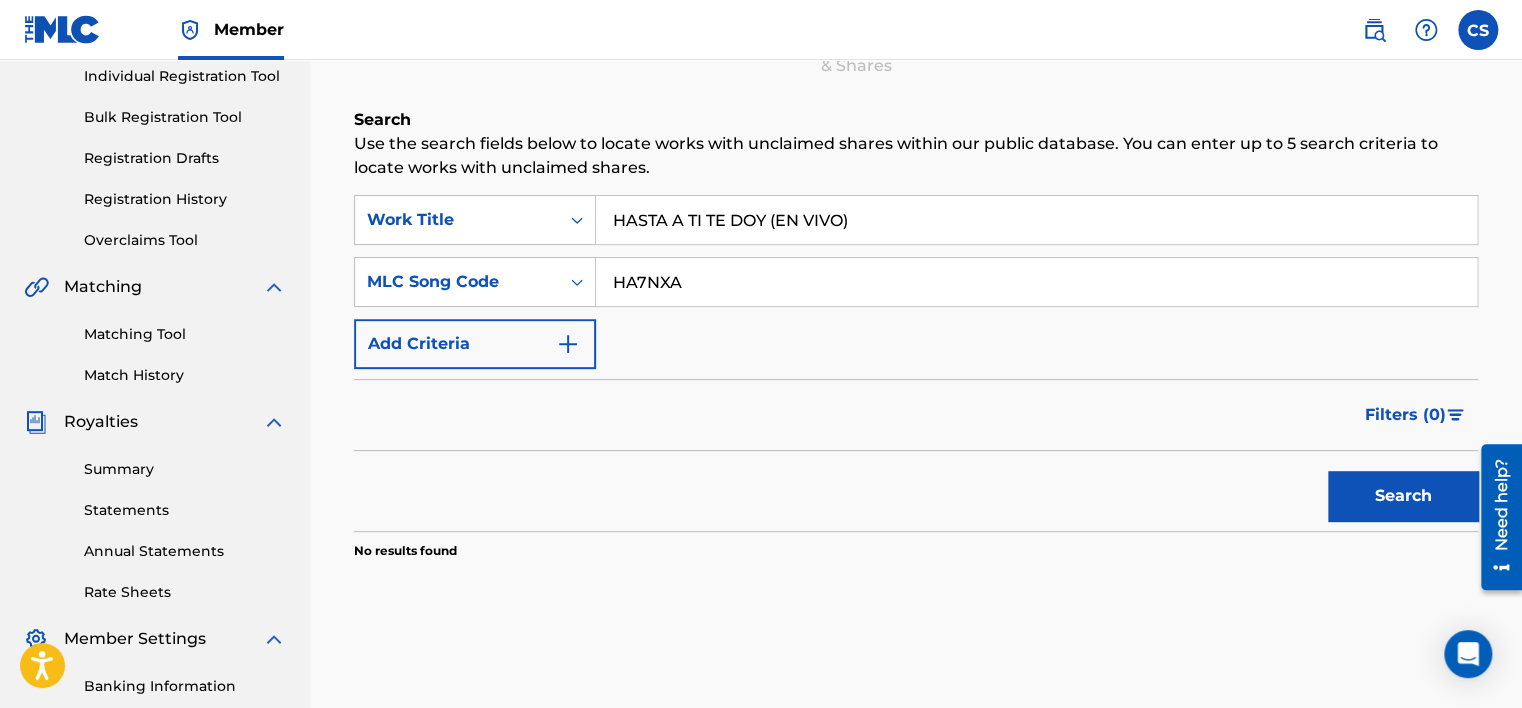 type on "HASTA A TI TE DOY (EN VIVO)" 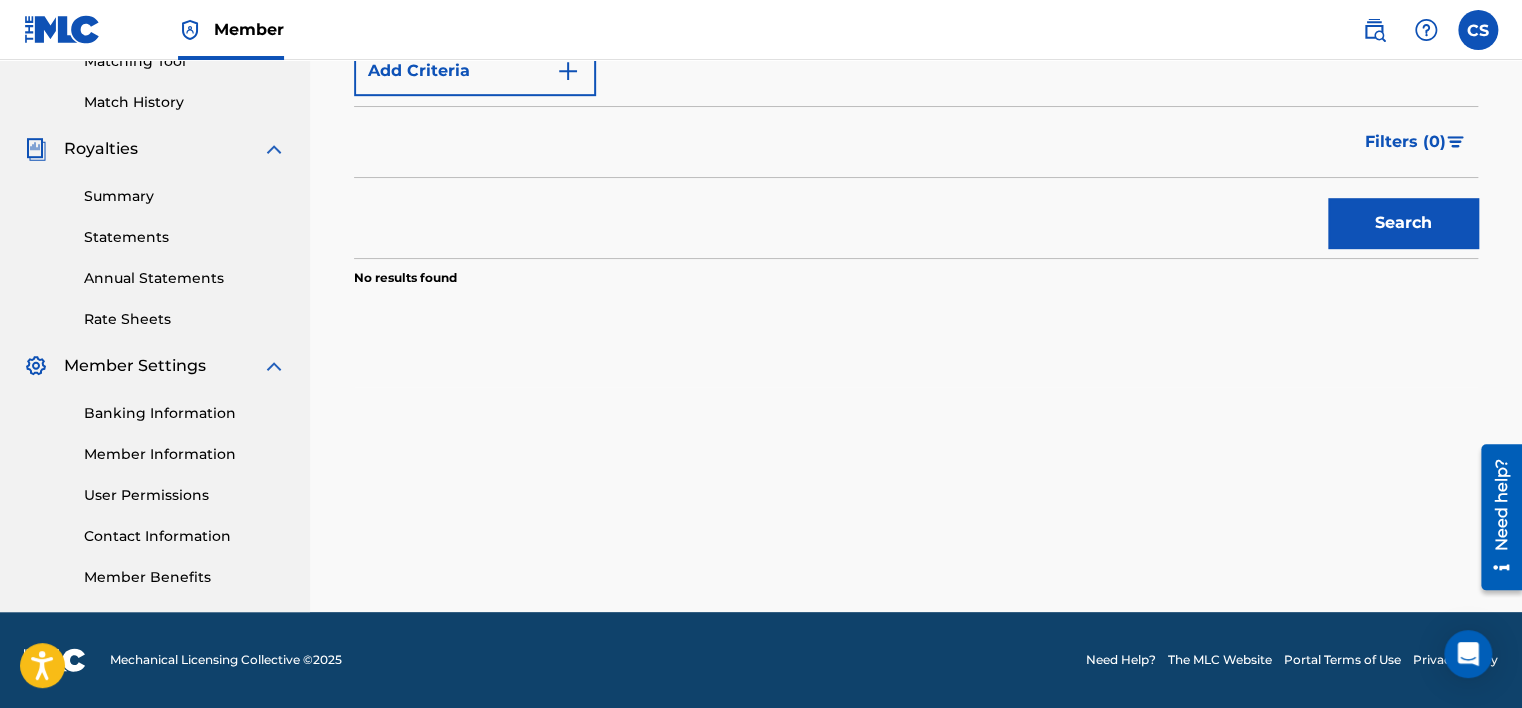 scroll, scrollTop: 332, scrollLeft: 0, axis: vertical 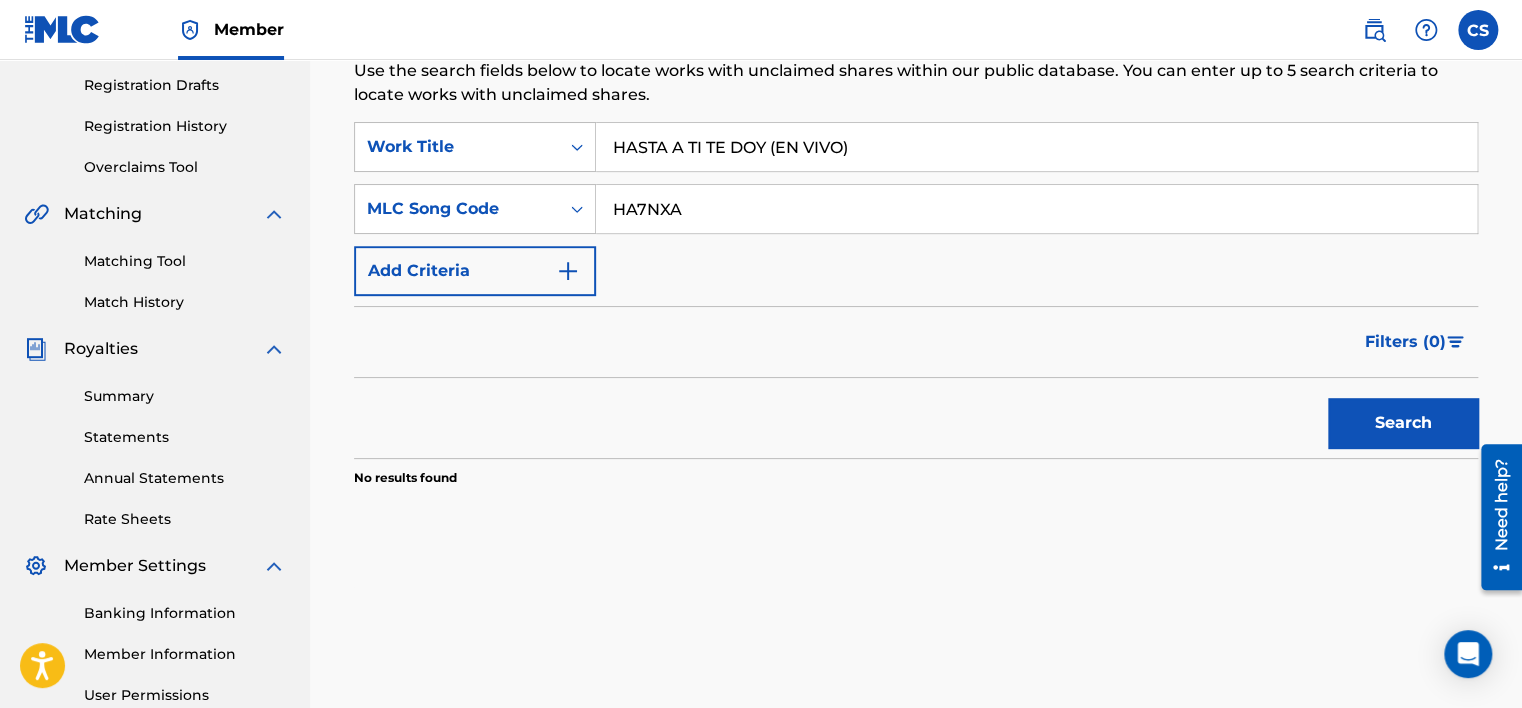 click on "Search" at bounding box center (1403, 423) 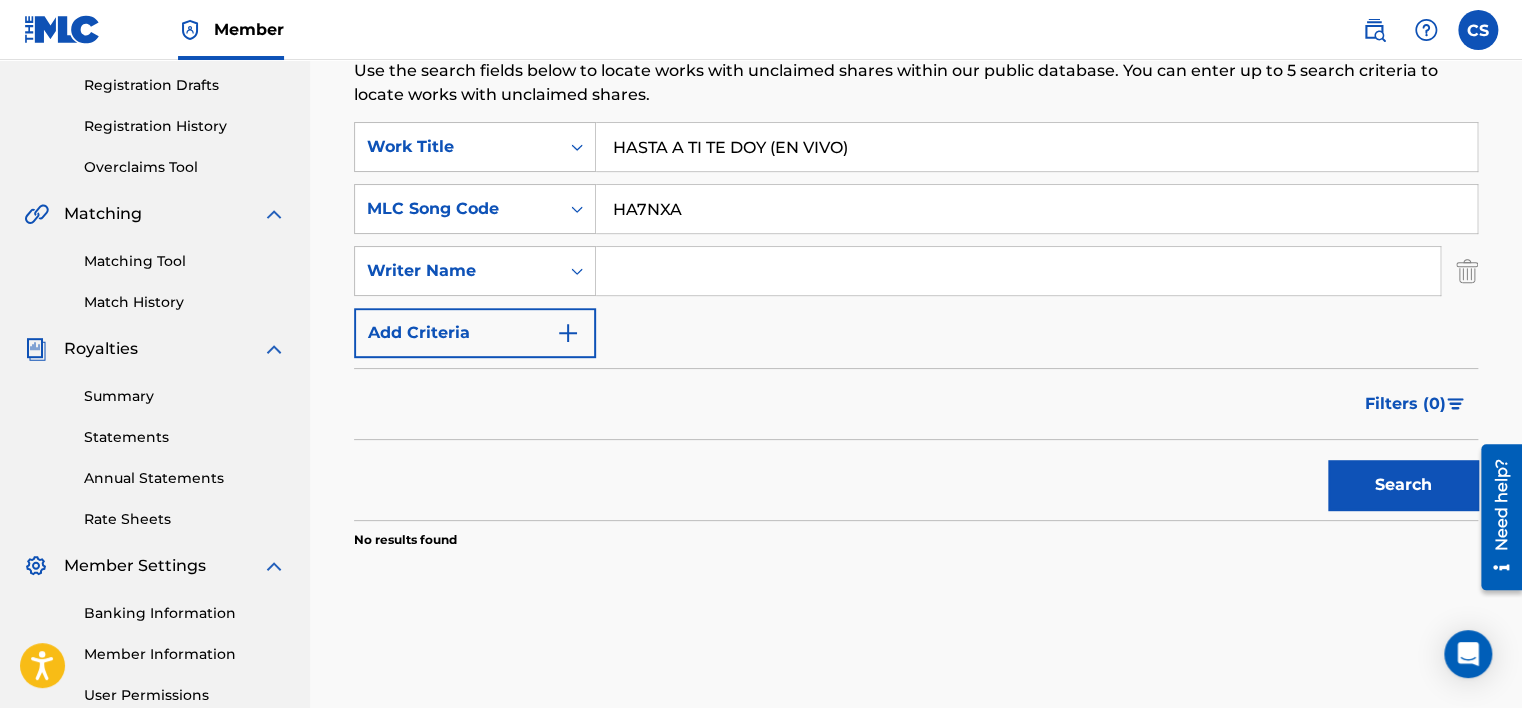 click at bounding box center [1018, 271] 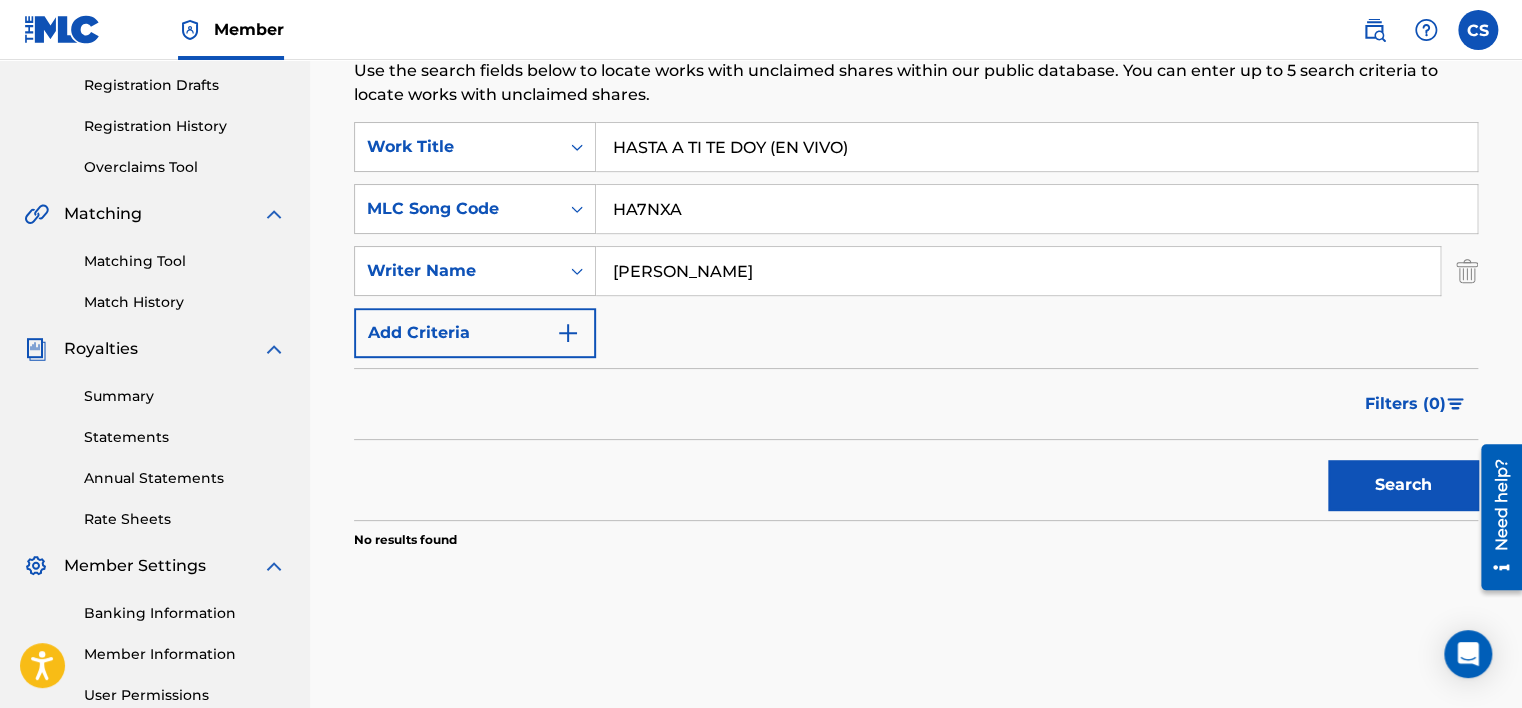 type on "[PERSON_NAME]" 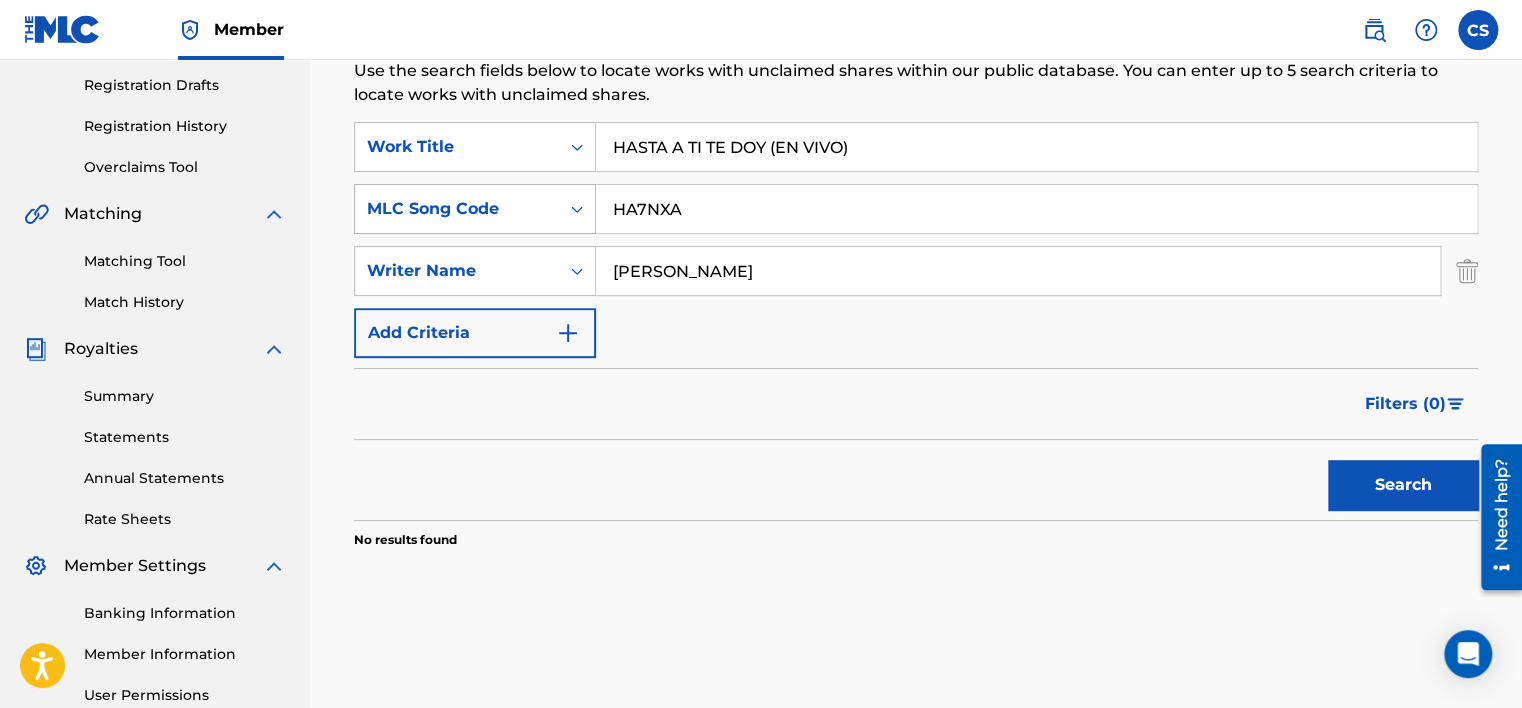 drag, startPoint x: 739, startPoint y: 209, endPoint x: 524, endPoint y: 208, distance: 215.00232 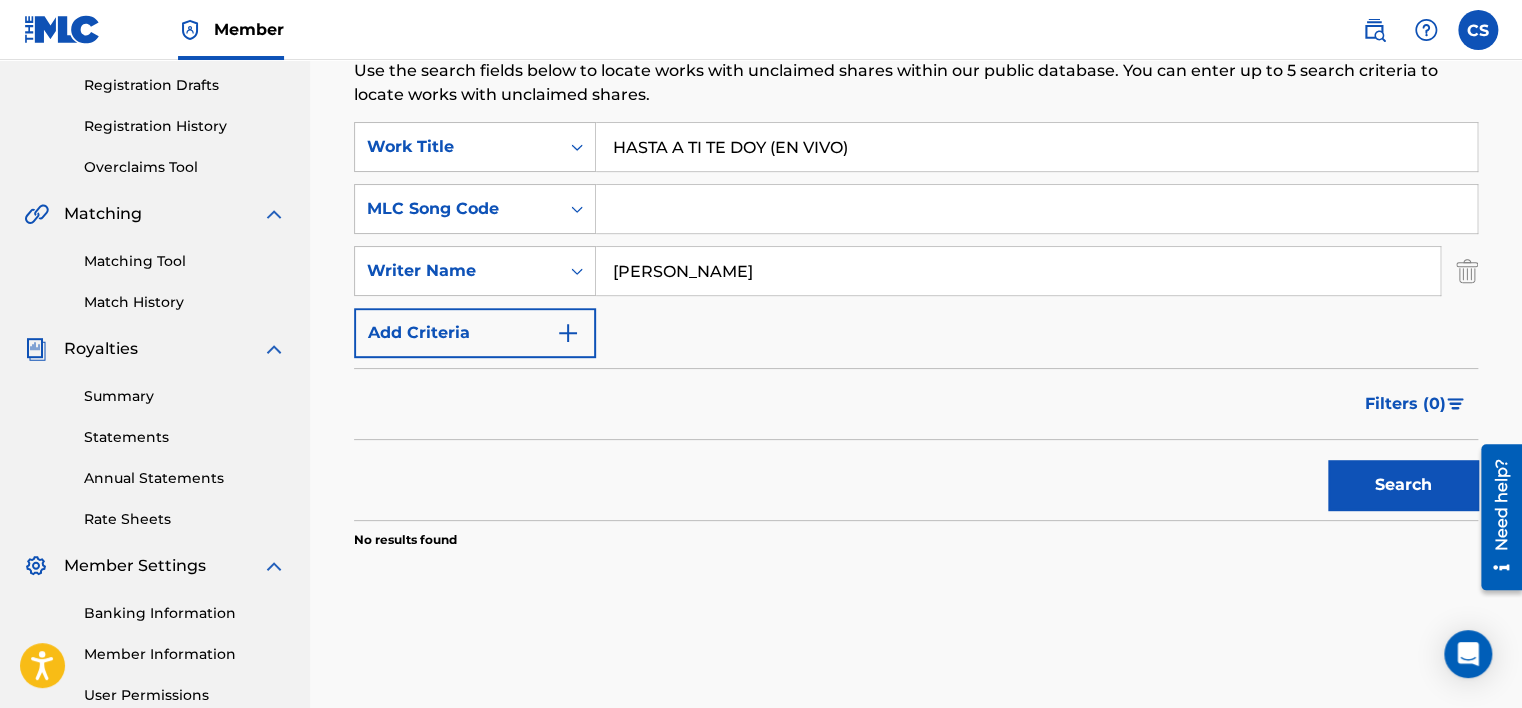 type 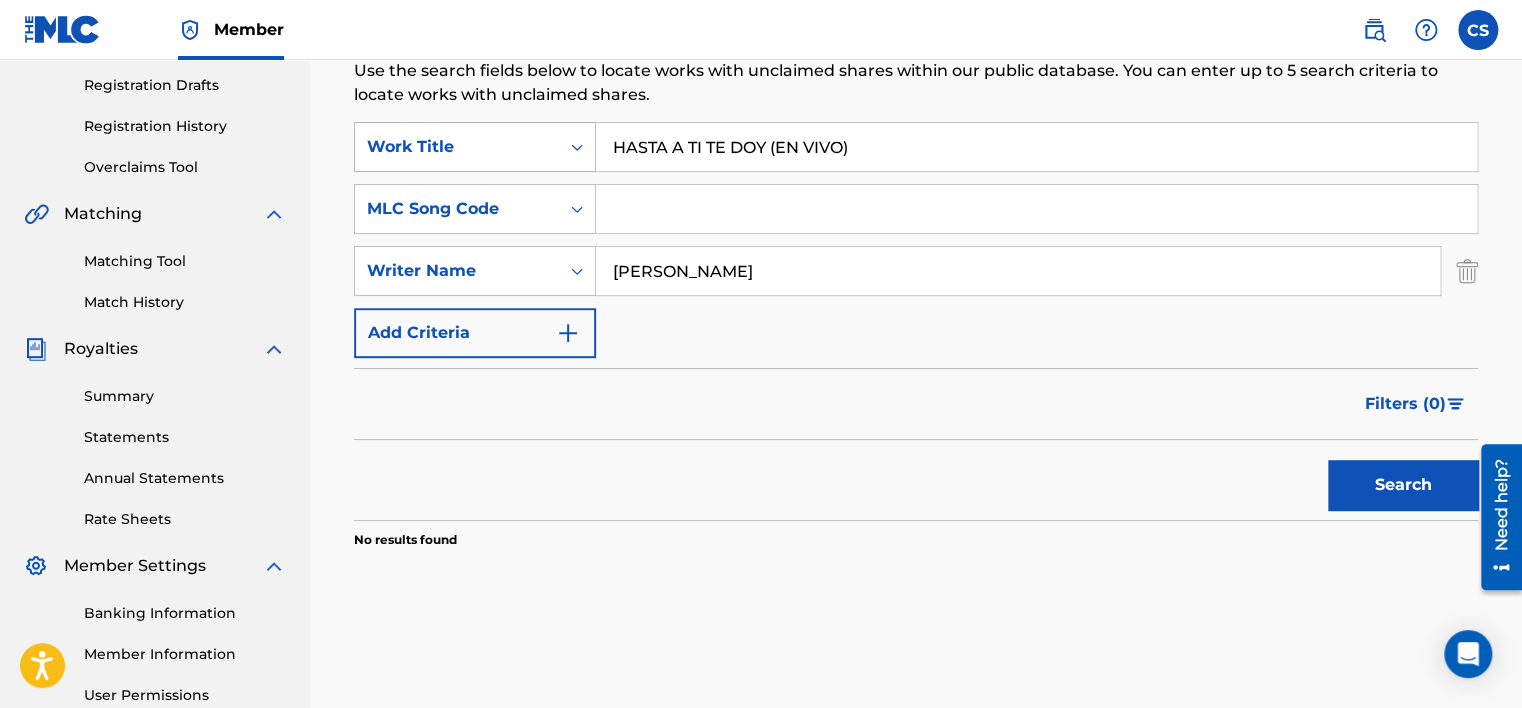 drag, startPoint x: 1056, startPoint y: 156, endPoint x: 527, endPoint y: 153, distance: 529.0085 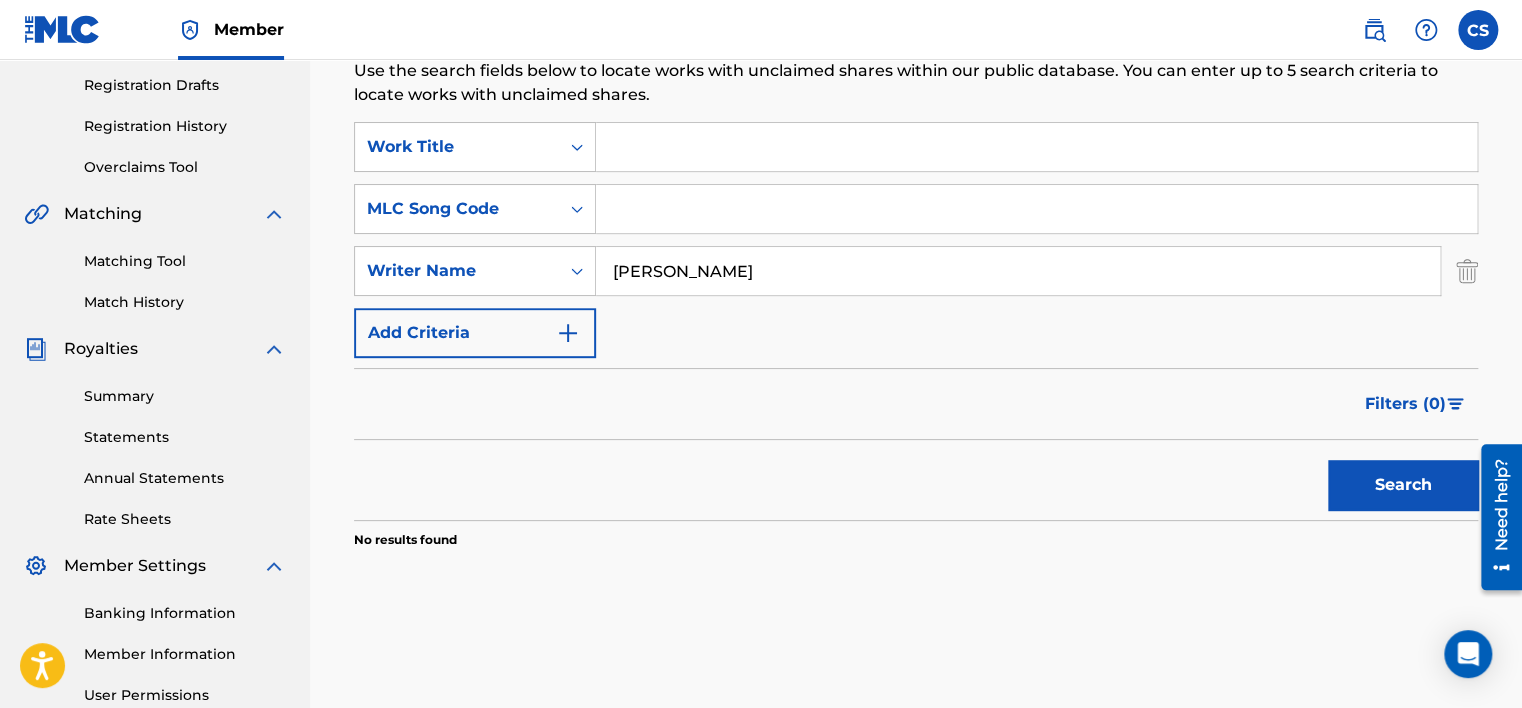type 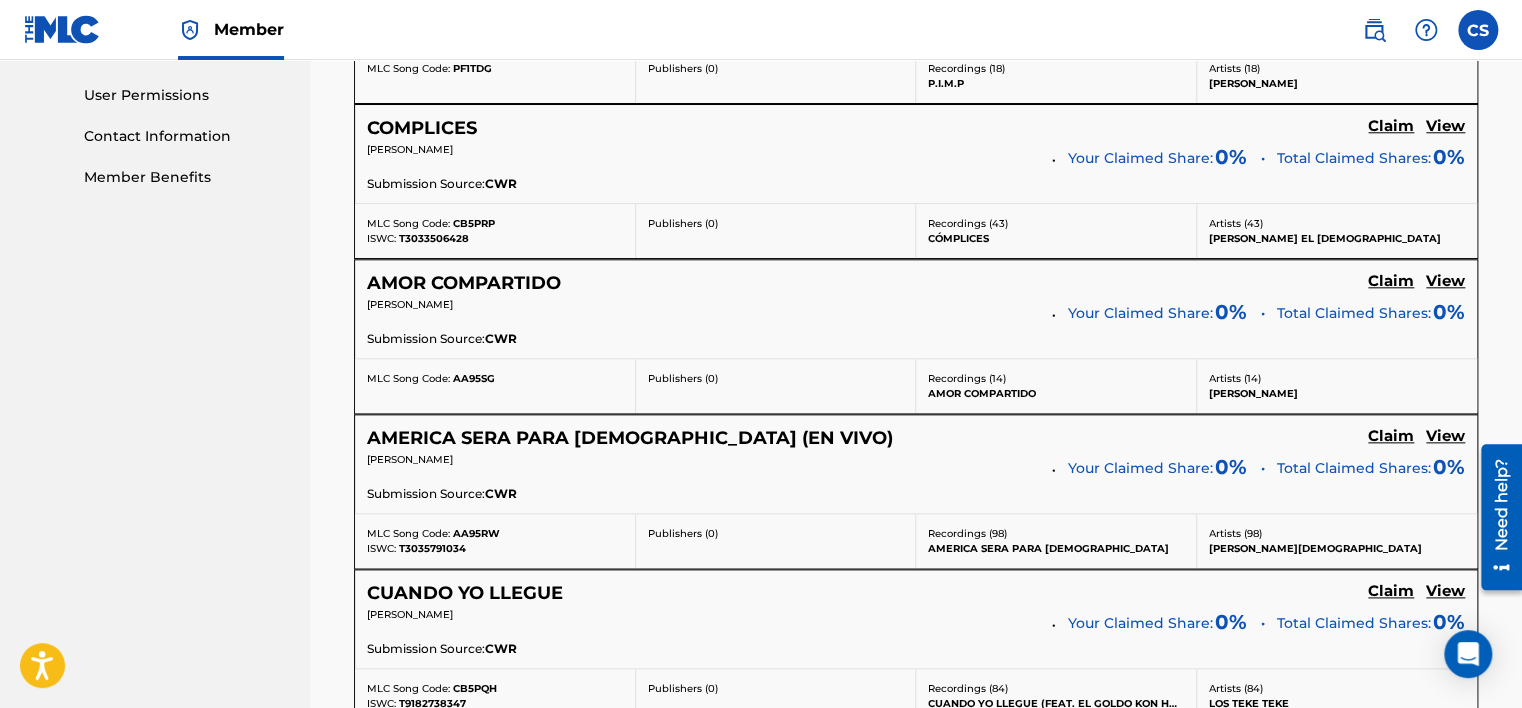 scroll, scrollTop: 1132, scrollLeft: 0, axis: vertical 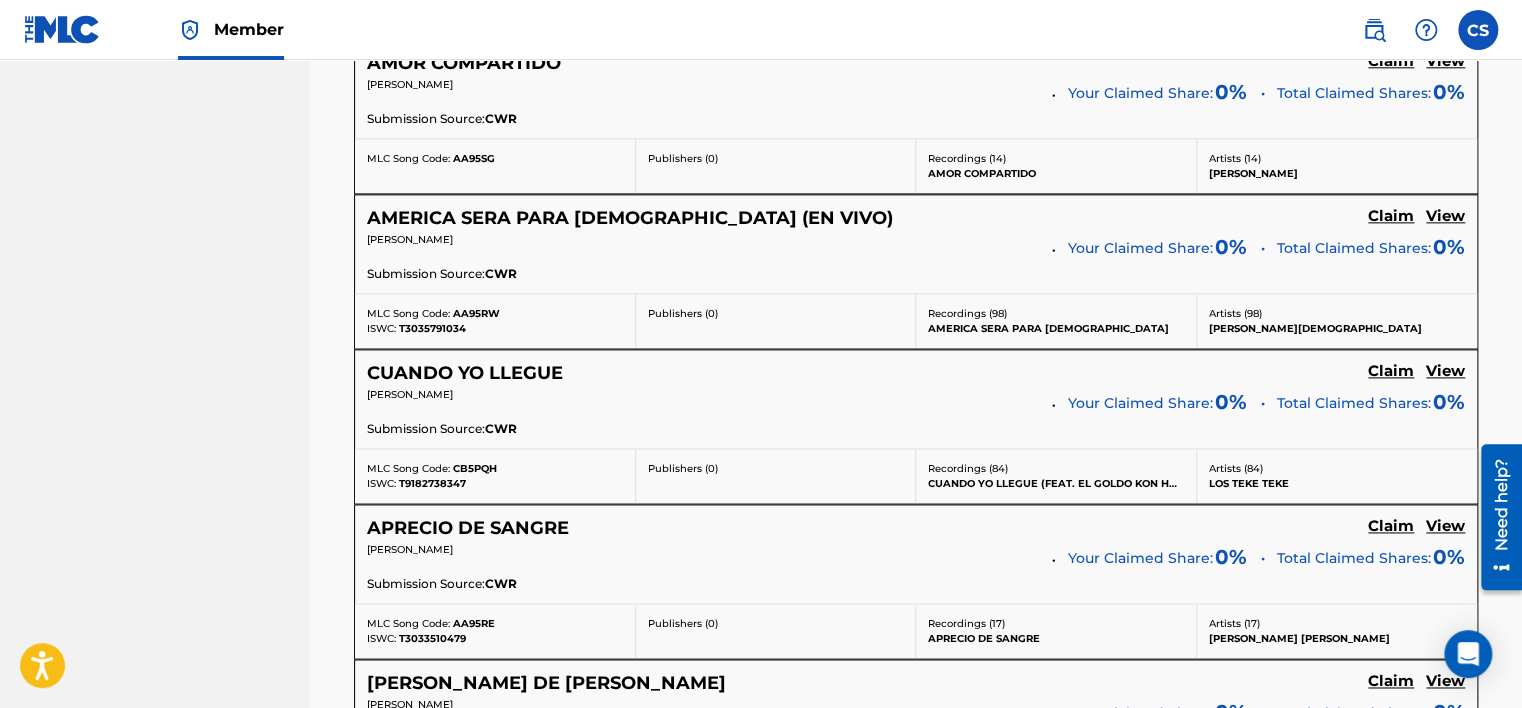 drag, startPoint x: 323, startPoint y: 410, endPoint x: 324, endPoint y: 420, distance: 10.049875 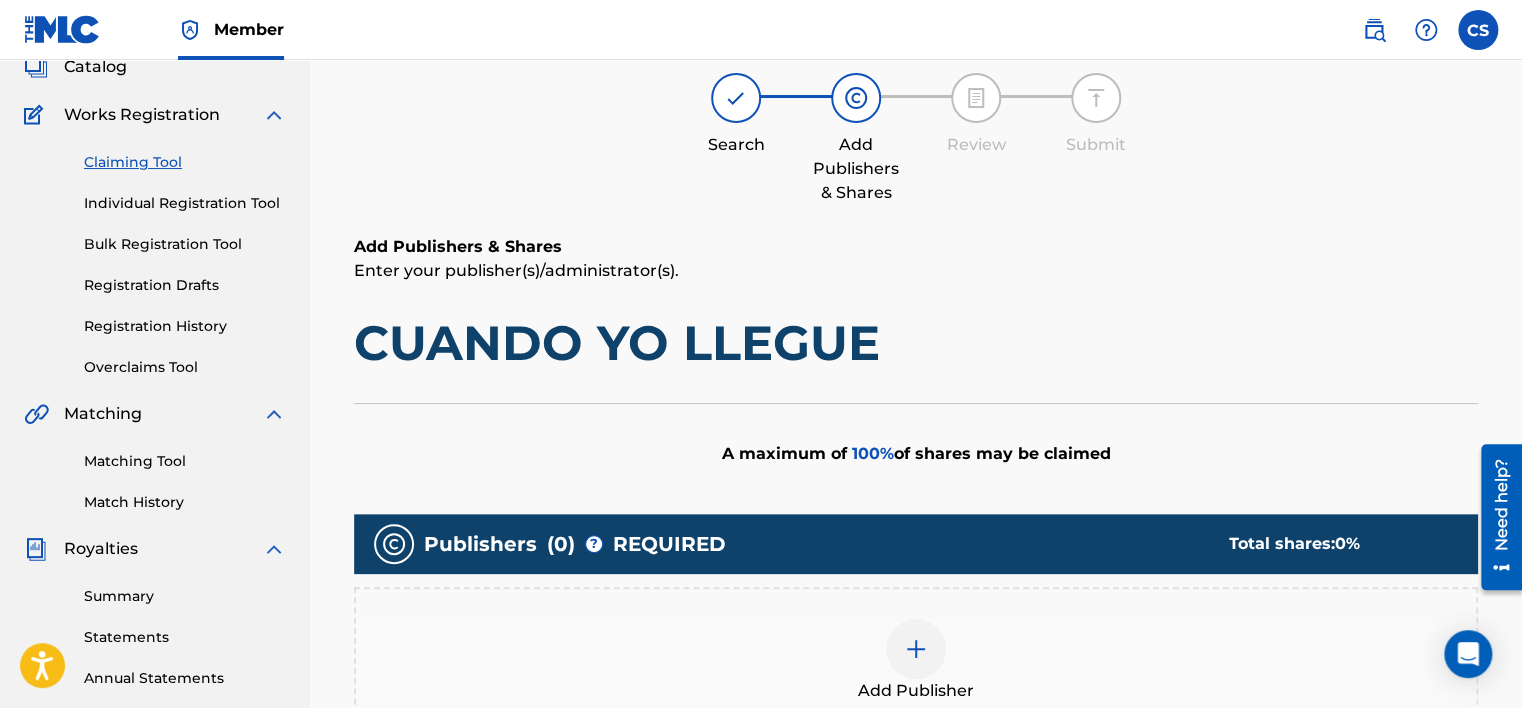scroll, scrollTop: 332, scrollLeft: 0, axis: vertical 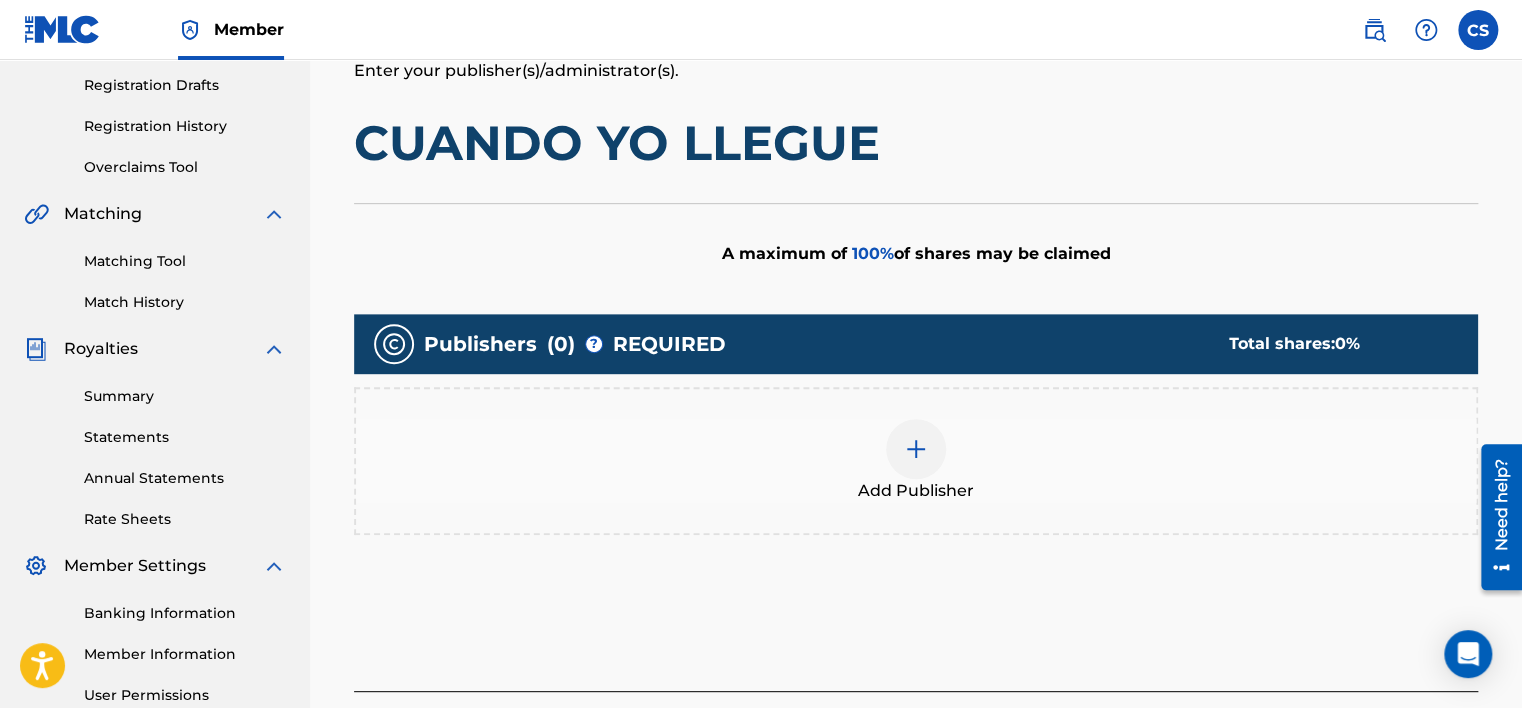 click at bounding box center (916, 449) 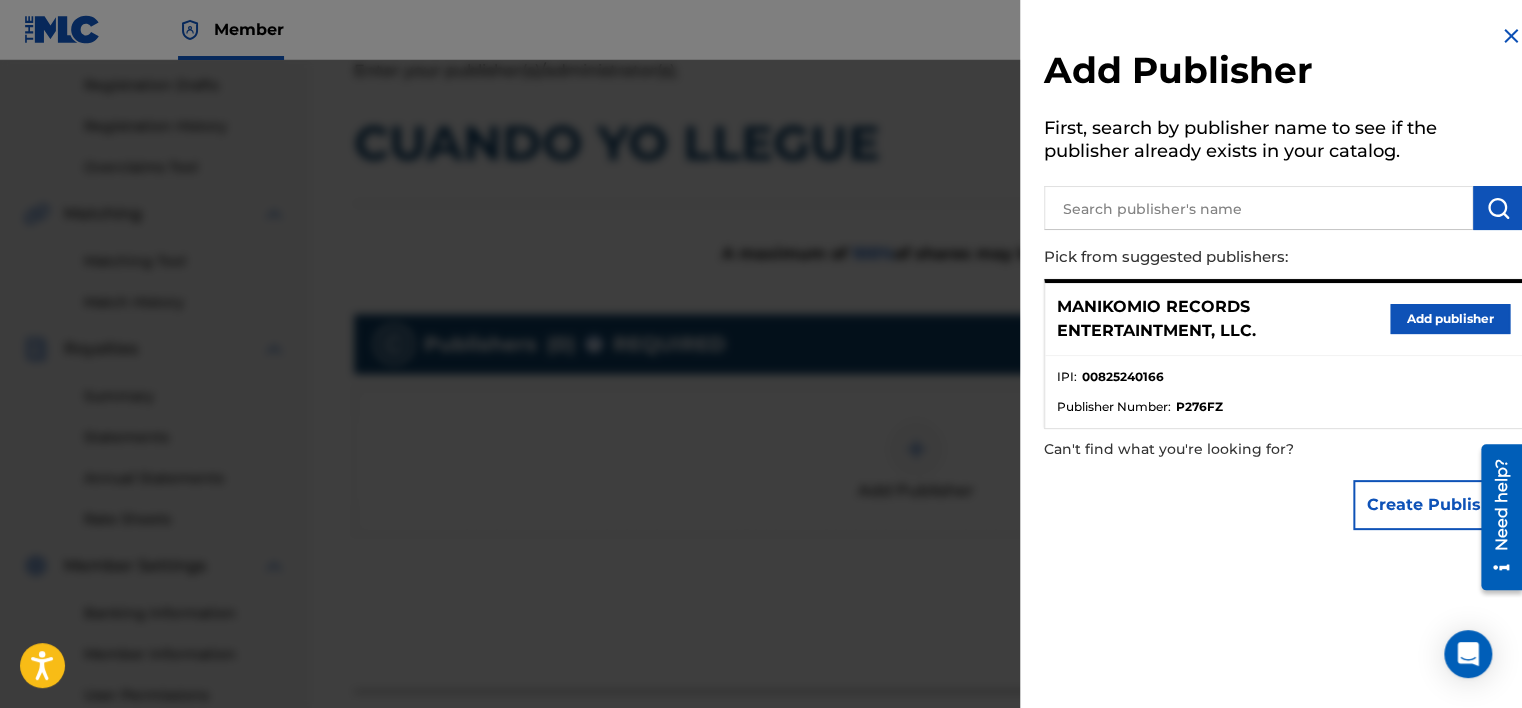 click on "Add publisher" at bounding box center [1450, 319] 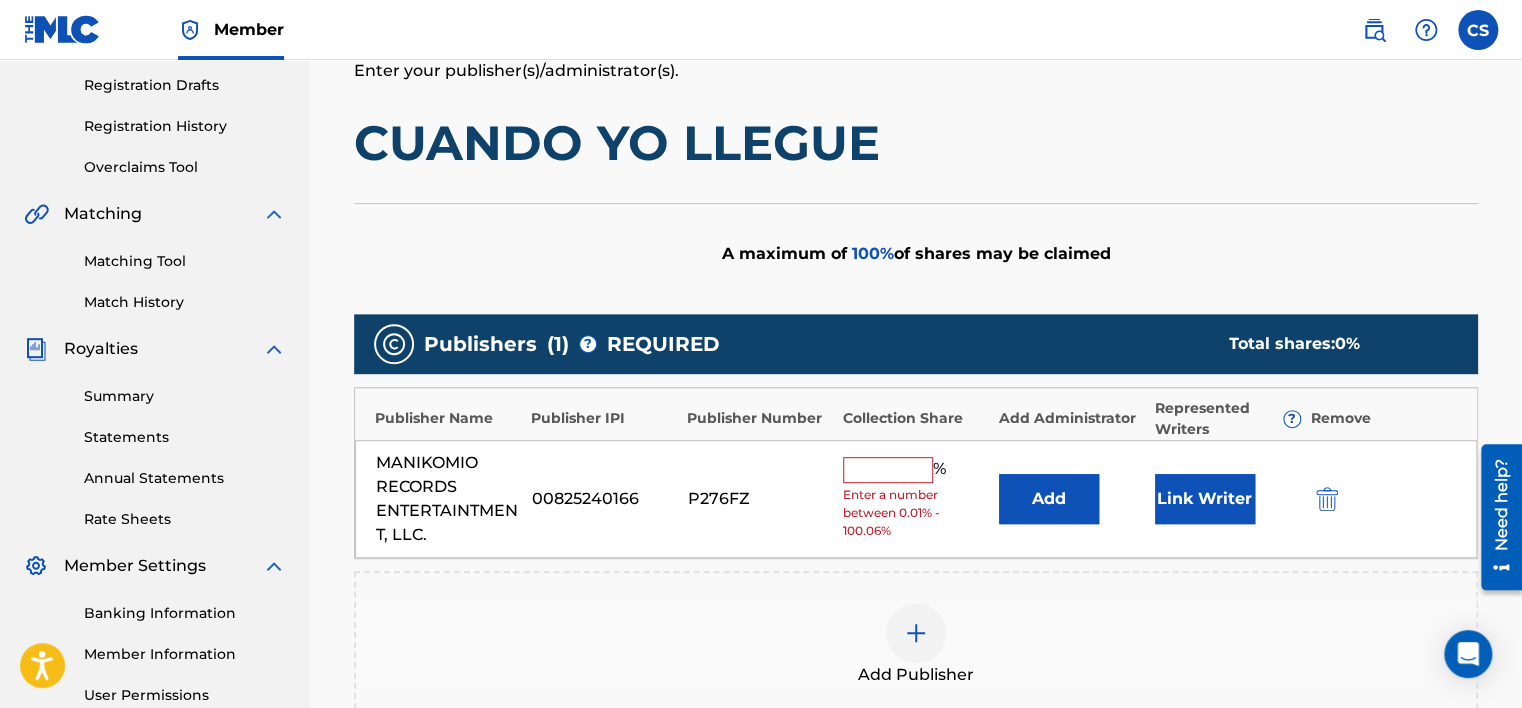 click at bounding box center (888, 470) 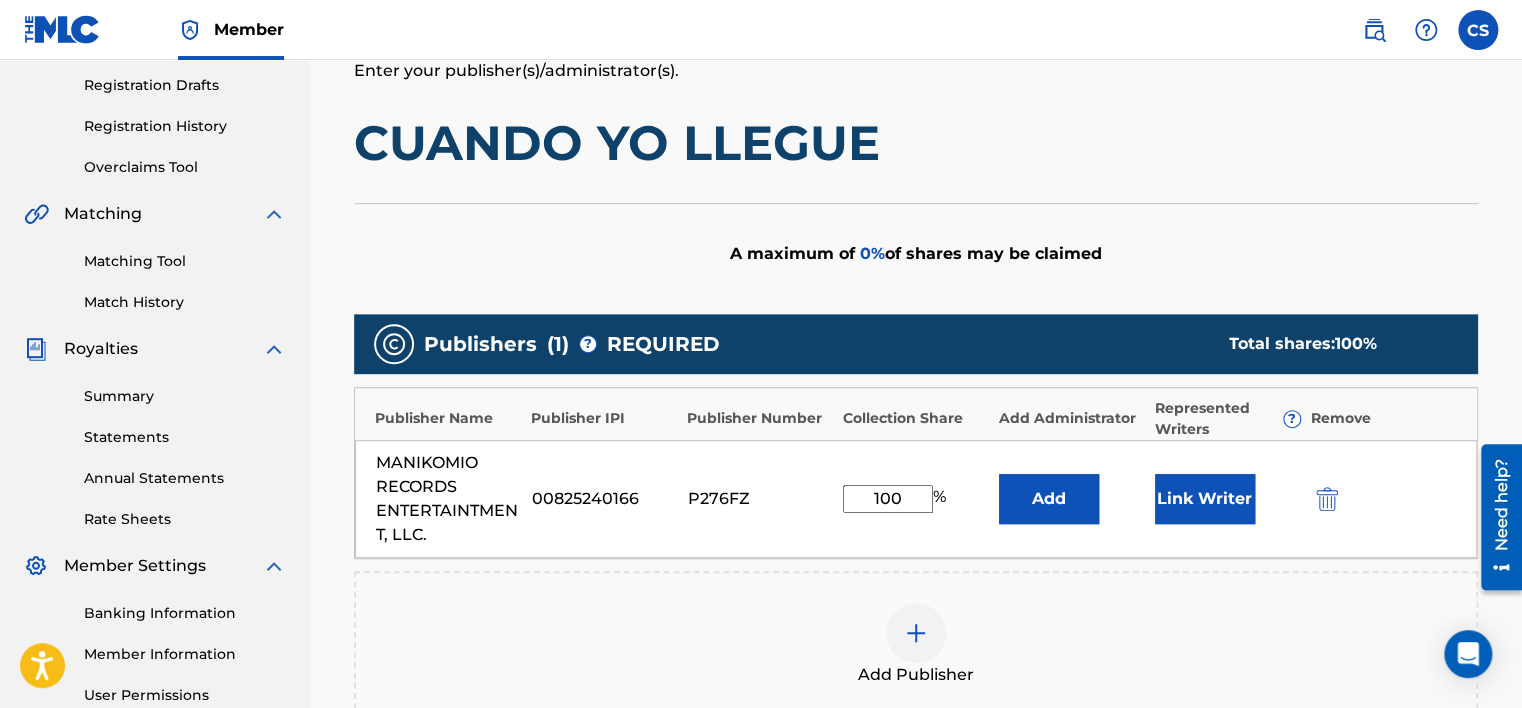 click on "Link Writer" at bounding box center [1205, 499] 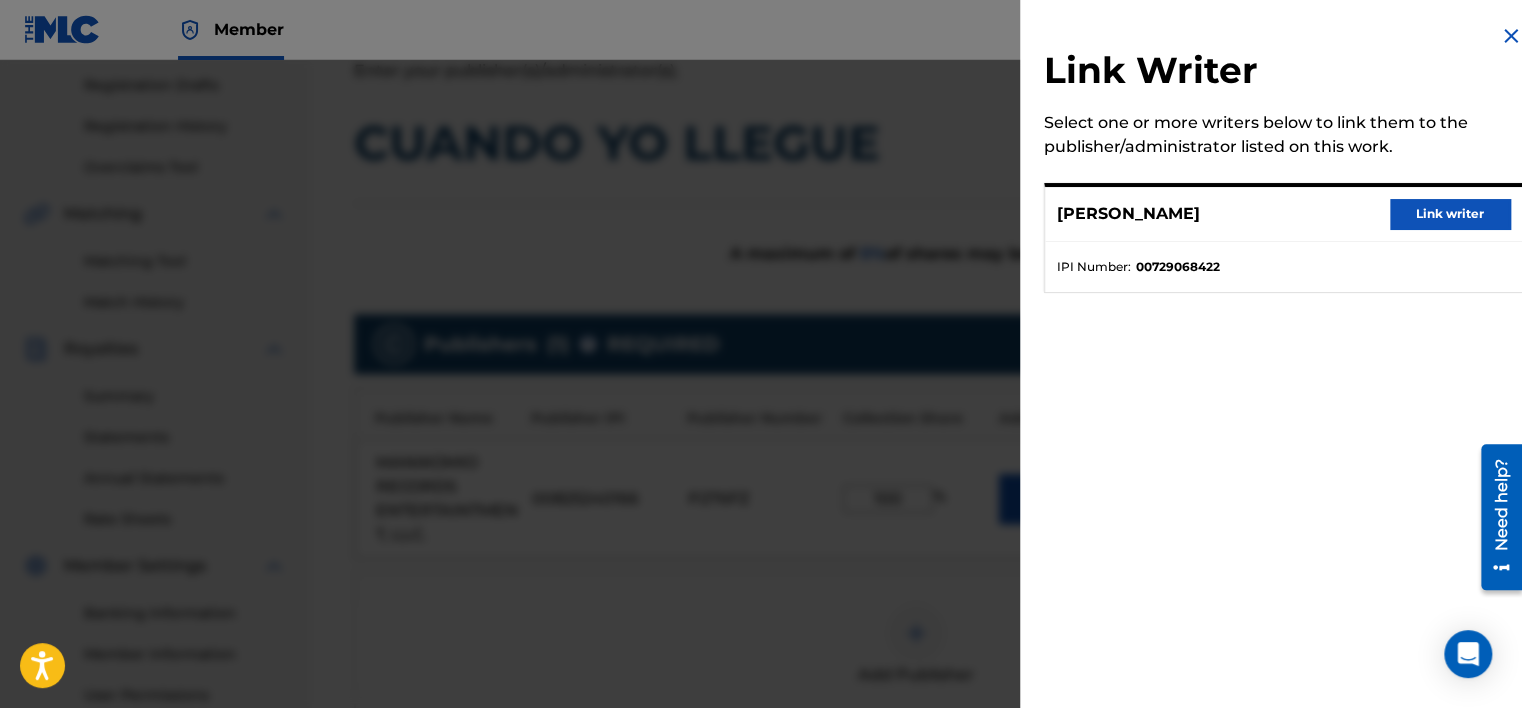 click on "Link writer" at bounding box center (1450, 214) 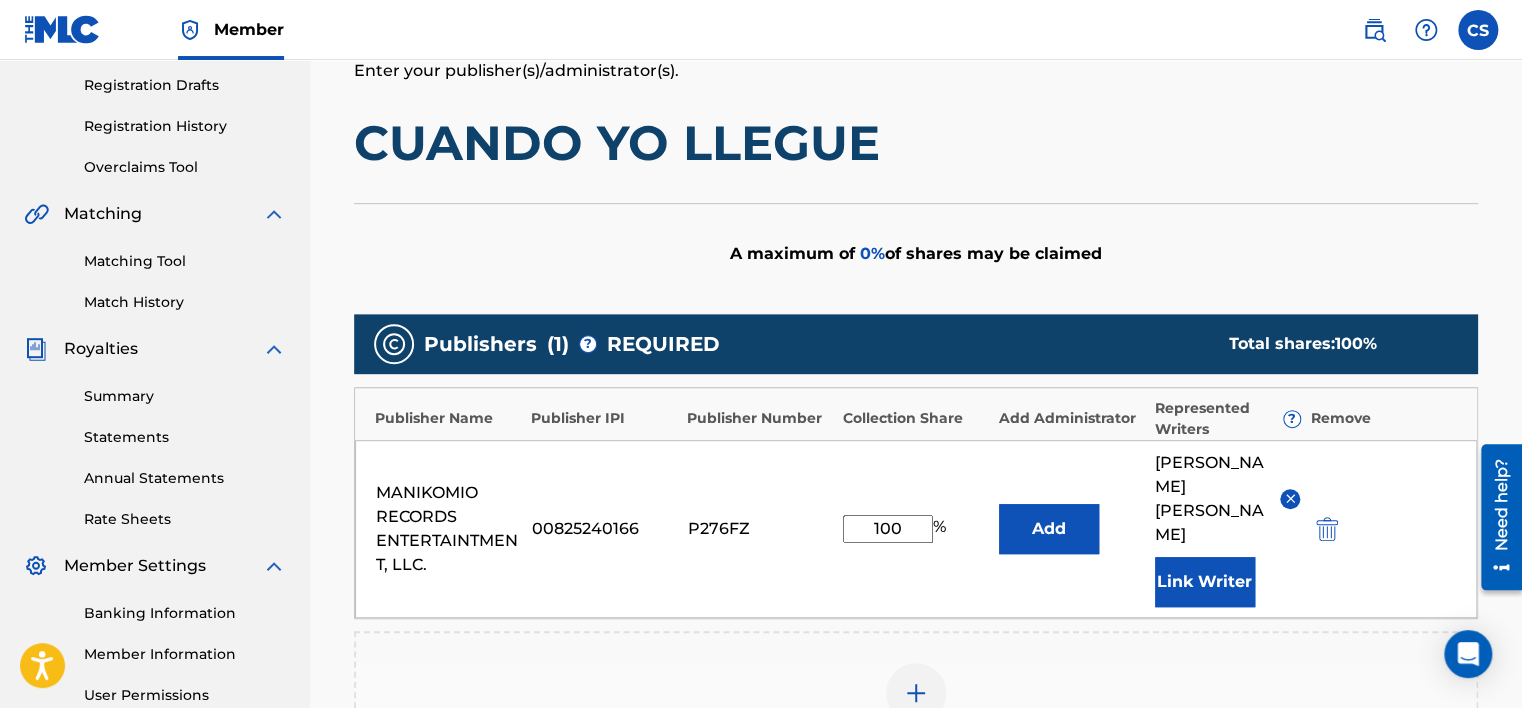 click on "Add" at bounding box center [1049, 529] 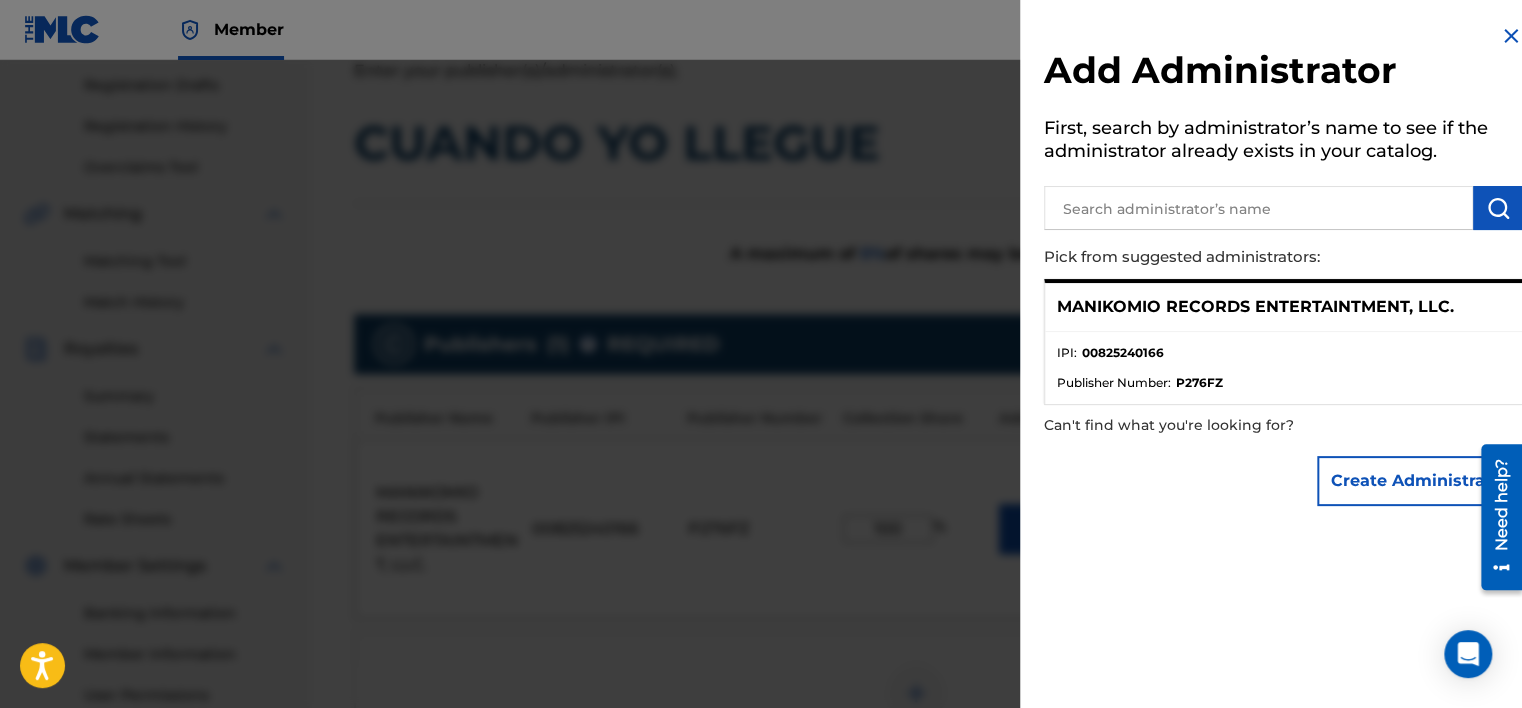 click at bounding box center [1511, 36] 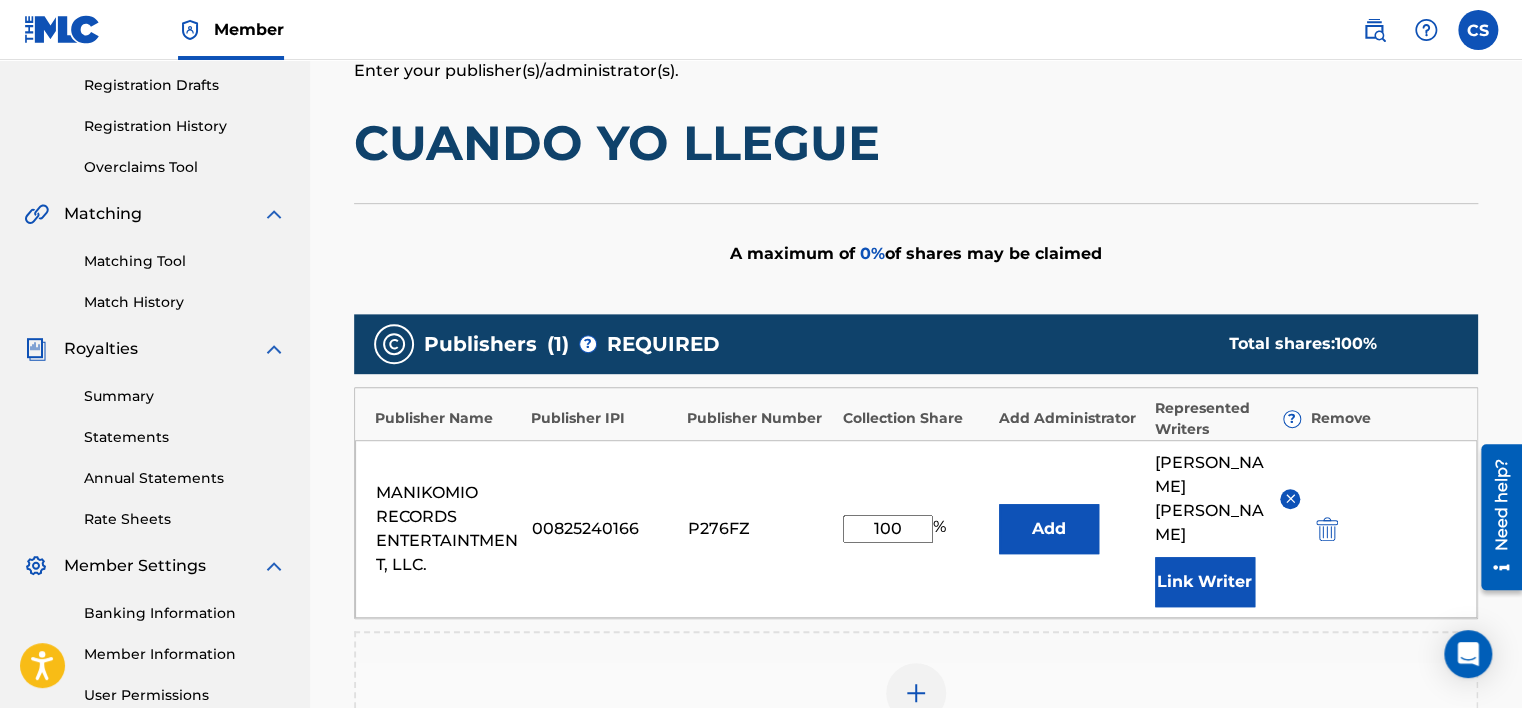 scroll, scrollTop: 432, scrollLeft: 0, axis: vertical 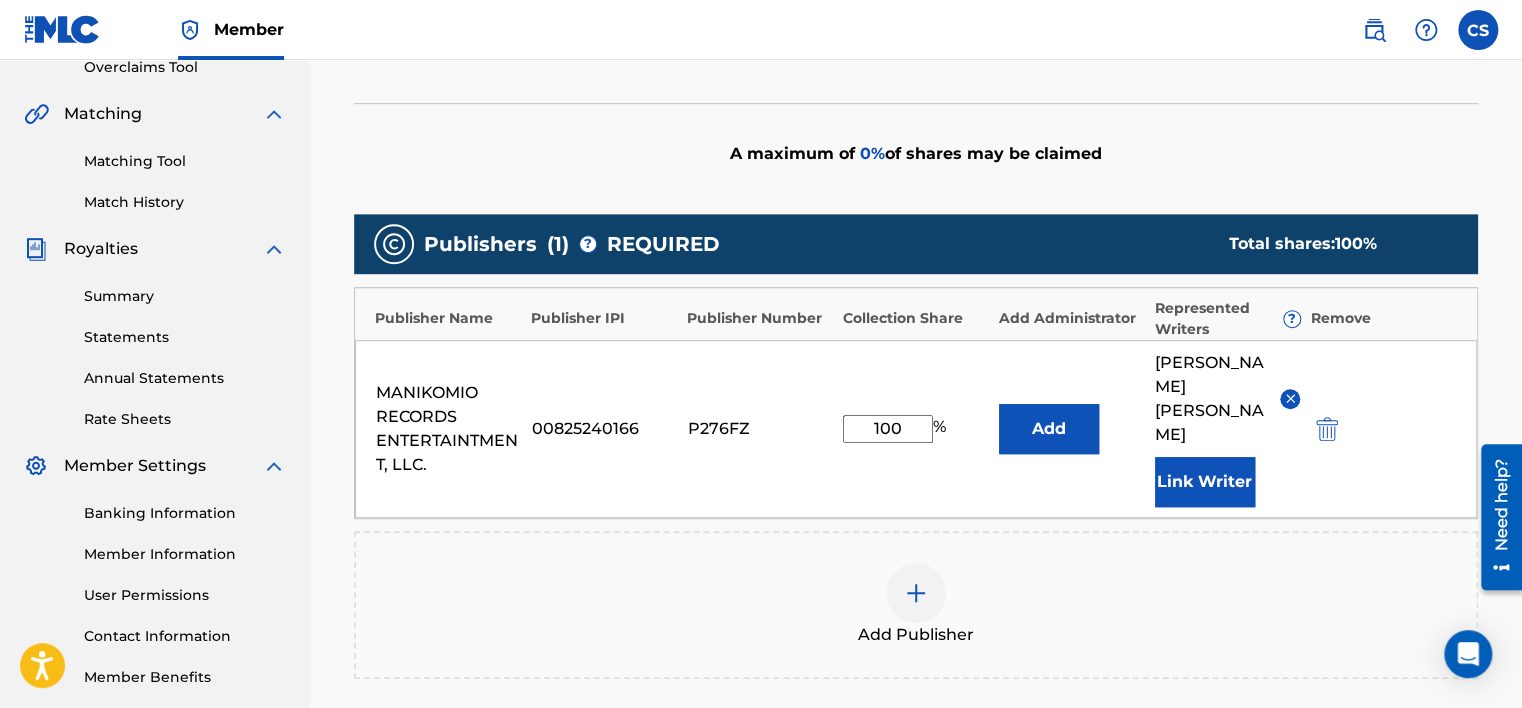 click on "Add" at bounding box center (1049, 429) 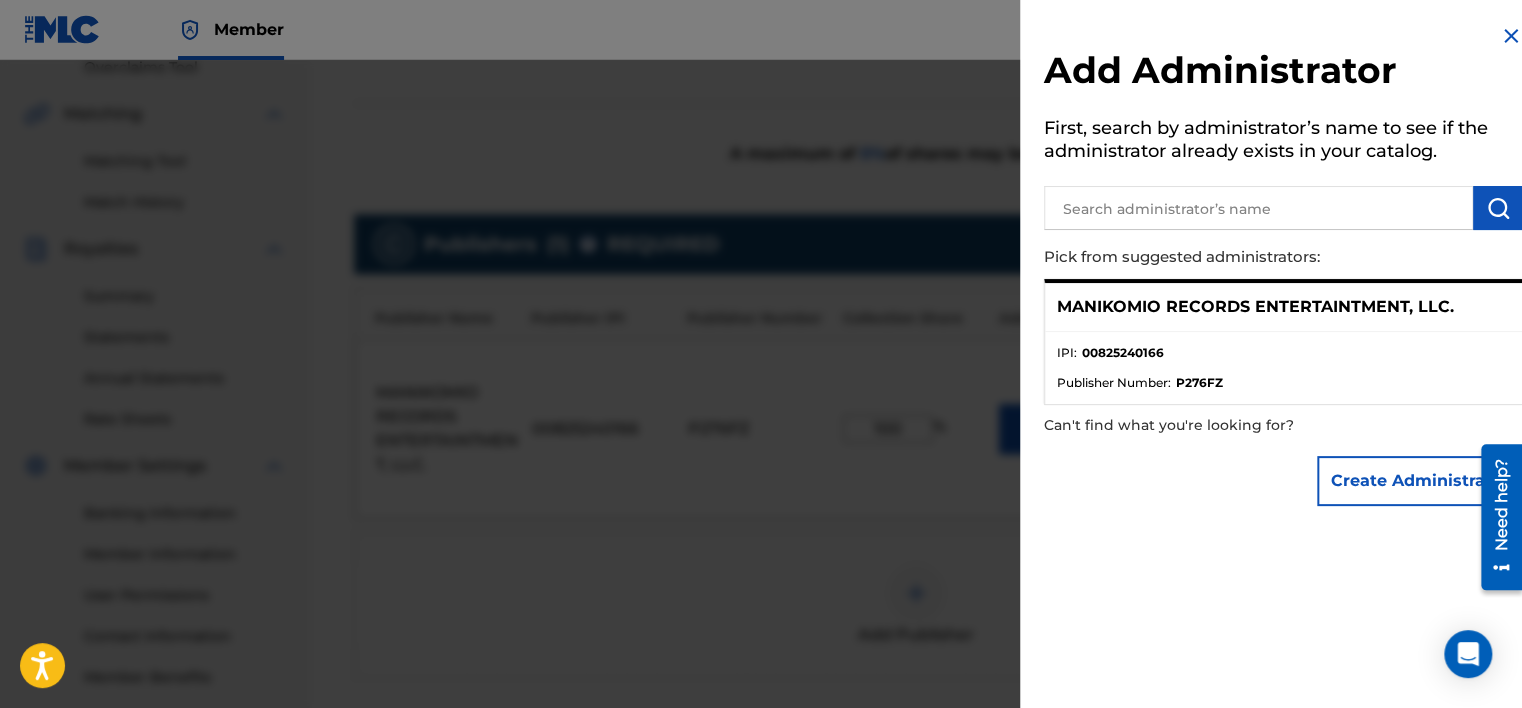 click on "MANIKOMIO RECORDS ENTERTAINTMENT, LLC." at bounding box center [1283, 307] 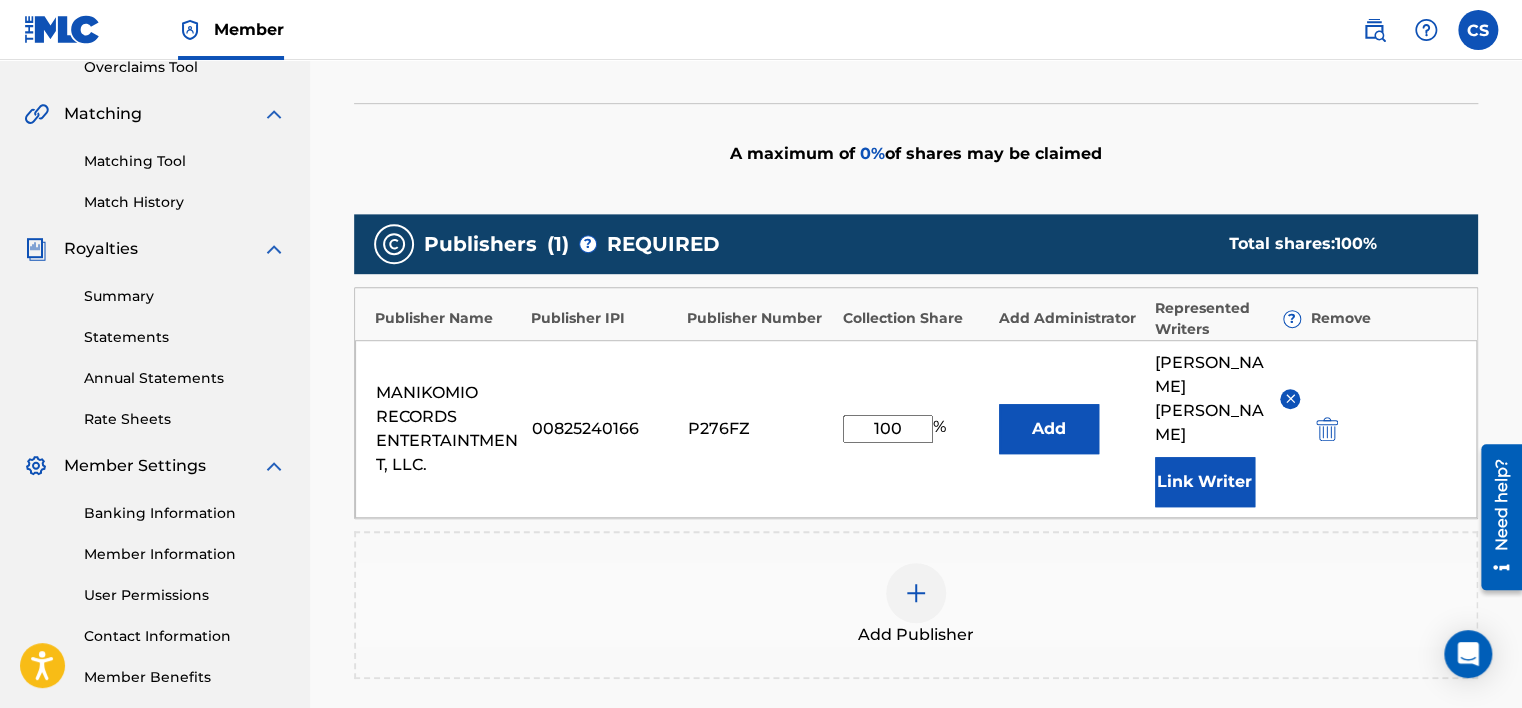 scroll, scrollTop: 720, scrollLeft: 0, axis: vertical 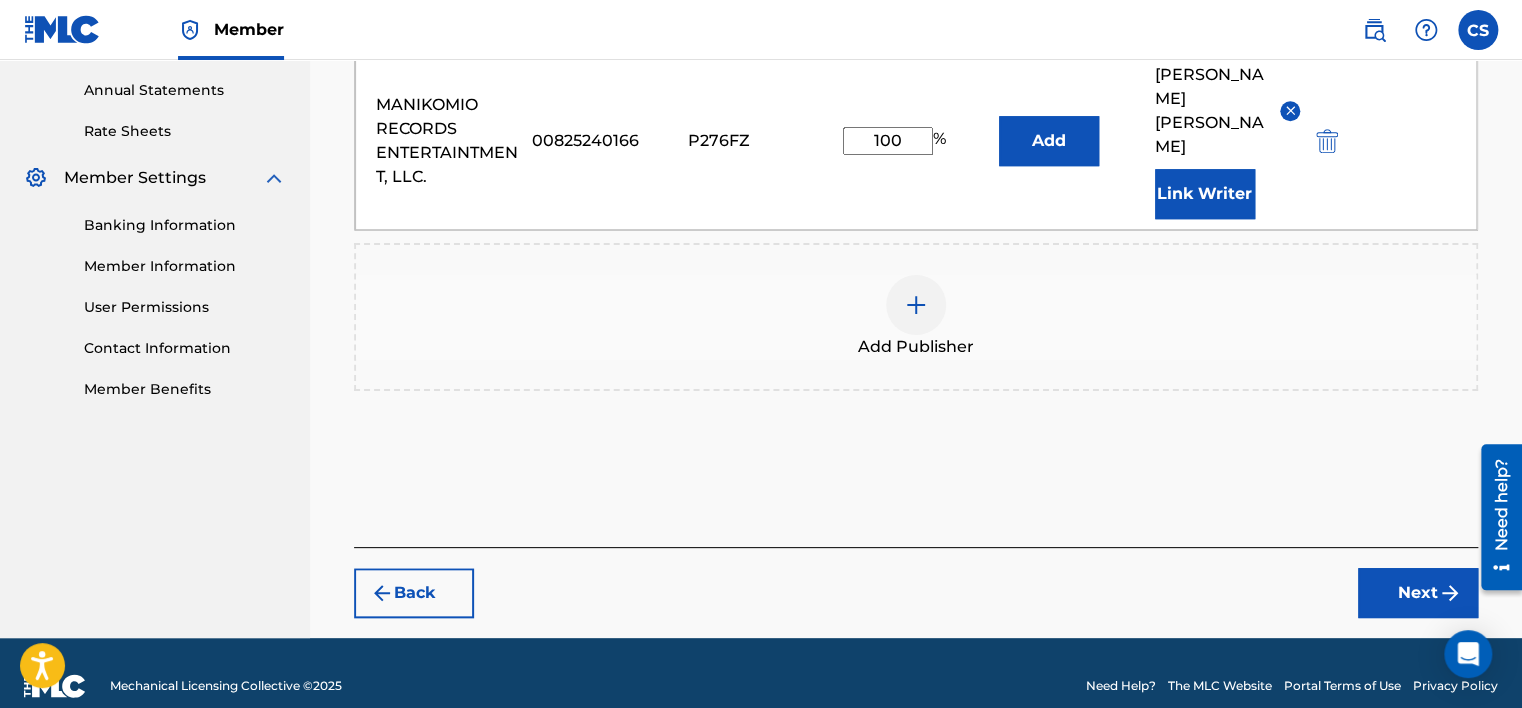 click on "Next" at bounding box center (1418, 593) 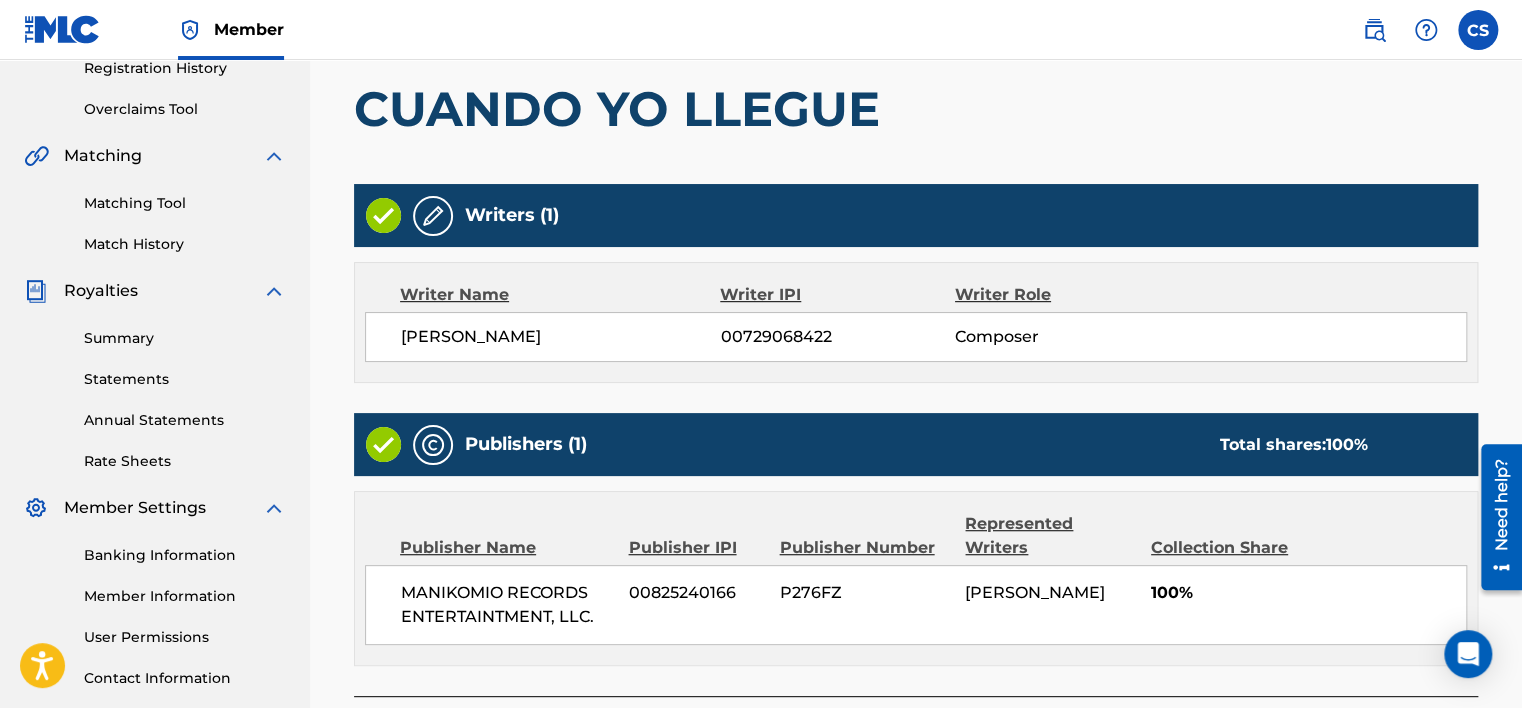 scroll, scrollTop: 490, scrollLeft: 0, axis: vertical 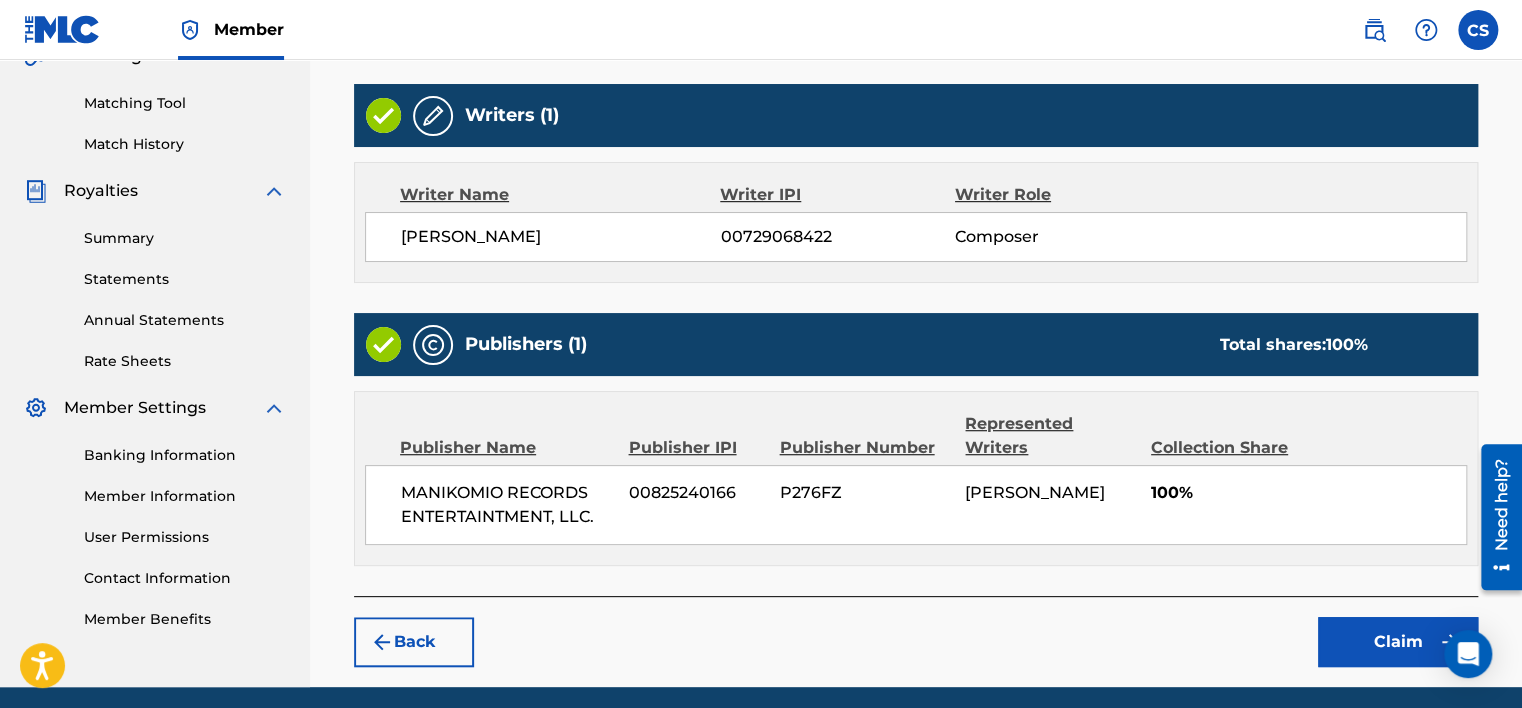 click on "Claim" at bounding box center (1398, 642) 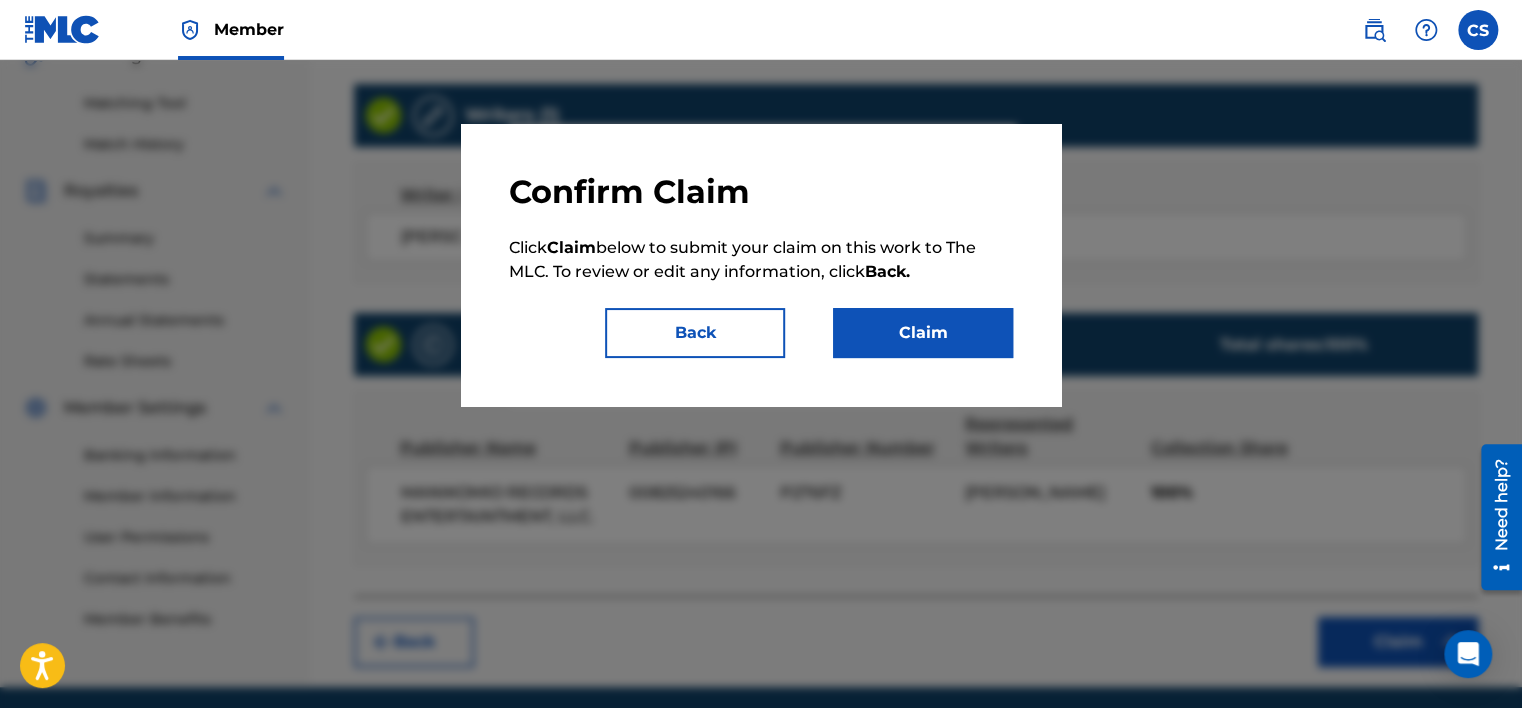 click on "Claim" at bounding box center [923, 333] 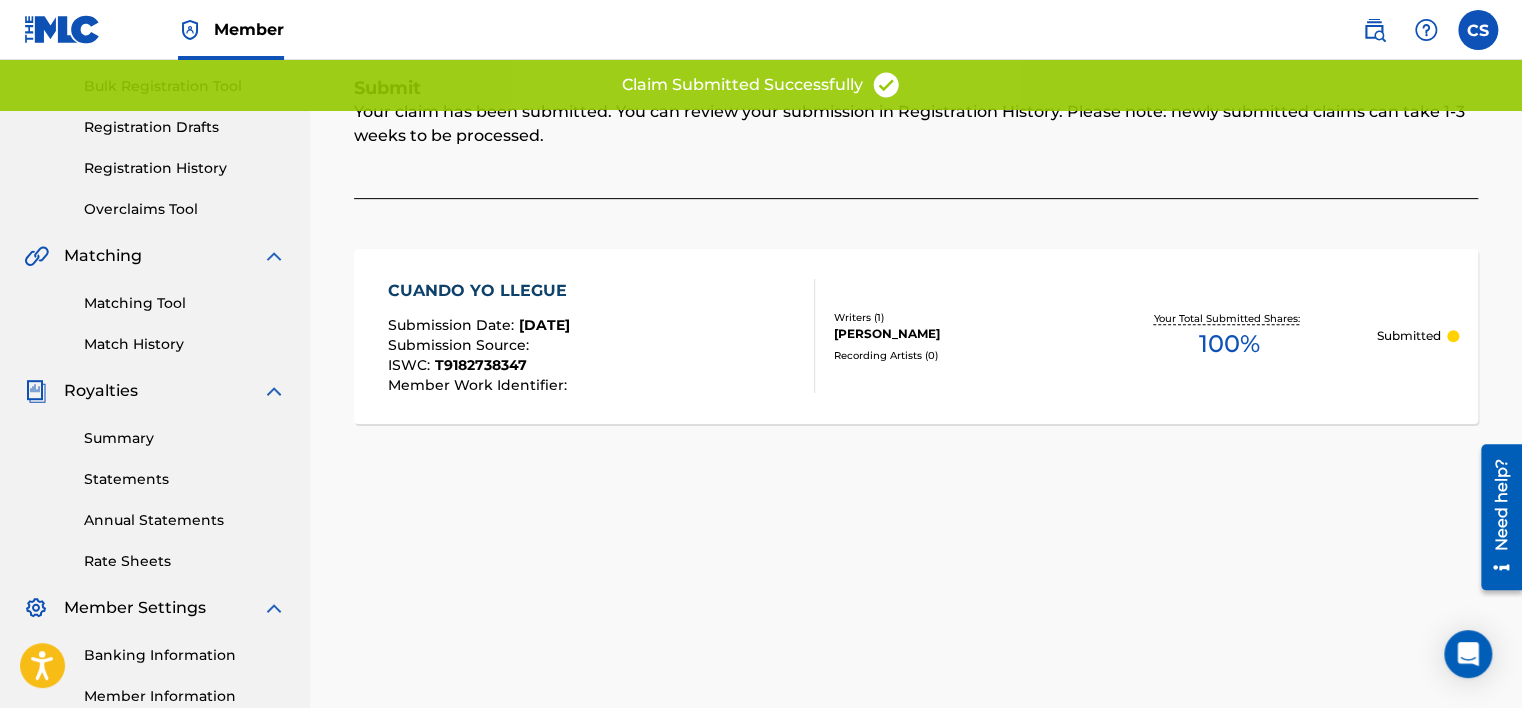 scroll, scrollTop: 190, scrollLeft: 0, axis: vertical 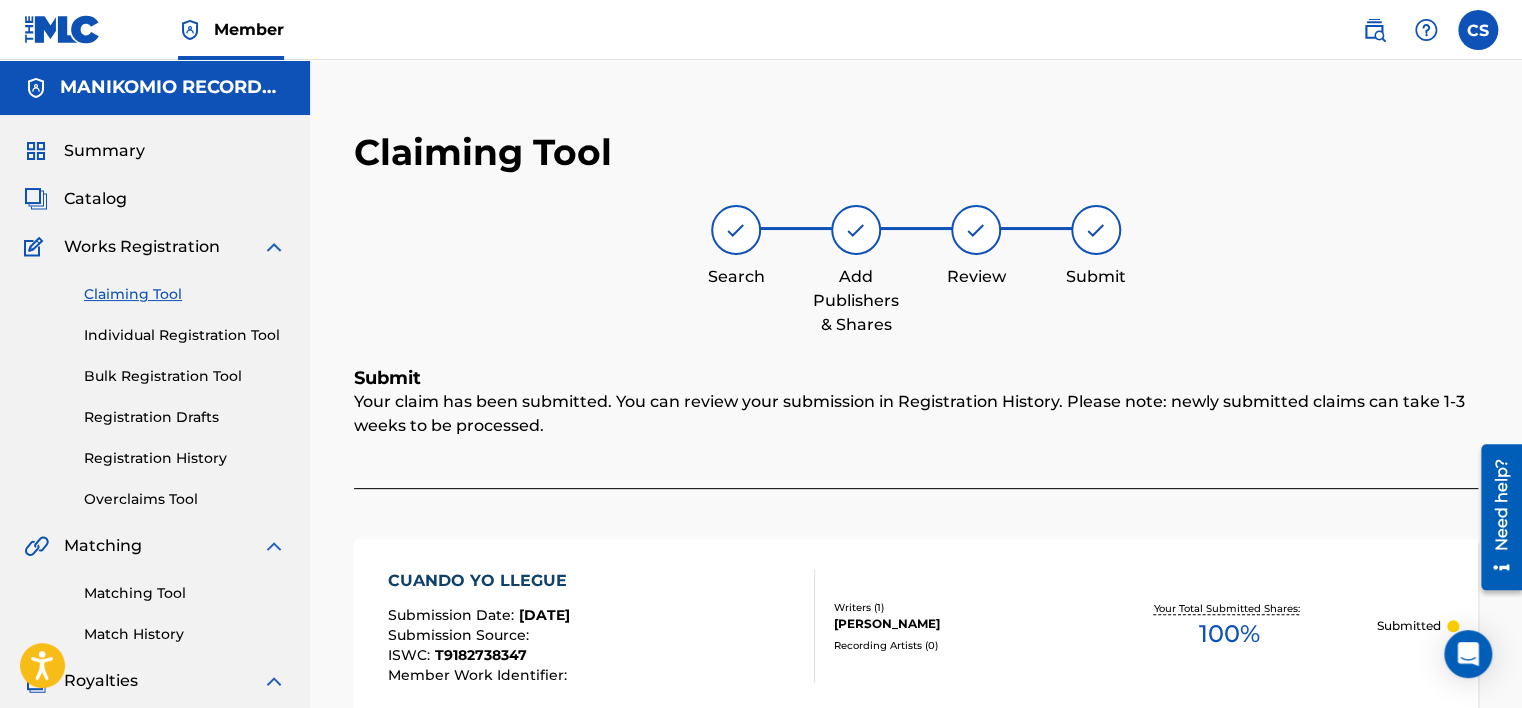 click on "Claiming Tool" at bounding box center [185, 294] 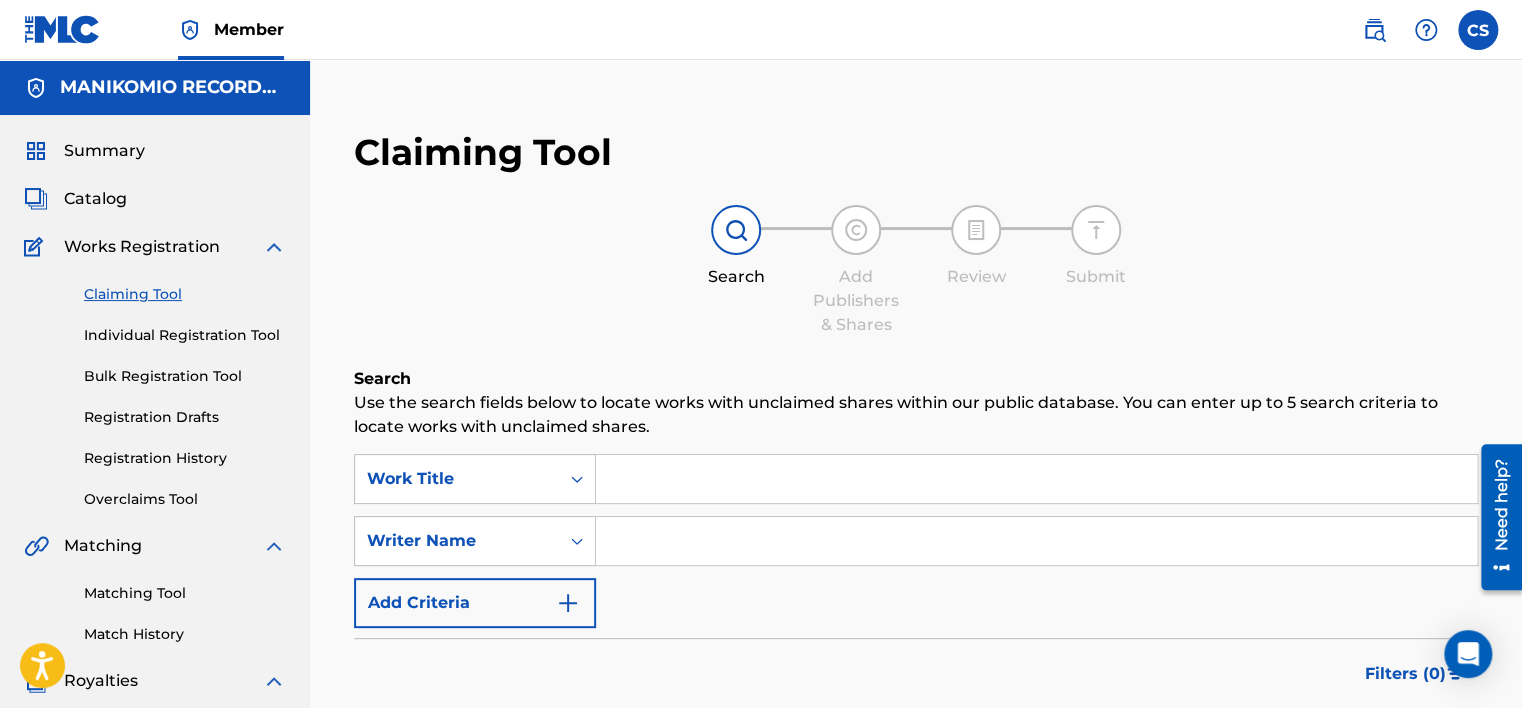 click at bounding box center (1036, 541) 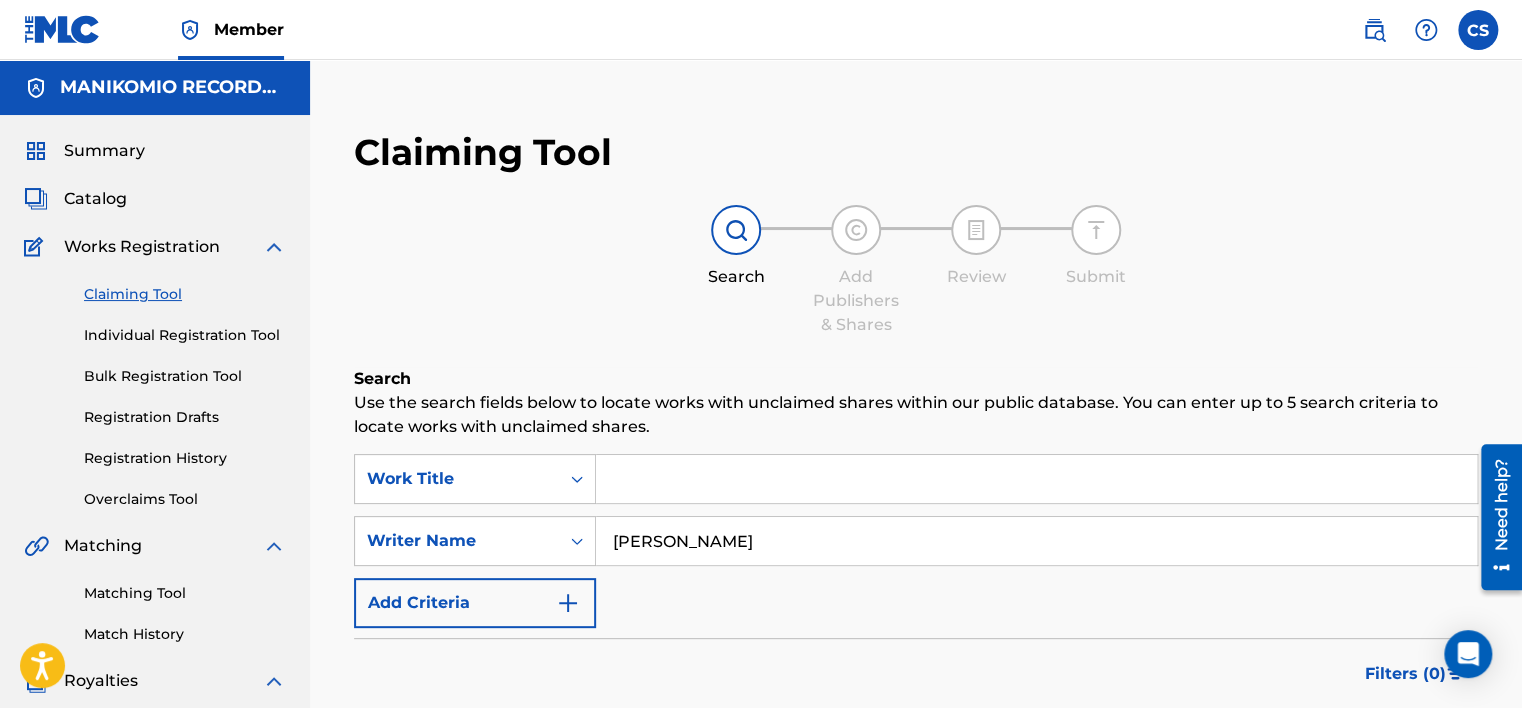 type on "[PERSON_NAME]" 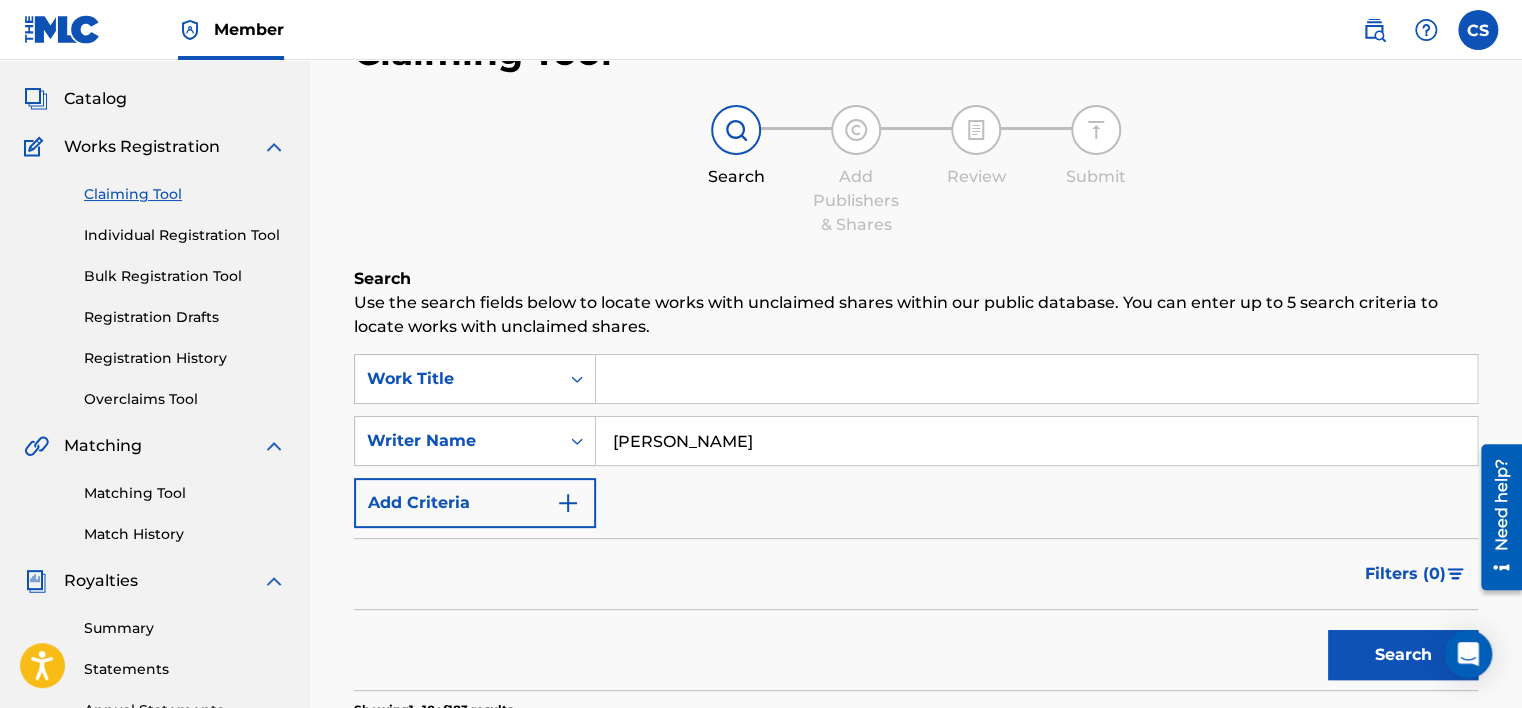 click on "Search" at bounding box center [1403, 655] 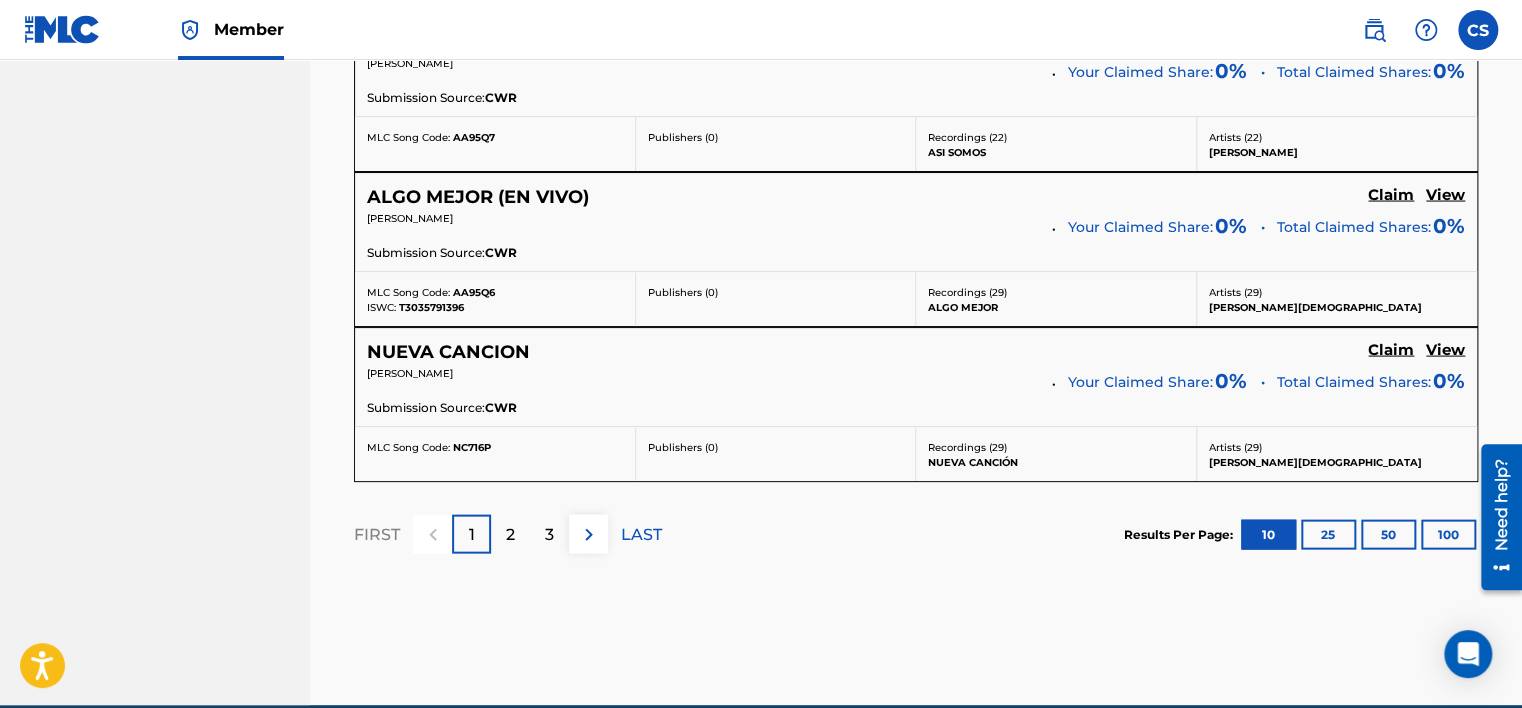 drag, startPoint x: 336, startPoint y: 451, endPoint x: 331, endPoint y: 530, distance: 79.15807 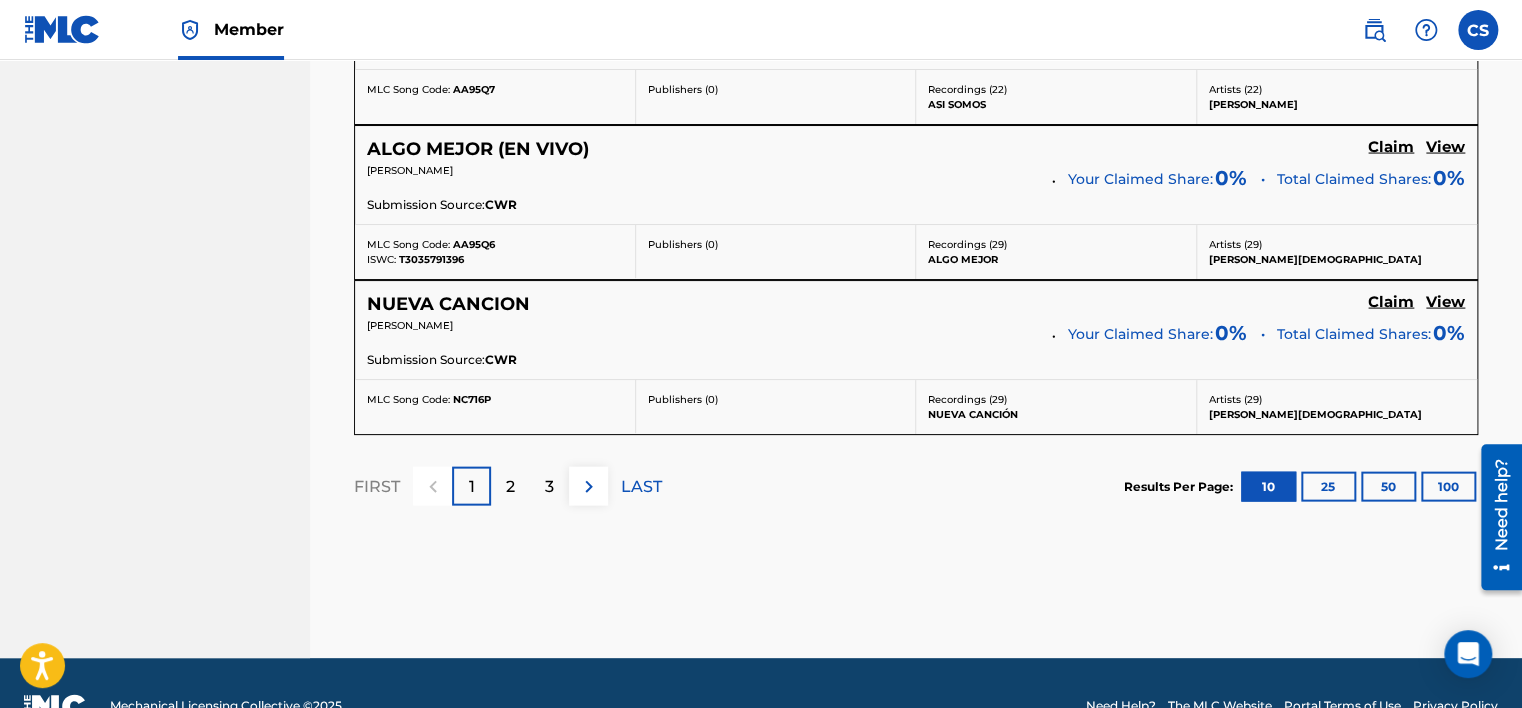 click on "2" at bounding box center (510, 486) 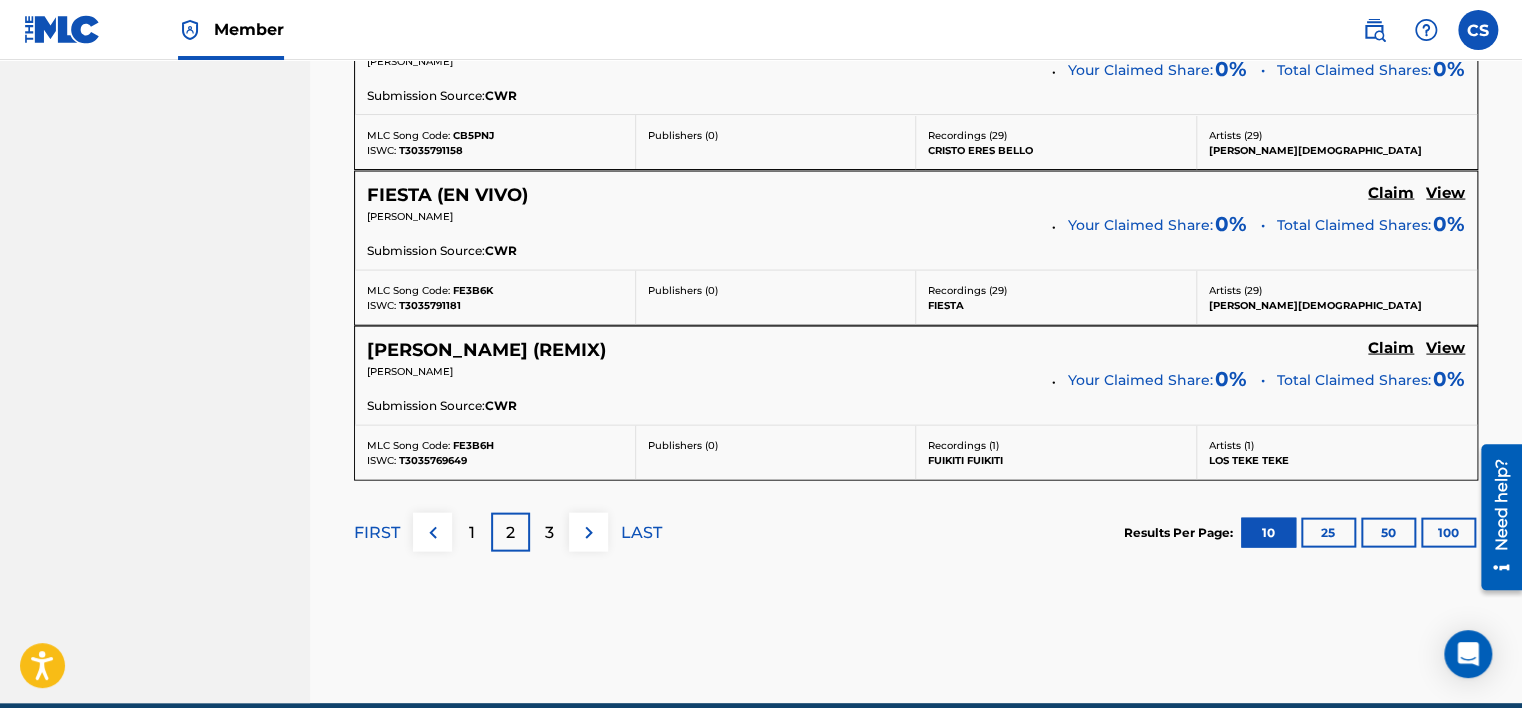 scroll, scrollTop: 1876, scrollLeft: 0, axis: vertical 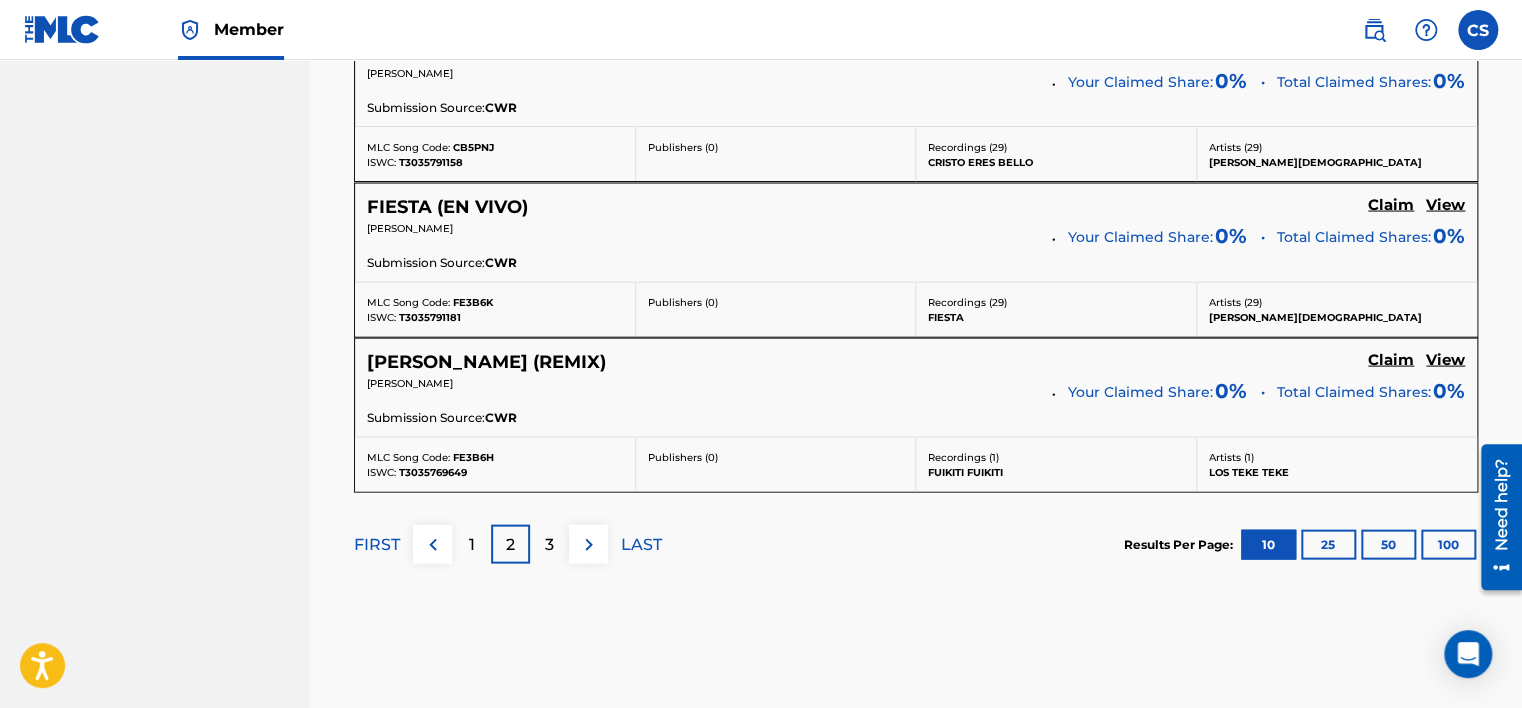 drag, startPoint x: 306, startPoint y: 551, endPoint x: 304, endPoint y: 495, distance: 56.0357 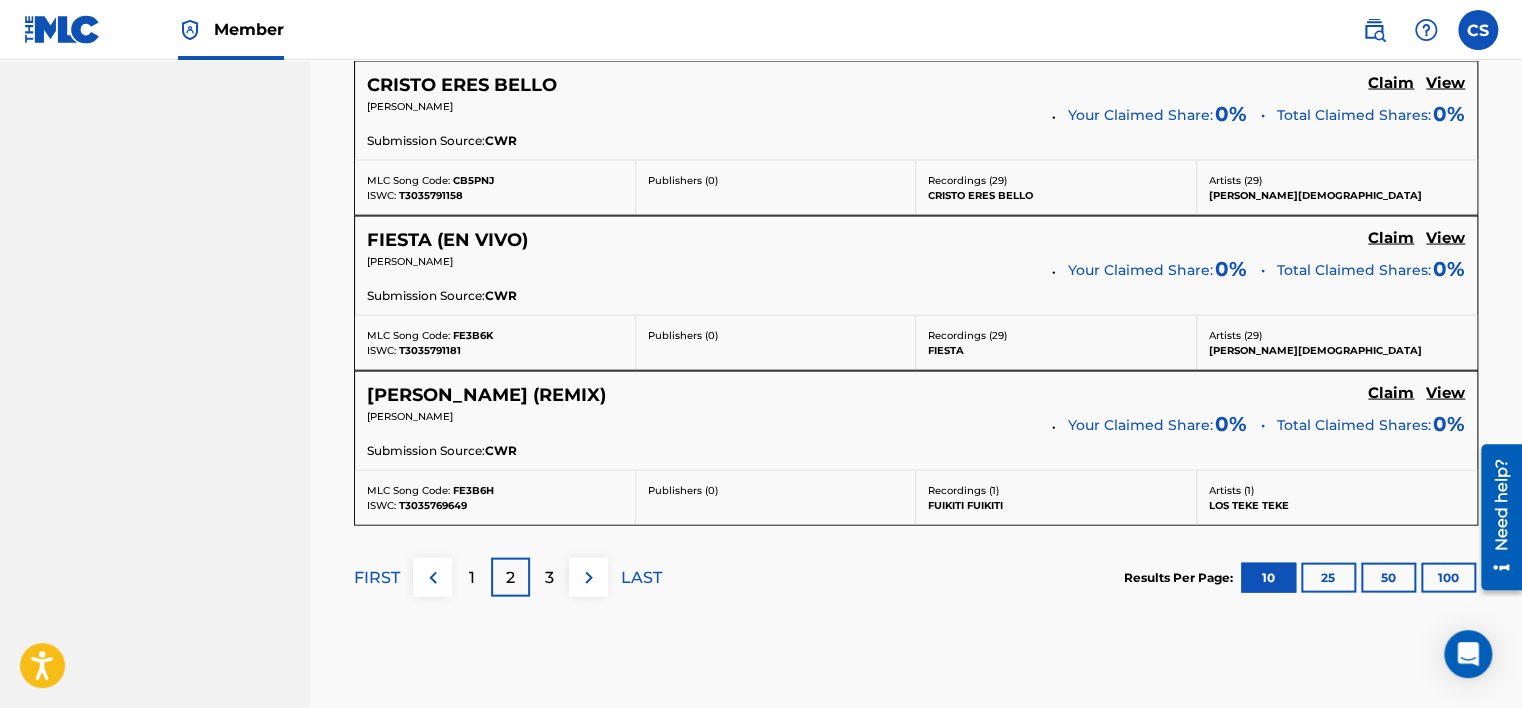 scroll, scrollTop: 1820, scrollLeft: 0, axis: vertical 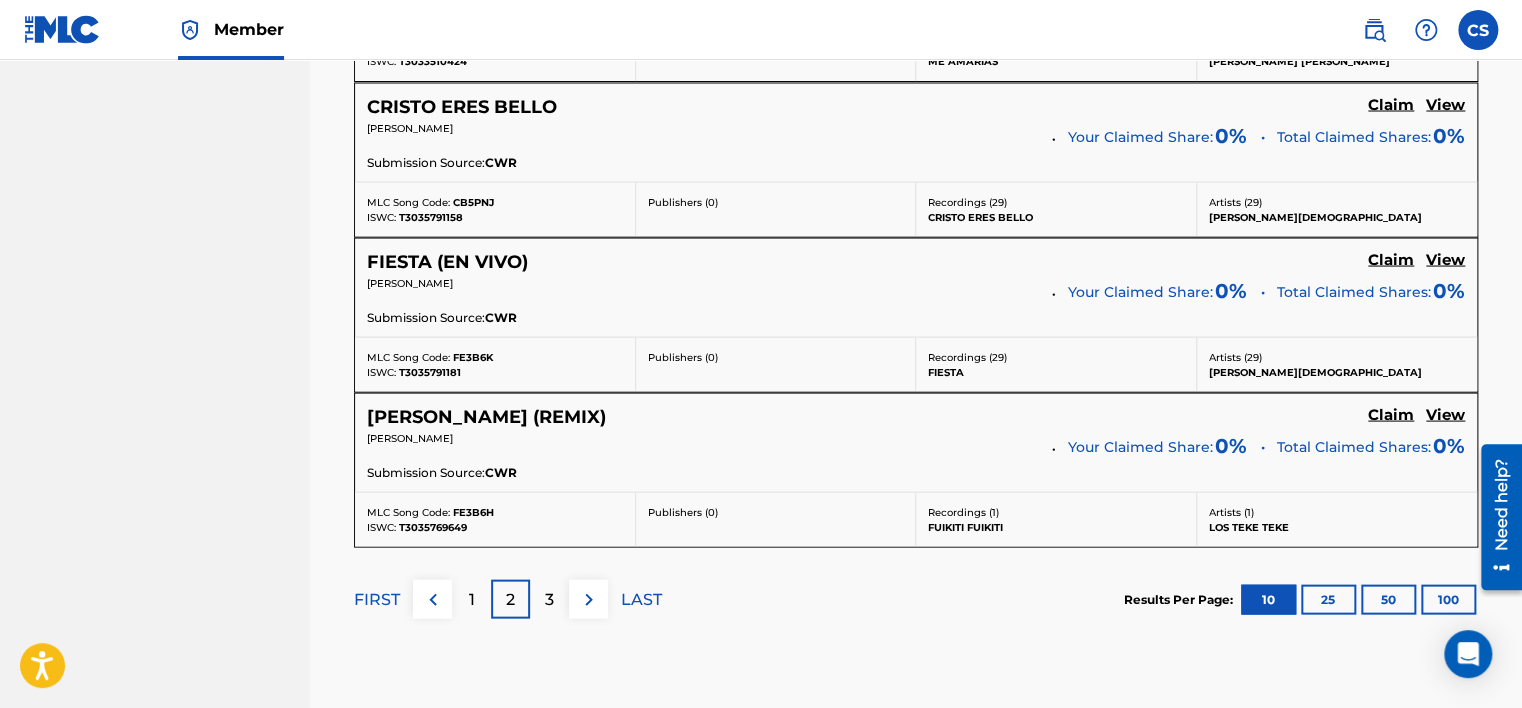 drag, startPoint x: 307, startPoint y: 550, endPoint x: 308, endPoint y: 504, distance: 46.010868 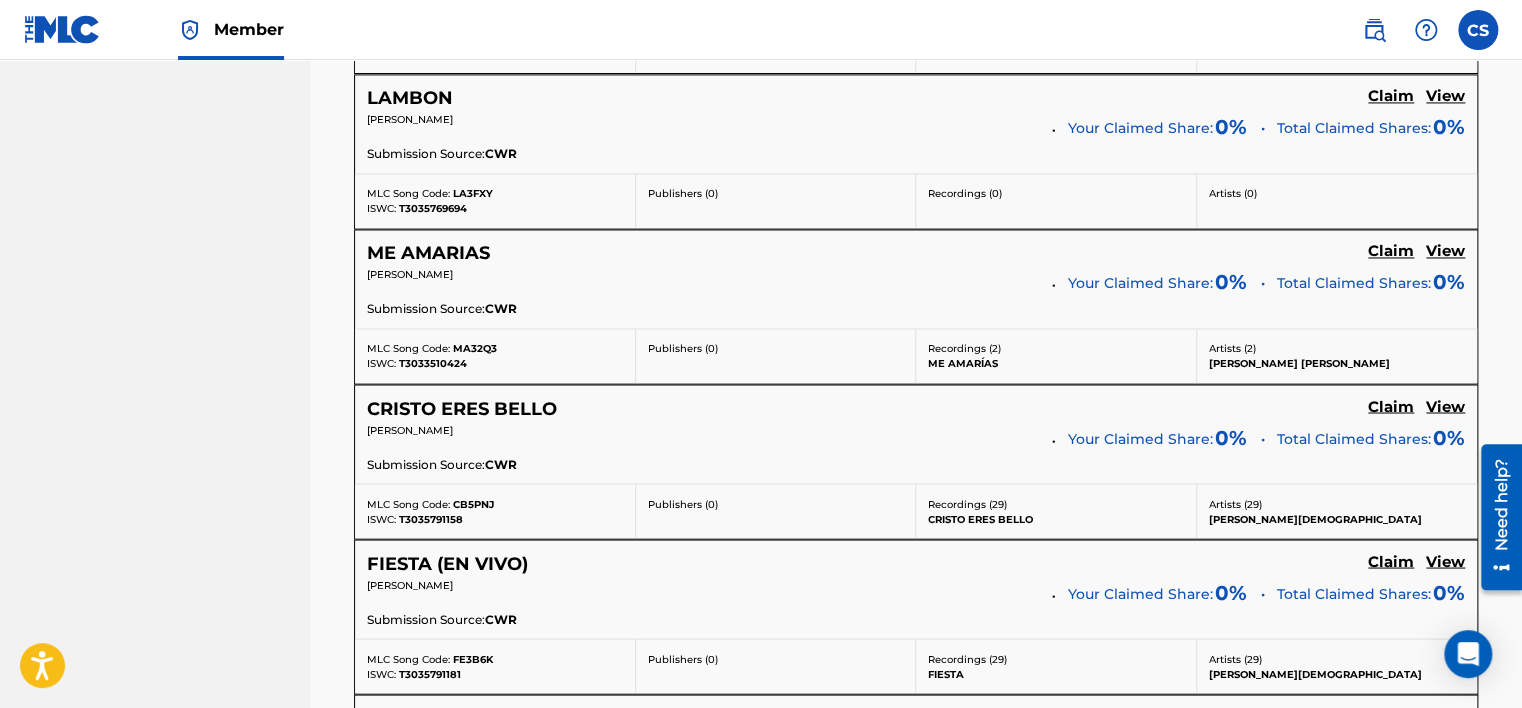 scroll, scrollTop: 1820, scrollLeft: 0, axis: vertical 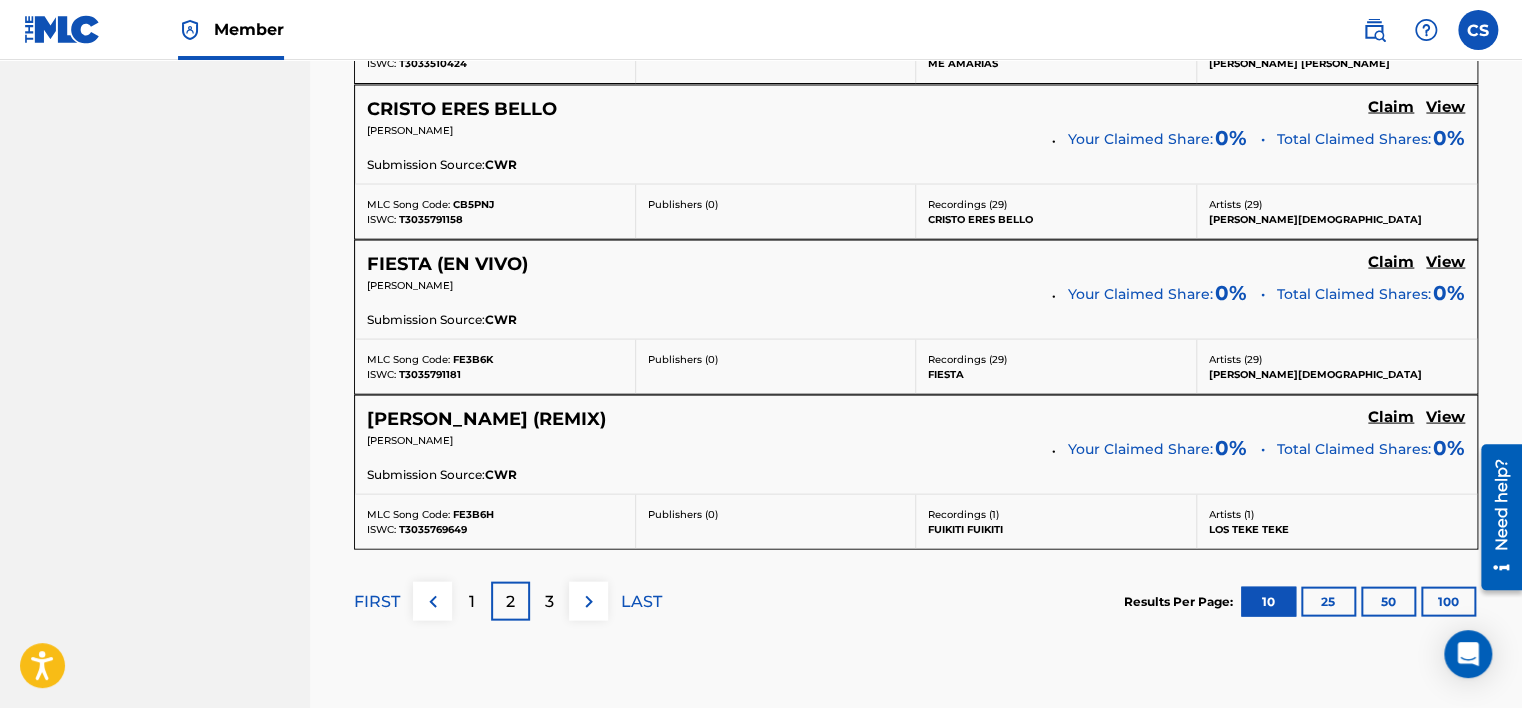 click on "Claim" at bounding box center [1391, -979] 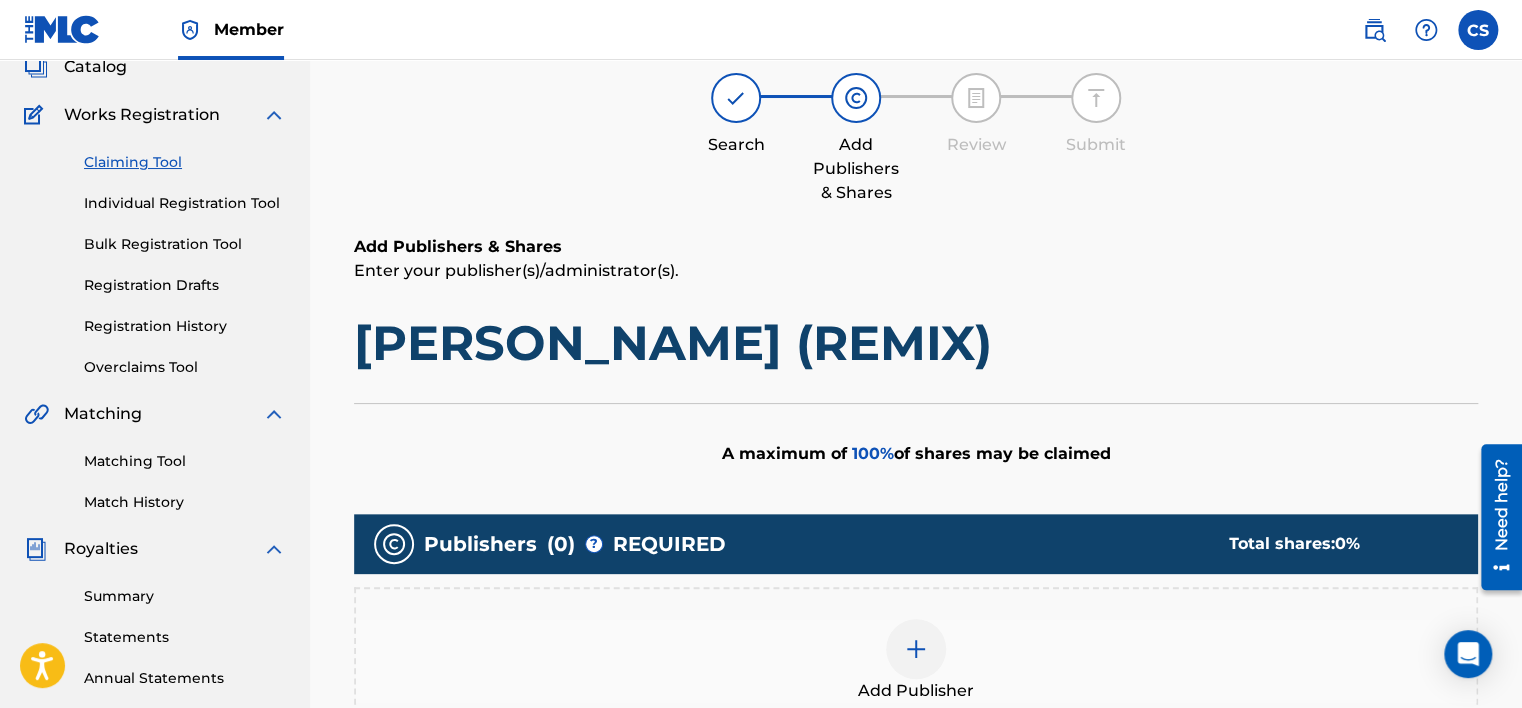 scroll, scrollTop: 432, scrollLeft: 0, axis: vertical 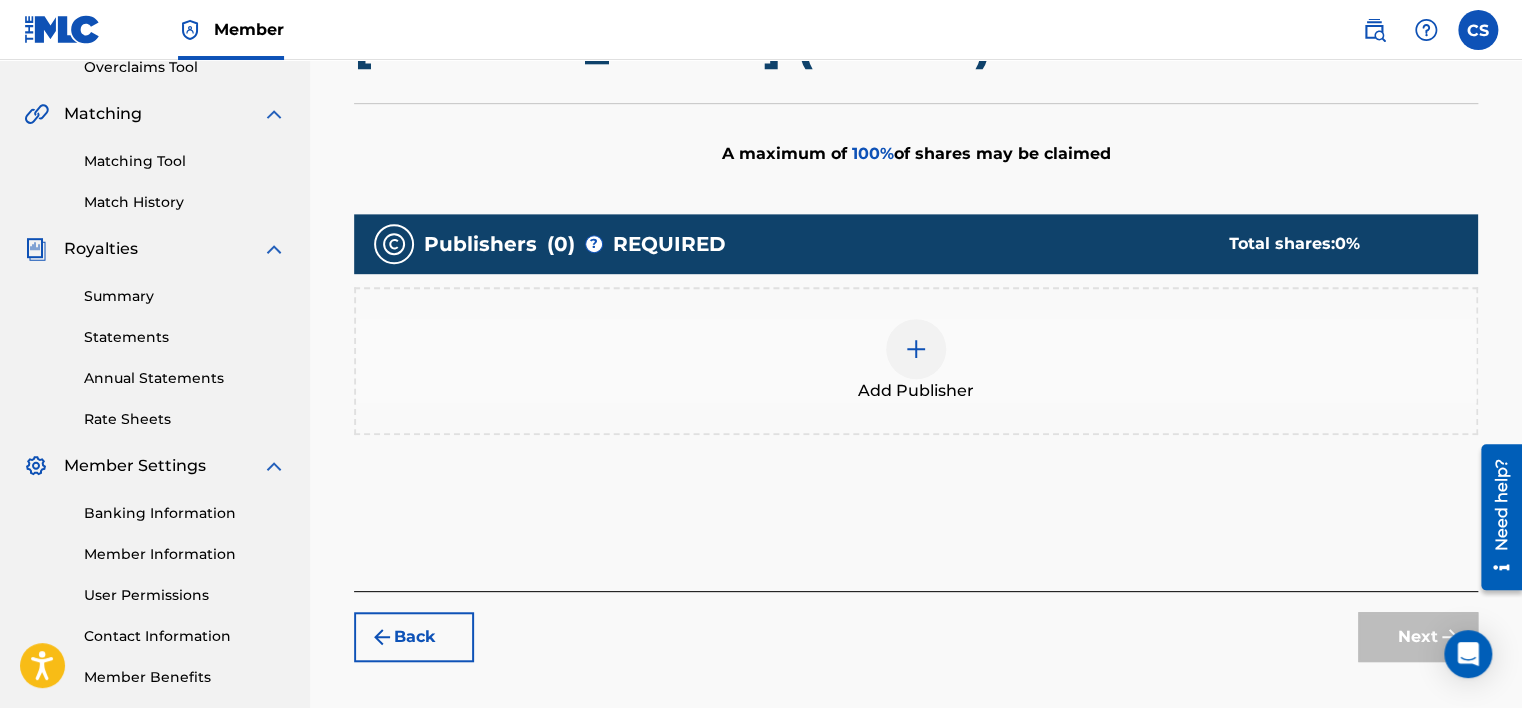 click at bounding box center [916, 349] 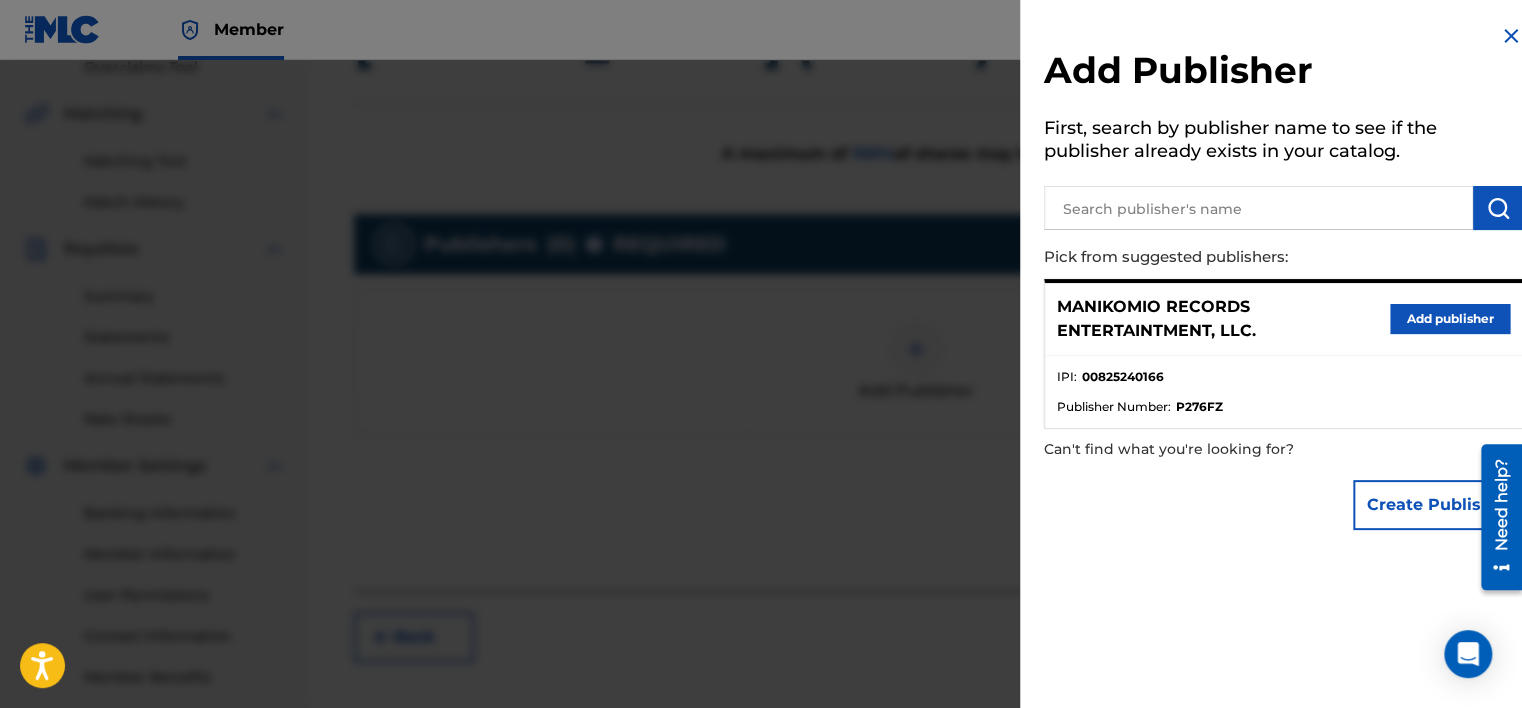 click on "Add publisher" at bounding box center (1450, 319) 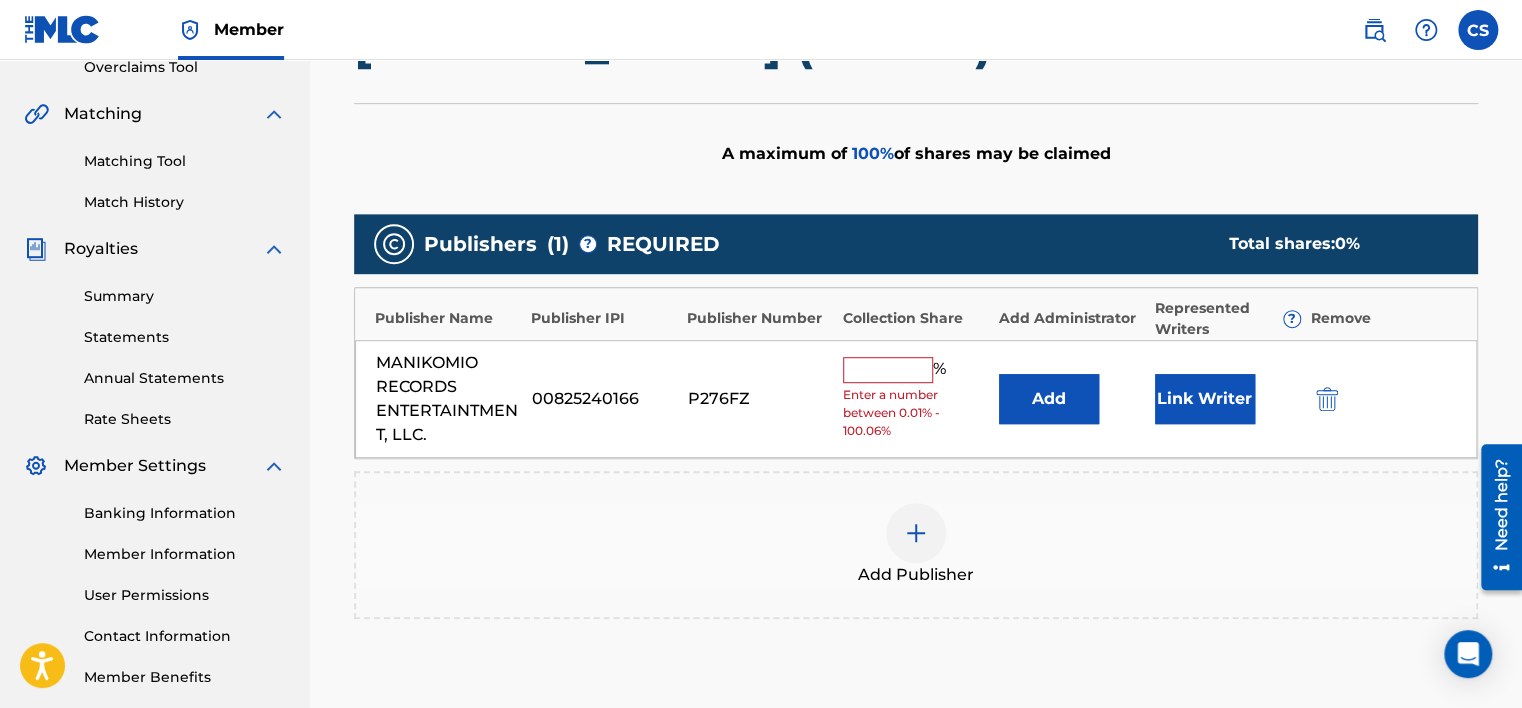 click at bounding box center (888, 370) 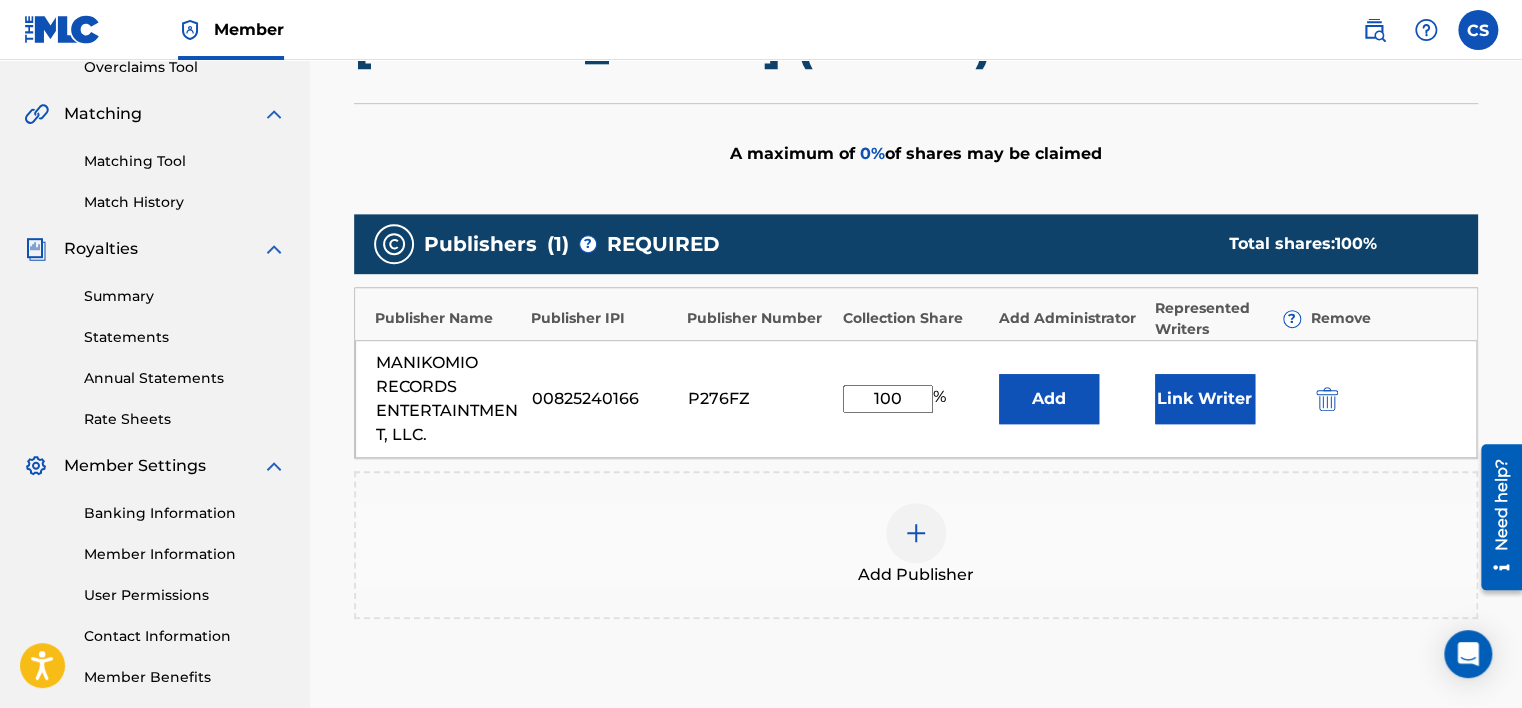 click on "Link Writer" at bounding box center (1205, 399) 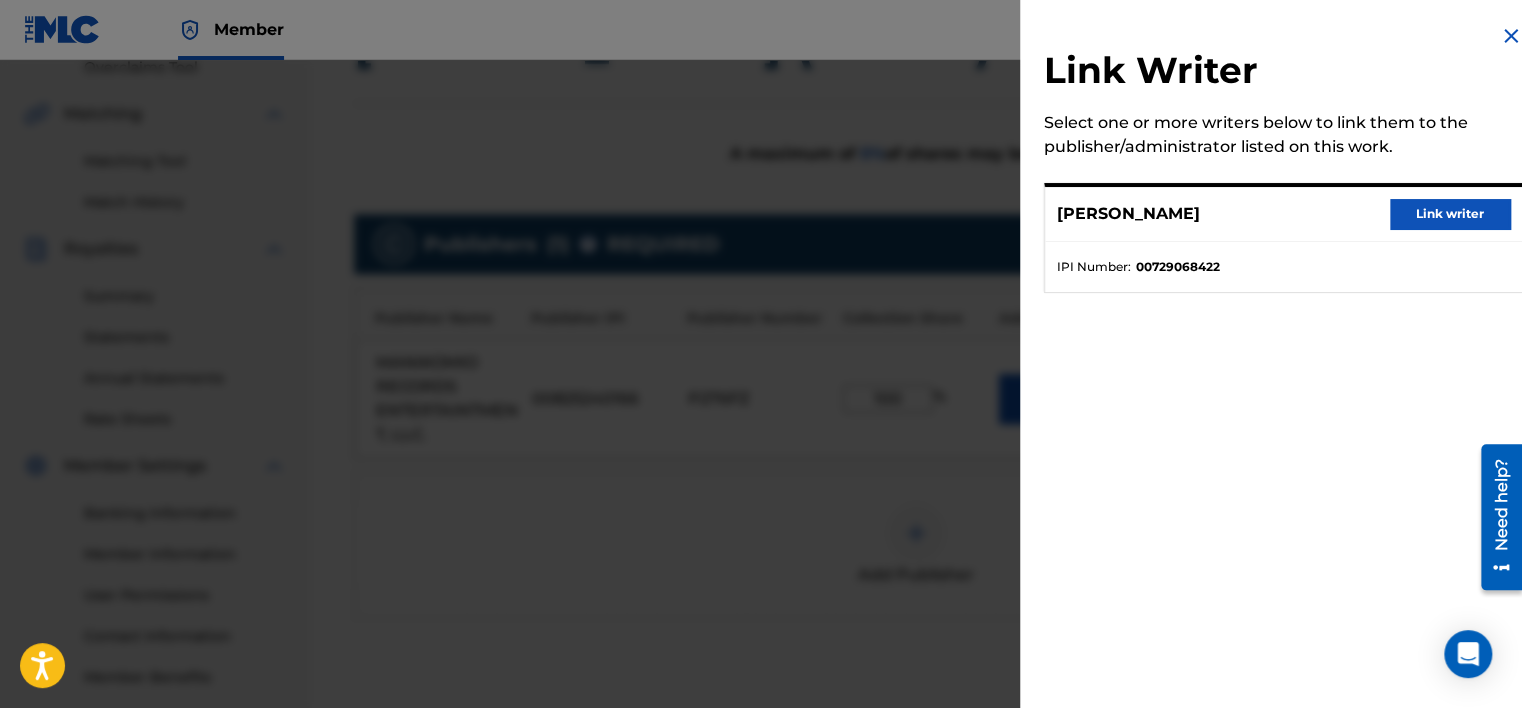click on "Link writer" at bounding box center [1450, 214] 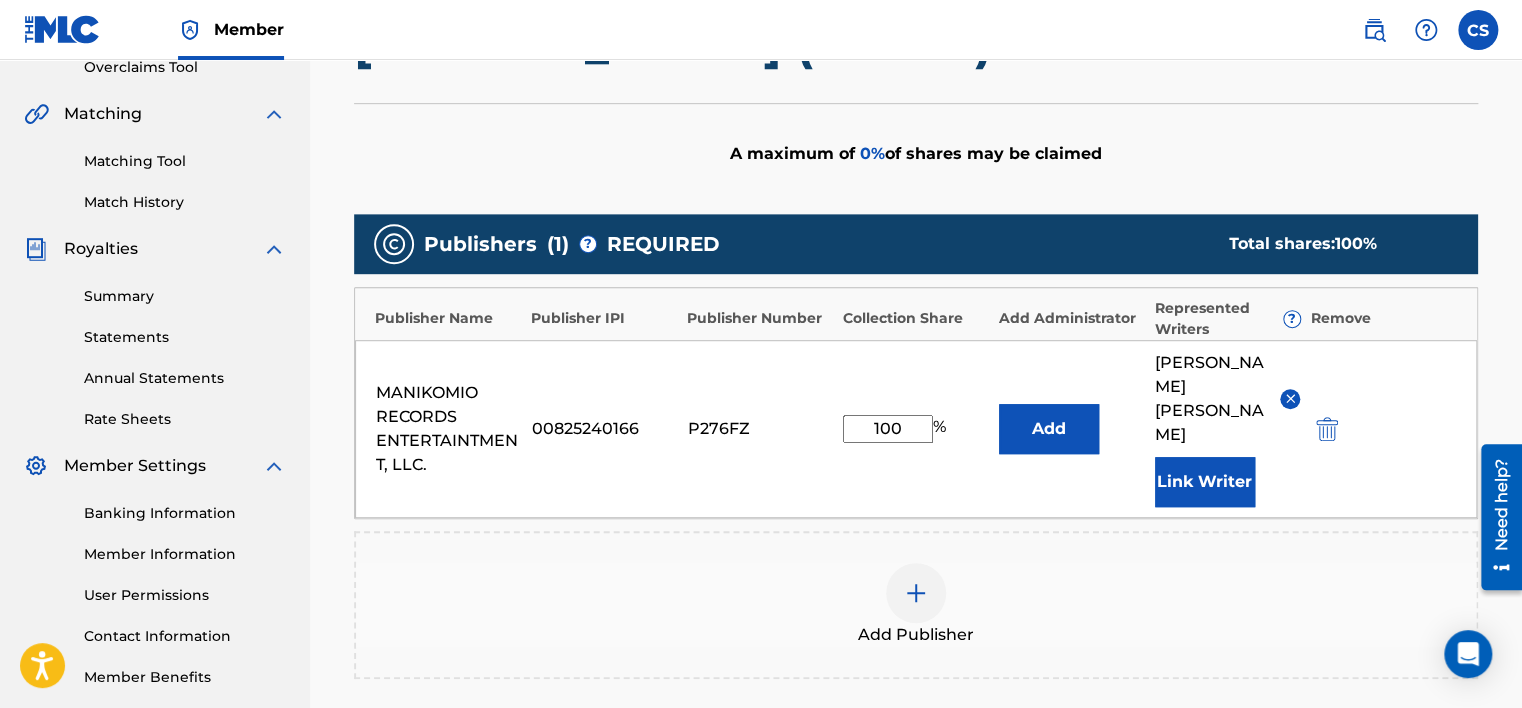 scroll, scrollTop: 720, scrollLeft: 0, axis: vertical 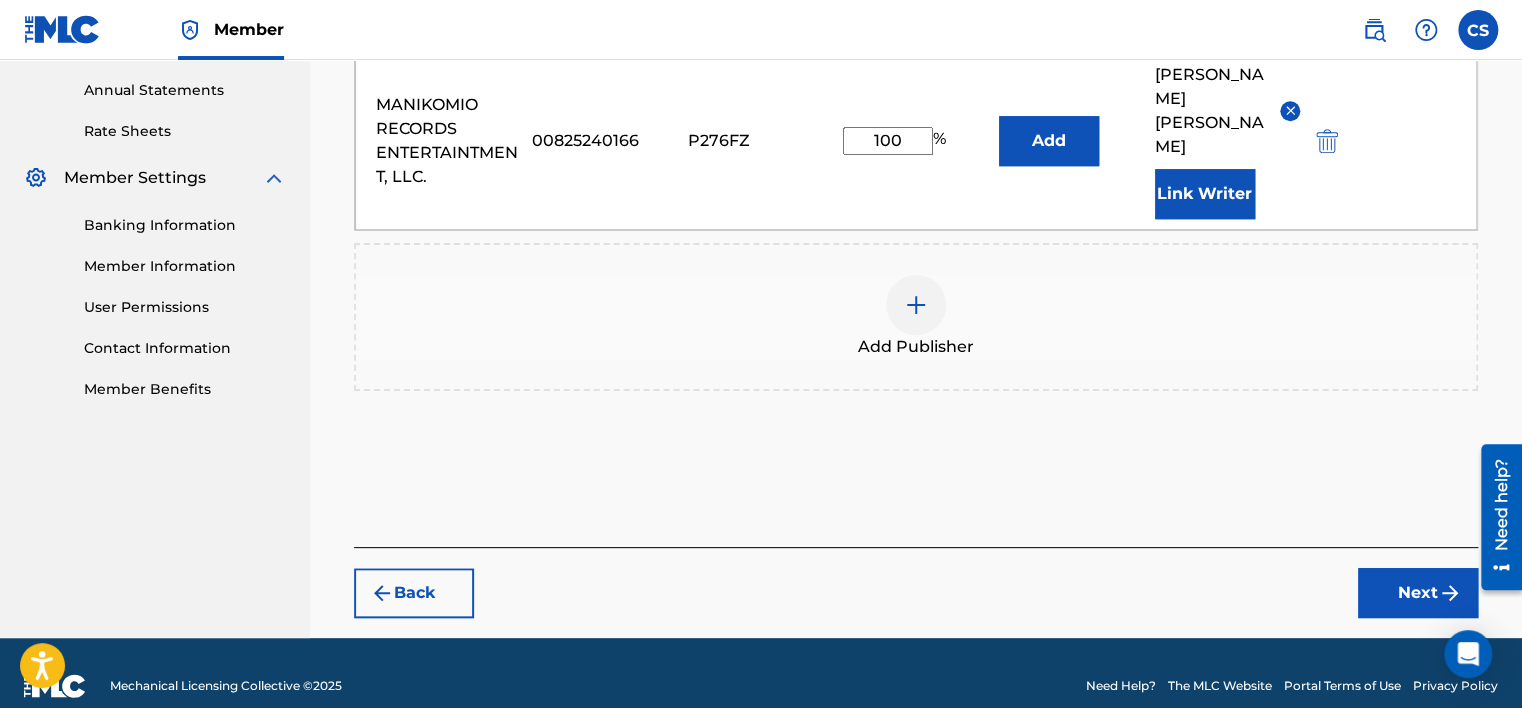 click on "Next" at bounding box center (1418, 593) 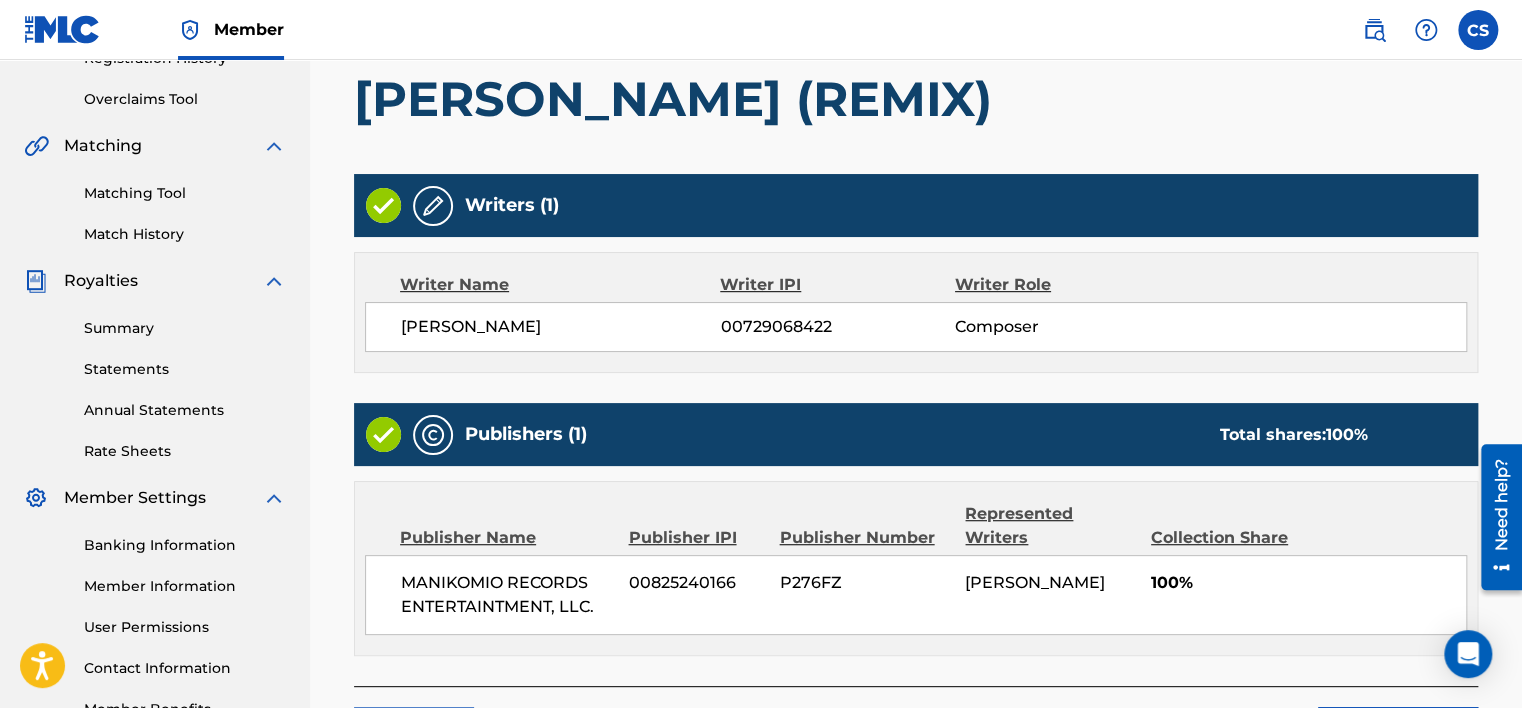 scroll, scrollTop: 564, scrollLeft: 0, axis: vertical 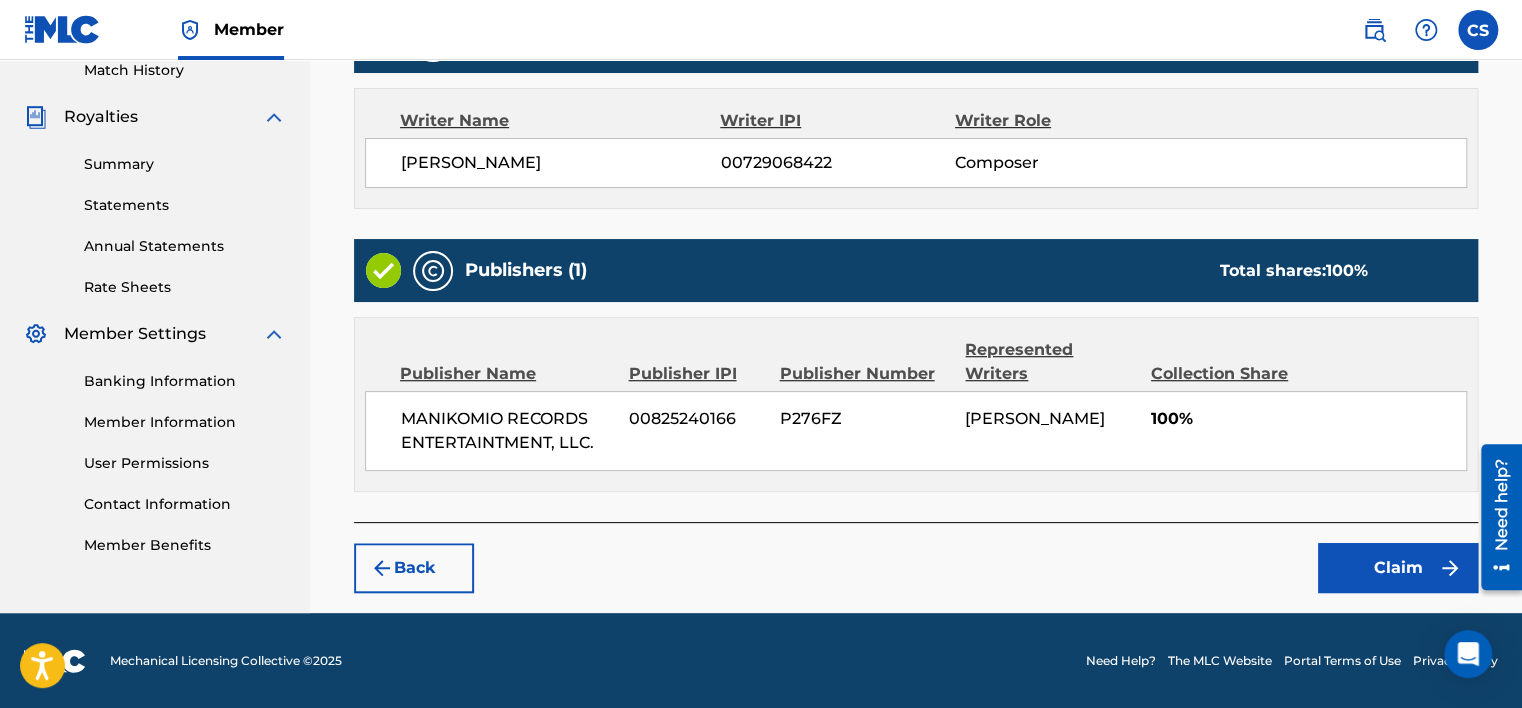 click on "Claim" at bounding box center (1398, 568) 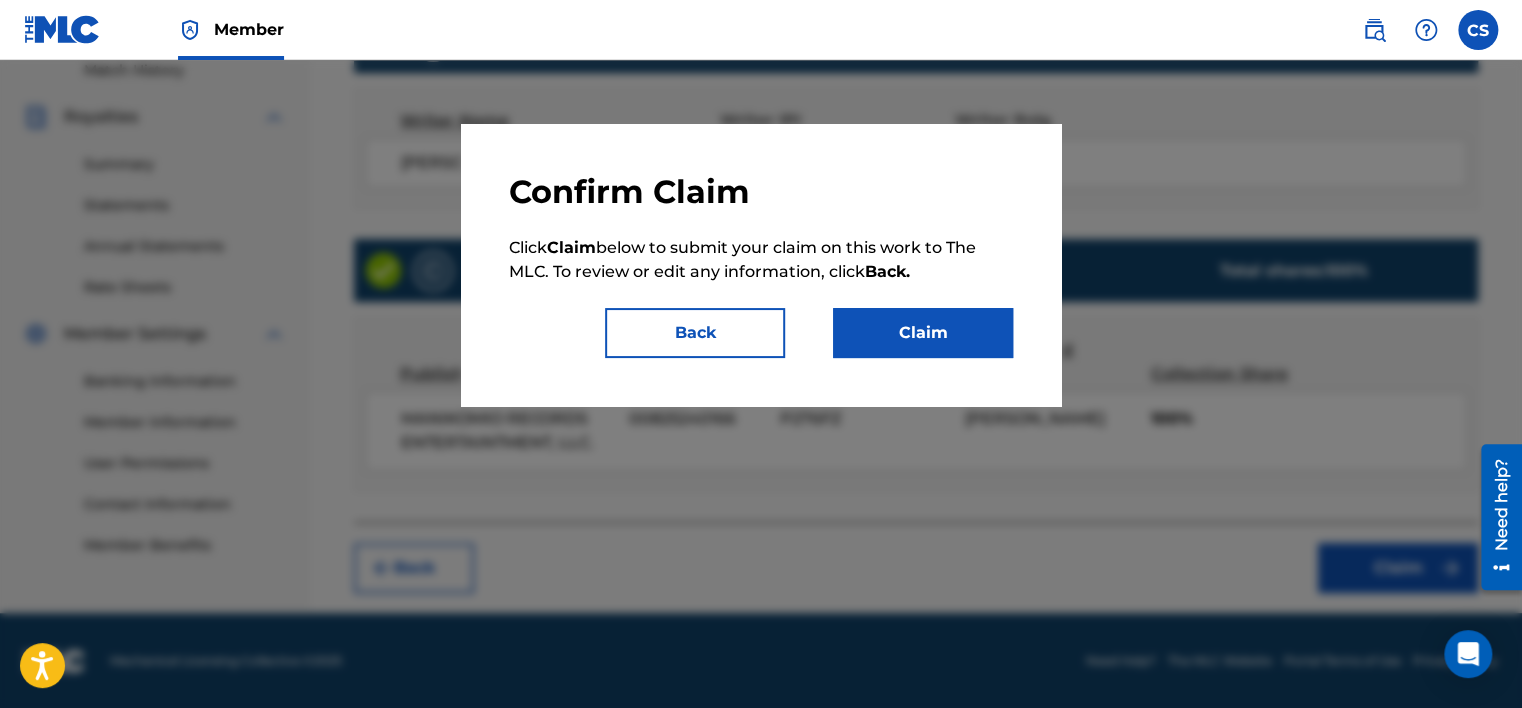 click on "Claim" at bounding box center [923, 333] 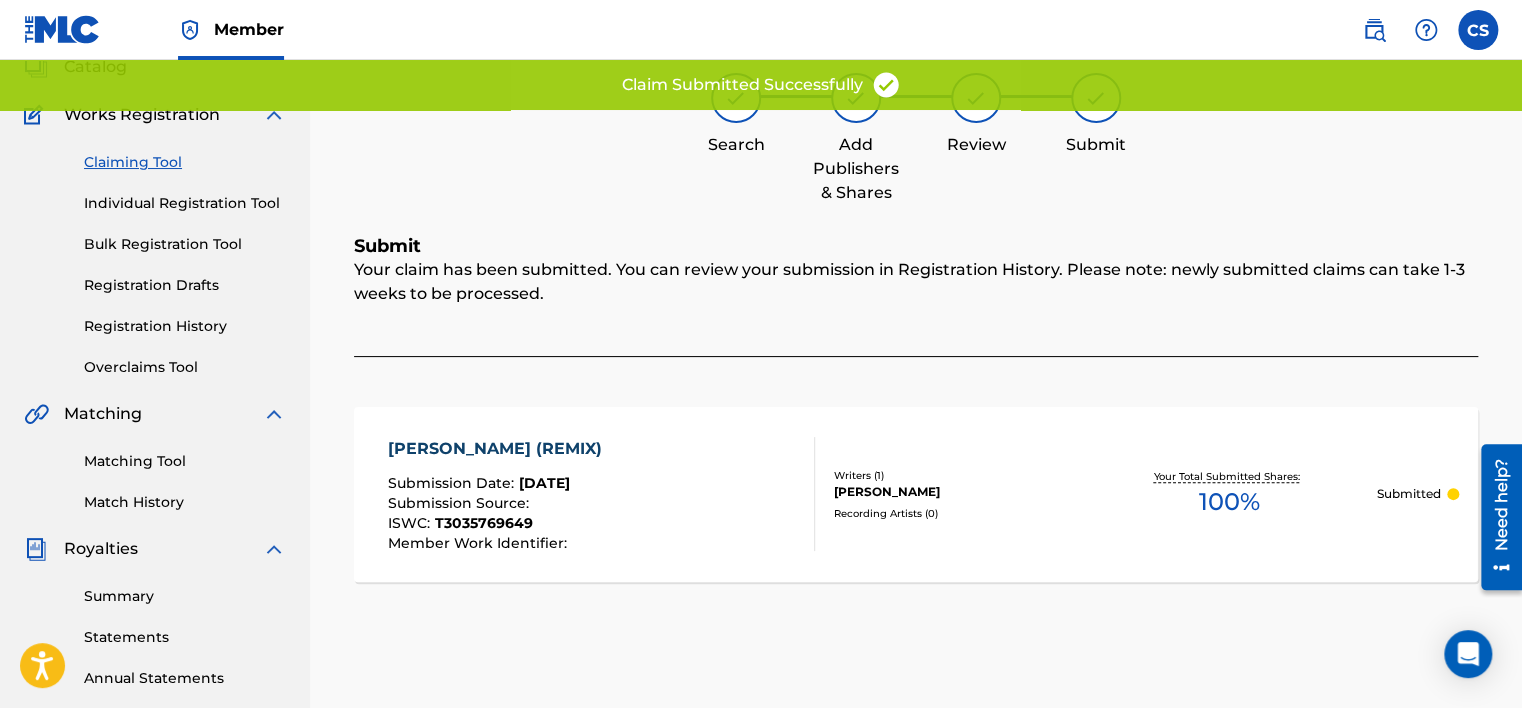 scroll, scrollTop: 0, scrollLeft: 0, axis: both 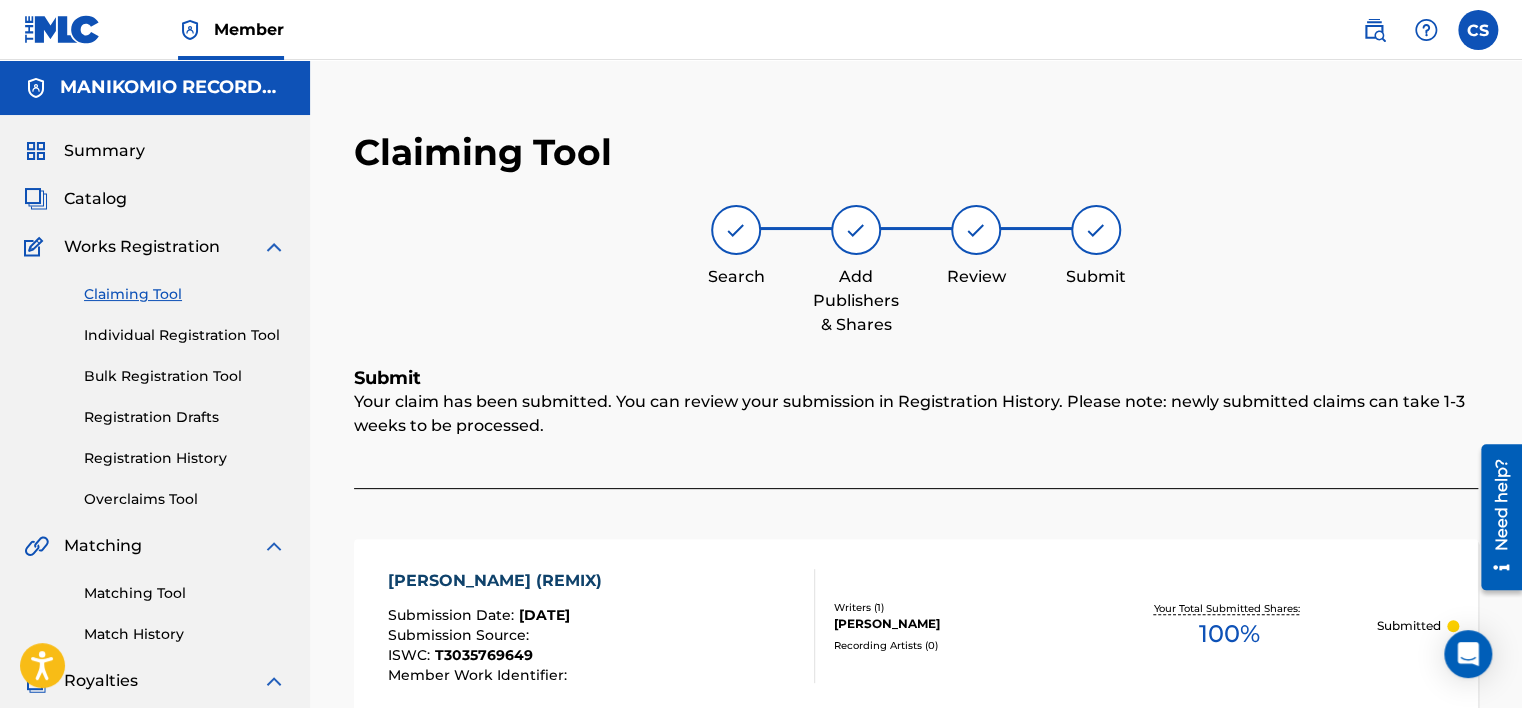 click on "Claiming Tool" at bounding box center [185, 294] 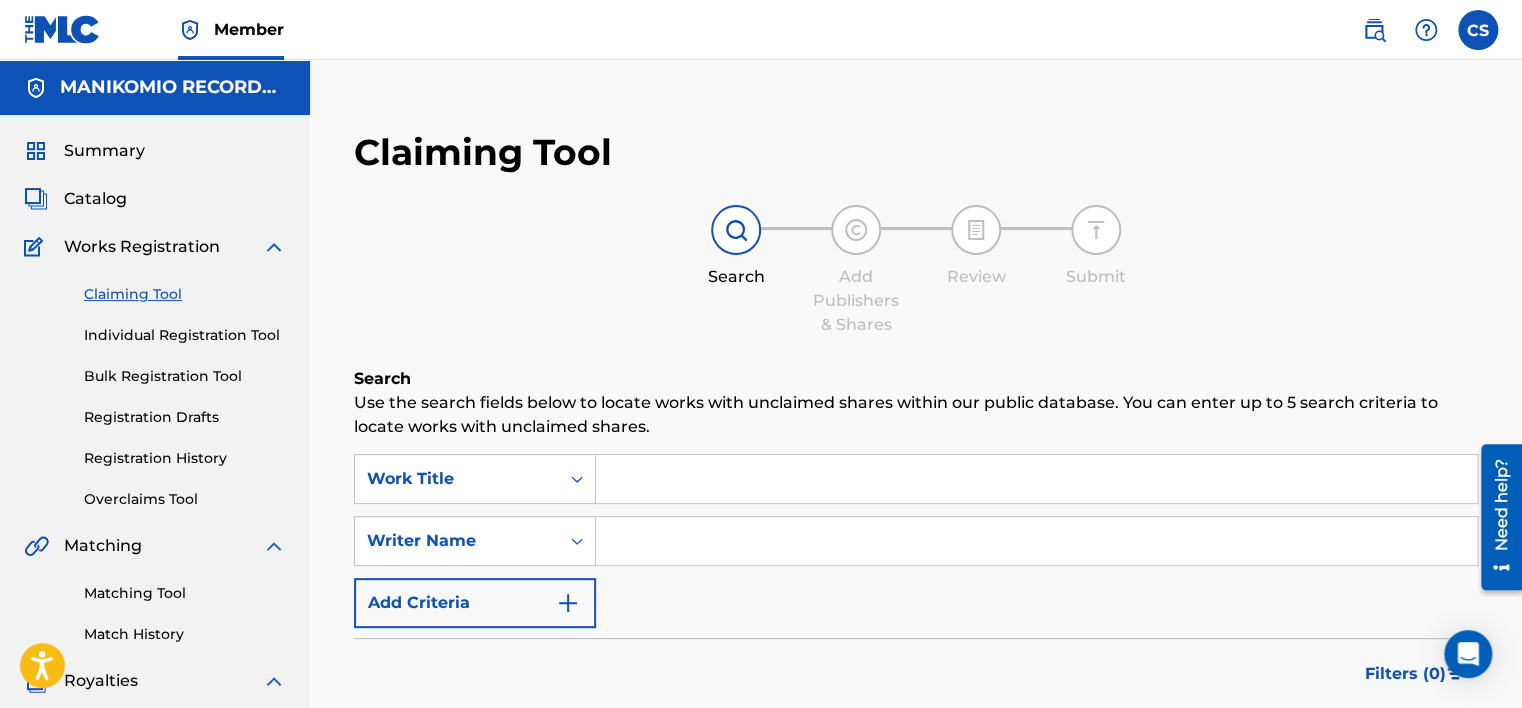 click at bounding box center (1036, 541) 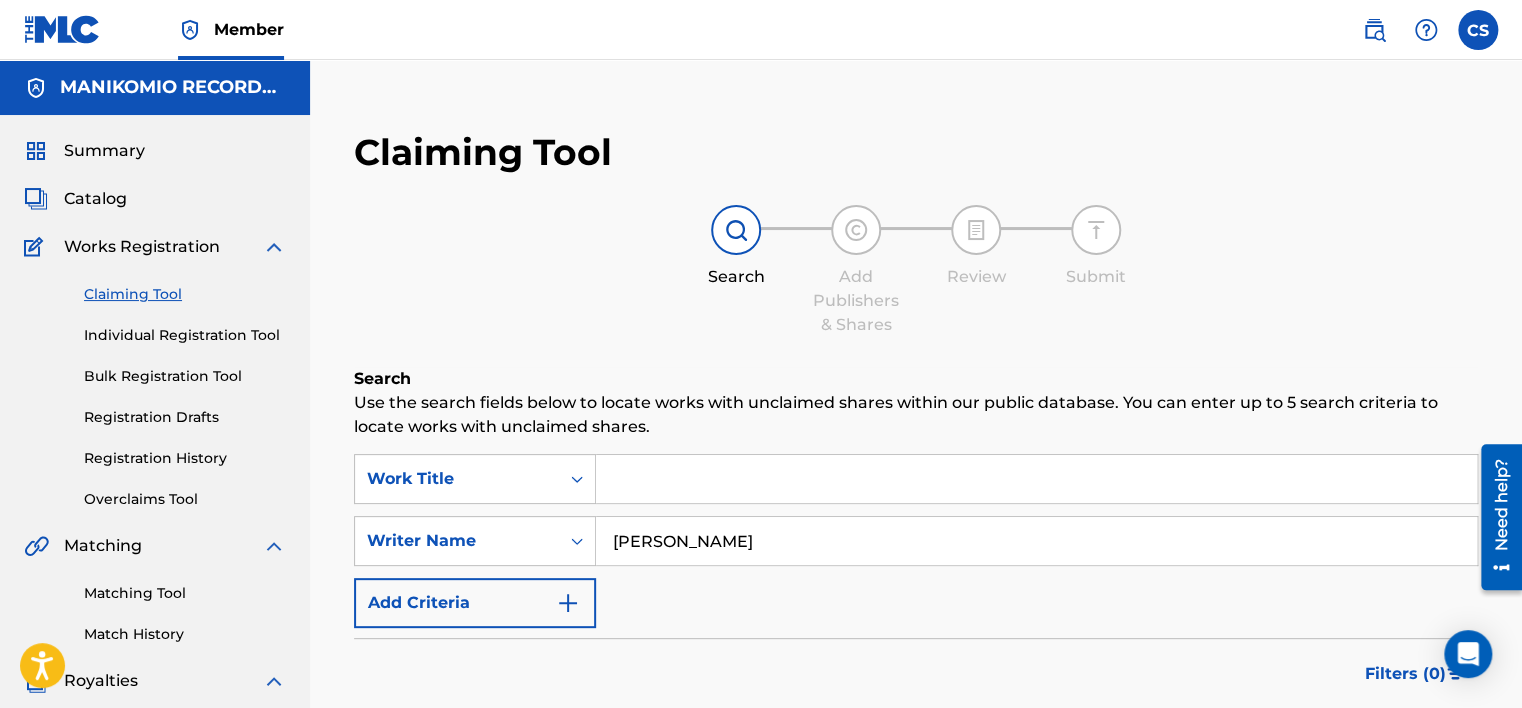 type on "[PERSON_NAME]" 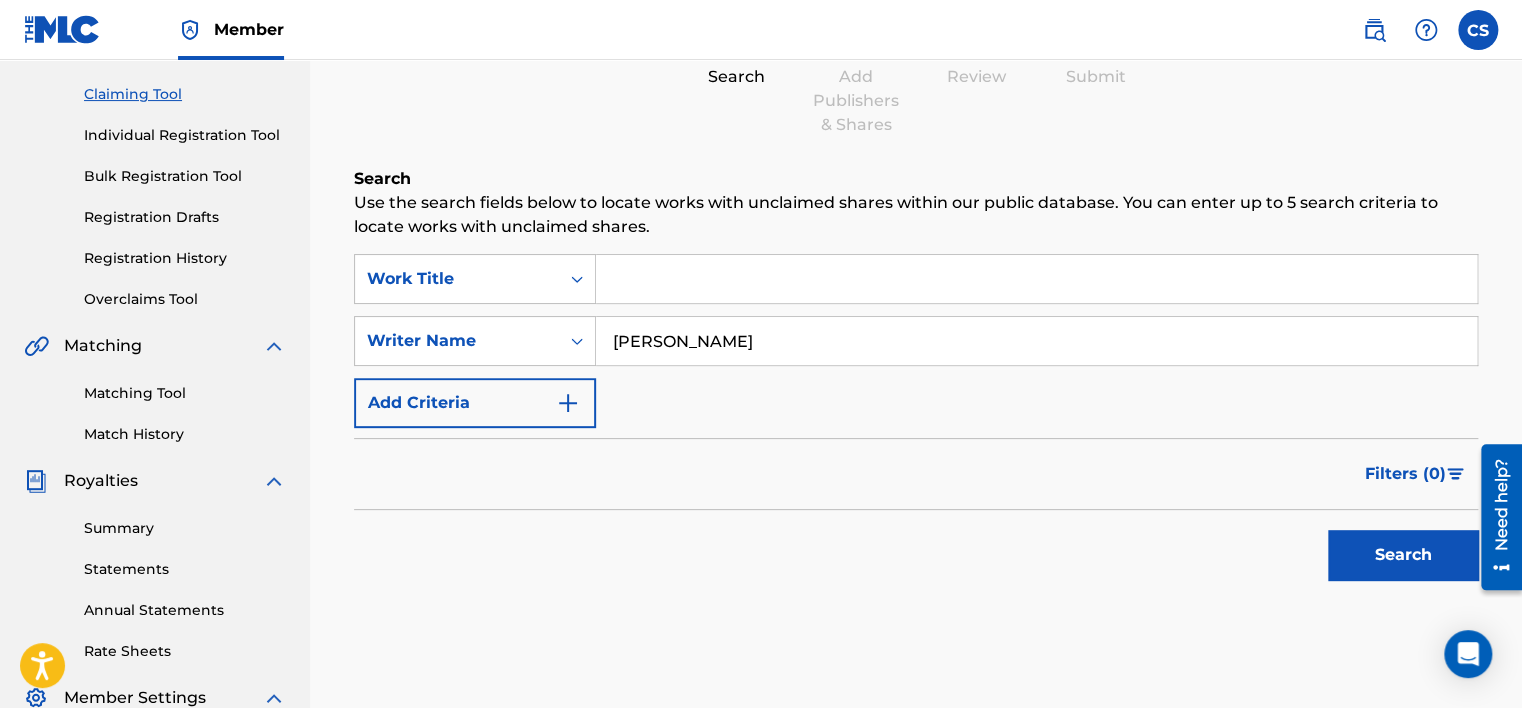 click on "Search" at bounding box center [1403, 555] 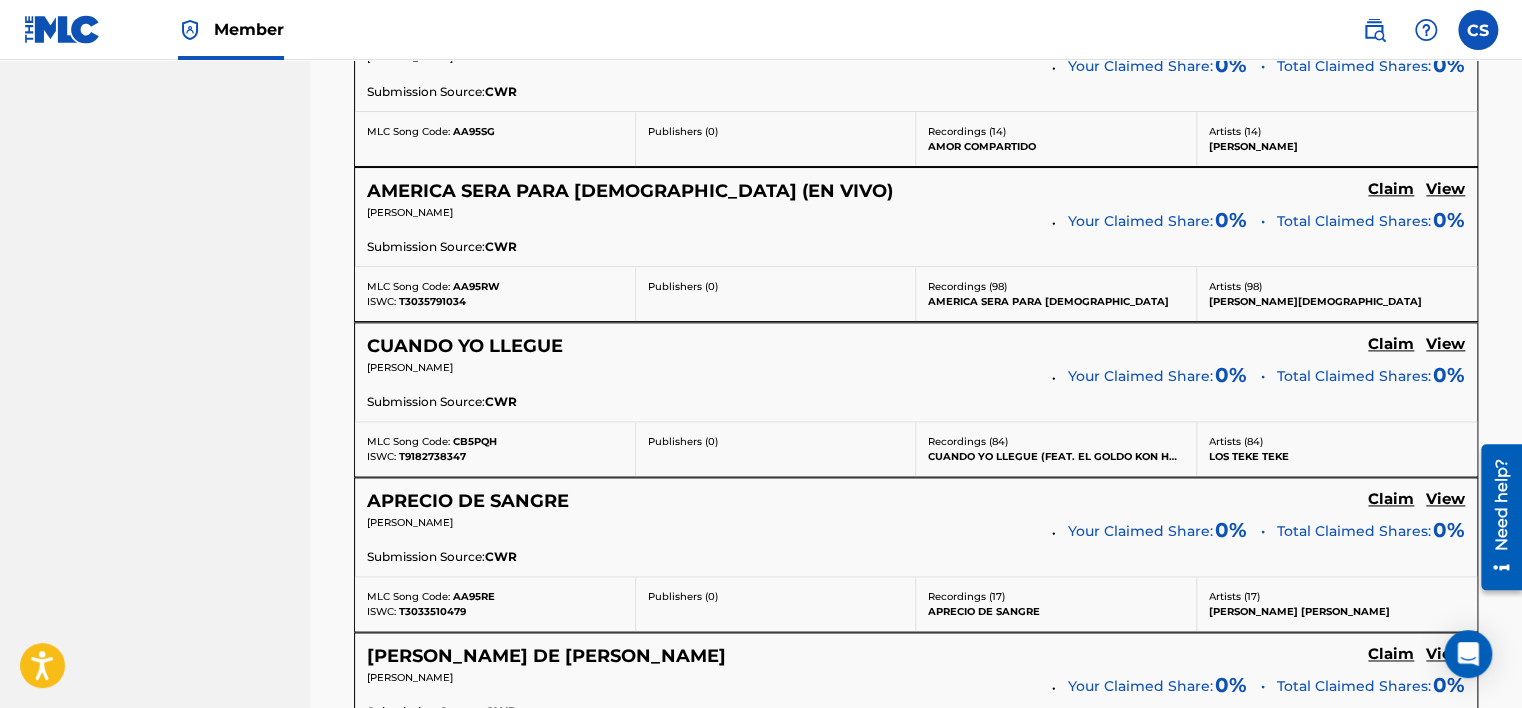 scroll, scrollTop: 1124, scrollLeft: 0, axis: vertical 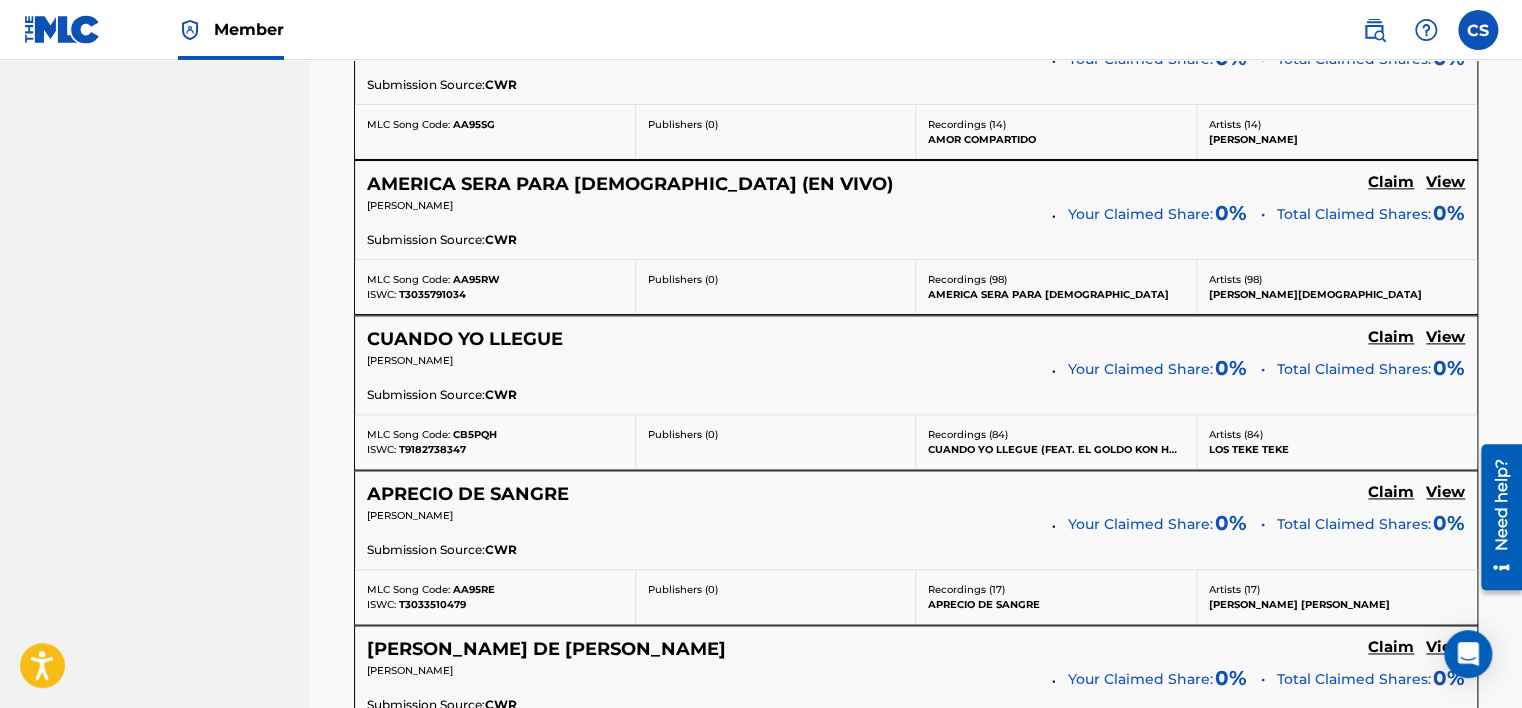drag, startPoint x: 324, startPoint y: 368, endPoint x: 323, endPoint y: 402, distance: 34.0147 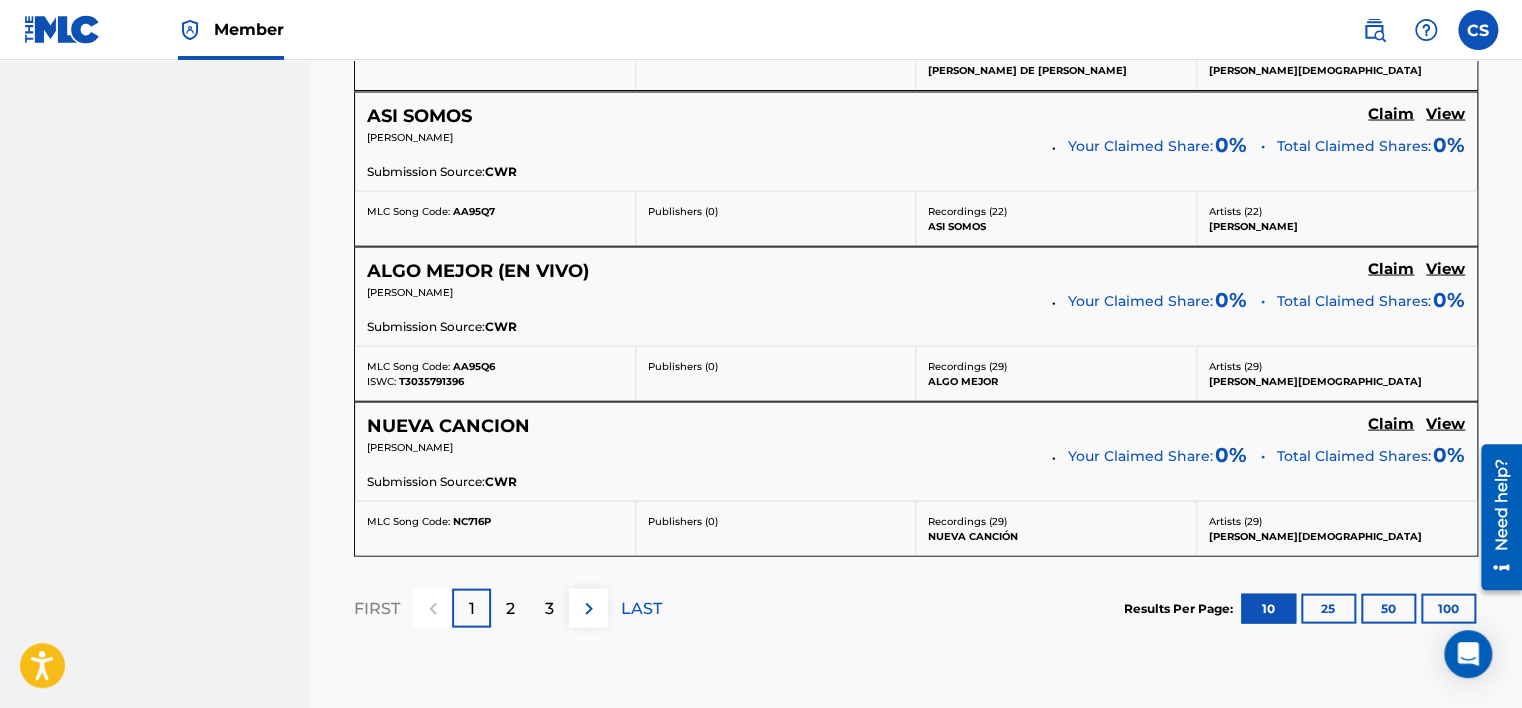 scroll, scrollTop: 1828, scrollLeft: 0, axis: vertical 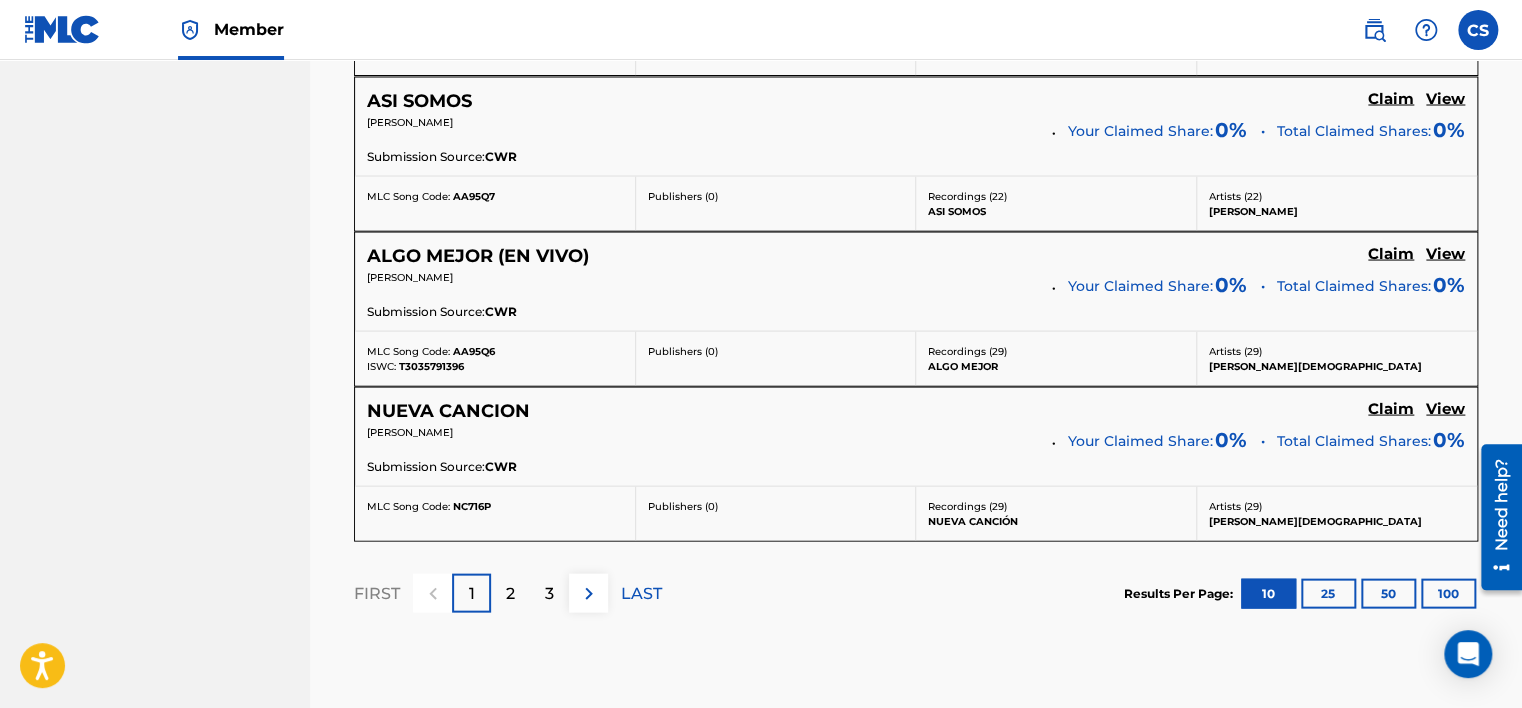 drag, startPoint x: 332, startPoint y: 333, endPoint x: 334, endPoint y: 383, distance: 50.039986 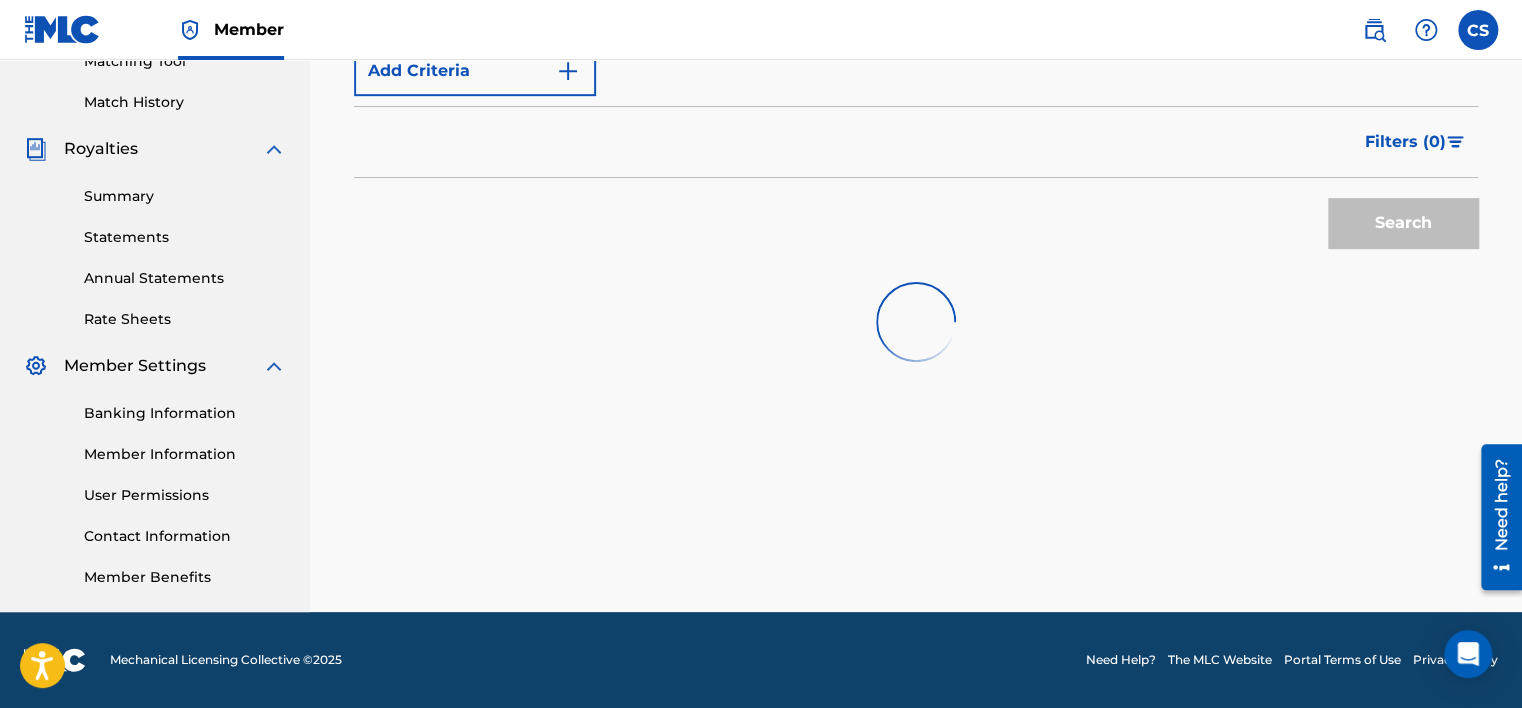 scroll, scrollTop: 1828, scrollLeft: 0, axis: vertical 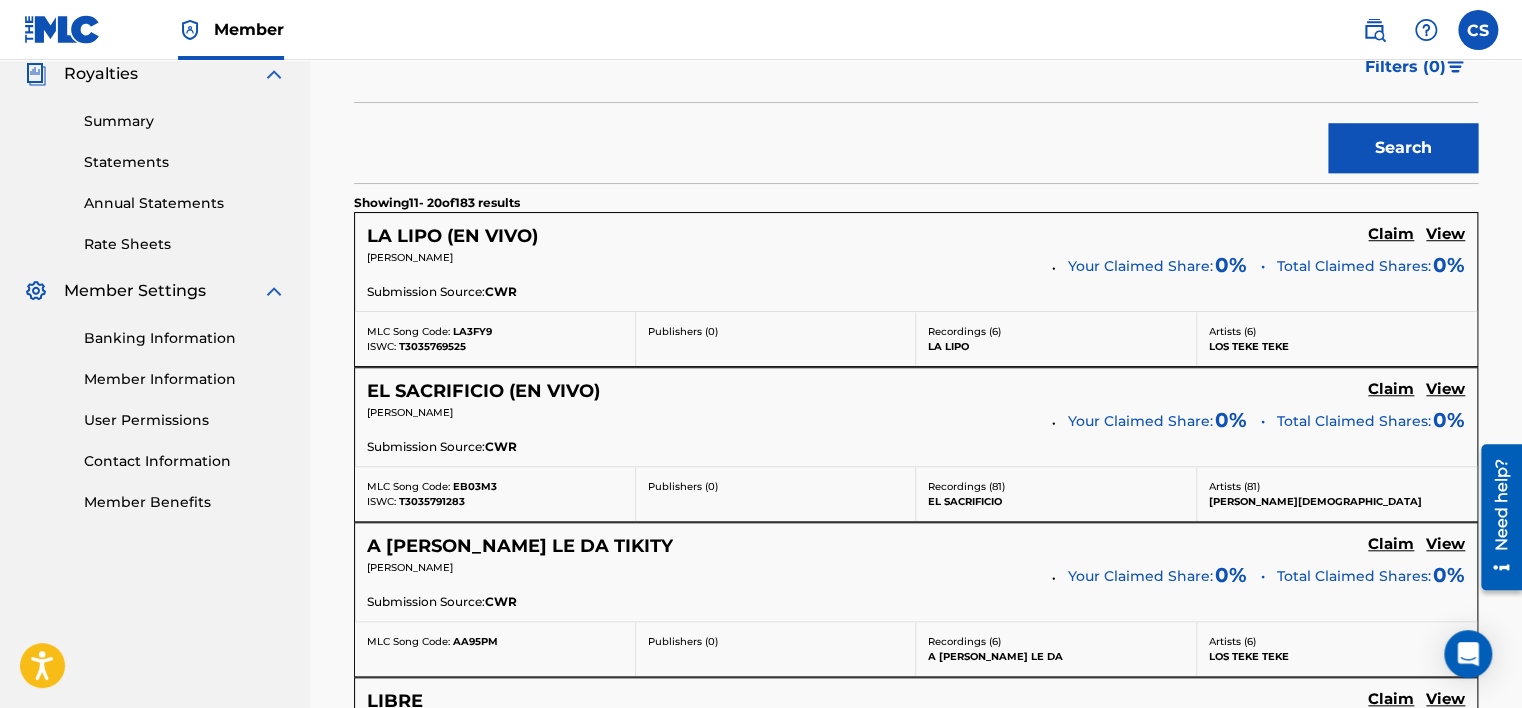 drag, startPoint x: 321, startPoint y: 544, endPoint x: 327, endPoint y: 494, distance: 50.358715 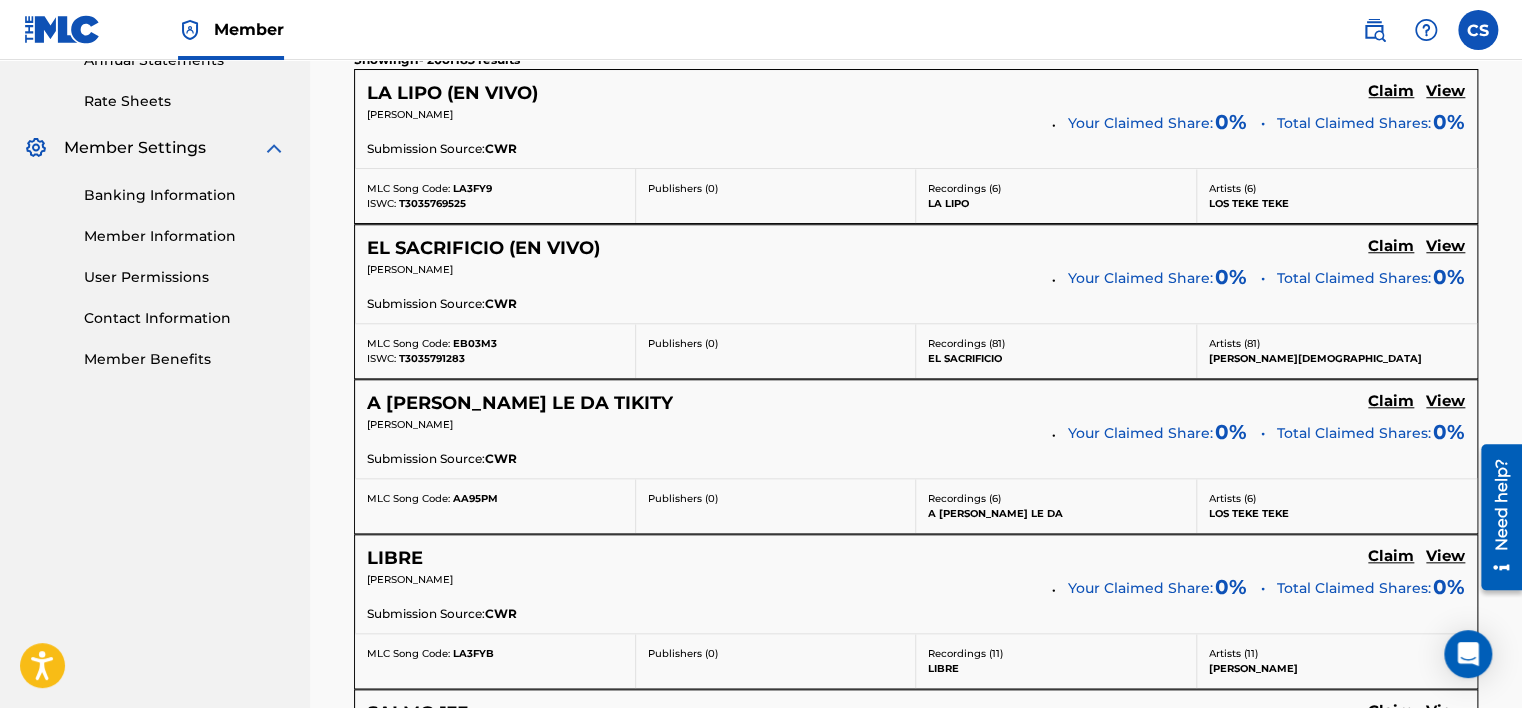 drag, startPoint x: 343, startPoint y: 188, endPoint x: 336, endPoint y: 240, distance: 52.46904 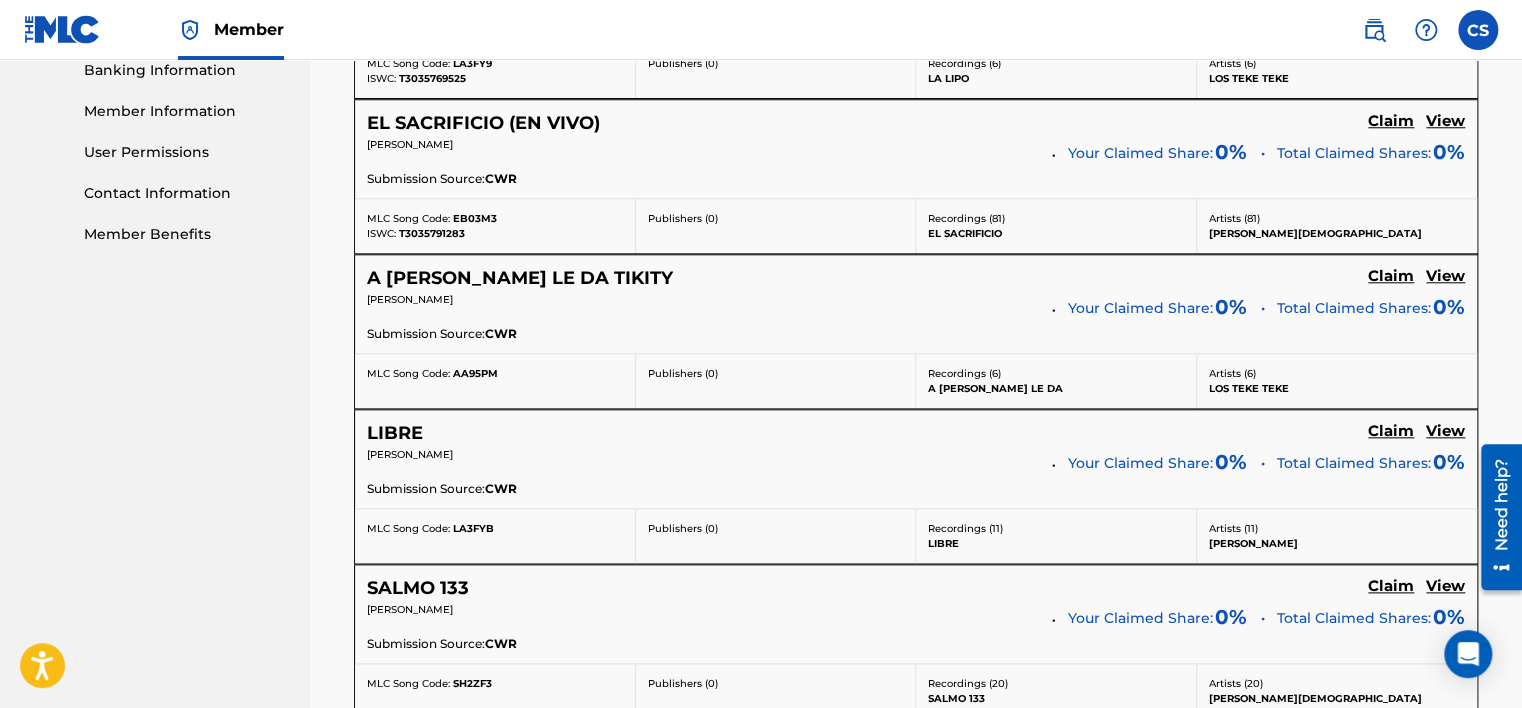 drag, startPoint x: 330, startPoint y: 184, endPoint x: 330, endPoint y: 215, distance: 31 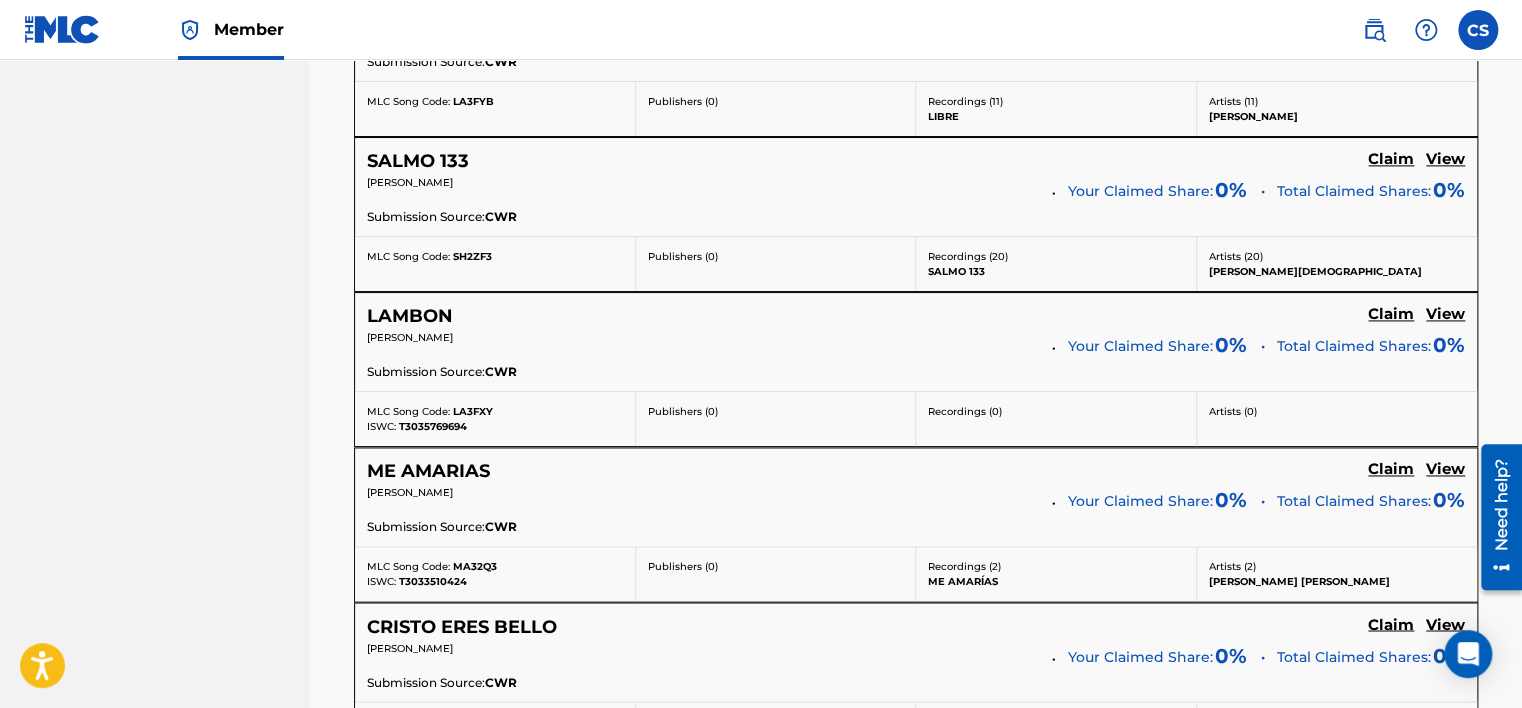 drag, startPoint x: 324, startPoint y: 258, endPoint x: 328, endPoint y: 340, distance: 82.0975 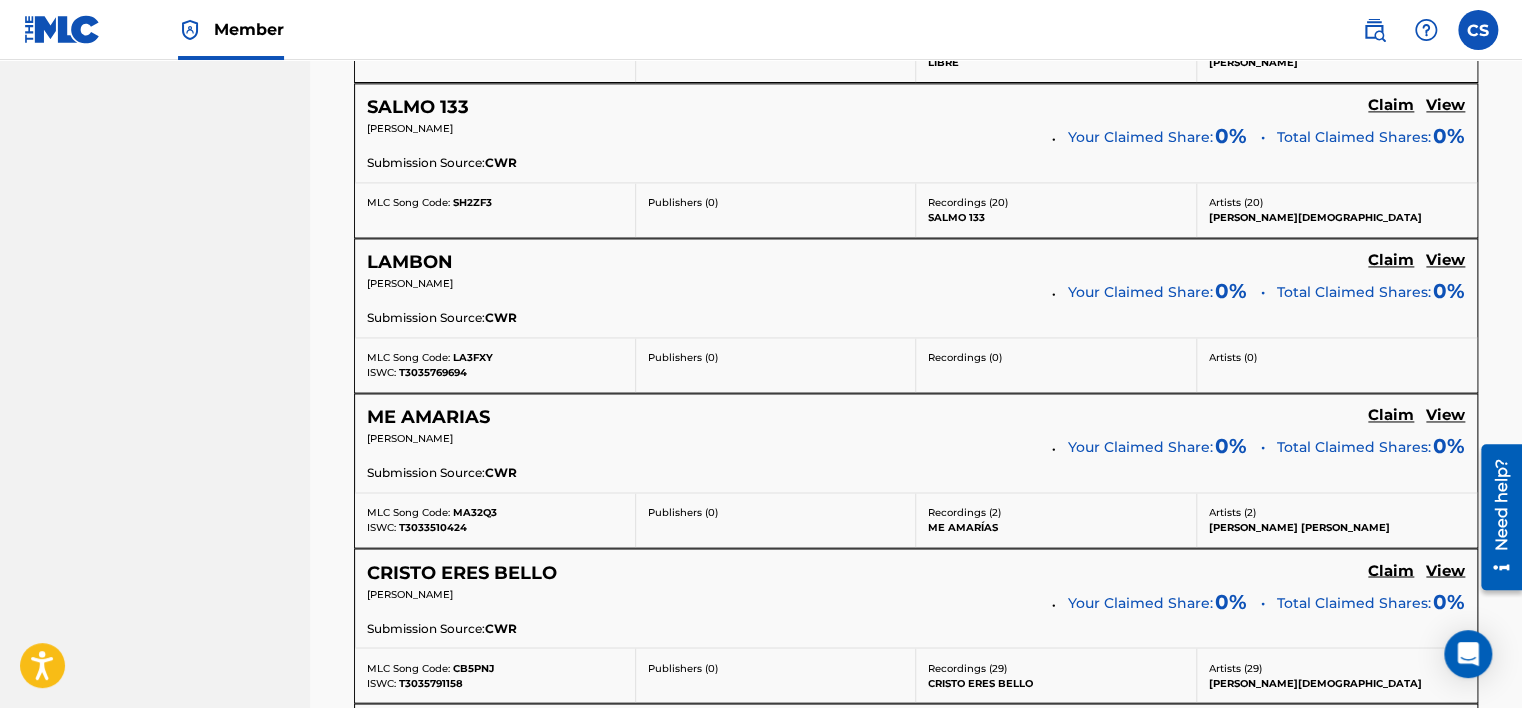 drag, startPoint x: 325, startPoint y: 303, endPoint x: 324, endPoint y: 324, distance: 21.023796 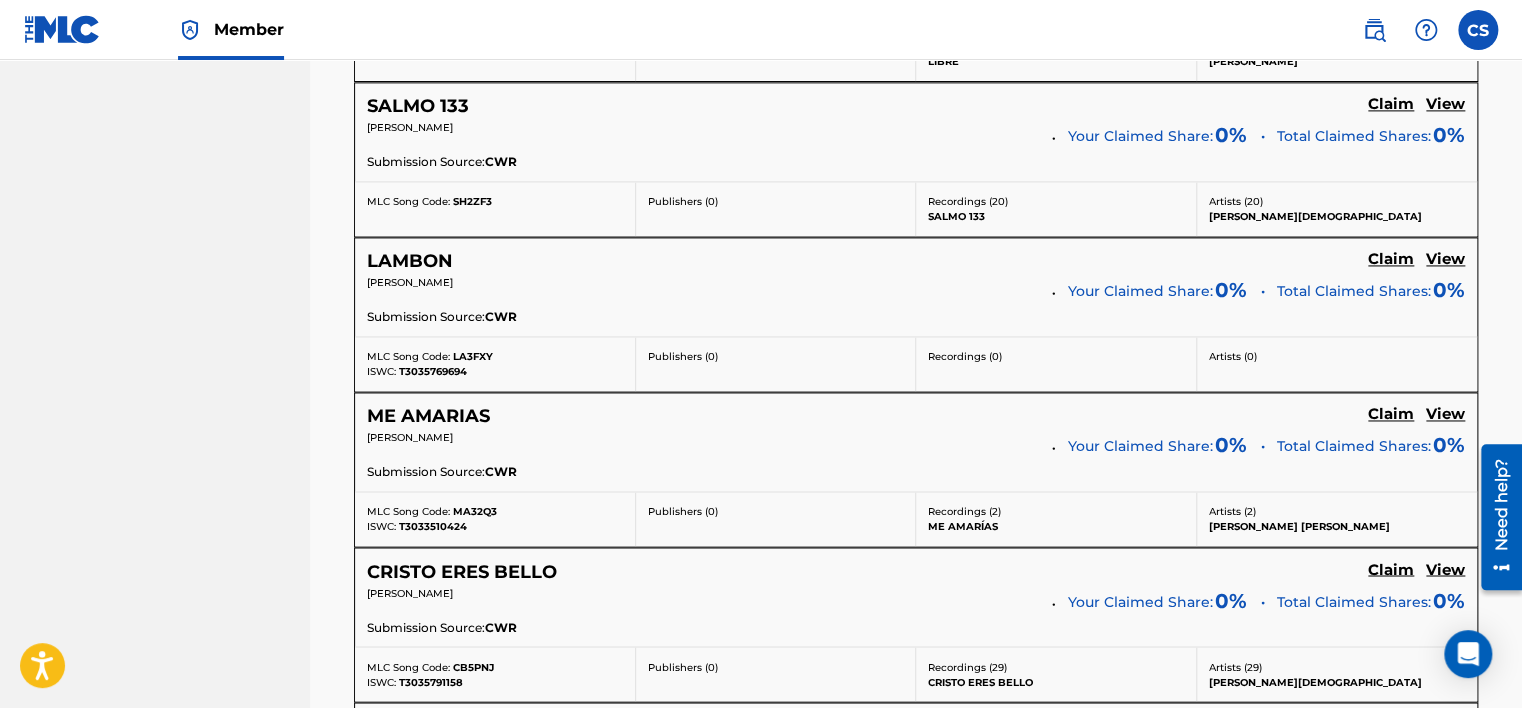 click on "Claim" at bounding box center (1391, -516) 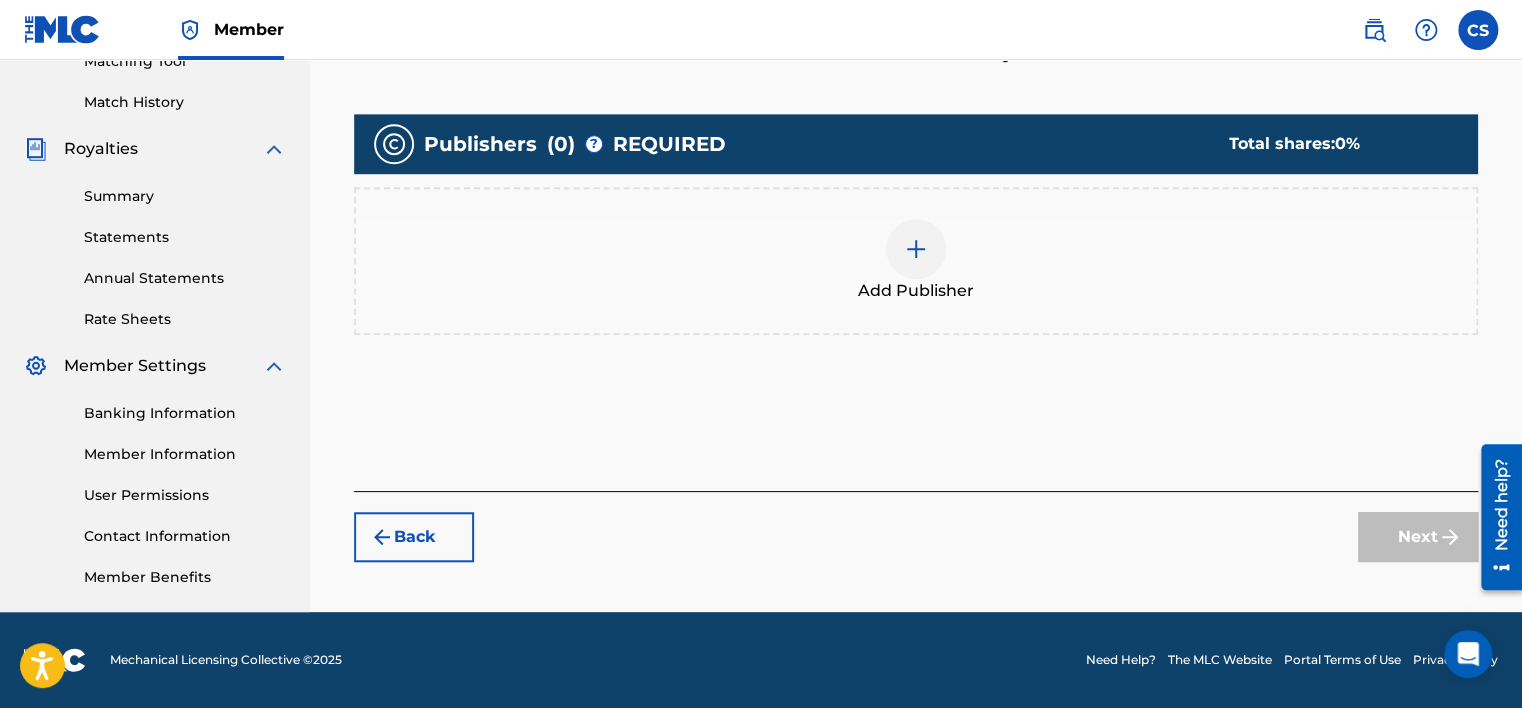 scroll, scrollTop: 332, scrollLeft: 0, axis: vertical 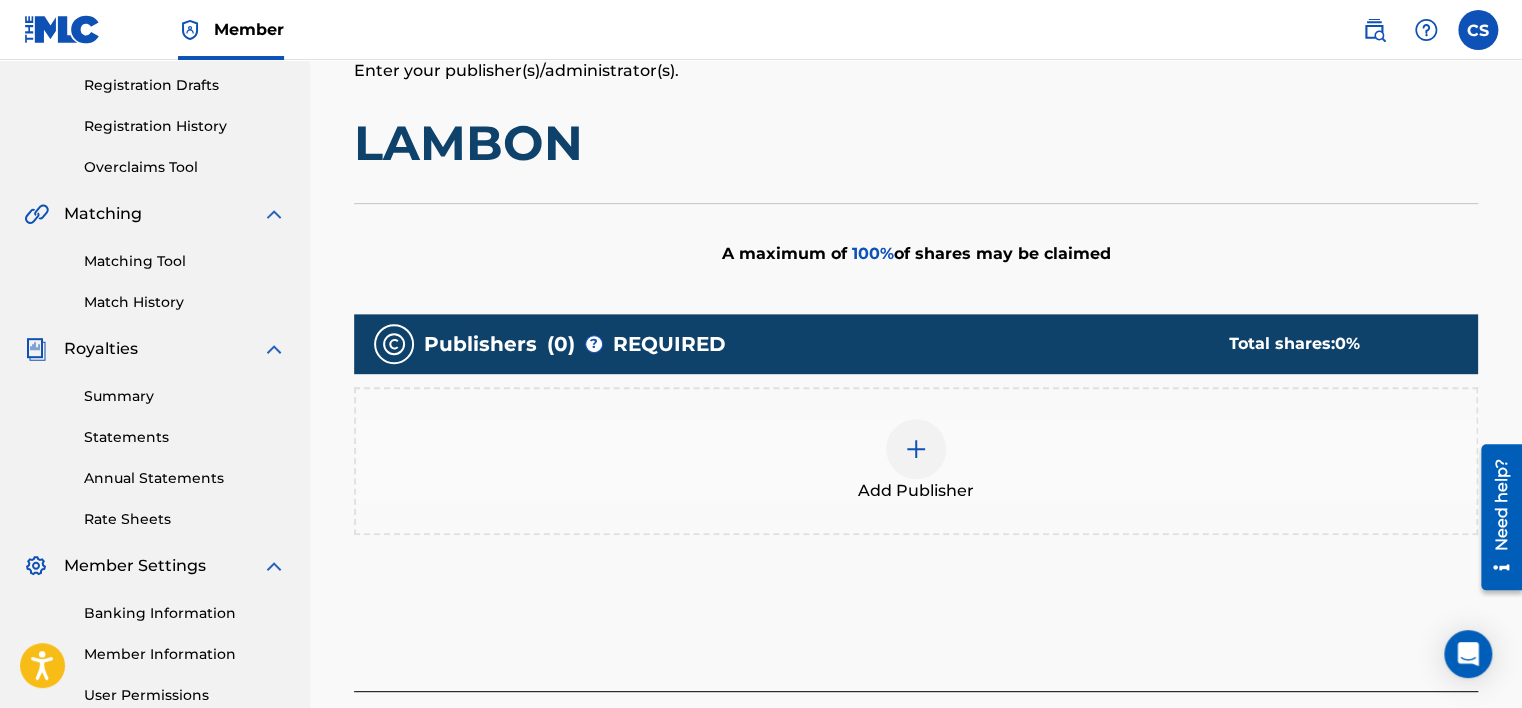 click at bounding box center [916, 449] 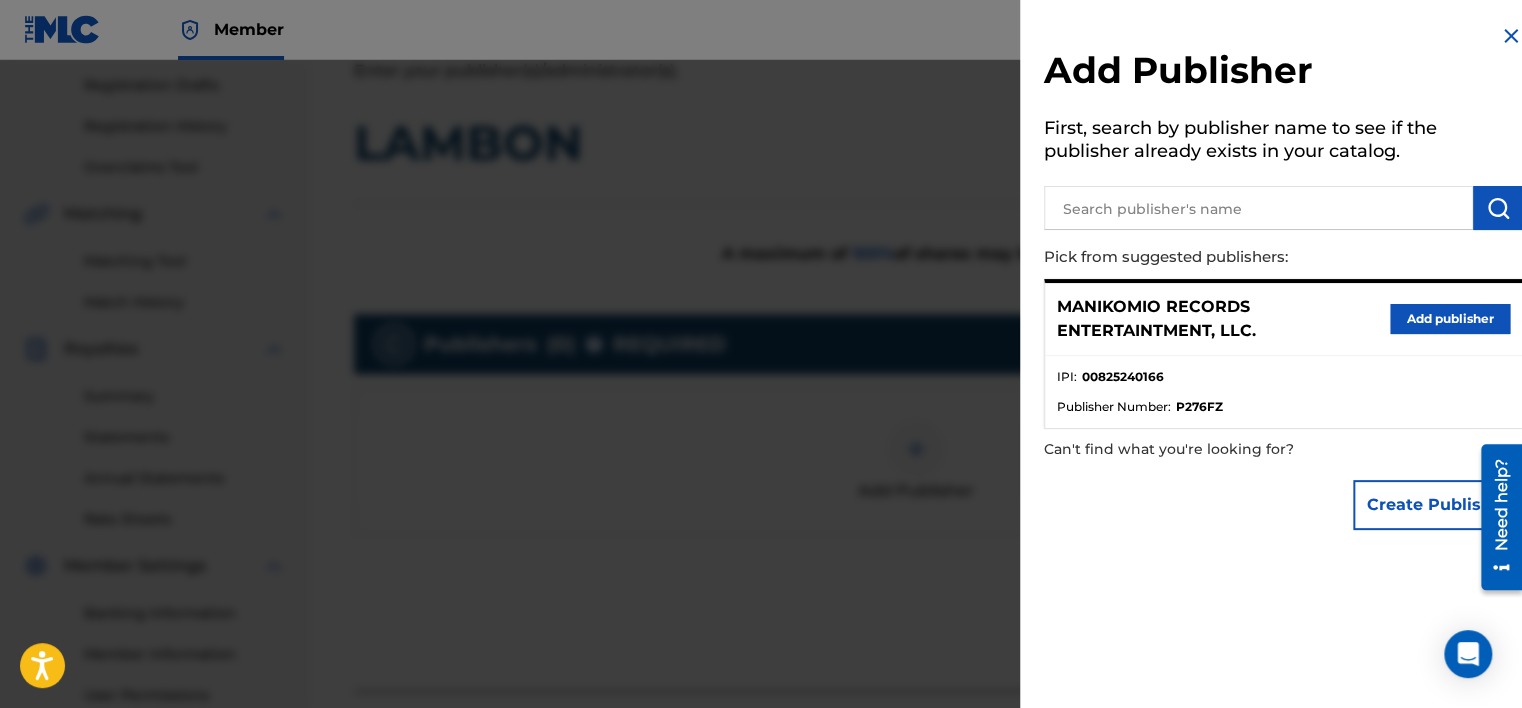 click on "Add publisher" at bounding box center (1450, 319) 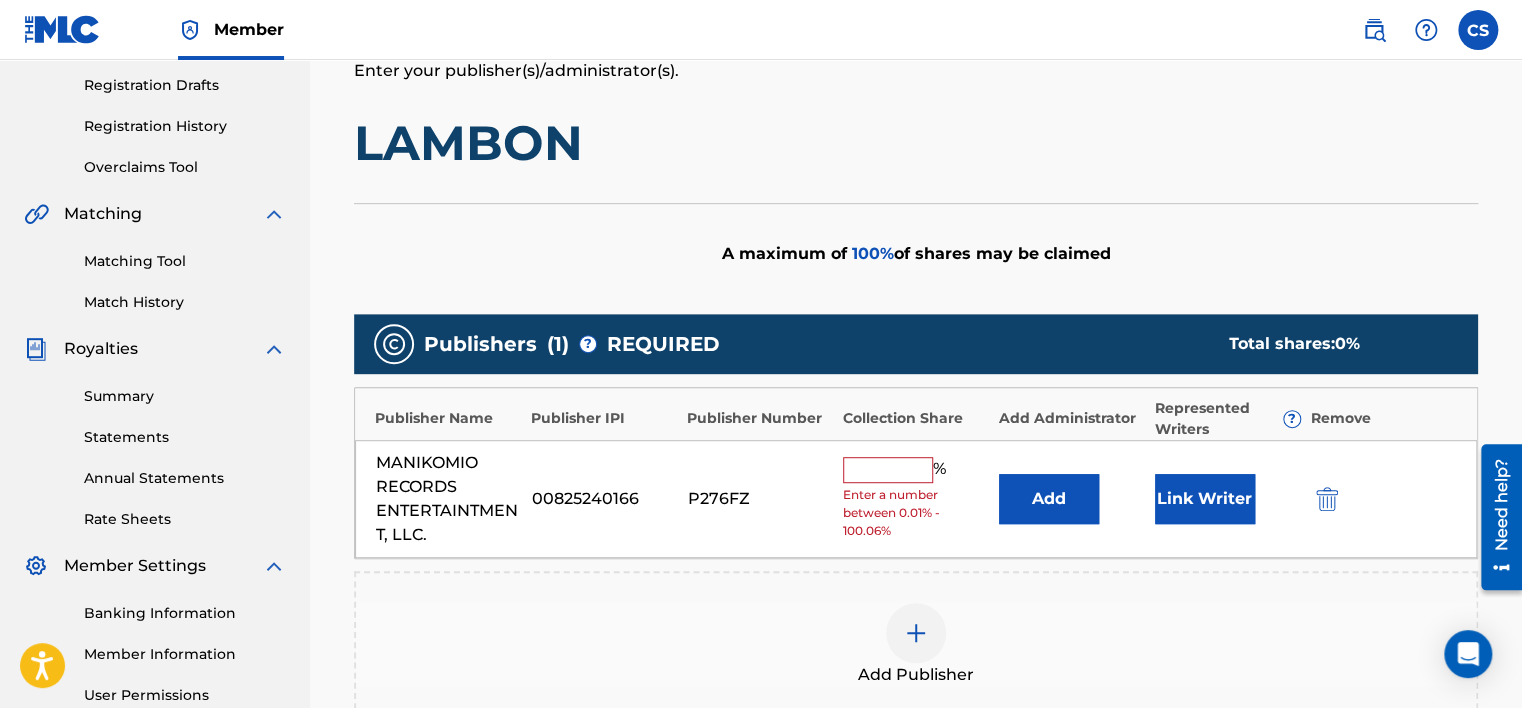 click at bounding box center [888, 470] 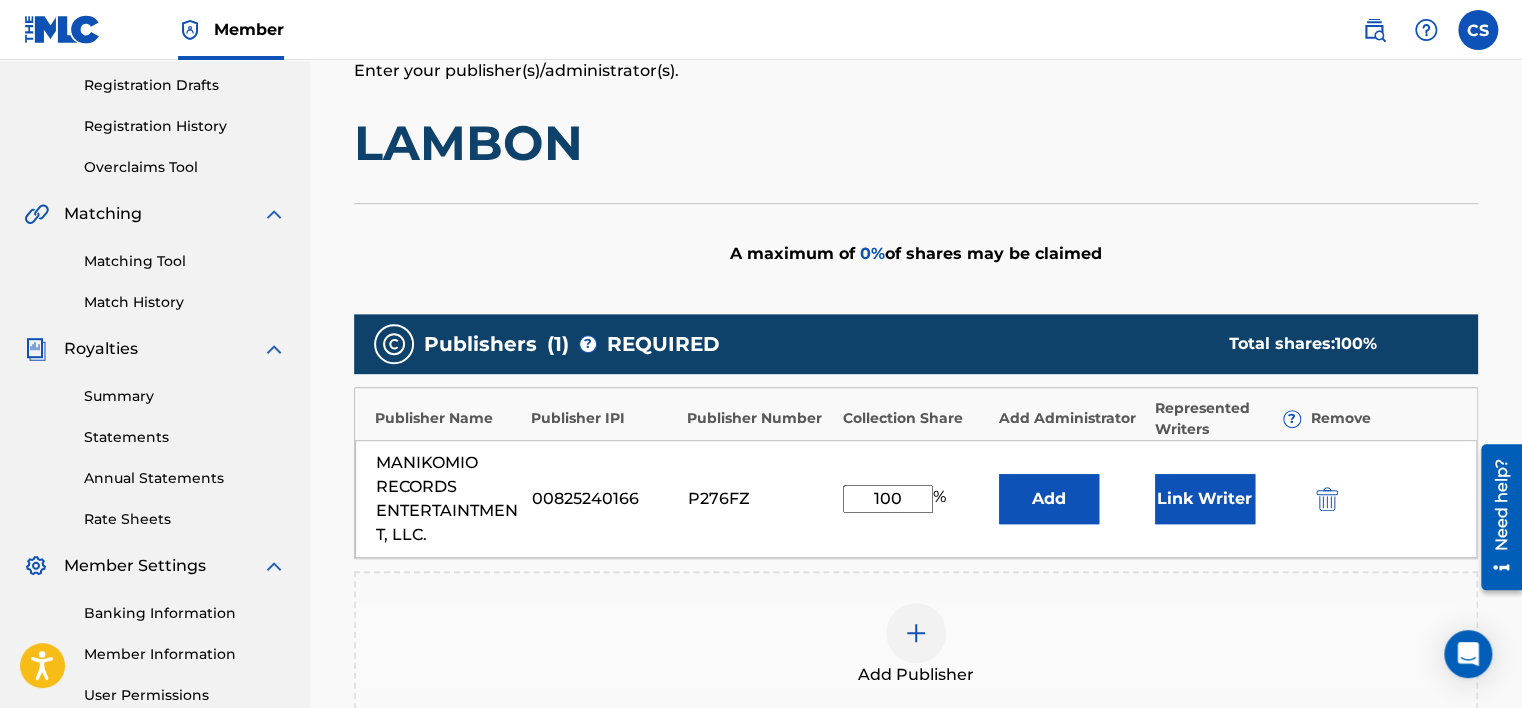 click on "Link Writer" at bounding box center (1205, 499) 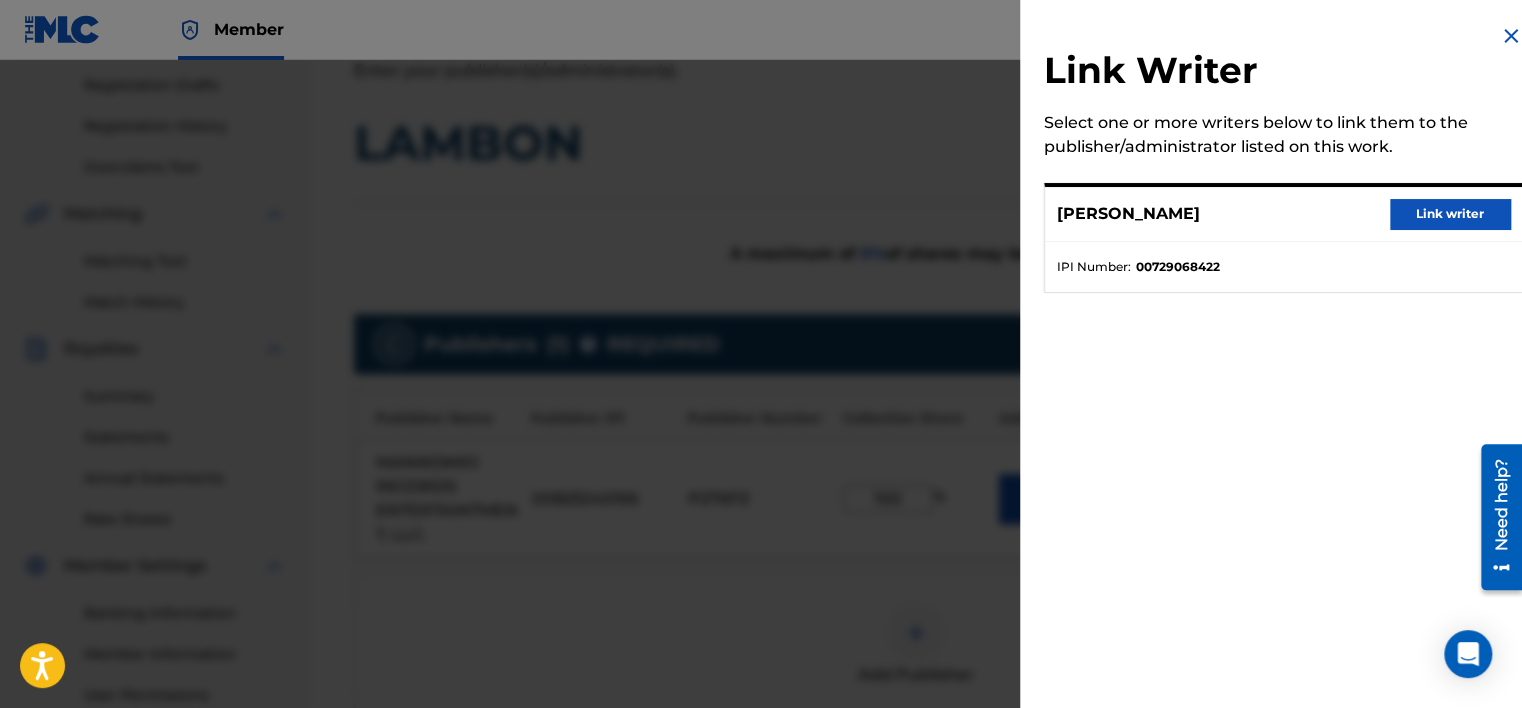 click on "Link writer" at bounding box center (1450, 214) 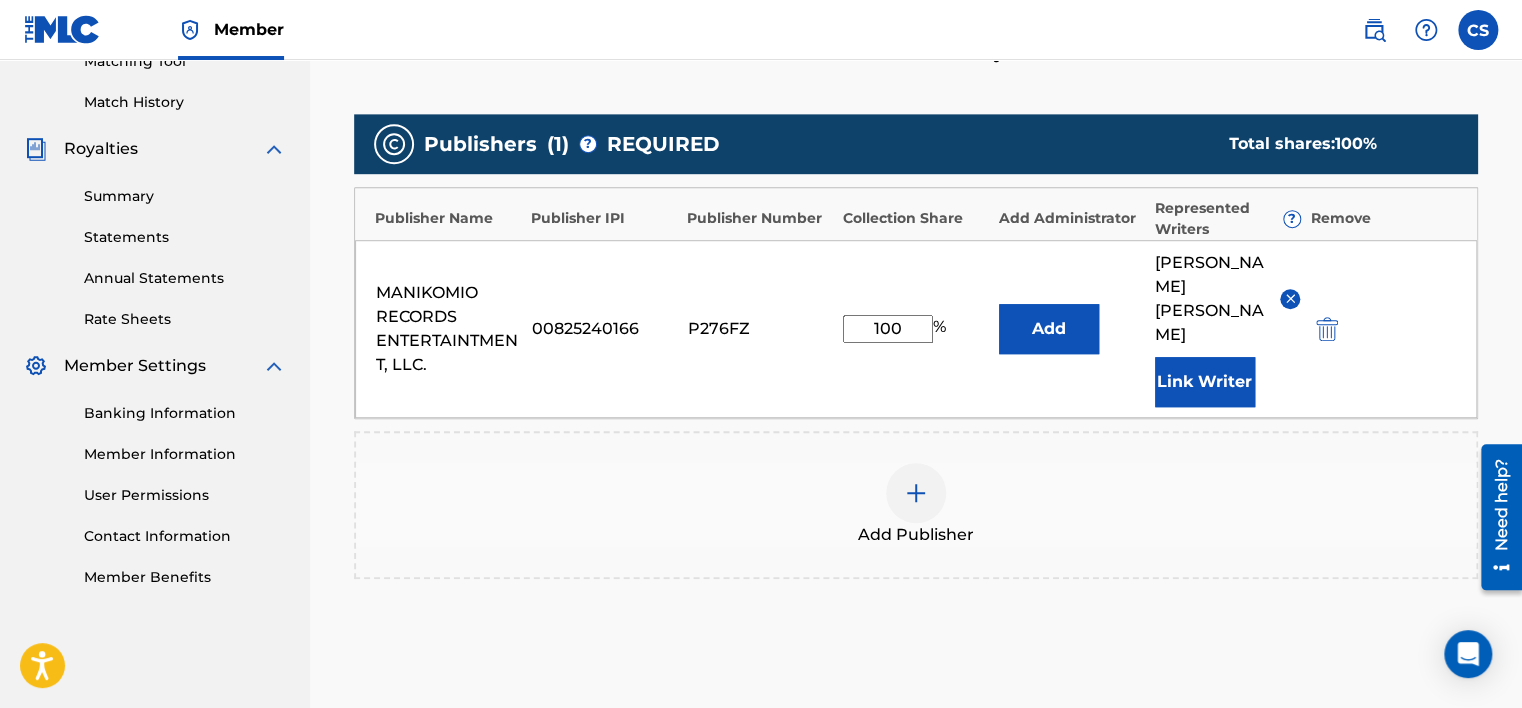 scroll, scrollTop: 720, scrollLeft: 0, axis: vertical 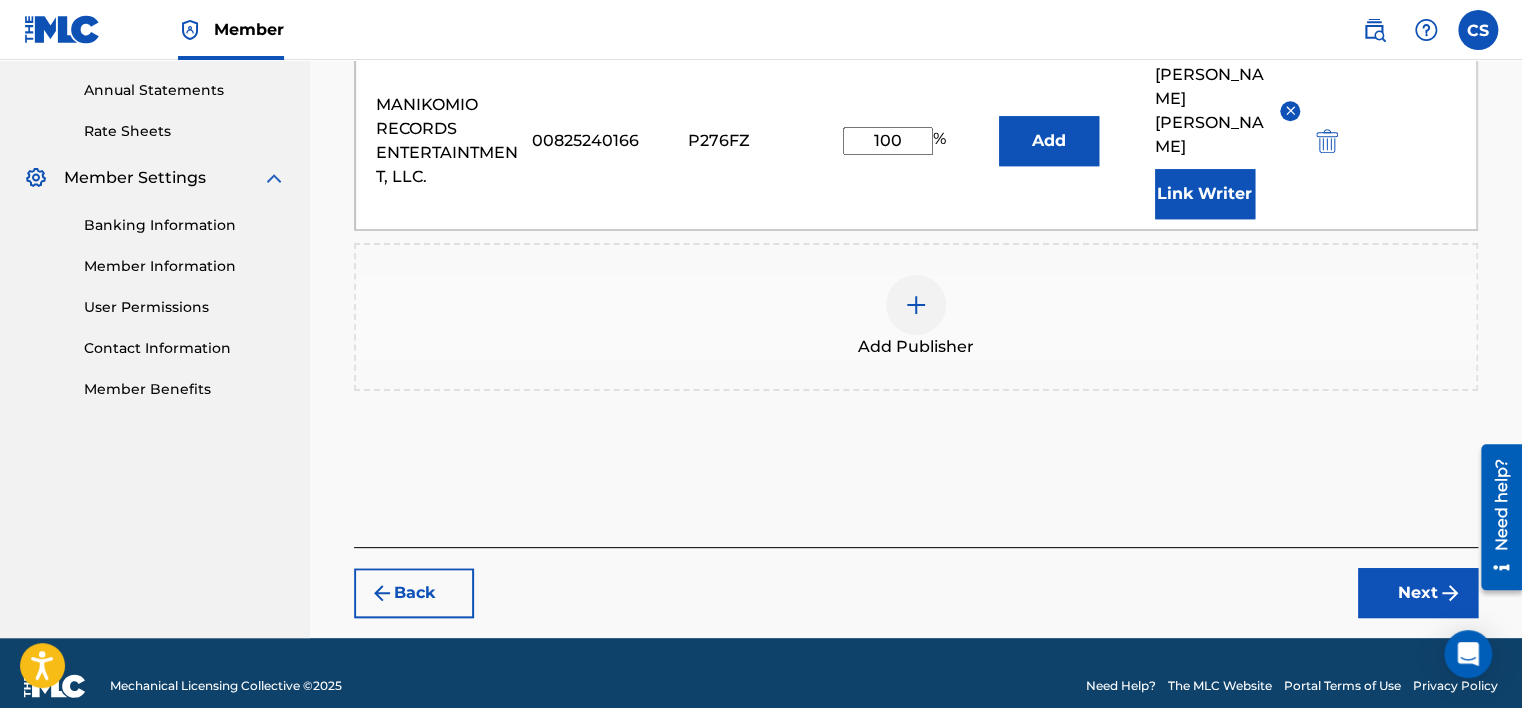 click on "Next" at bounding box center (1418, 593) 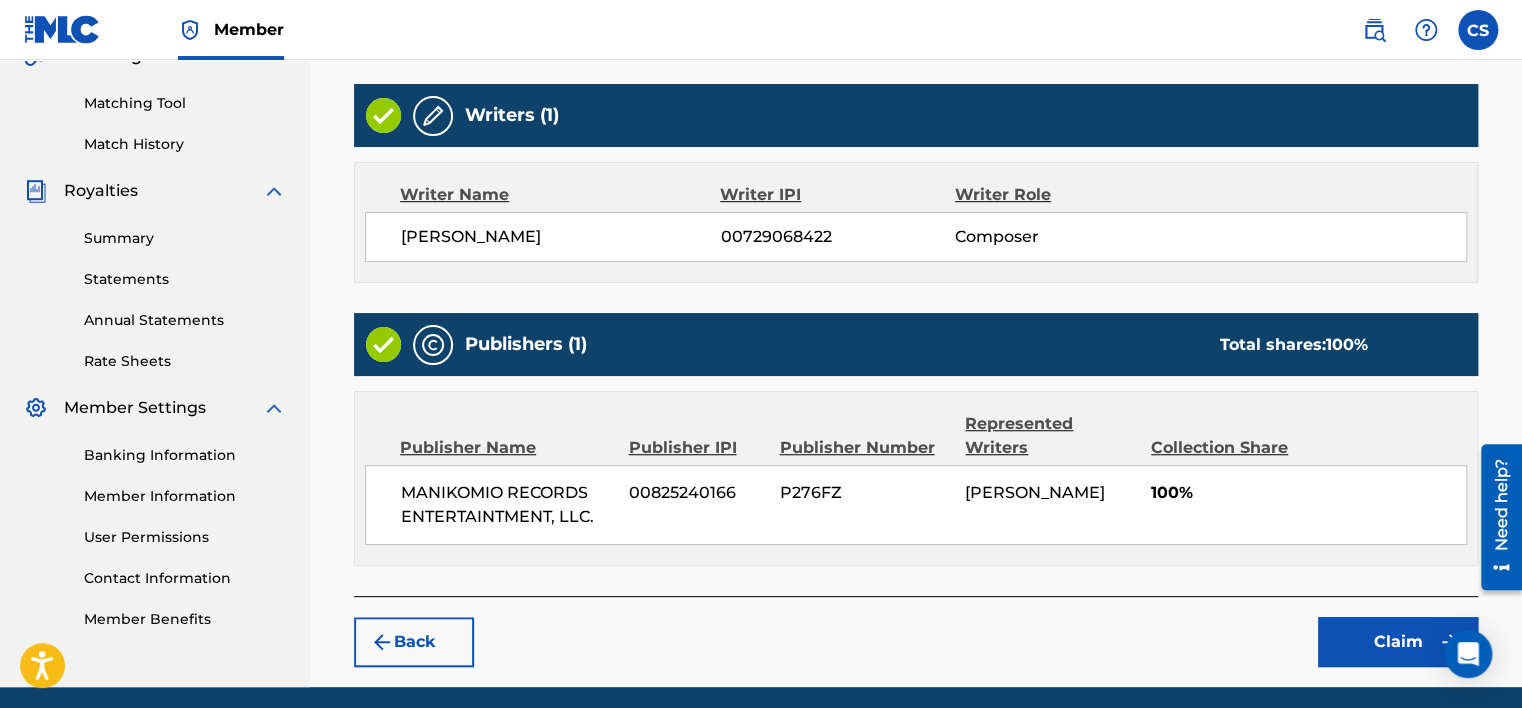 scroll, scrollTop: 564, scrollLeft: 0, axis: vertical 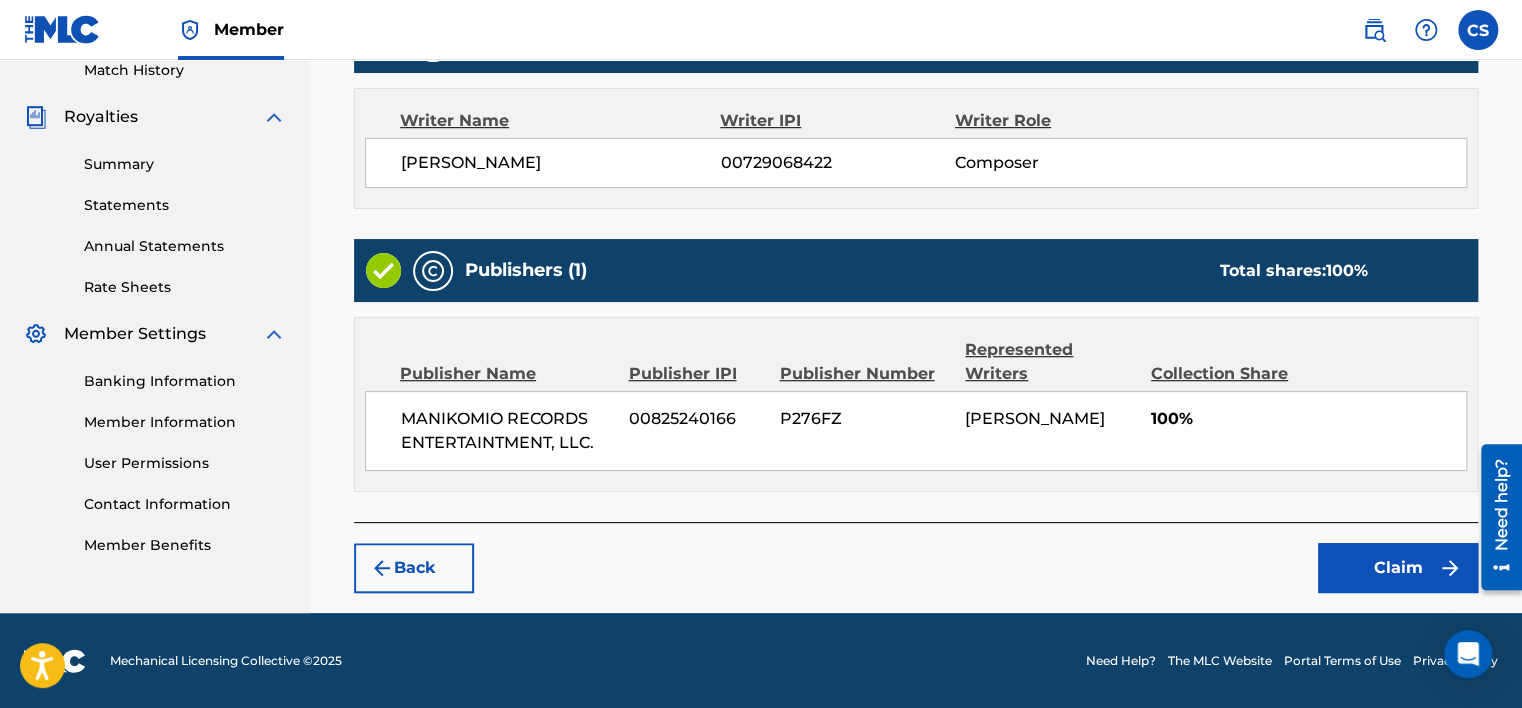 click on "Claim" at bounding box center [1398, 568] 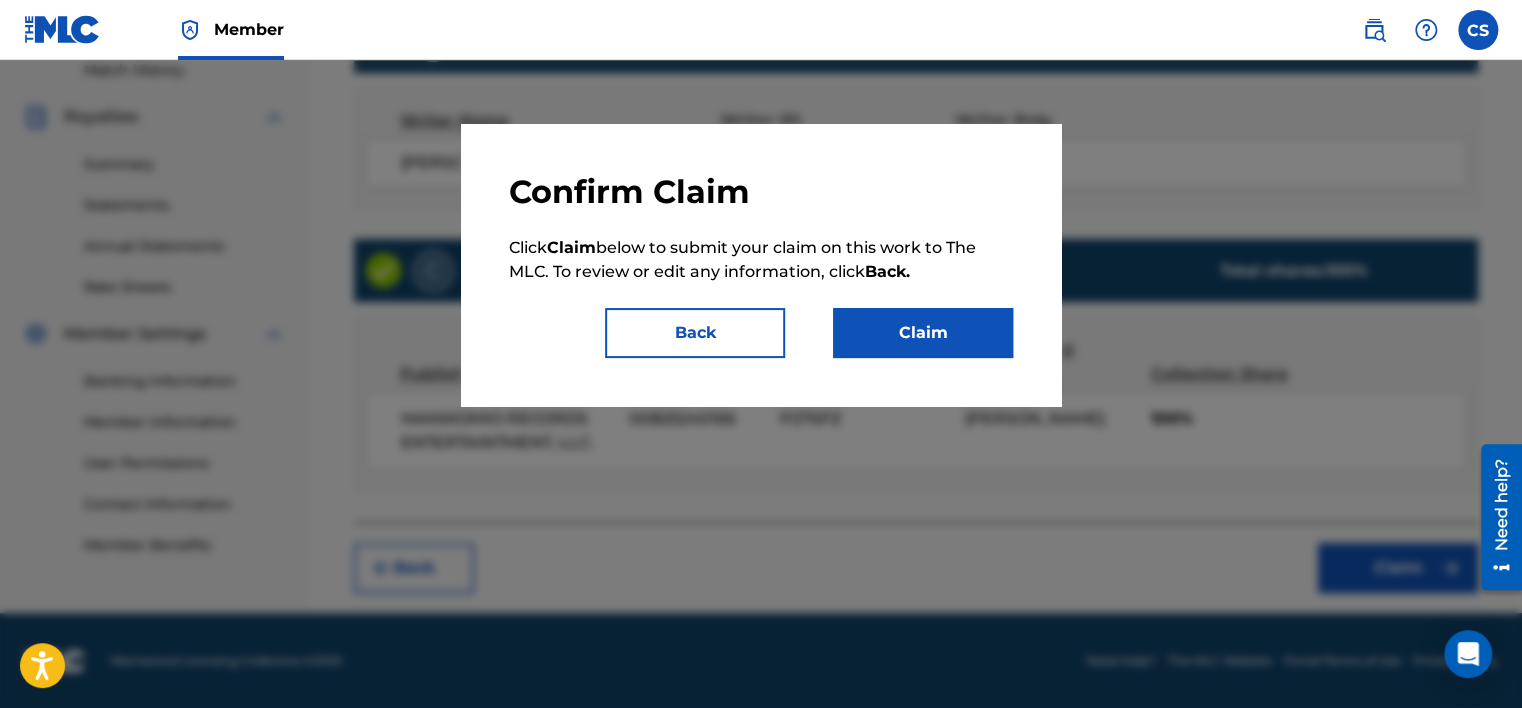 click on "Claim" at bounding box center [923, 333] 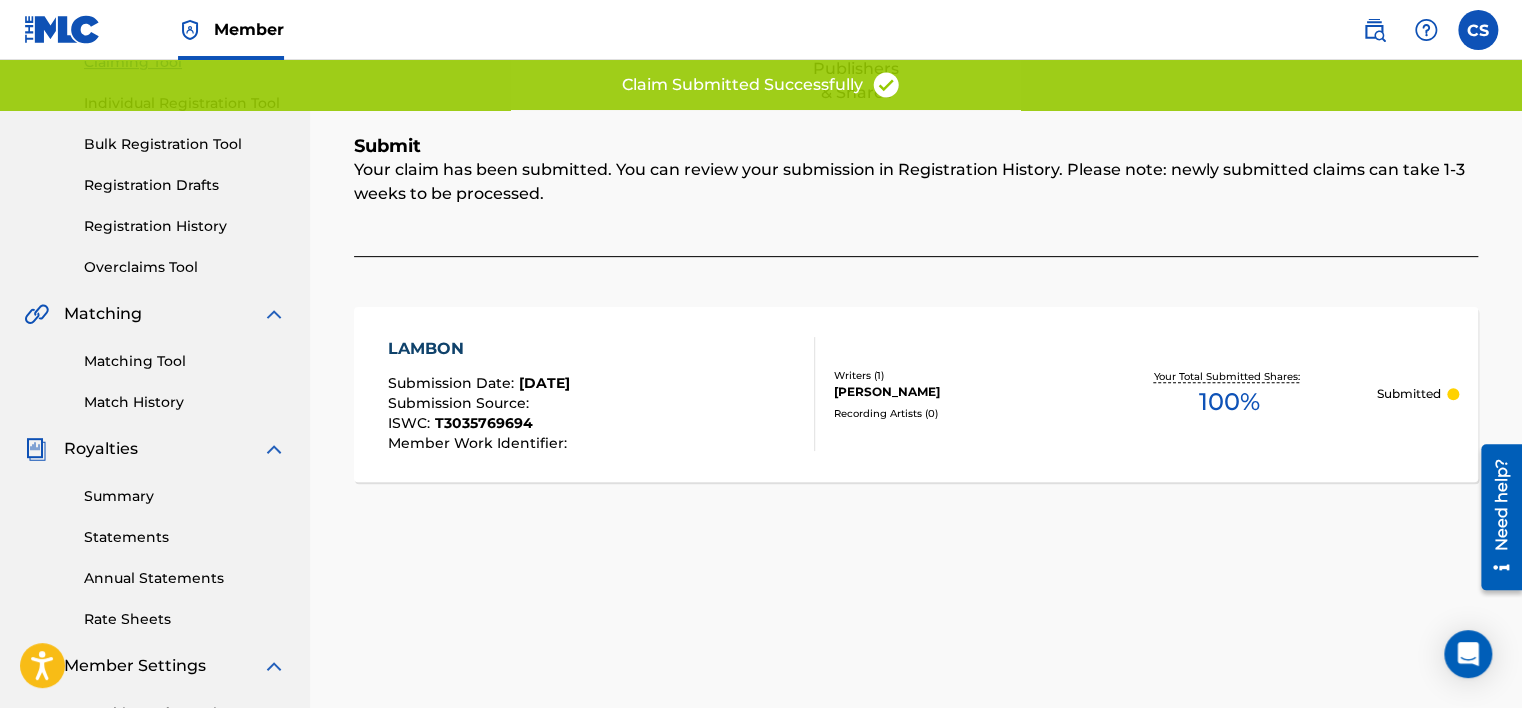 scroll, scrollTop: 32, scrollLeft: 0, axis: vertical 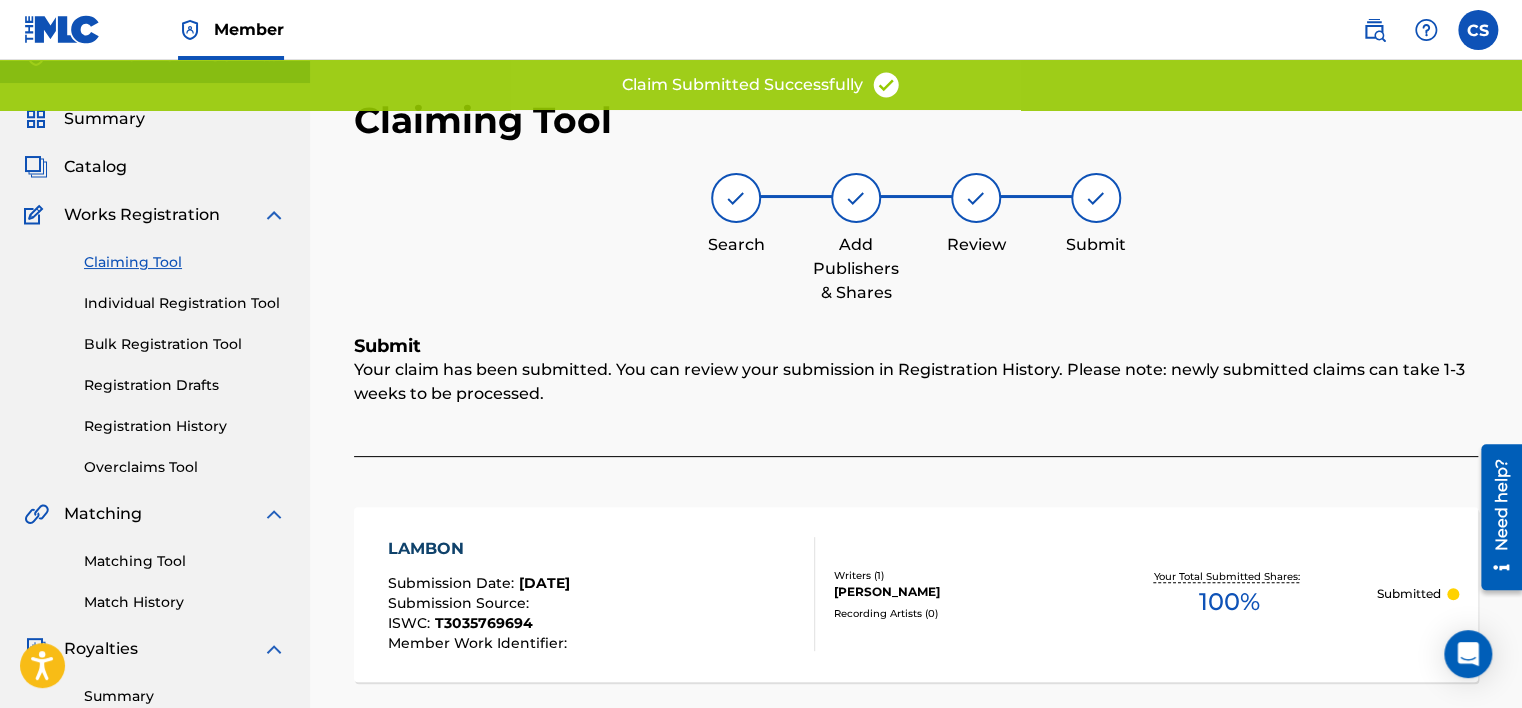 click on "Claiming Tool" at bounding box center (185, 262) 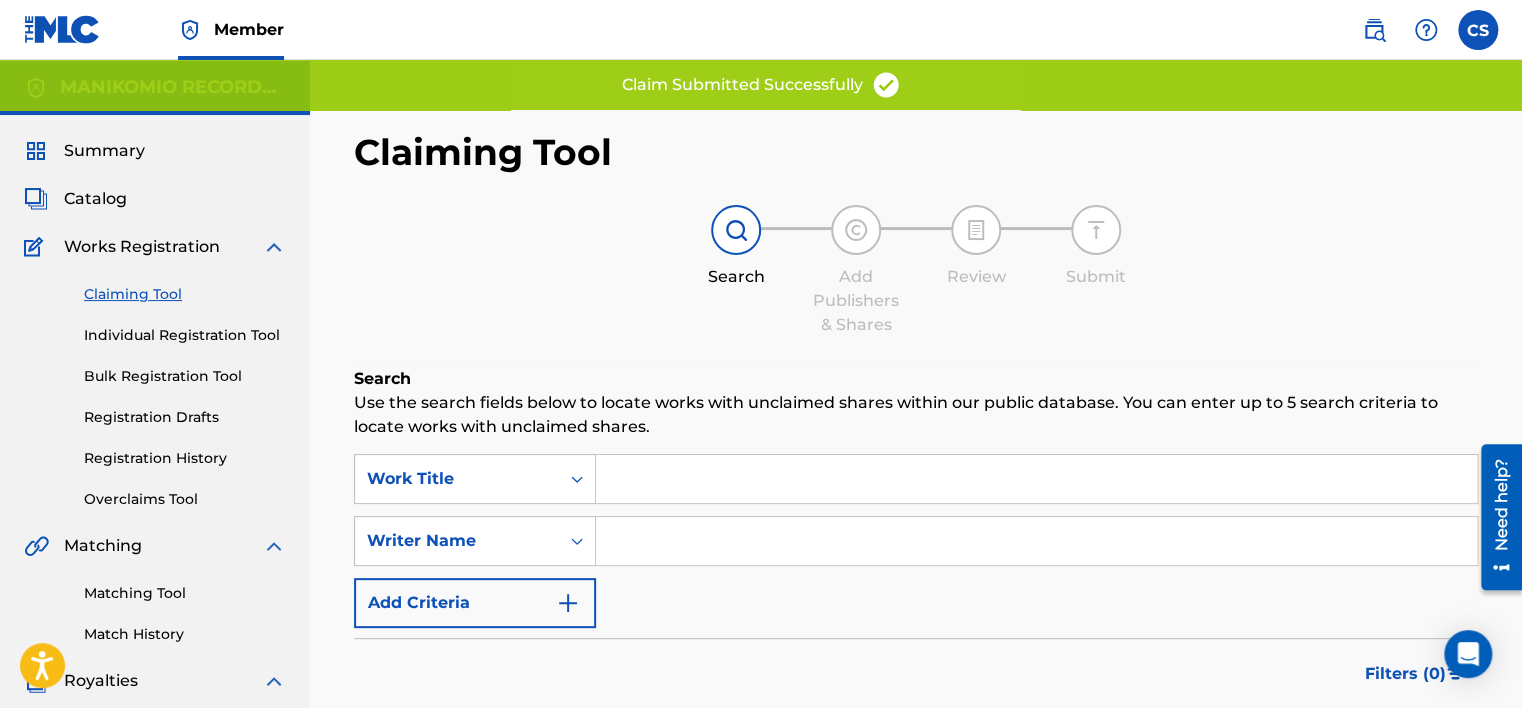scroll, scrollTop: 200, scrollLeft: 0, axis: vertical 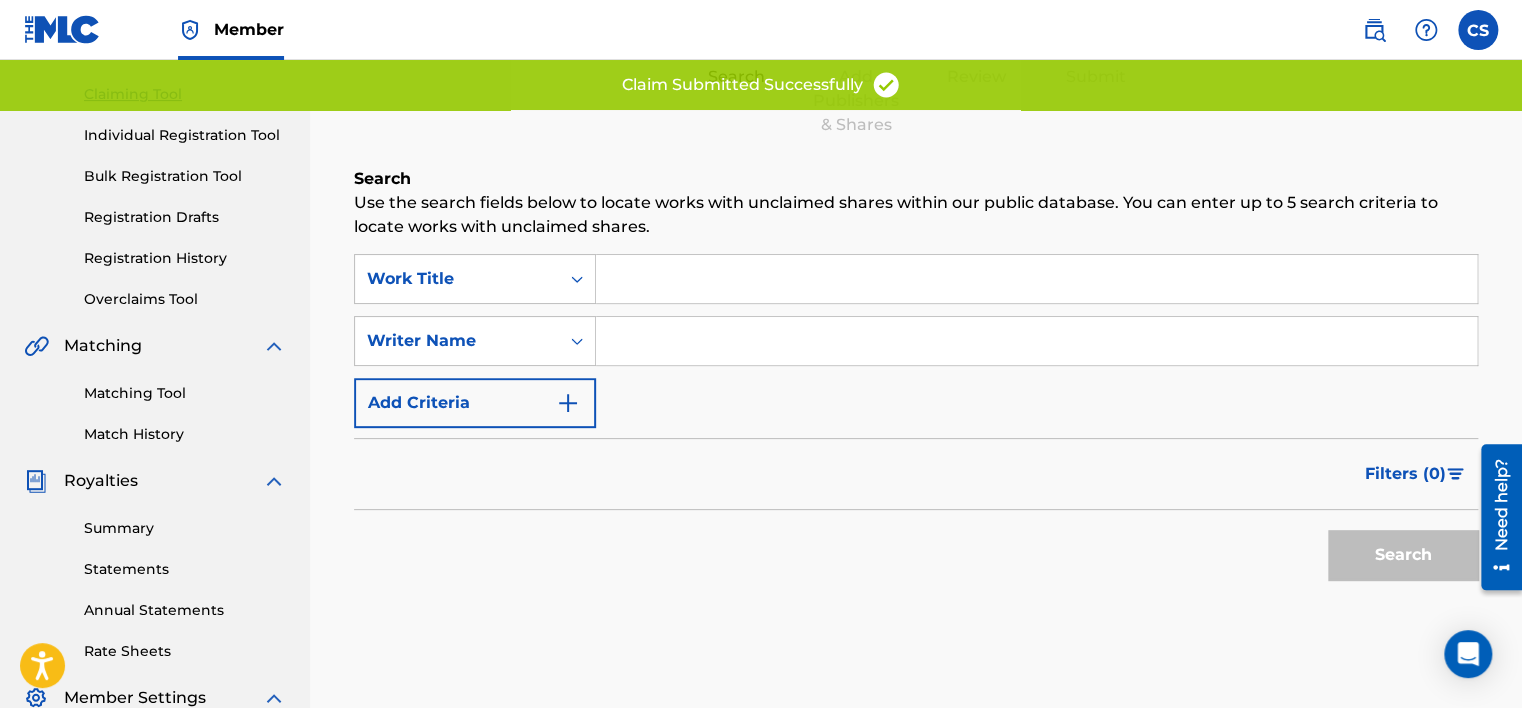 click at bounding box center (1036, 341) 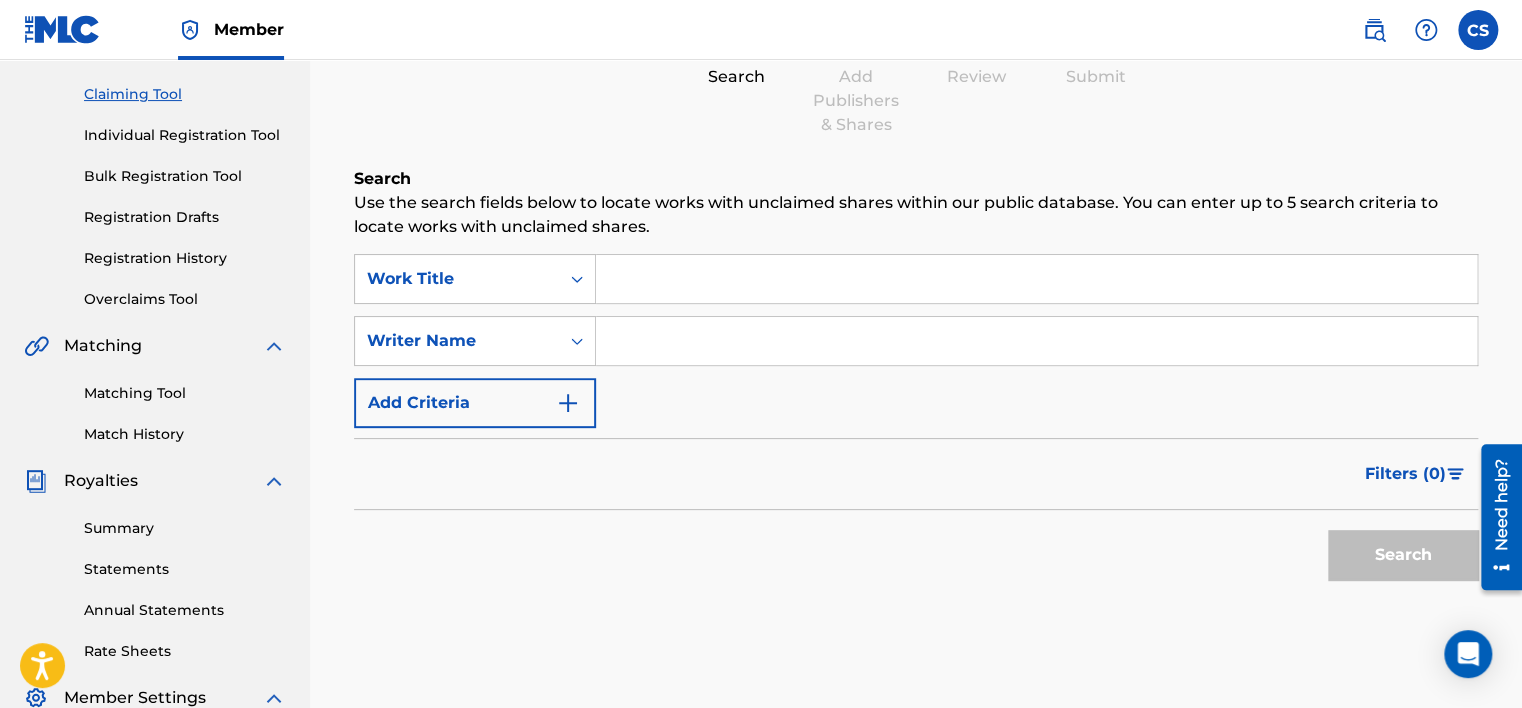 paste on "[PERSON_NAME]" 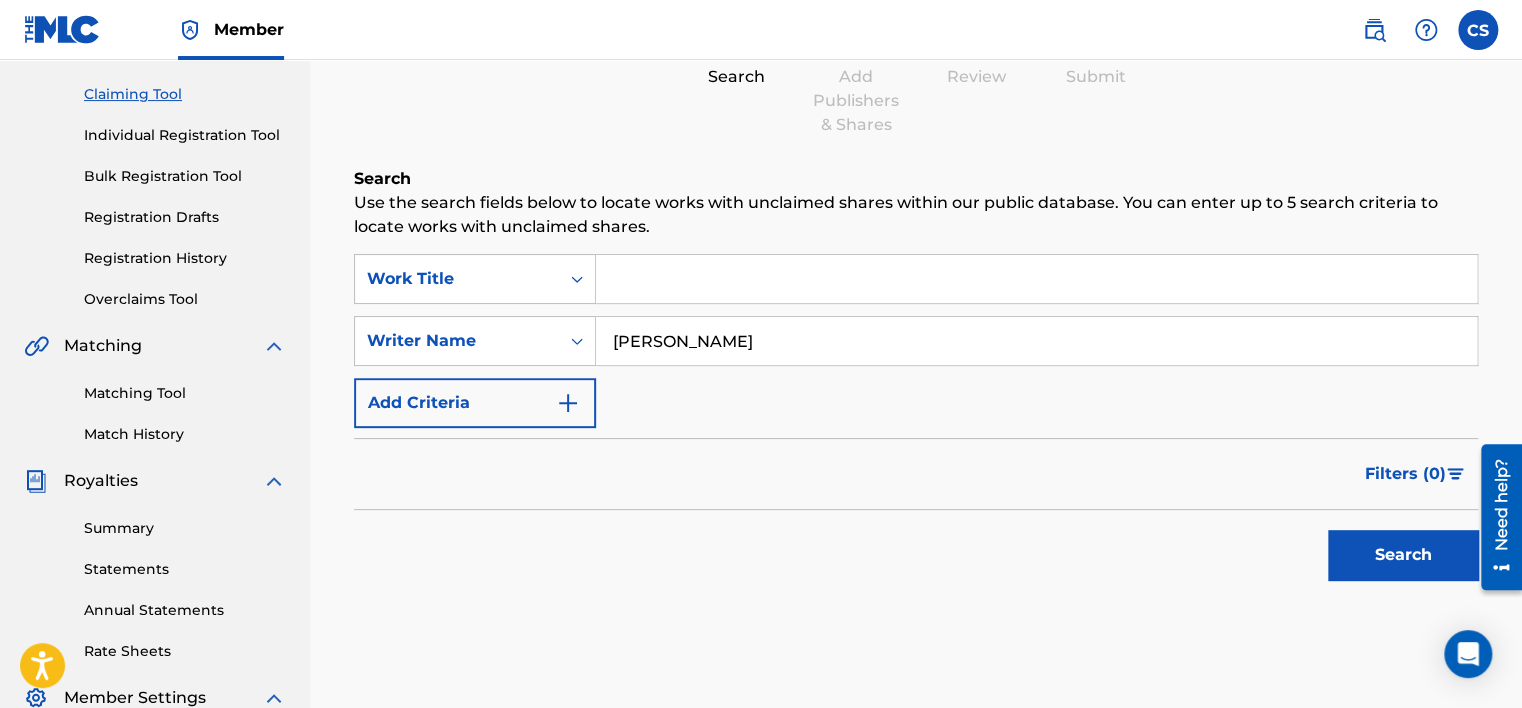 type on "[PERSON_NAME]" 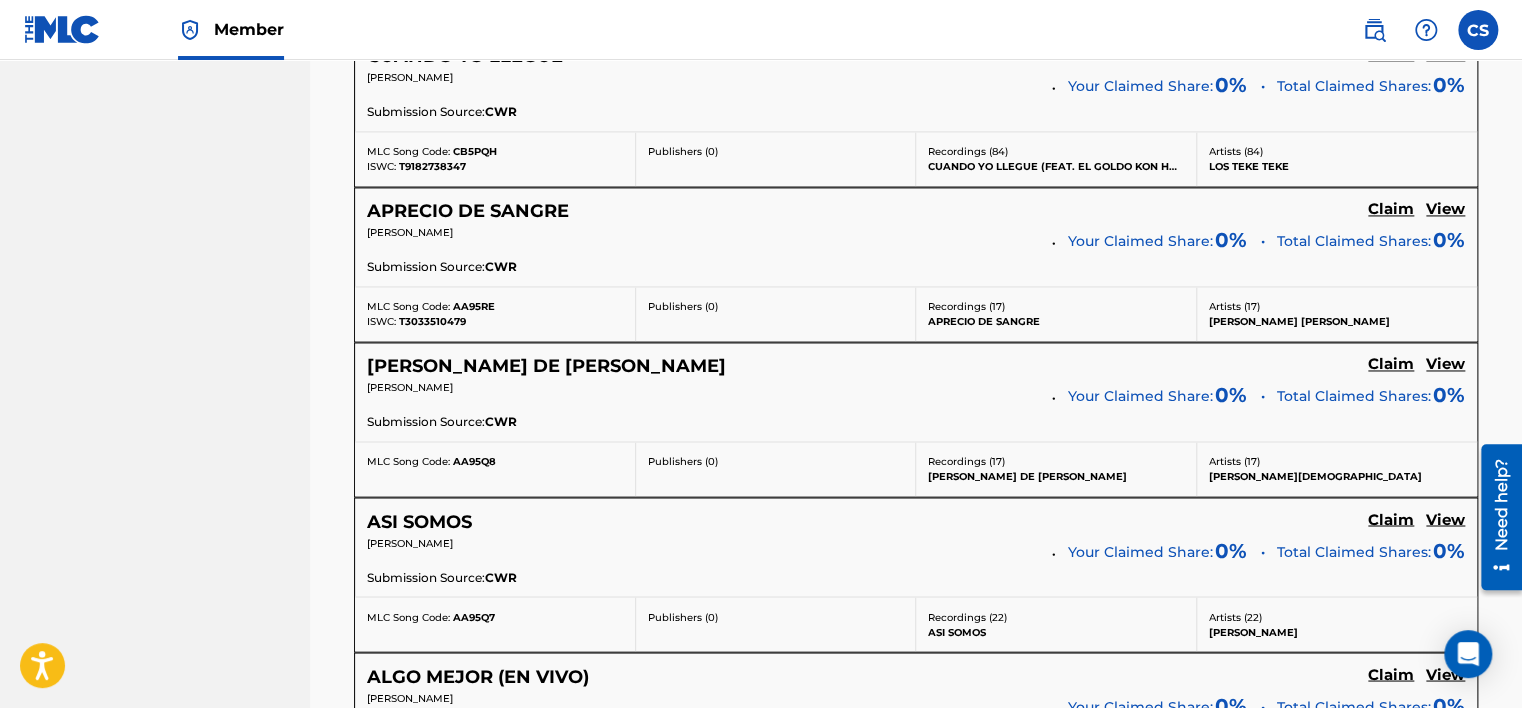 drag, startPoint x: 315, startPoint y: 373, endPoint x: 325, endPoint y: 445, distance: 72.691124 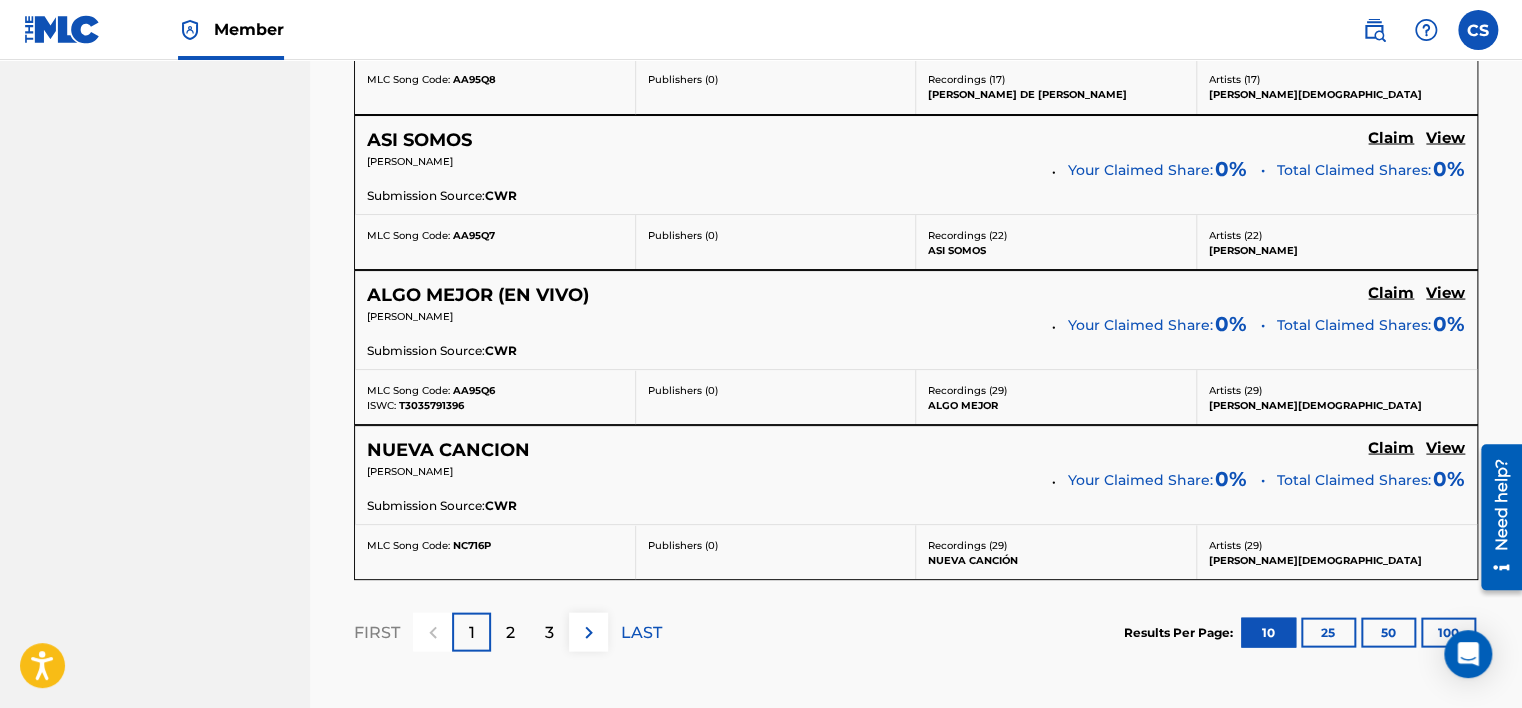 scroll, scrollTop: 1810, scrollLeft: 0, axis: vertical 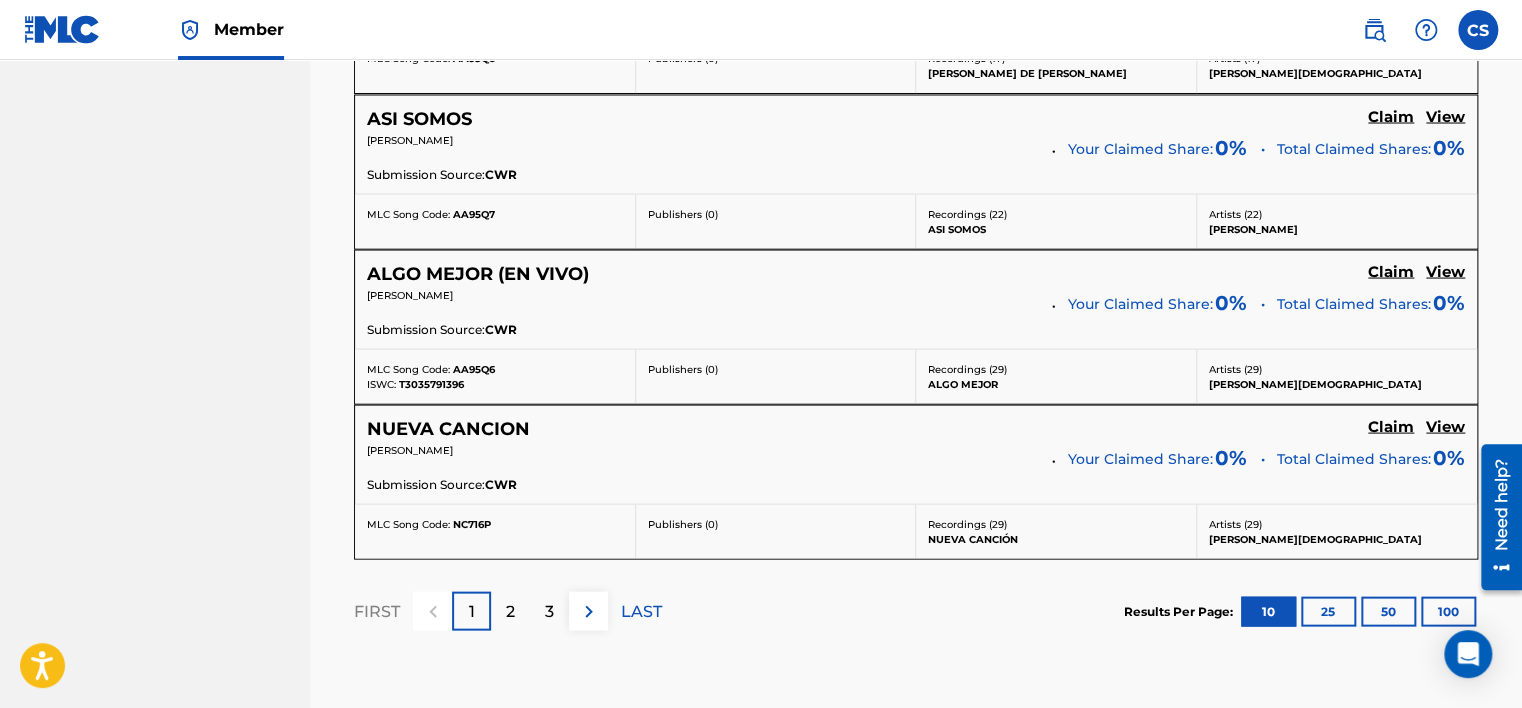 drag, startPoint x: 322, startPoint y: 361, endPoint x: 319, endPoint y: 416, distance: 55.081757 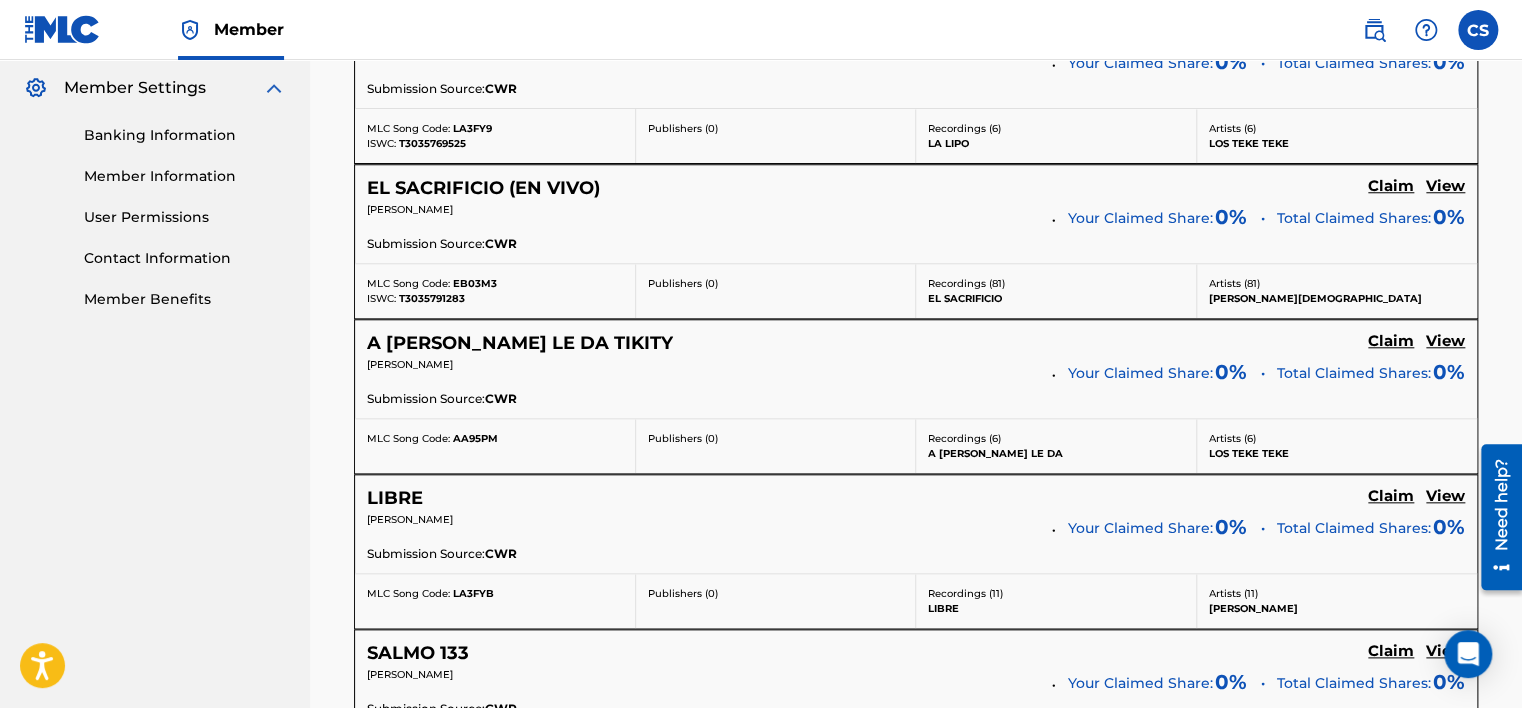 scroll, scrollTop: 791, scrollLeft: 0, axis: vertical 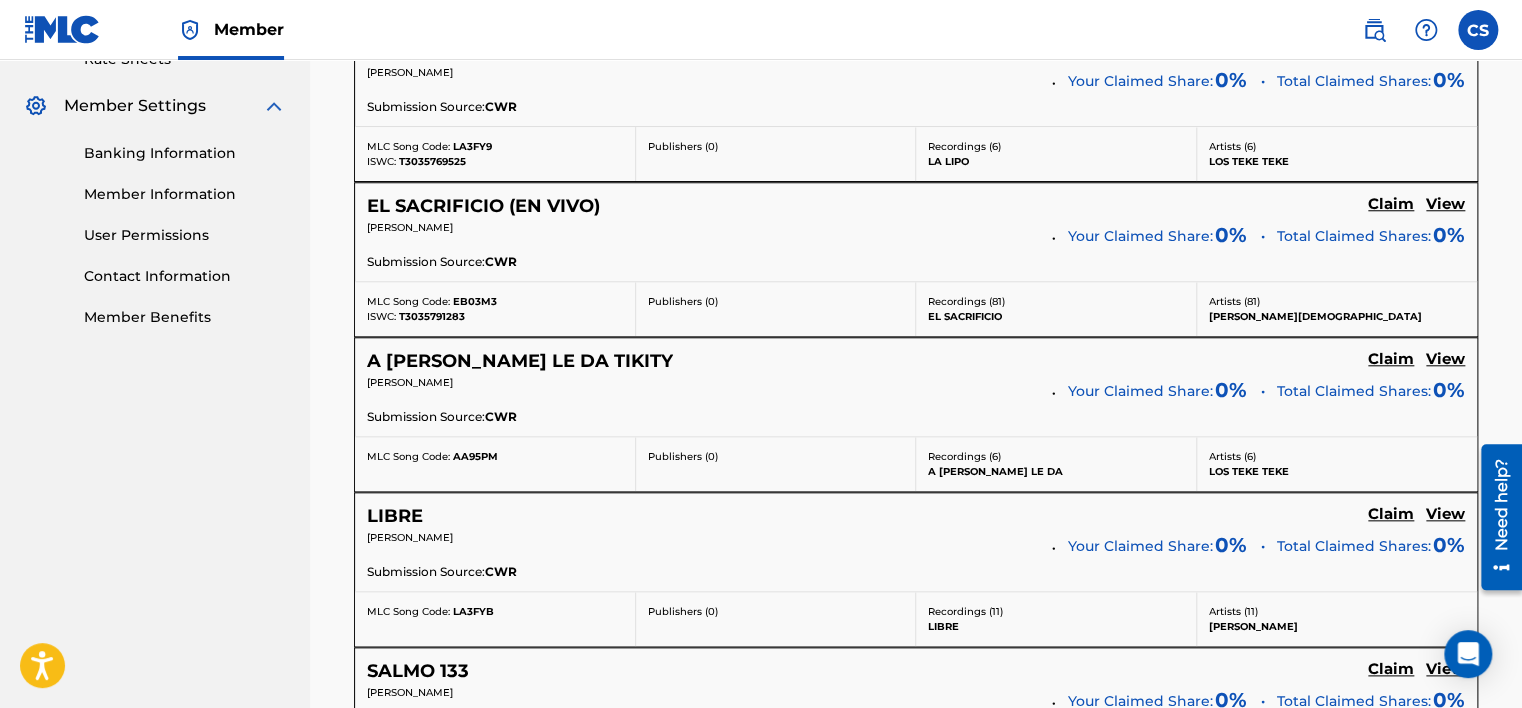 drag, startPoint x: 293, startPoint y: 535, endPoint x: 303, endPoint y: 503, distance: 33.526108 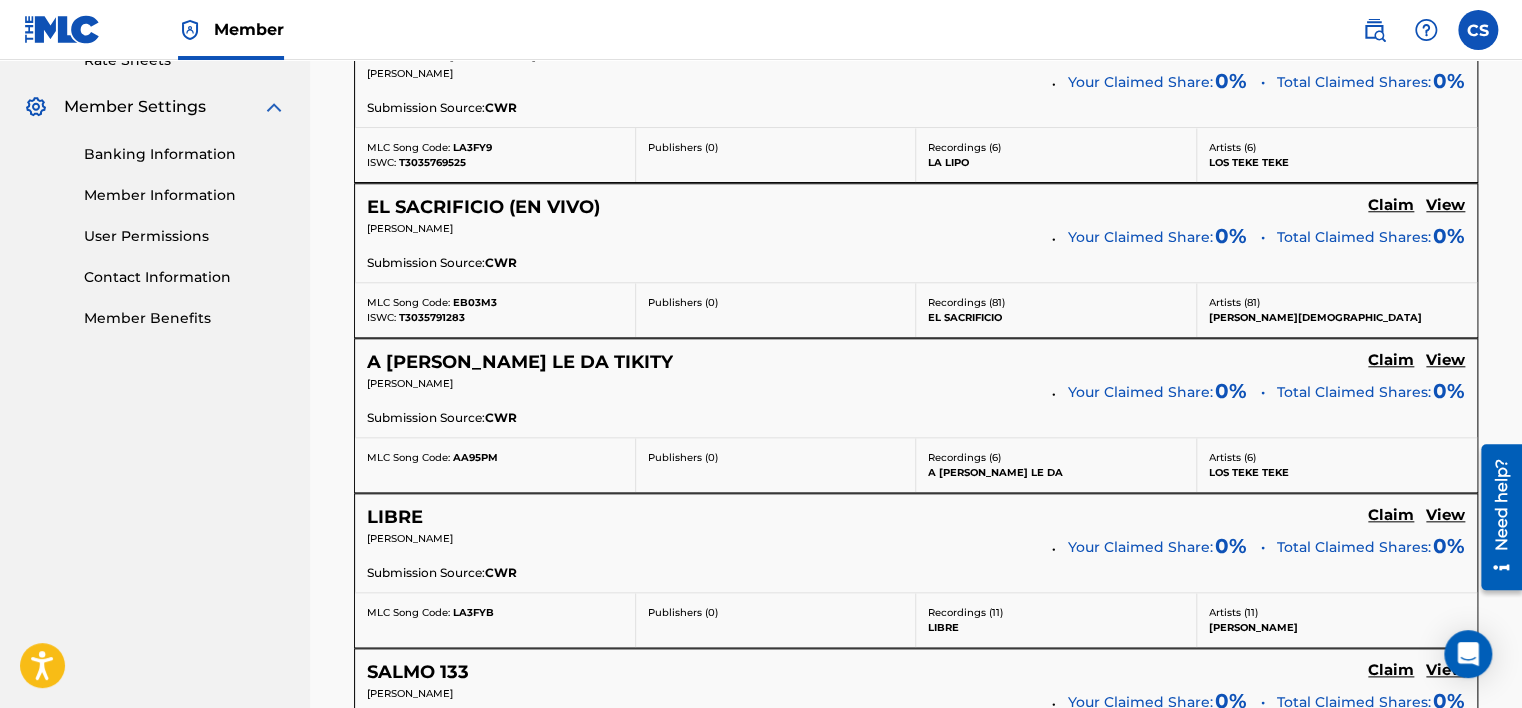 click on "Claim" at bounding box center (1391, 50) 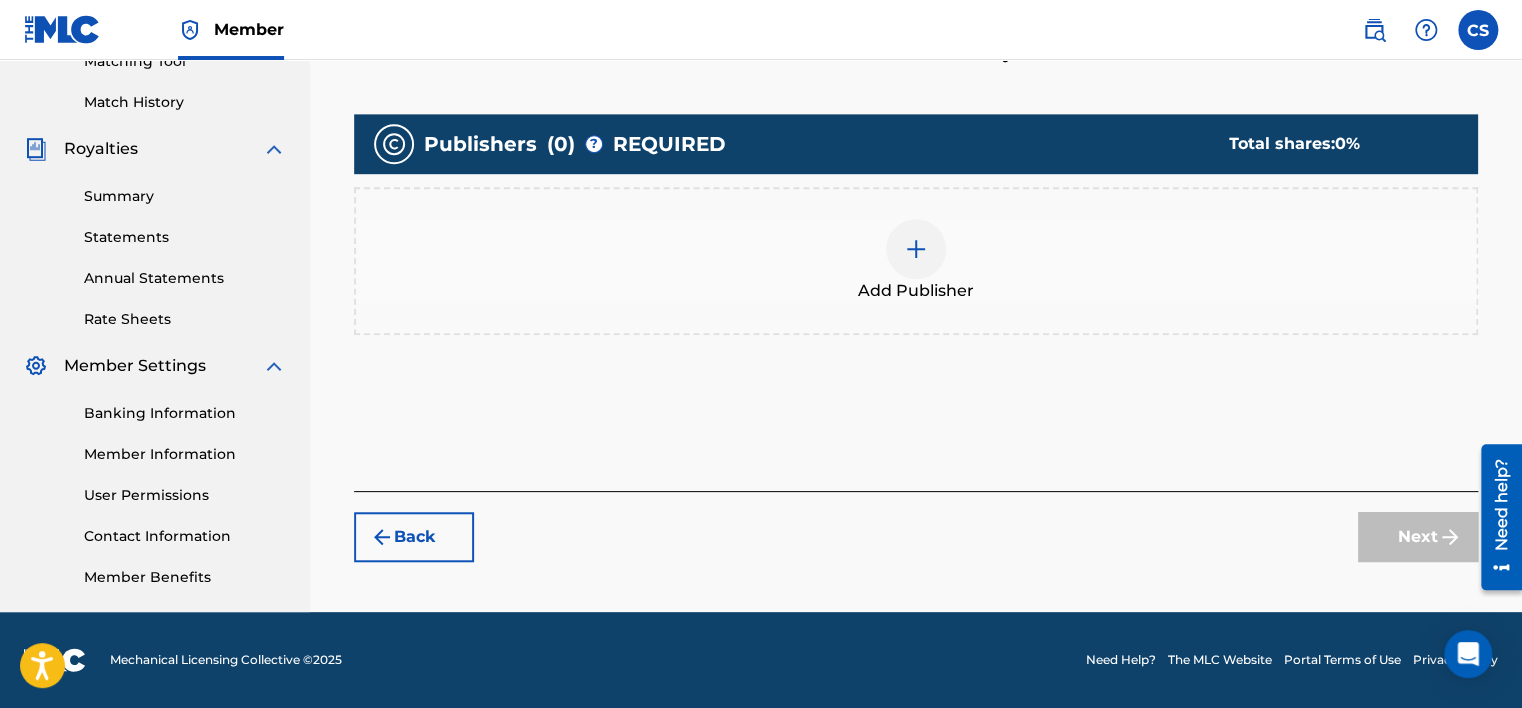 scroll, scrollTop: 532, scrollLeft: 0, axis: vertical 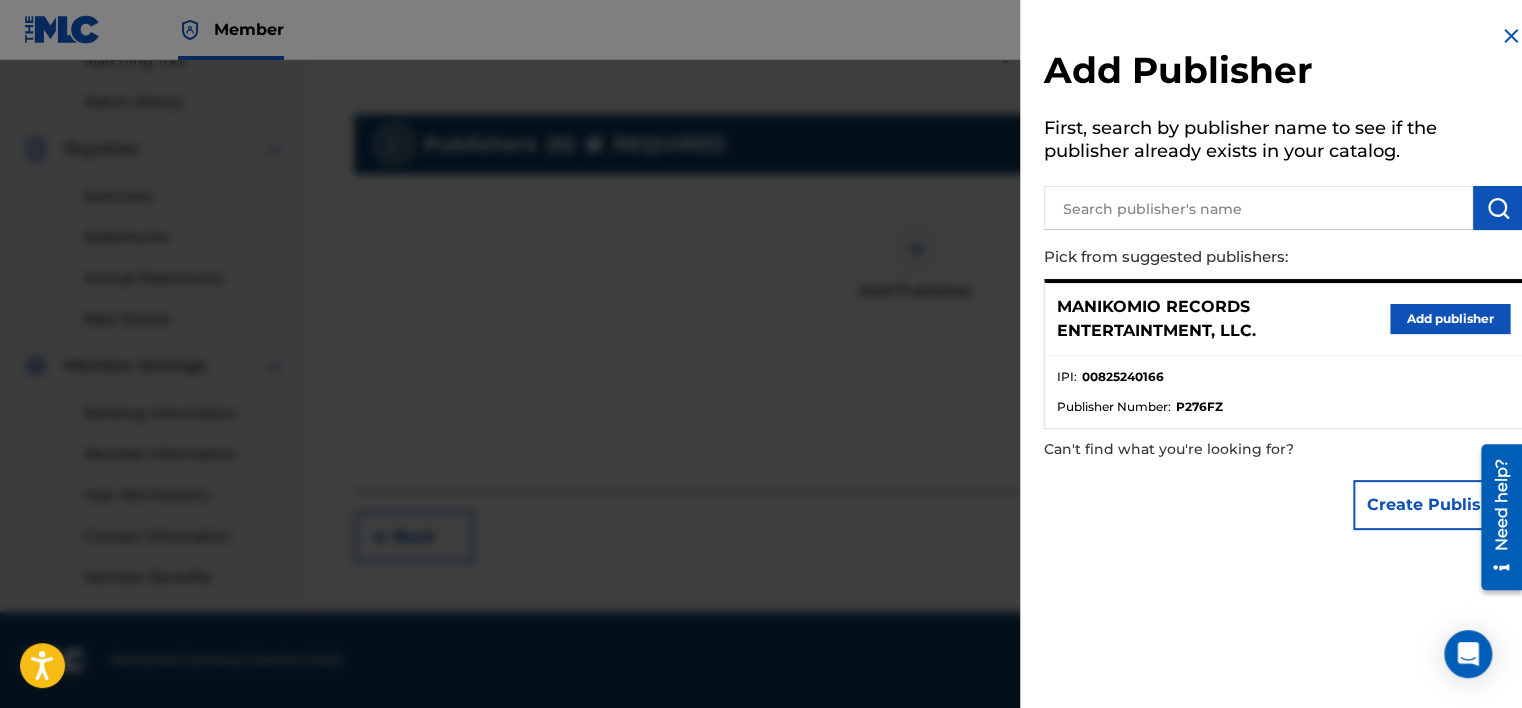 click on "Add publisher" at bounding box center [1450, 319] 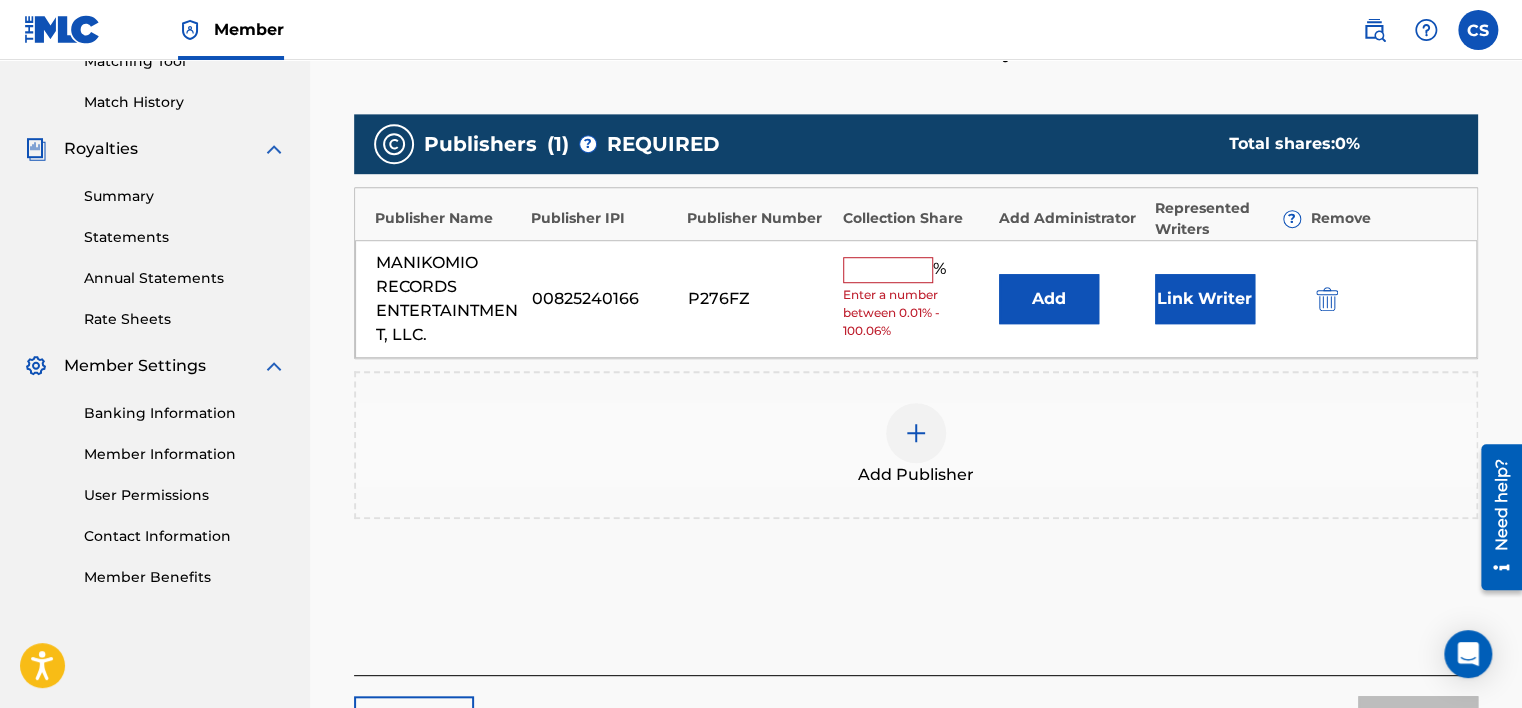 click at bounding box center [888, 270] 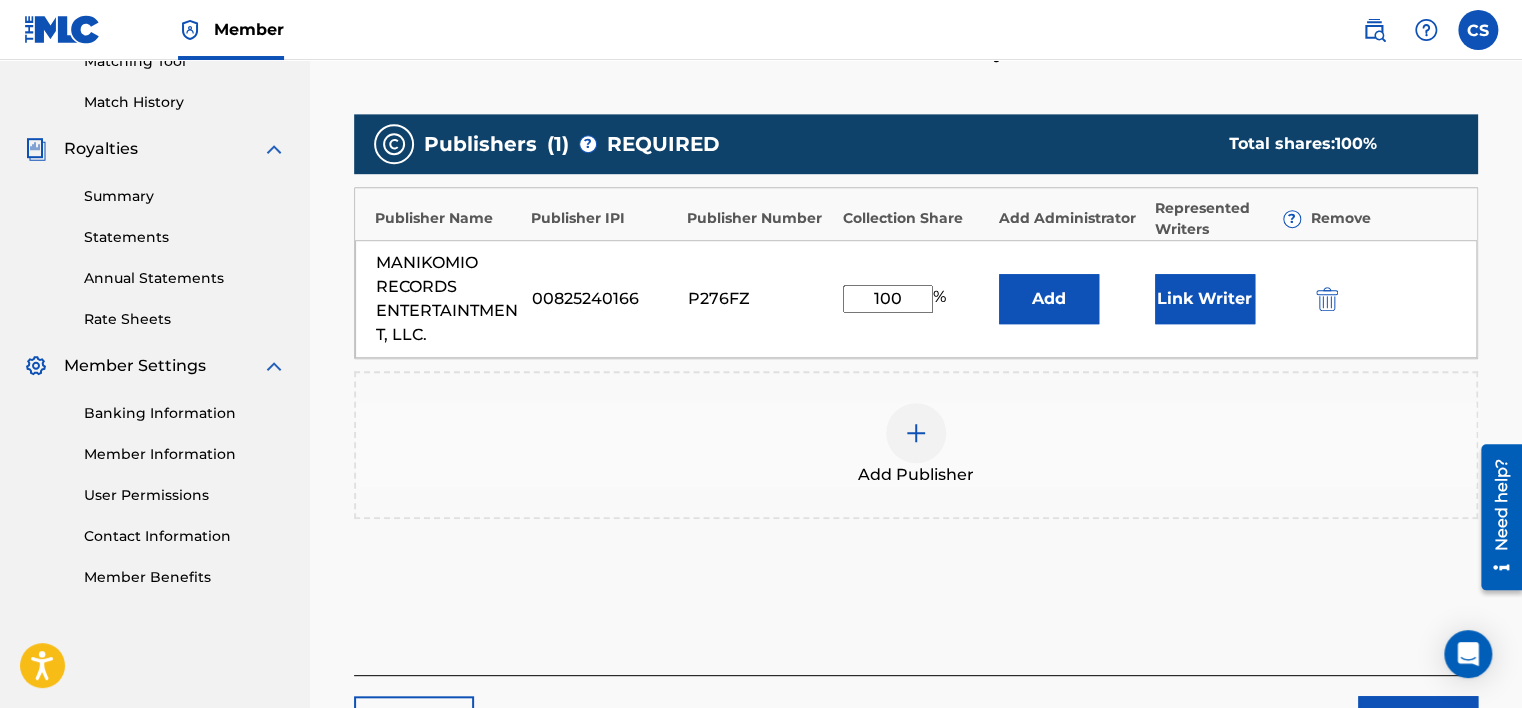 click on "Link Writer" at bounding box center (1205, 299) 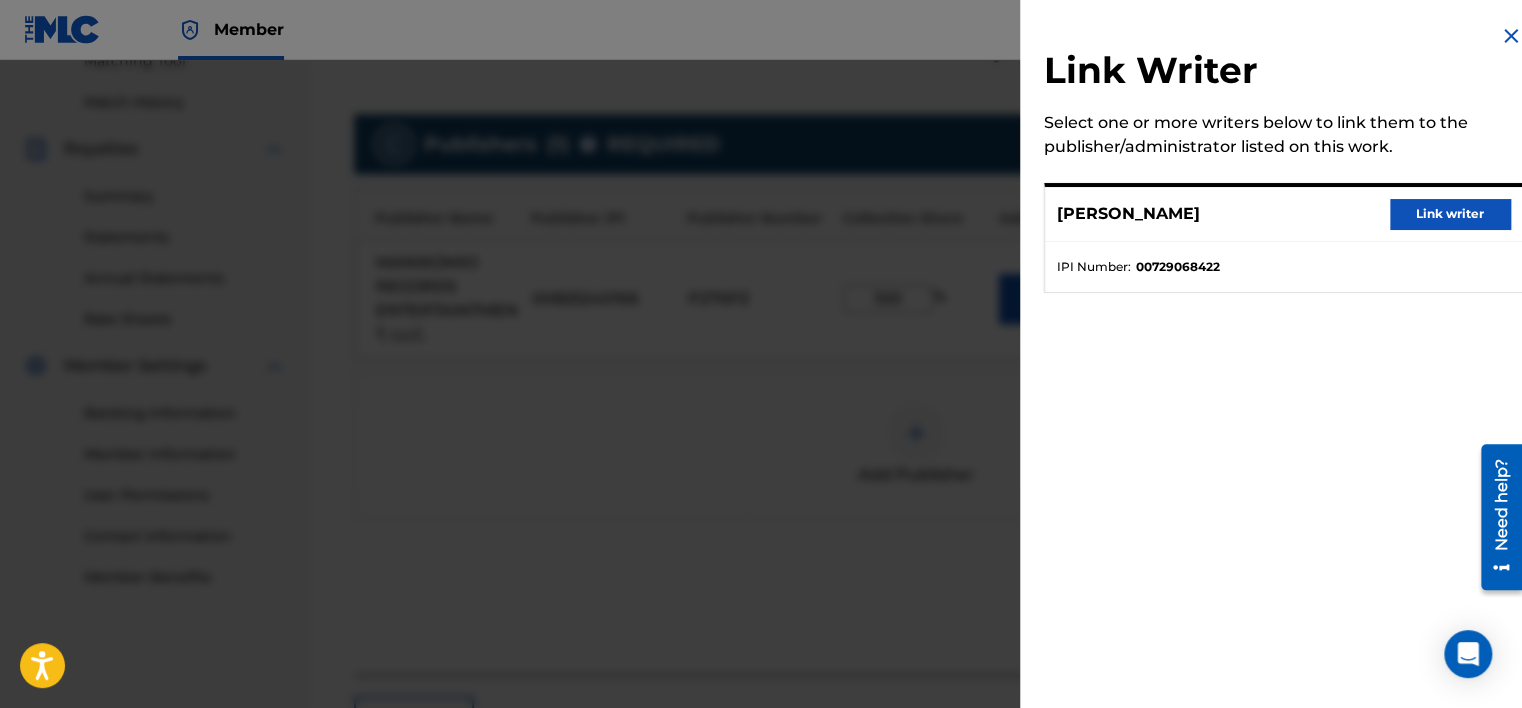 click on "[PERSON_NAME] Link writer" at bounding box center (1283, 214) 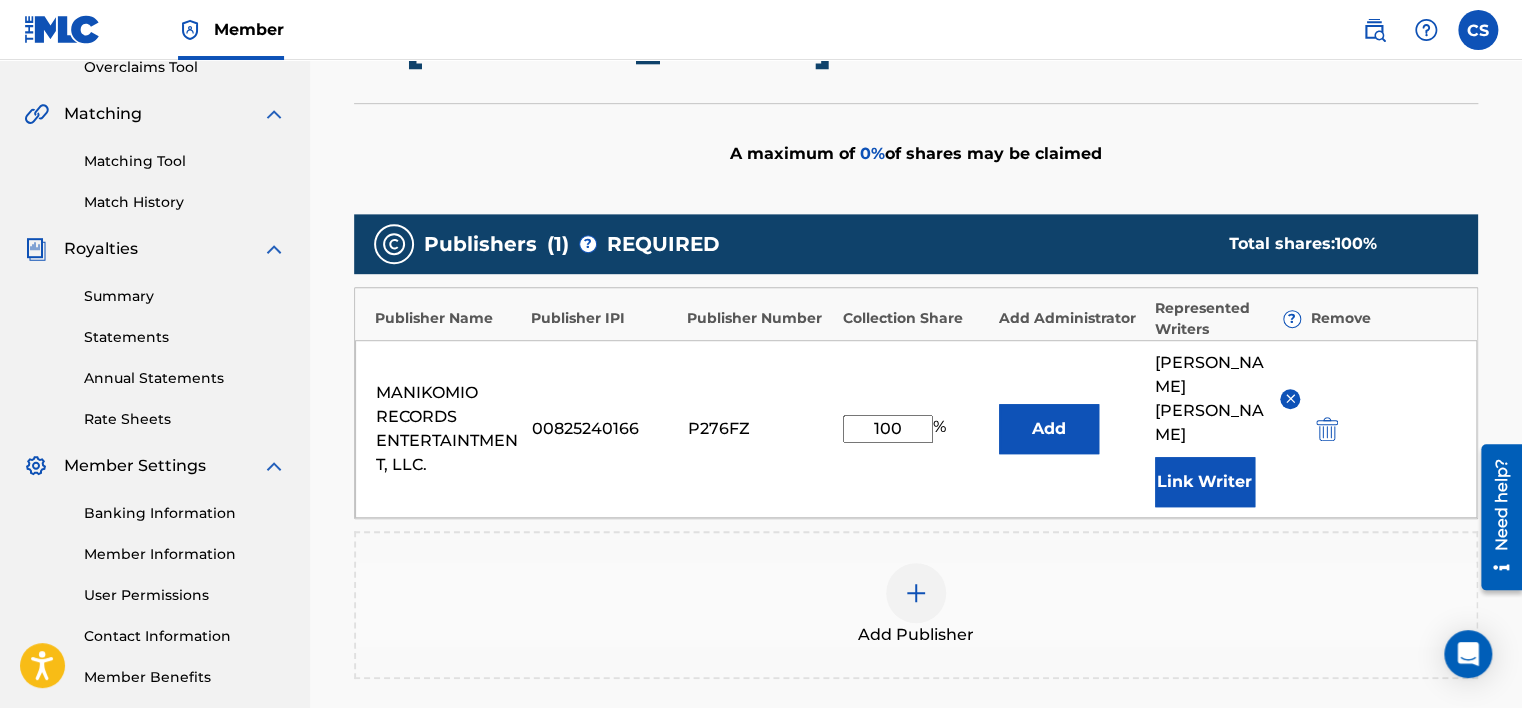 scroll, scrollTop: 720, scrollLeft: 0, axis: vertical 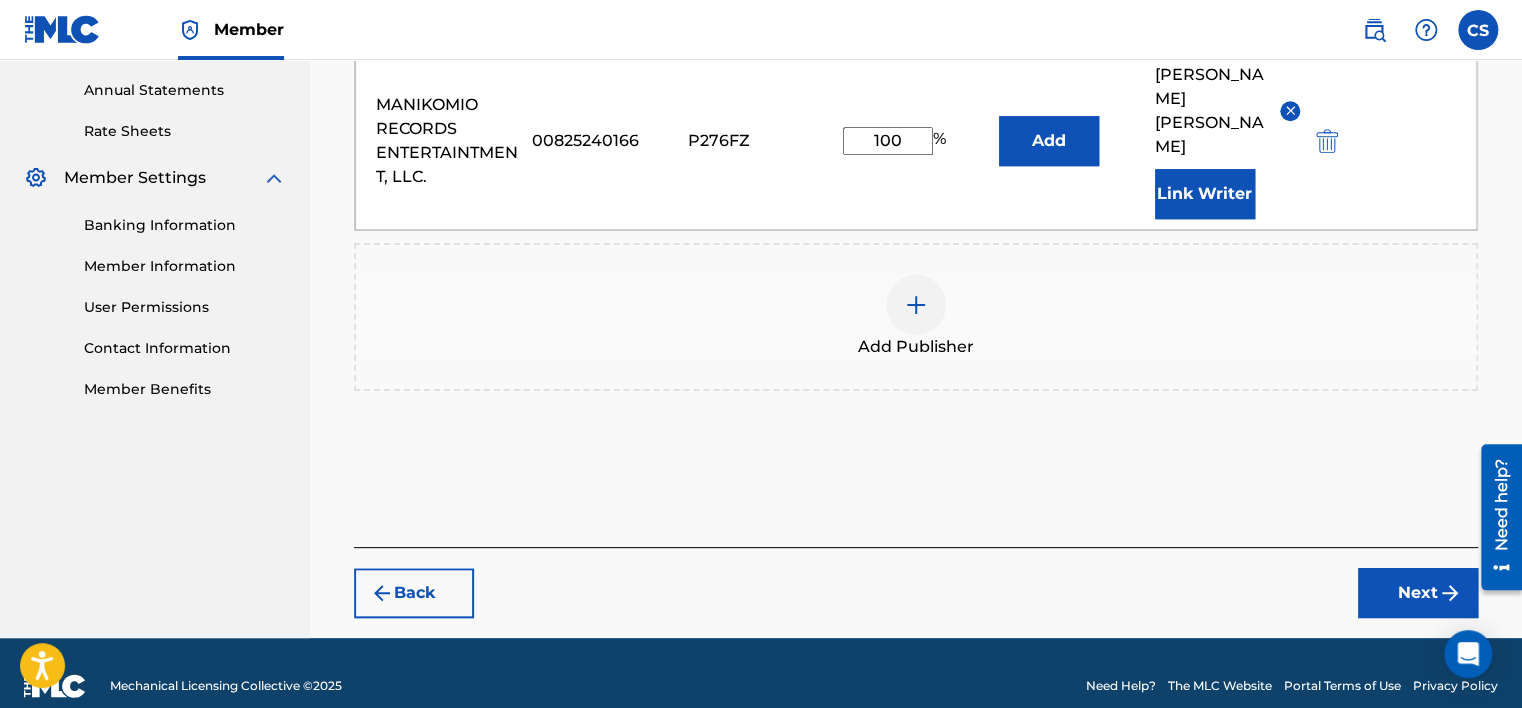 click on "Next" at bounding box center (1418, 593) 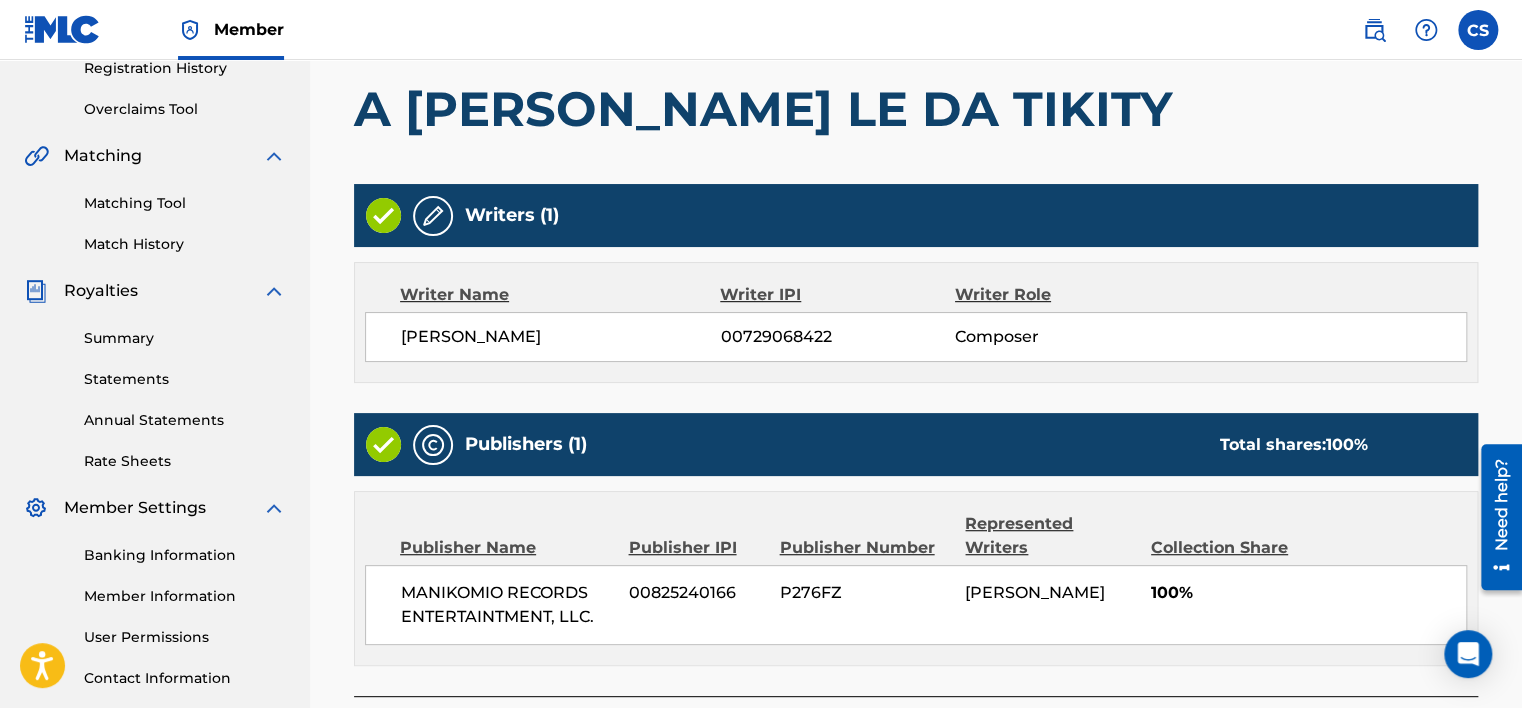 scroll, scrollTop: 564, scrollLeft: 0, axis: vertical 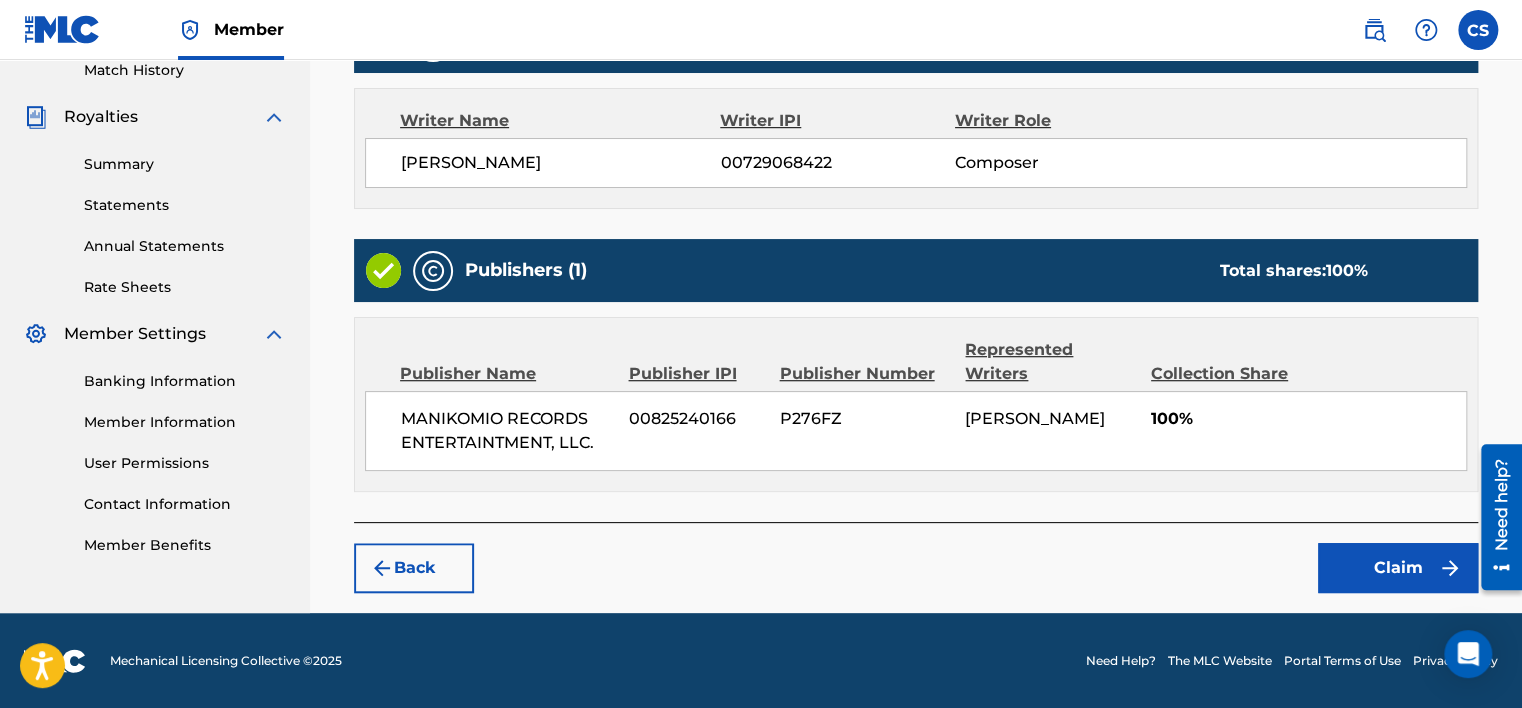 click on "Claim" at bounding box center [1398, 568] 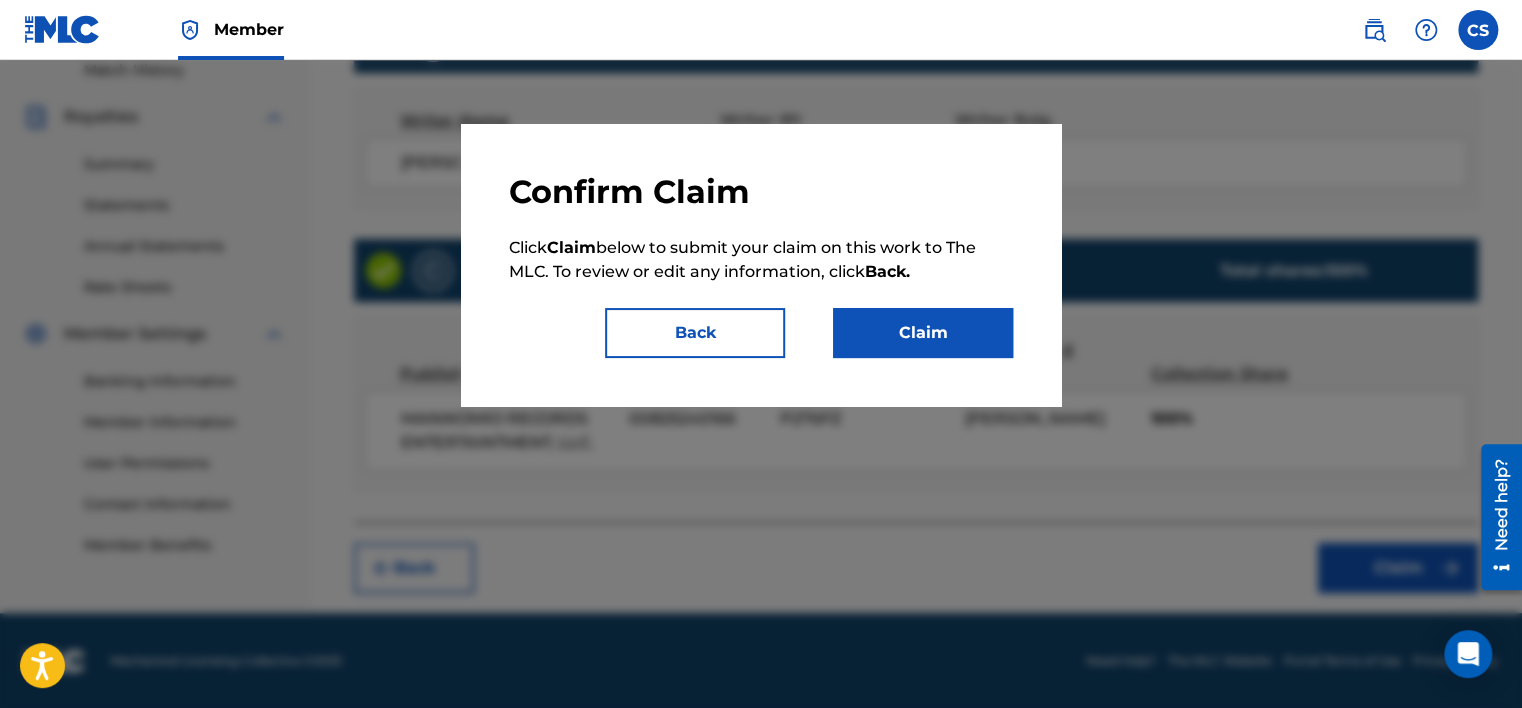 click on "Claim" at bounding box center (923, 333) 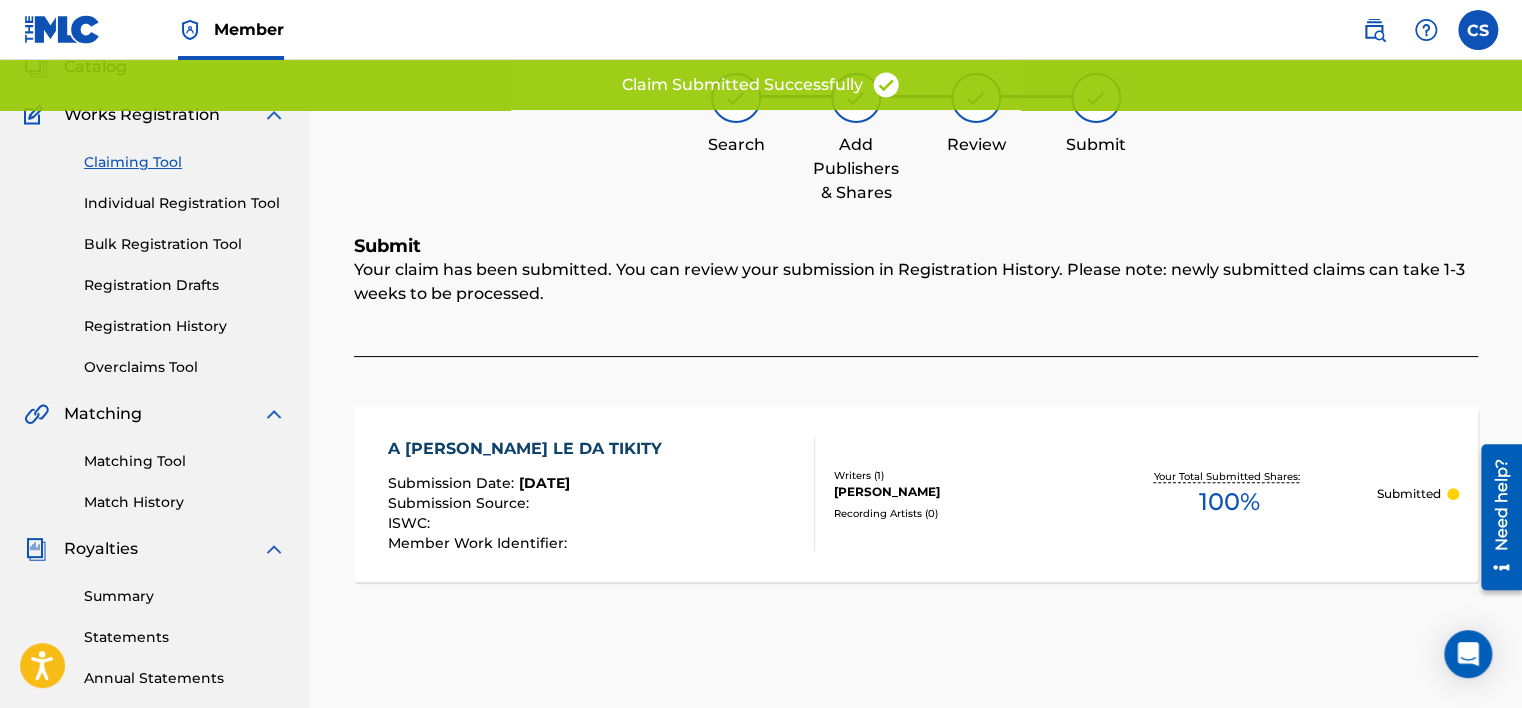 scroll, scrollTop: 0, scrollLeft: 0, axis: both 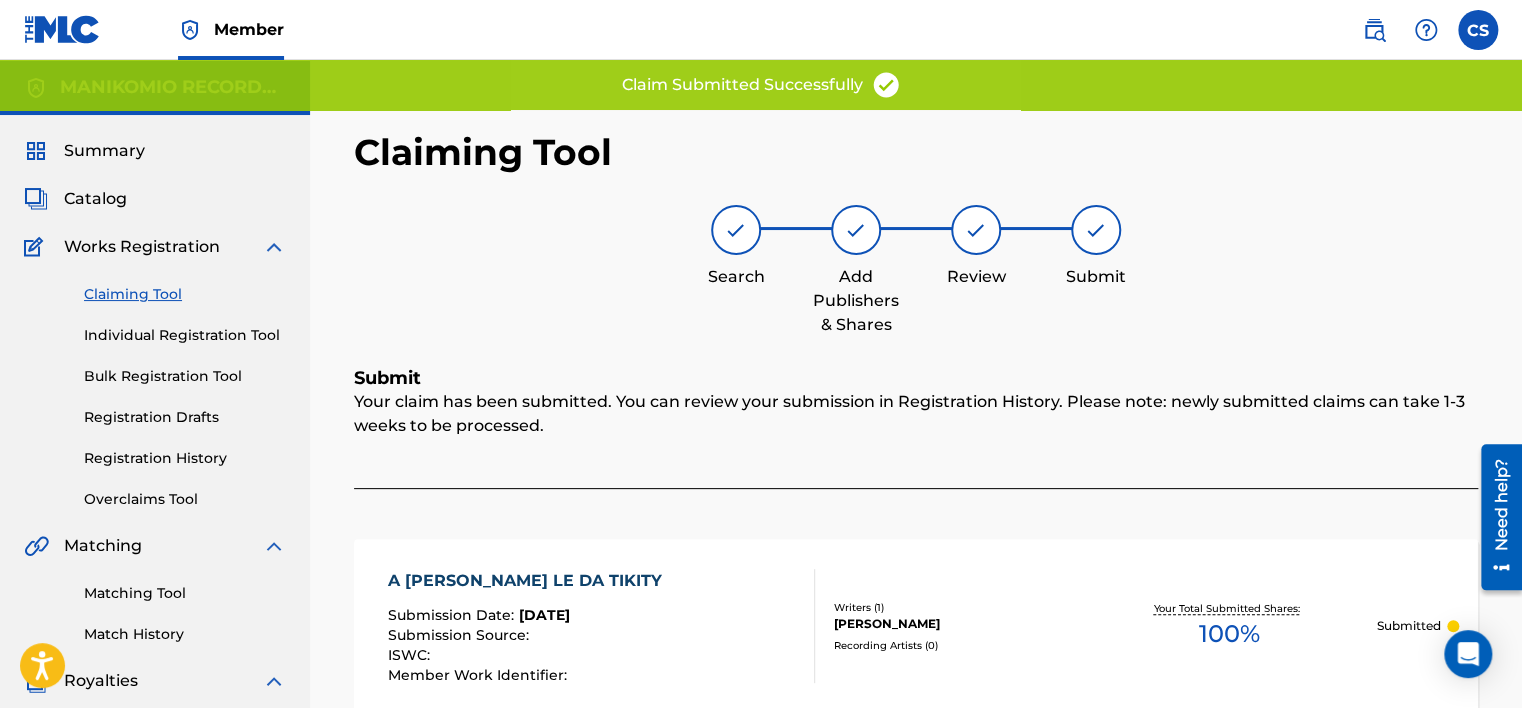 click on "Claiming Tool" at bounding box center (185, 294) 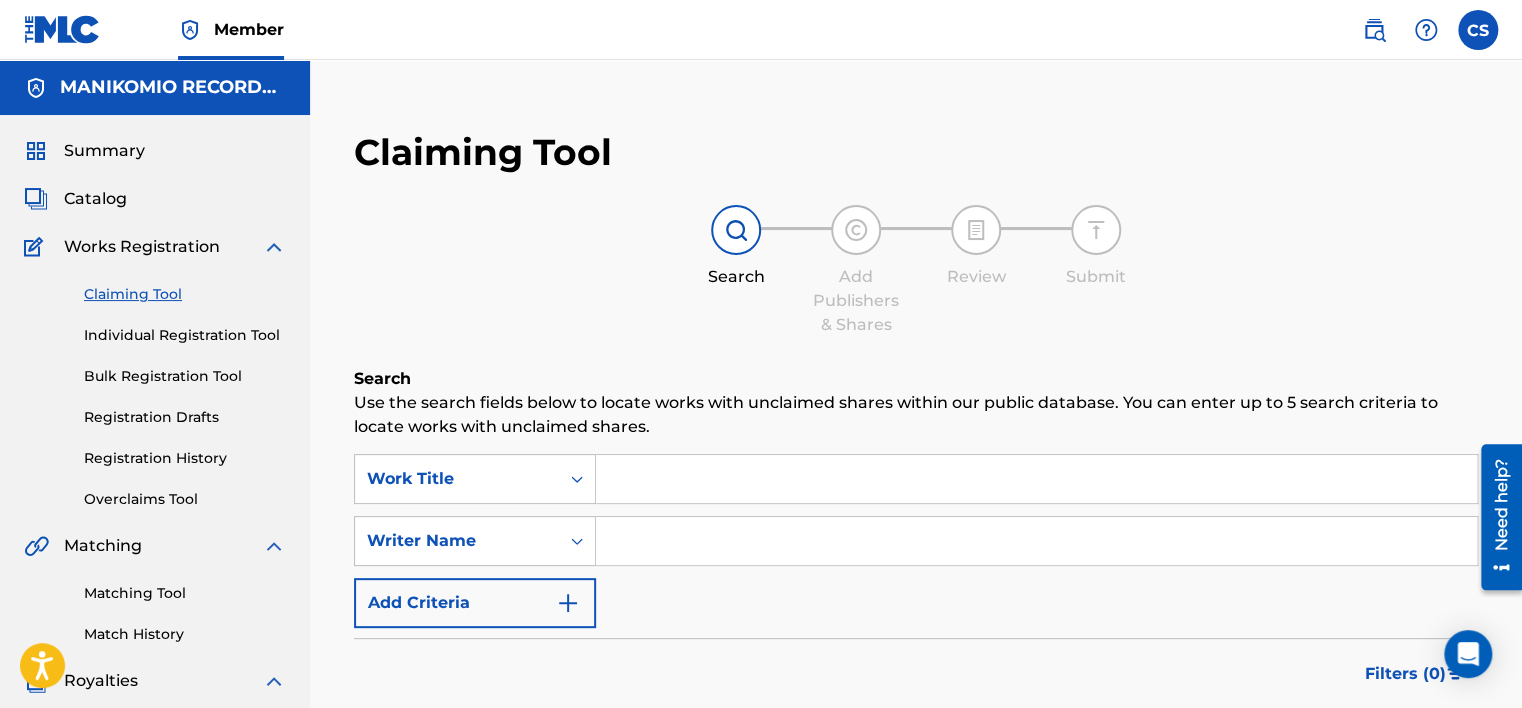 click at bounding box center (1036, 541) 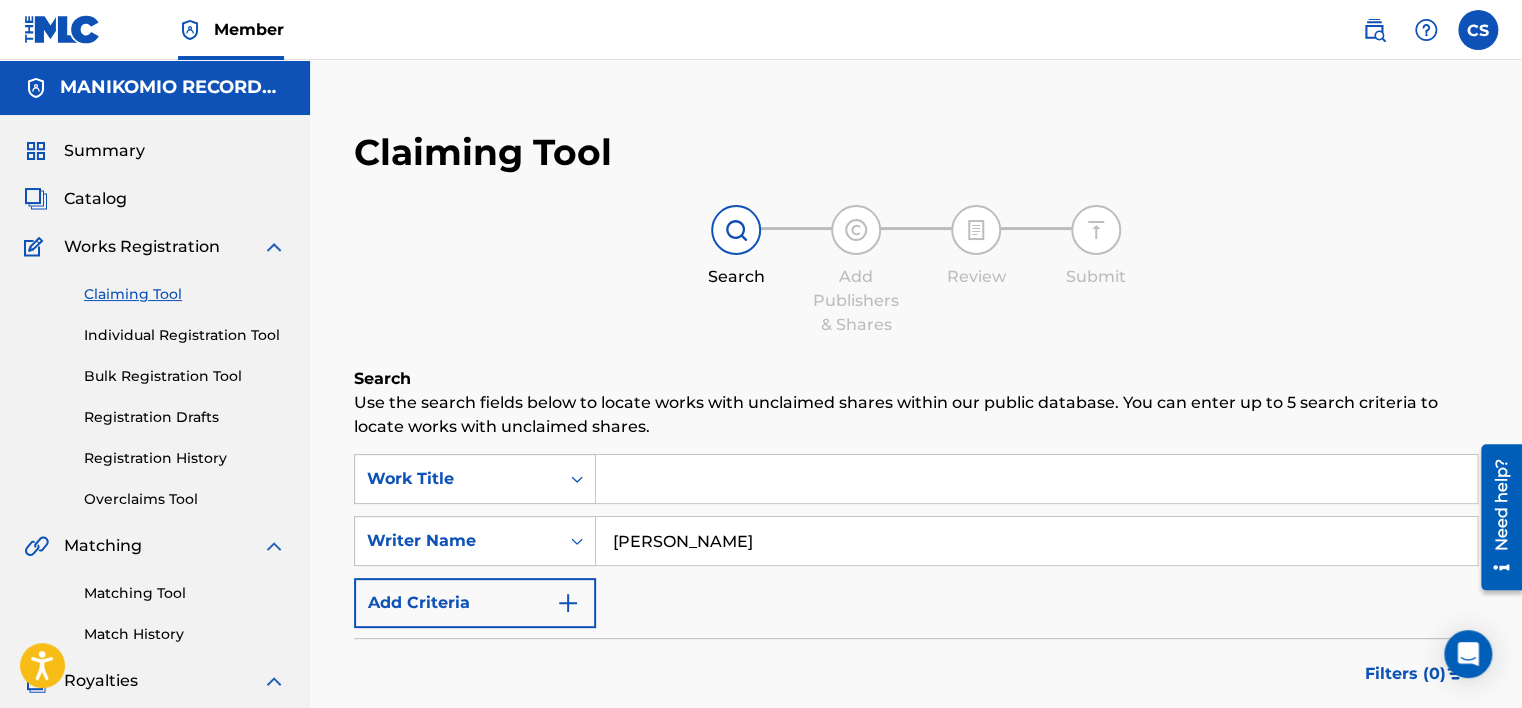 type on "[PERSON_NAME]" 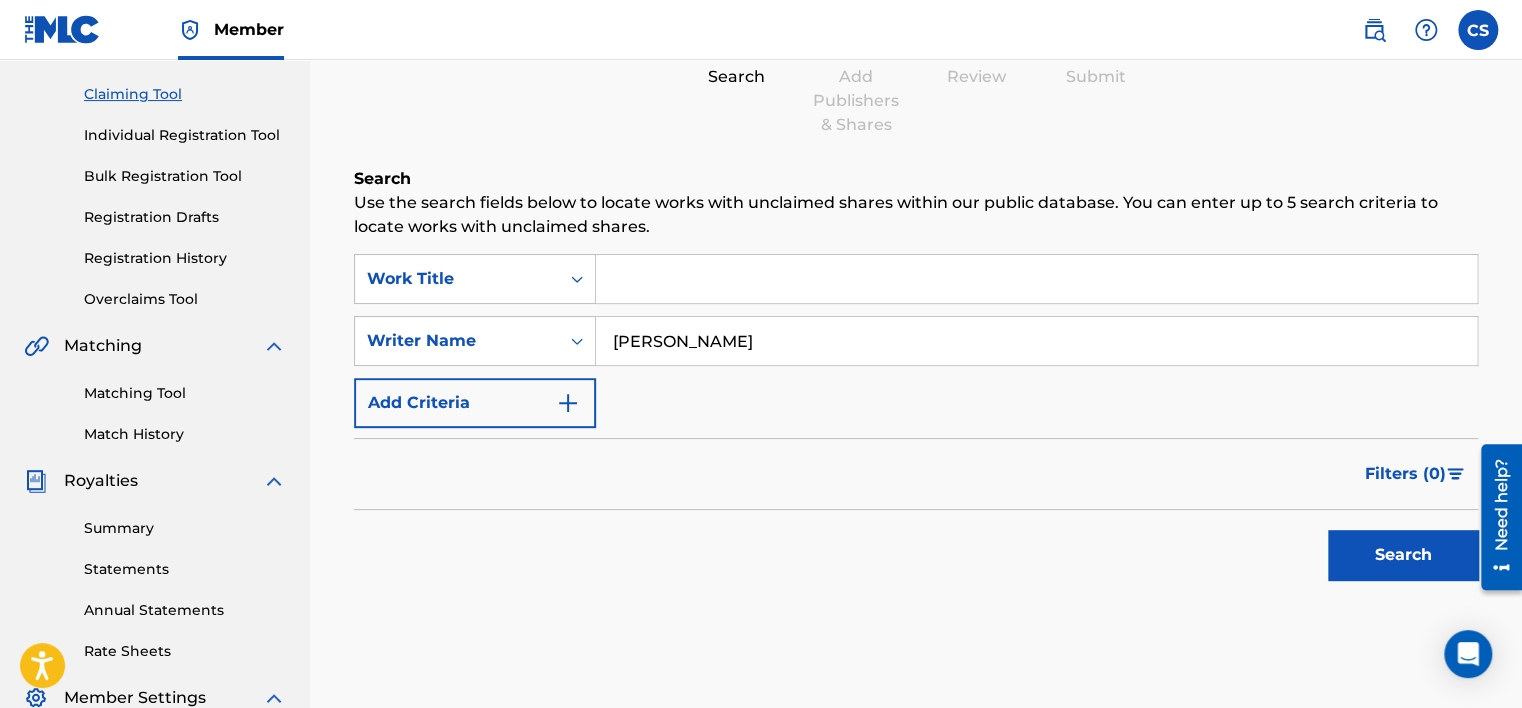 scroll, scrollTop: 300, scrollLeft: 0, axis: vertical 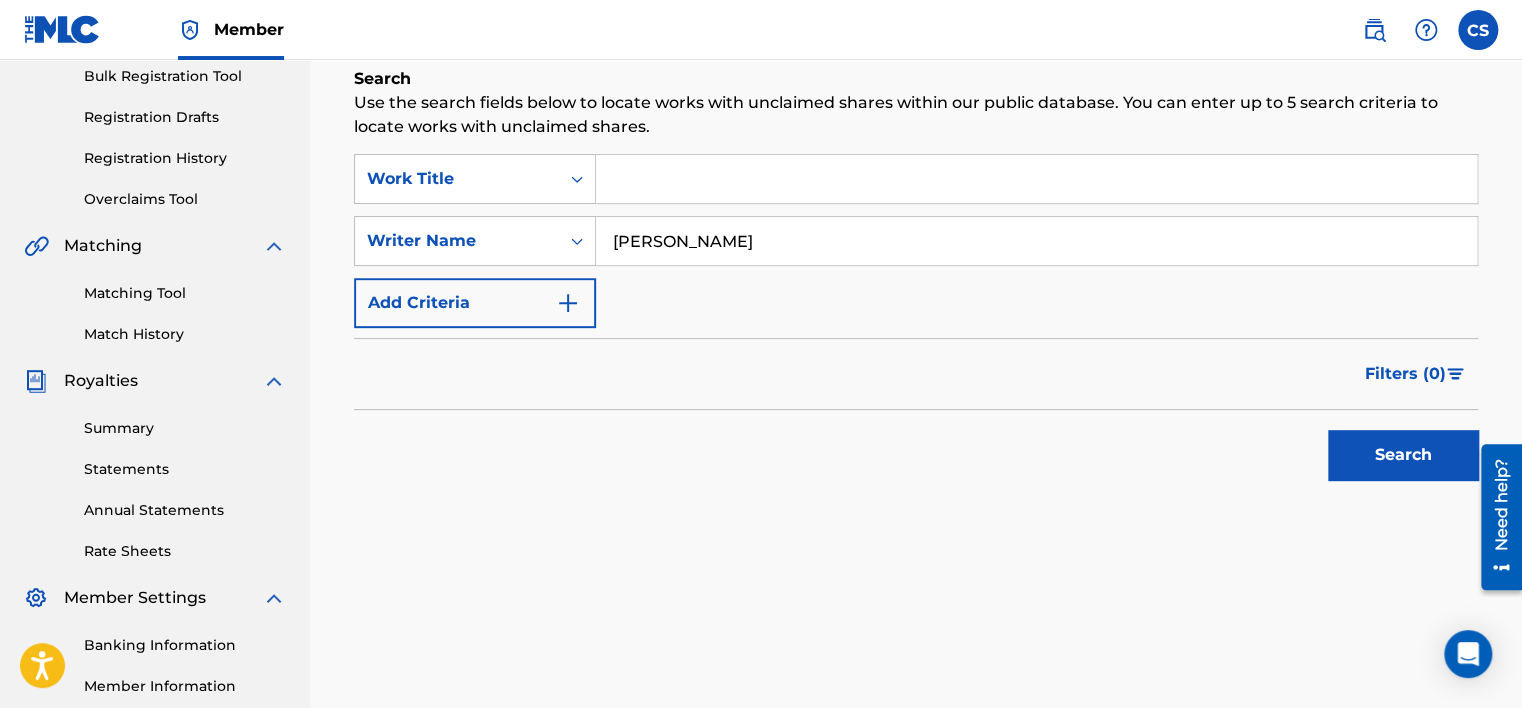 click on "Search" at bounding box center (1403, 455) 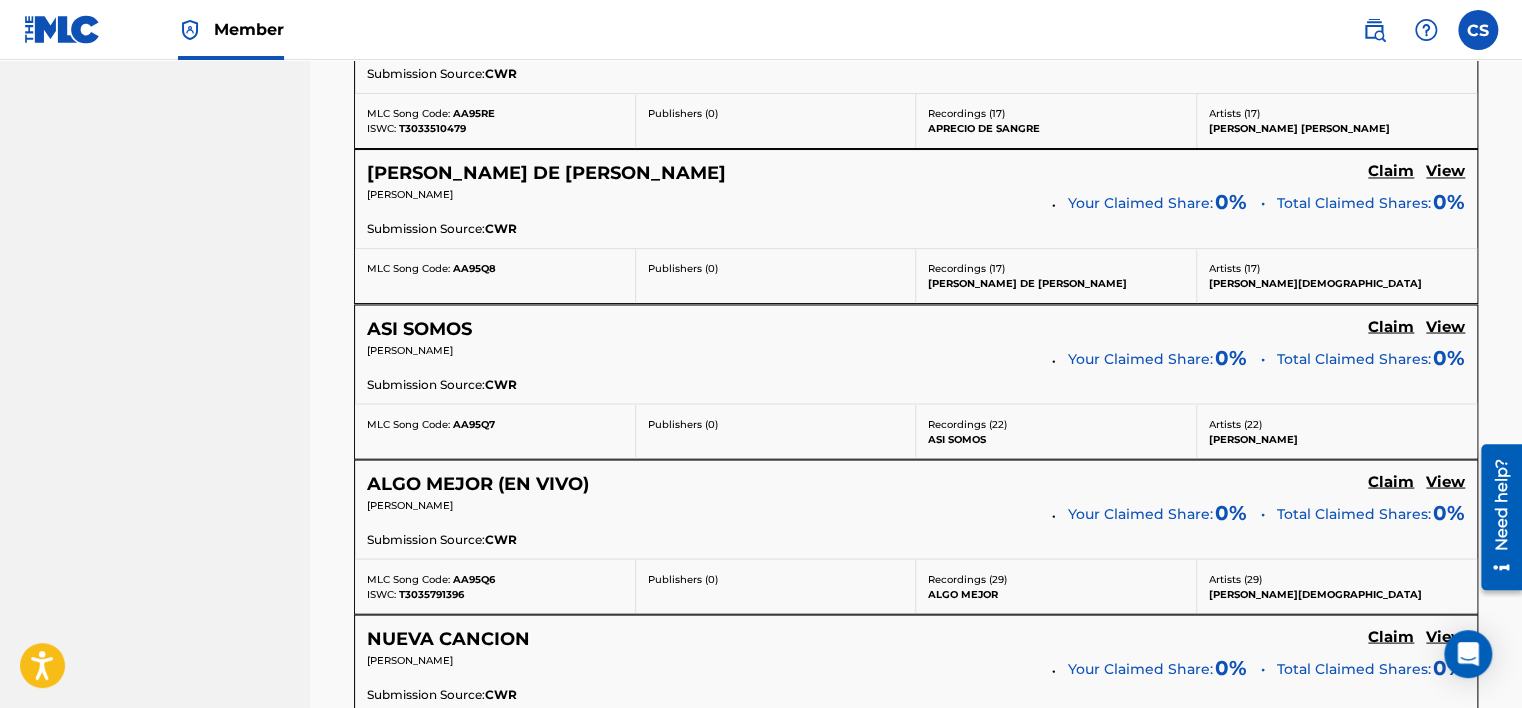 scroll, scrollTop: 1973, scrollLeft: 0, axis: vertical 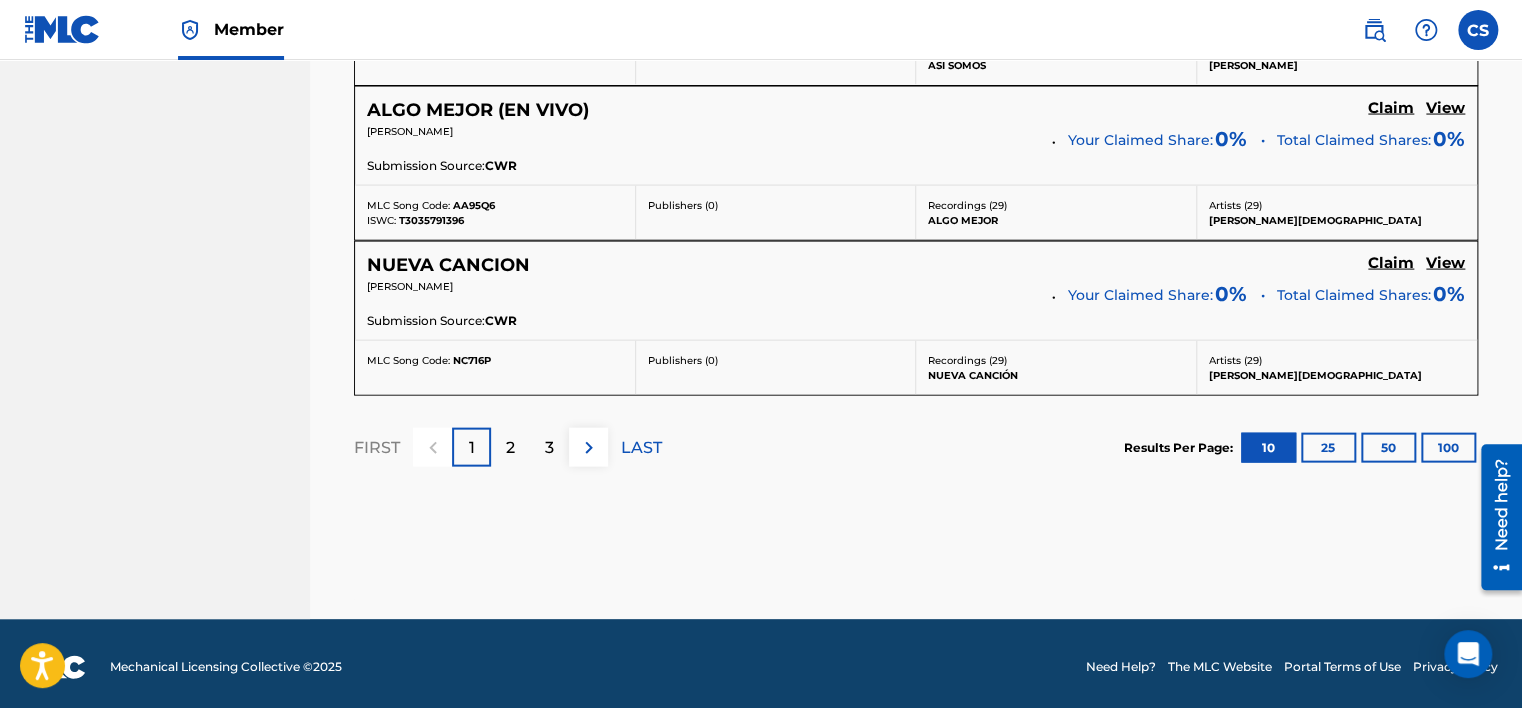 click on "2" at bounding box center (510, 448) 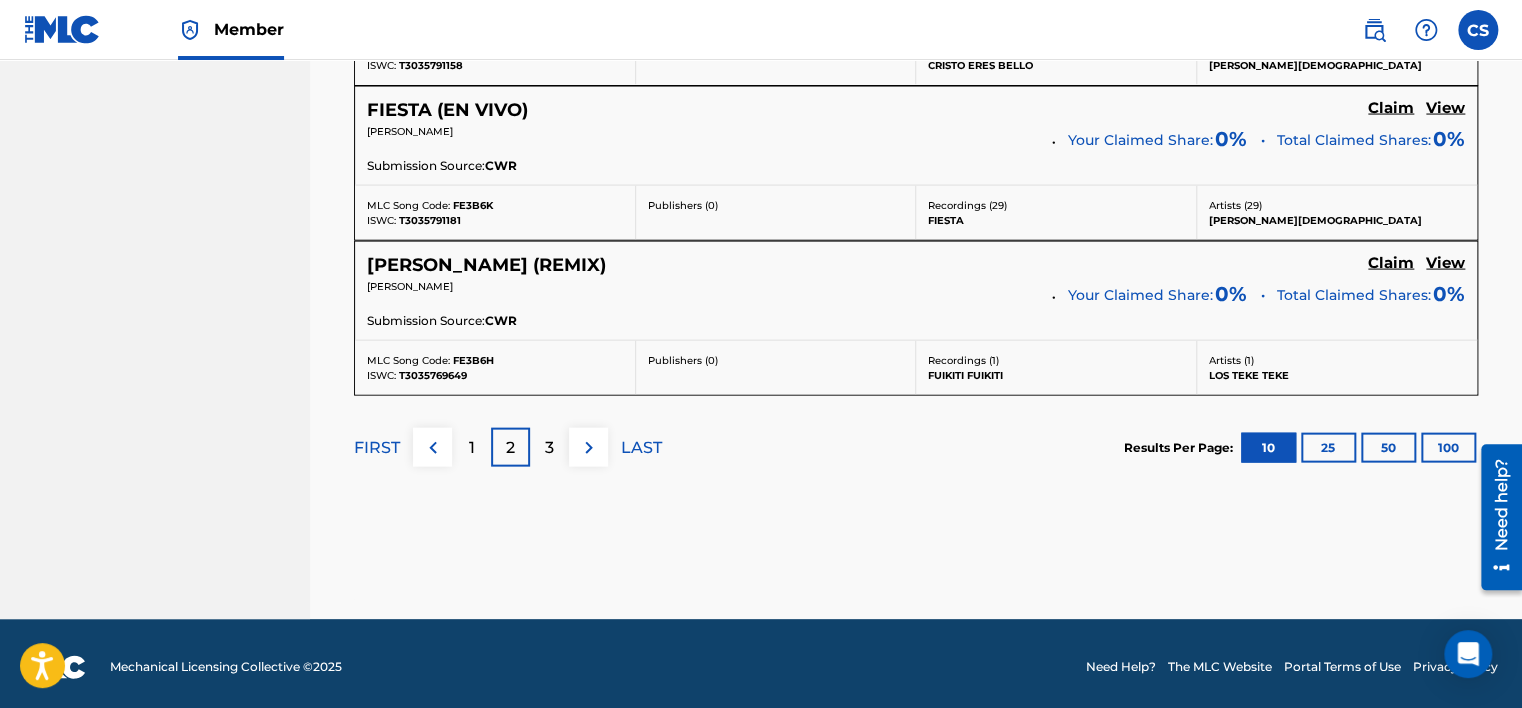 scroll, scrollTop: 1773, scrollLeft: 0, axis: vertical 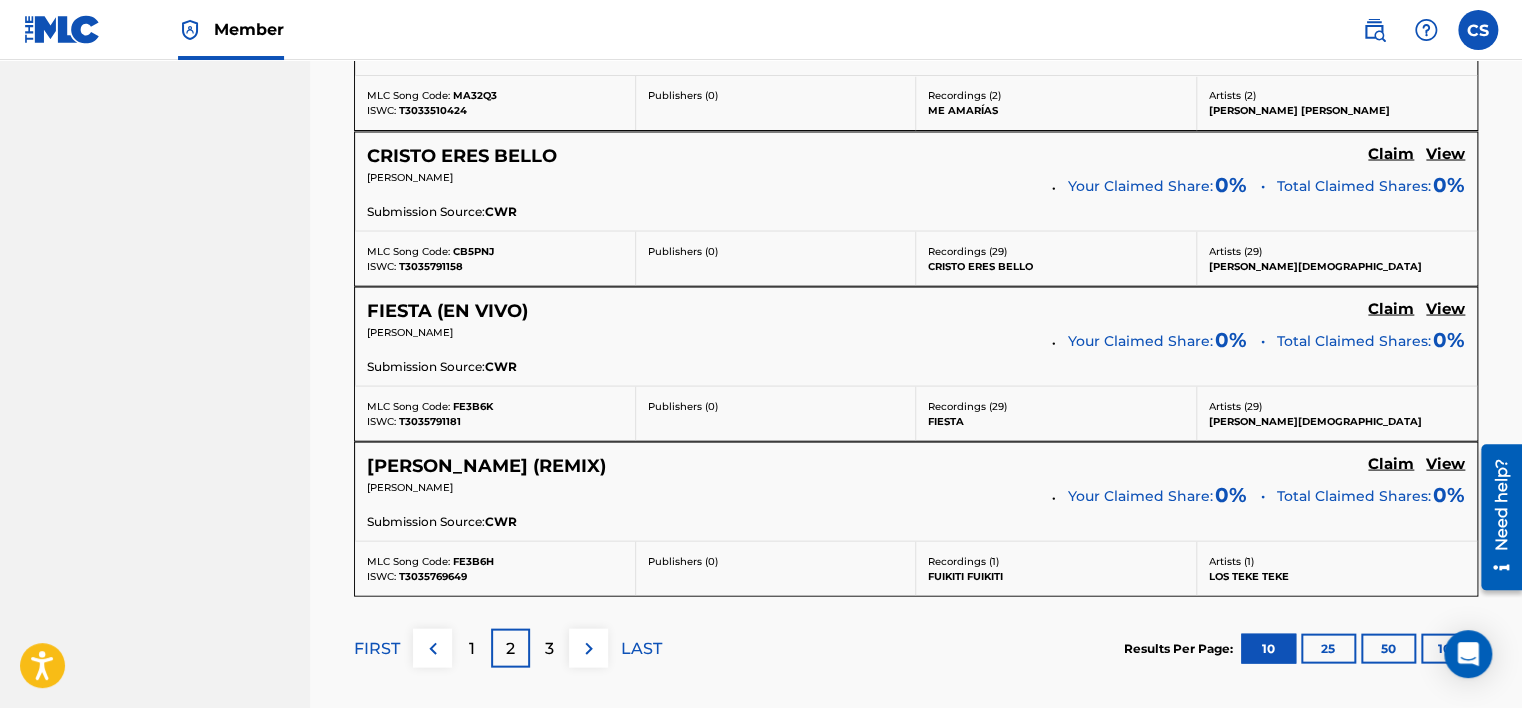 click on "Claim" at bounding box center [1391, -932] 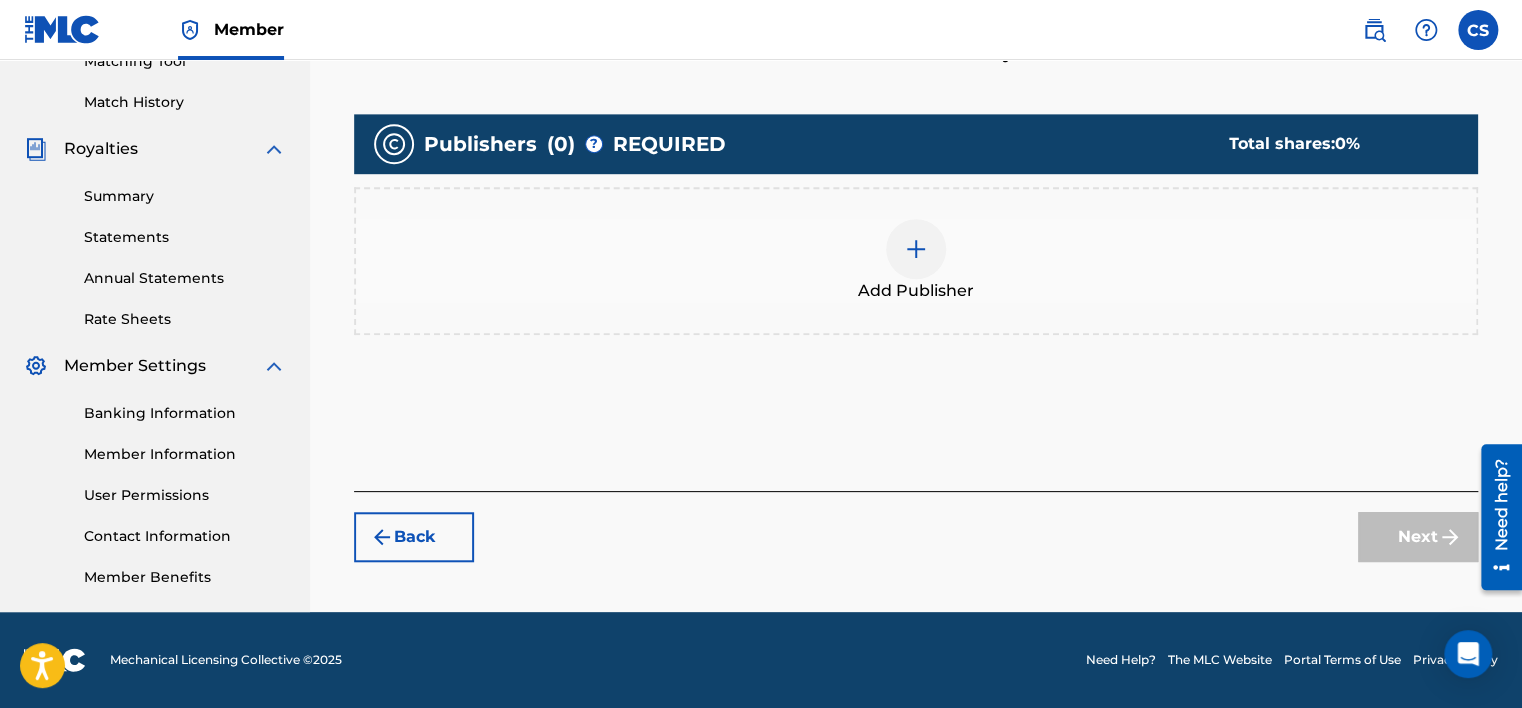 click at bounding box center [916, 249] 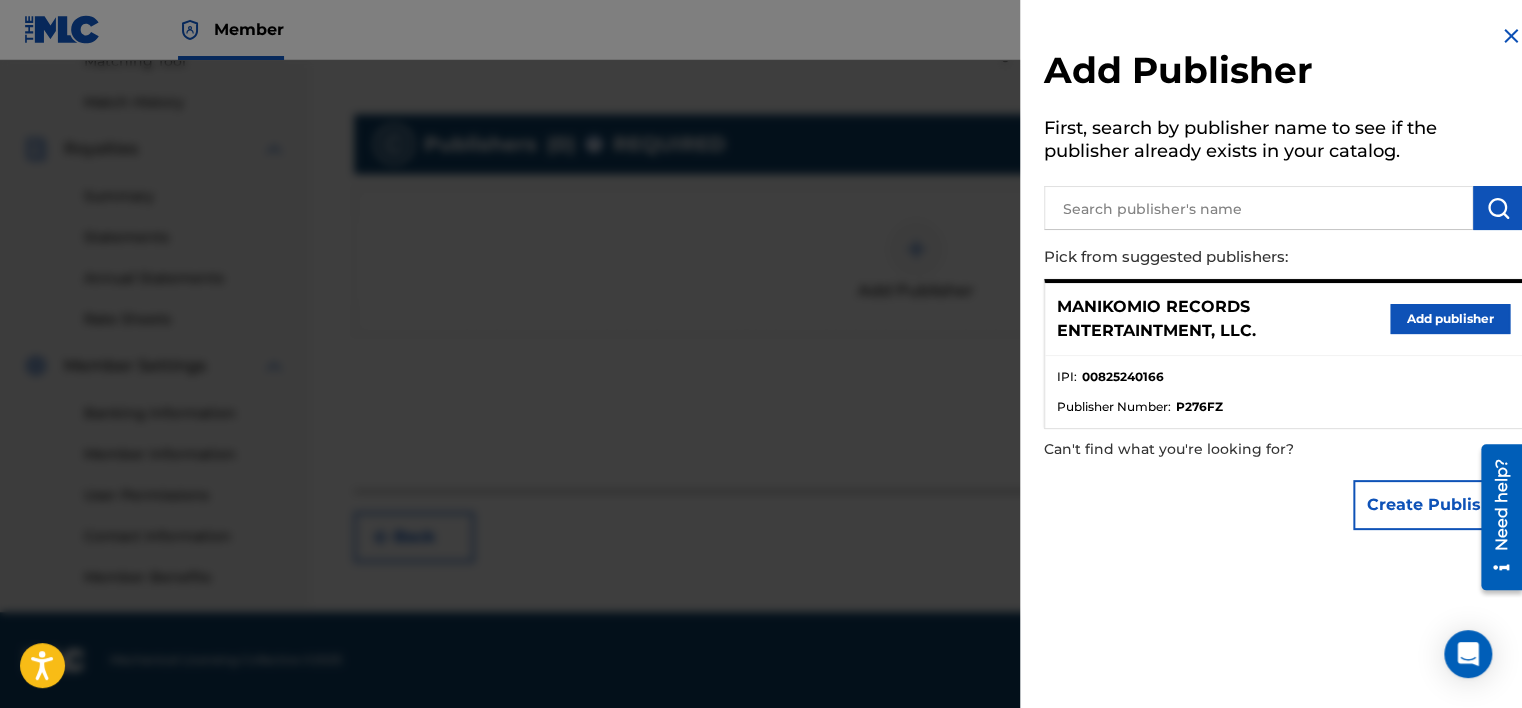 click on "Add publisher" at bounding box center (1450, 319) 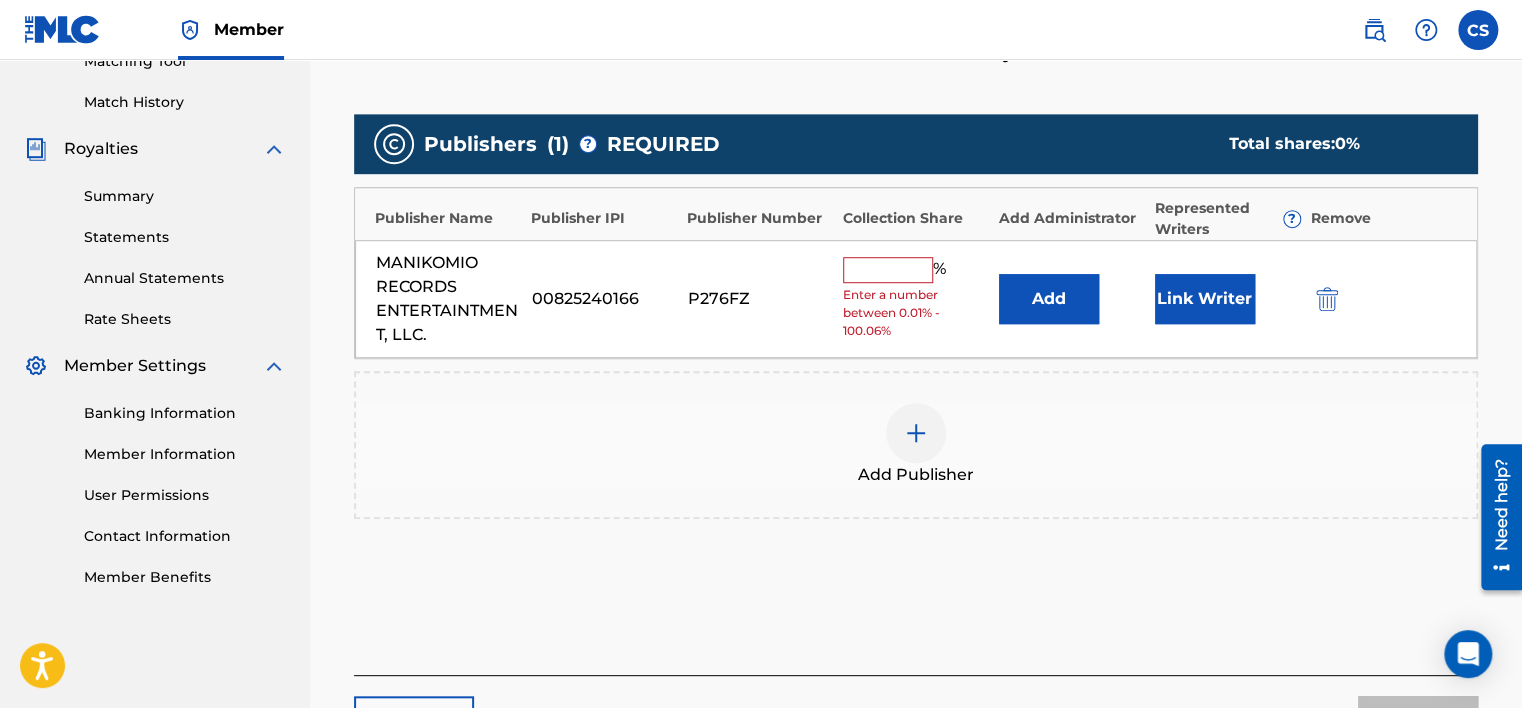 click at bounding box center (888, 270) 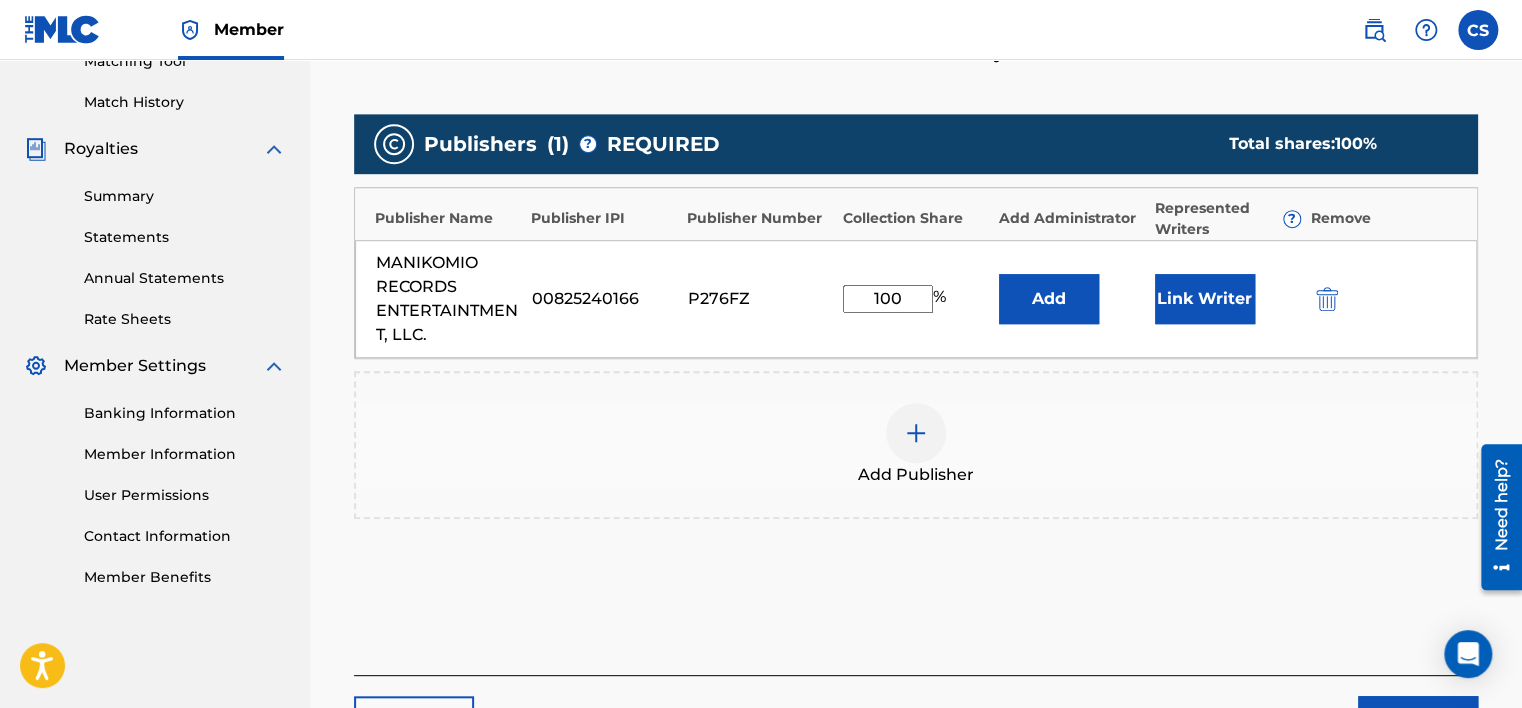 click on "Link Writer" at bounding box center (1205, 299) 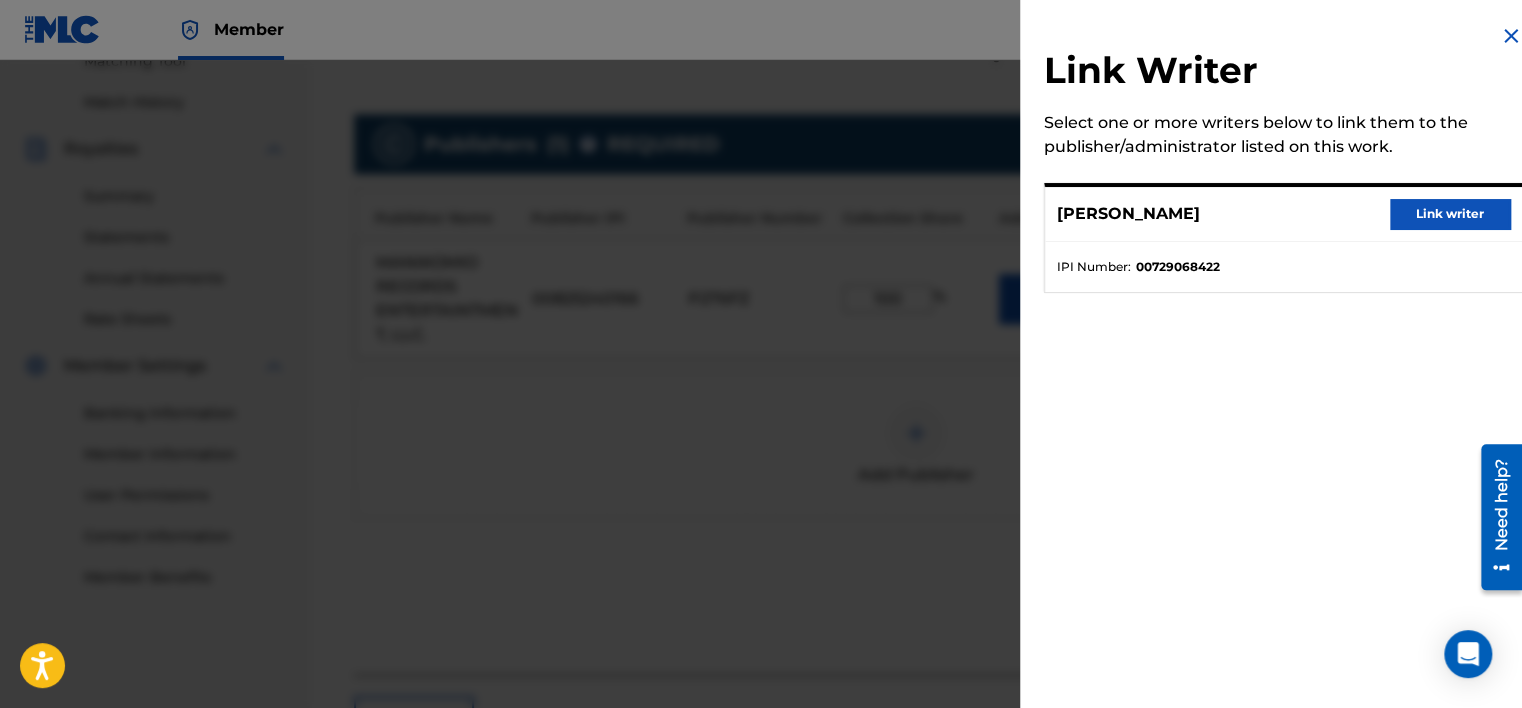 click on "Link writer" at bounding box center (1450, 214) 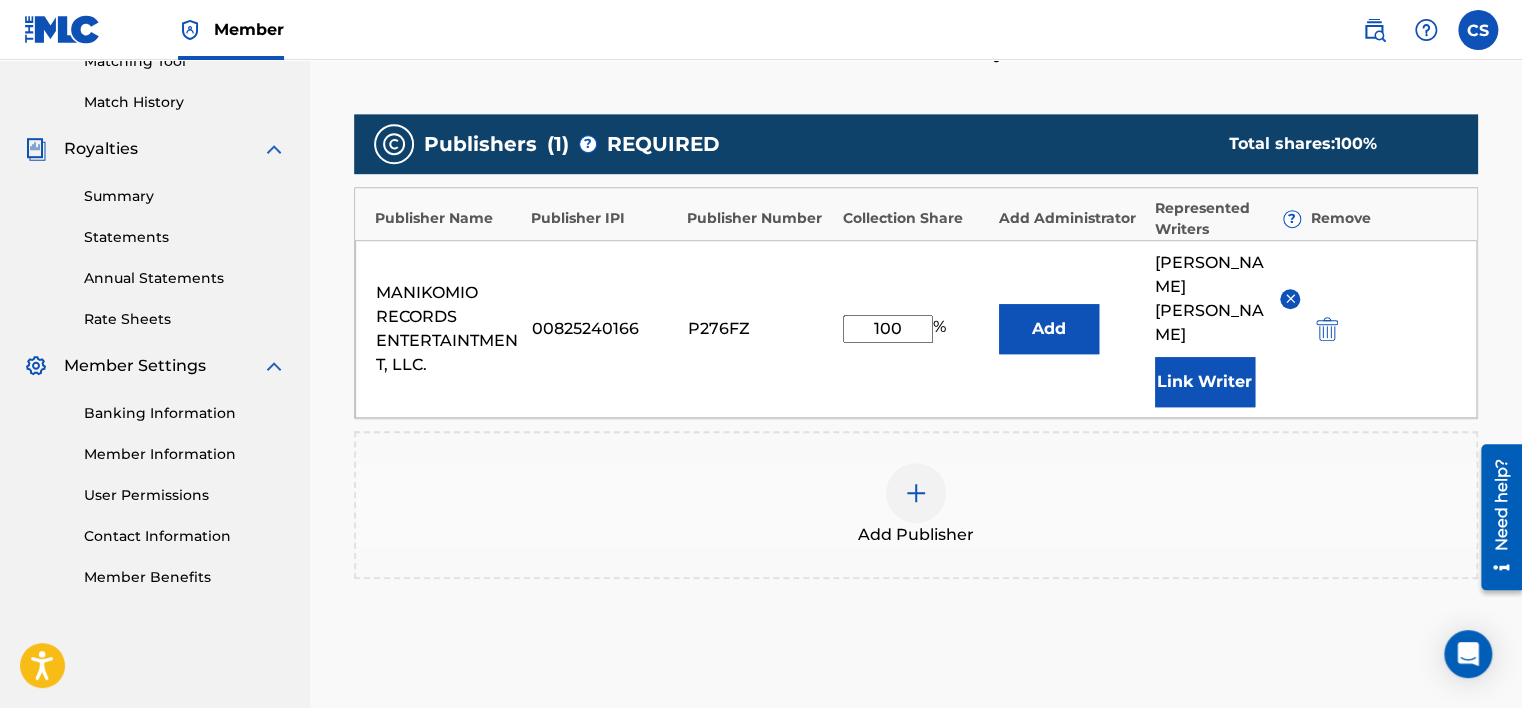 scroll, scrollTop: 720, scrollLeft: 0, axis: vertical 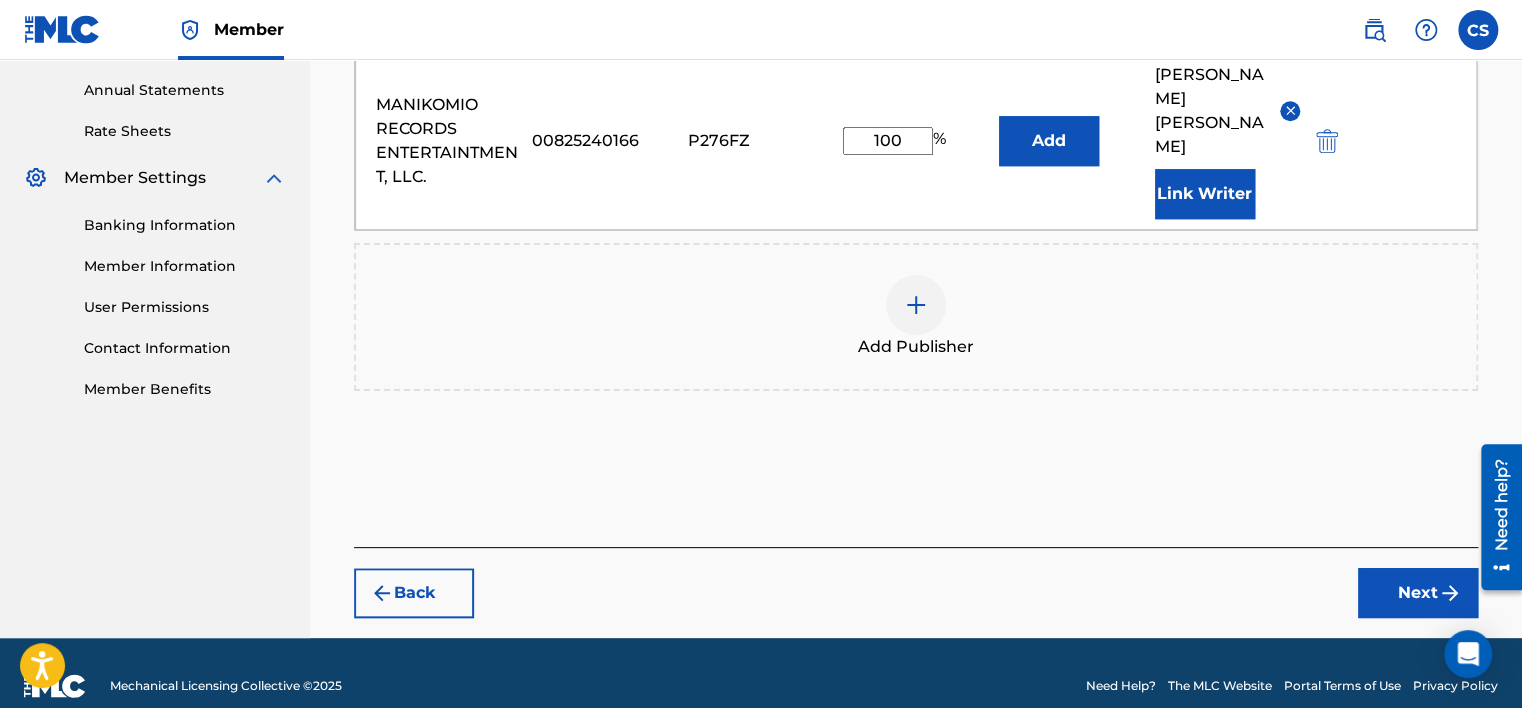 click on "Next" at bounding box center (1418, 593) 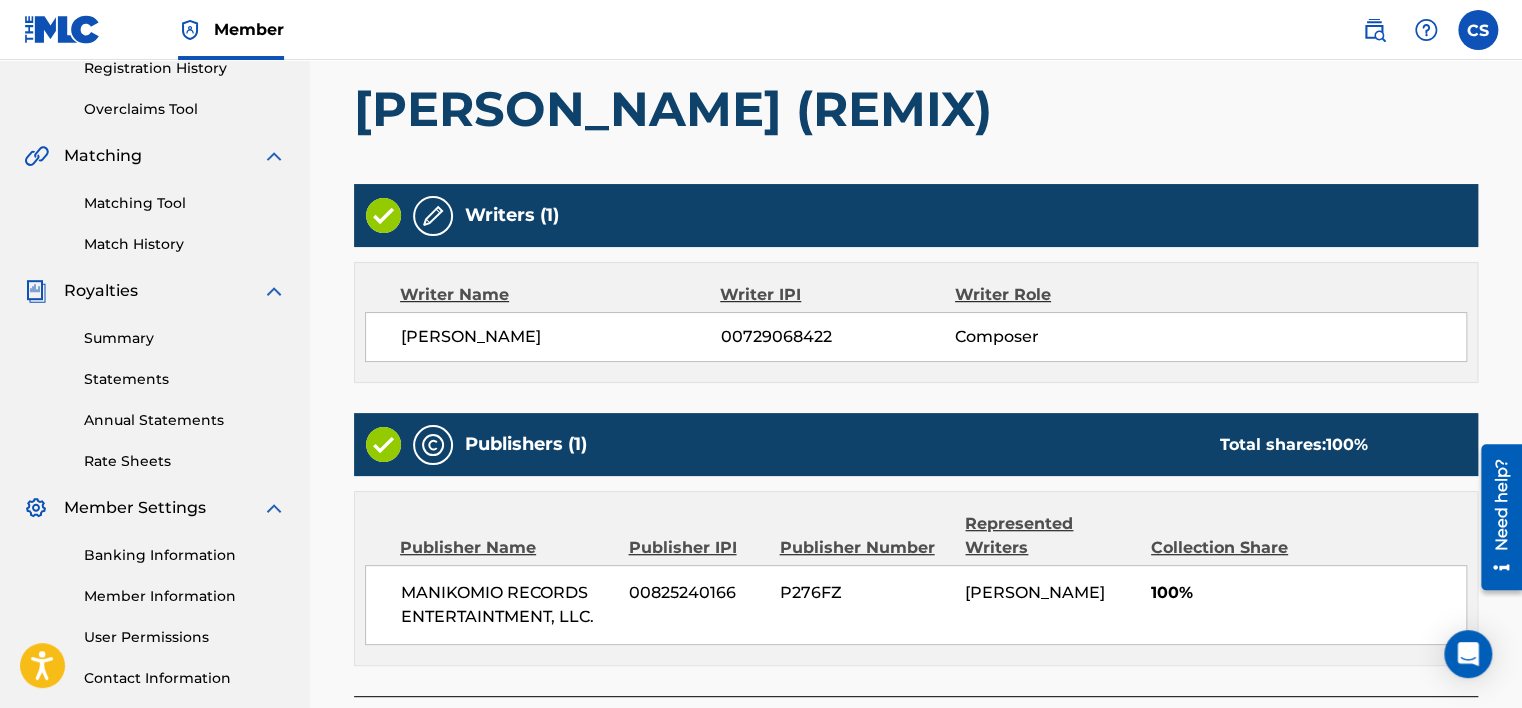 scroll, scrollTop: 564, scrollLeft: 0, axis: vertical 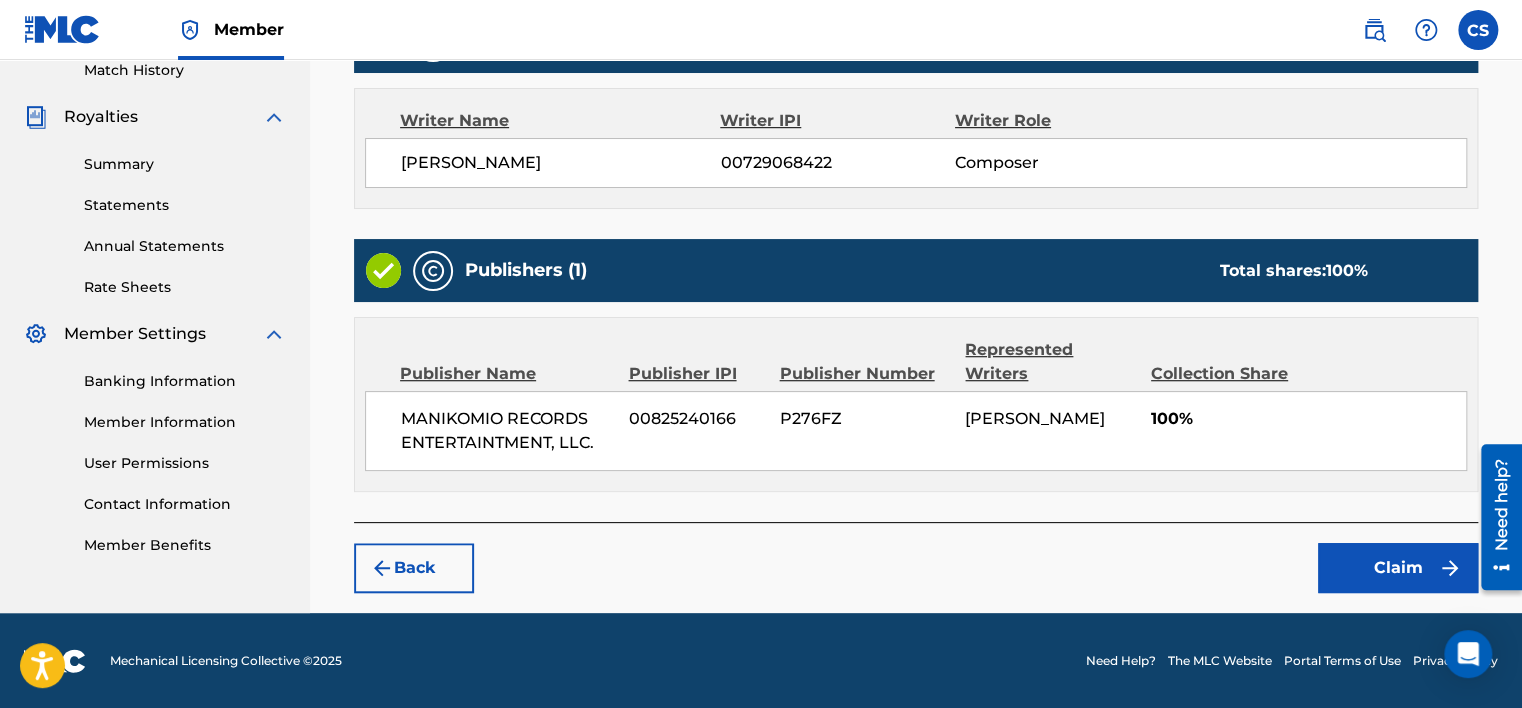 click on "Claim" at bounding box center (1398, 568) 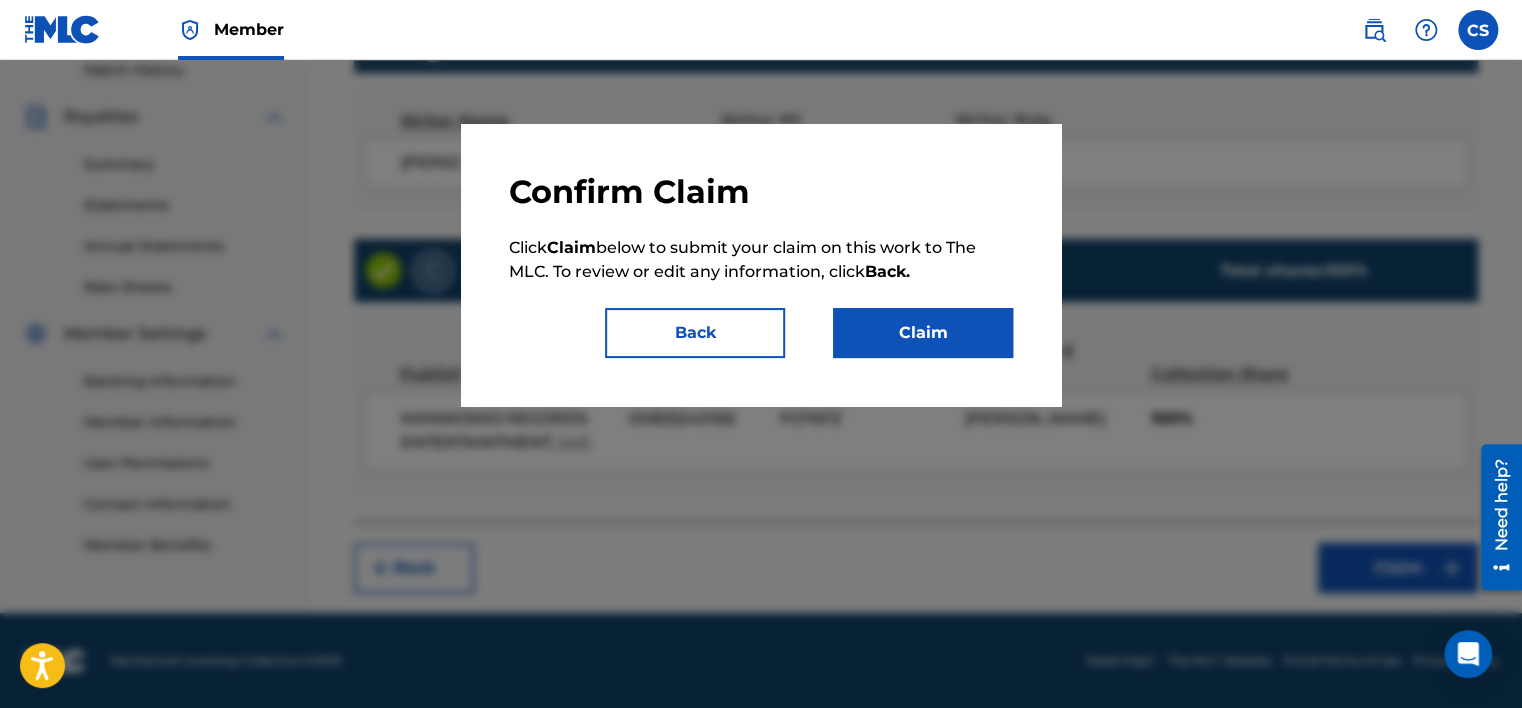 click on "Claim" at bounding box center [923, 333] 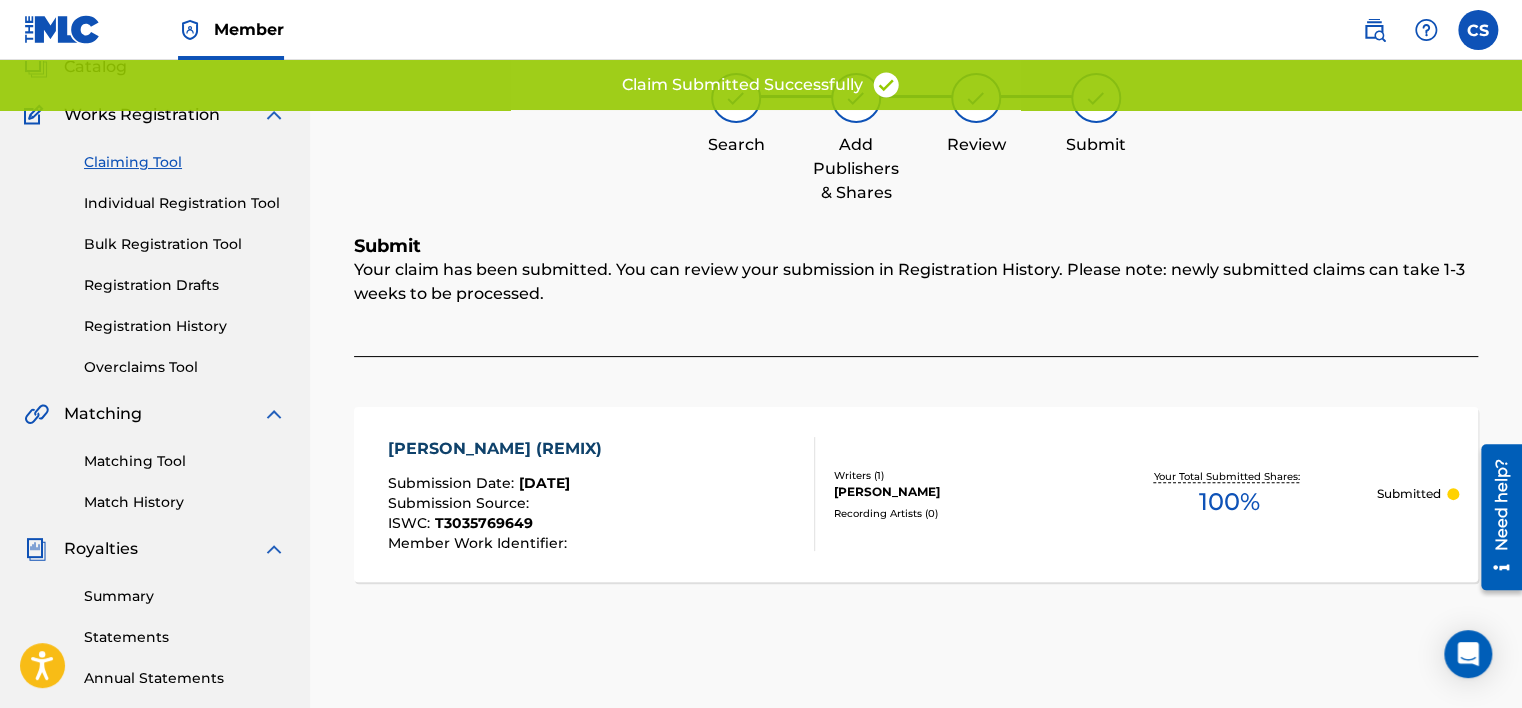 scroll, scrollTop: 0, scrollLeft: 0, axis: both 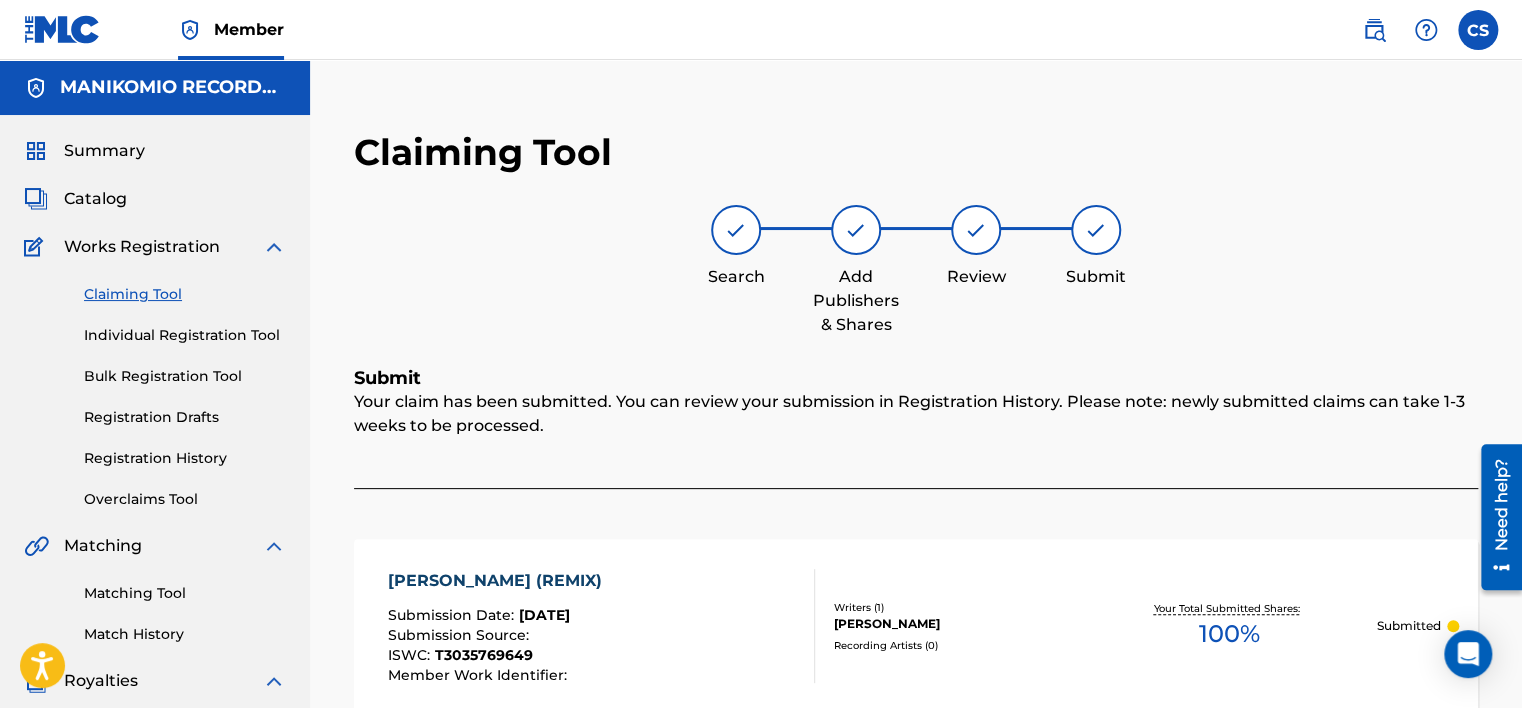 click on "Claiming Tool" at bounding box center [185, 294] 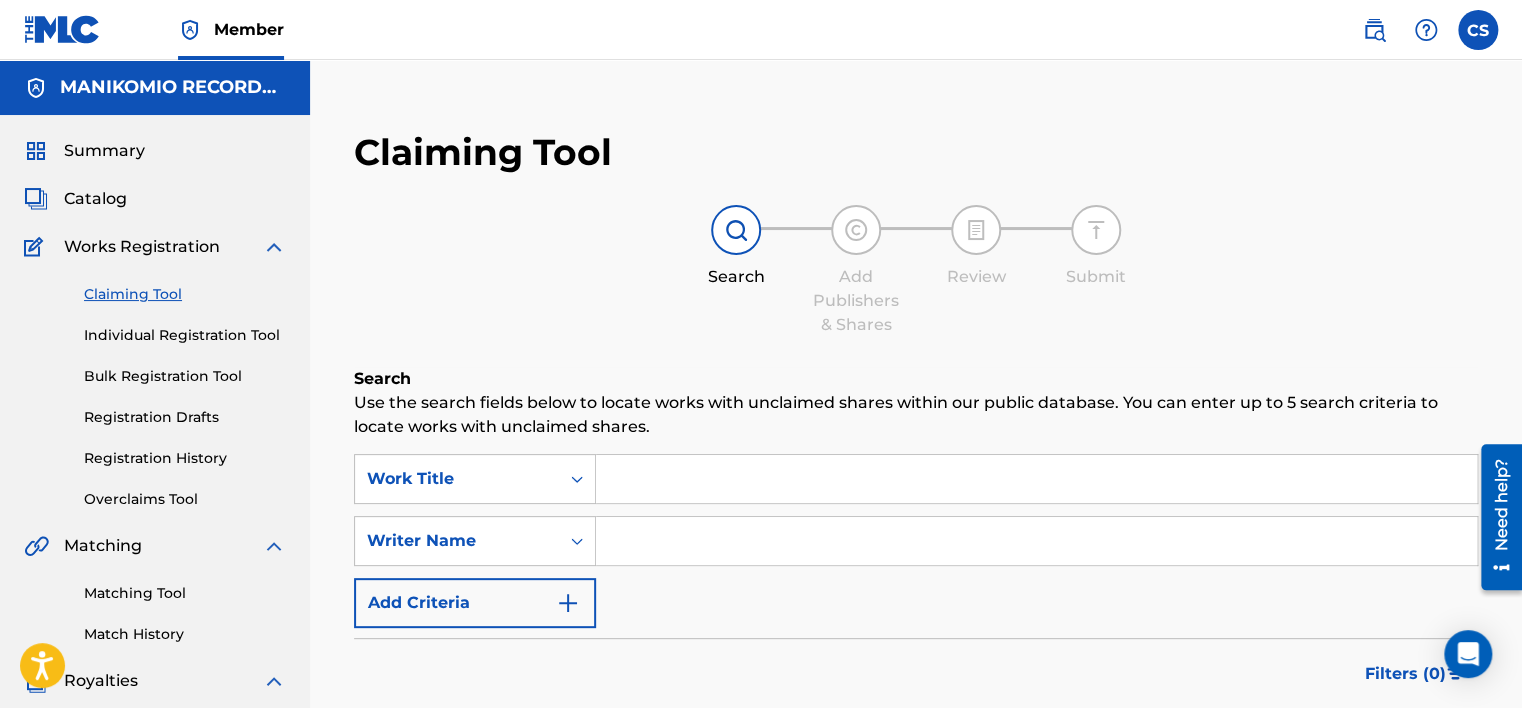 click at bounding box center [1036, 541] 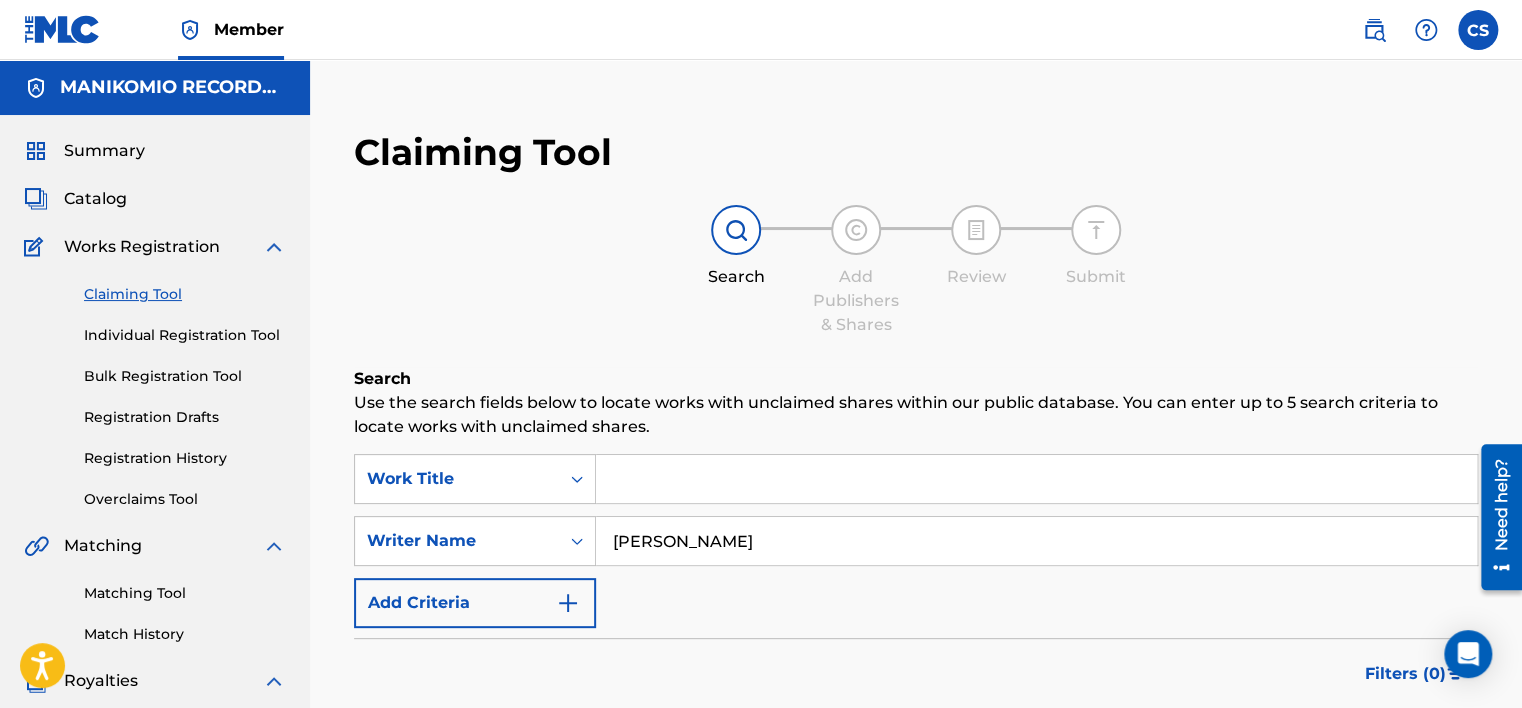 type on "[PERSON_NAME]" 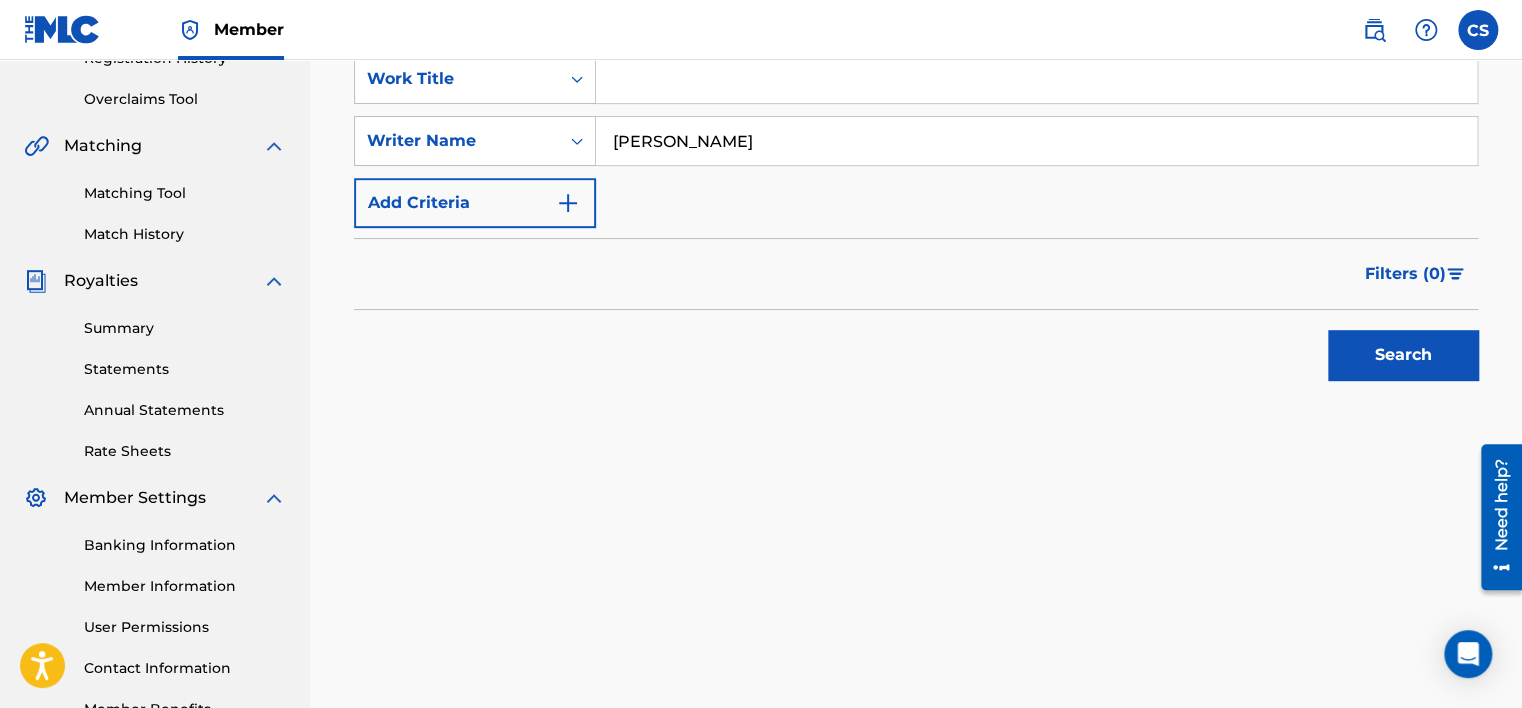 click on "Search" at bounding box center [1403, 355] 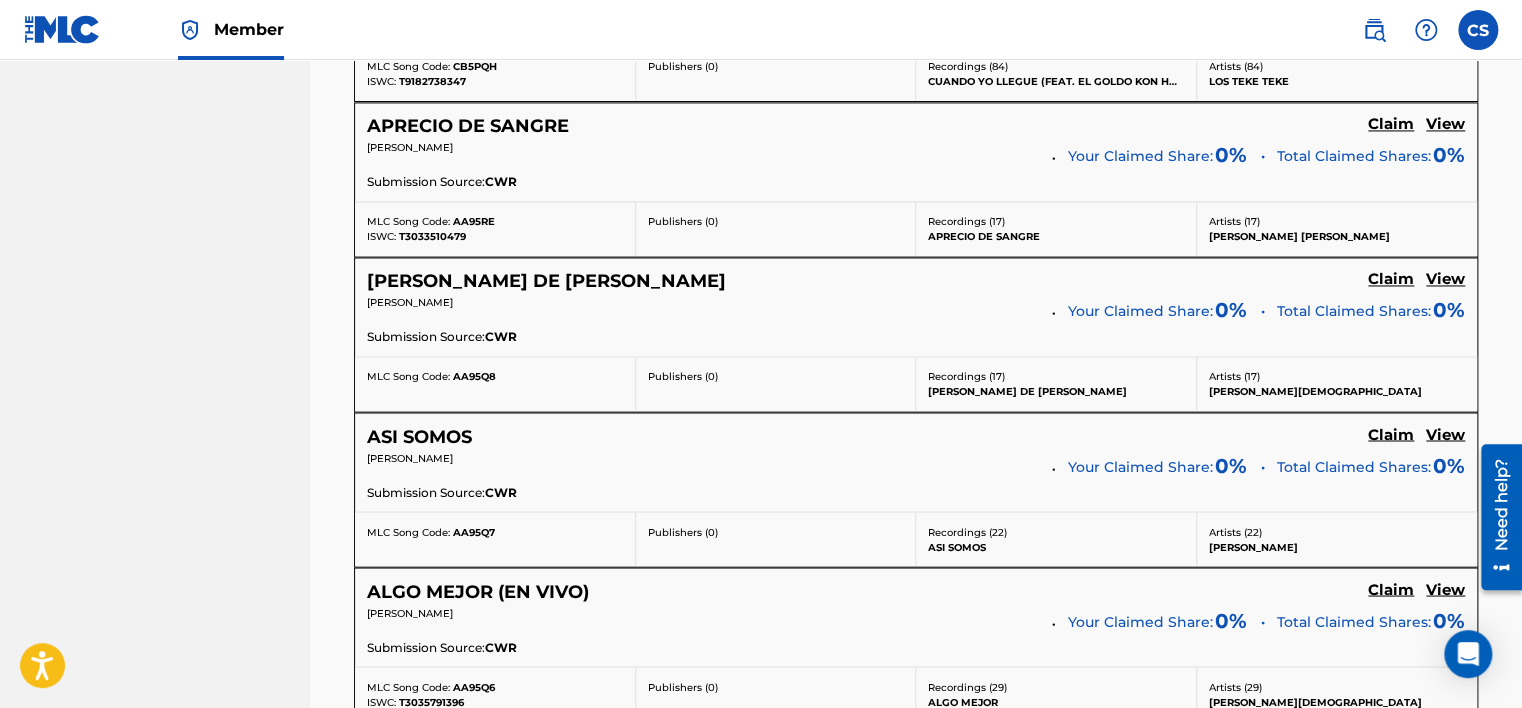 drag, startPoint x: 696, startPoint y: 306, endPoint x: 700, endPoint y: 420, distance: 114.07015 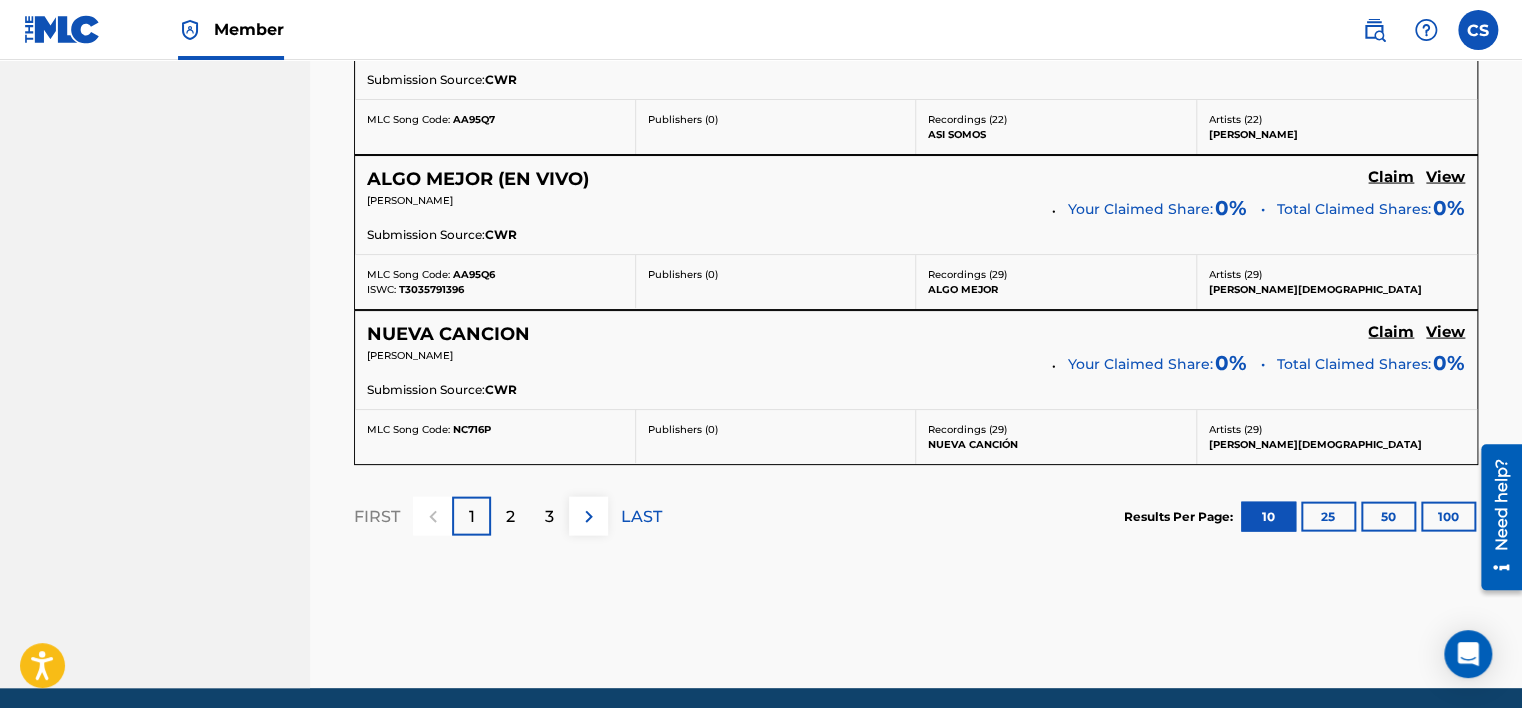 drag, startPoint x: 293, startPoint y: 269, endPoint x: 300, endPoint y: 344, distance: 75.32596 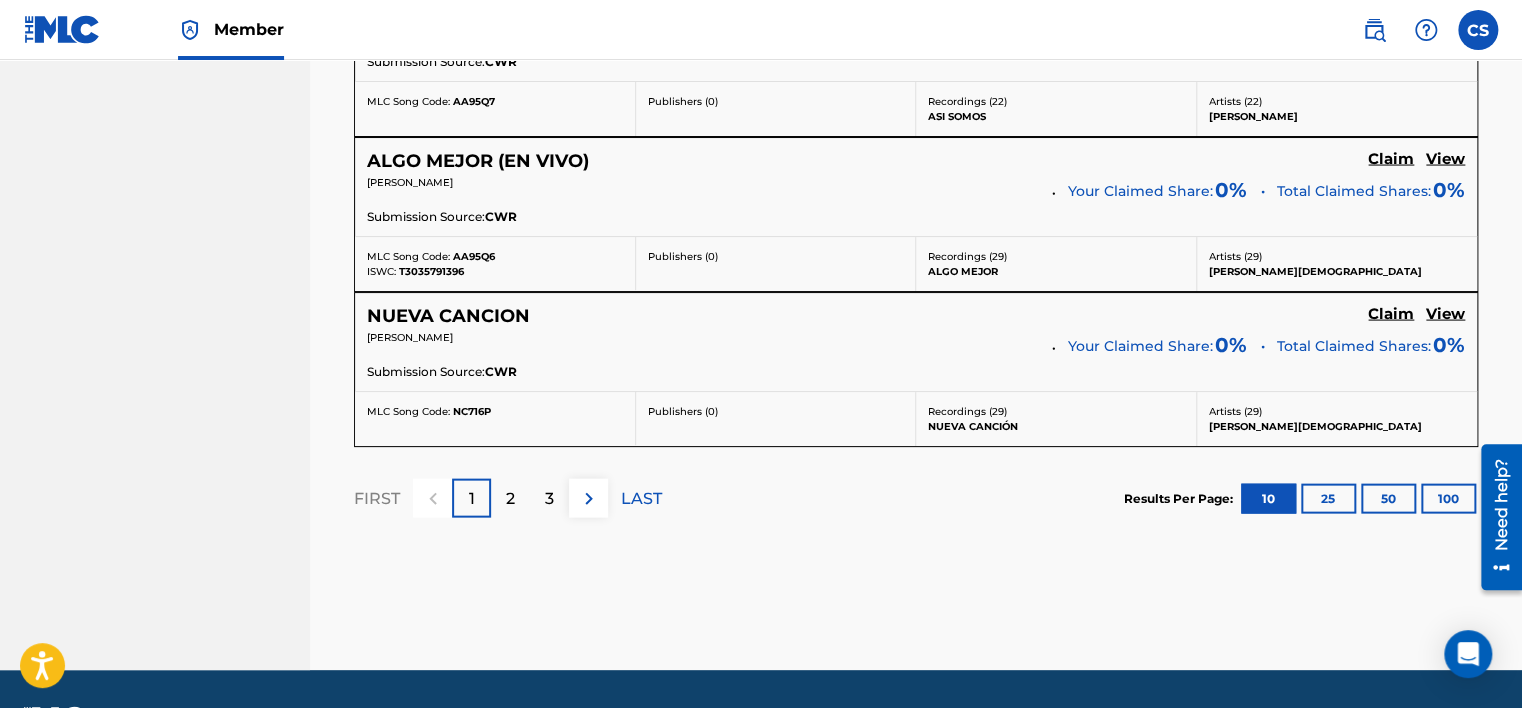 click on "2" at bounding box center [510, 498] 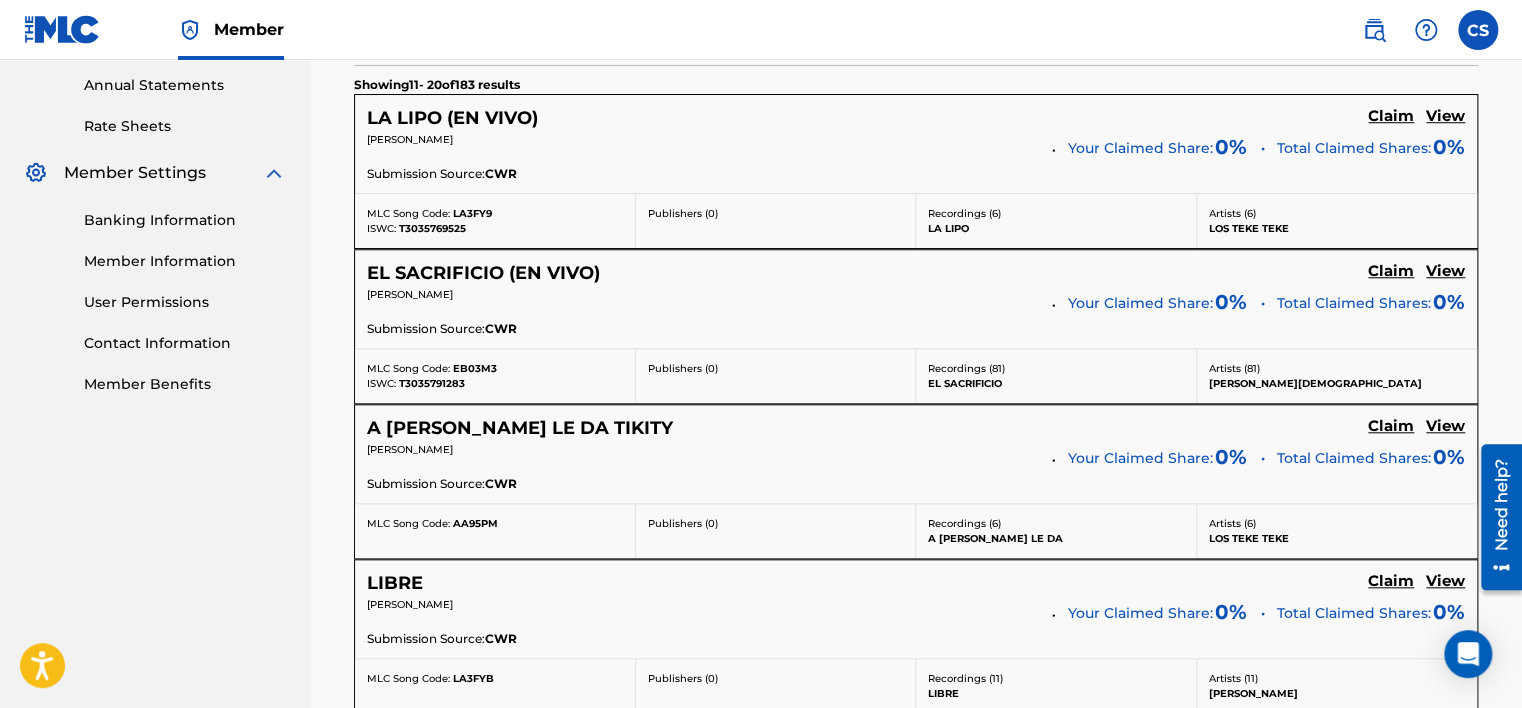 drag, startPoint x: 297, startPoint y: 528, endPoint x: 306, endPoint y: 452, distance: 76.53104 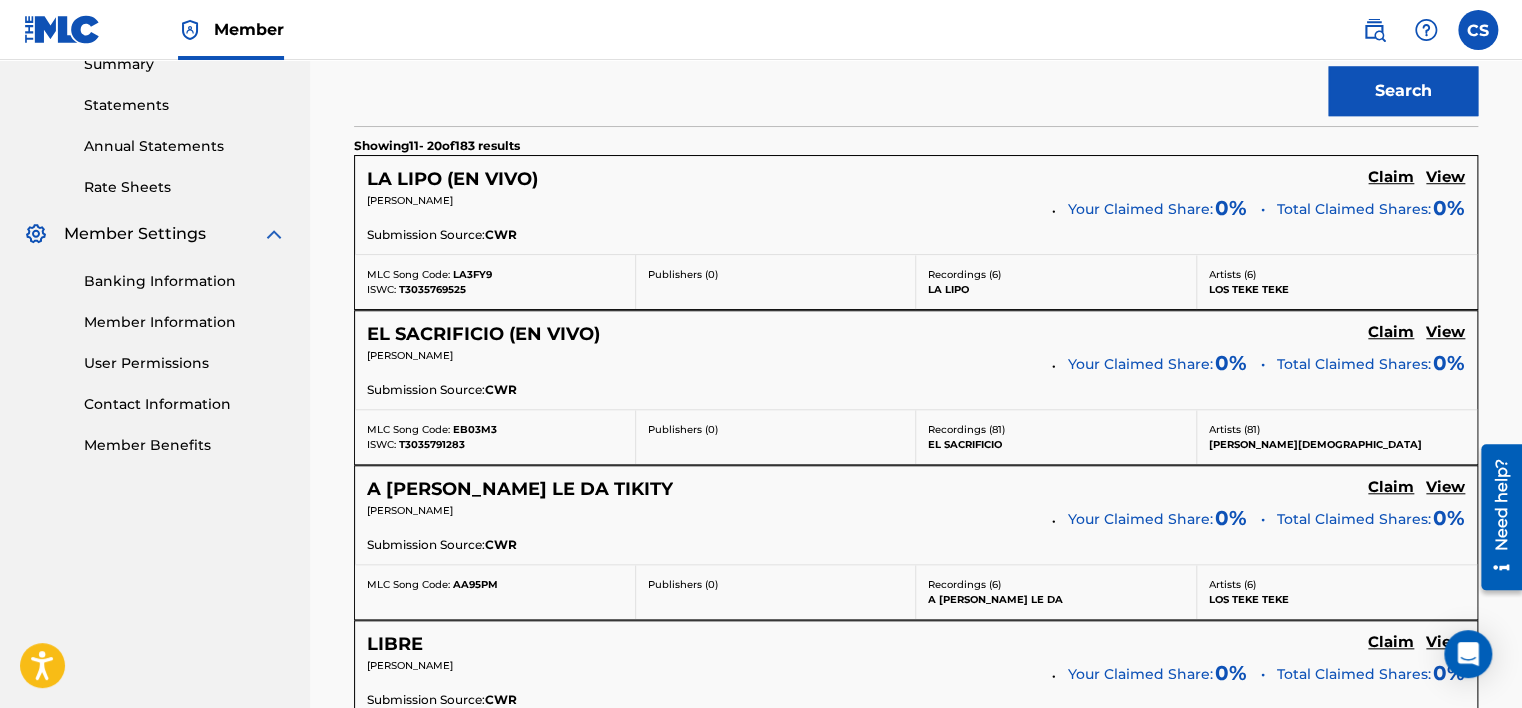 drag, startPoint x: 325, startPoint y: 502, endPoint x: 342, endPoint y: 457, distance: 48.104053 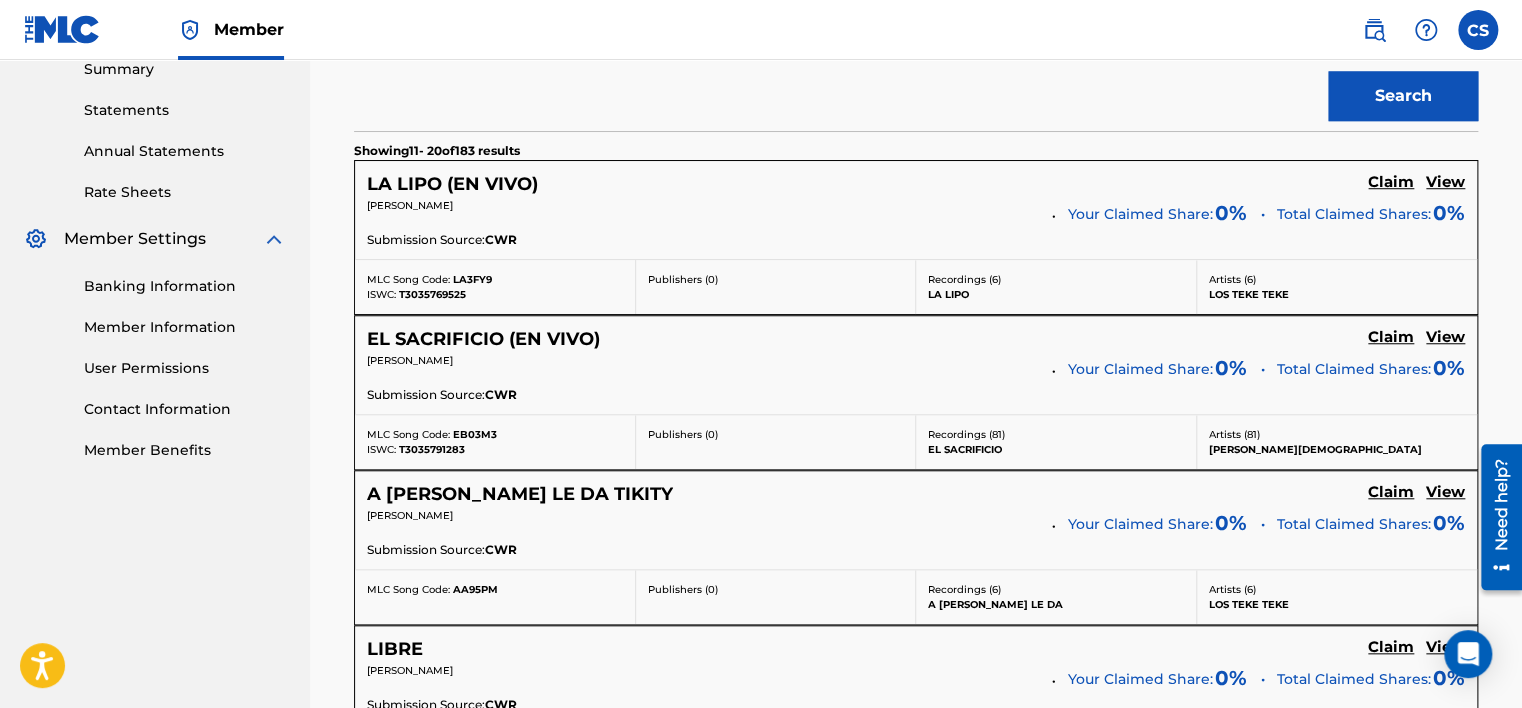 click on "Claim" at bounding box center [1391, 182] 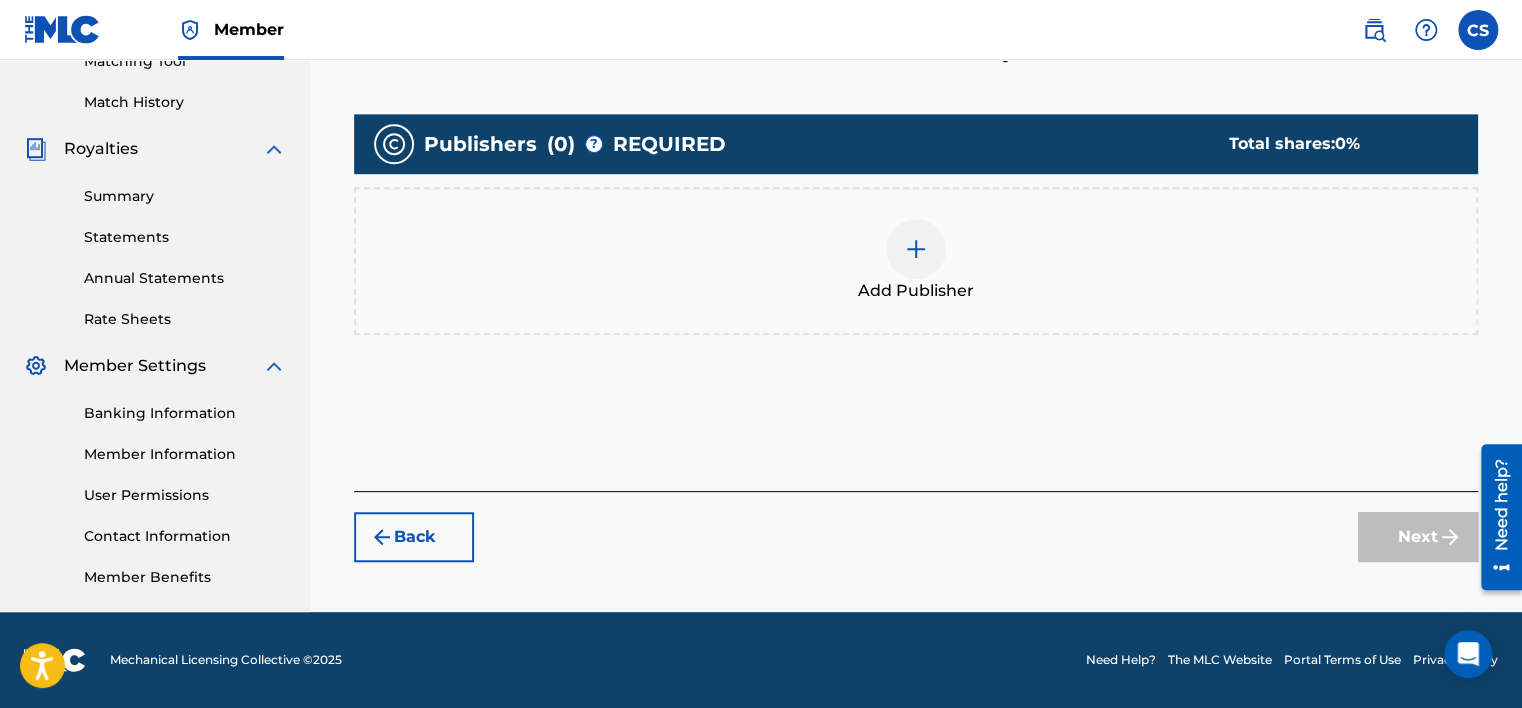 click at bounding box center (916, 249) 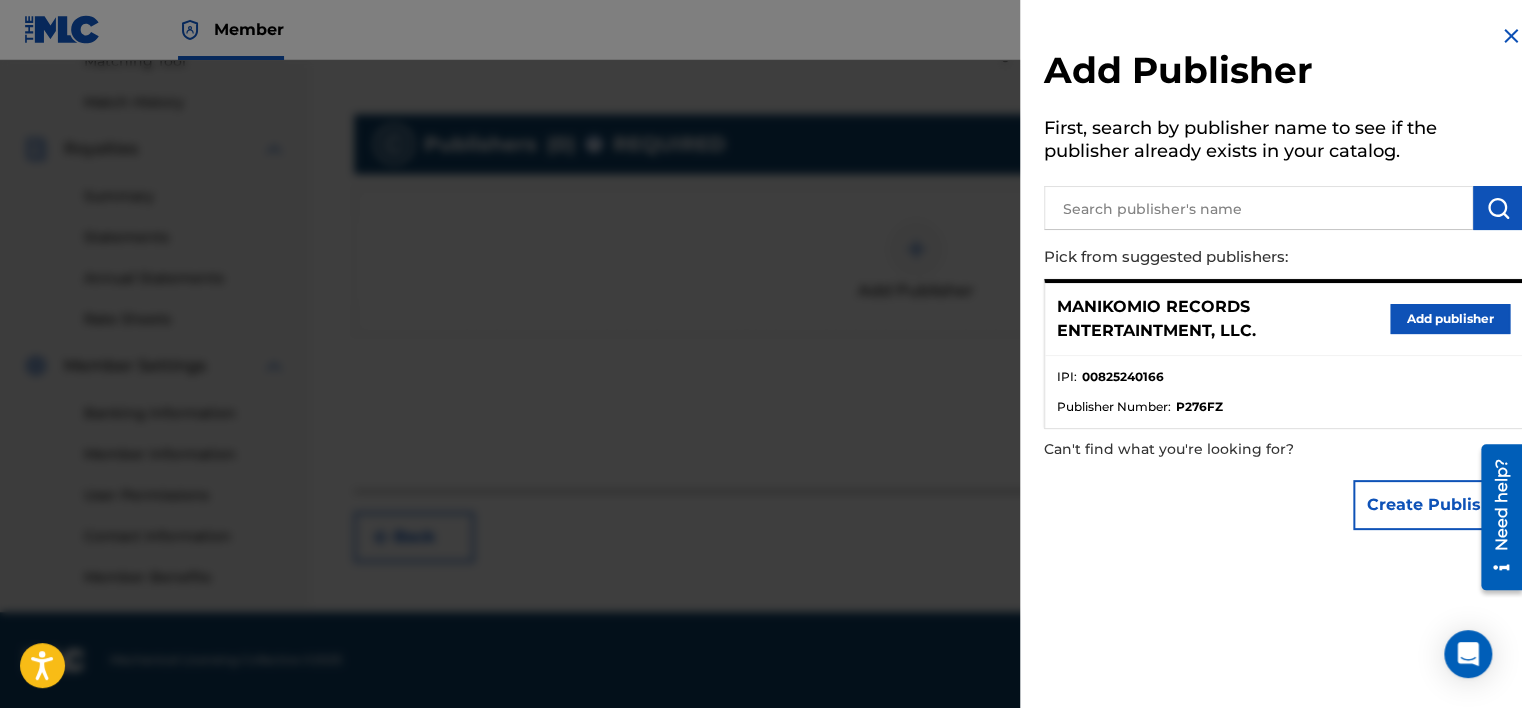 click on "Add publisher" at bounding box center [1450, 319] 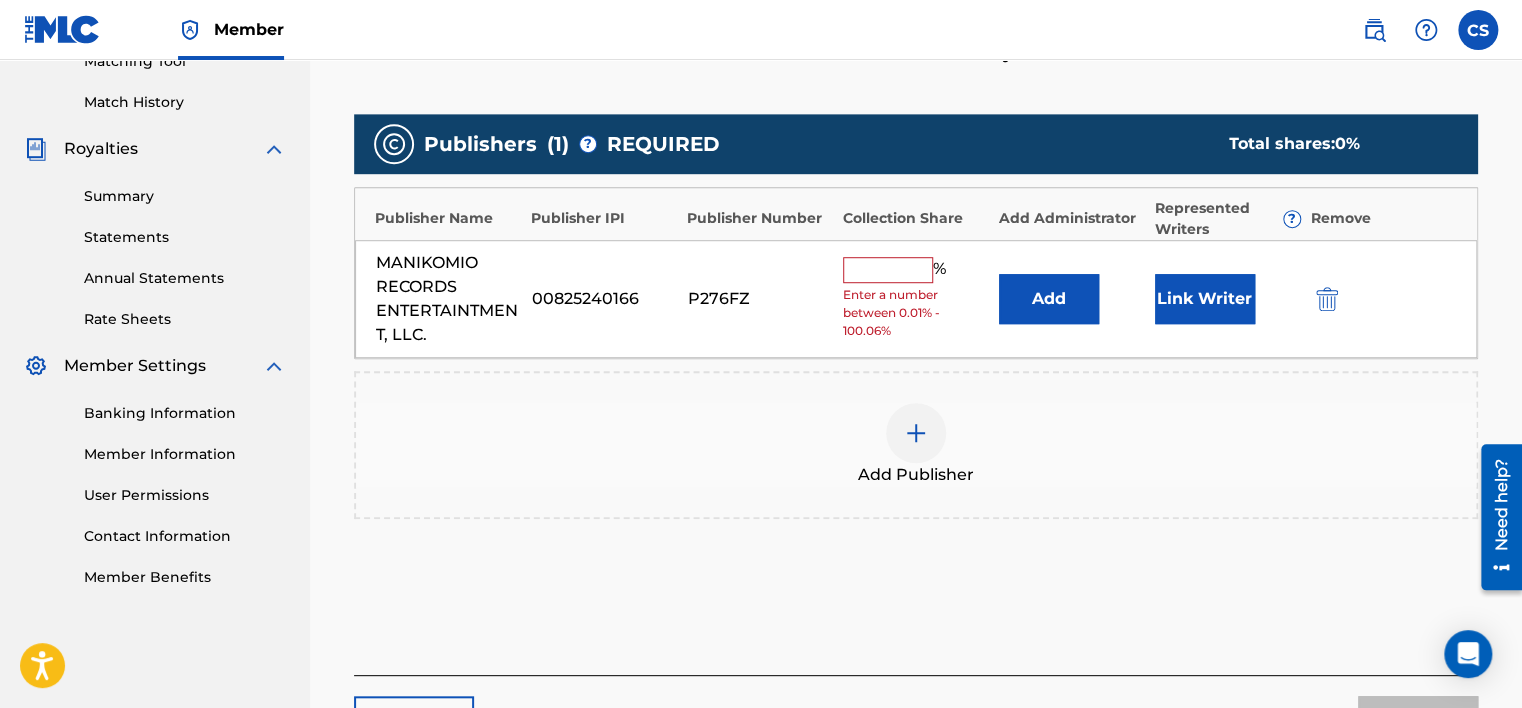 click at bounding box center [888, 270] 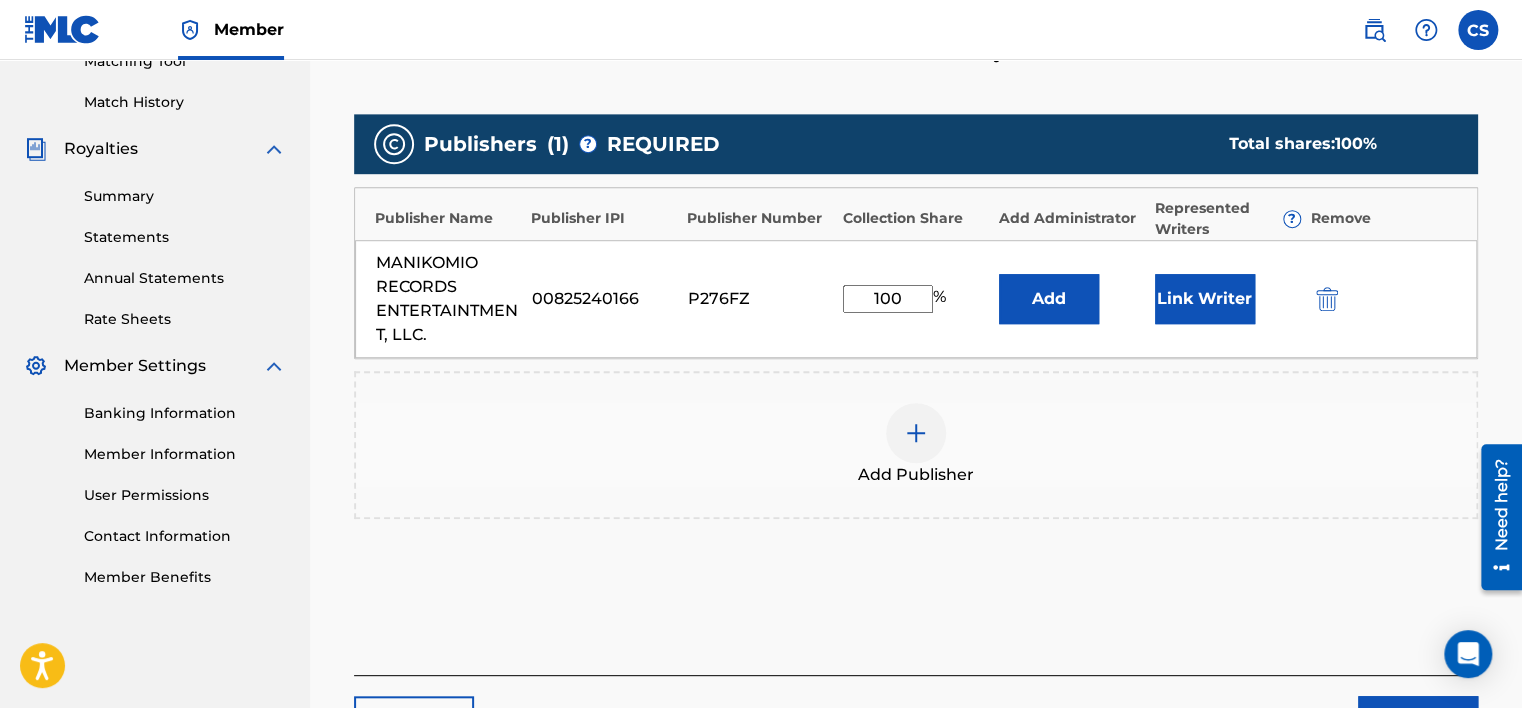 click on "Link Writer" at bounding box center [1205, 299] 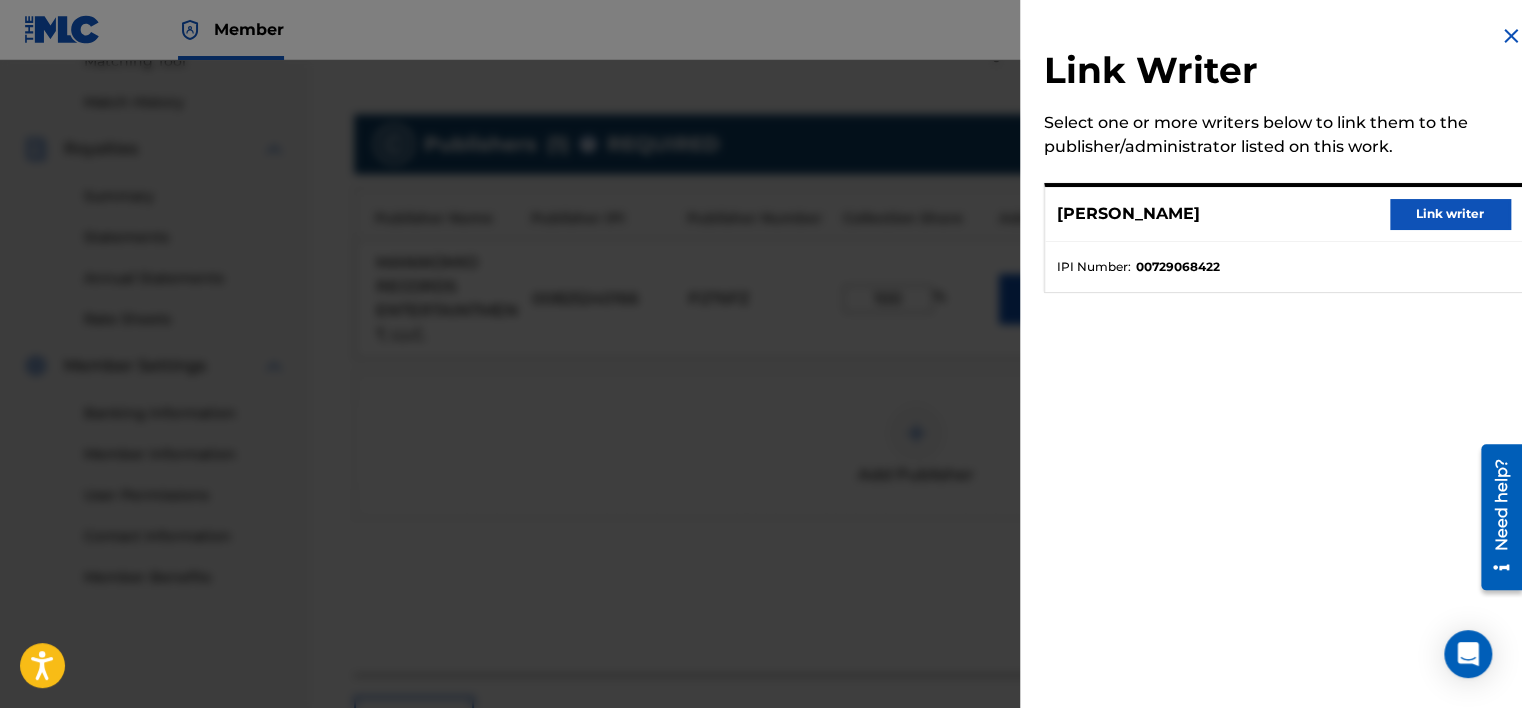 click on "Link writer" at bounding box center (1450, 214) 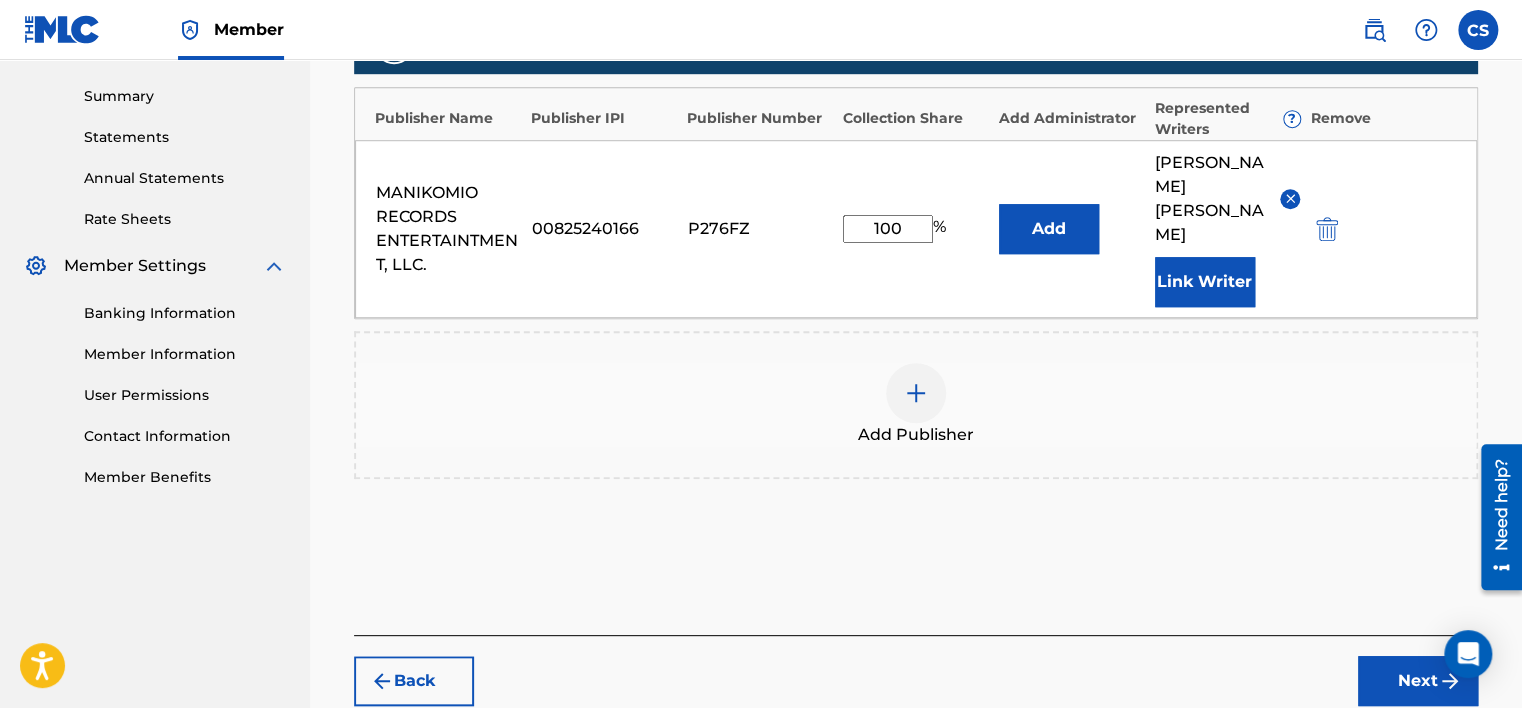 scroll, scrollTop: 720, scrollLeft: 0, axis: vertical 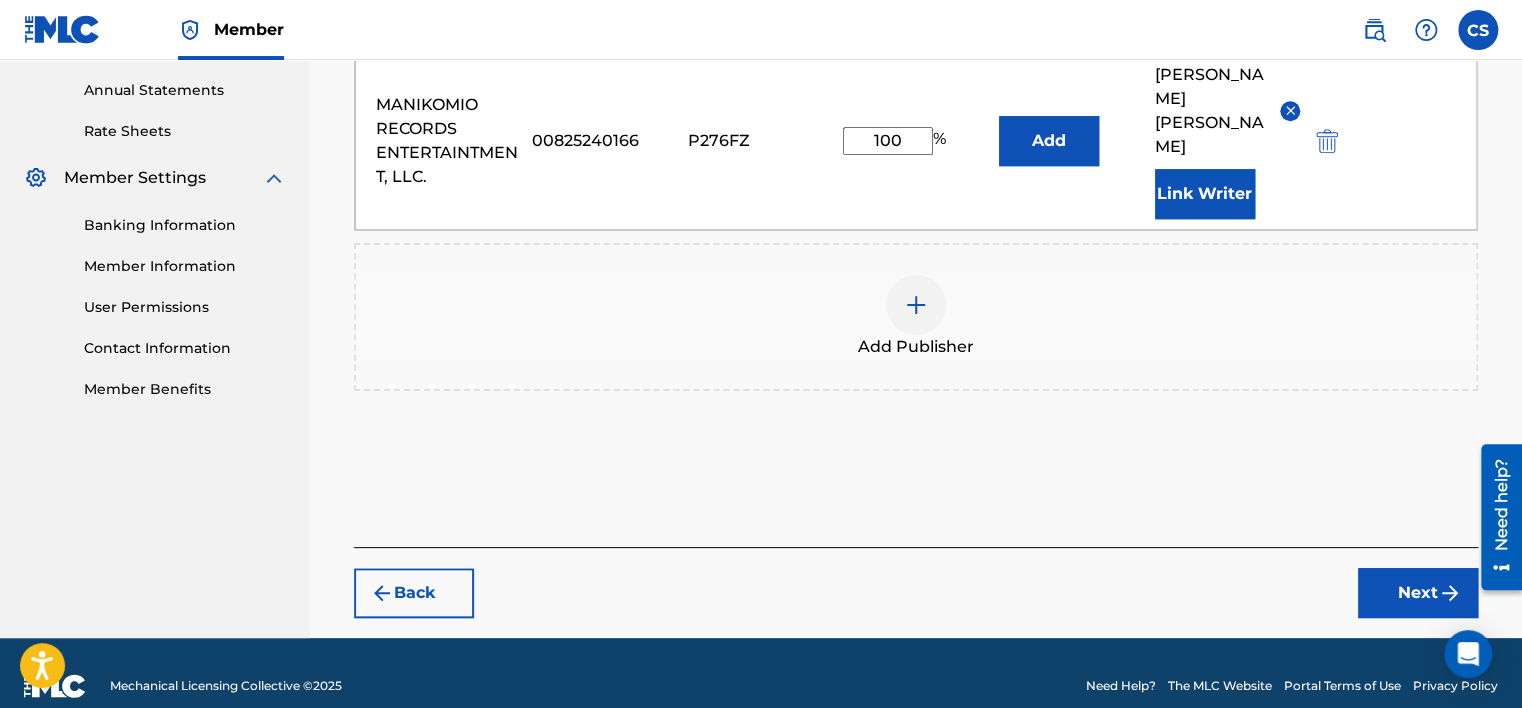 click on "Next" at bounding box center [1418, 593] 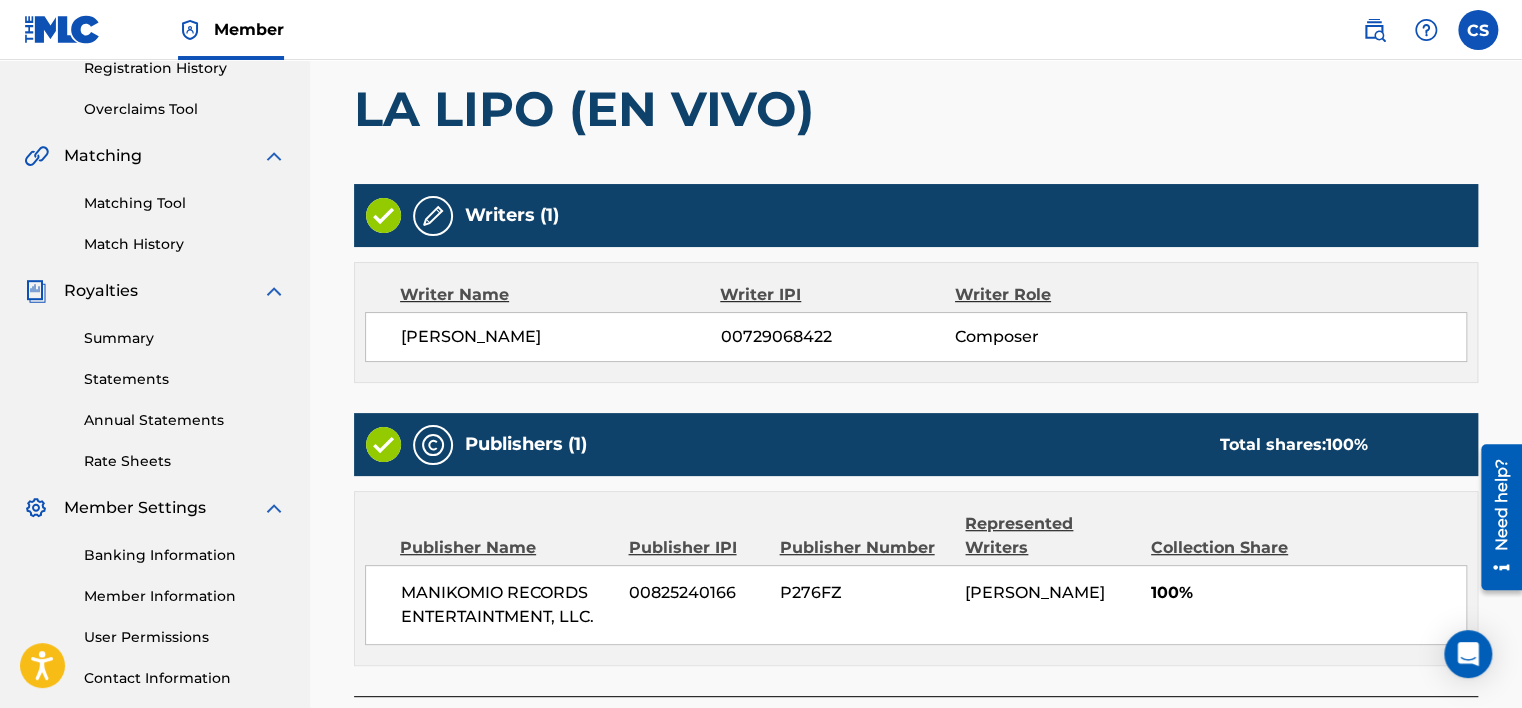scroll, scrollTop: 564, scrollLeft: 0, axis: vertical 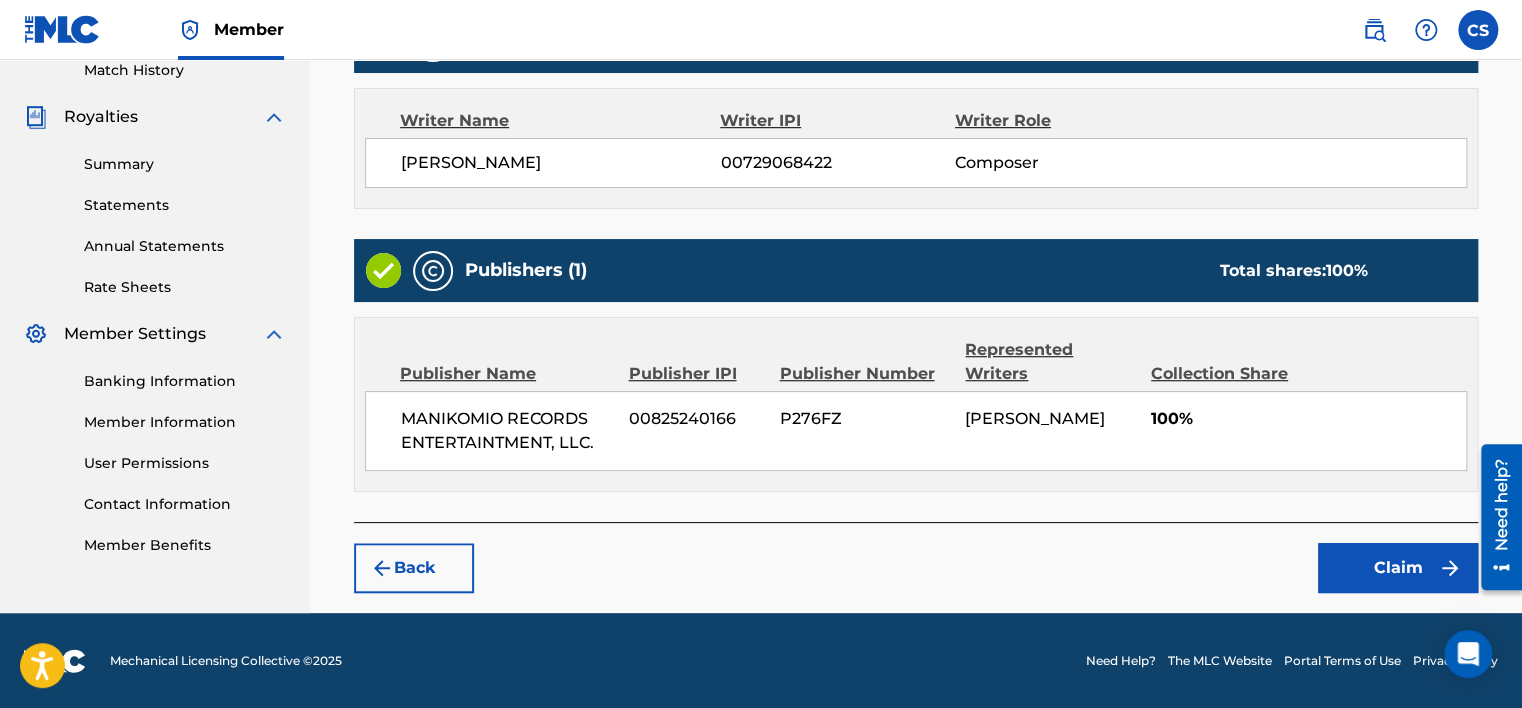 click on "Claim" at bounding box center (1398, 568) 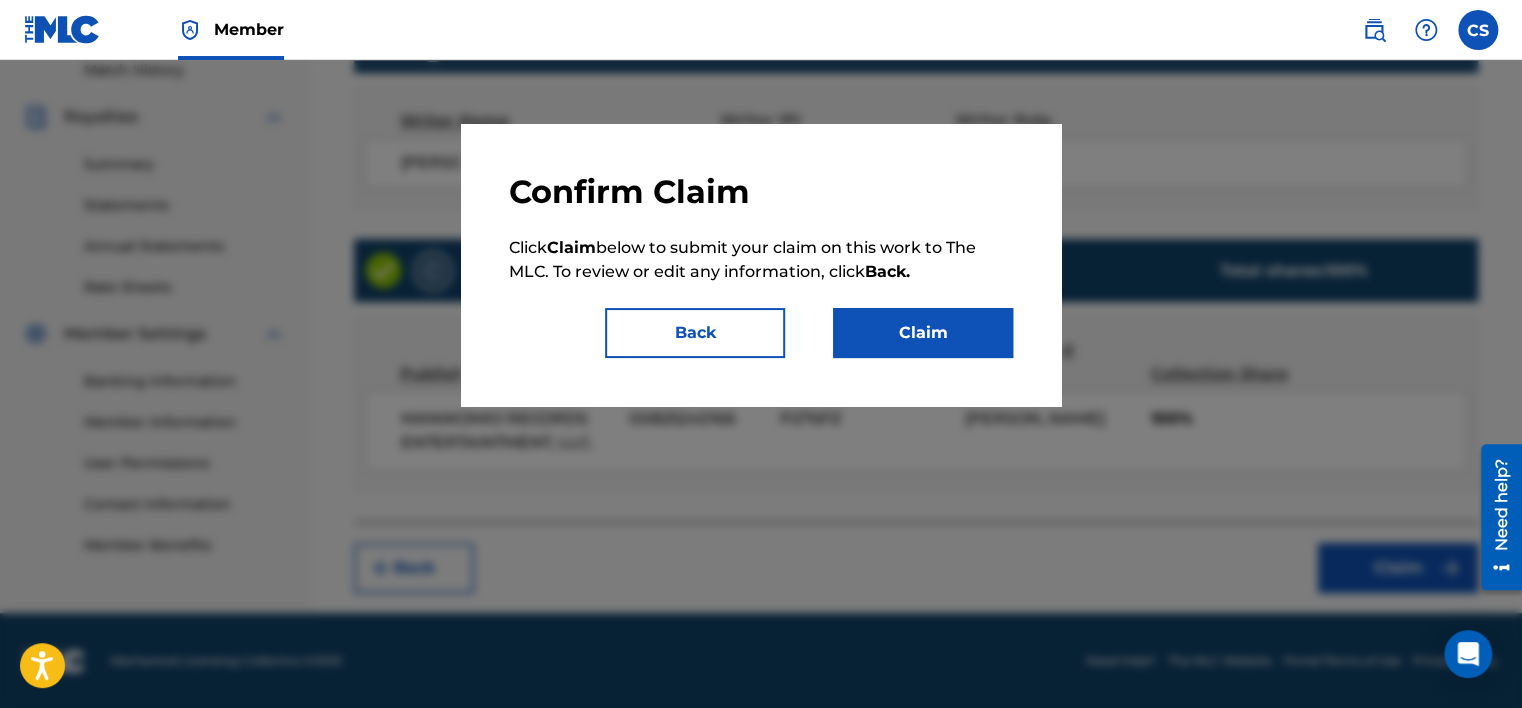 click on "Claim" at bounding box center (923, 333) 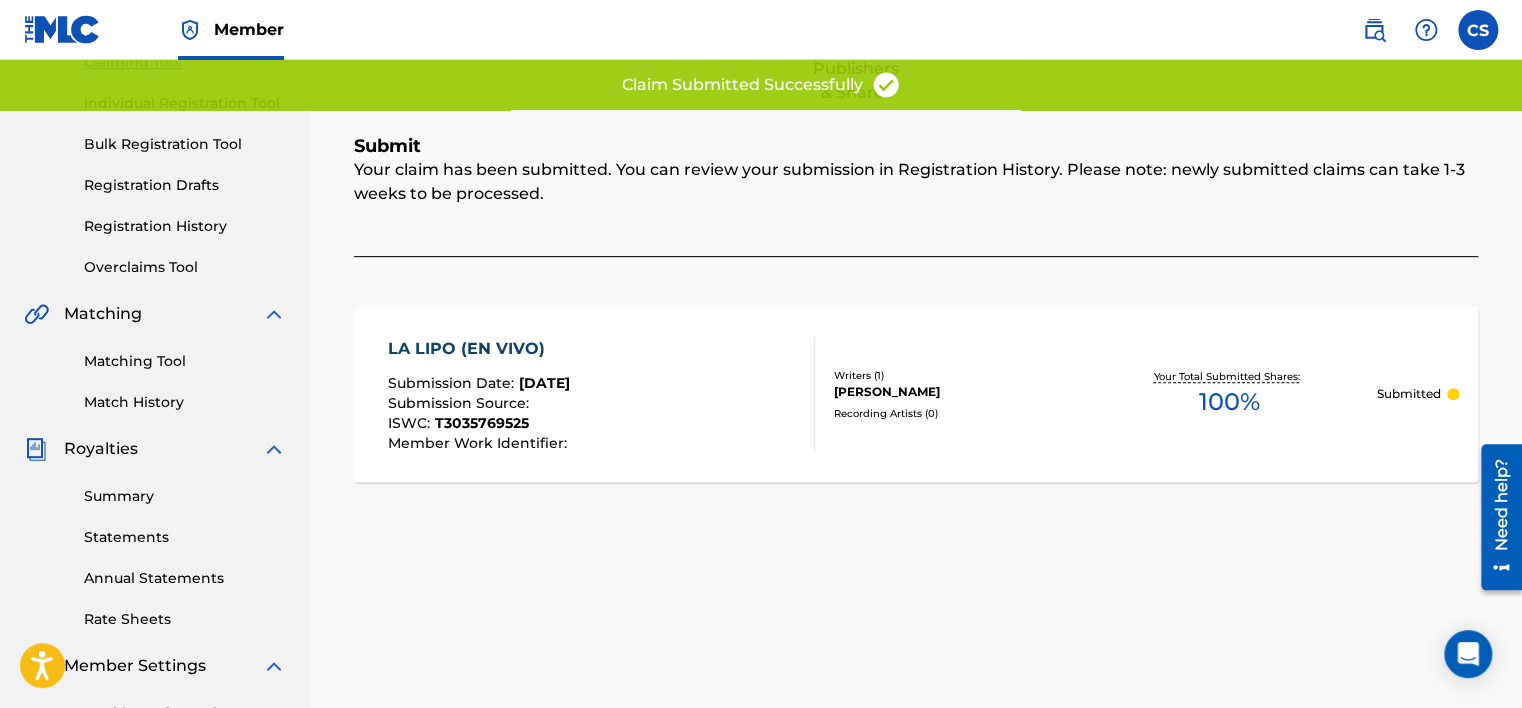 scroll, scrollTop: 32, scrollLeft: 0, axis: vertical 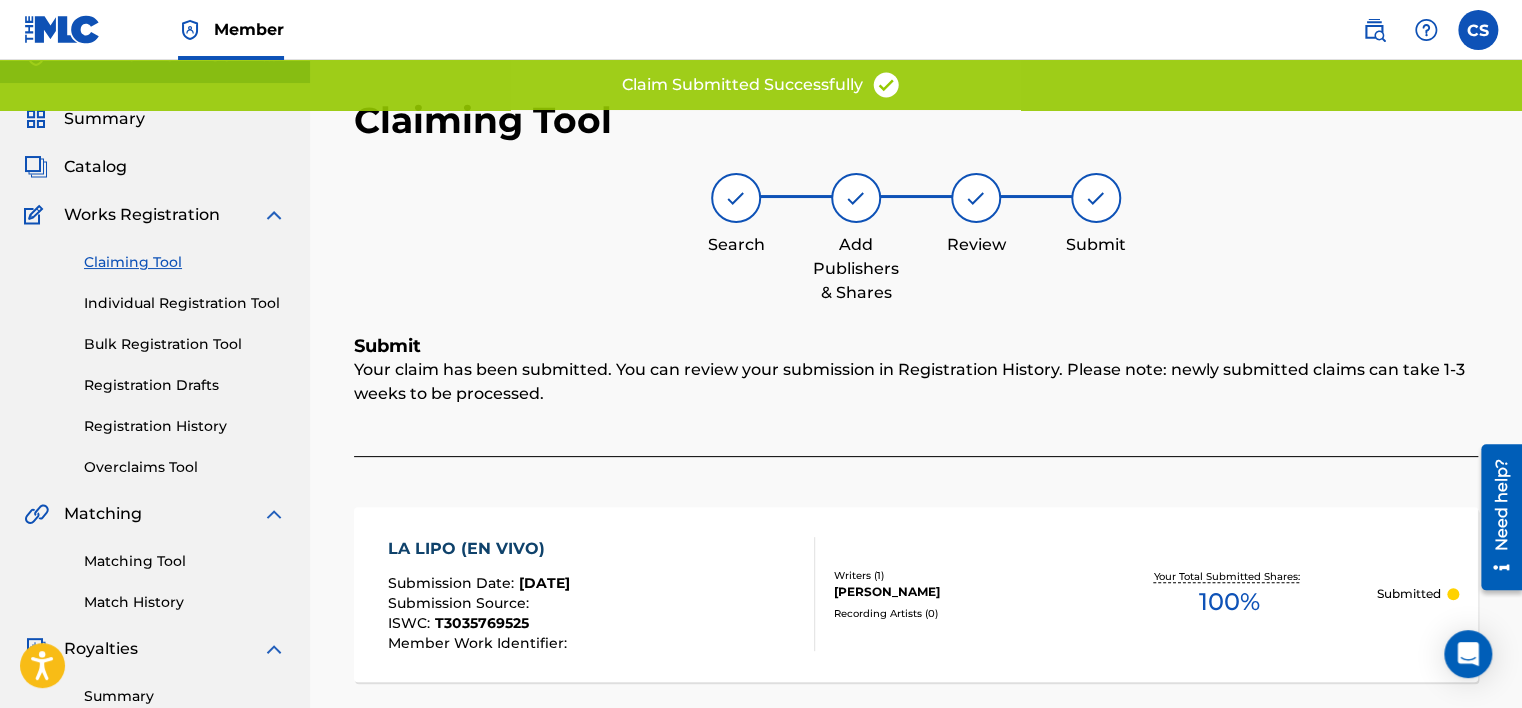 click on "Claiming Tool" at bounding box center (185, 262) 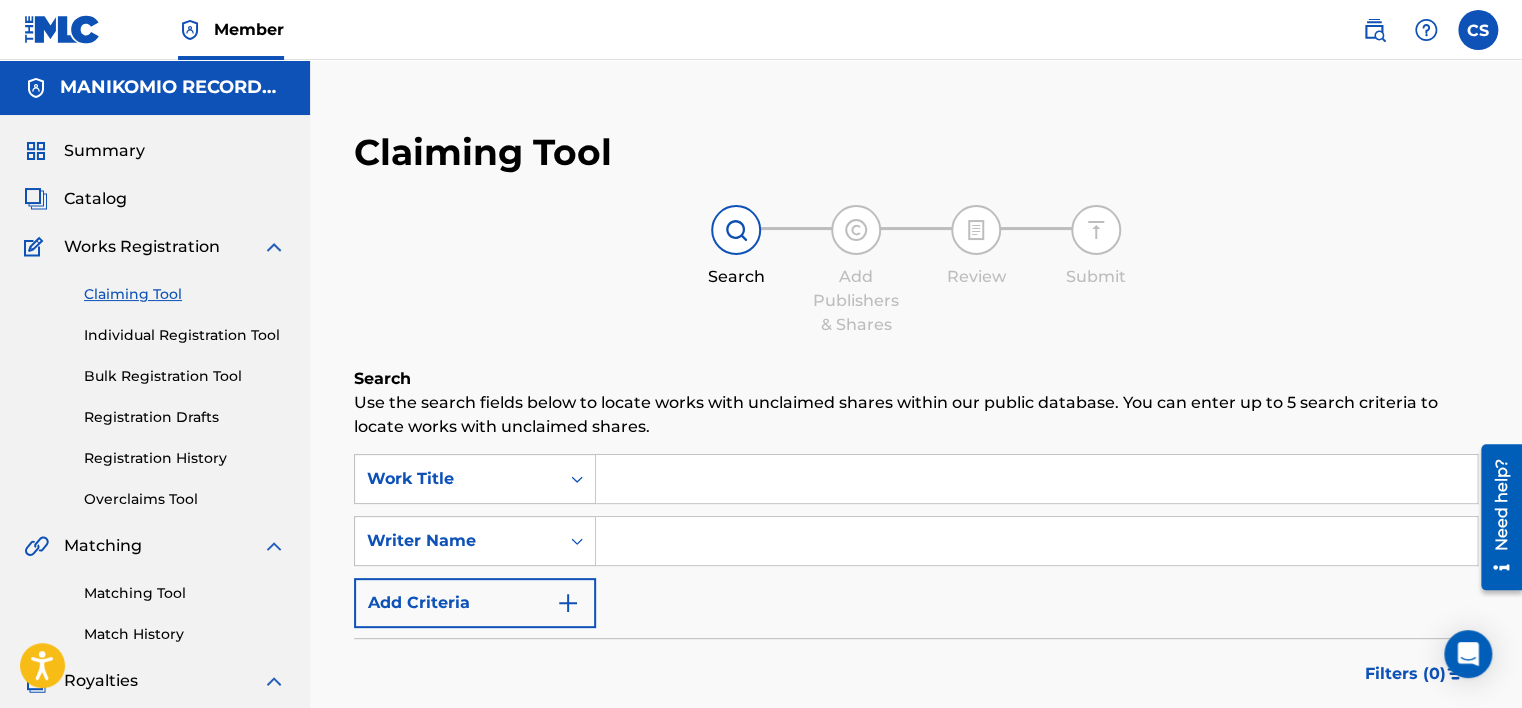 scroll, scrollTop: 200, scrollLeft: 0, axis: vertical 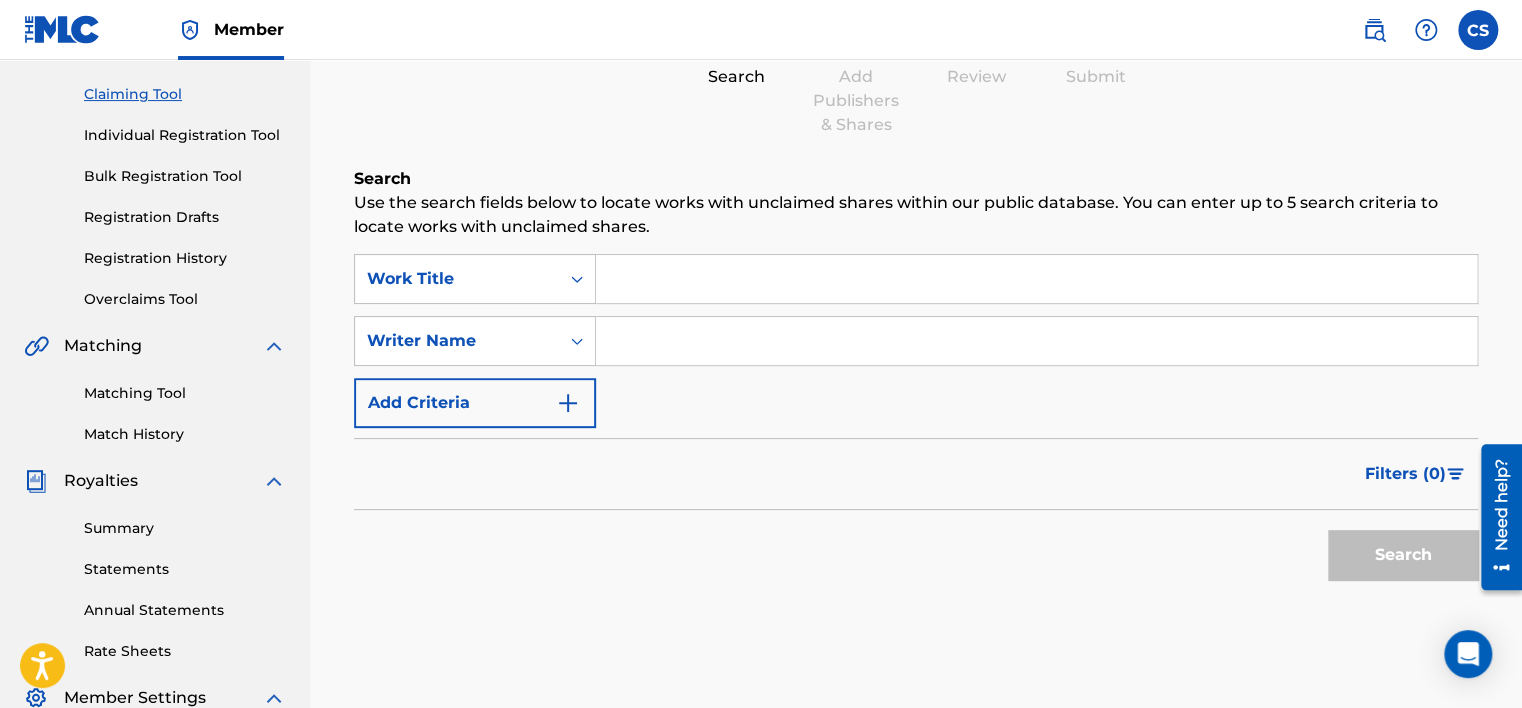 click at bounding box center [1036, 341] 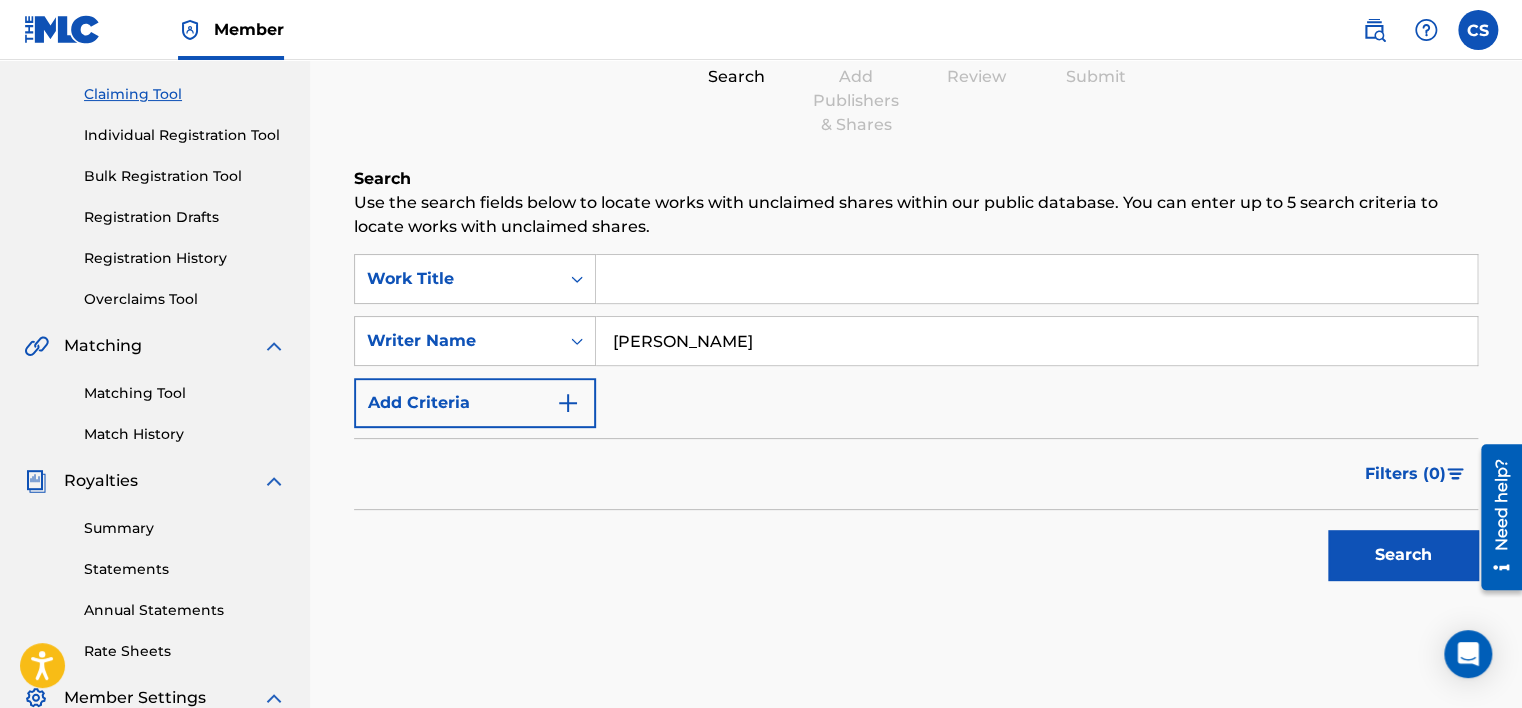 type on "[PERSON_NAME]" 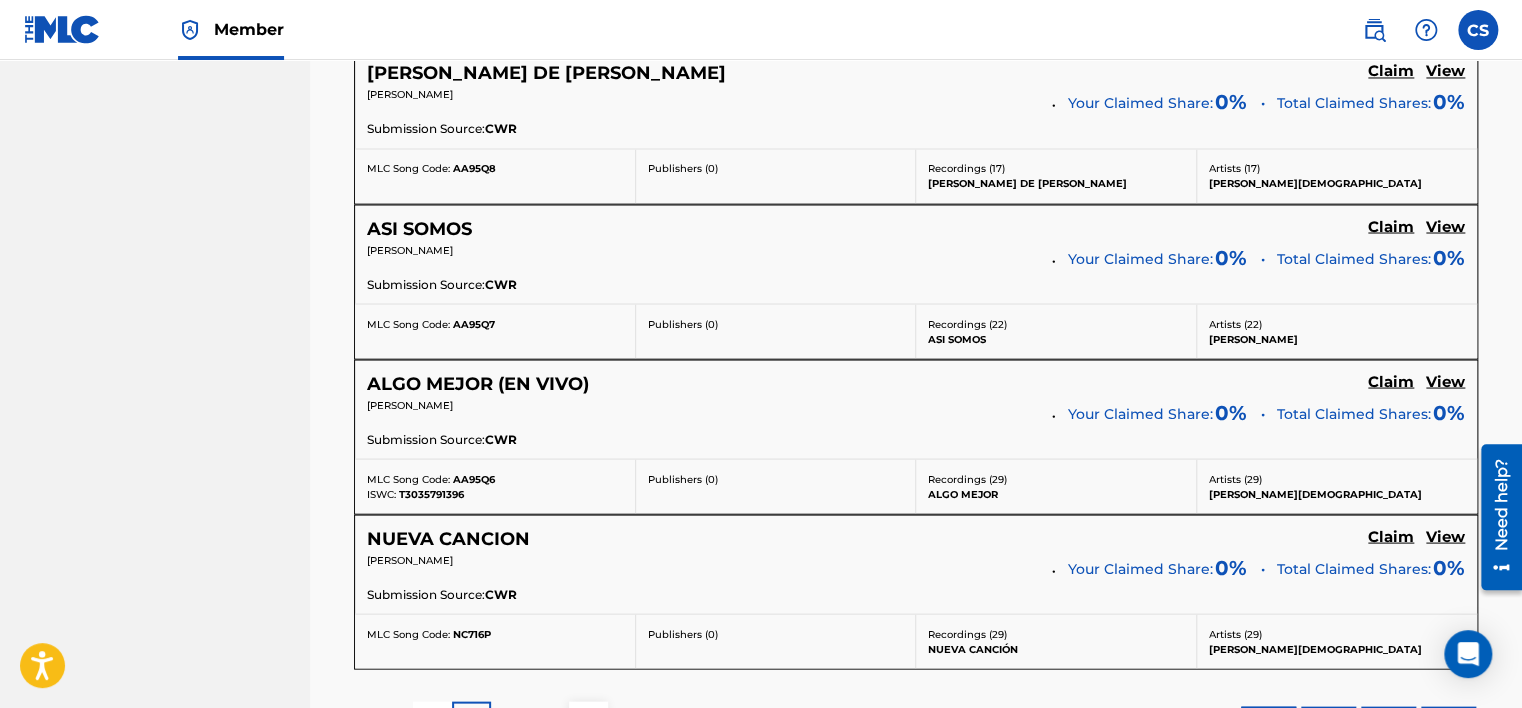 scroll, scrollTop: 1973, scrollLeft: 0, axis: vertical 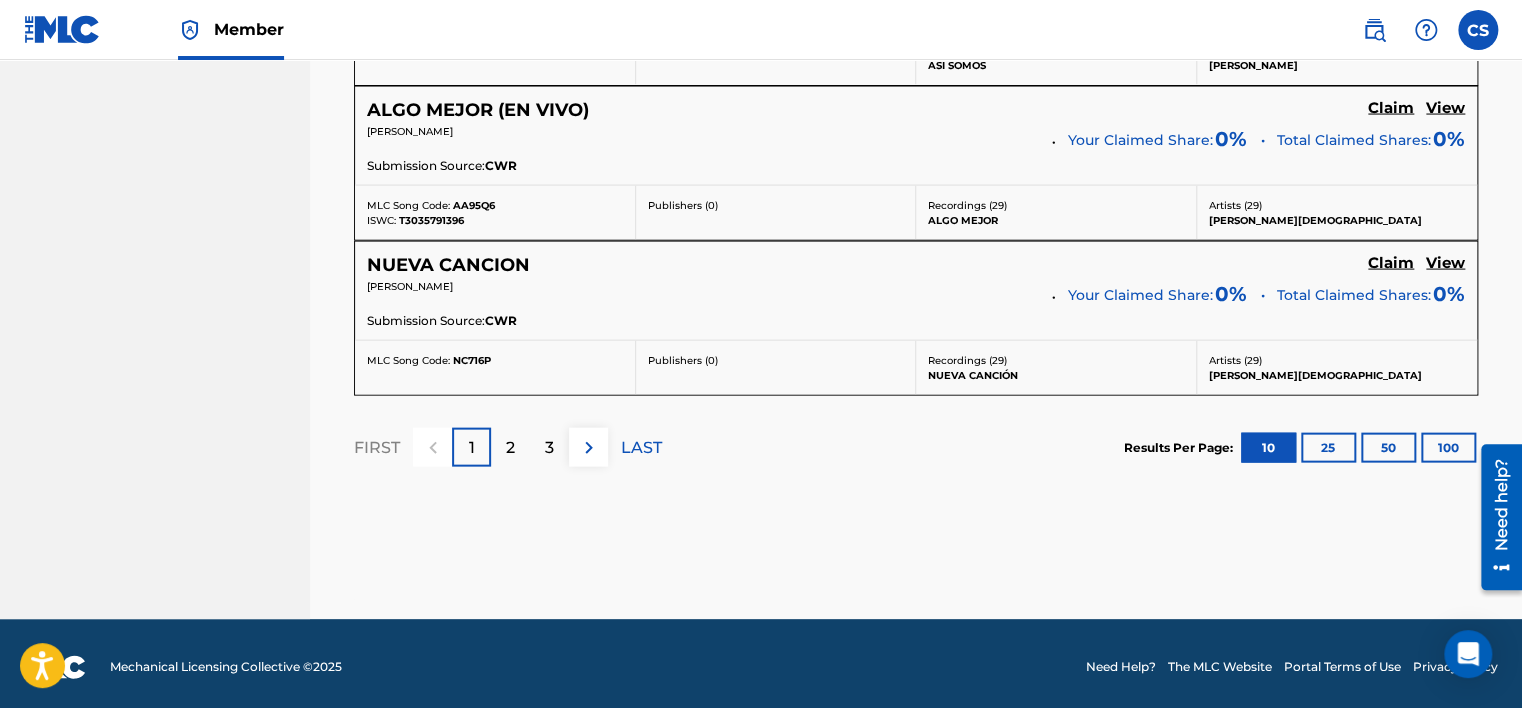 click on "2" at bounding box center (510, 448) 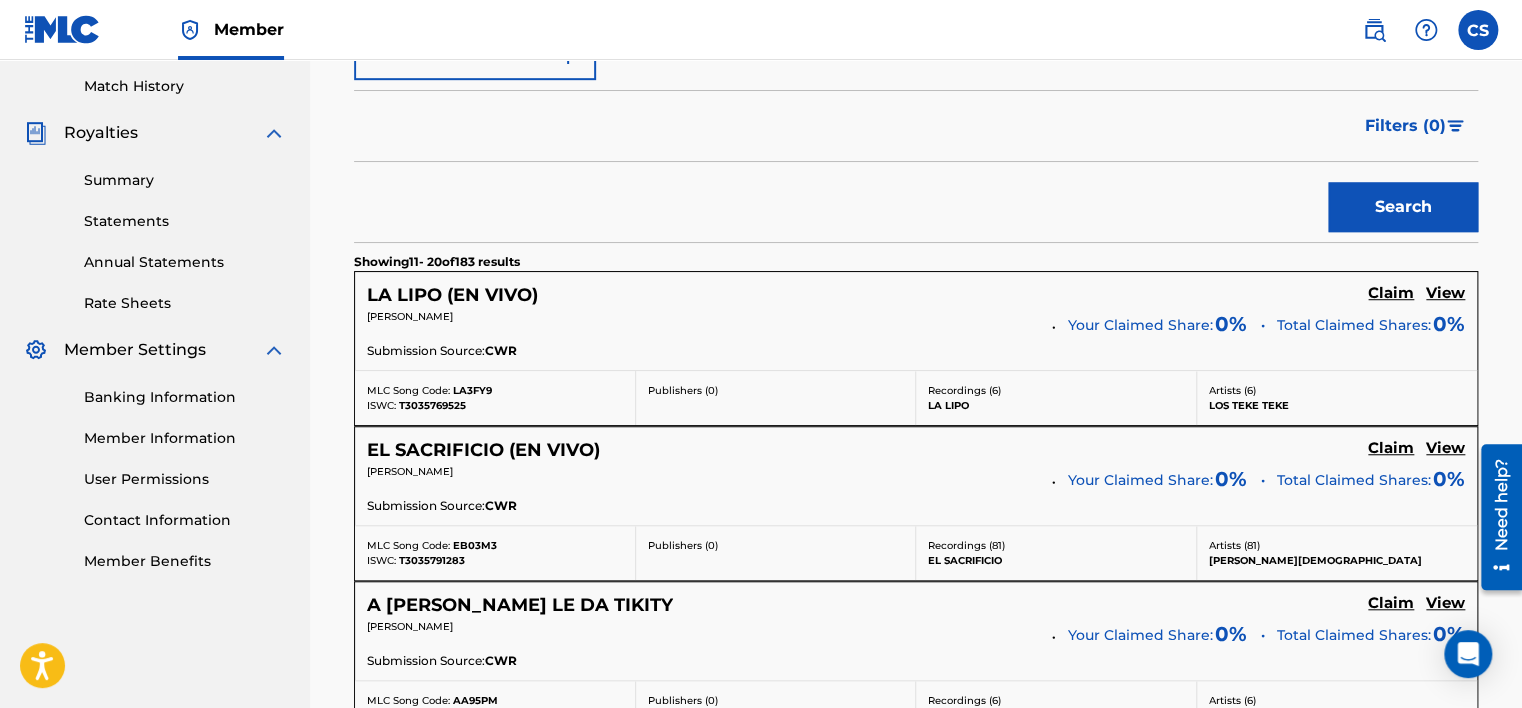scroll, scrollTop: 515, scrollLeft: 0, axis: vertical 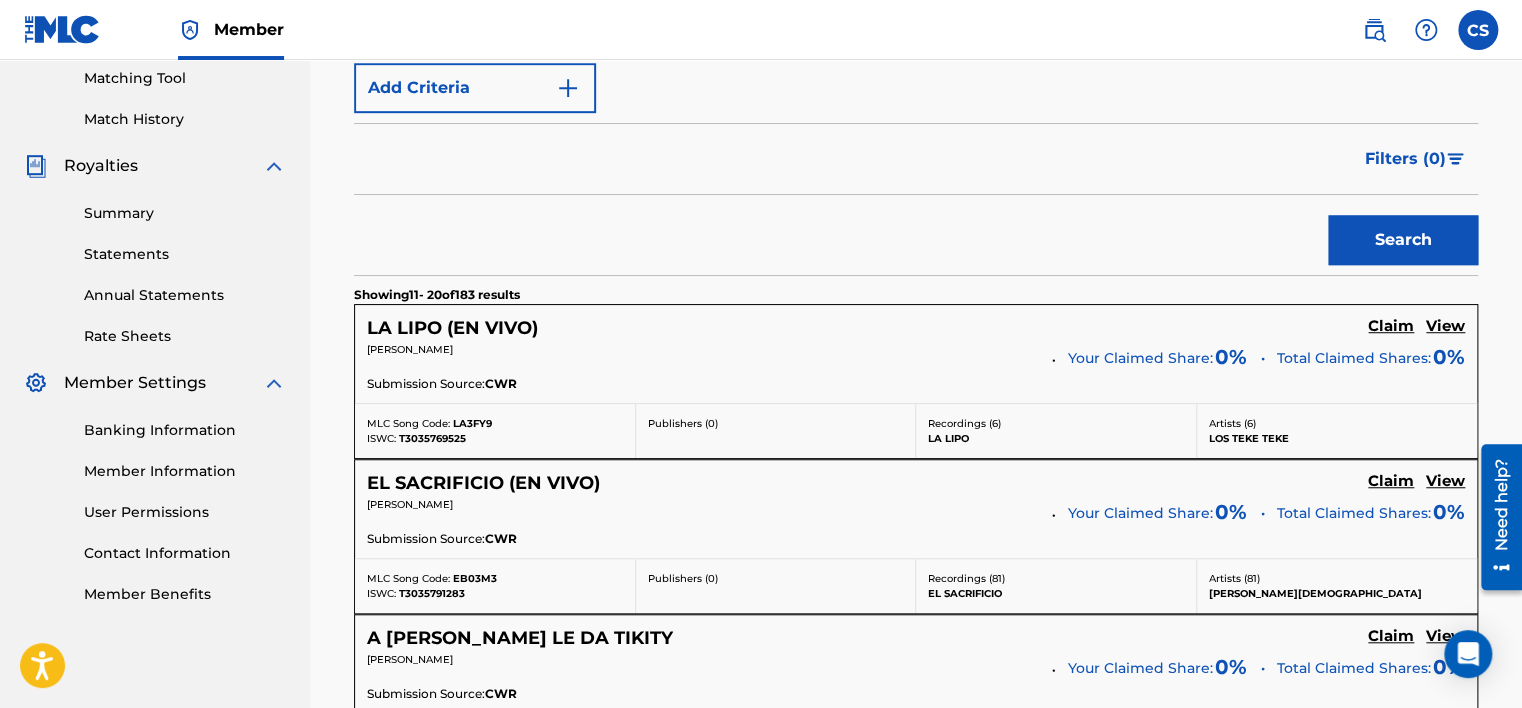 drag, startPoint x: 311, startPoint y: 533, endPoint x: 333, endPoint y: 464, distance: 72.42237 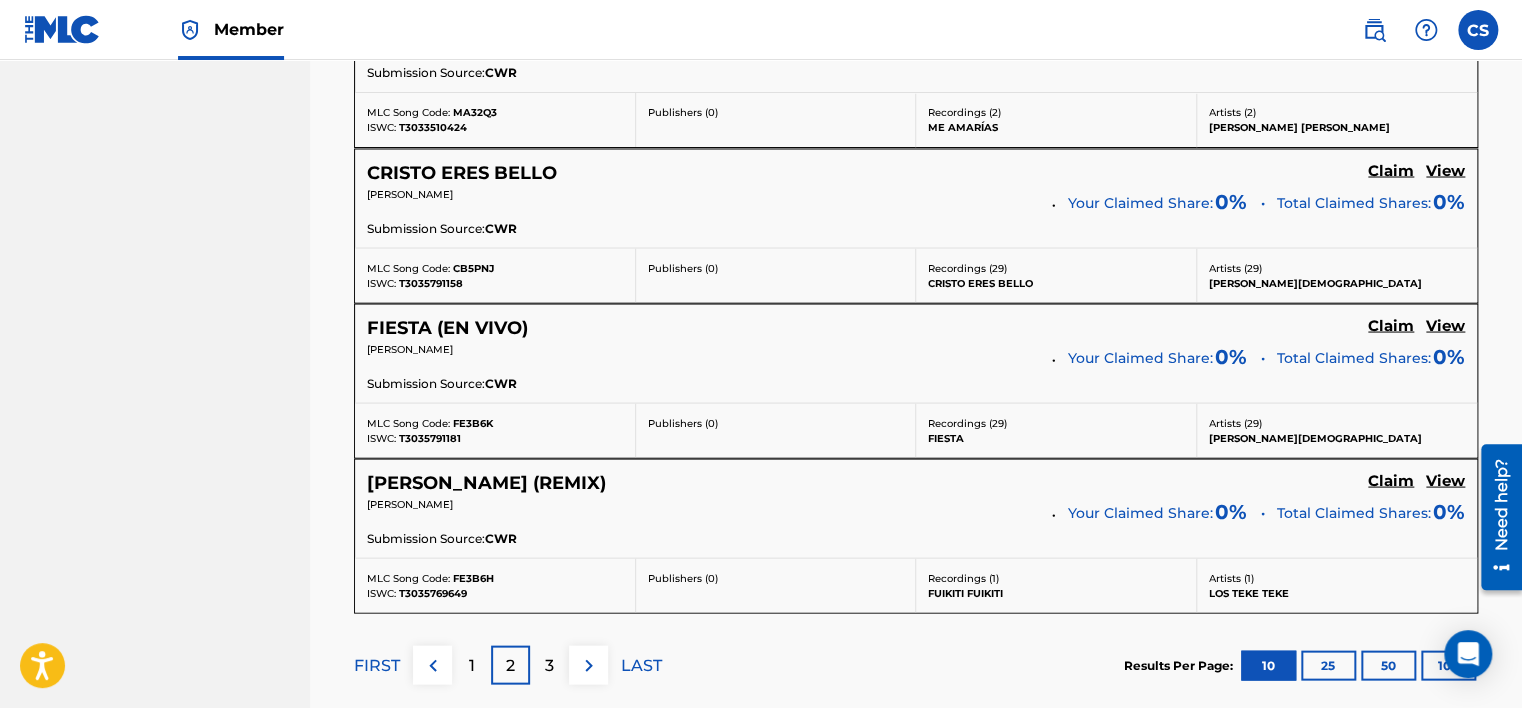 drag, startPoint x: 337, startPoint y: 244, endPoint x: 328, endPoint y: 467, distance: 223.18153 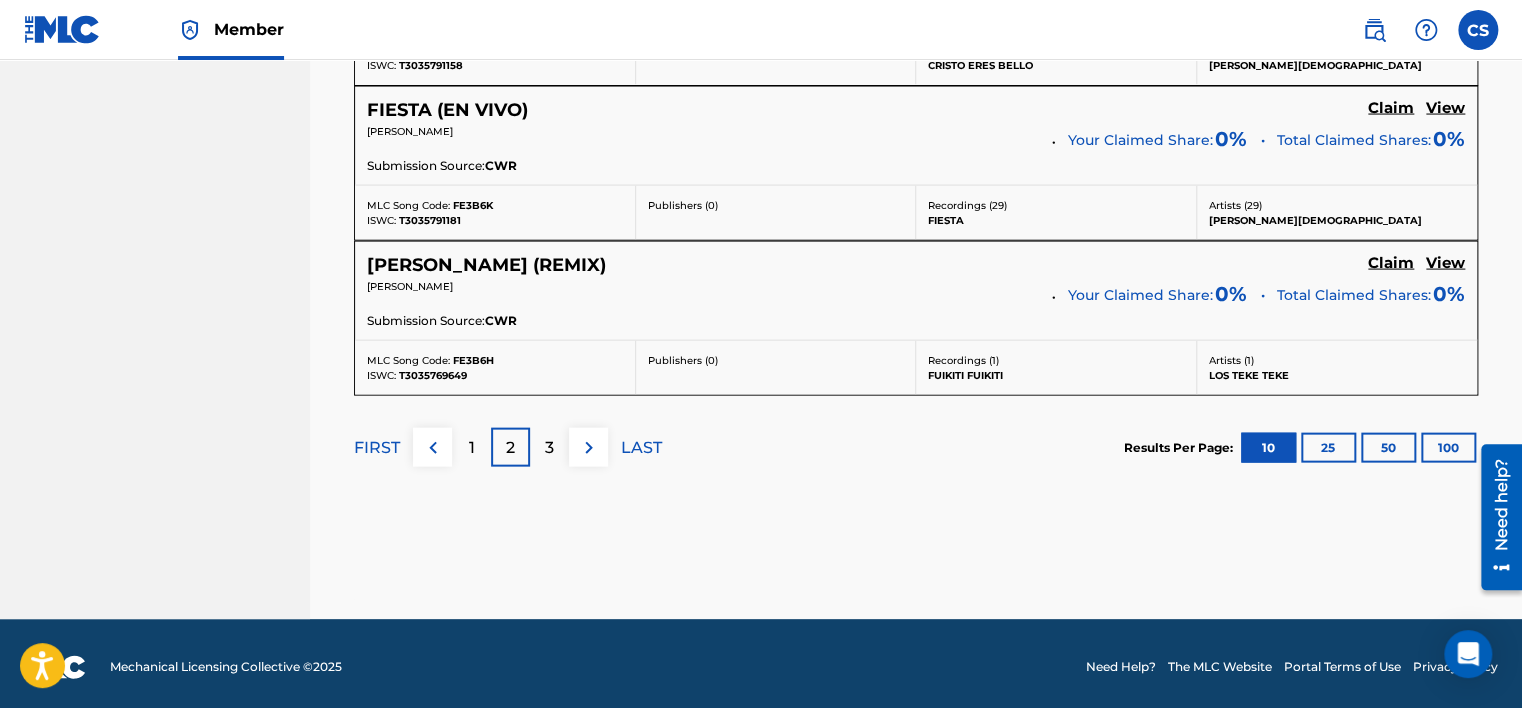 click on "3" at bounding box center [549, 448] 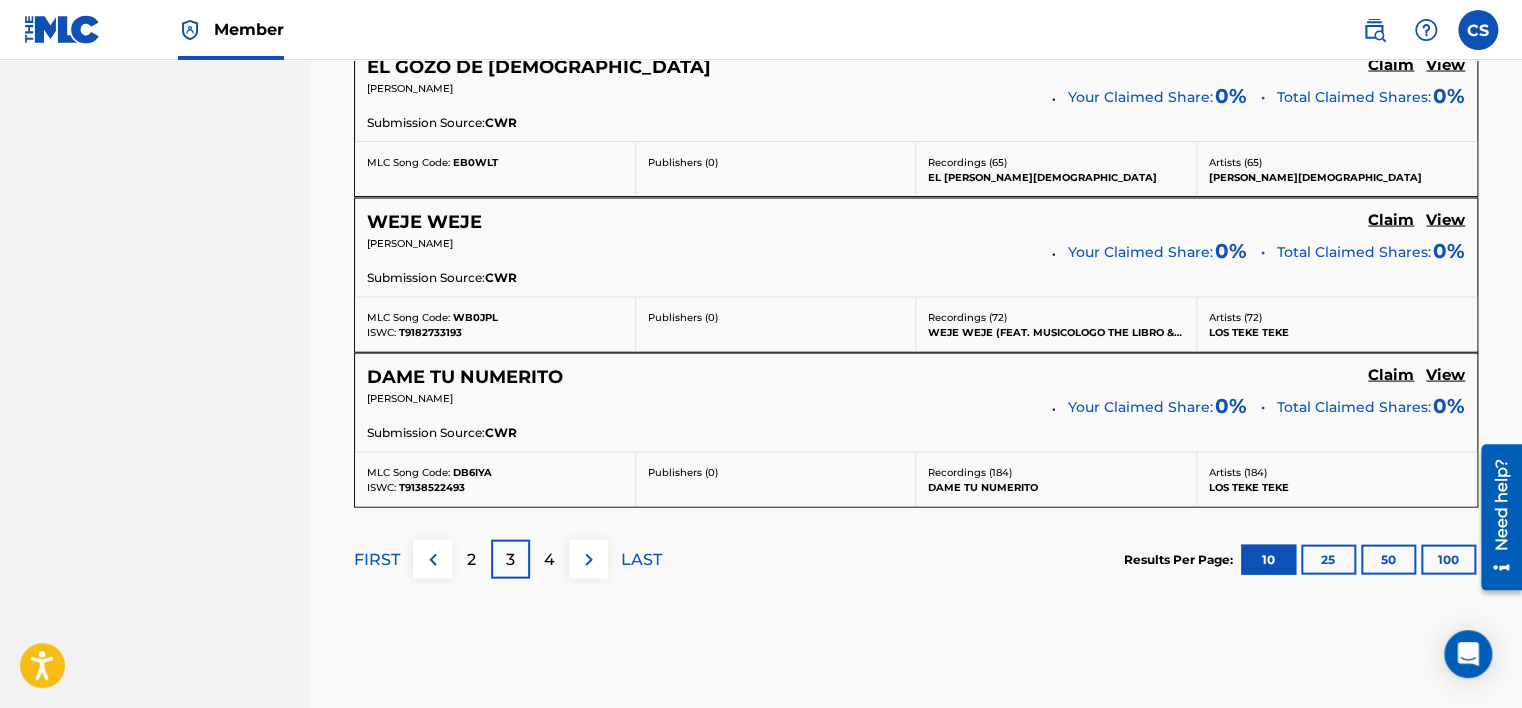 drag, startPoint x: 322, startPoint y: 407, endPoint x: 330, endPoint y: 362, distance: 45.705578 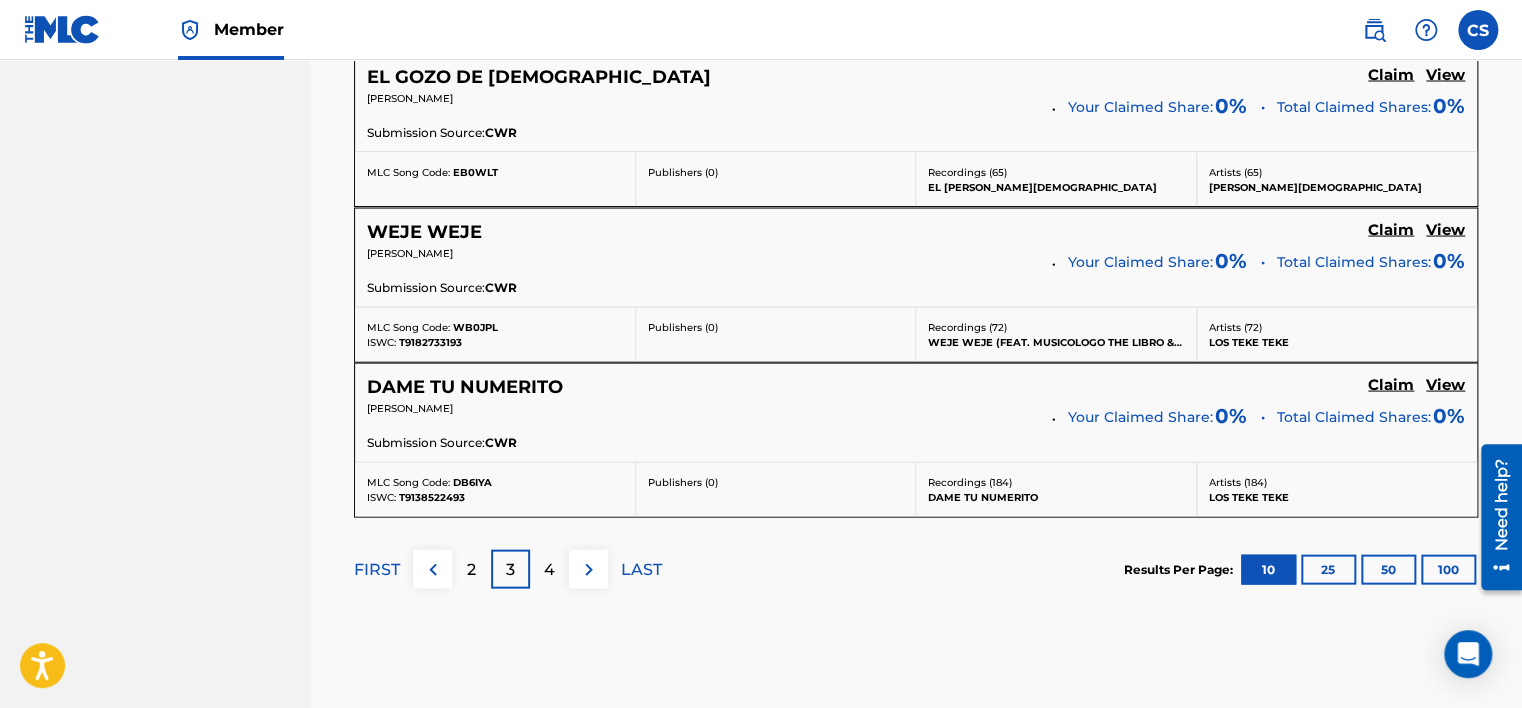 drag, startPoint x: 465, startPoint y: 380, endPoint x: 250, endPoint y: 440, distance: 223.21515 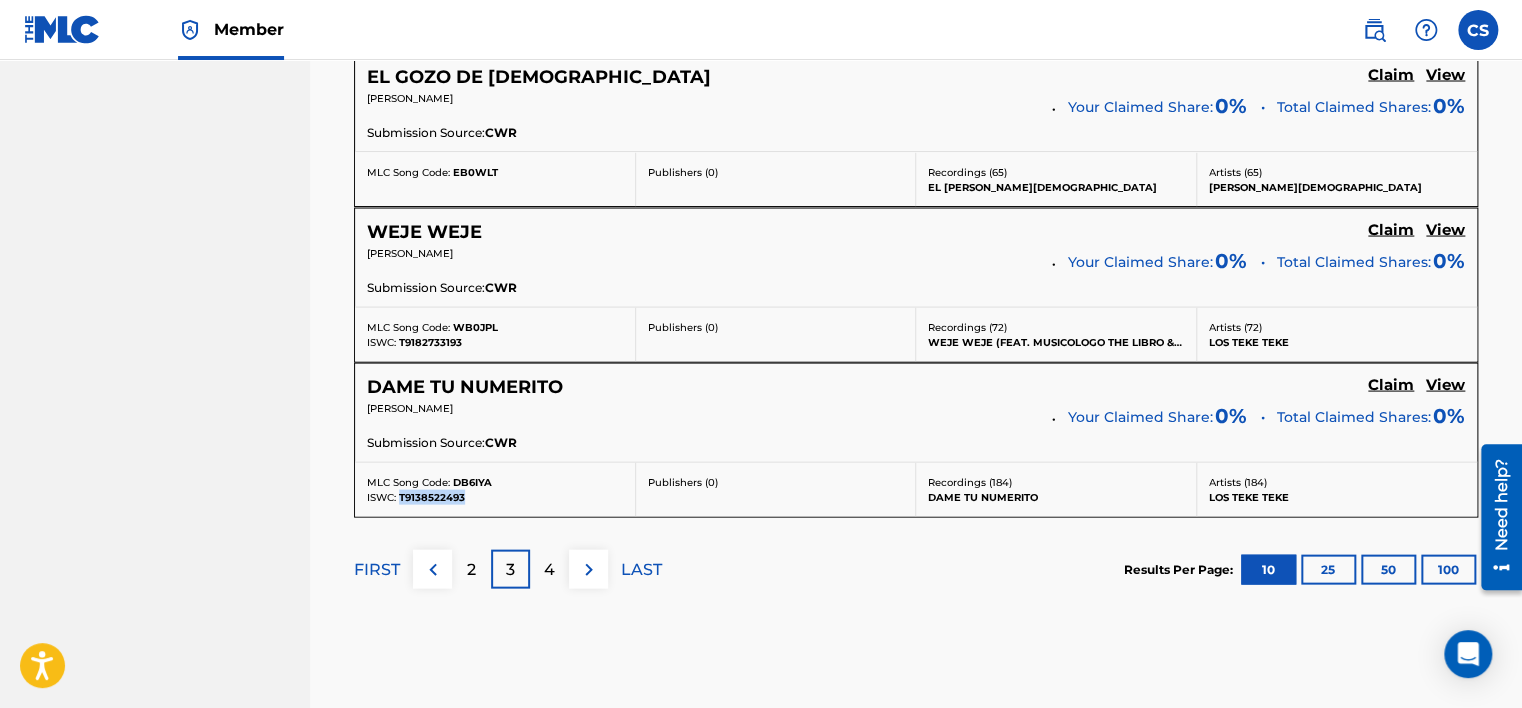 drag, startPoint x: 473, startPoint y: 490, endPoint x: 400, endPoint y: 488, distance: 73.02739 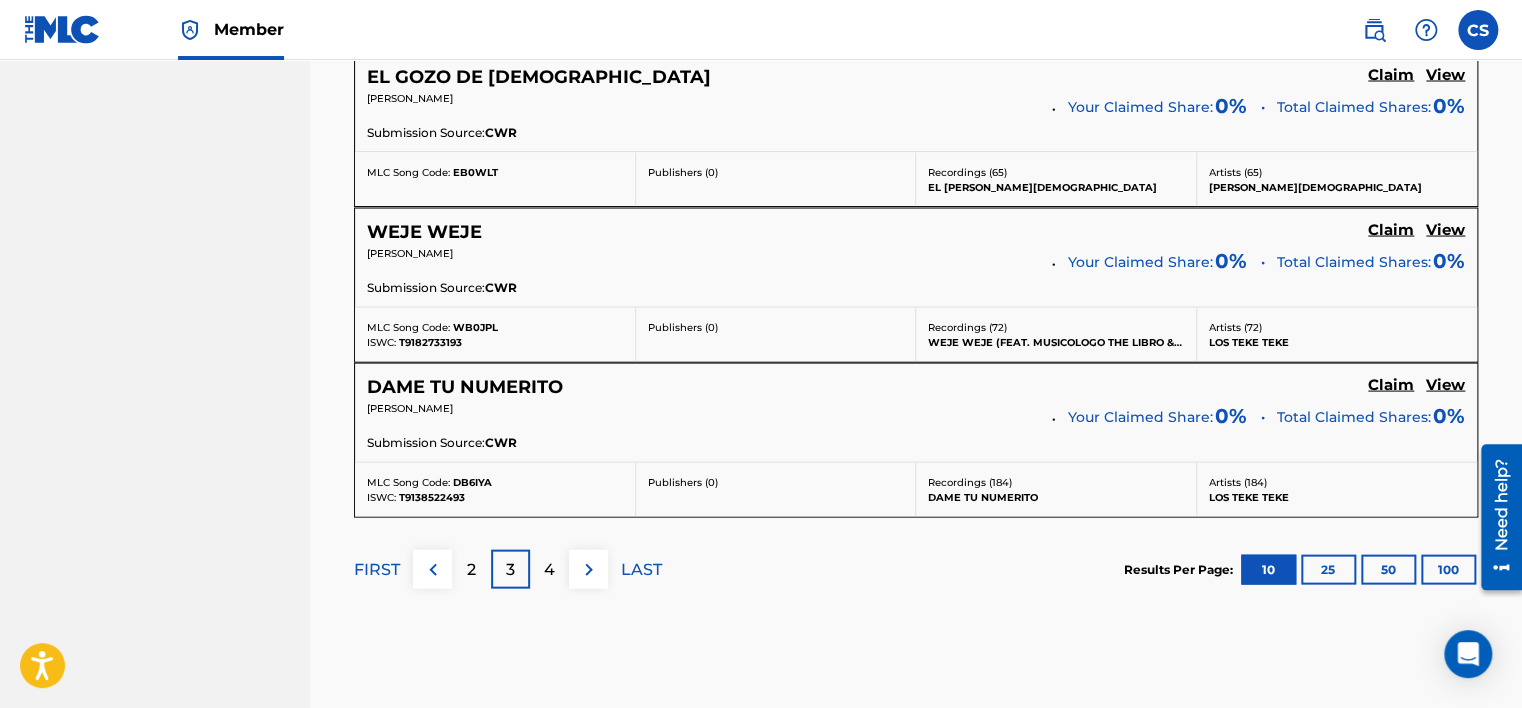 click on "MLC Song Code:   WB0JPL ISWC:   T9182733193" at bounding box center [495, 334] 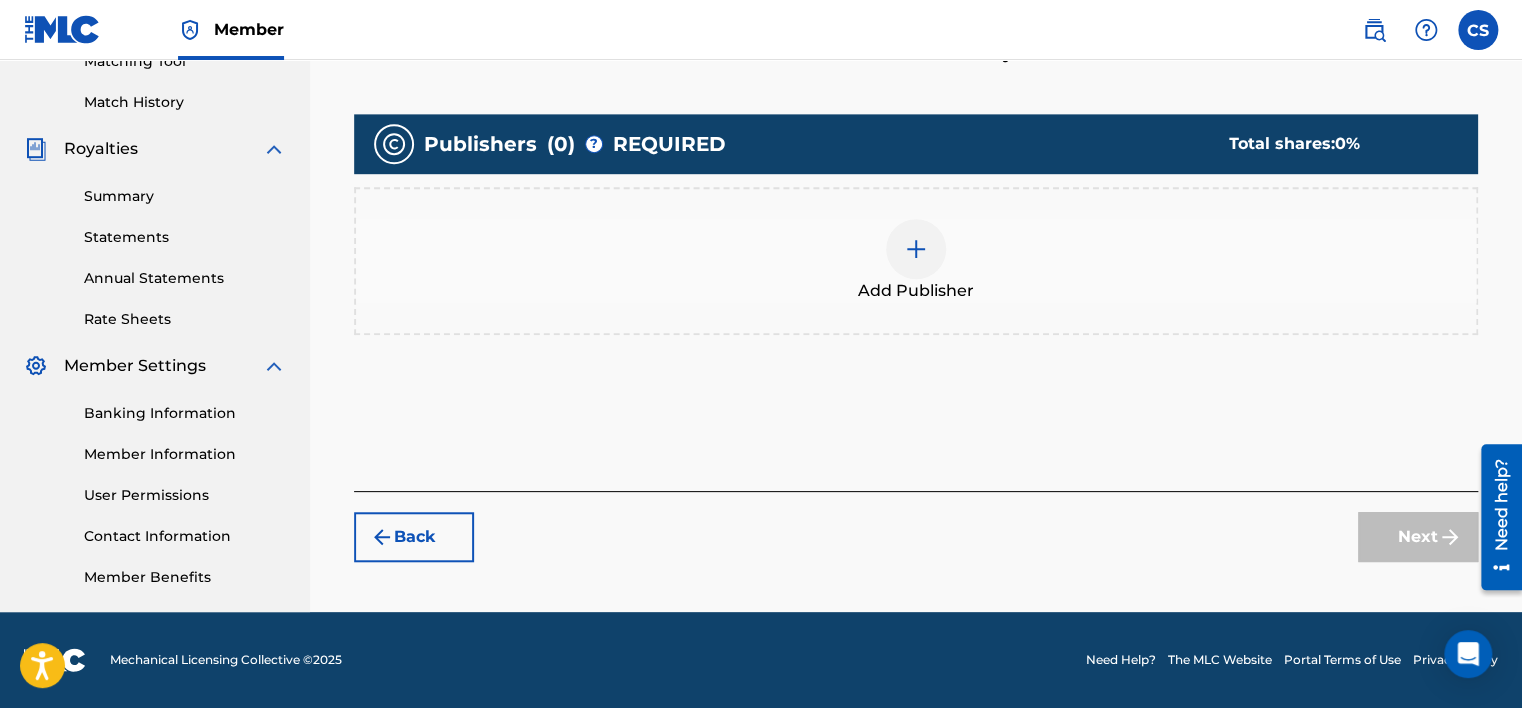 click at bounding box center [916, 249] 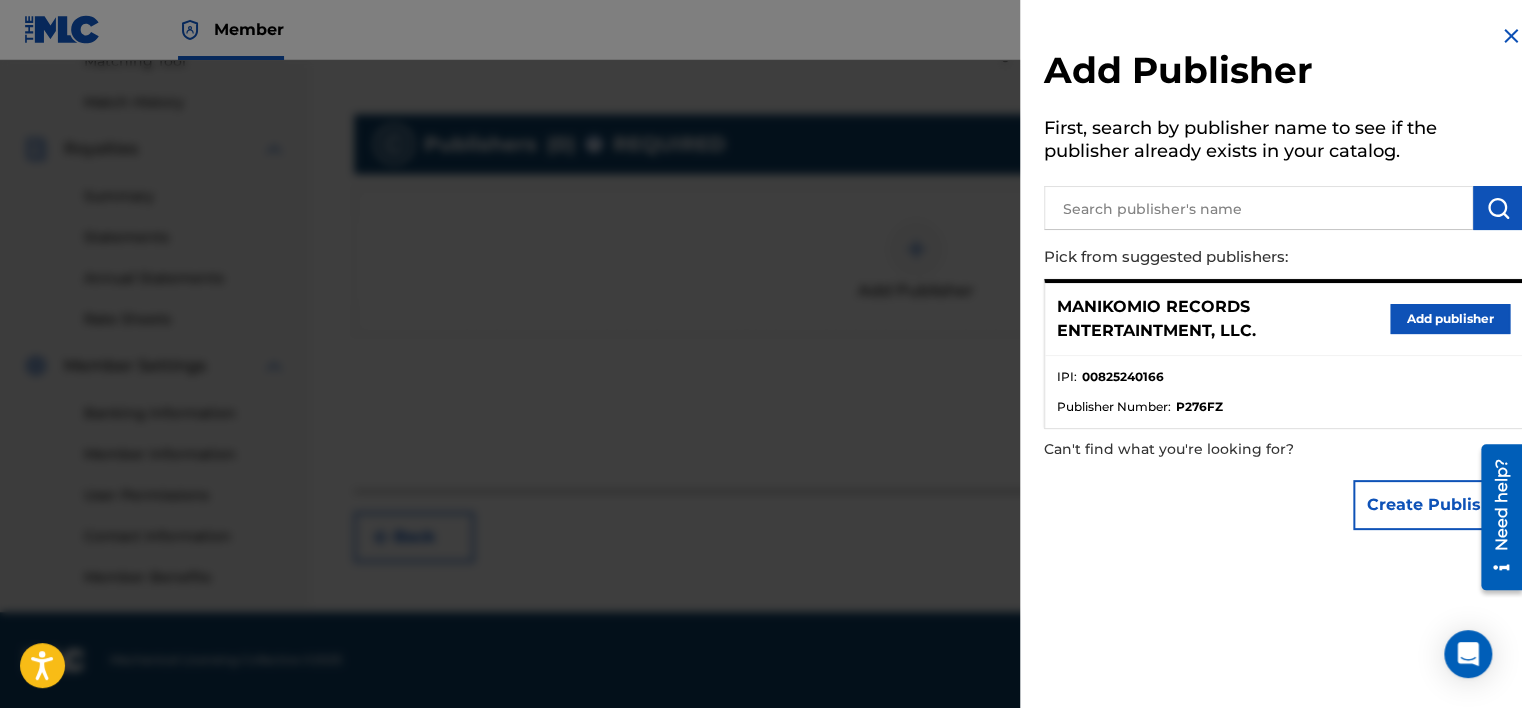 click on "Add publisher" at bounding box center (1450, 319) 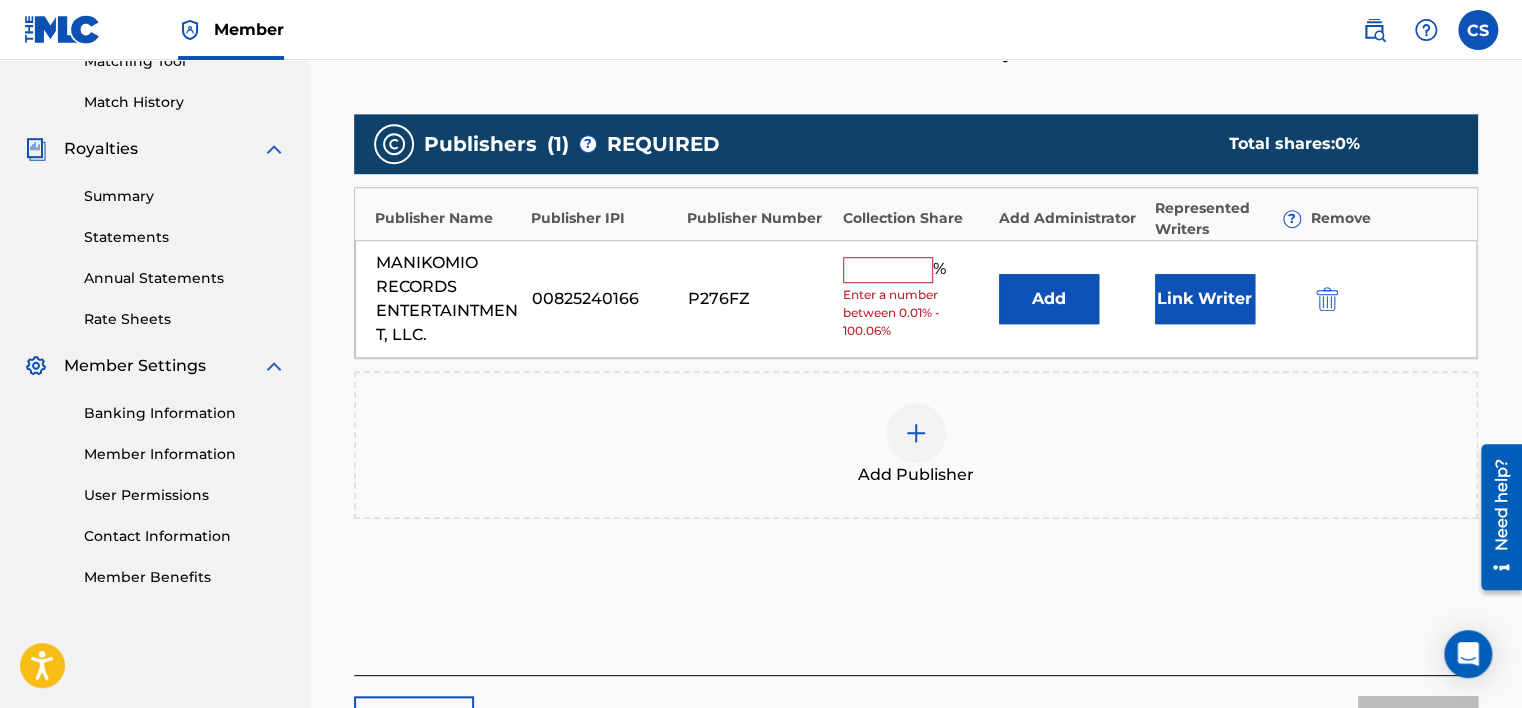 click at bounding box center [888, 270] 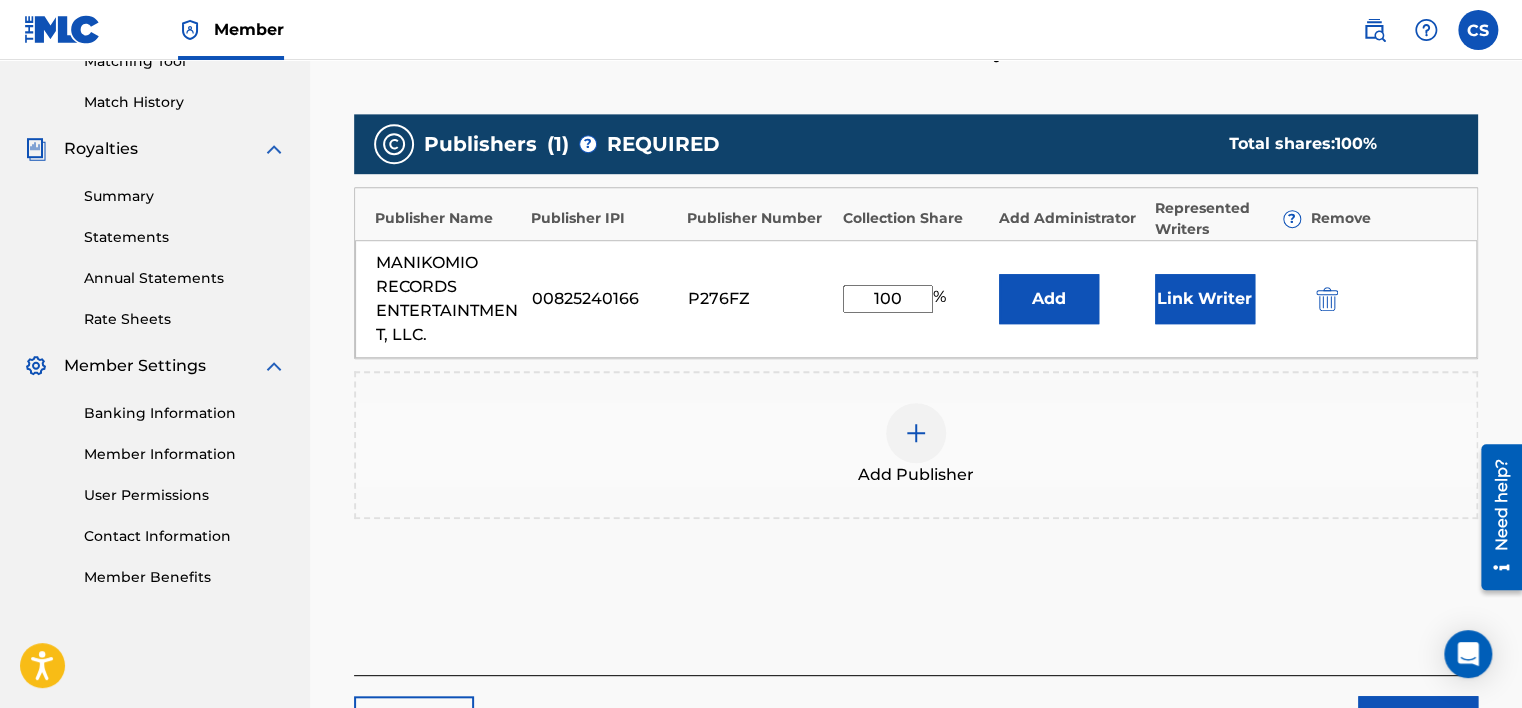 click on "Link Writer" at bounding box center (1205, 299) 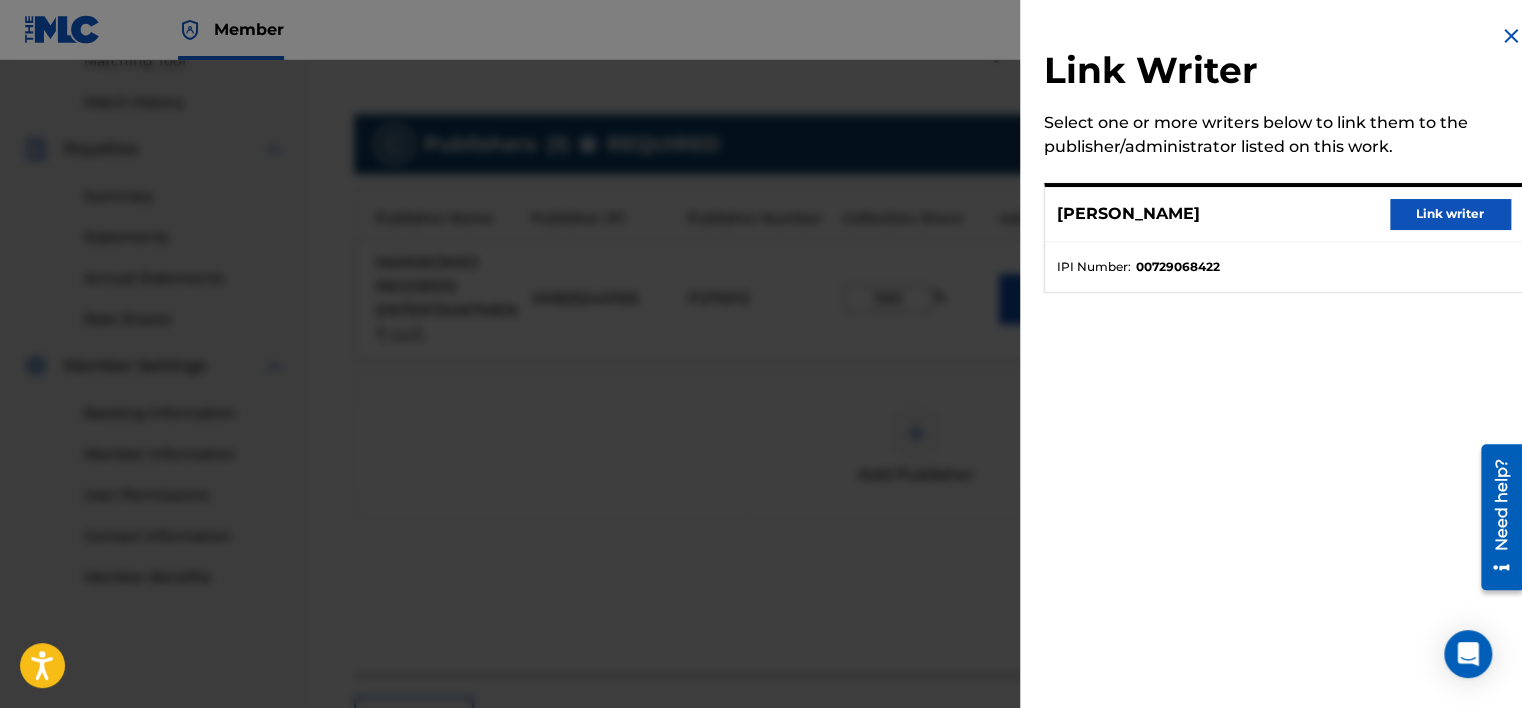 click on "Link writer" at bounding box center [1450, 214] 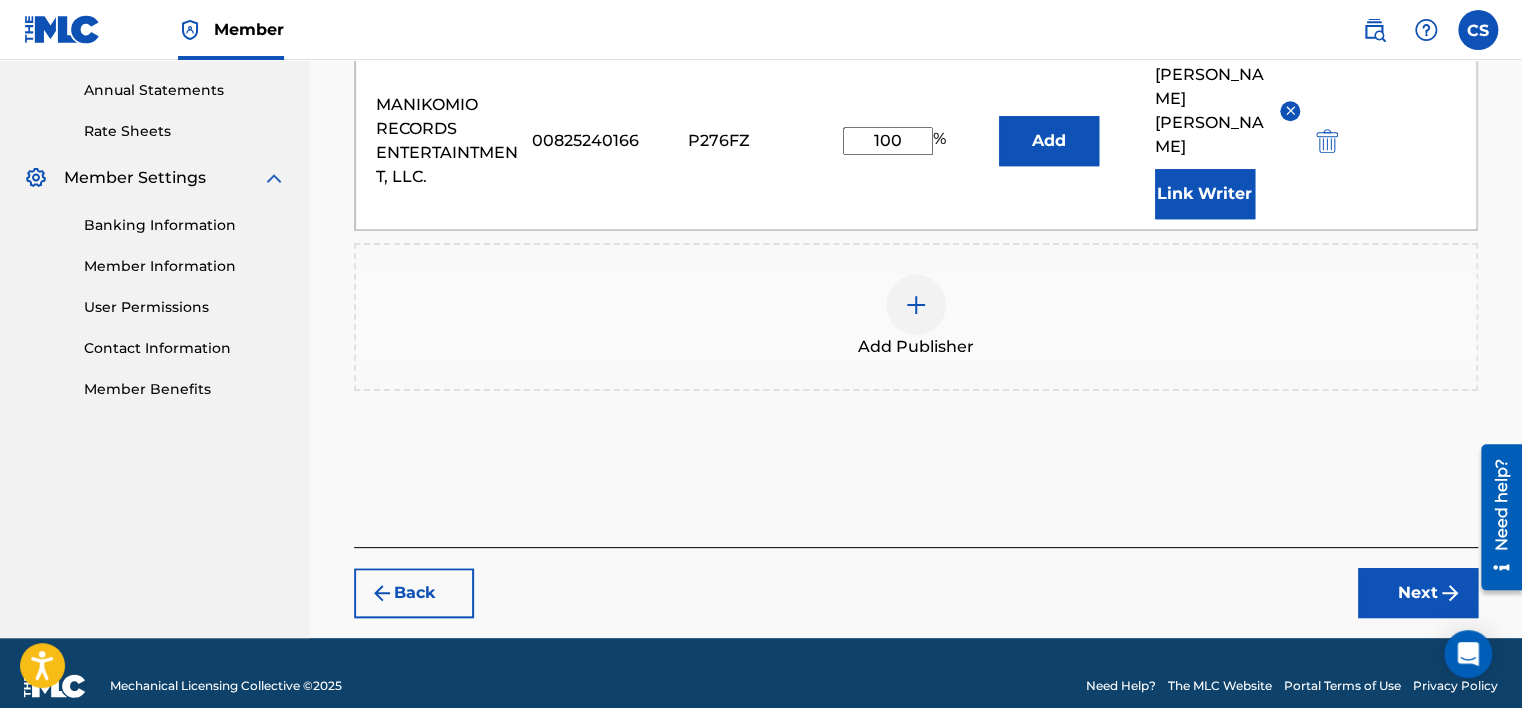 click on "Next" at bounding box center (1418, 593) 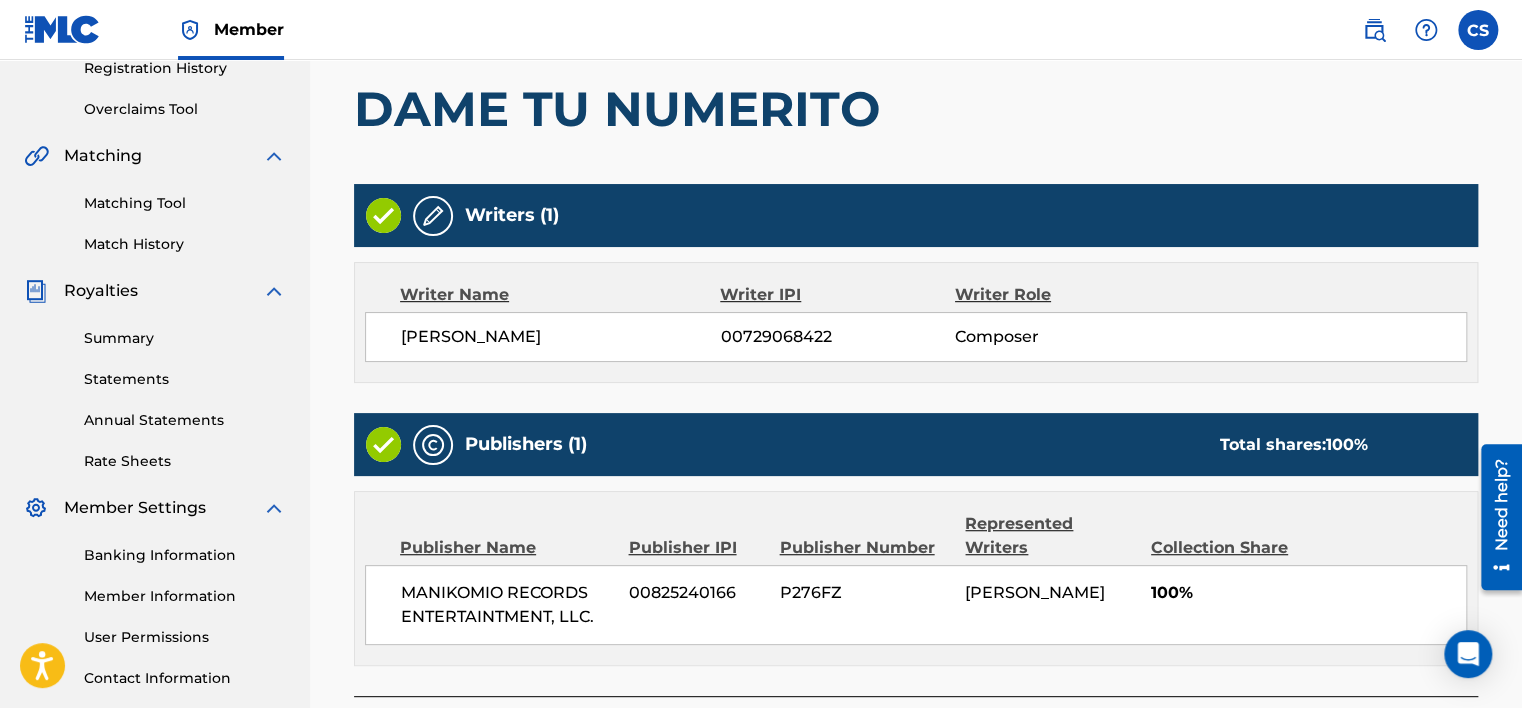 scroll, scrollTop: 564, scrollLeft: 0, axis: vertical 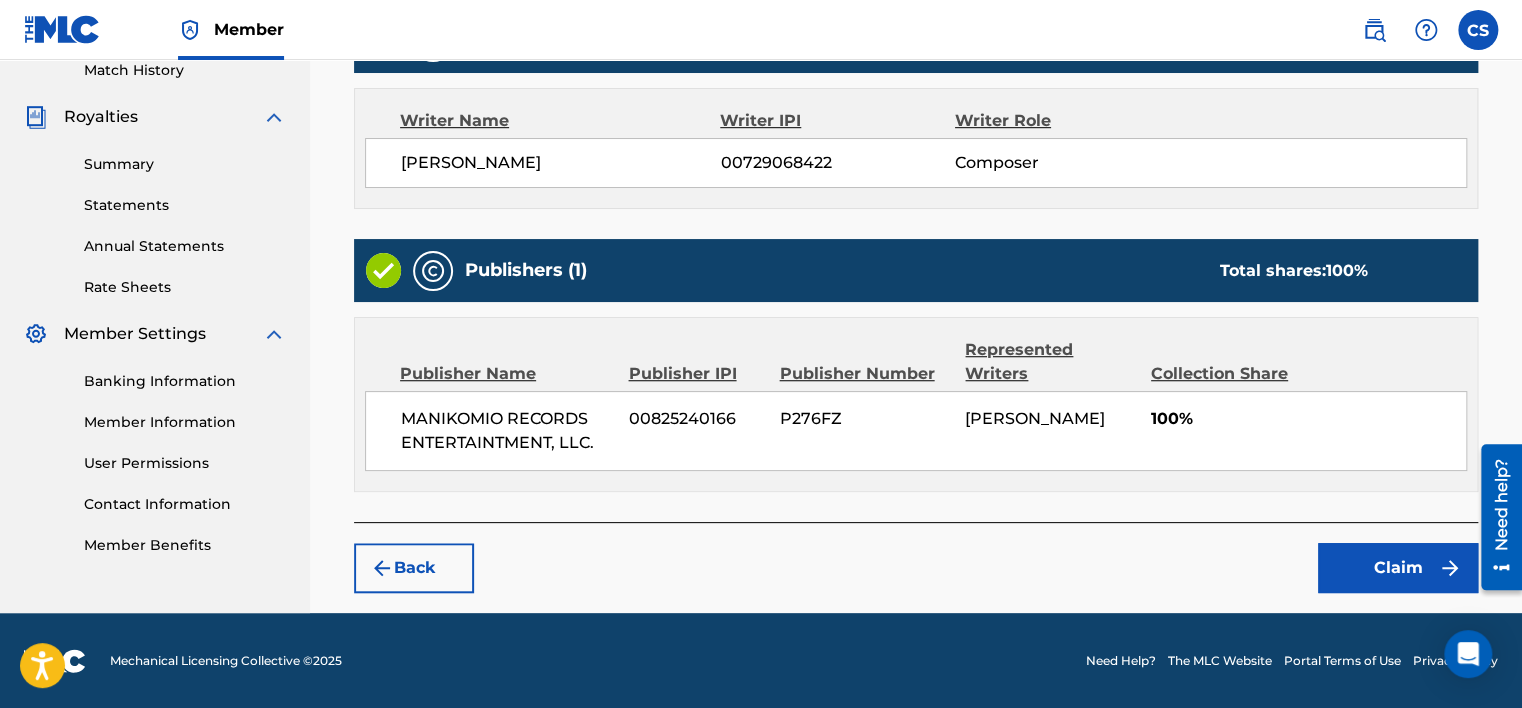 click on "Claim" at bounding box center (1398, 568) 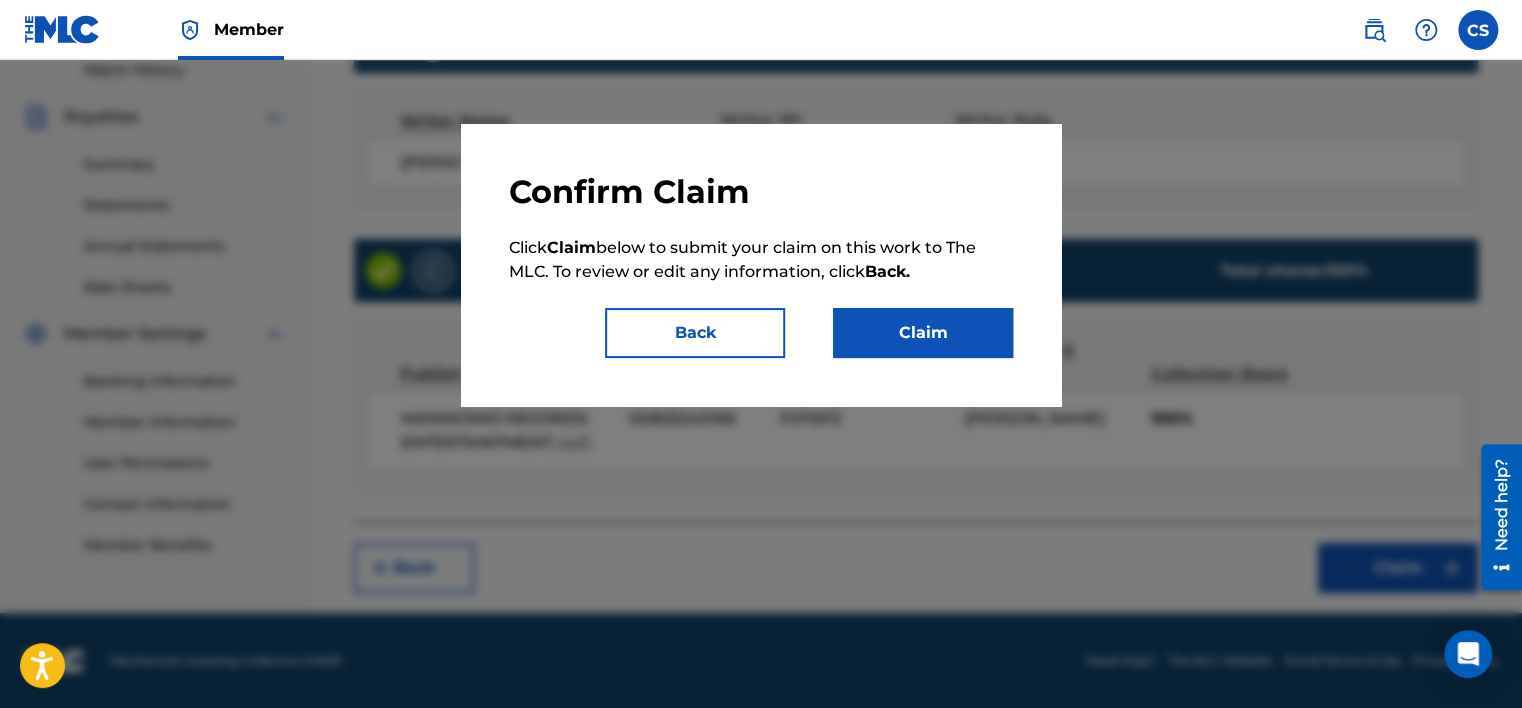 click on "Claim" at bounding box center [923, 333] 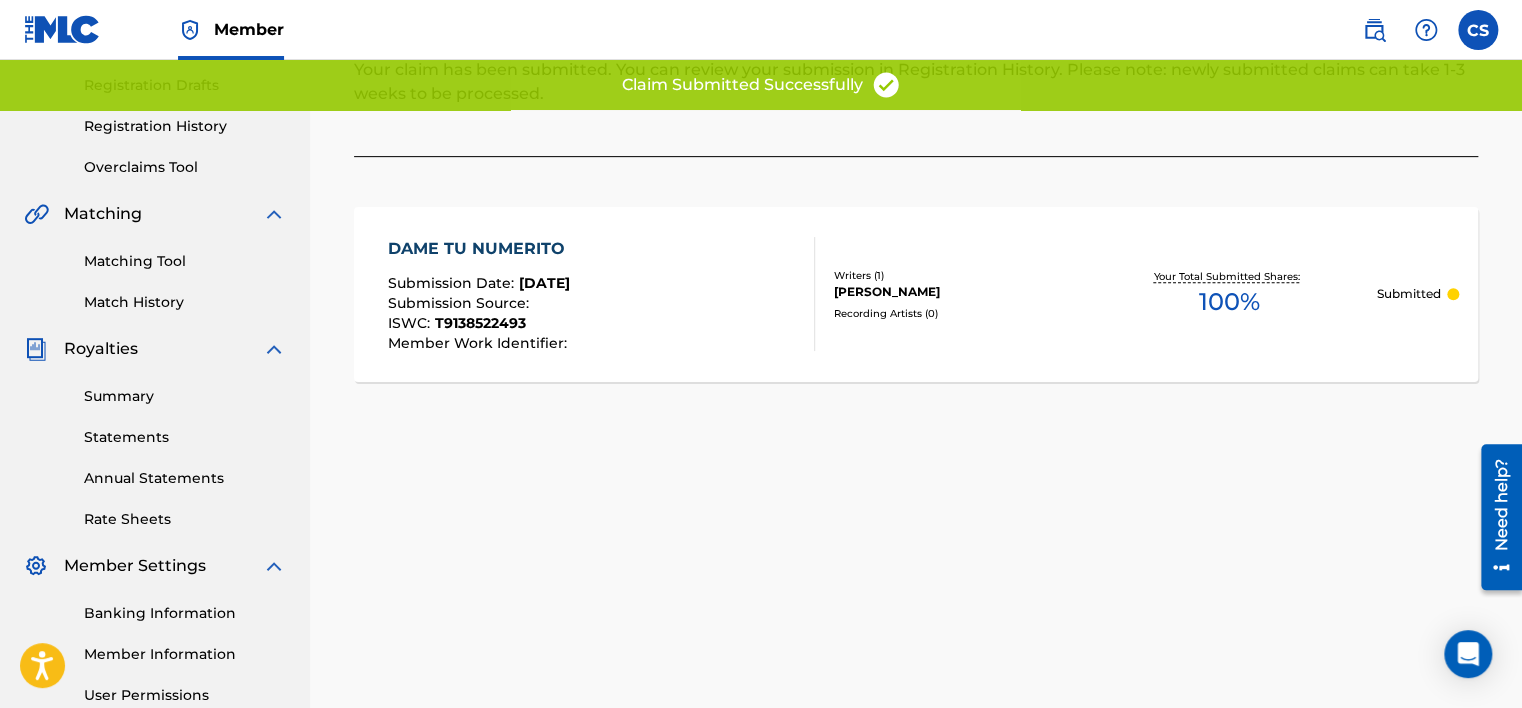 scroll, scrollTop: 132, scrollLeft: 0, axis: vertical 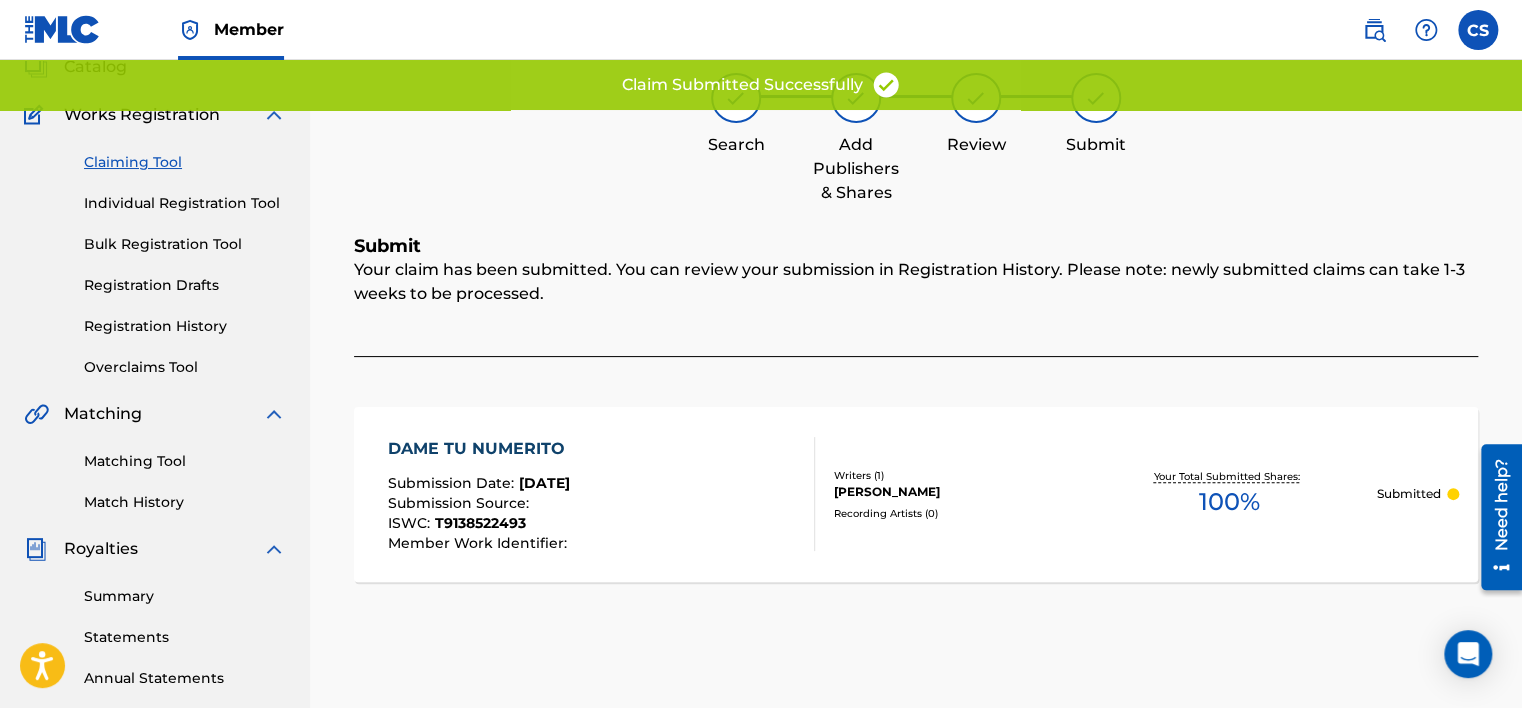 click on "Claiming Tool" at bounding box center (185, 162) 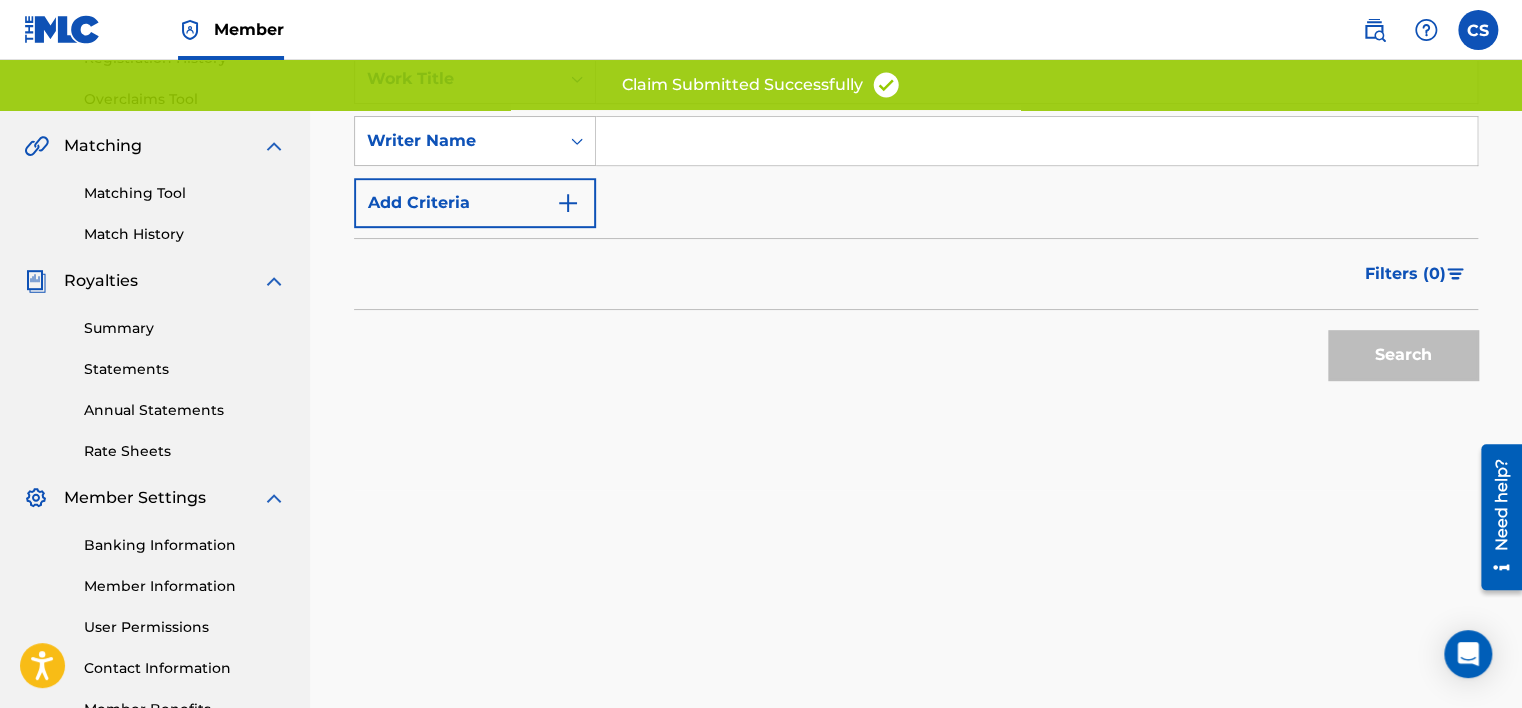 scroll, scrollTop: 200, scrollLeft: 0, axis: vertical 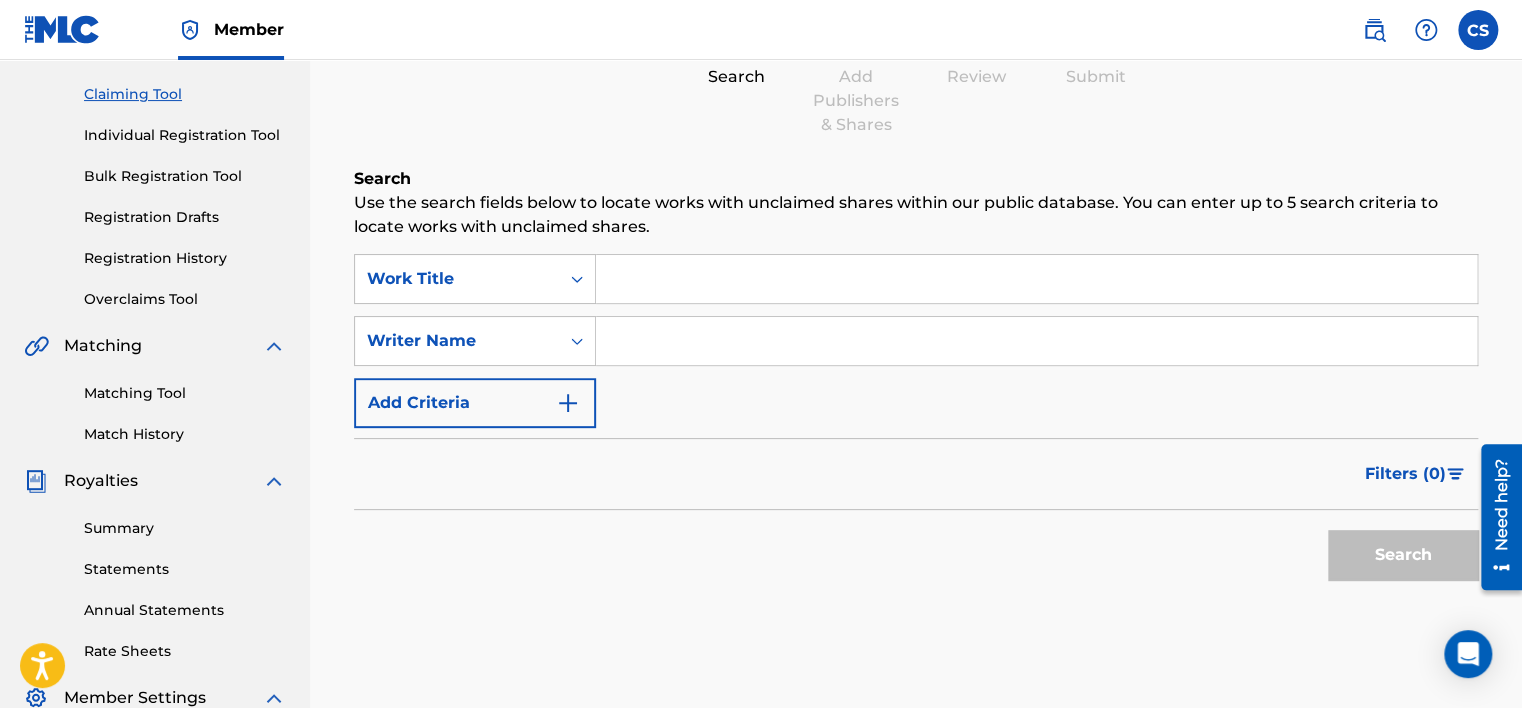 click at bounding box center (1036, 341) 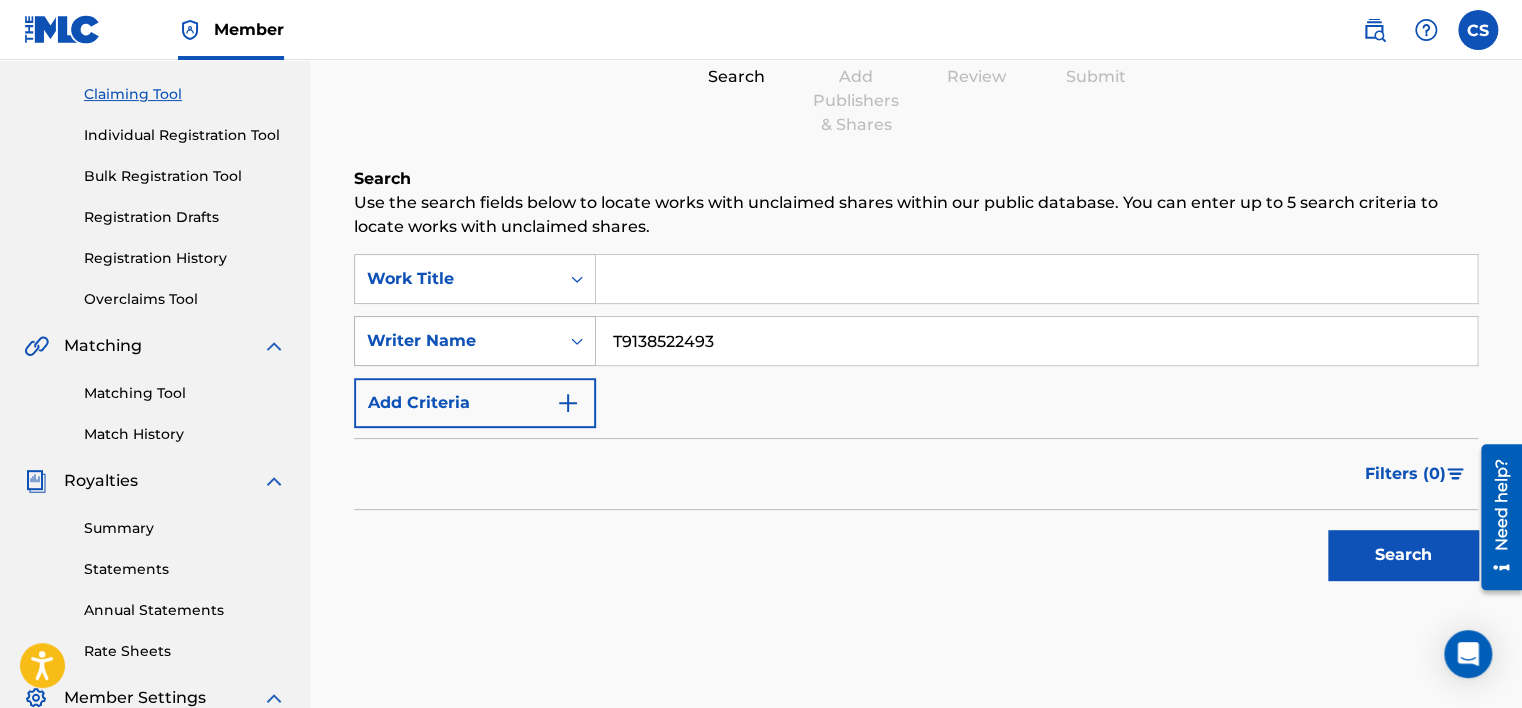 drag, startPoint x: 824, startPoint y: 335, endPoint x: 557, endPoint y: 332, distance: 267.01685 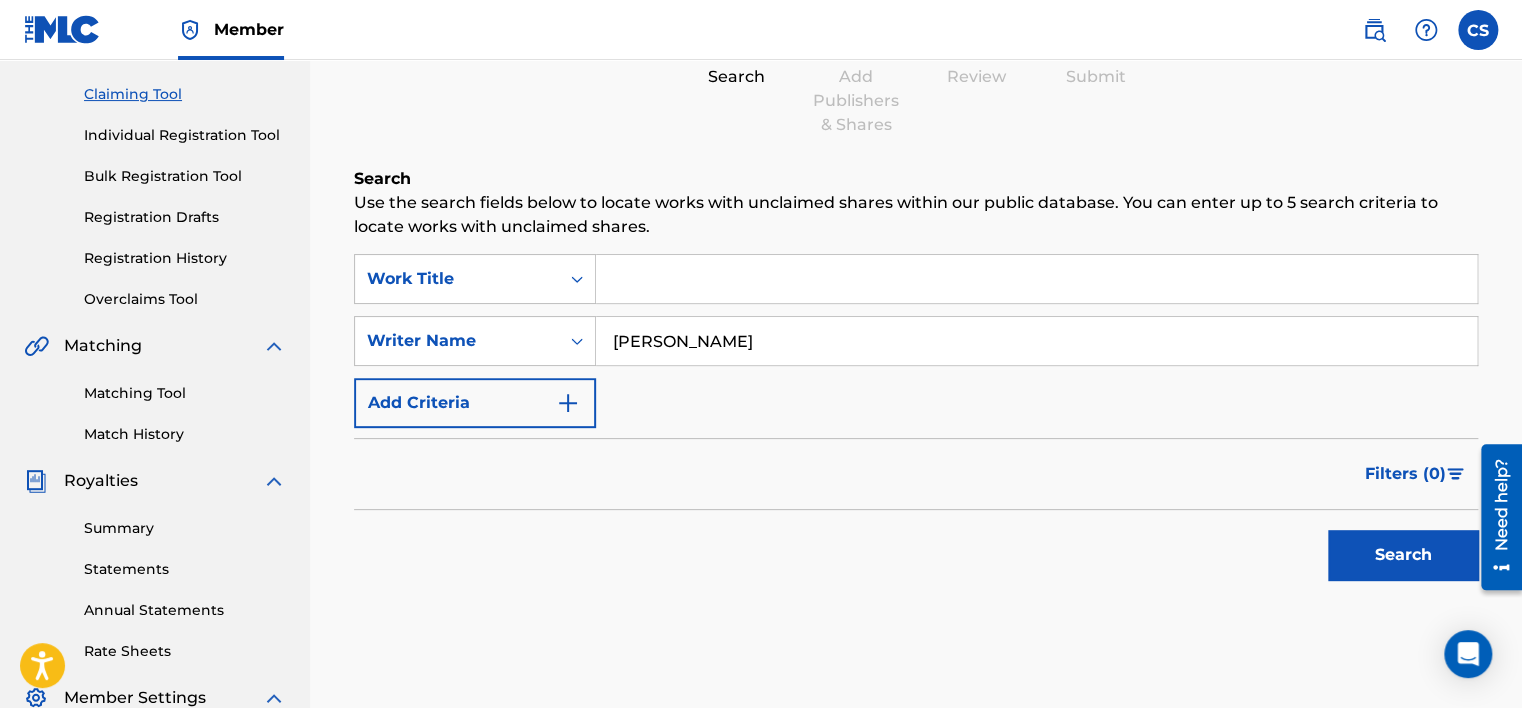 type on "[PERSON_NAME]" 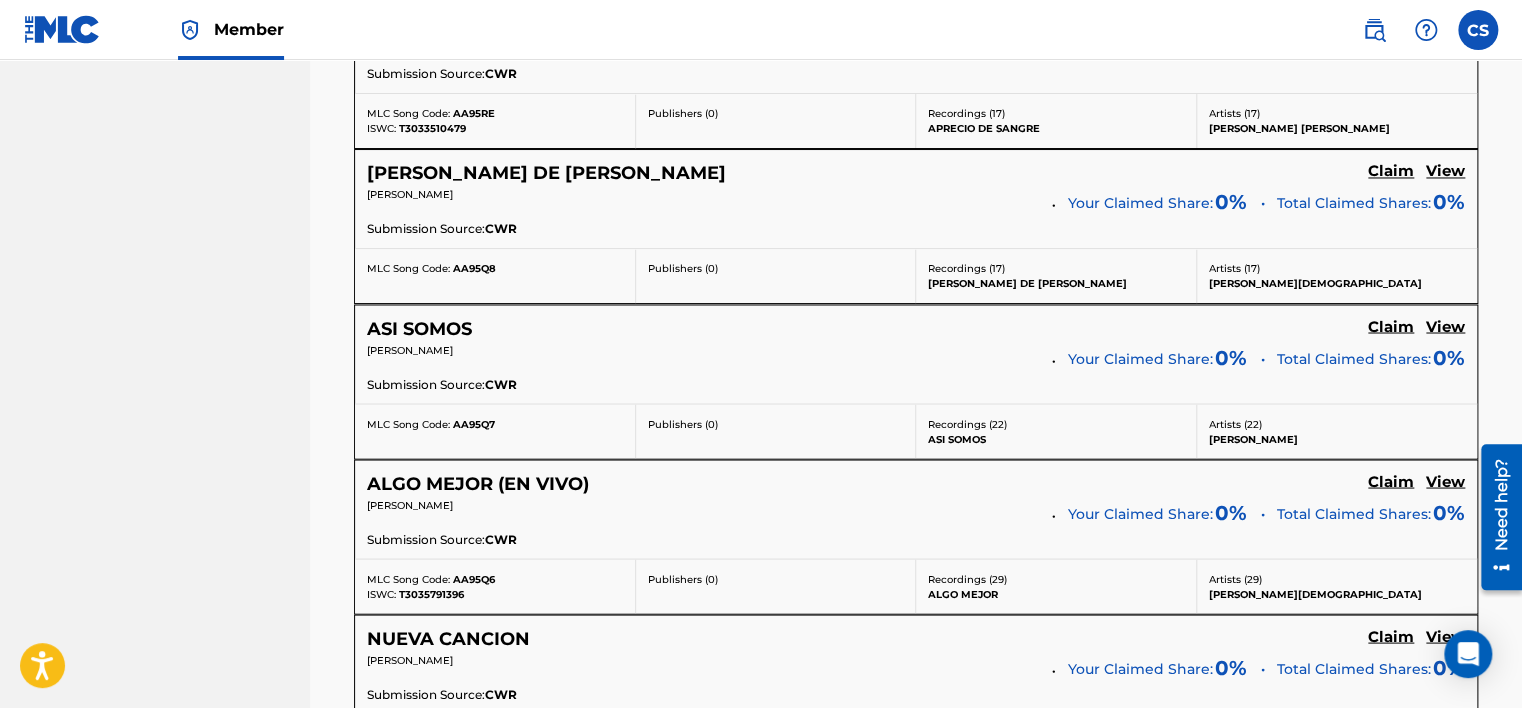 scroll, scrollTop: 1973, scrollLeft: 0, axis: vertical 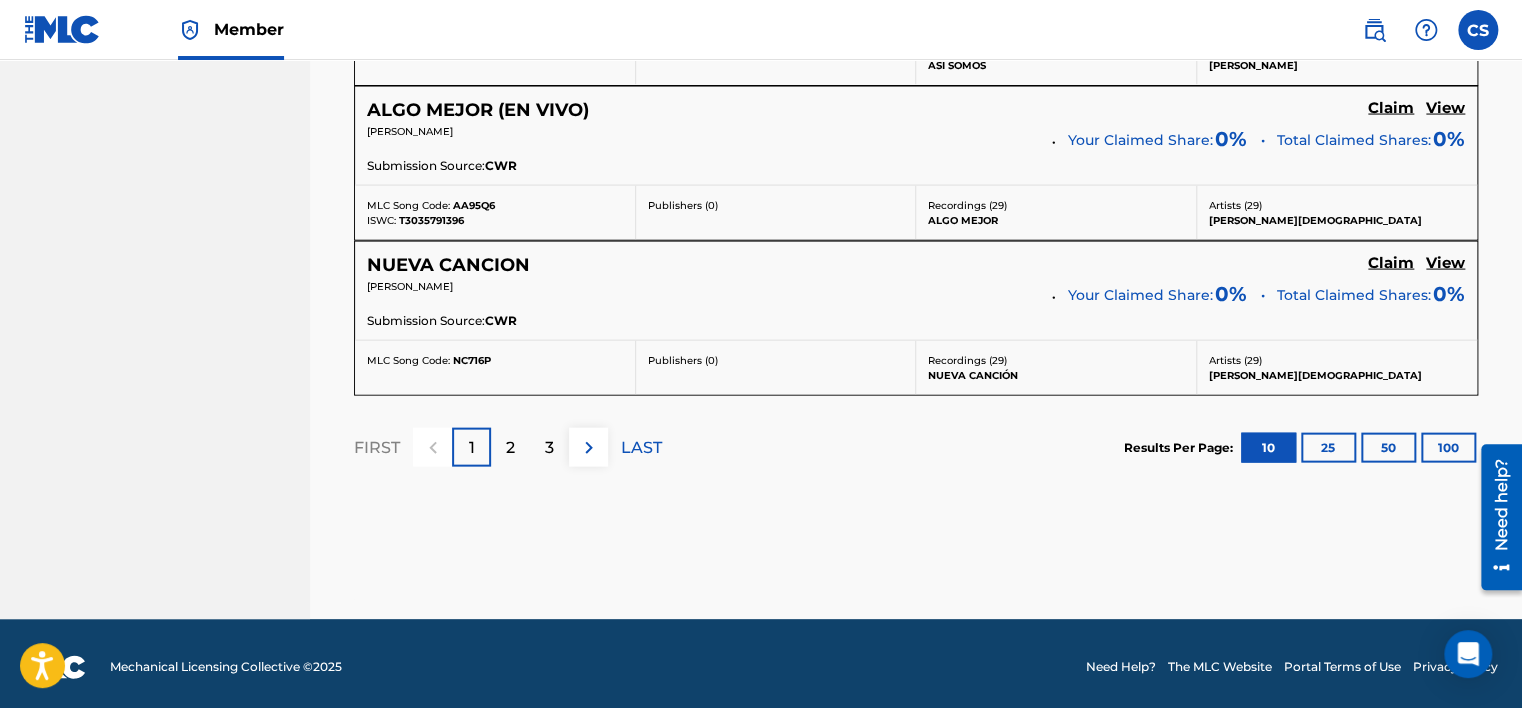 click on "3" at bounding box center [549, 448] 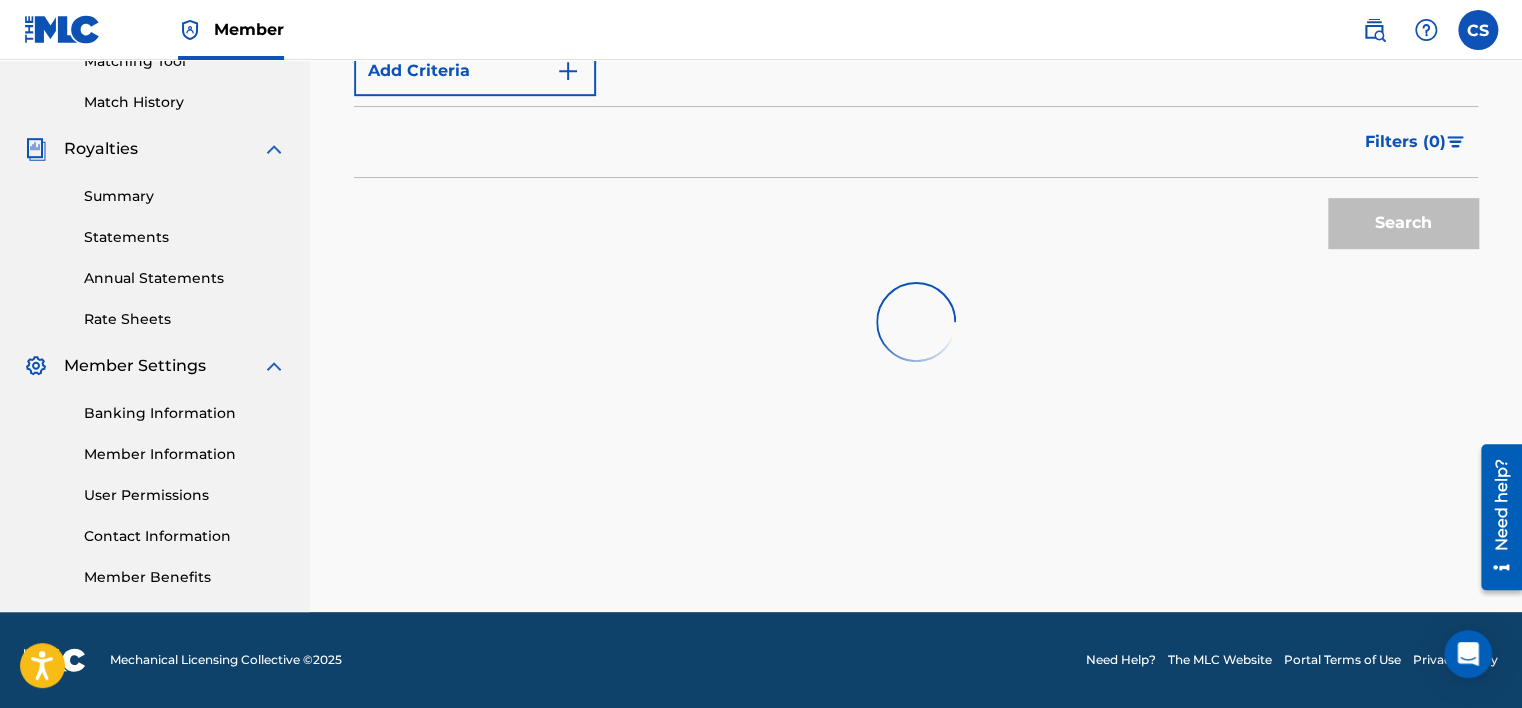 scroll, scrollTop: 1973, scrollLeft: 0, axis: vertical 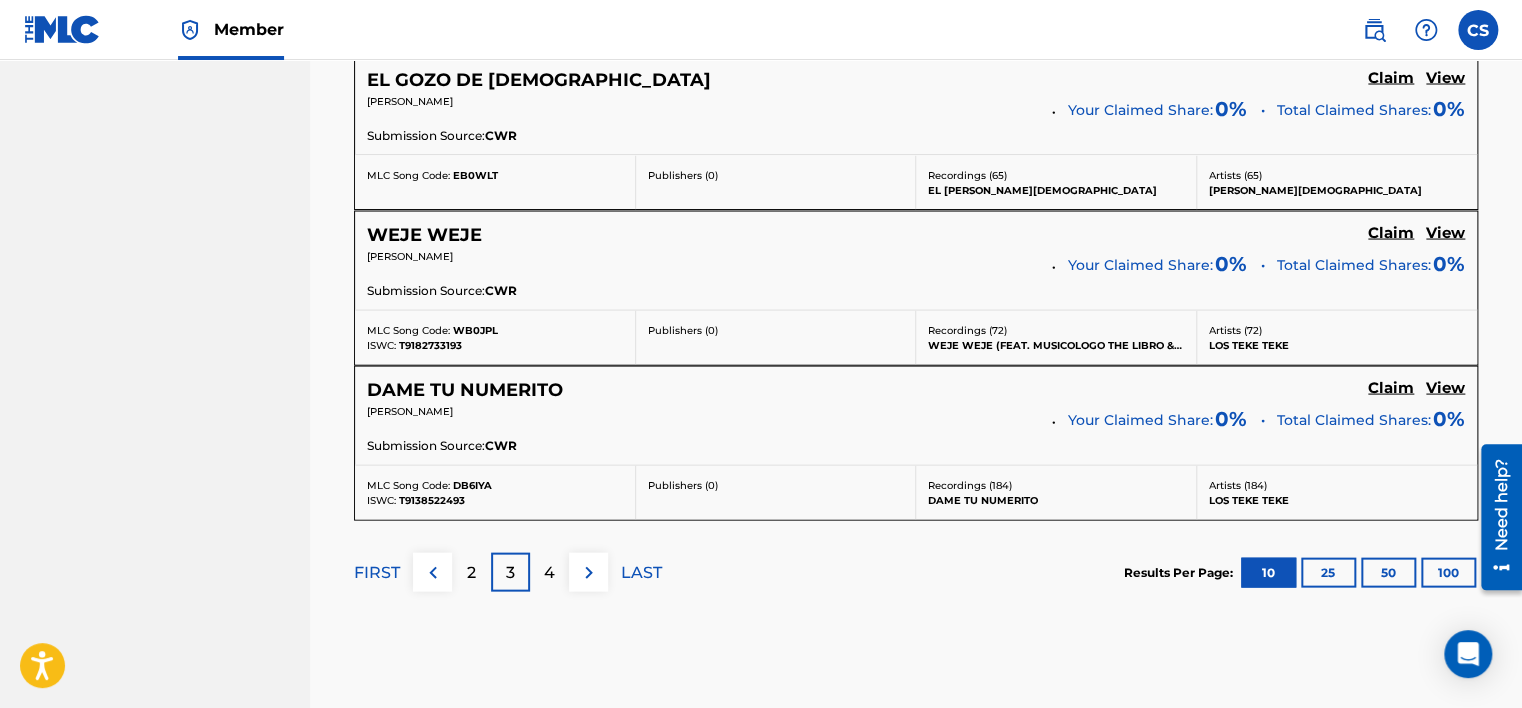 drag, startPoint x: 732, startPoint y: 614, endPoint x: 728, endPoint y: 564, distance: 50.159744 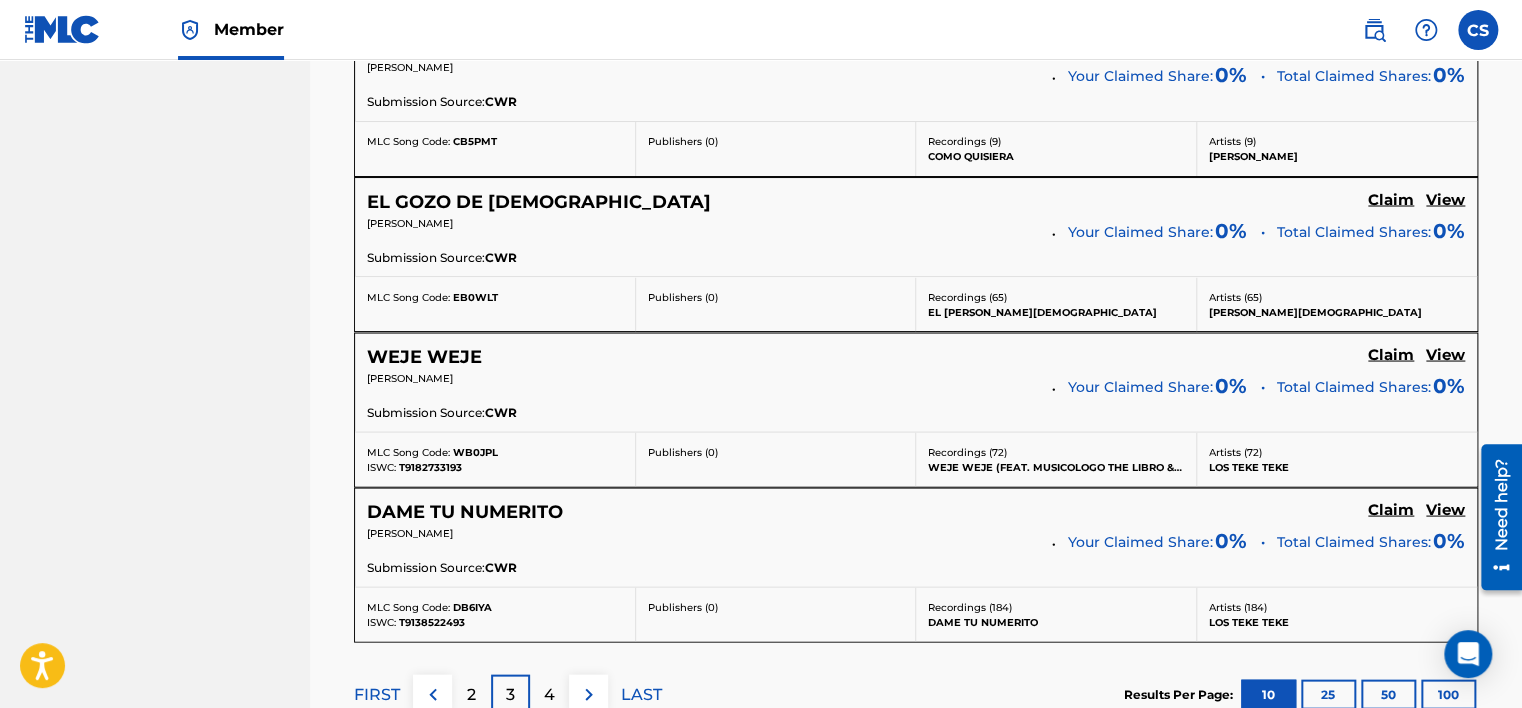 scroll, scrollTop: 1720, scrollLeft: 0, axis: vertical 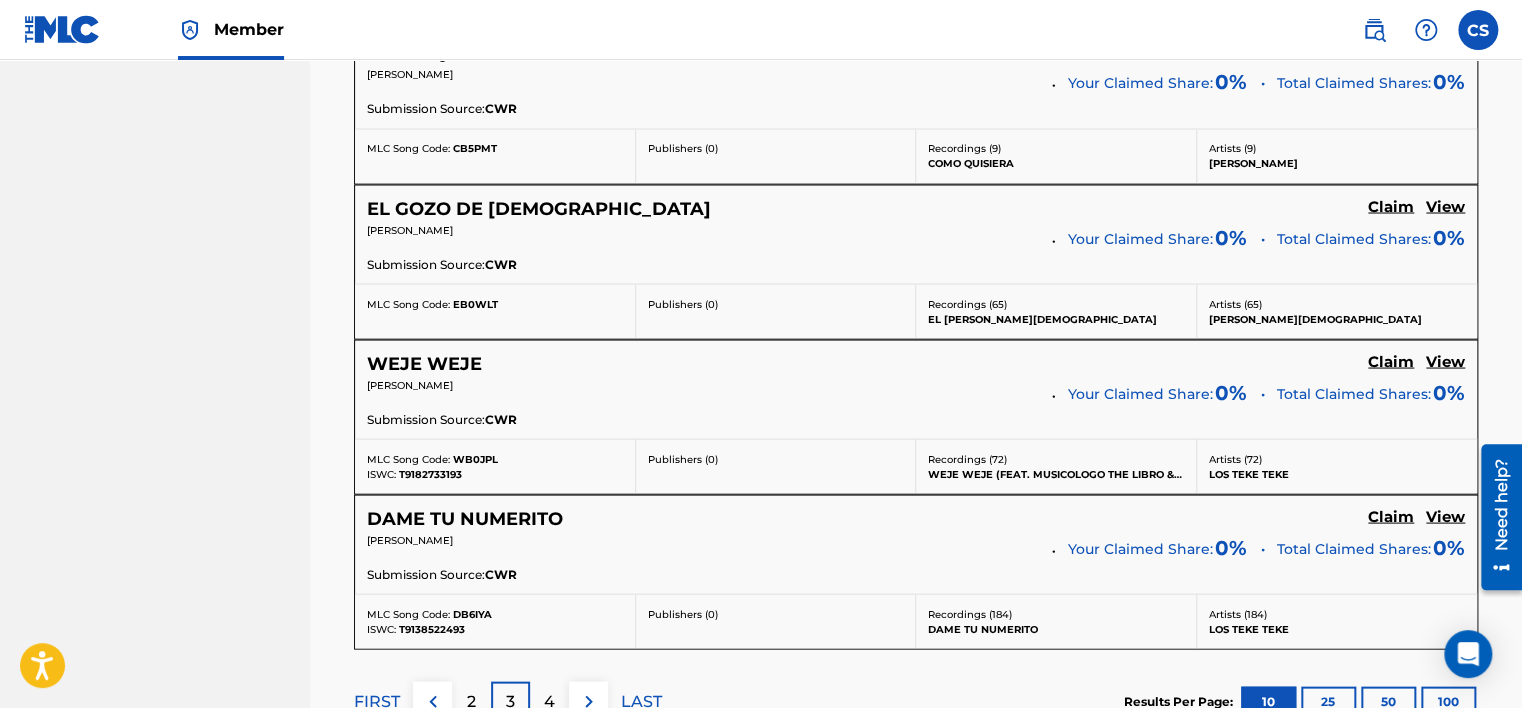 click on "WEJE WEJE" at bounding box center [424, 363] 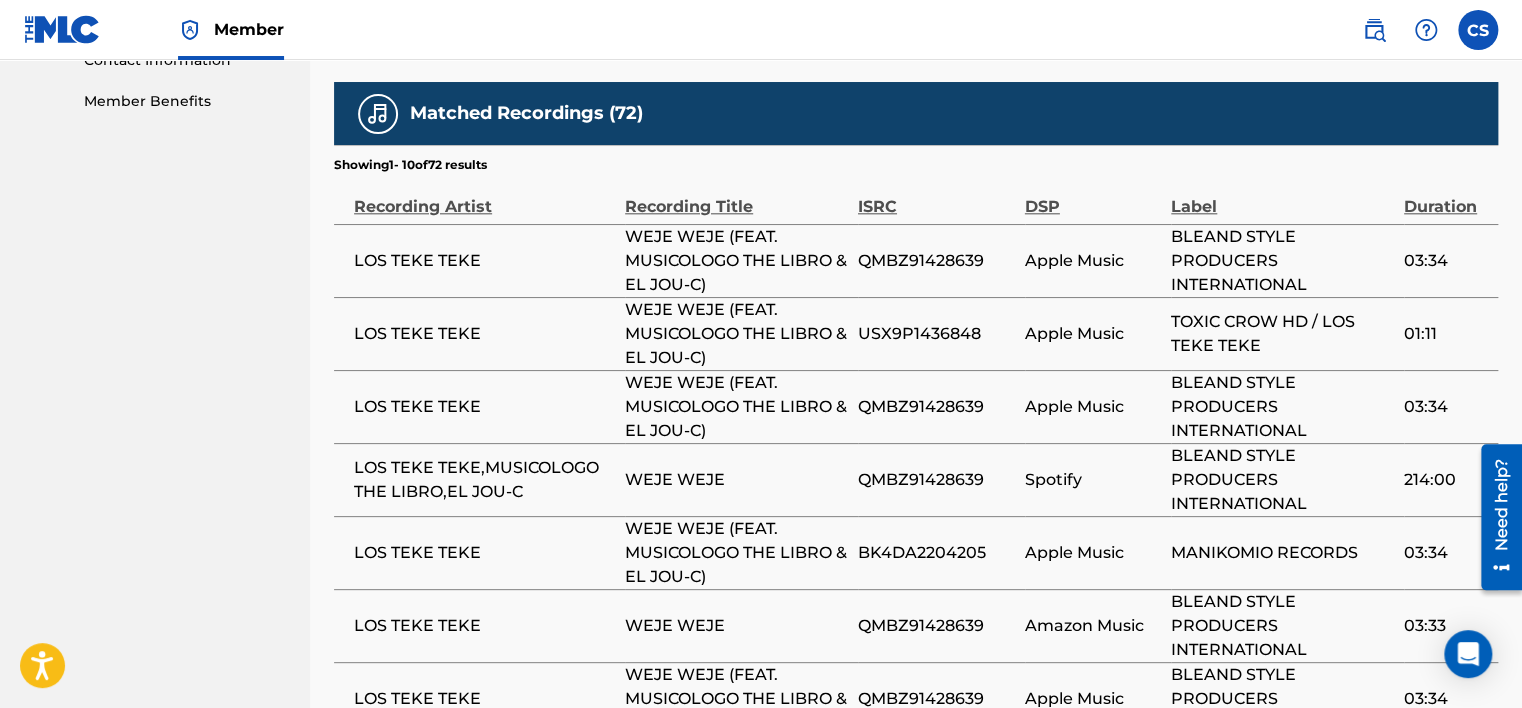 scroll, scrollTop: 1039, scrollLeft: 0, axis: vertical 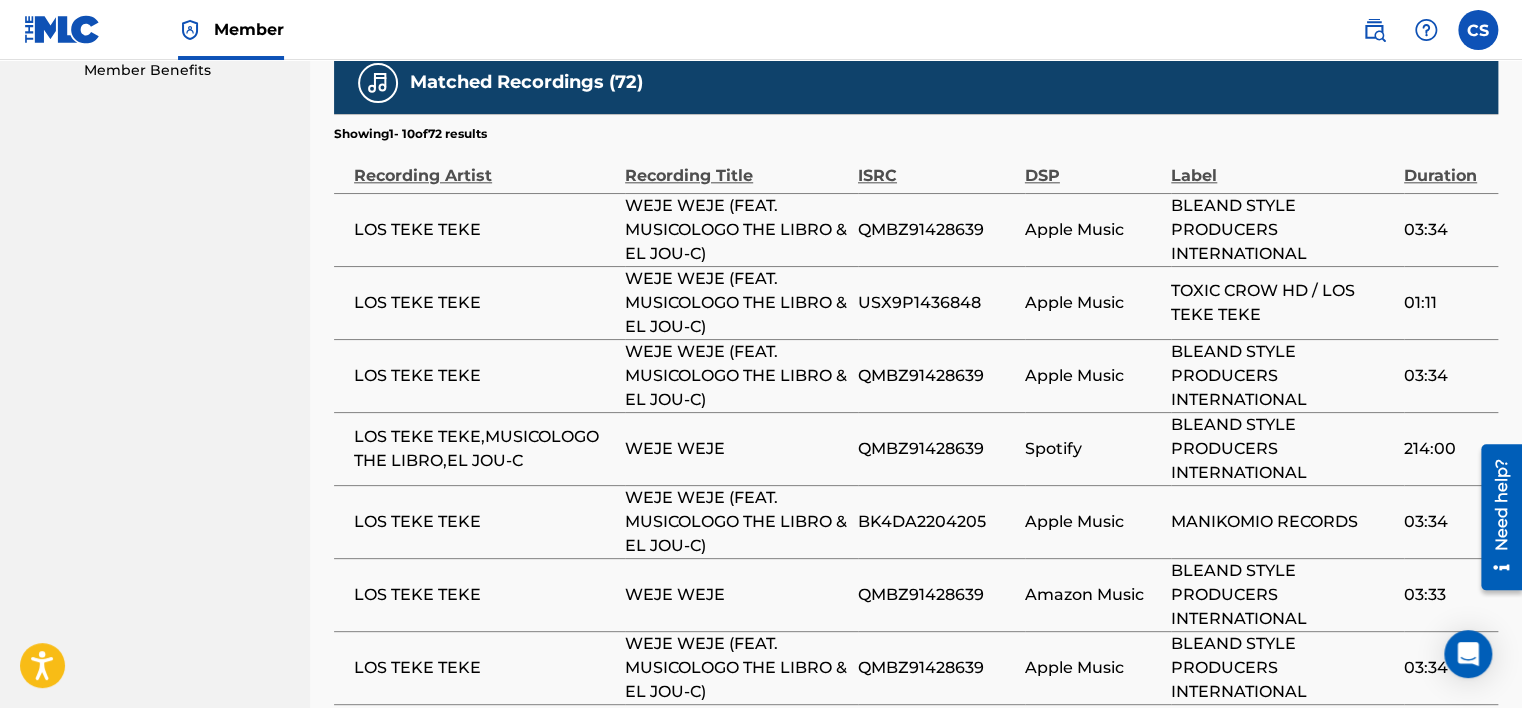 drag, startPoint x: 763, startPoint y: 234, endPoint x: 753, endPoint y: 302, distance: 68.73136 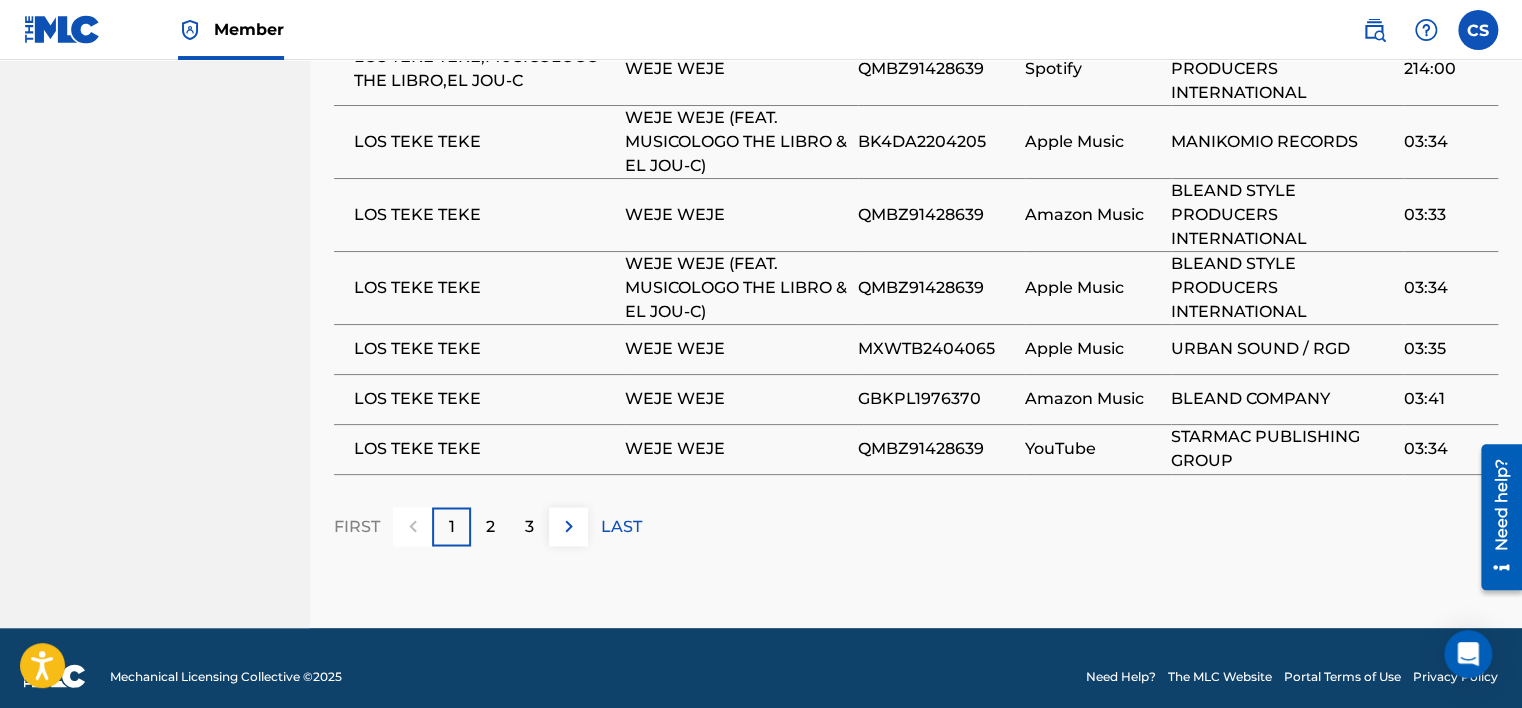 drag, startPoint x: 689, startPoint y: 357, endPoint x: 690, endPoint y: 387, distance: 30.016663 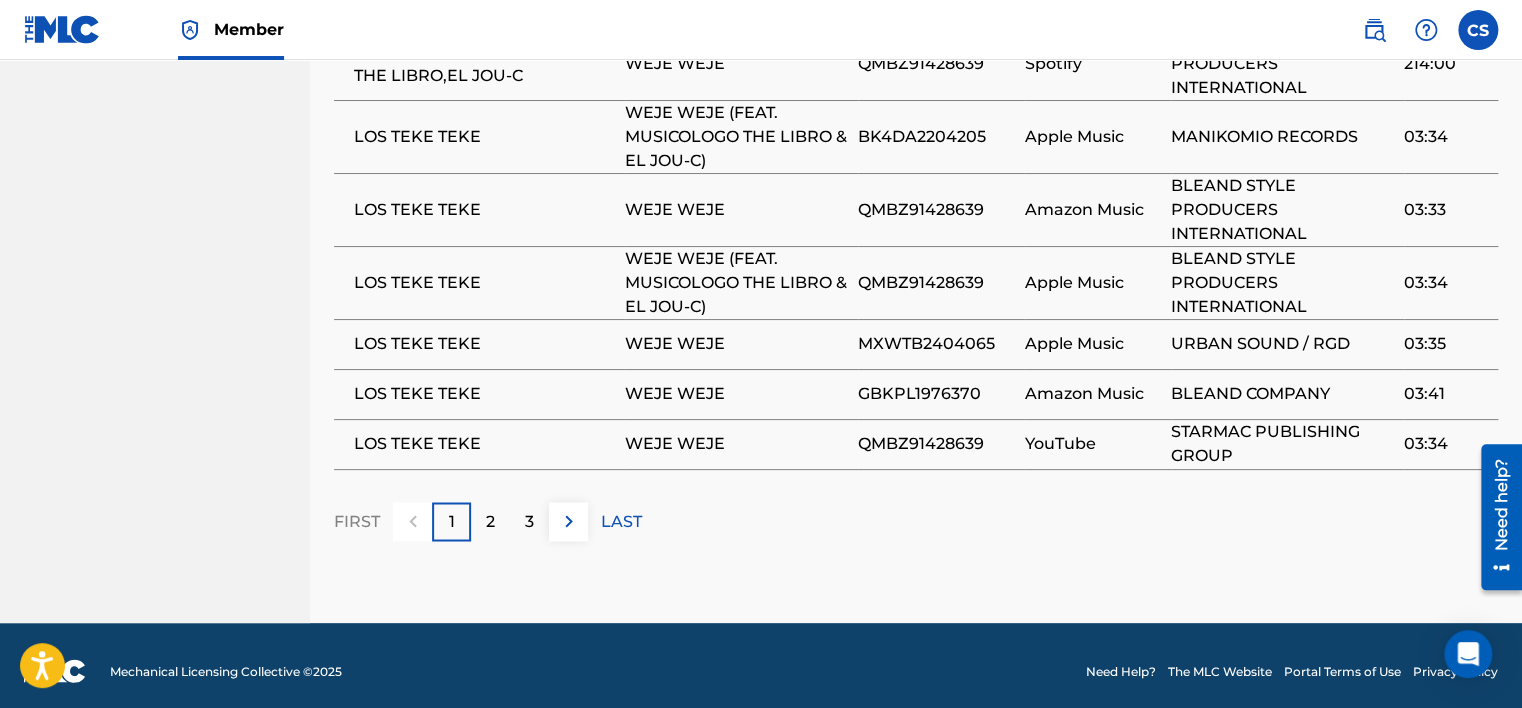 scroll, scrollTop: 1432, scrollLeft: 0, axis: vertical 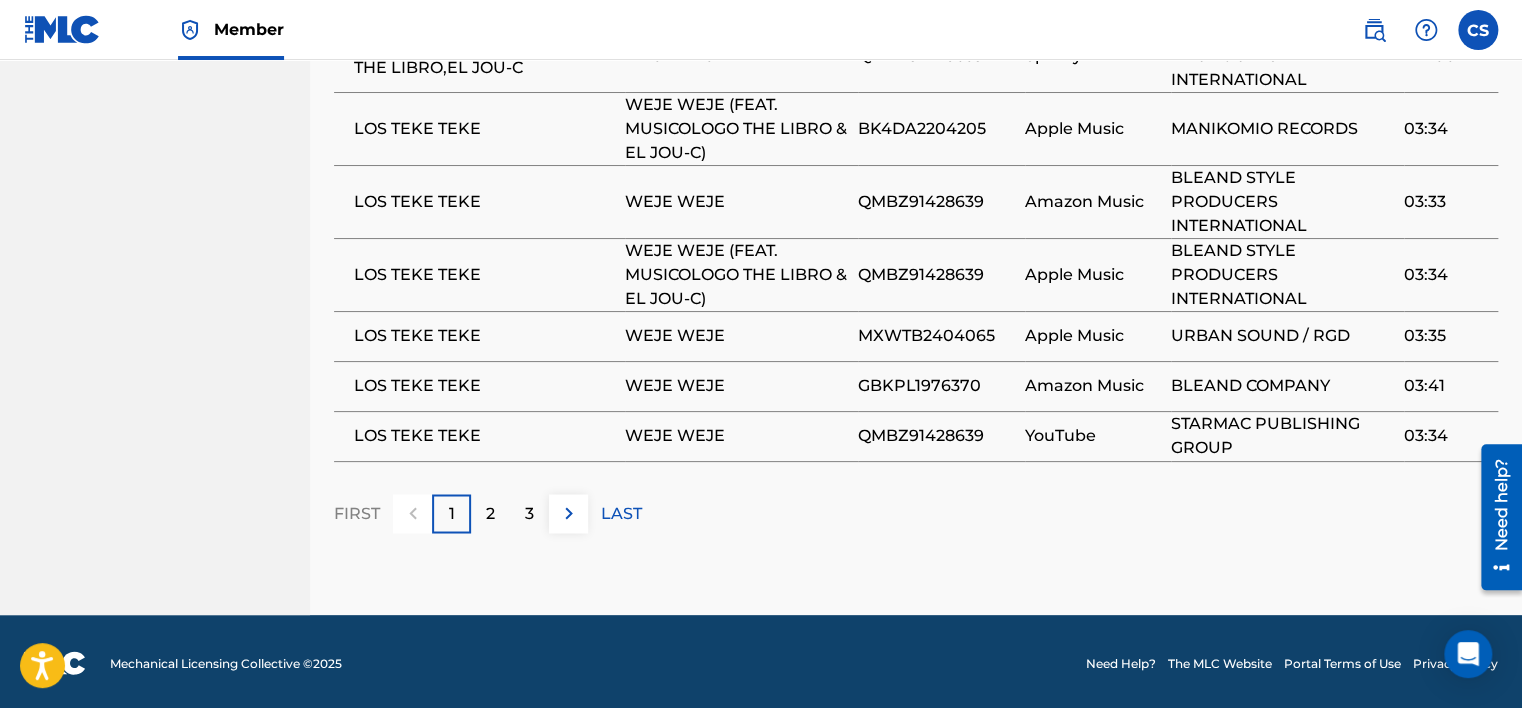 drag, startPoint x: 924, startPoint y: 493, endPoint x: 921, endPoint y: 563, distance: 70.064255 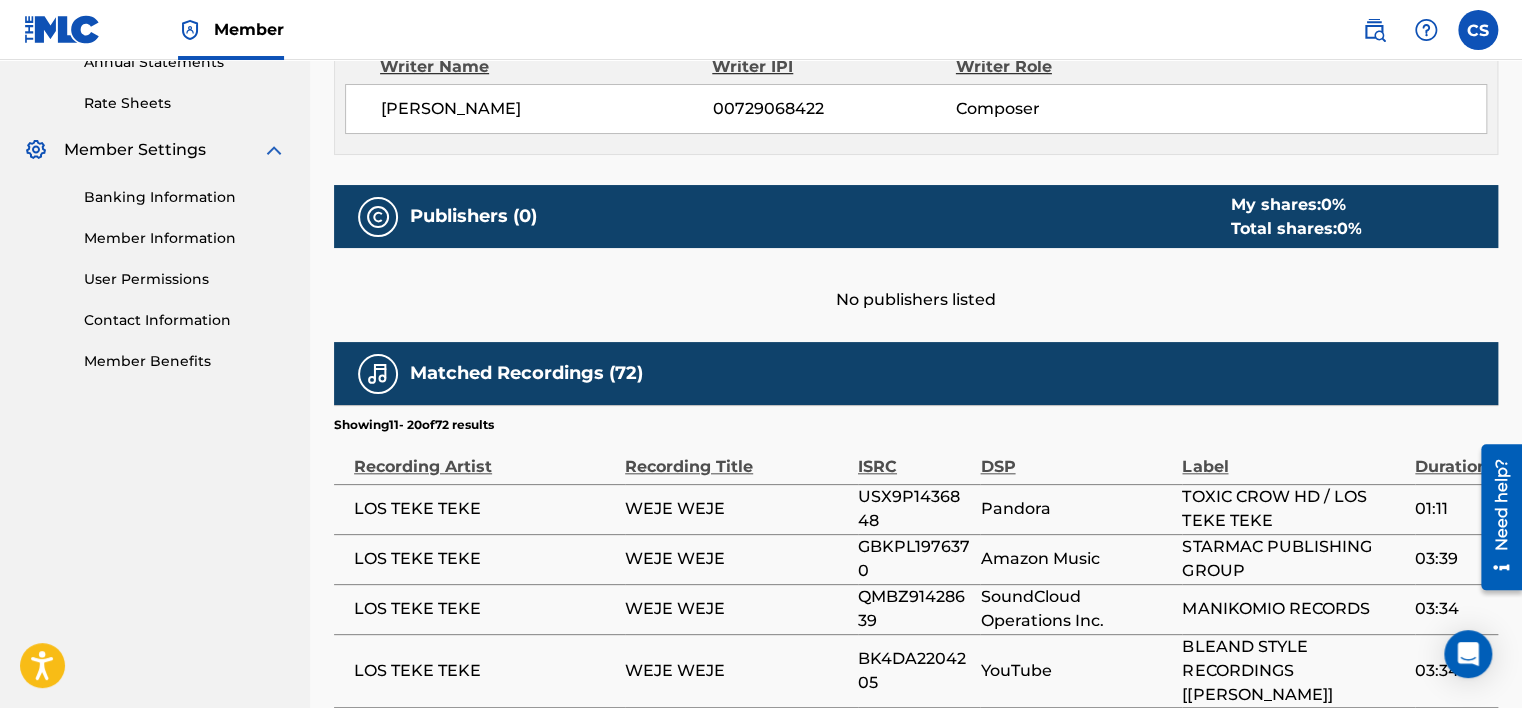 scroll, scrollTop: 1340, scrollLeft: 0, axis: vertical 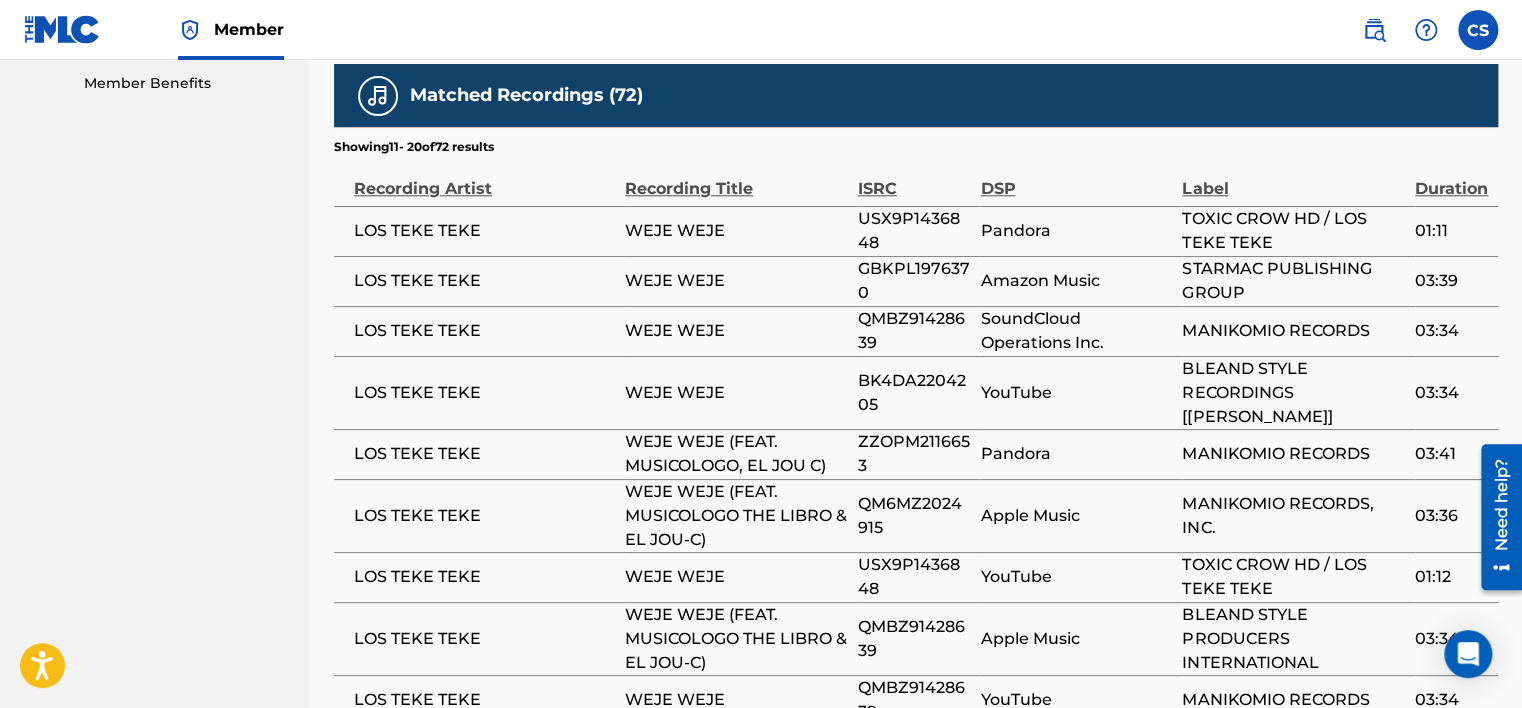 drag, startPoint x: 839, startPoint y: 639, endPoint x: 820, endPoint y: 576, distance: 65.802734 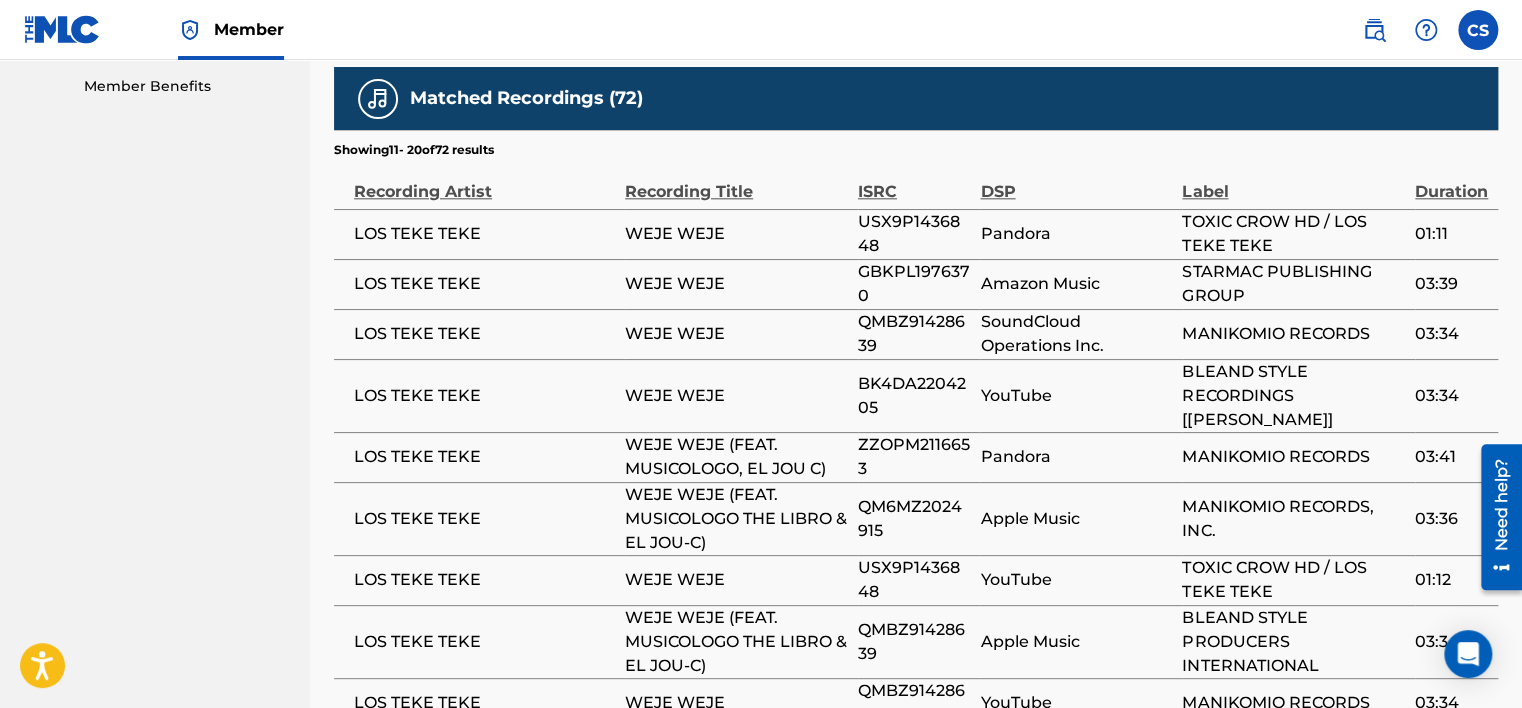 scroll, scrollTop: 1323, scrollLeft: 0, axis: vertical 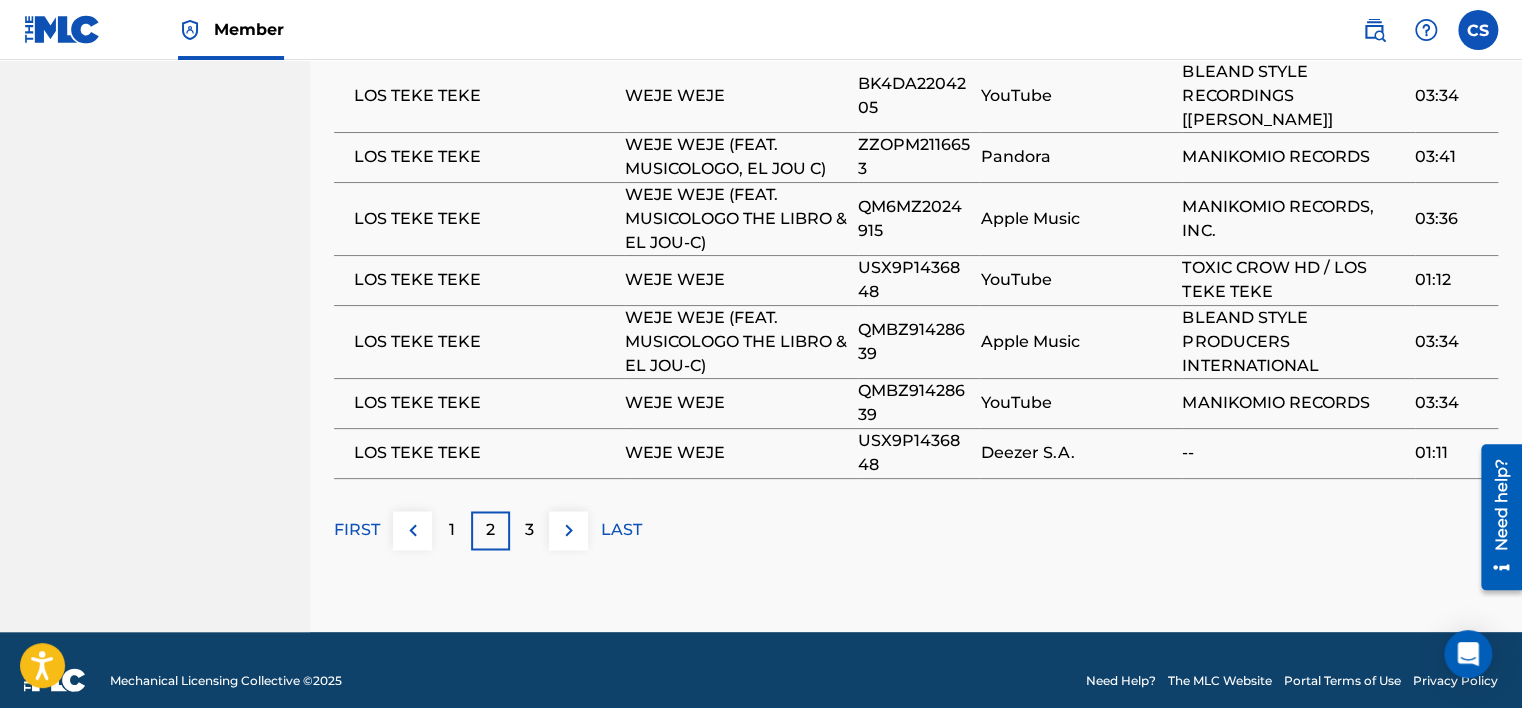click on "3" at bounding box center [529, 530] 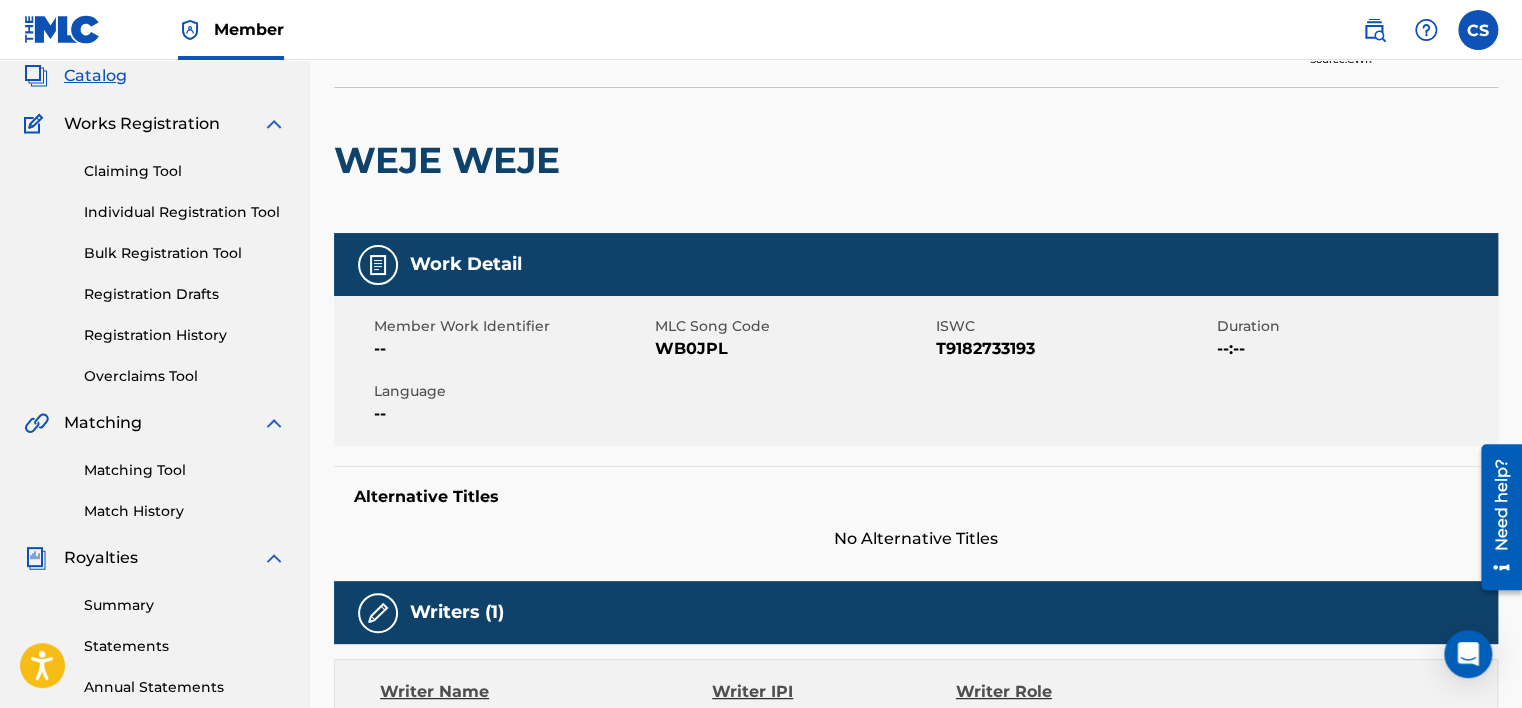scroll, scrollTop: 0, scrollLeft: 0, axis: both 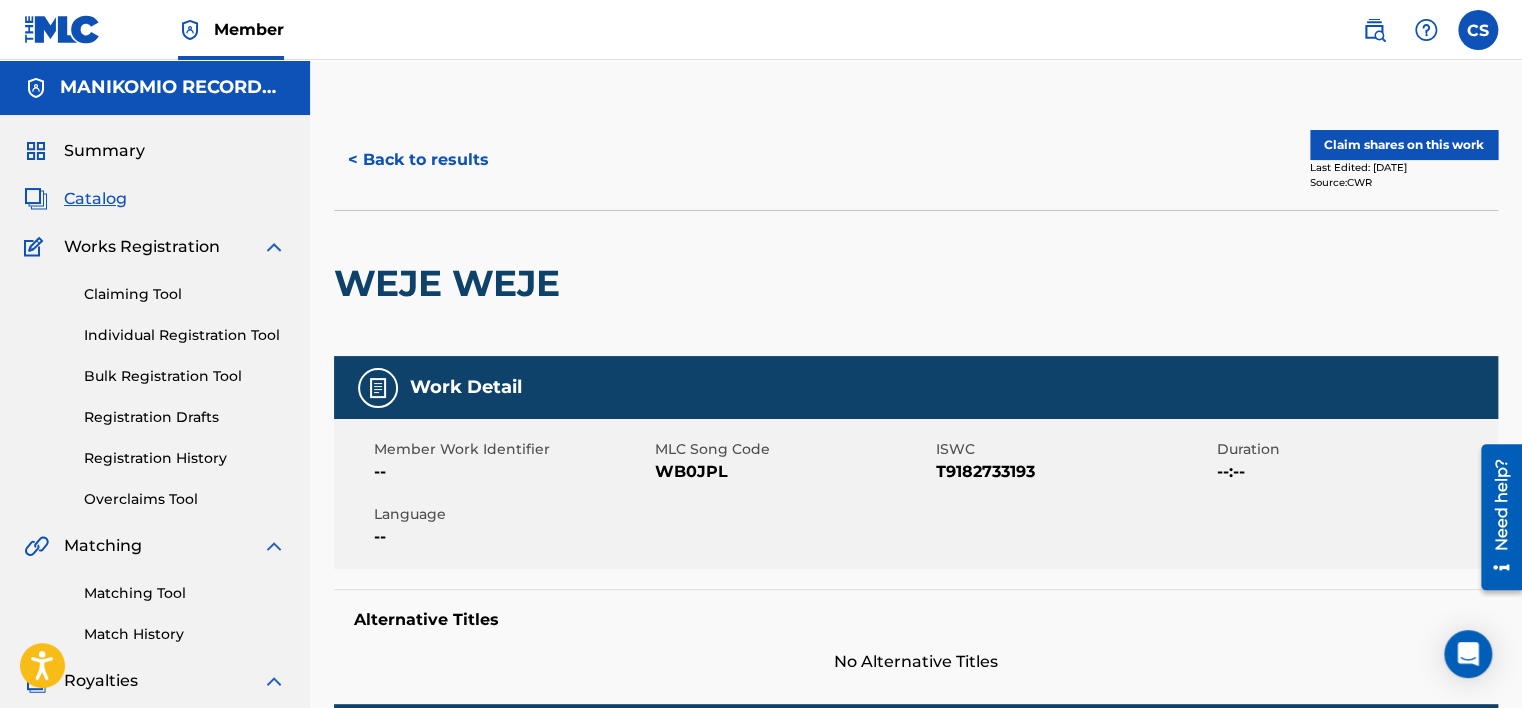 click on "< Back to results" at bounding box center (418, 160) 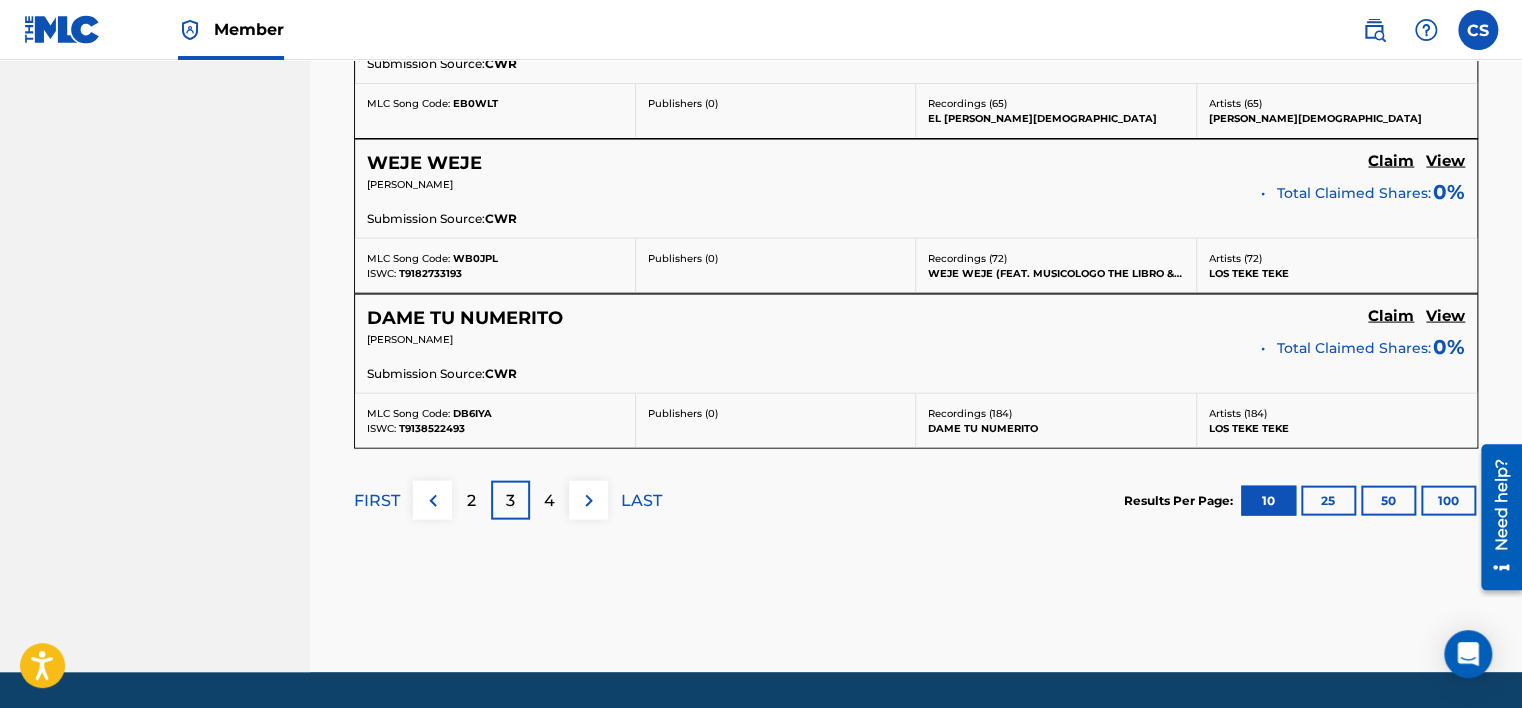 scroll, scrollTop: 1820, scrollLeft: 0, axis: vertical 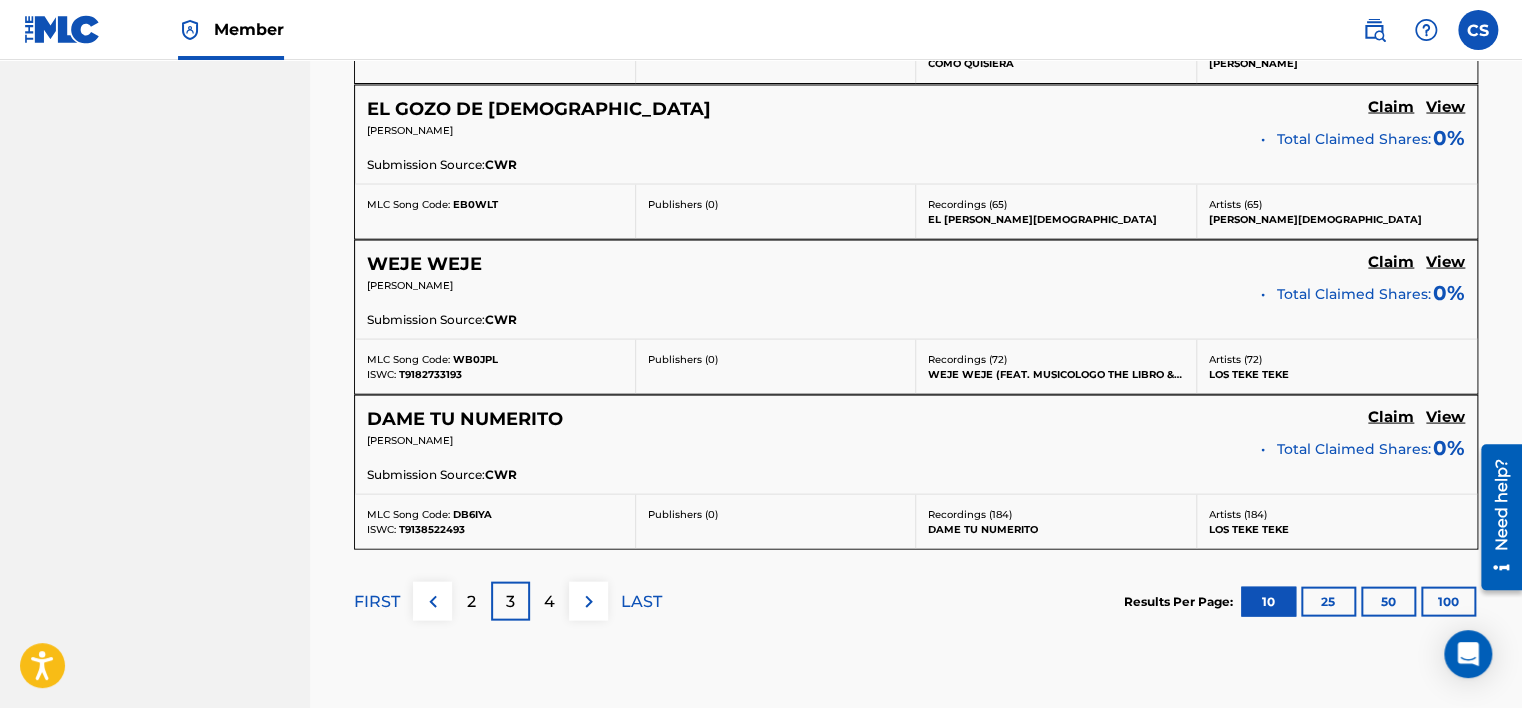 click on "Claim" at bounding box center [1391, -979] 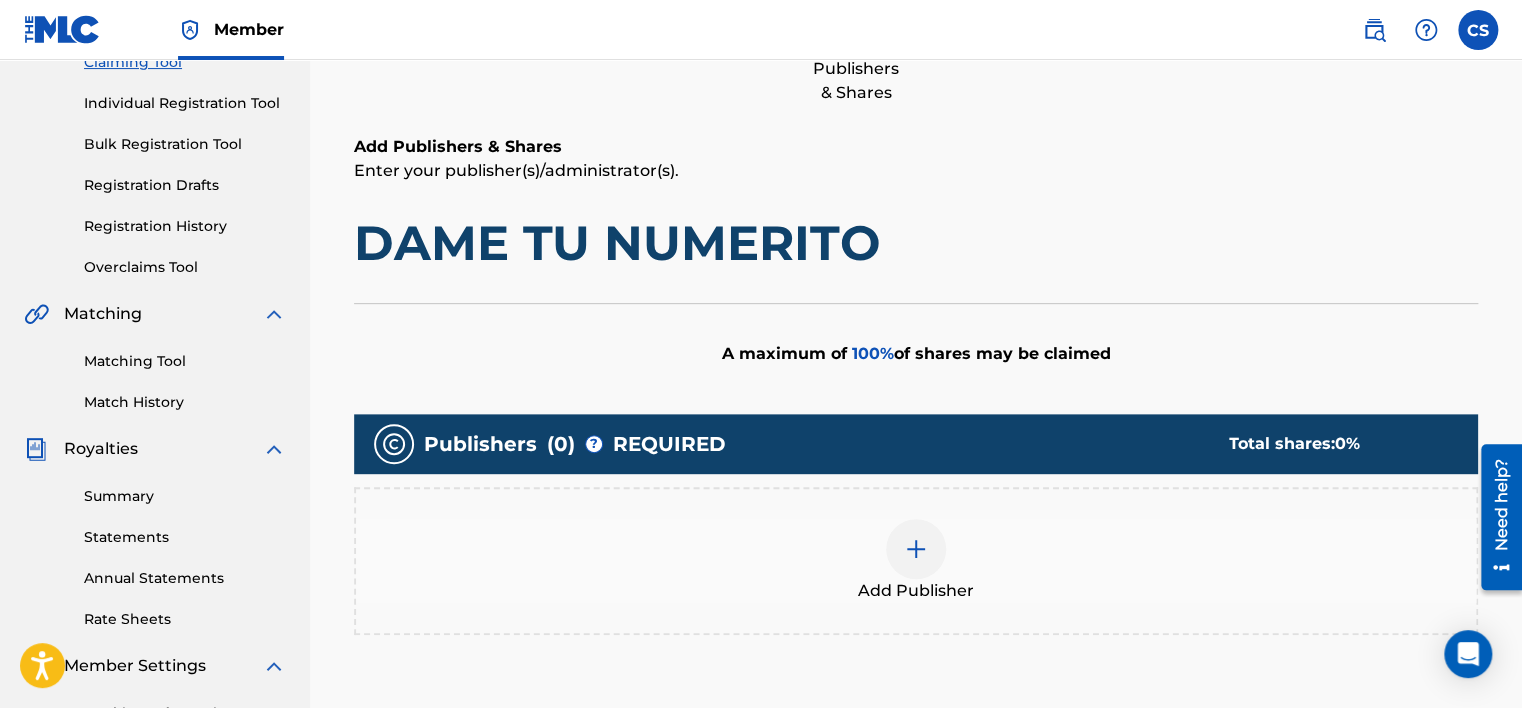 scroll, scrollTop: 432, scrollLeft: 0, axis: vertical 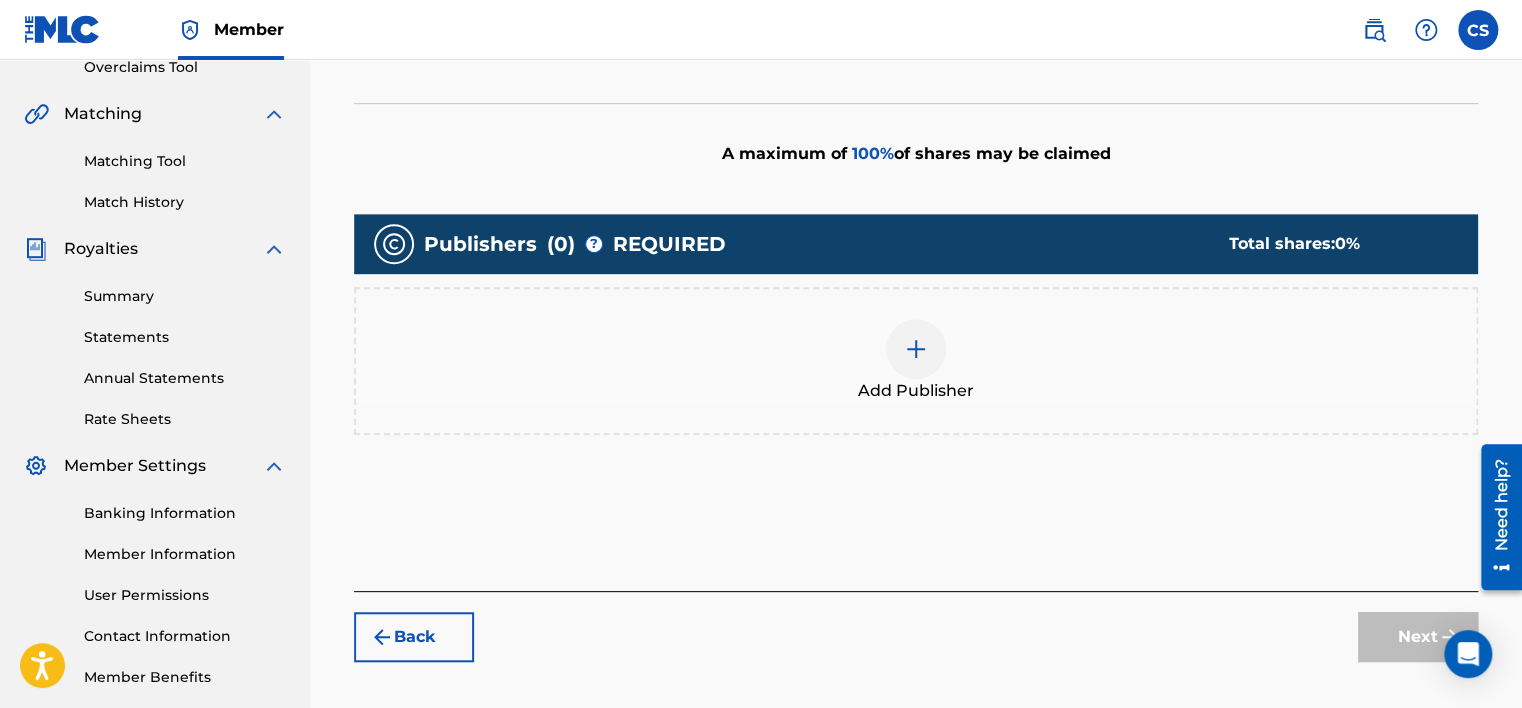click at bounding box center [916, 349] 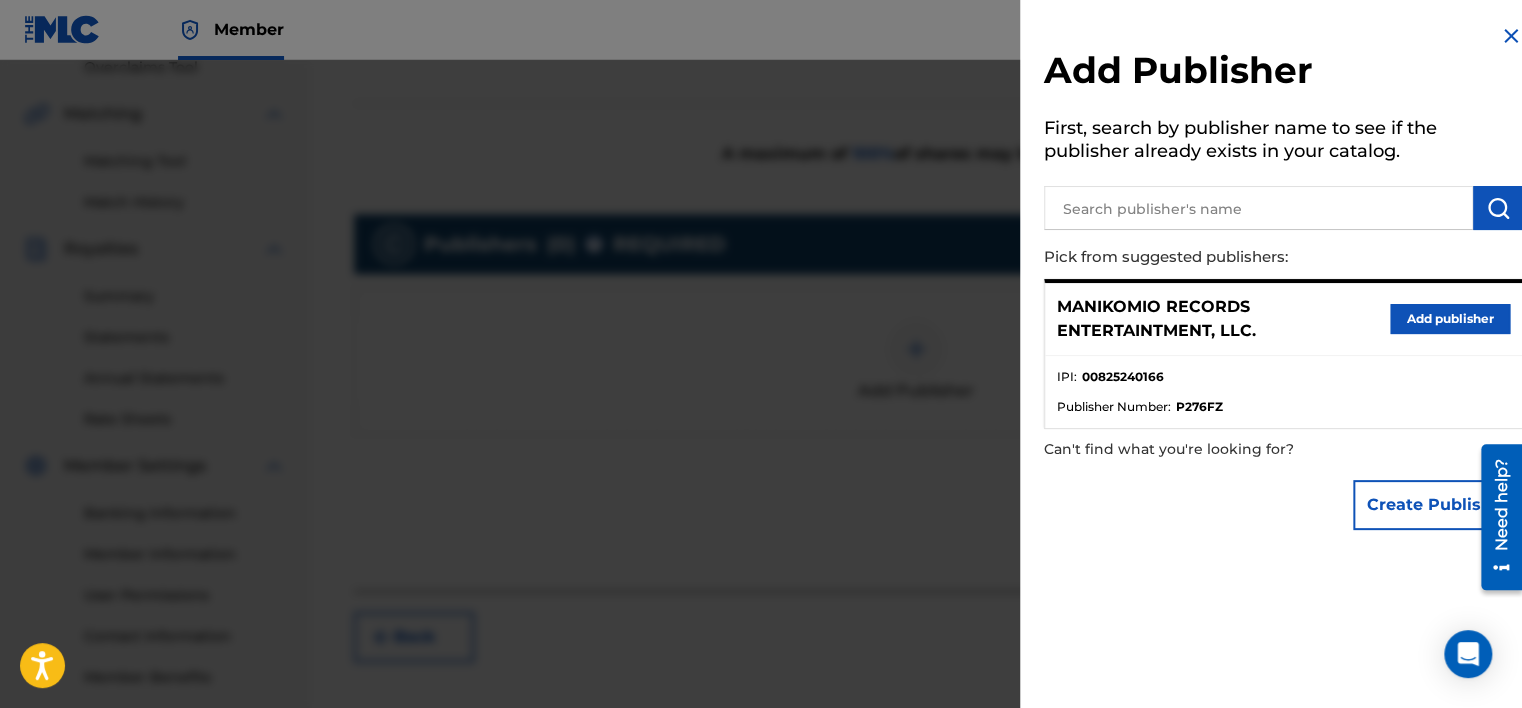 click on "Add publisher" at bounding box center [1450, 319] 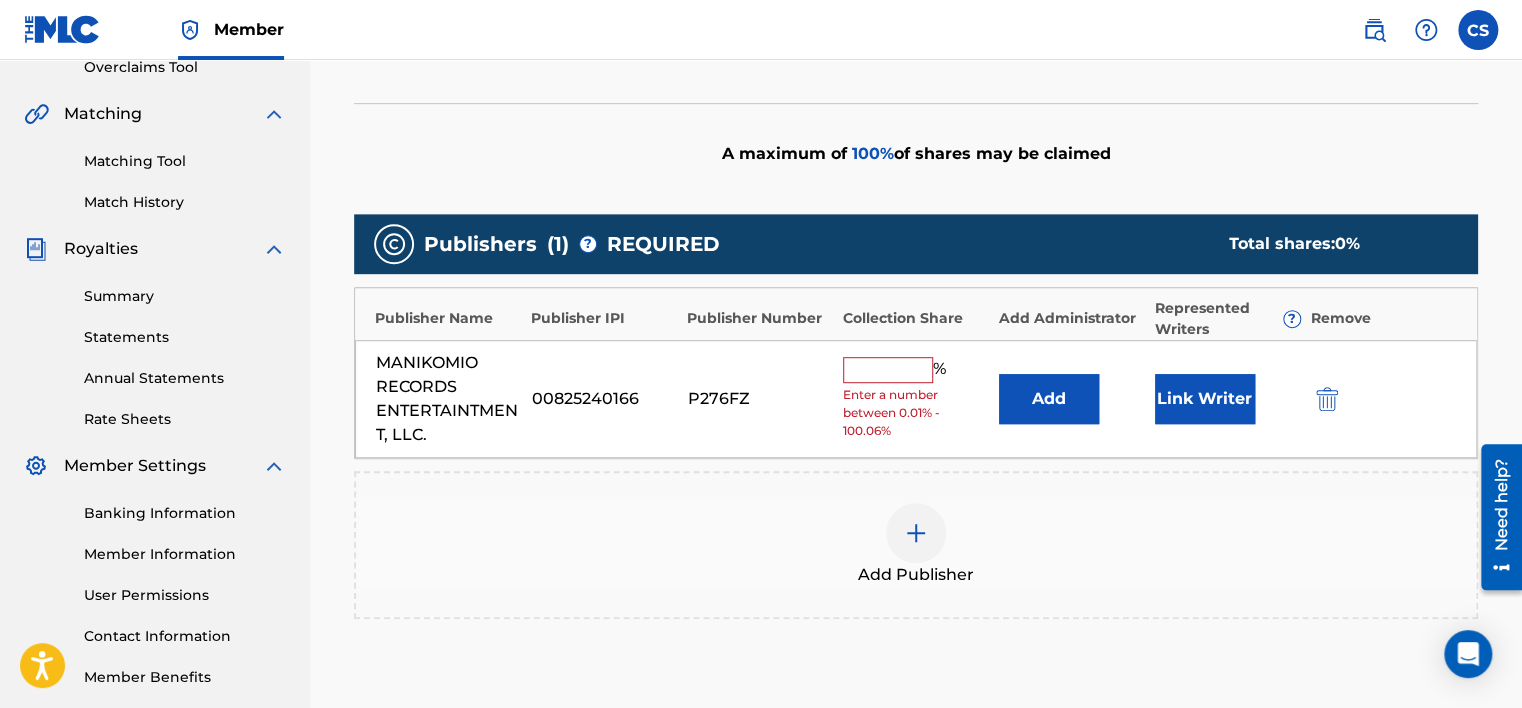 click at bounding box center (888, 370) 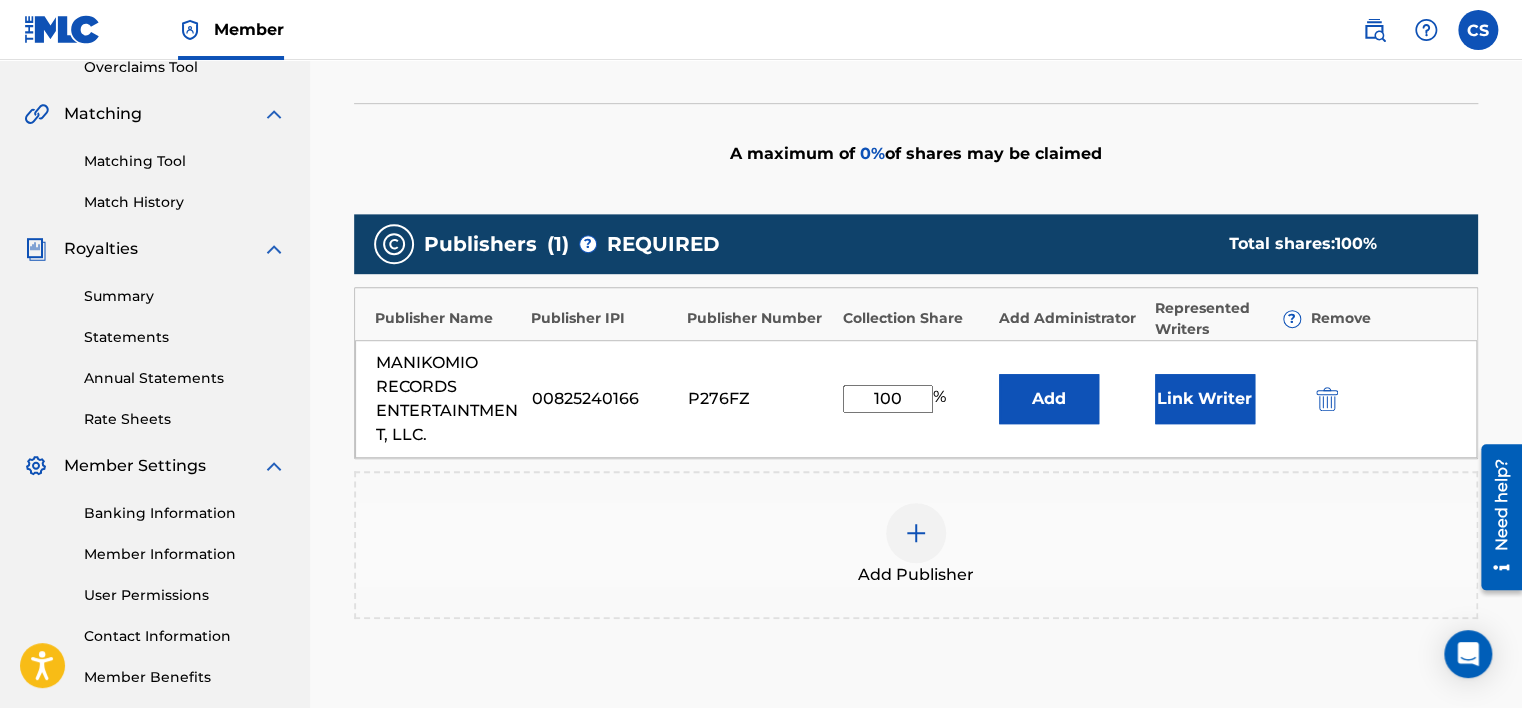 click on "Link Writer" at bounding box center (1205, 399) 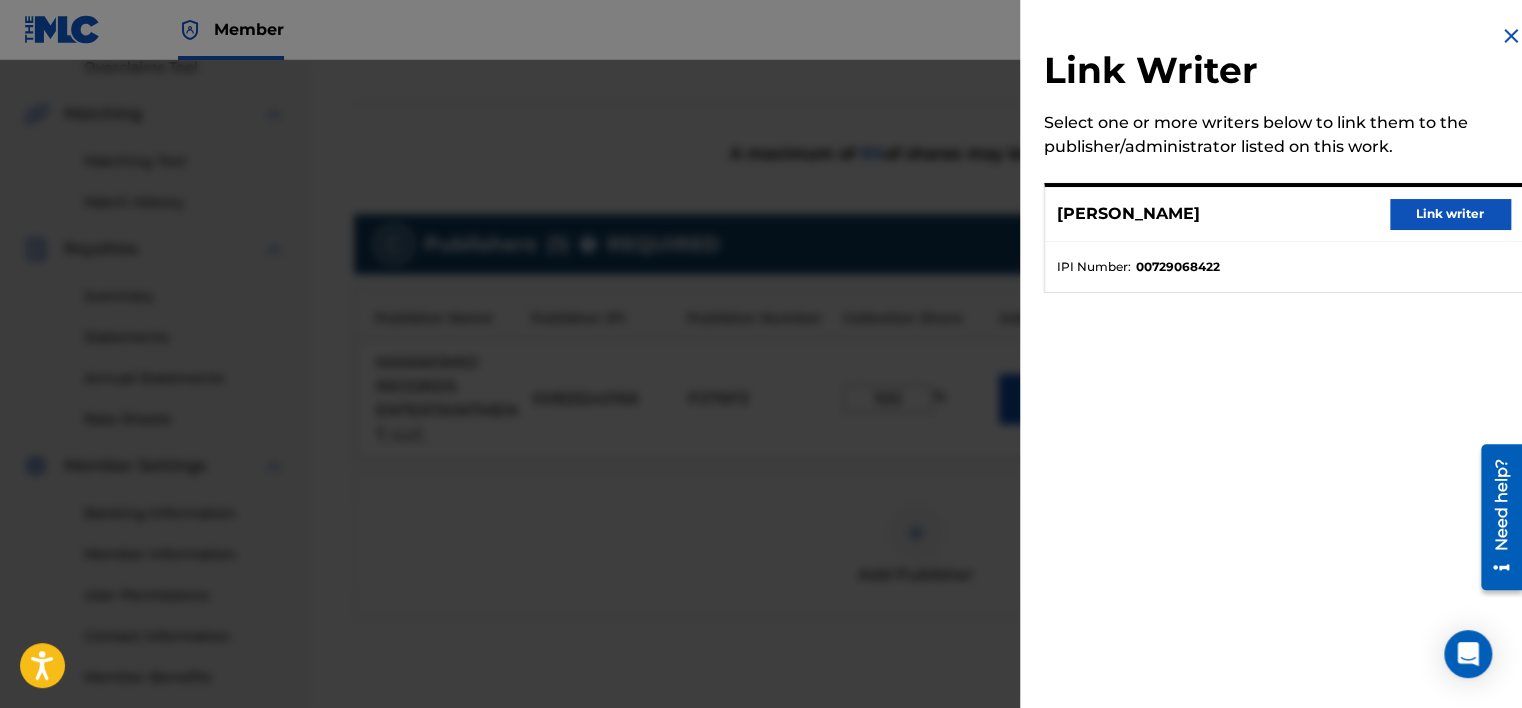 click on "Link writer" at bounding box center [1450, 214] 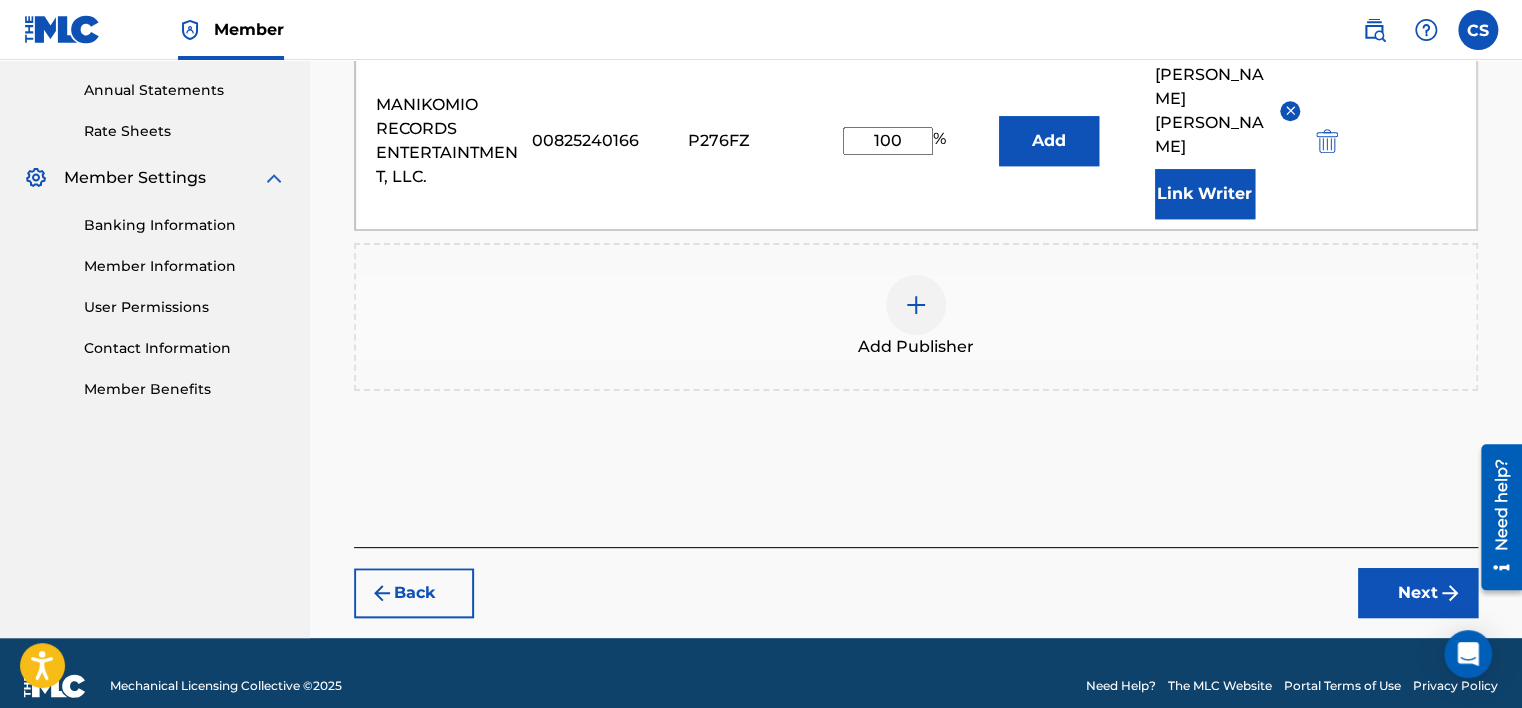 click on "Next" at bounding box center [1418, 593] 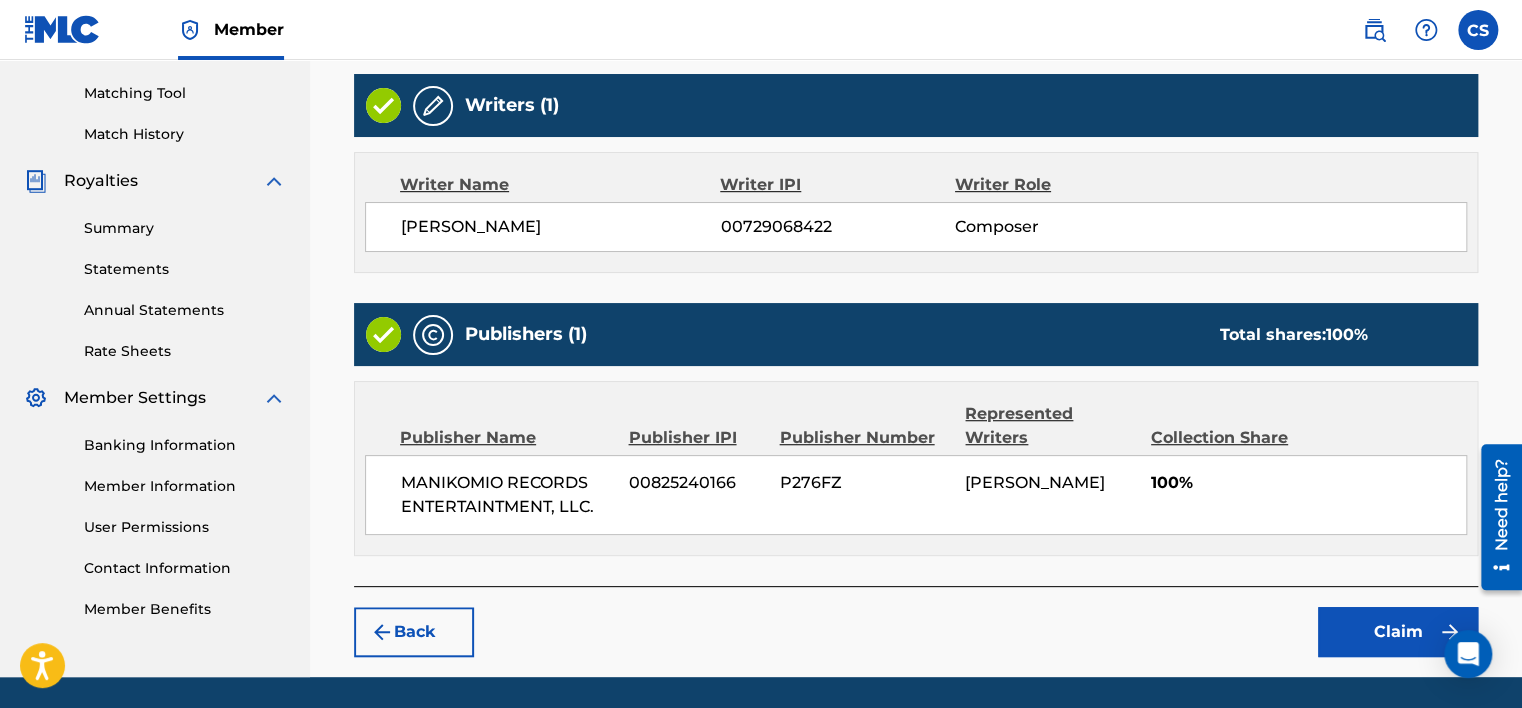 scroll, scrollTop: 564, scrollLeft: 0, axis: vertical 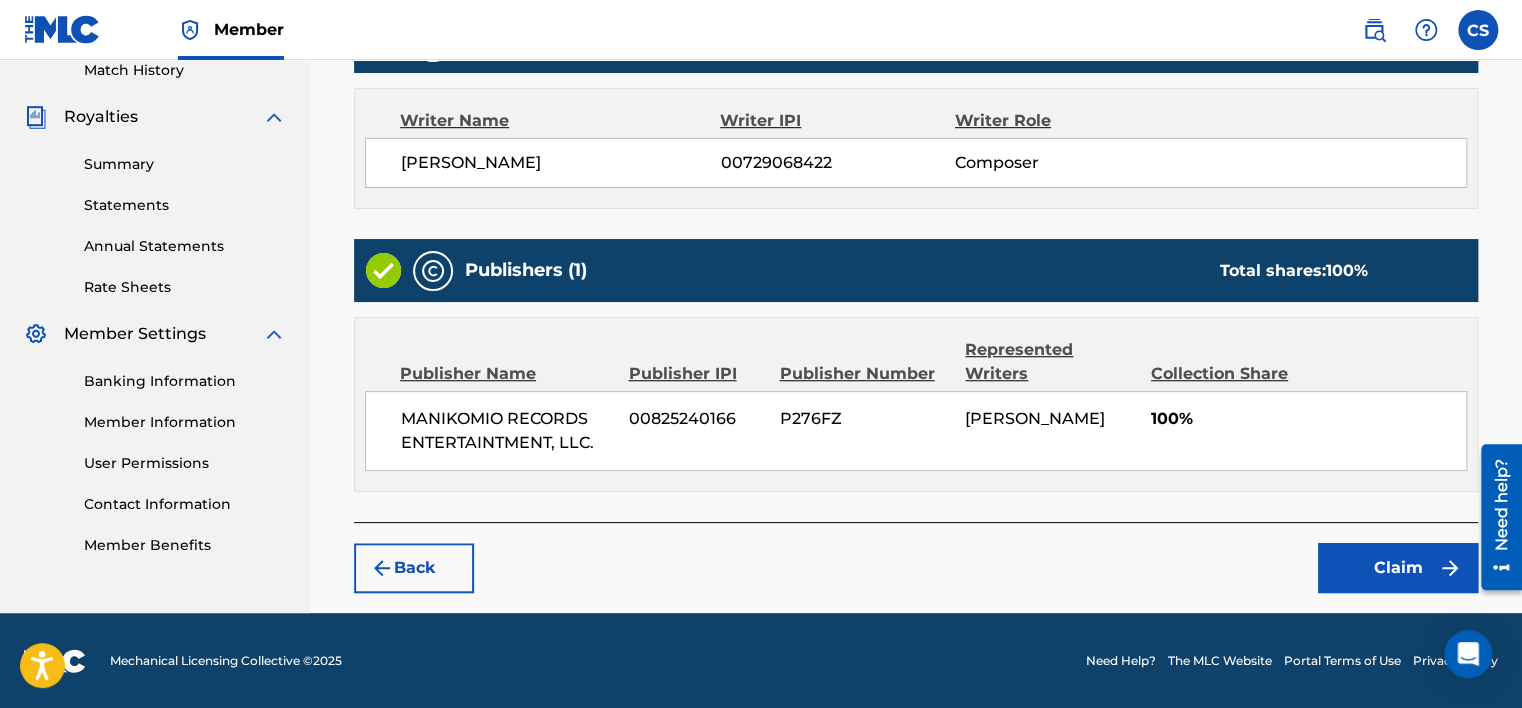 click on "Claim" at bounding box center (1398, 568) 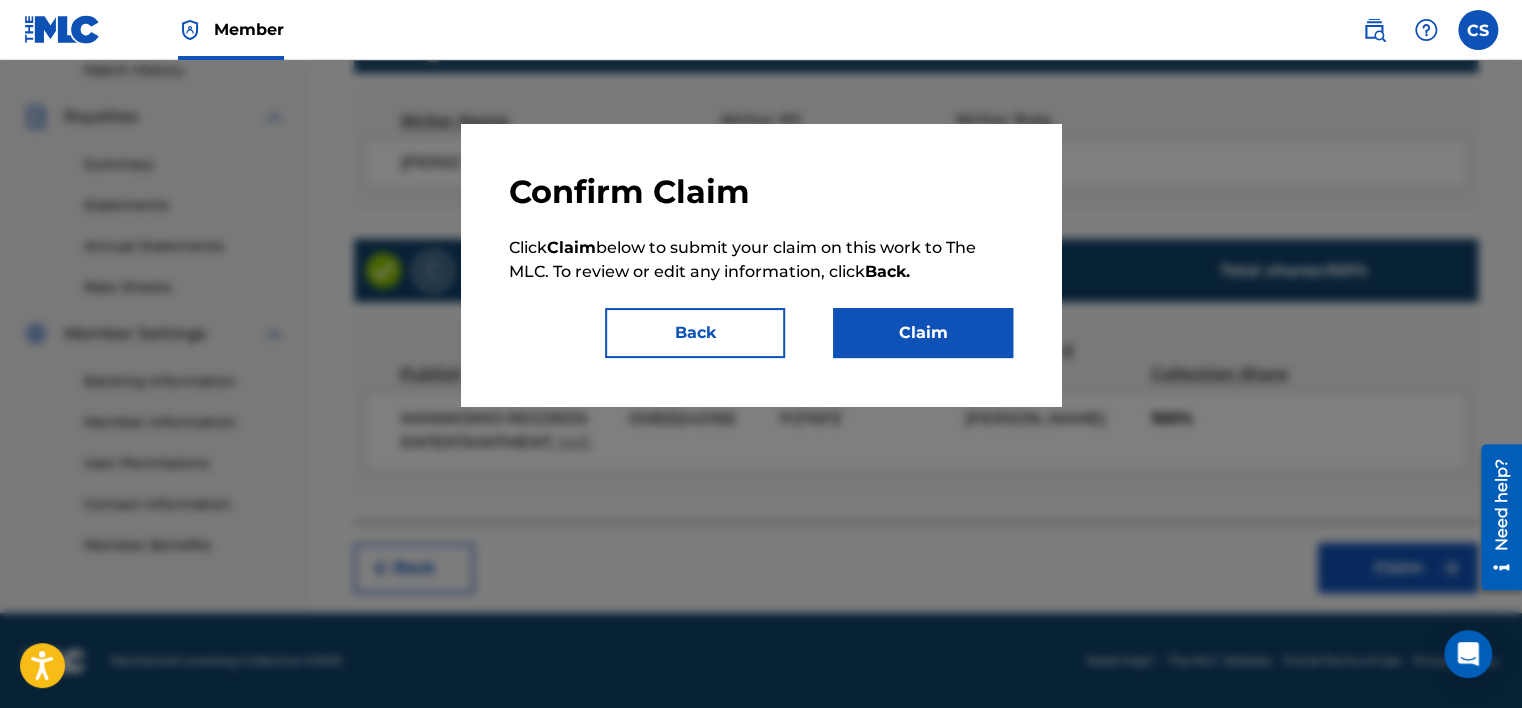 click on "Claim" at bounding box center (923, 333) 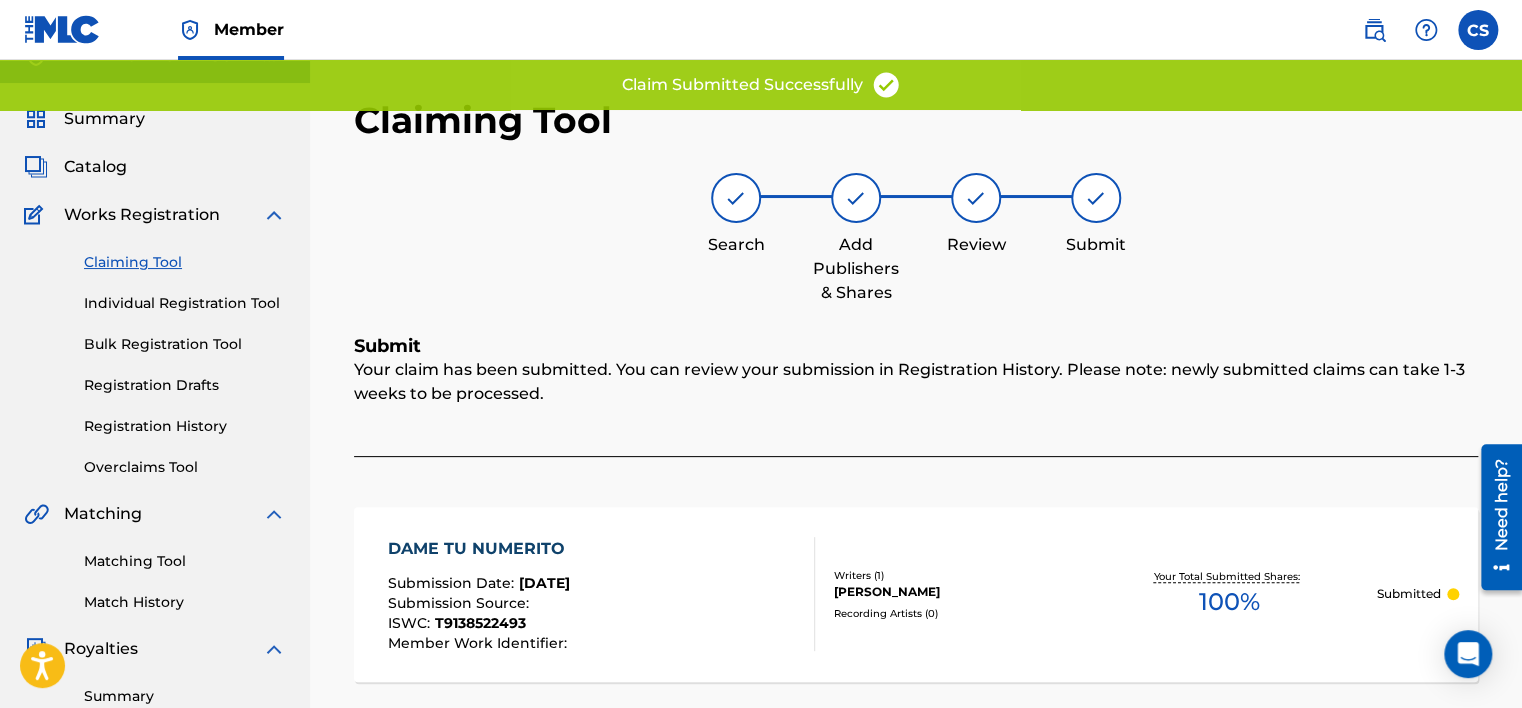 scroll, scrollTop: 0, scrollLeft: 0, axis: both 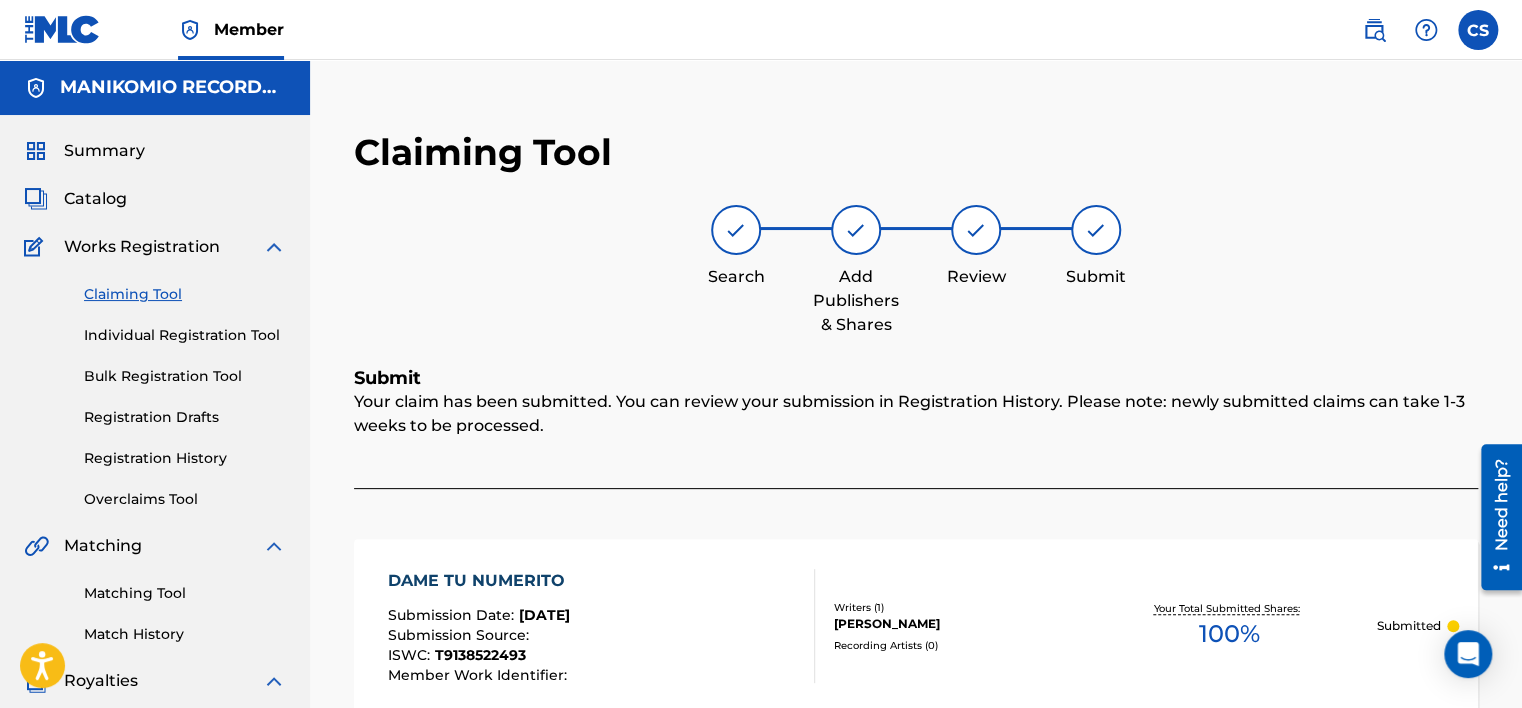 click on "Claiming Tool" at bounding box center (185, 294) 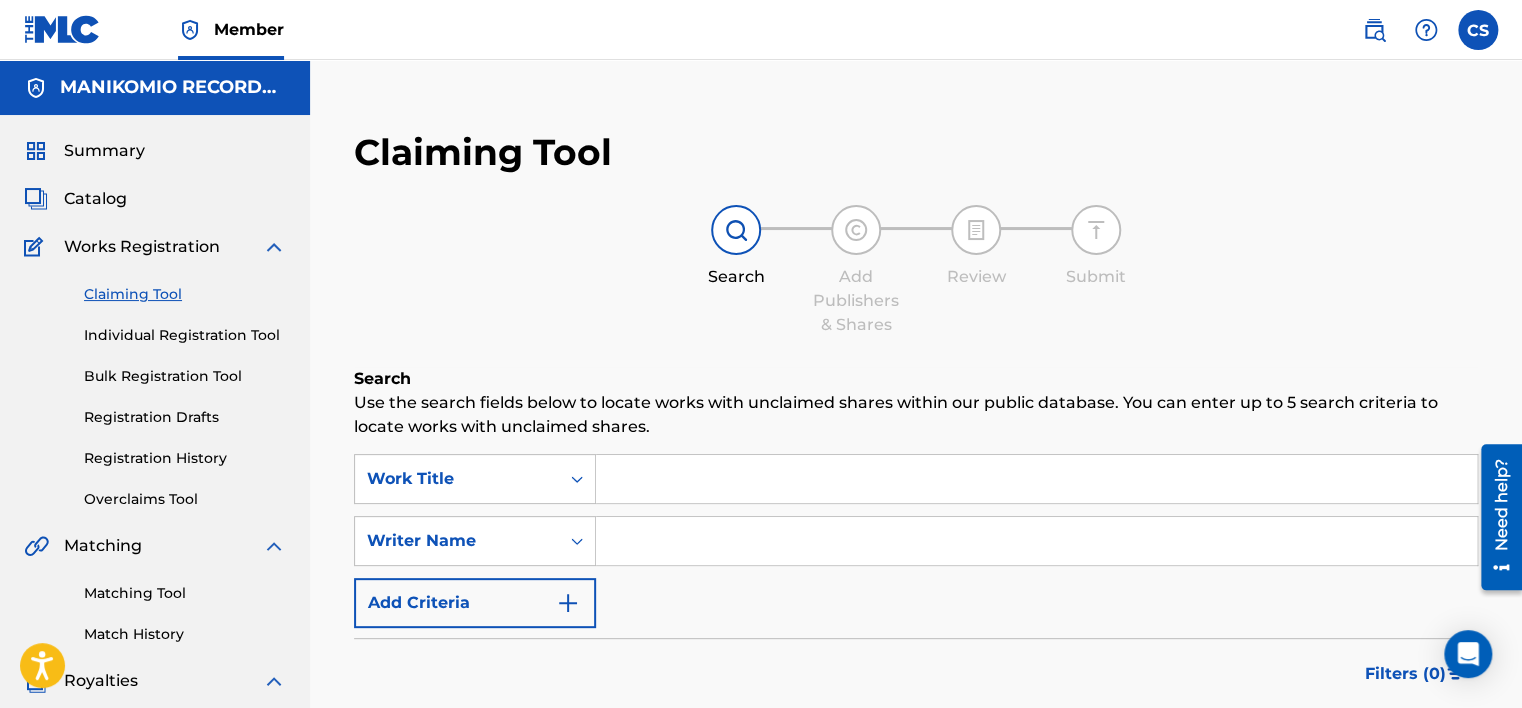 scroll, scrollTop: 300, scrollLeft: 0, axis: vertical 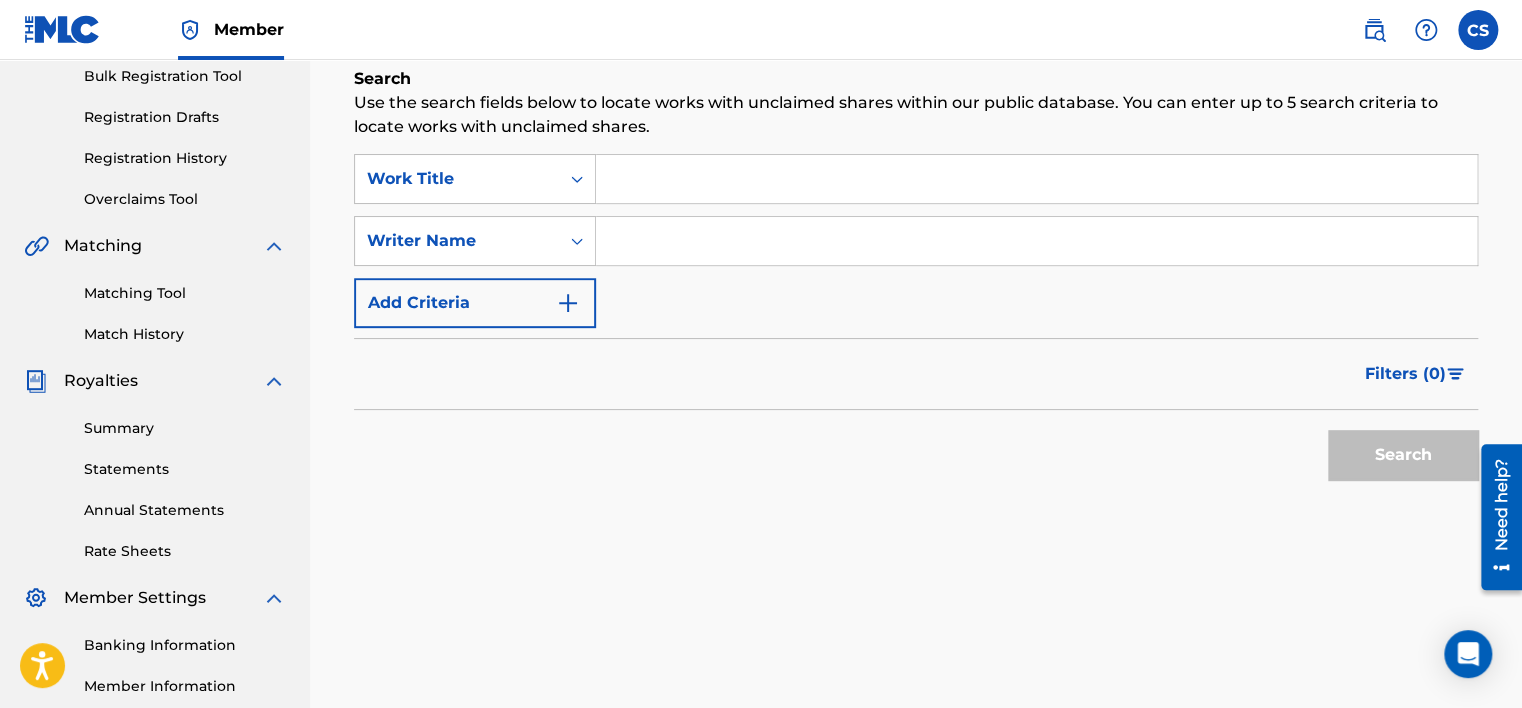 click at bounding box center (1036, 241) 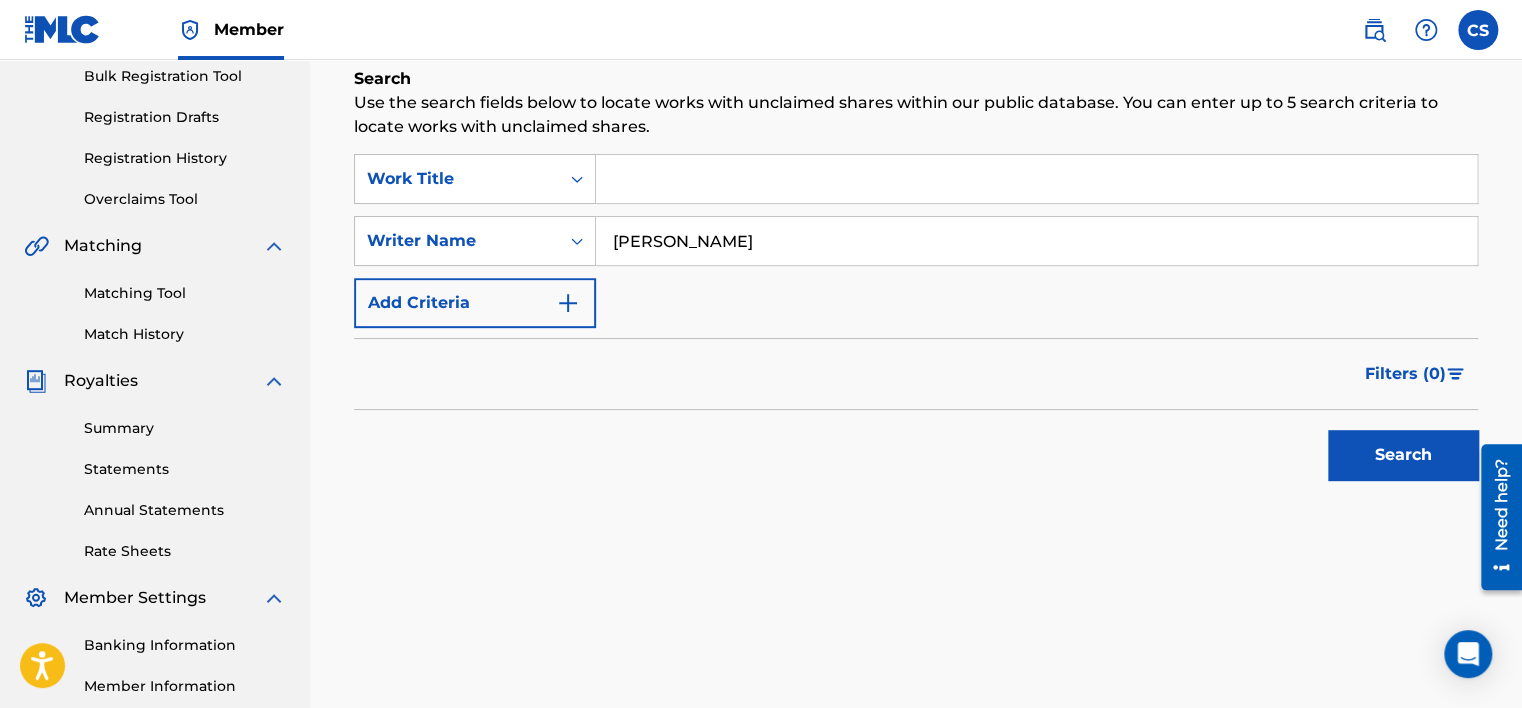 click on "[PERSON_NAME]" at bounding box center [1036, 241] 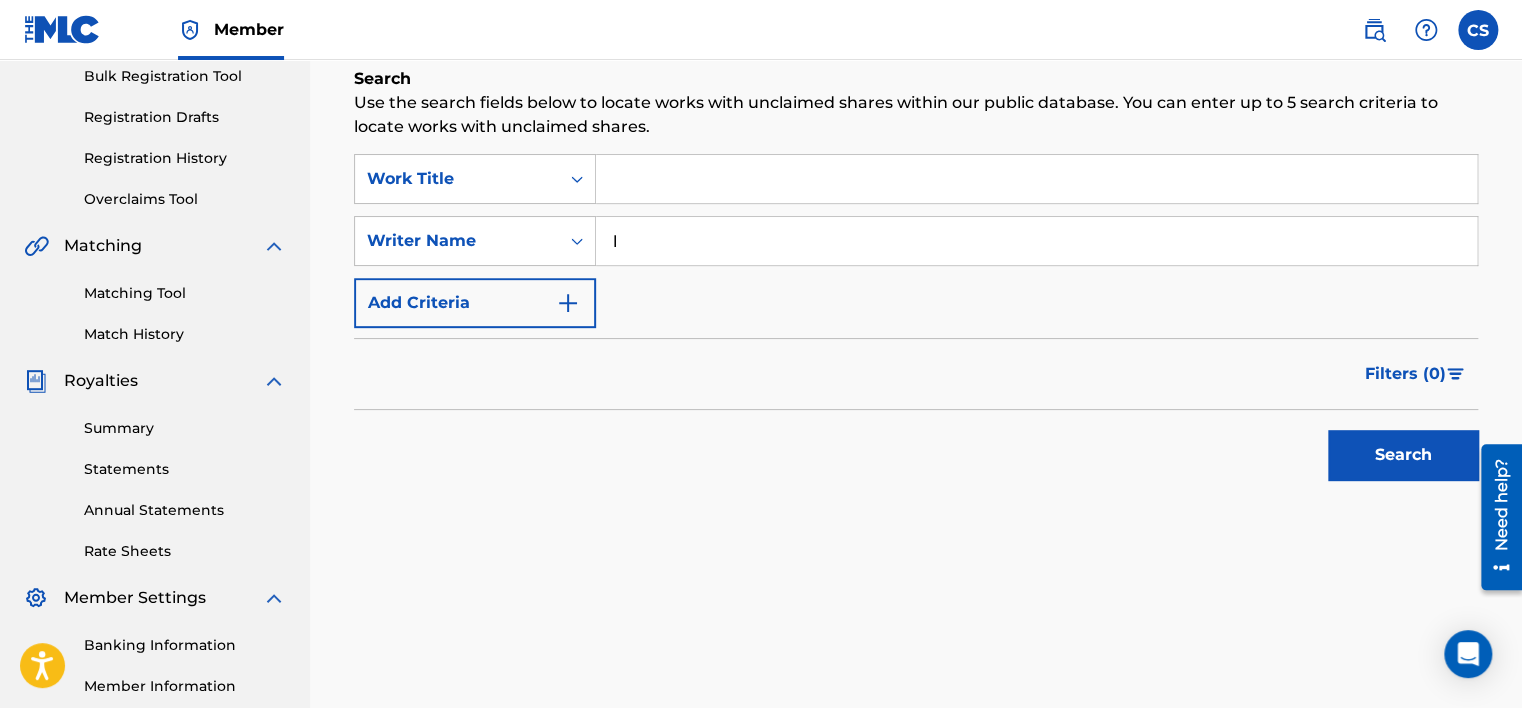 type on "[PERSON_NAME]" 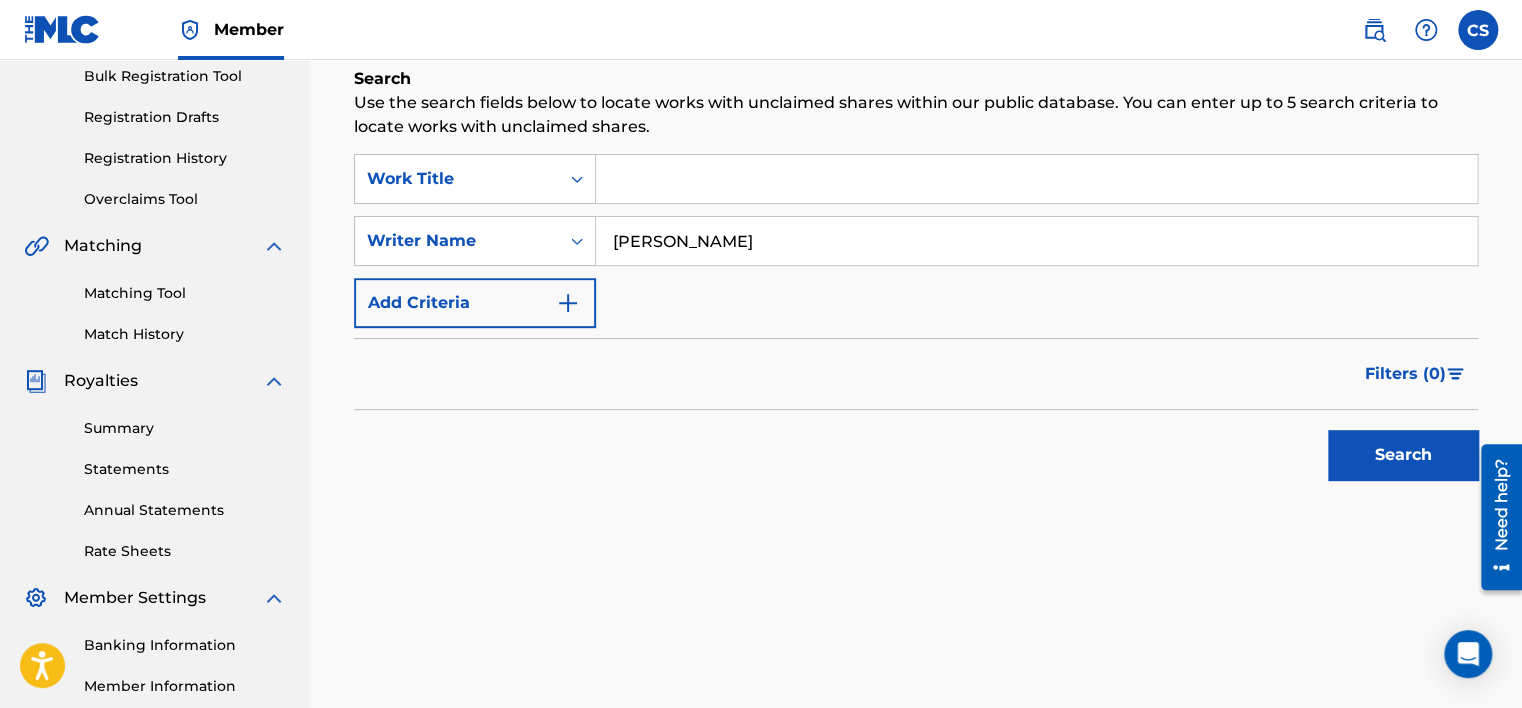 click on "Search" at bounding box center (1403, 455) 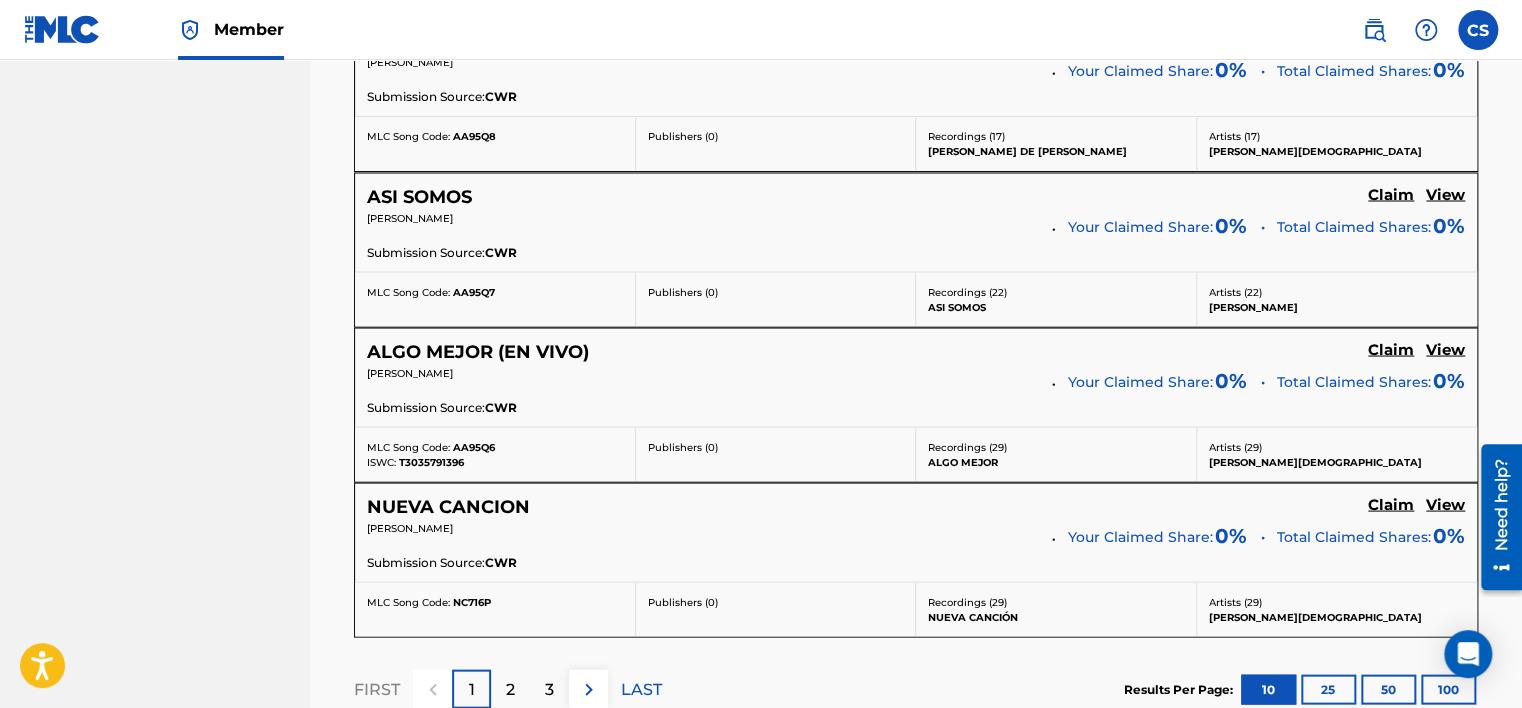 scroll, scrollTop: 1932, scrollLeft: 0, axis: vertical 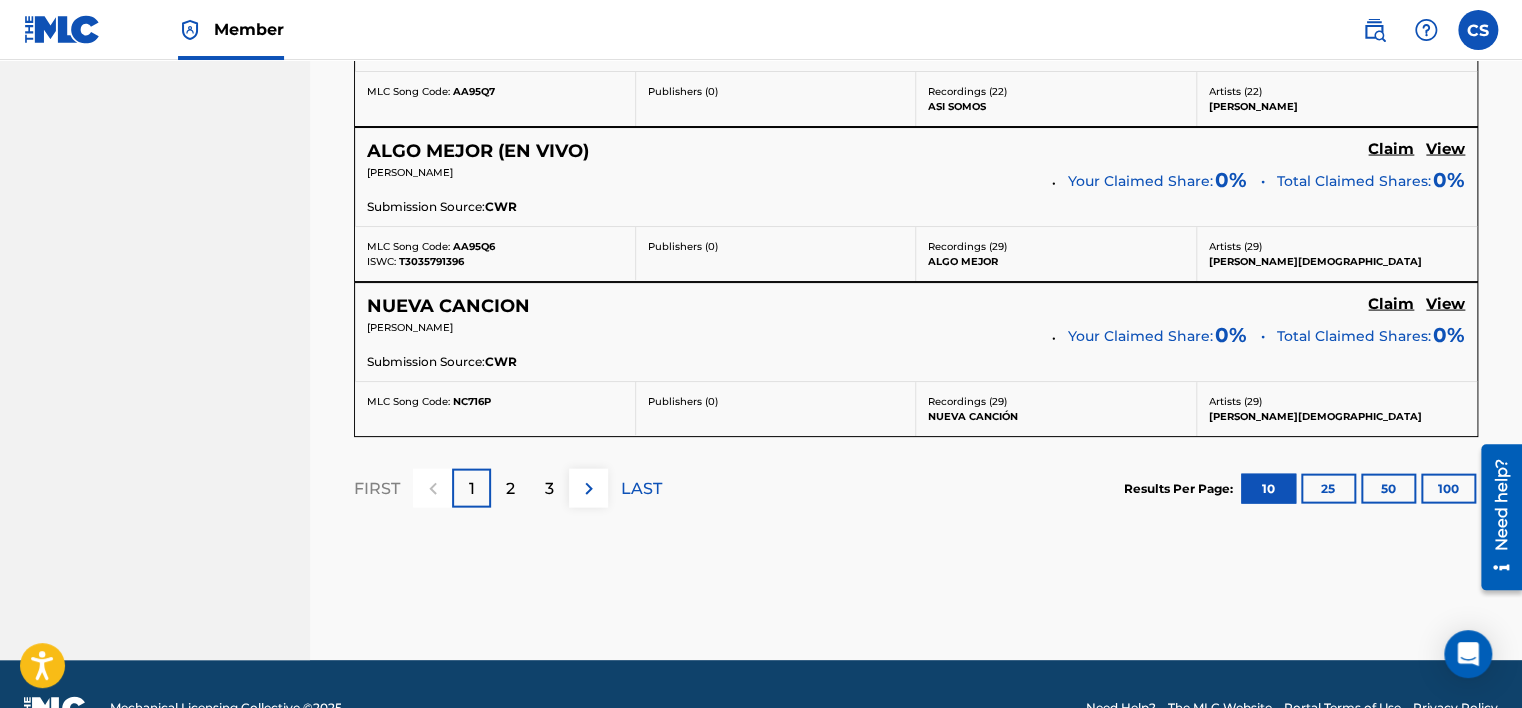 click on "3" at bounding box center [549, 489] 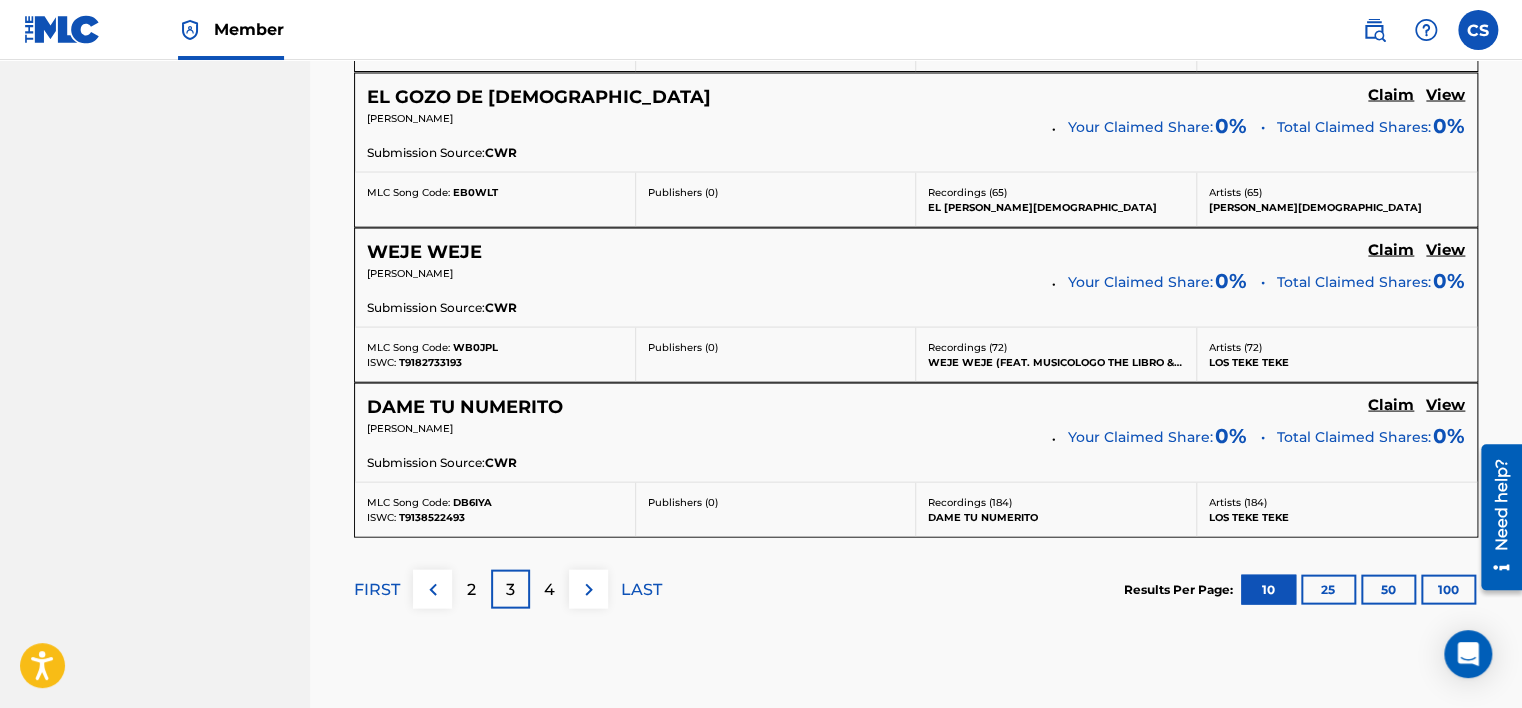 scroll, scrollTop: 1732, scrollLeft: 0, axis: vertical 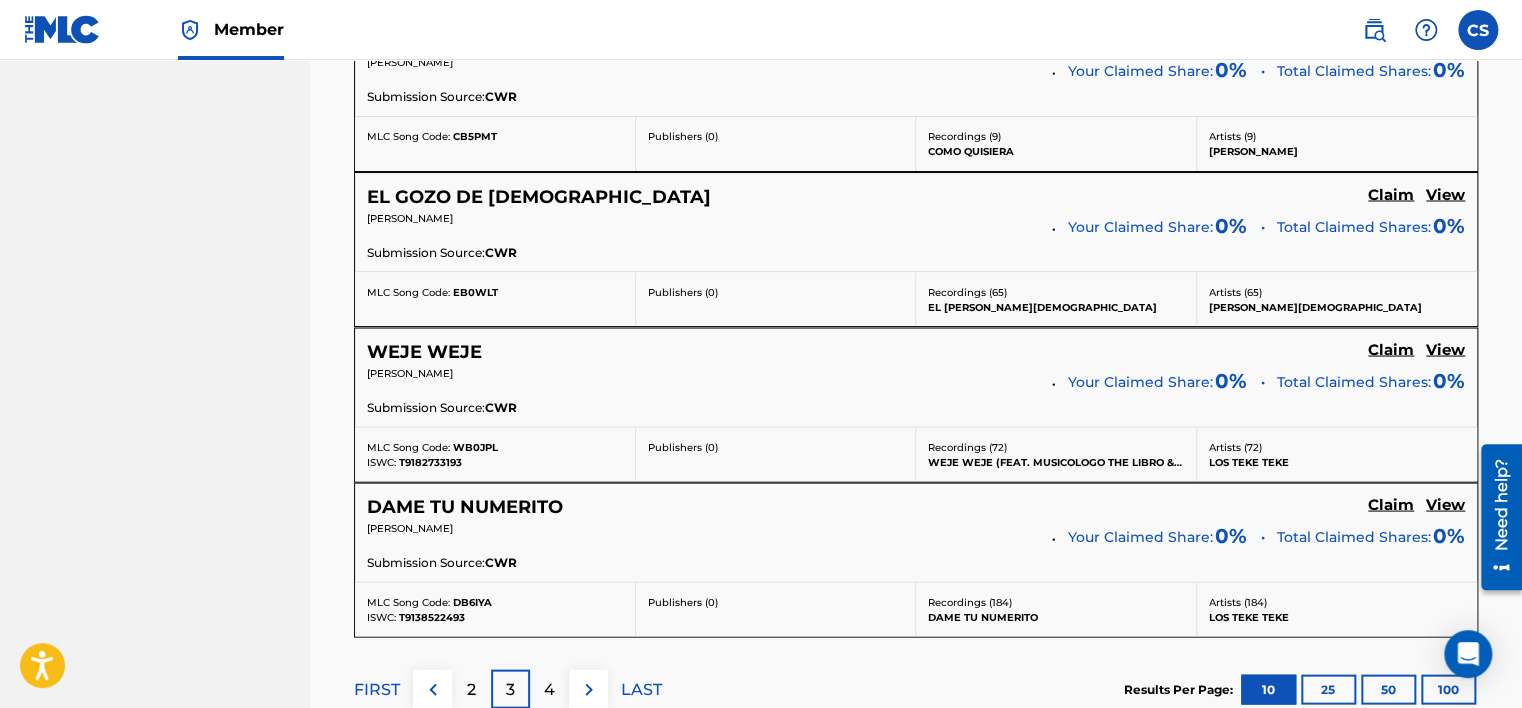 click on "WEJE WEJE" at bounding box center [424, 351] 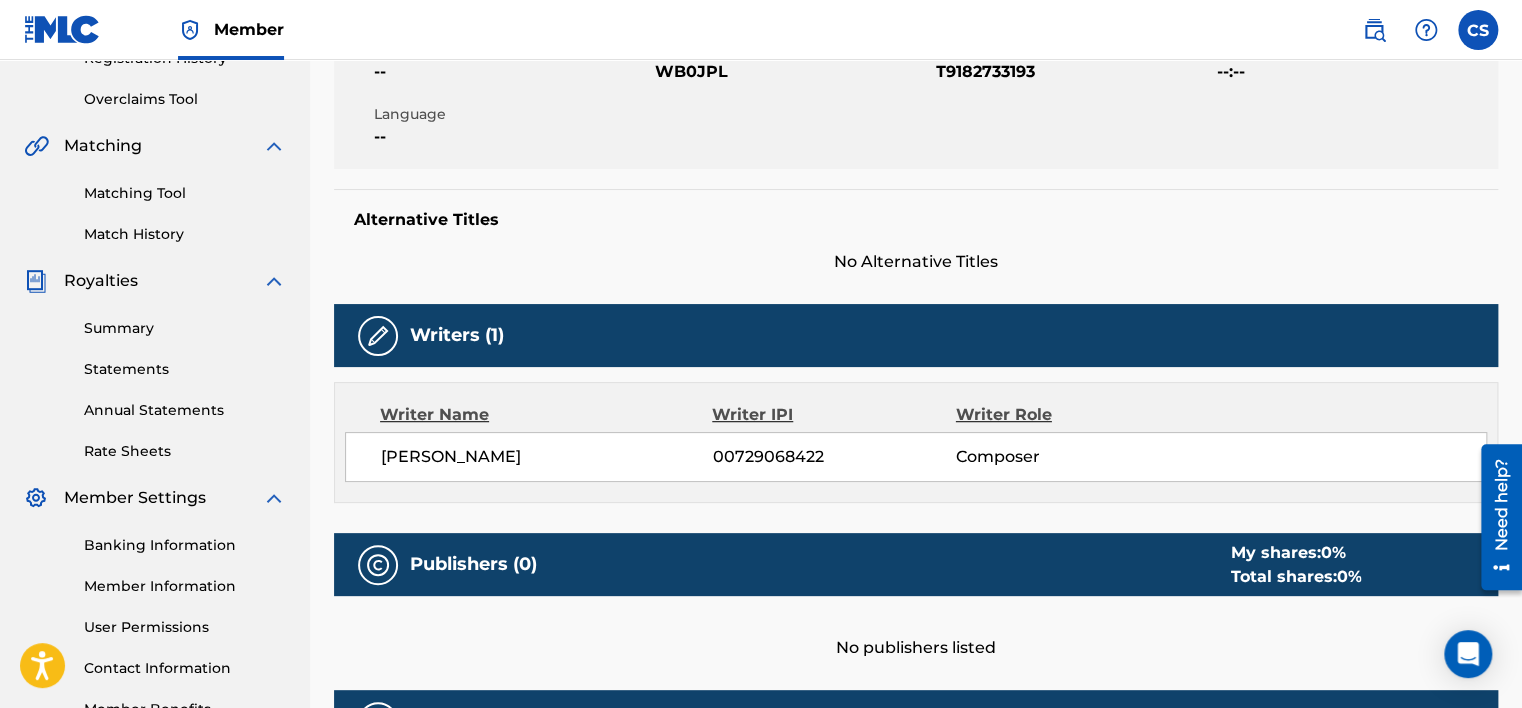 scroll, scrollTop: 0, scrollLeft: 0, axis: both 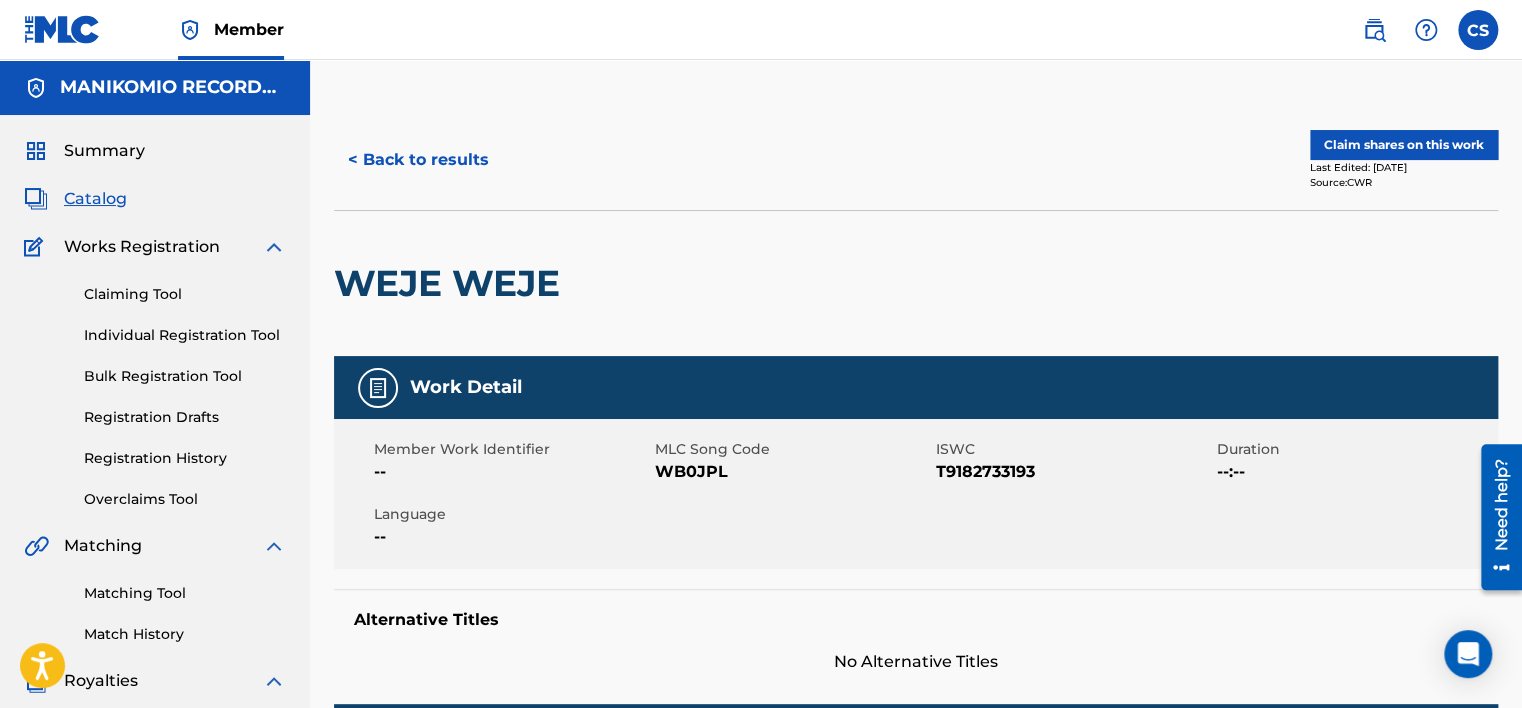 click on "Claim shares on this work" at bounding box center (1404, 145) 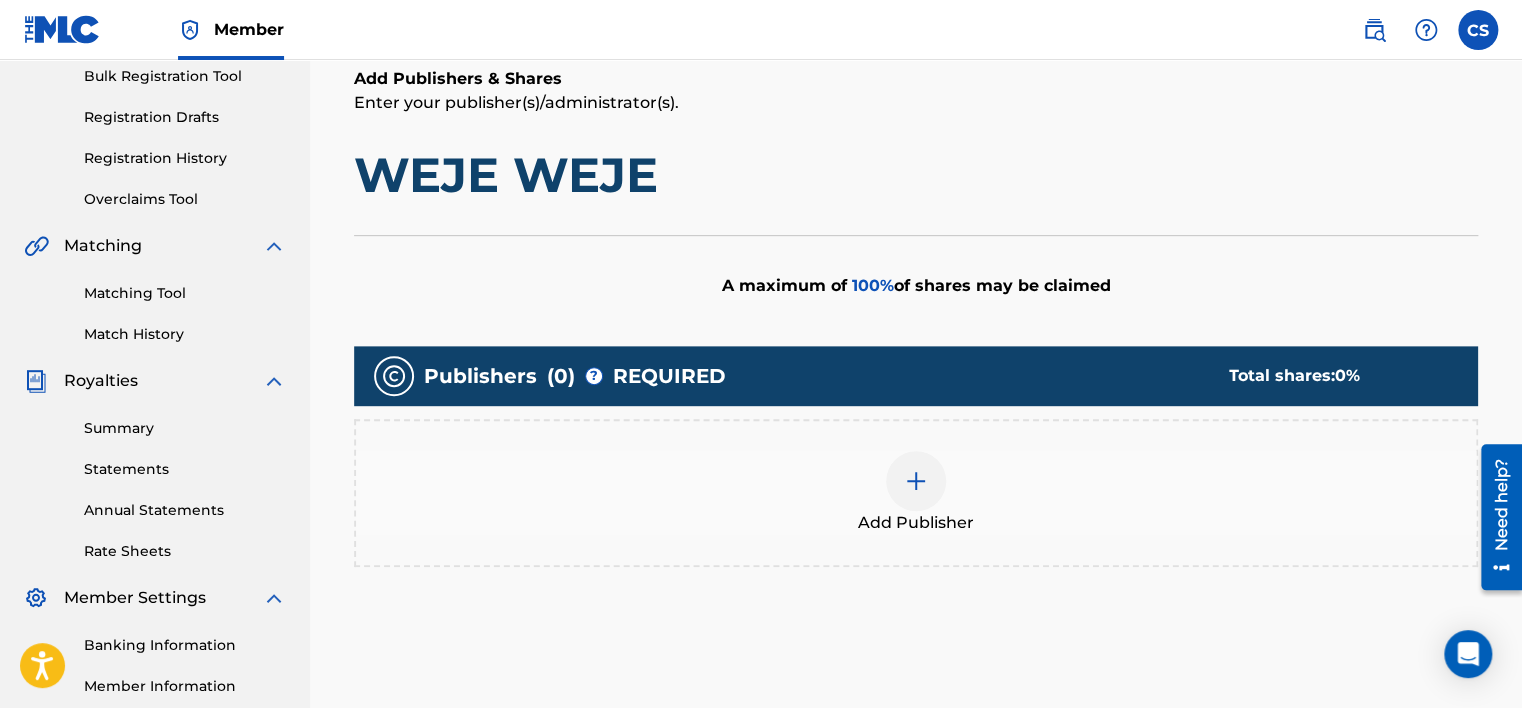 scroll, scrollTop: 500, scrollLeft: 0, axis: vertical 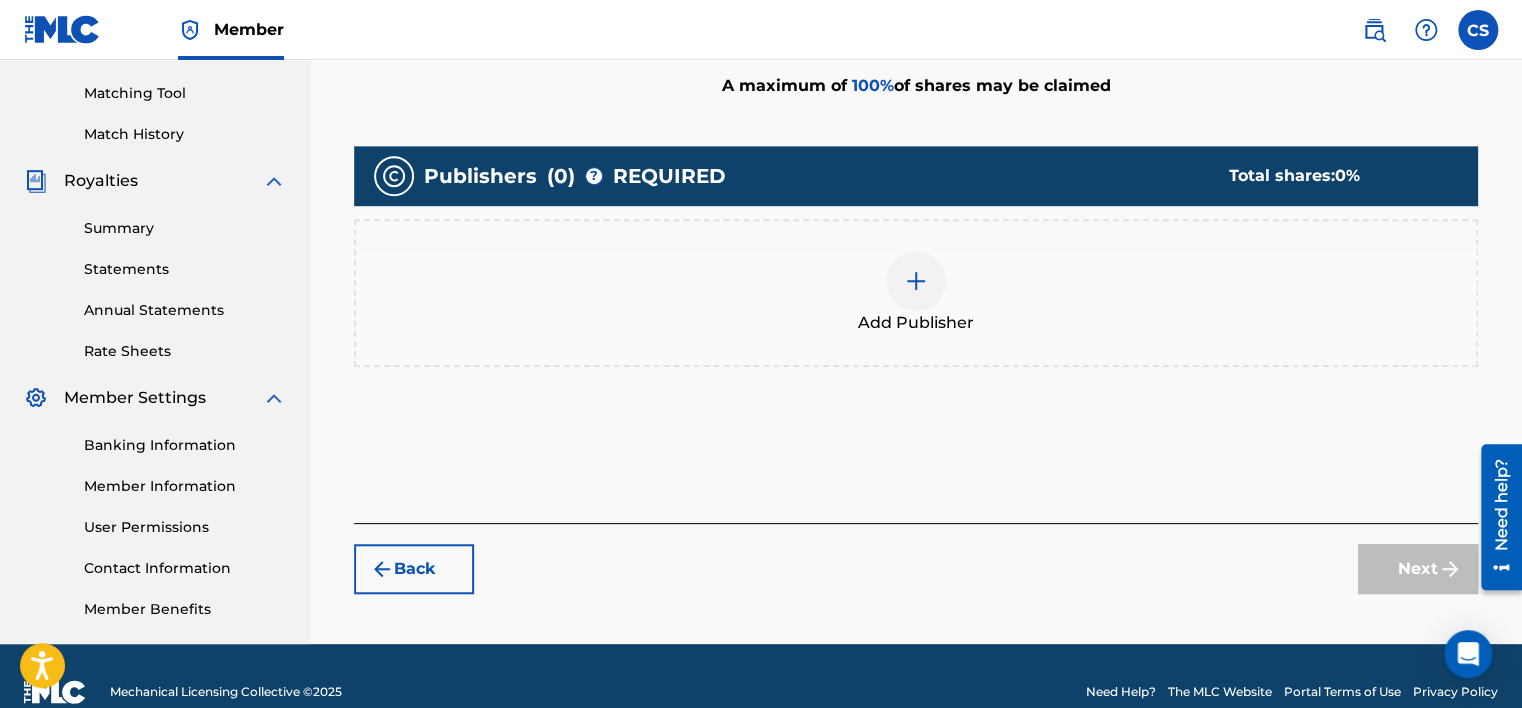 click at bounding box center (916, 281) 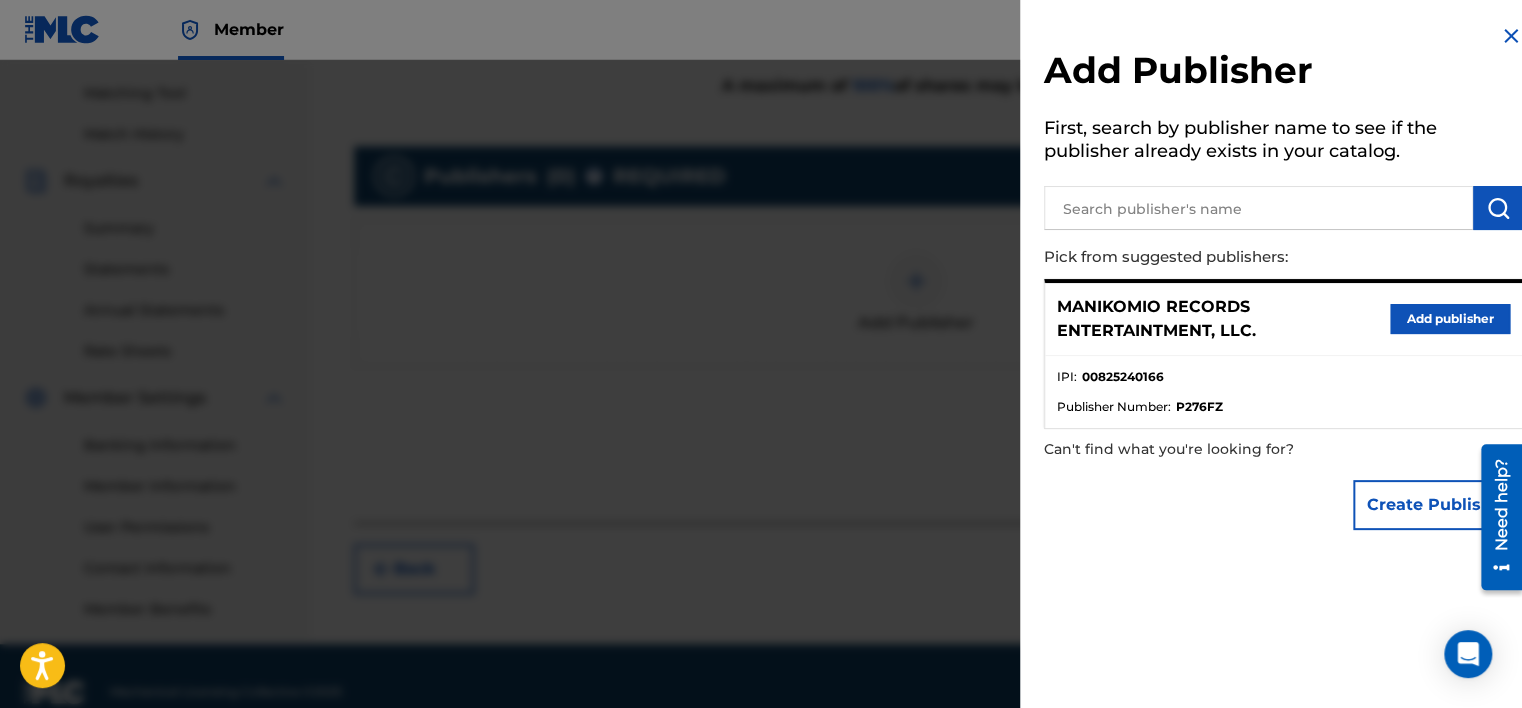 click on "Add publisher" at bounding box center (1450, 319) 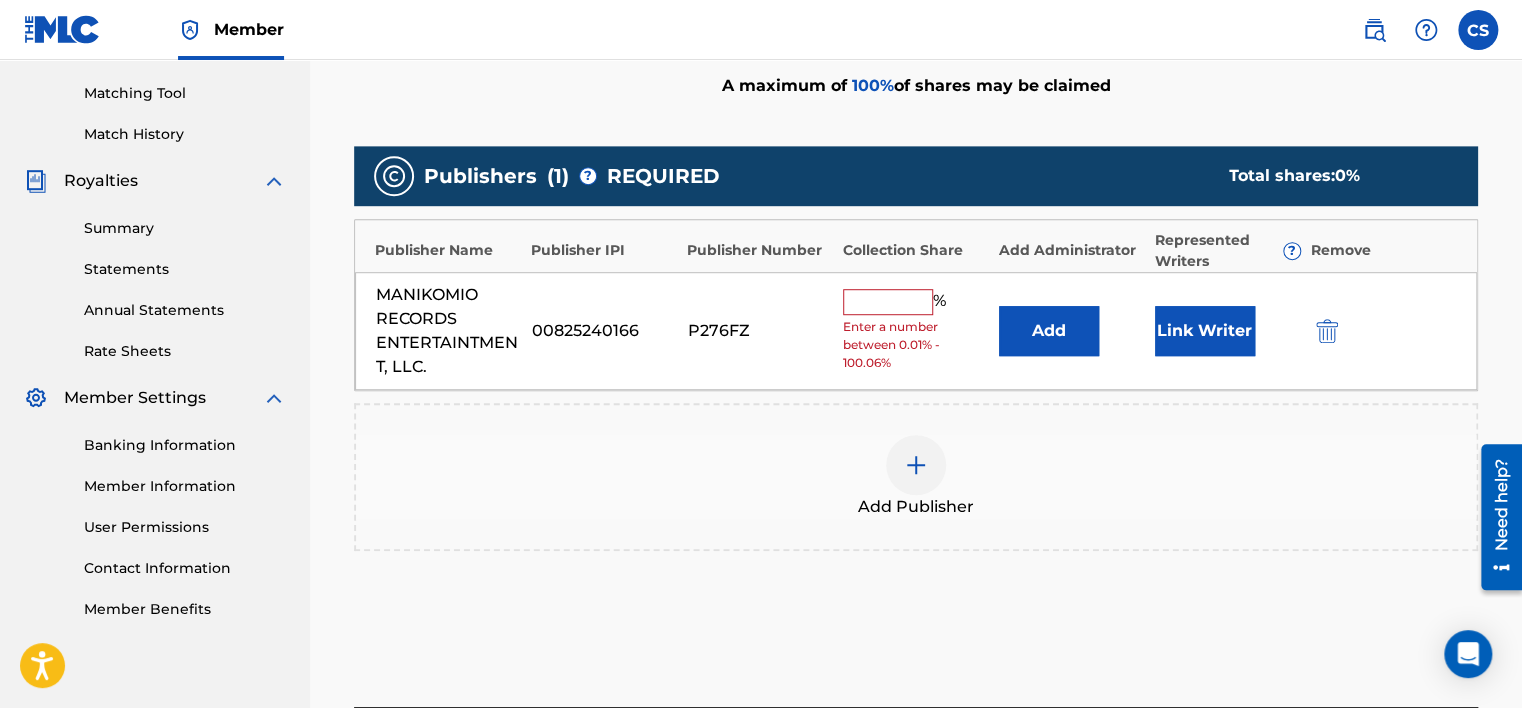 click at bounding box center [888, 302] 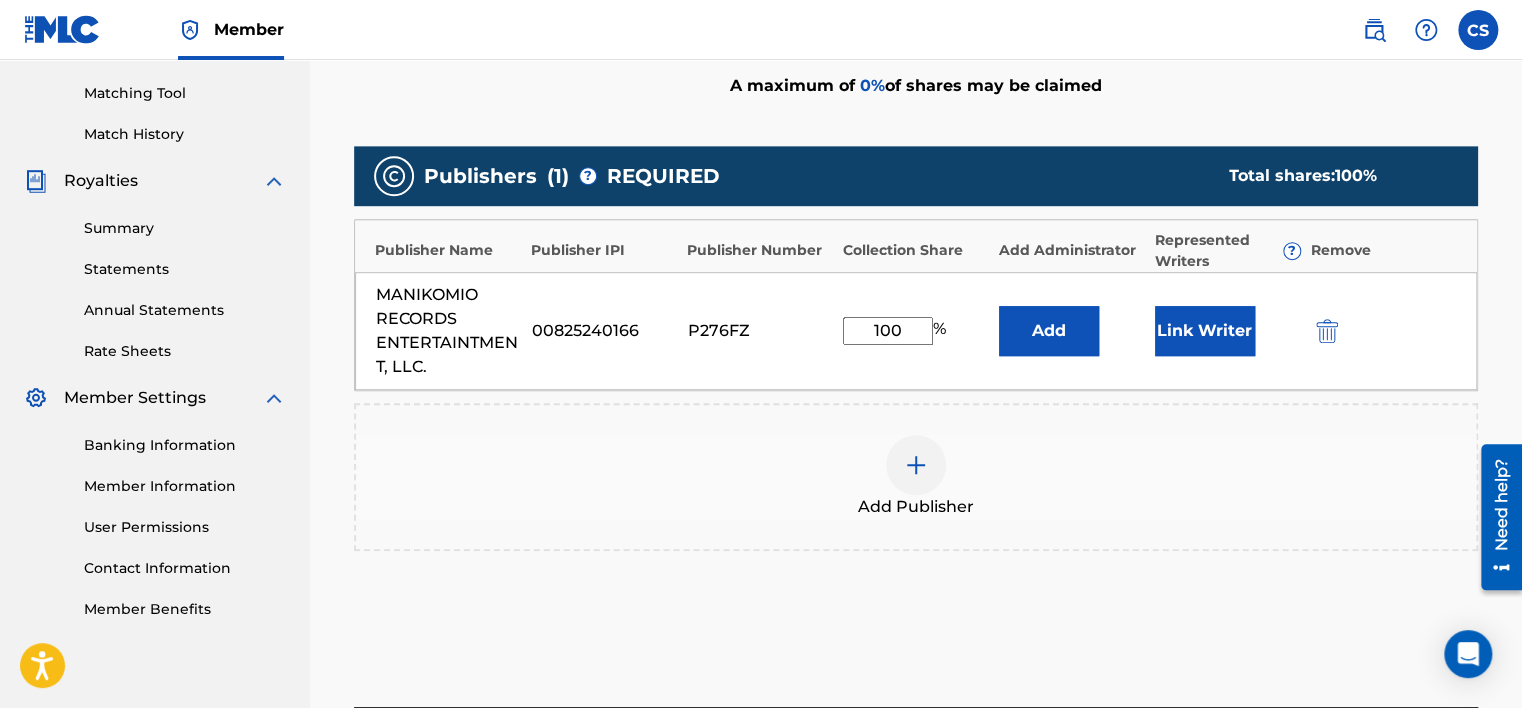 click on "Link Writer" at bounding box center (1205, 331) 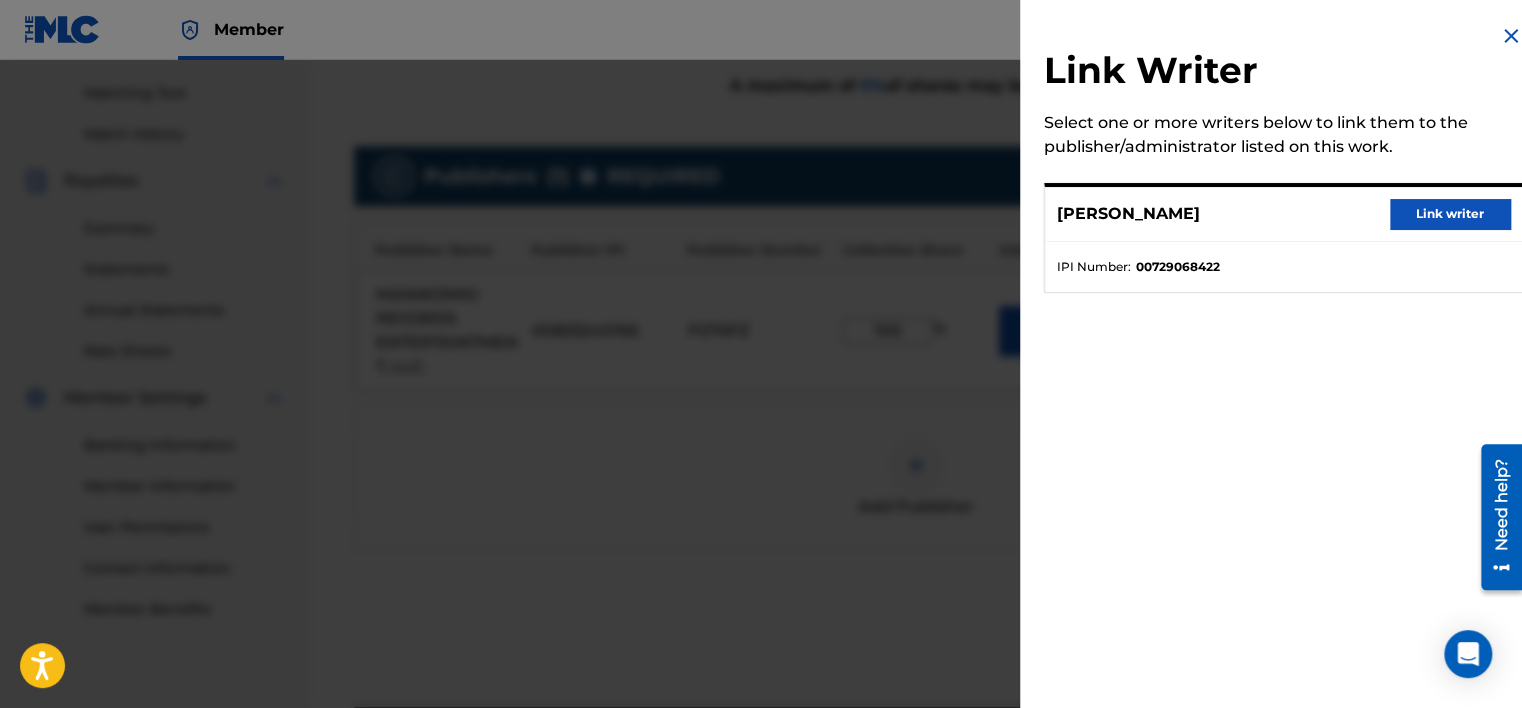 click on "Link writer" at bounding box center [1450, 214] 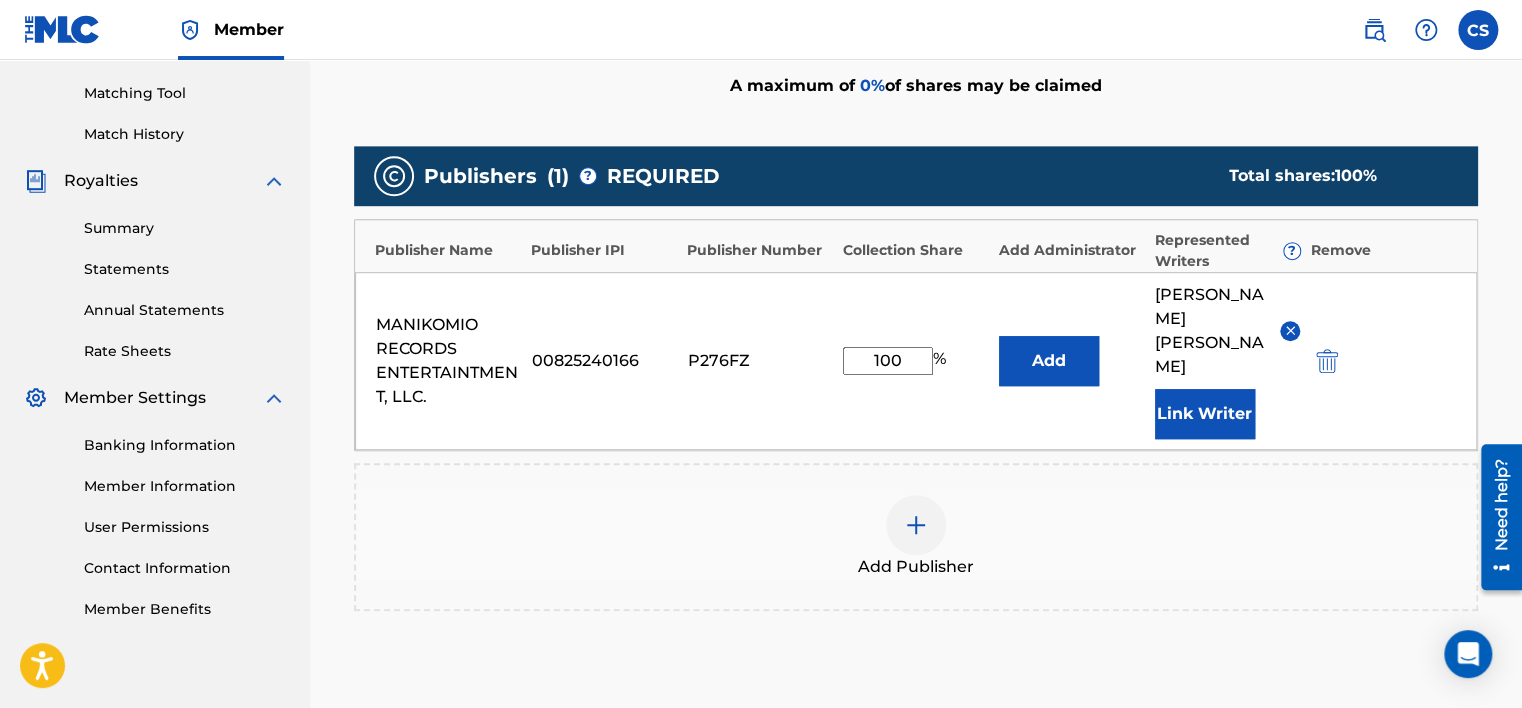scroll, scrollTop: 720, scrollLeft: 0, axis: vertical 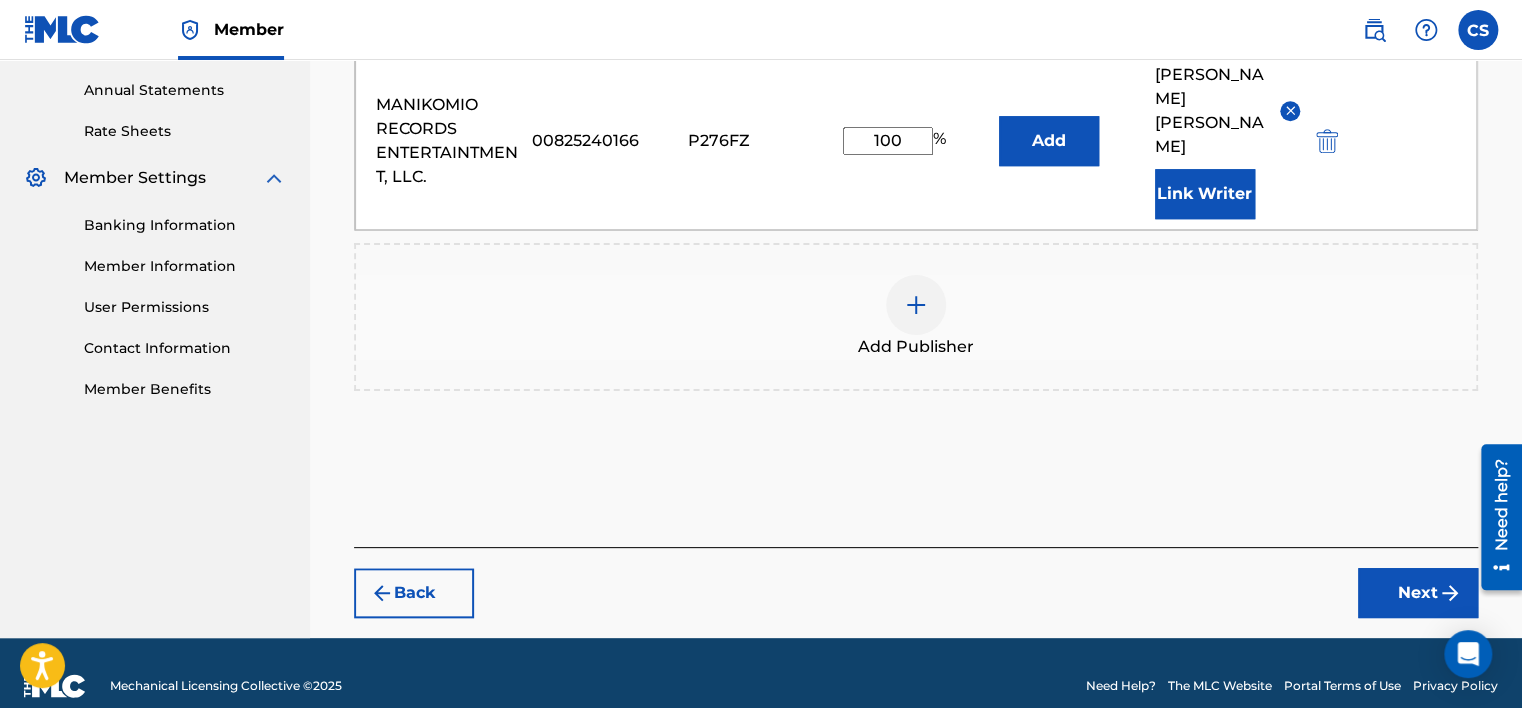 click on "Next" at bounding box center (1418, 593) 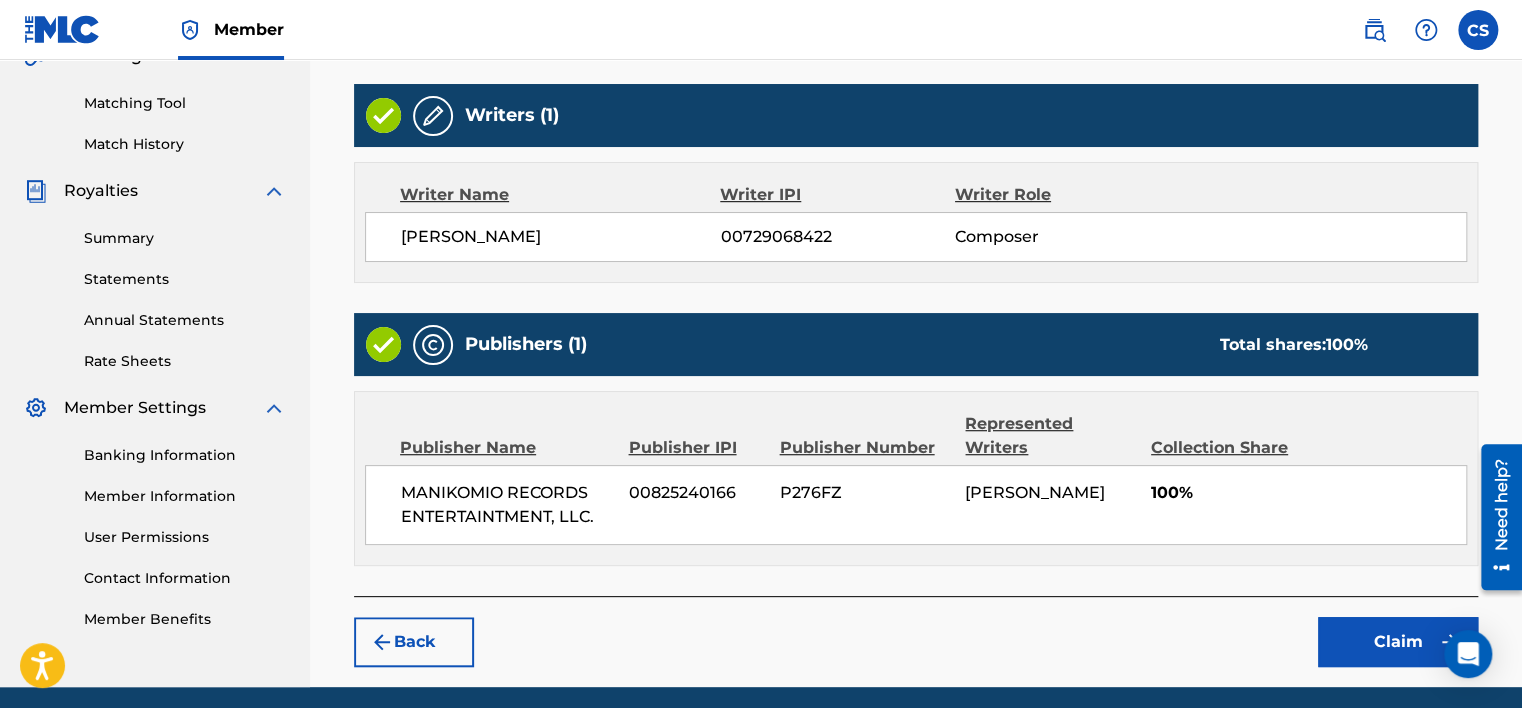 scroll, scrollTop: 564, scrollLeft: 0, axis: vertical 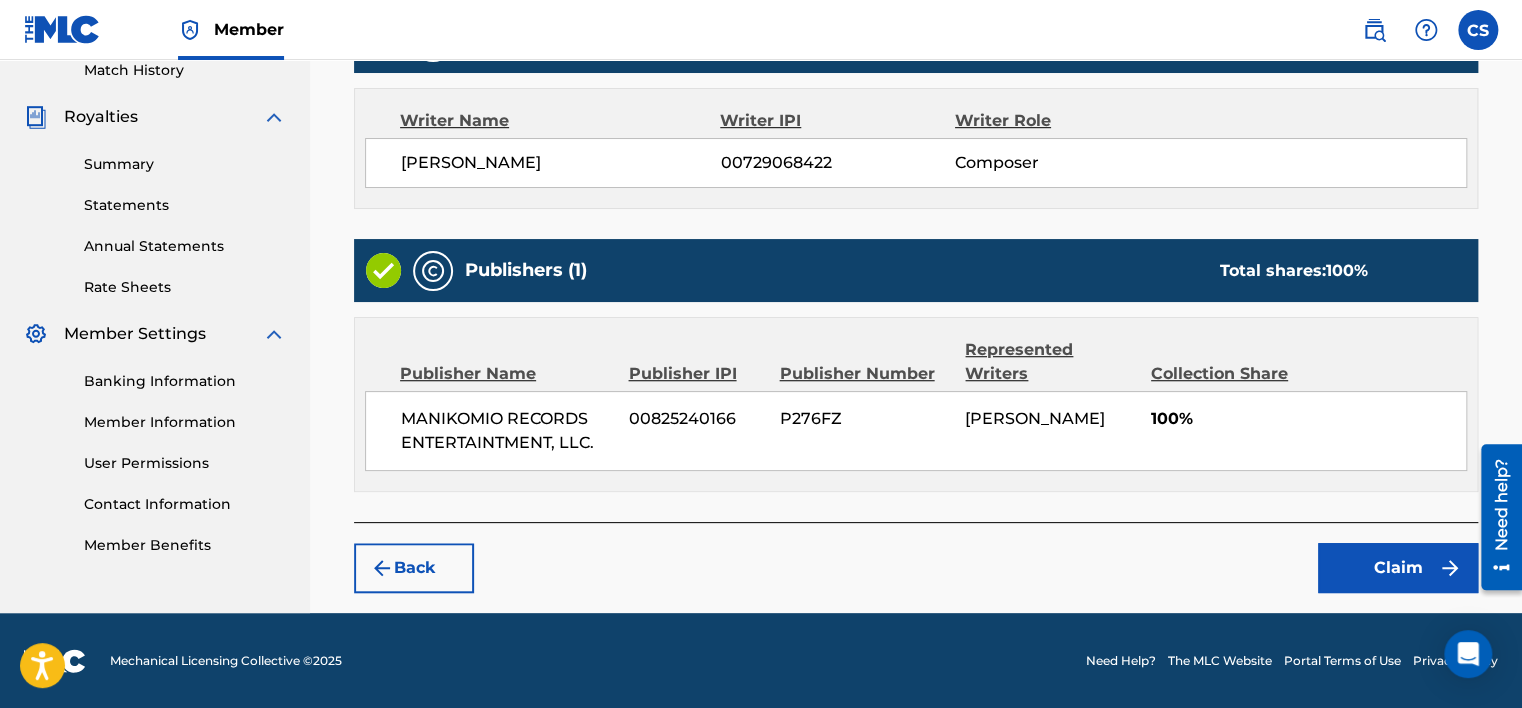 click on "Claim" at bounding box center [1398, 568] 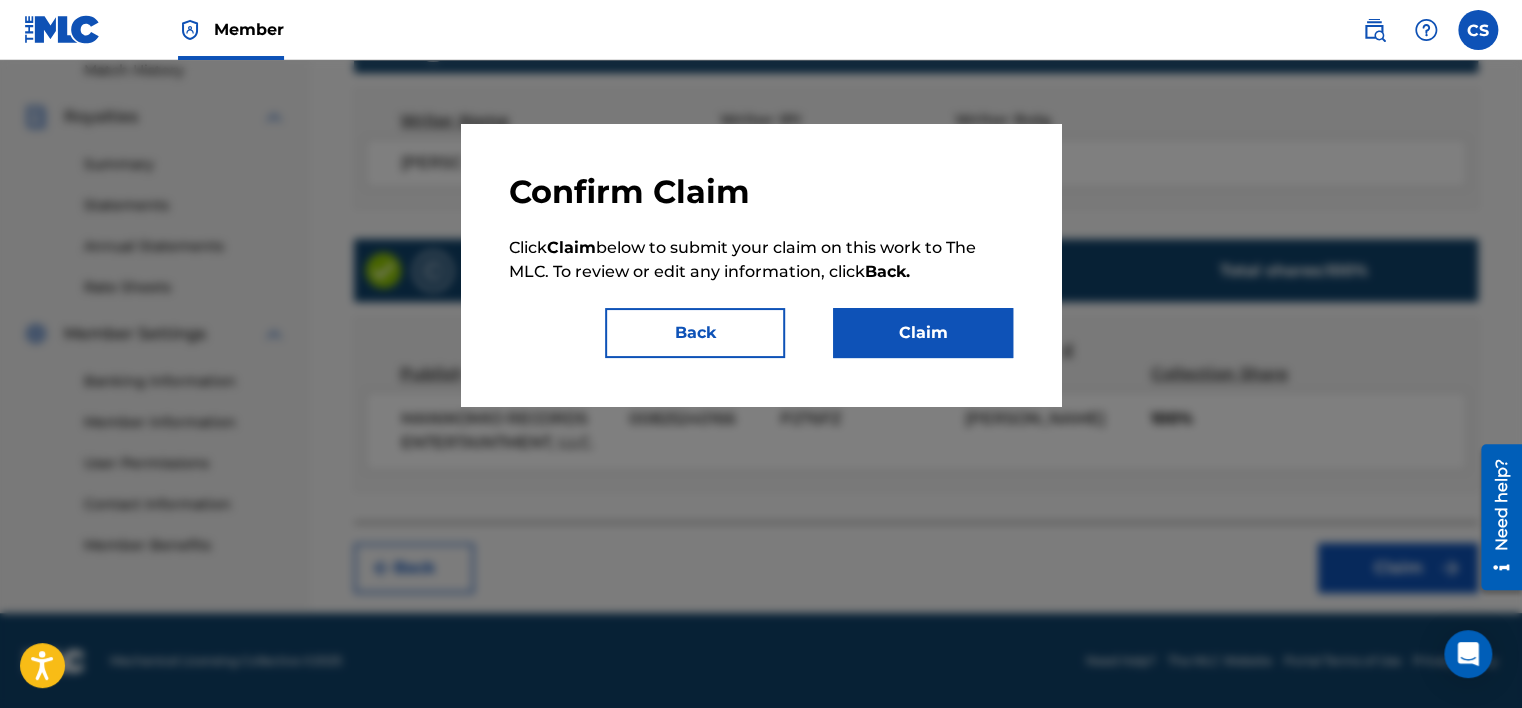 click on "Claim" at bounding box center [923, 333] 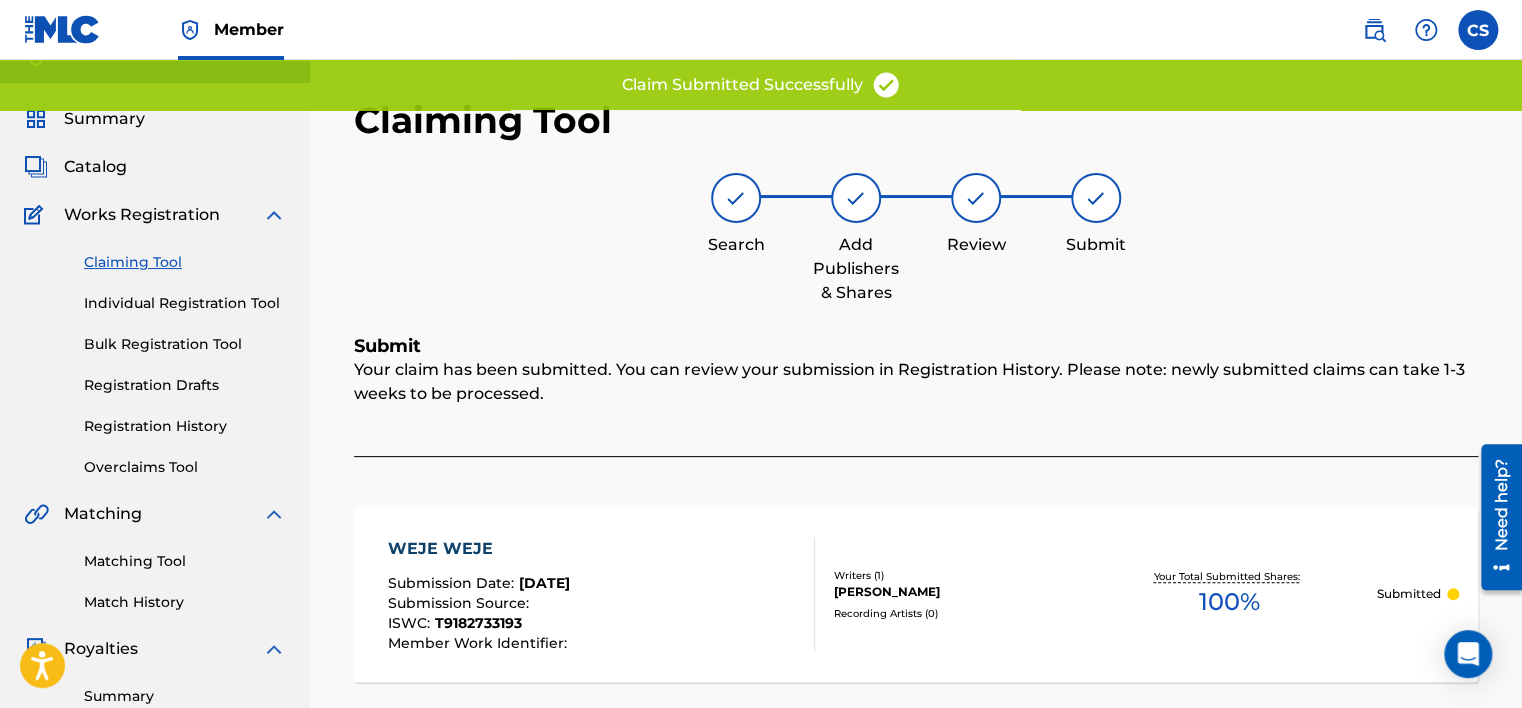 scroll, scrollTop: 0, scrollLeft: 0, axis: both 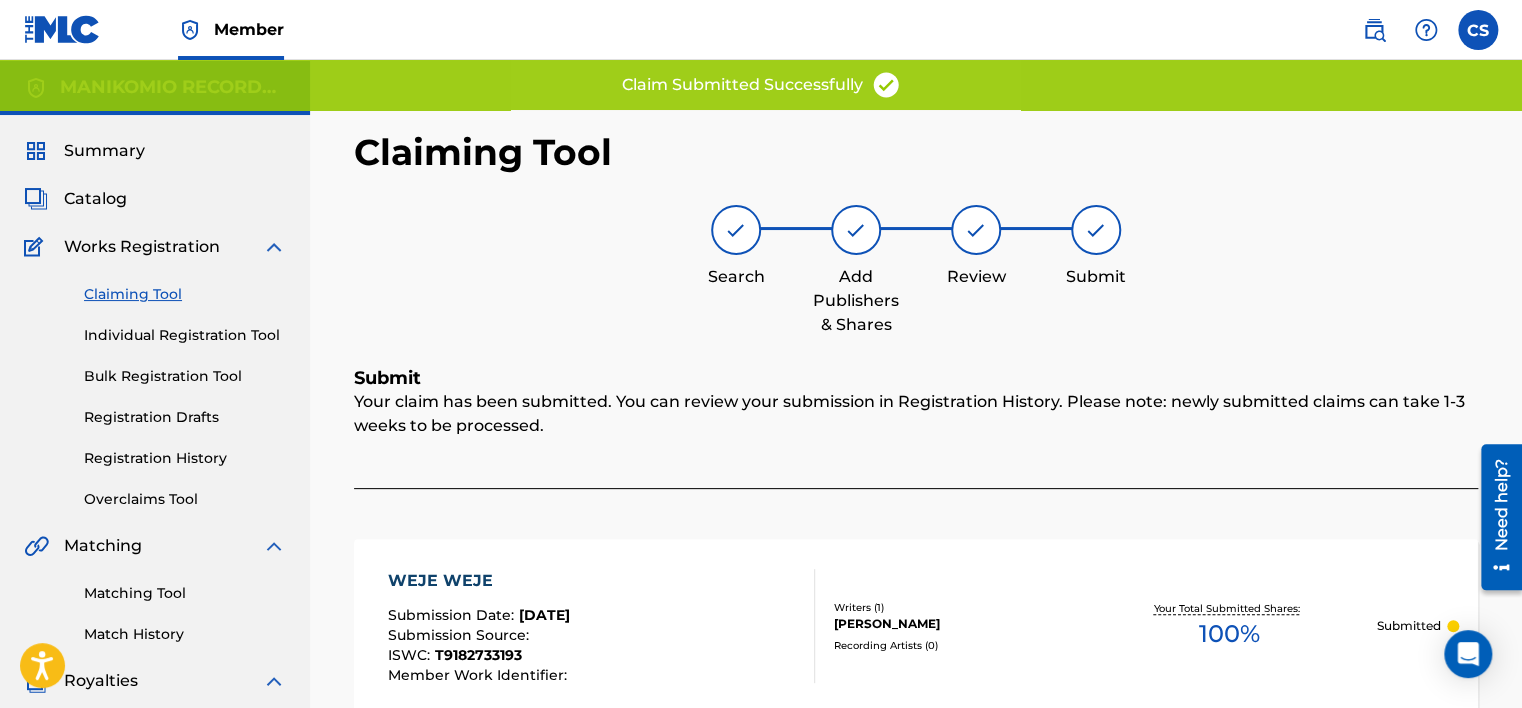 click on "Claiming Tool" at bounding box center (185, 294) 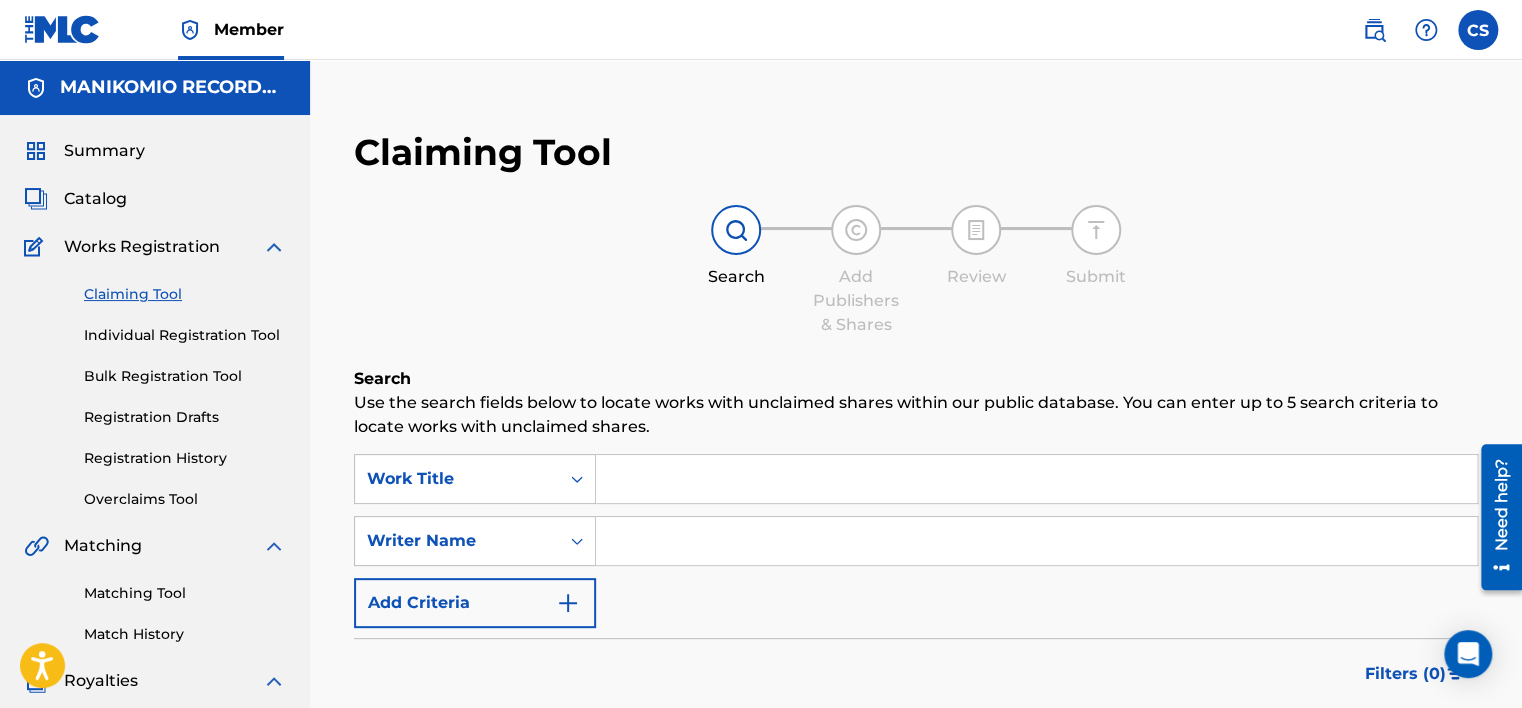 click at bounding box center (1036, 541) 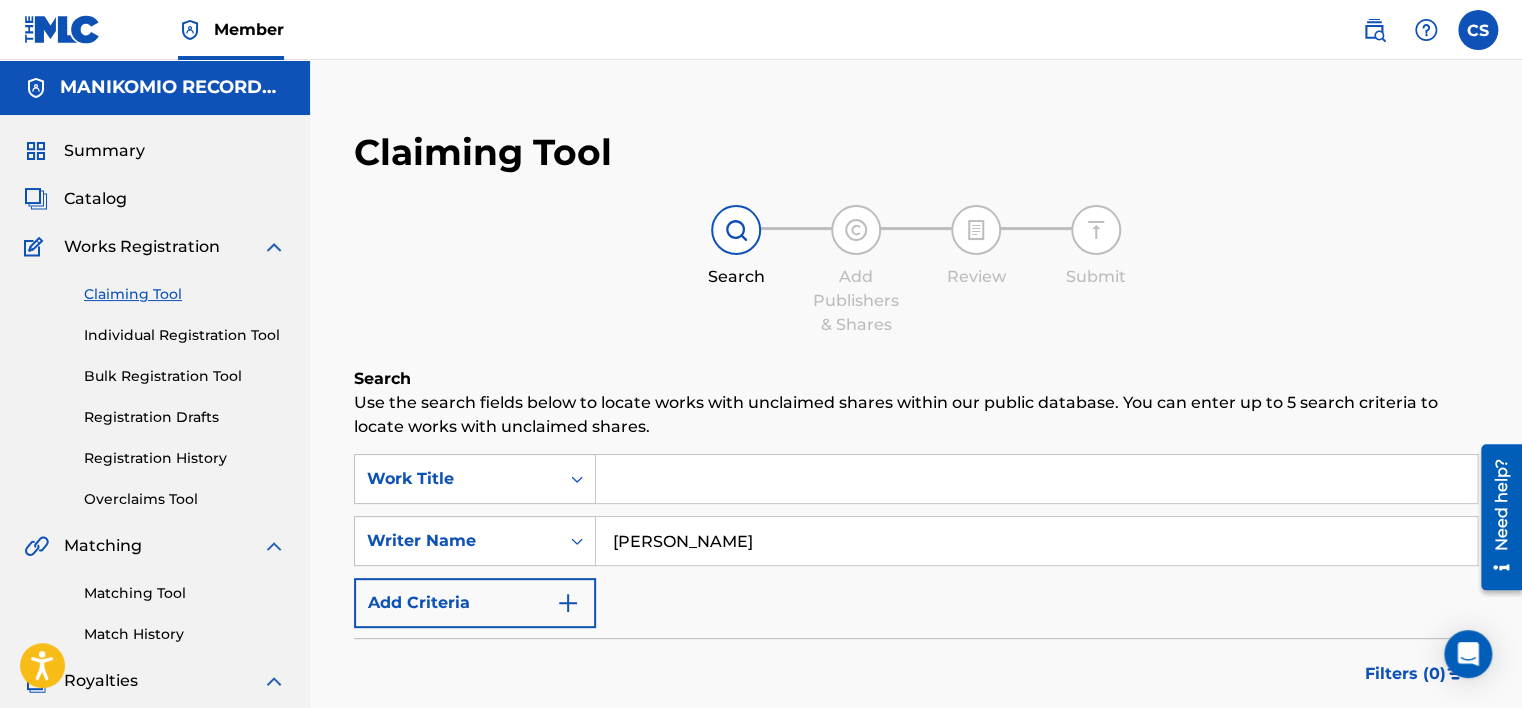 type on "[PERSON_NAME]" 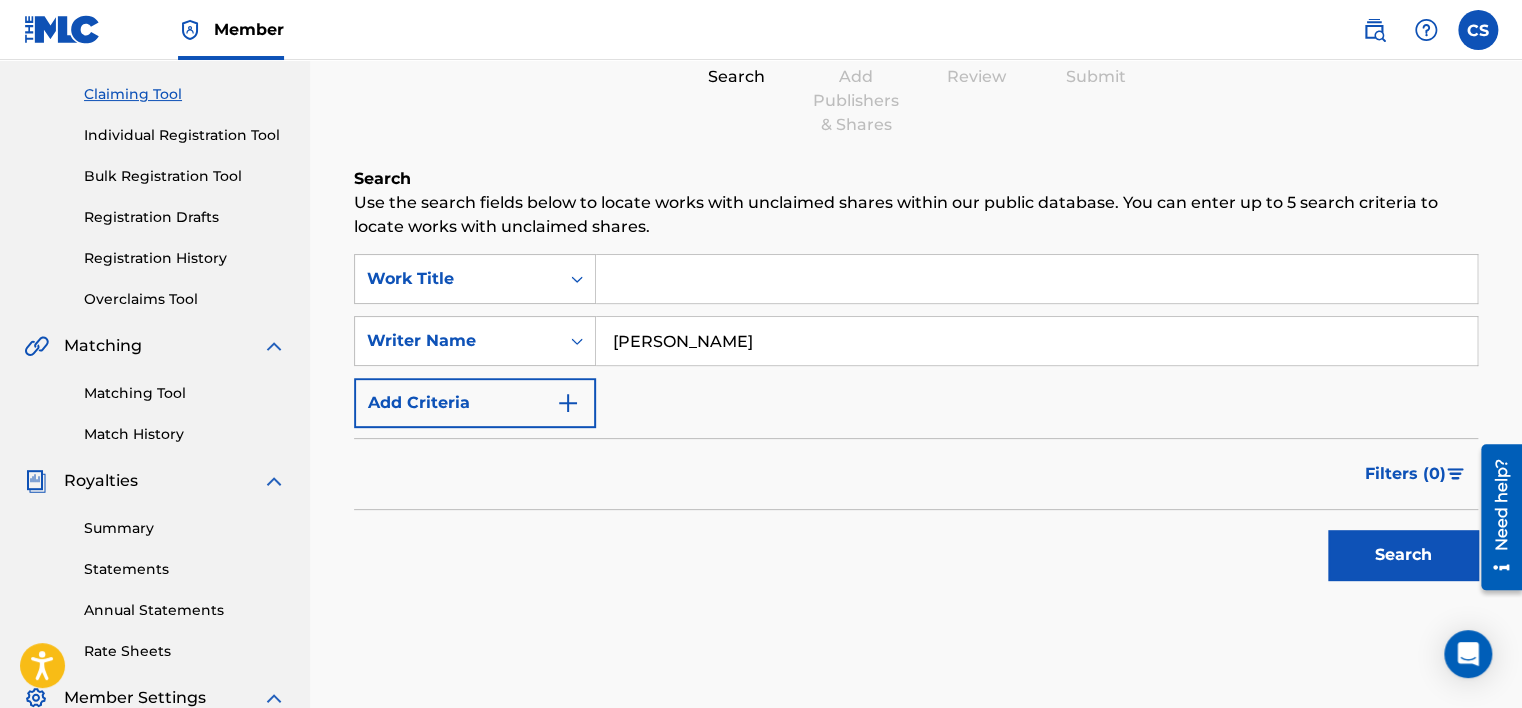 click on "Search" at bounding box center (1403, 555) 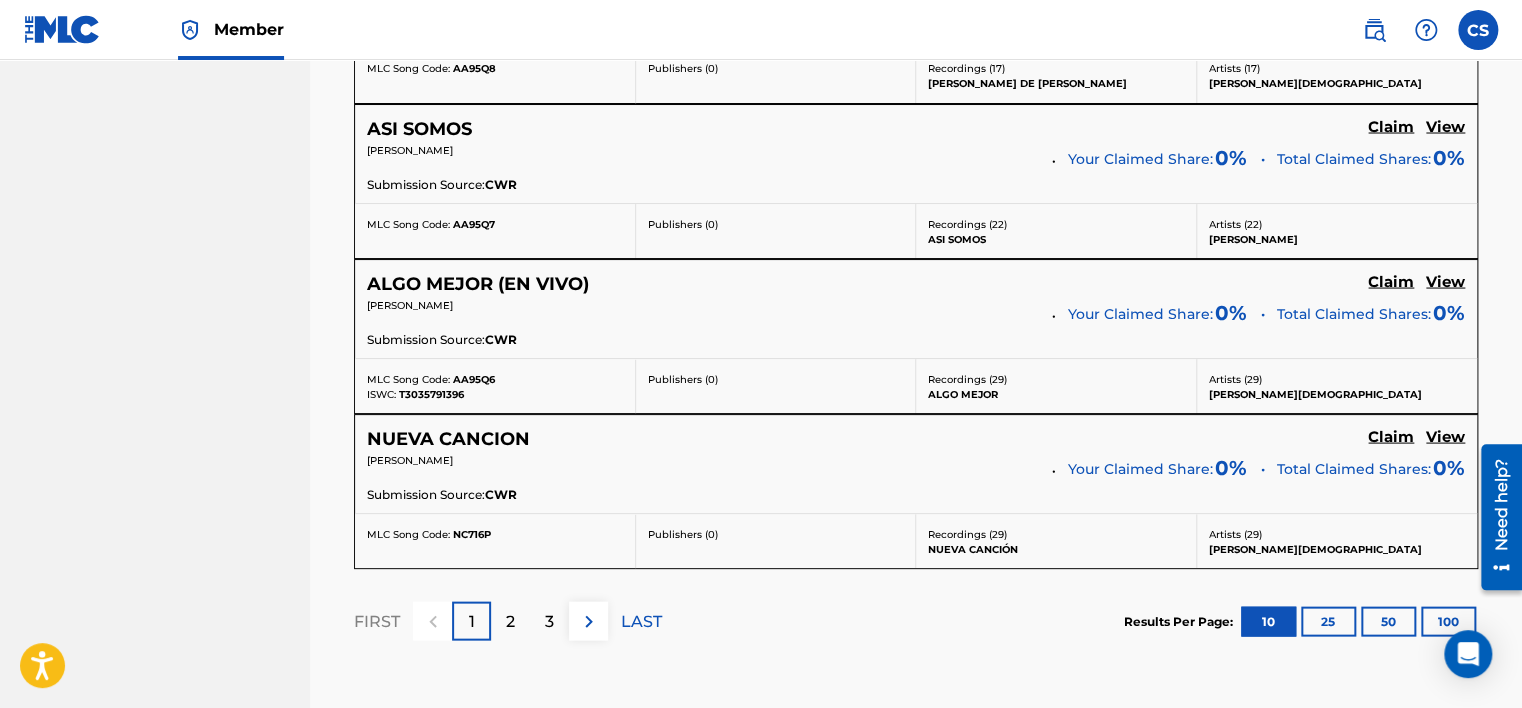 scroll, scrollTop: 1973, scrollLeft: 0, axis: vertical 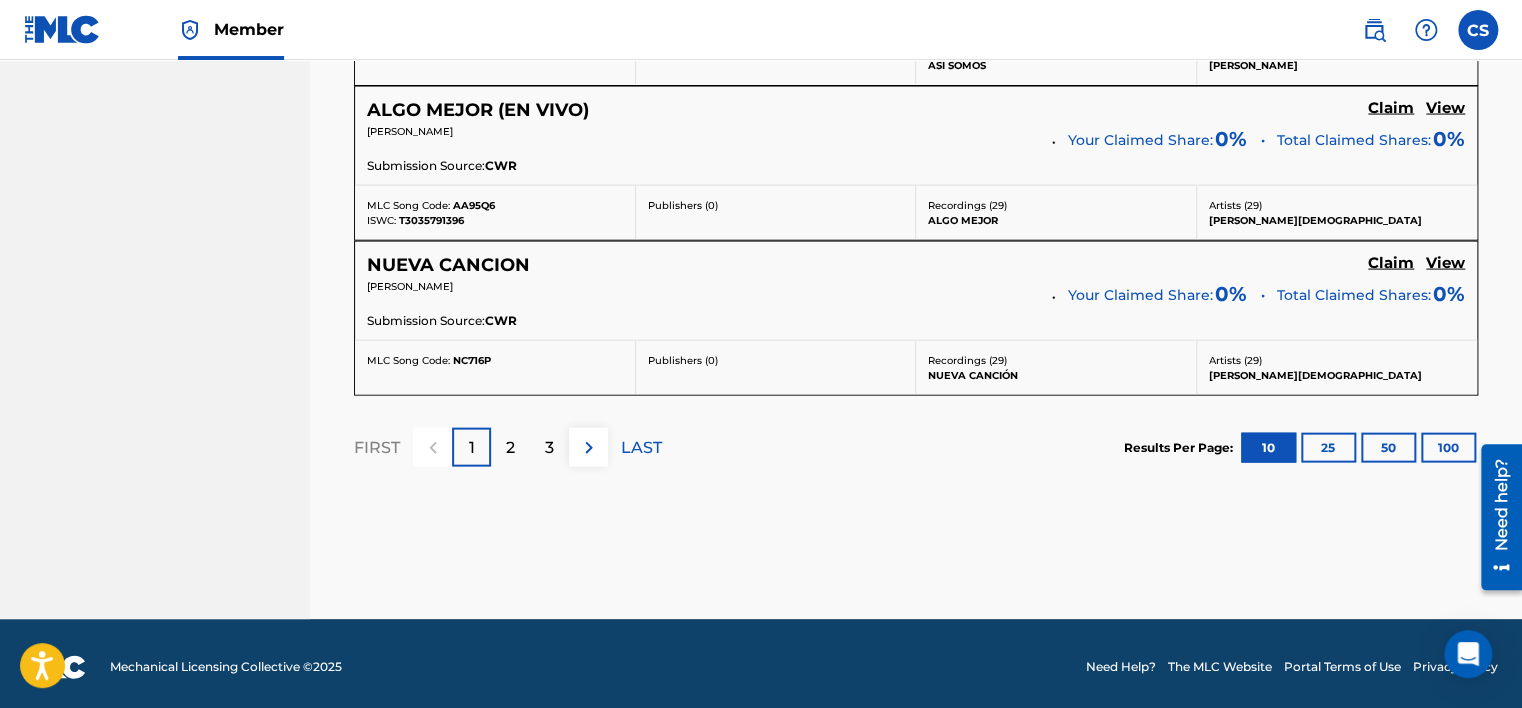 click on "3" at bounding box center (549, 447) 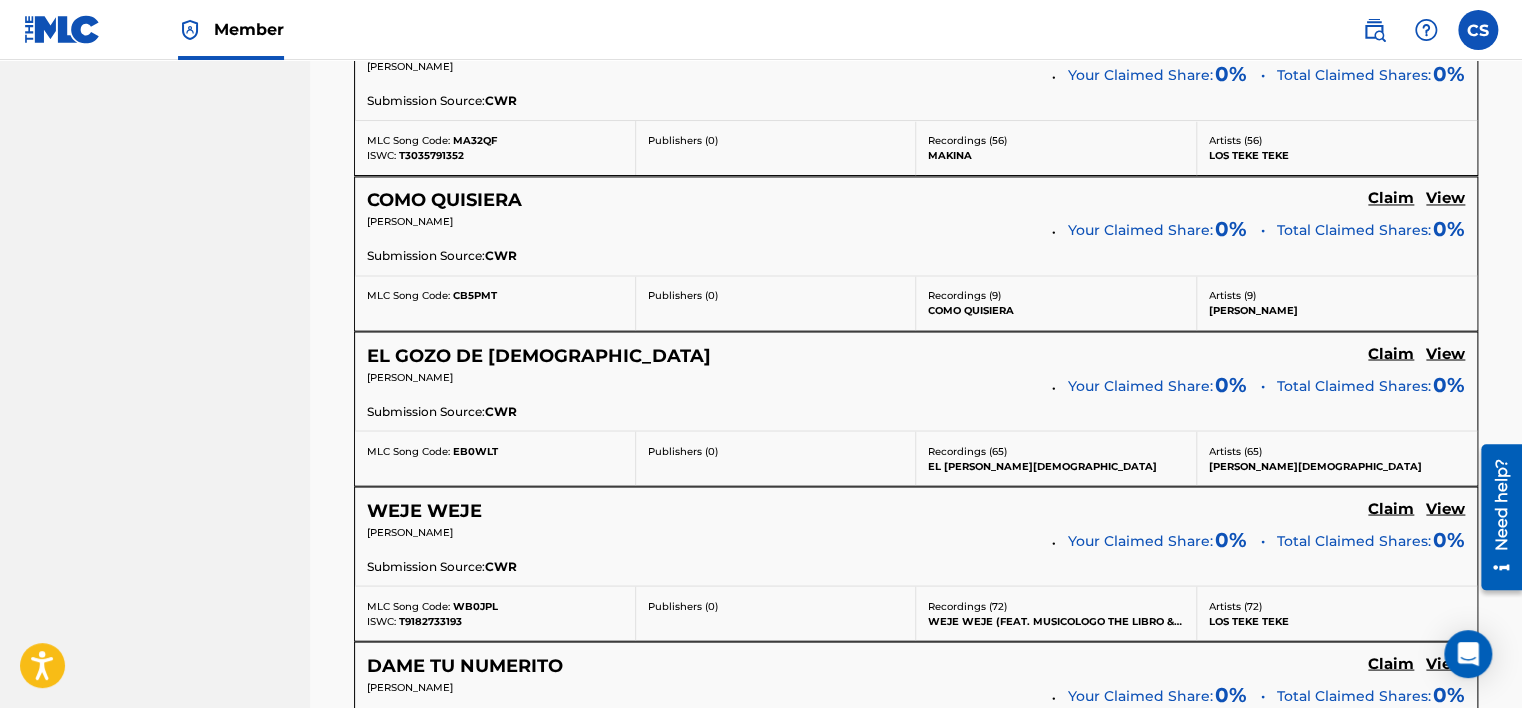 scroll, scrollTop: 1373, scrollLeft: 0, axis: vertical 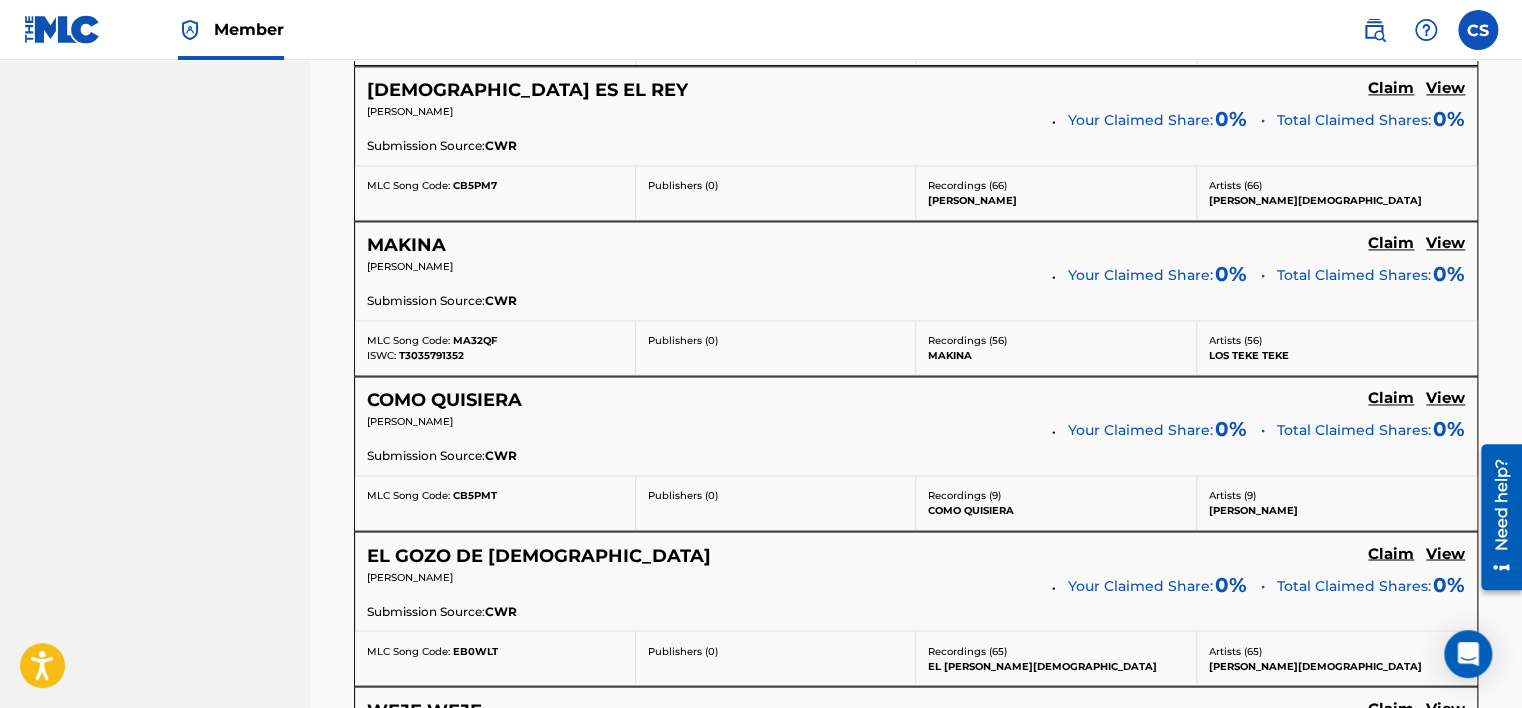 click on "MAKINA" at bounding box center [406, 245] 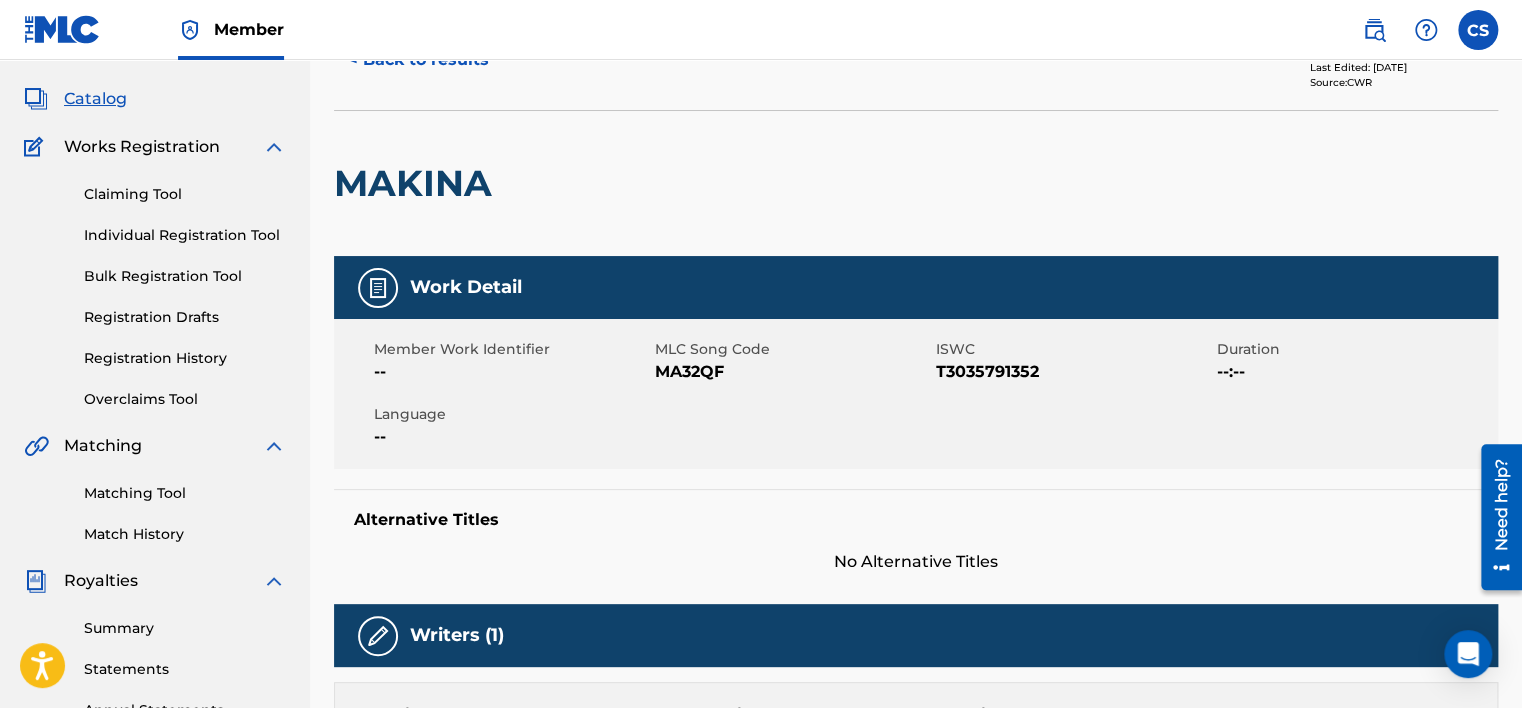 scroll, scrollTop: 0, scrollLeft: 0, axis: both 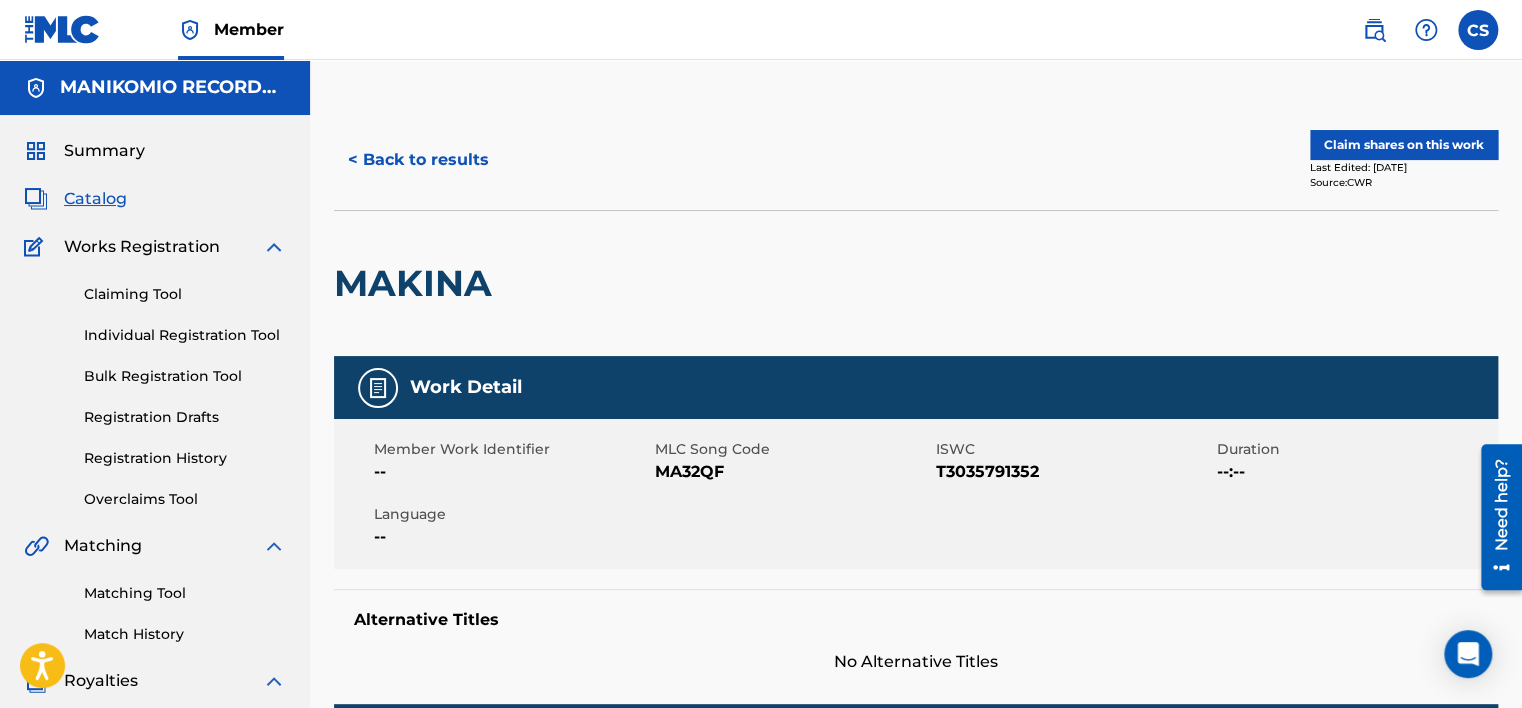 click on "Claim shares on this work" at bounding box center [1404, 145] 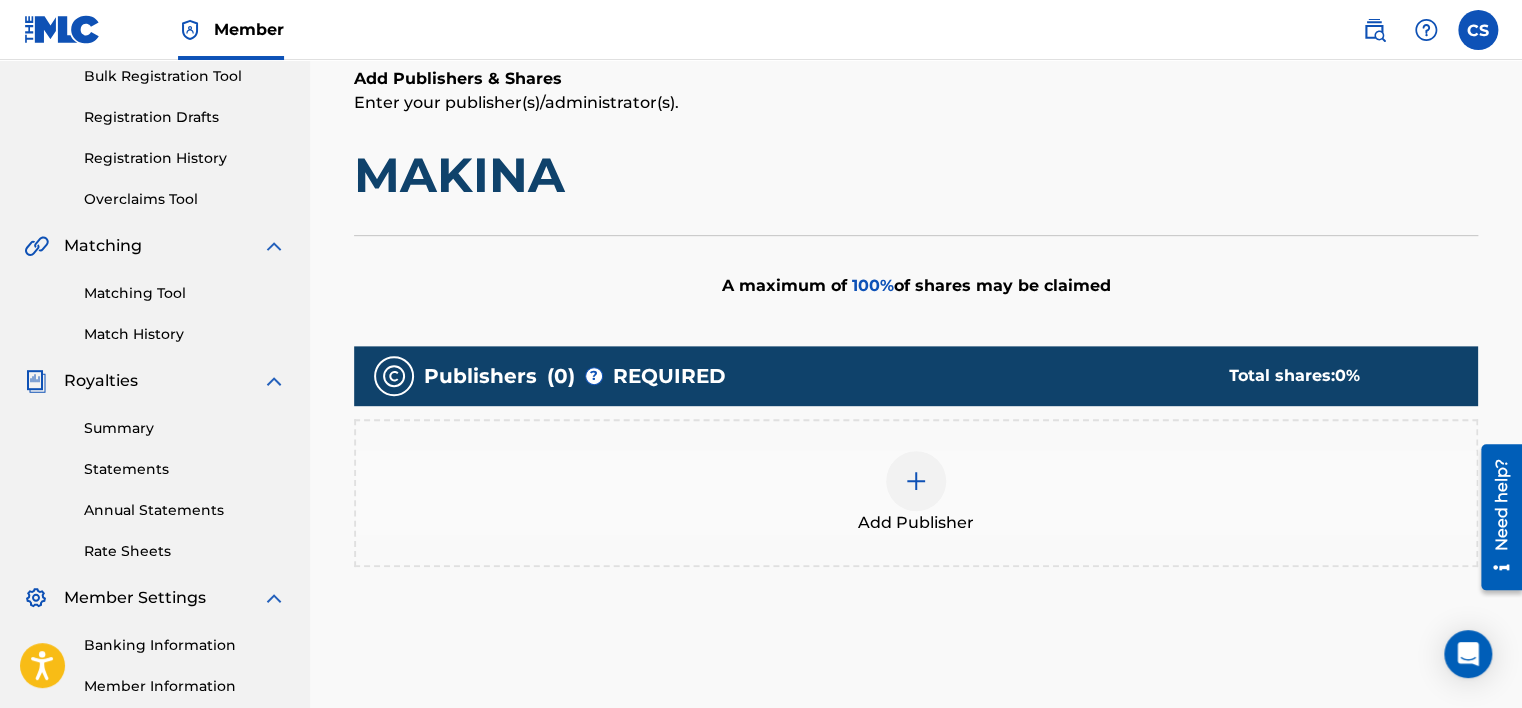 scroll, scrollTop: 400, scrollLeft: 0, axis: vertical 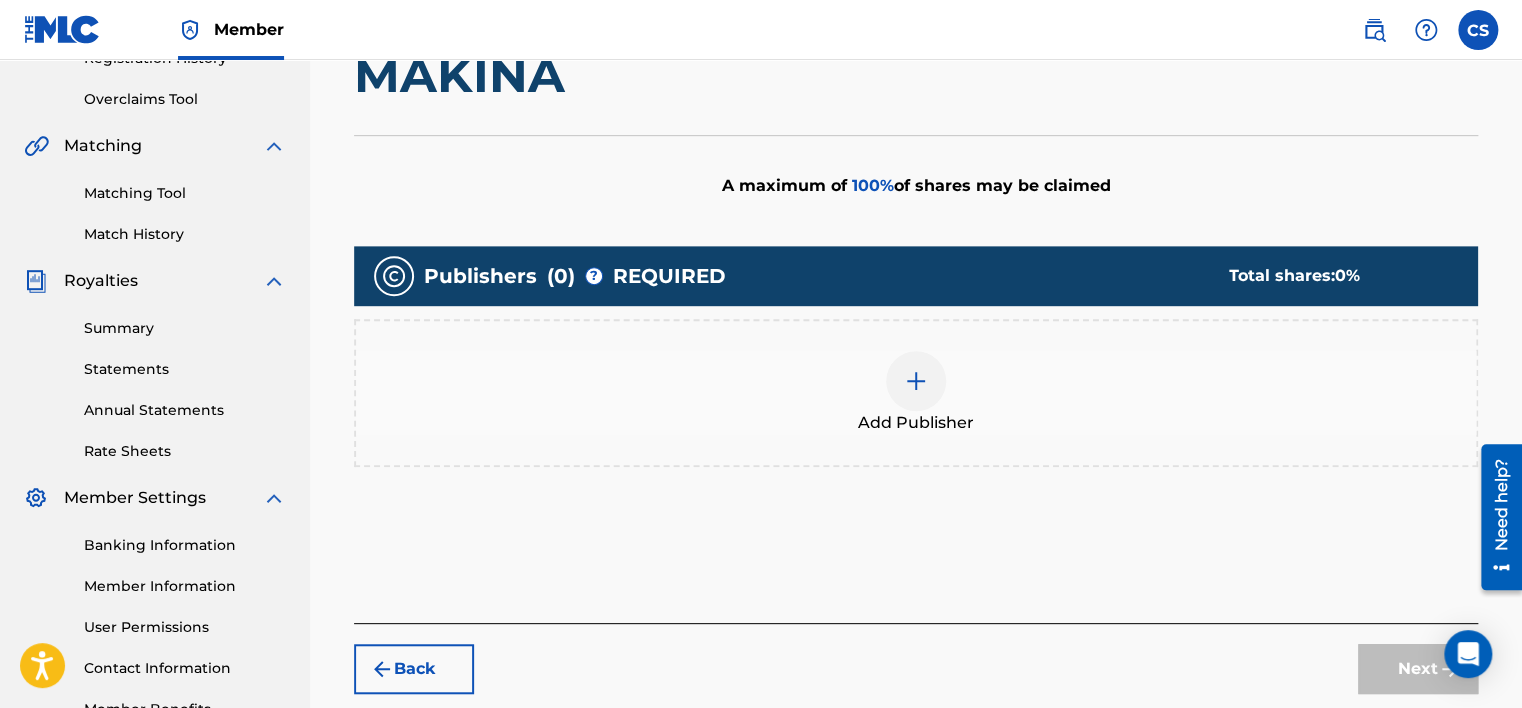 click at bounding box center (916, 381) 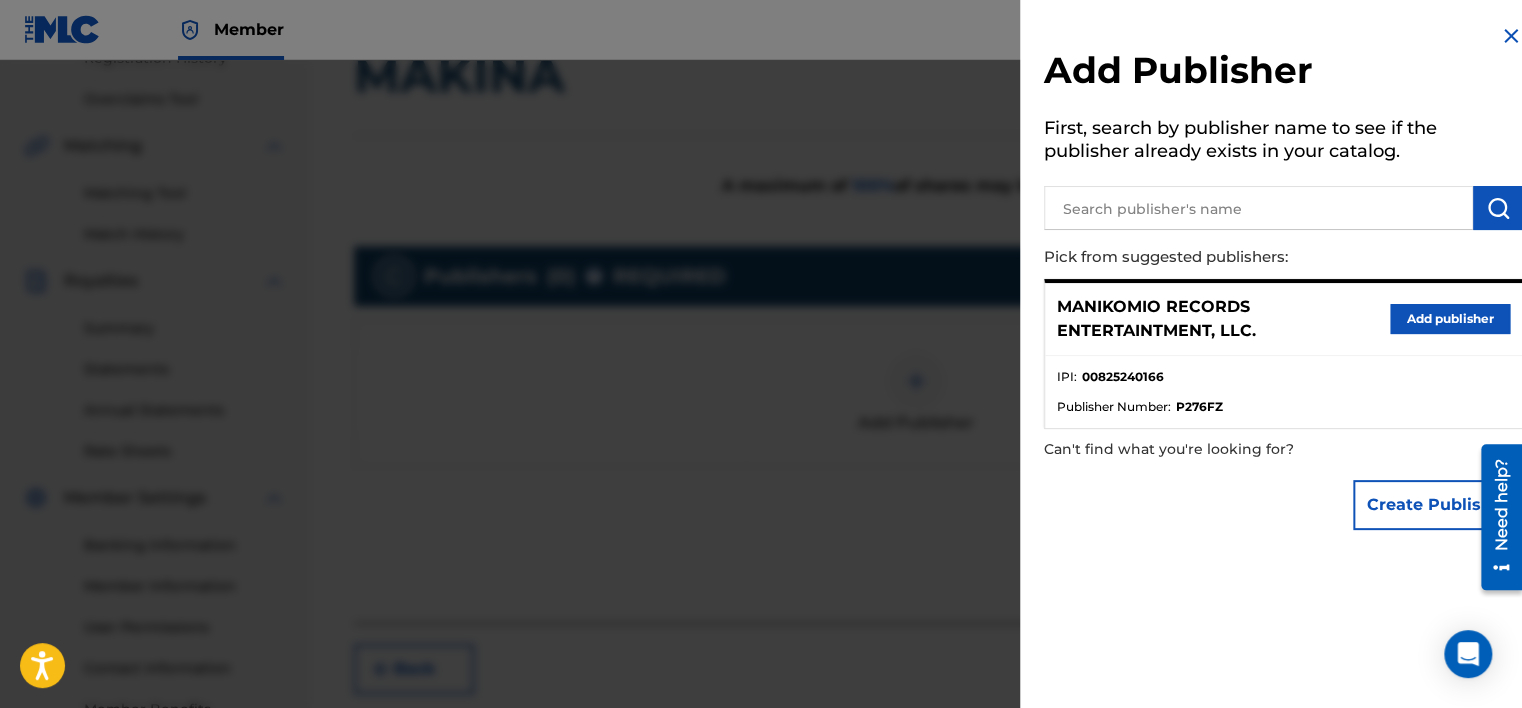 click on "Add publisher" at bounding box center [1450, 319] 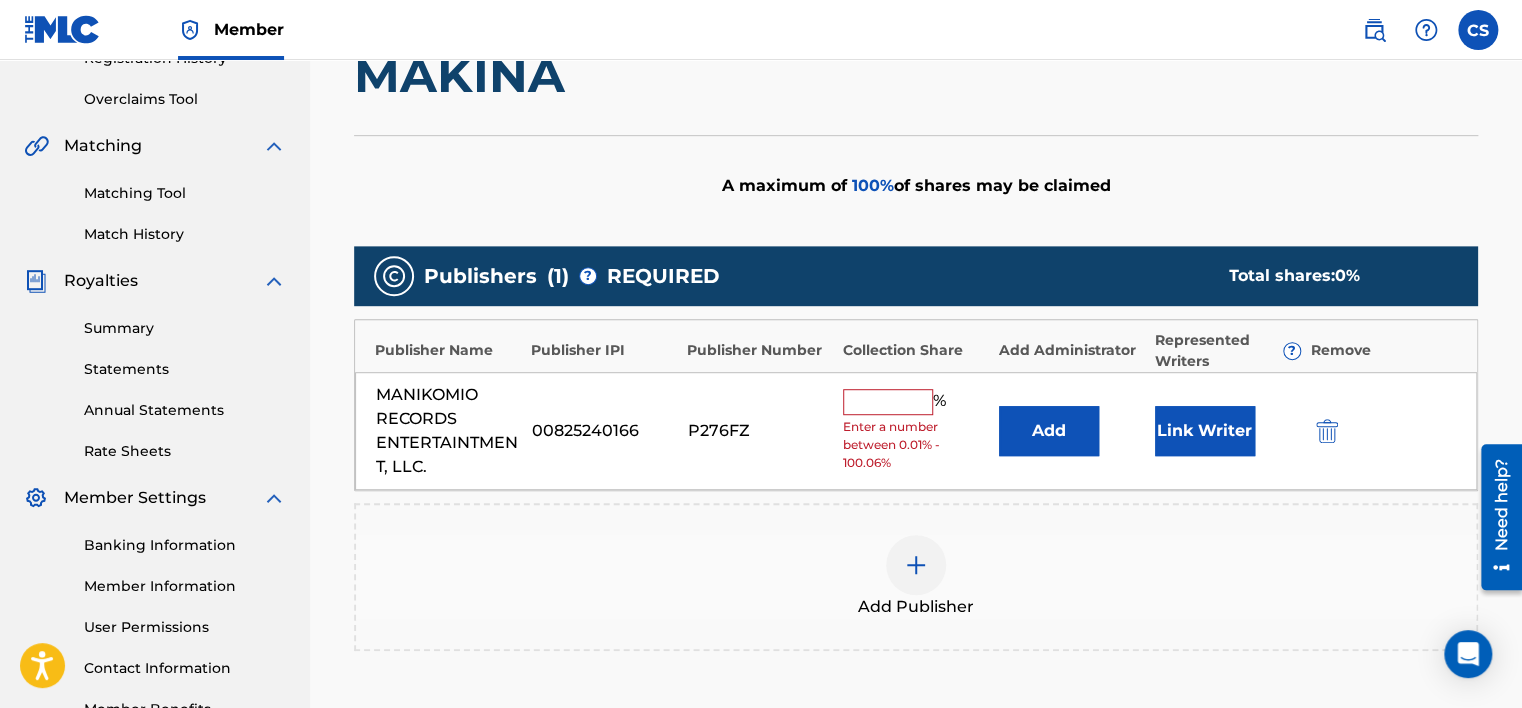 click at bounding box center [888, 402] 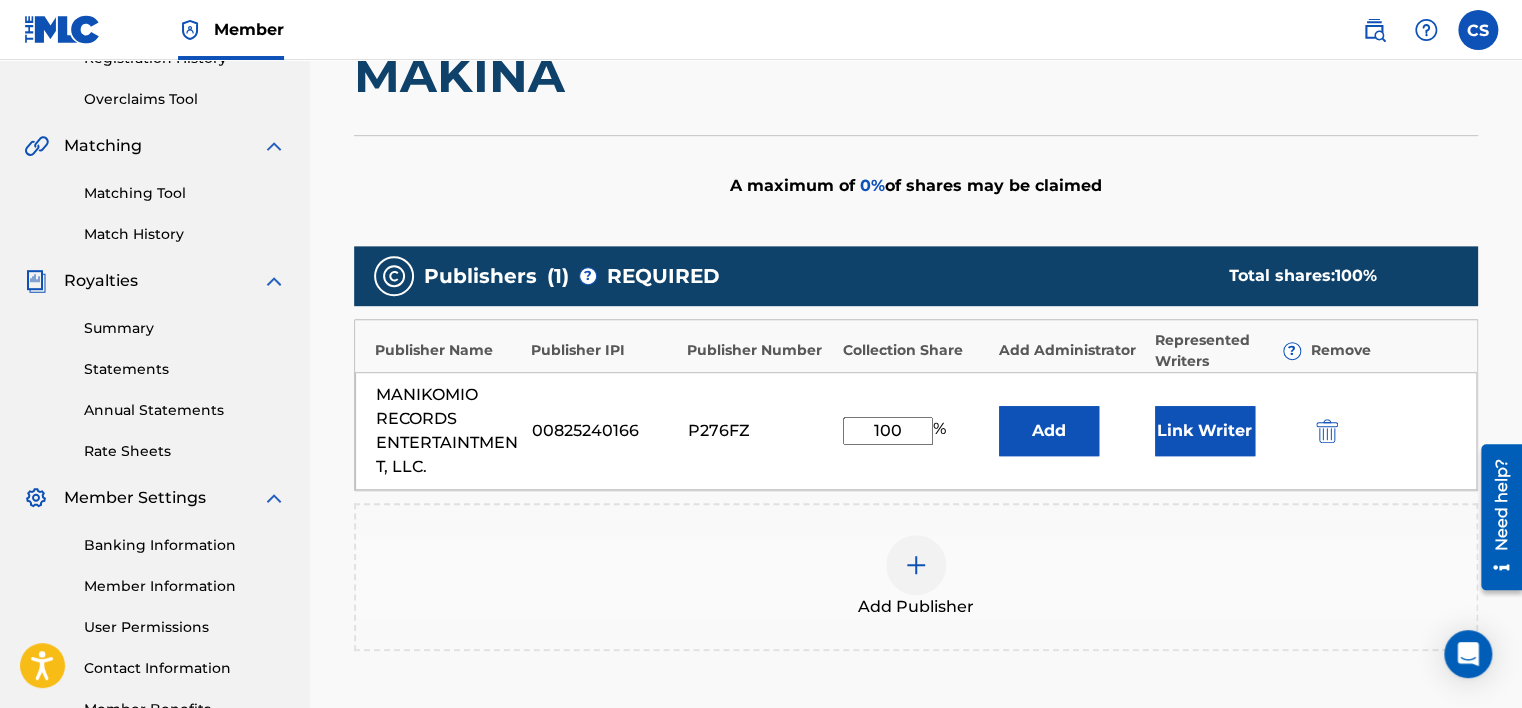 click on "Link Writer" at bounding box center [1205, 431] 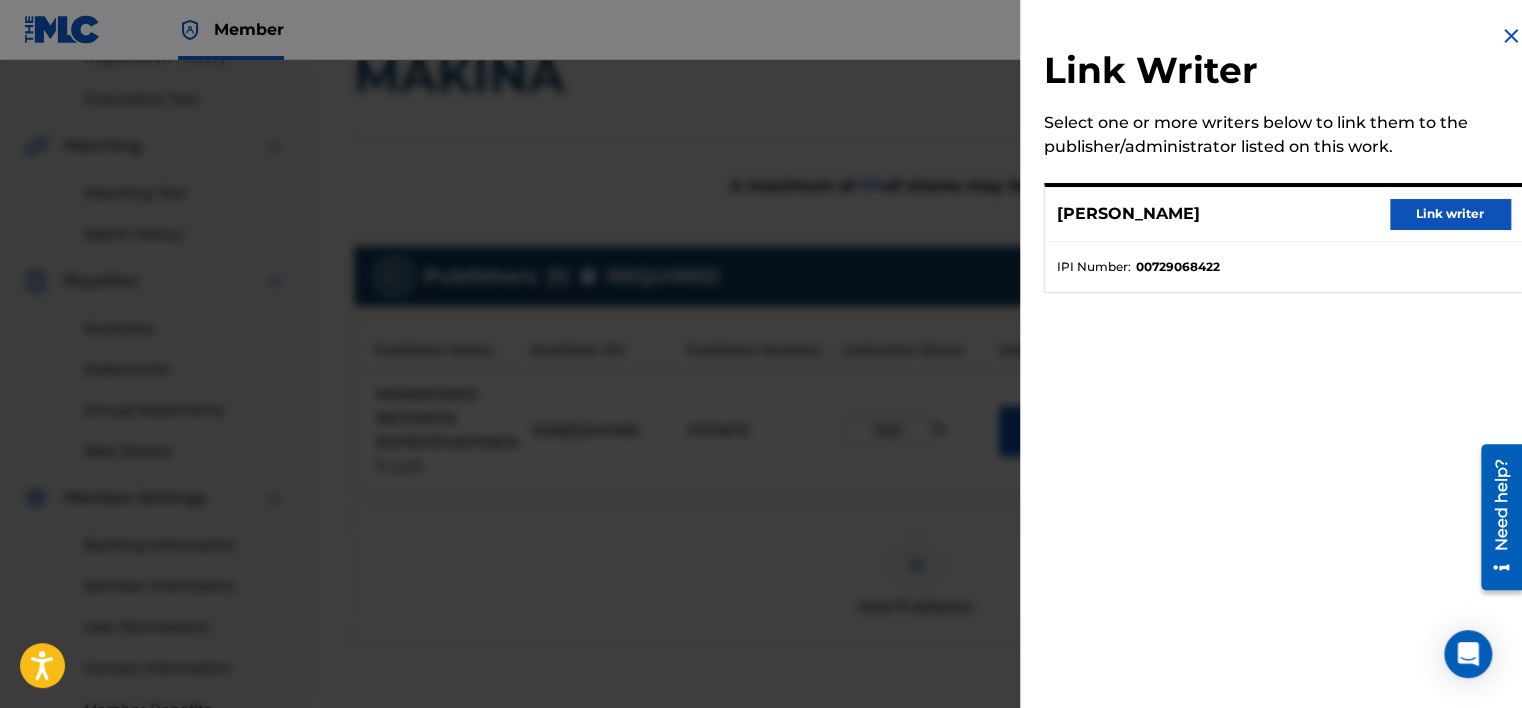 click on "Link writer" at bounding box center (1450, 214) 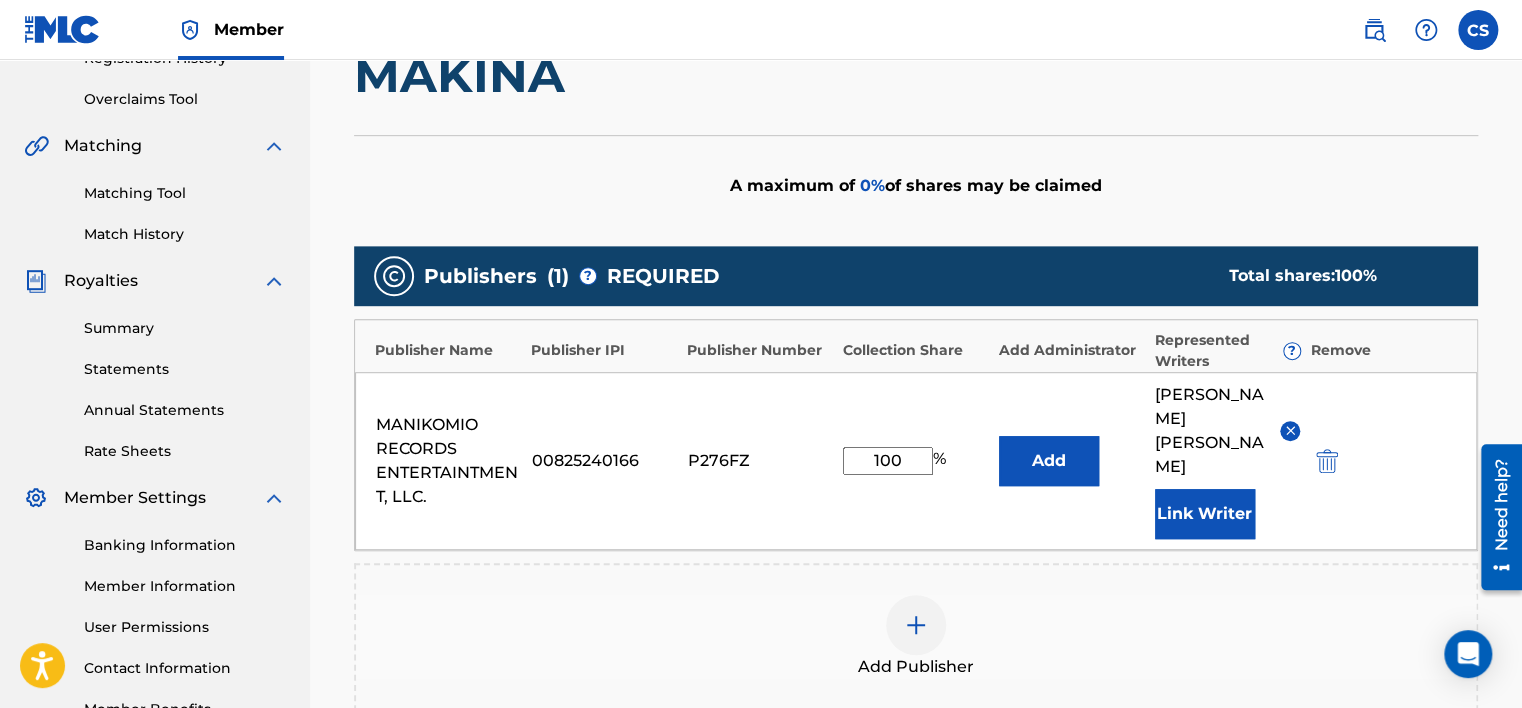 scroll, scrollTop: 700, scrollLeft: 0, axis: vertical 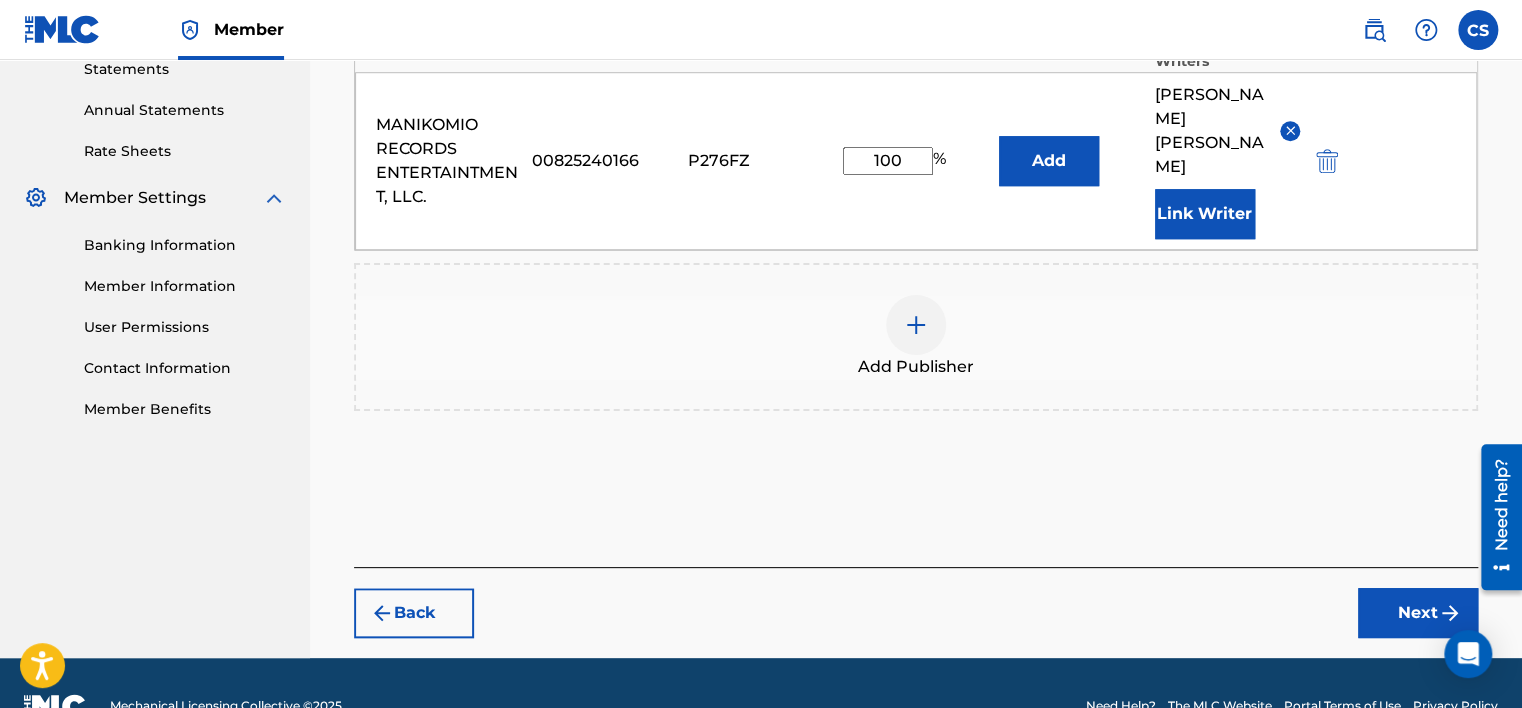 click at bounding box center [1450, 613] 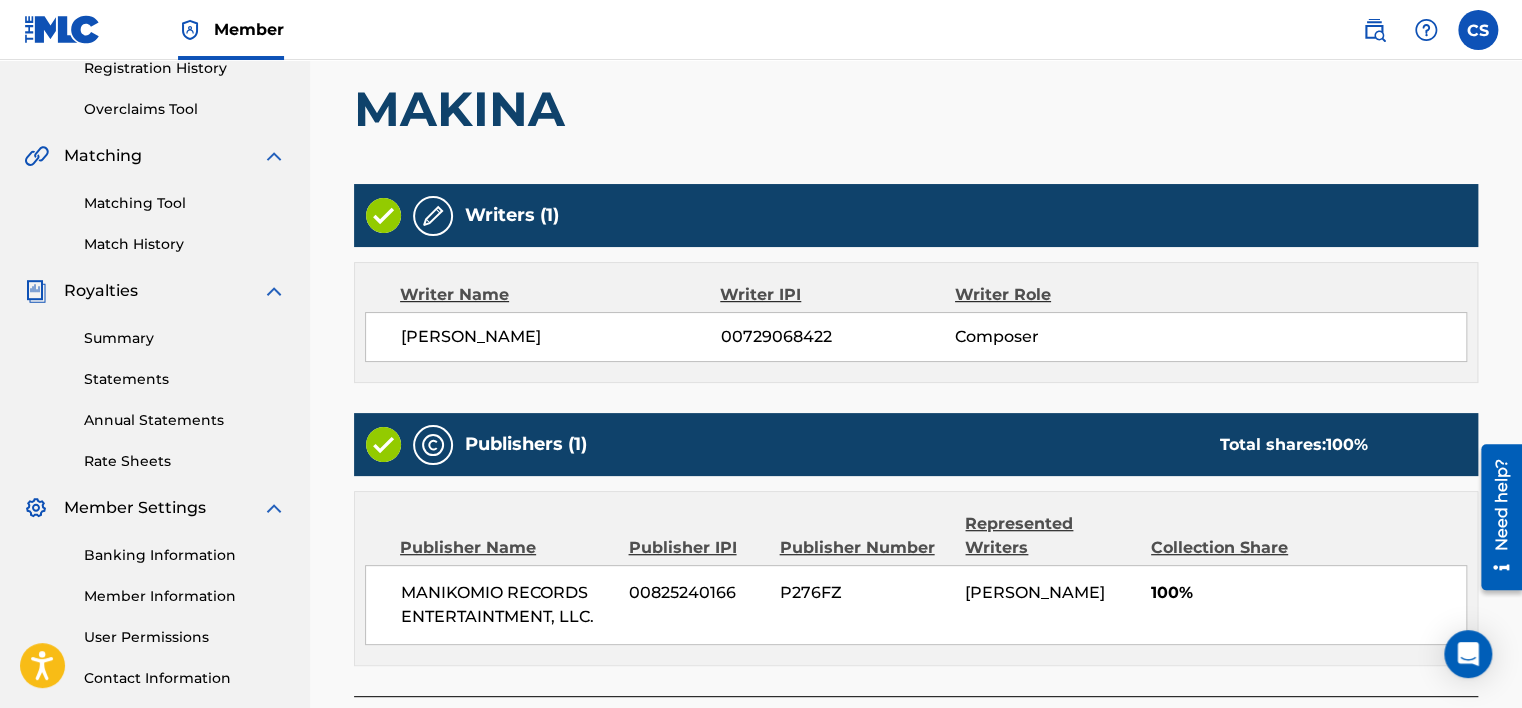 scroll, scrollTop: 564, scrollLeft: 0, axis: vertical 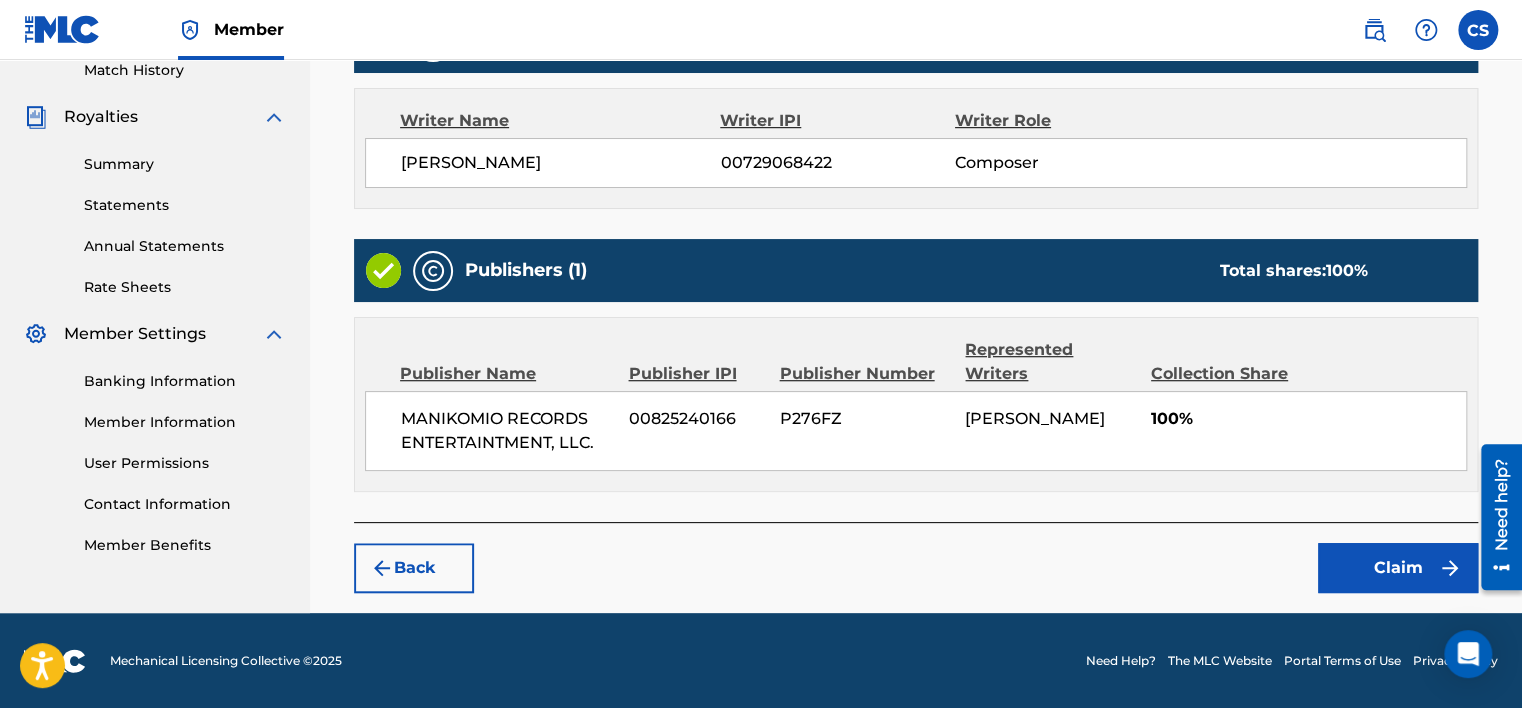 click on "Claim" at bounding box center (1398, 568) 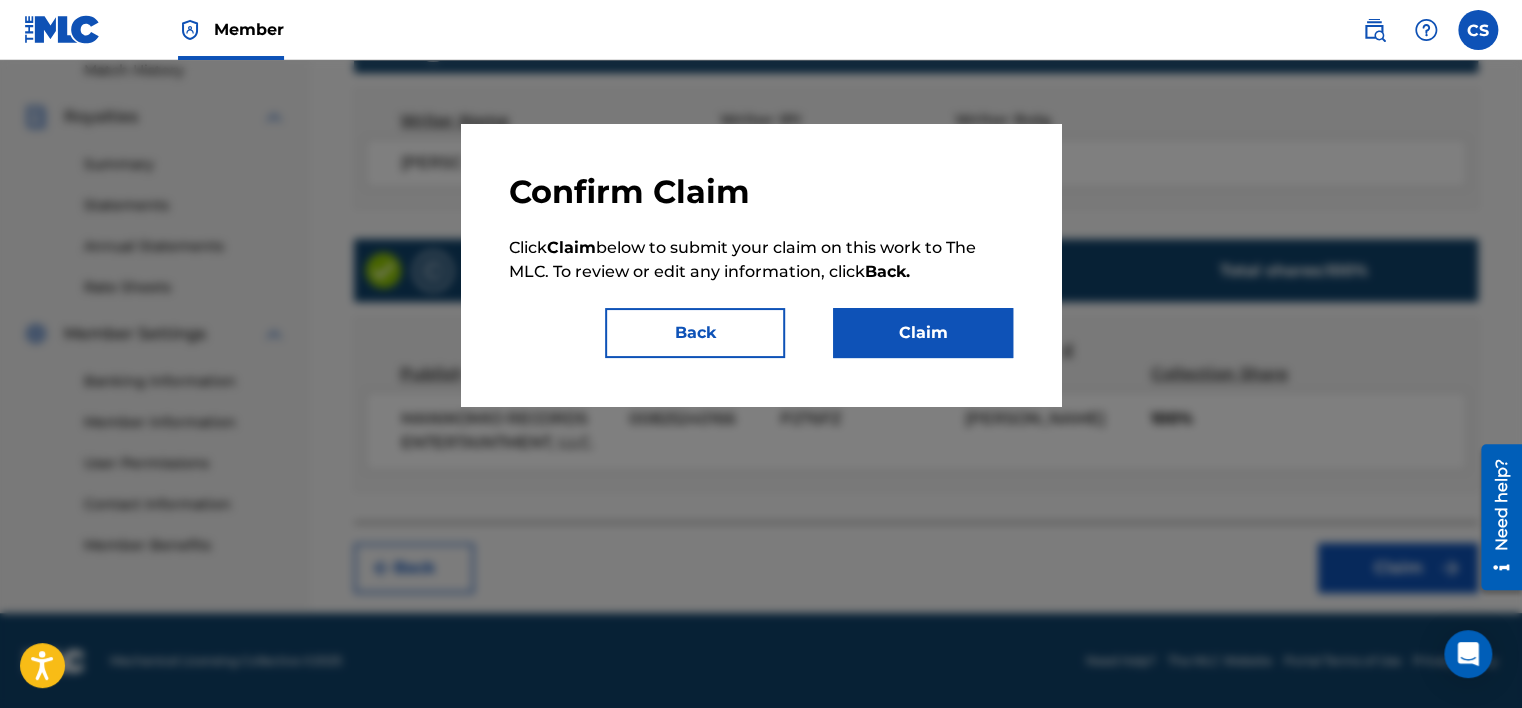 click on "Claim" at bounding box center [923, 333] 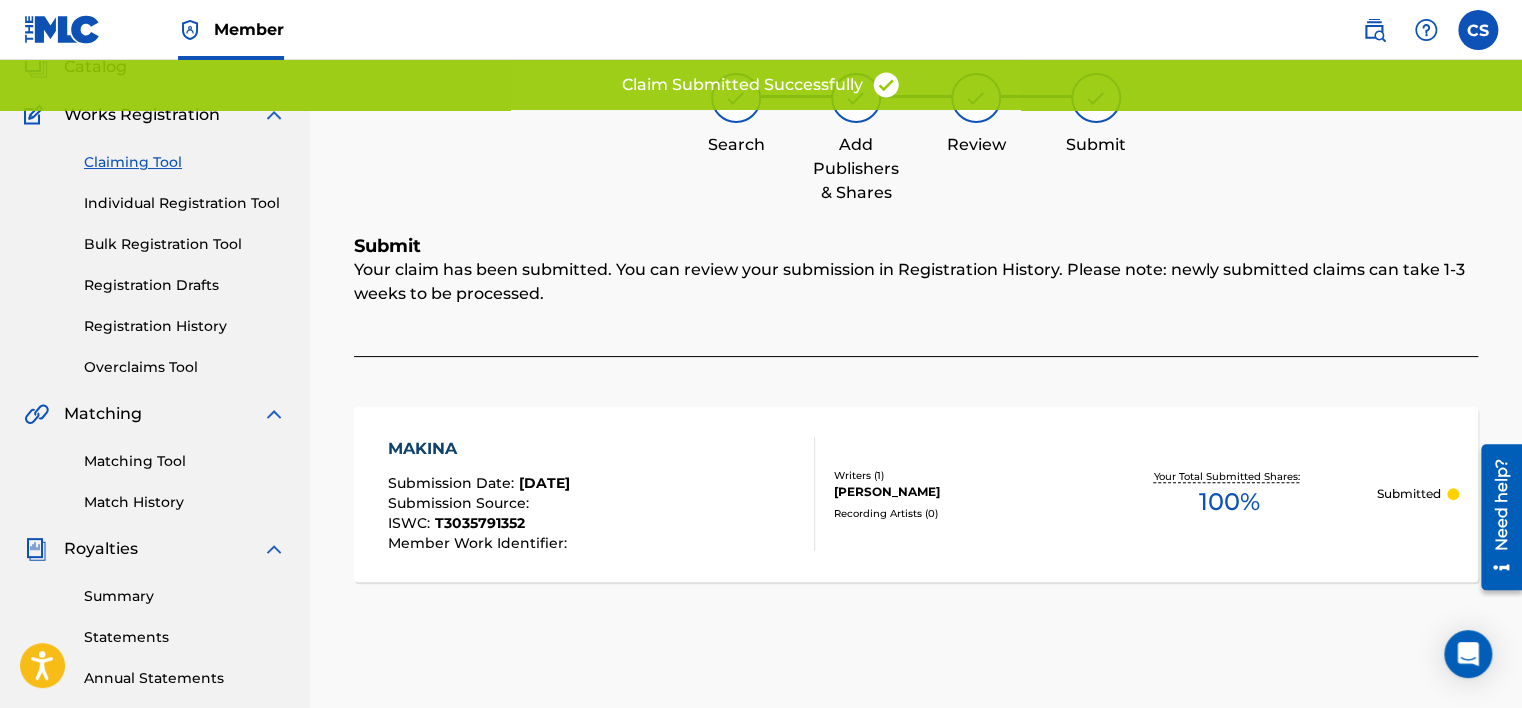 scroll, scrollTop: 0, scrollLeft: 0, axis: both 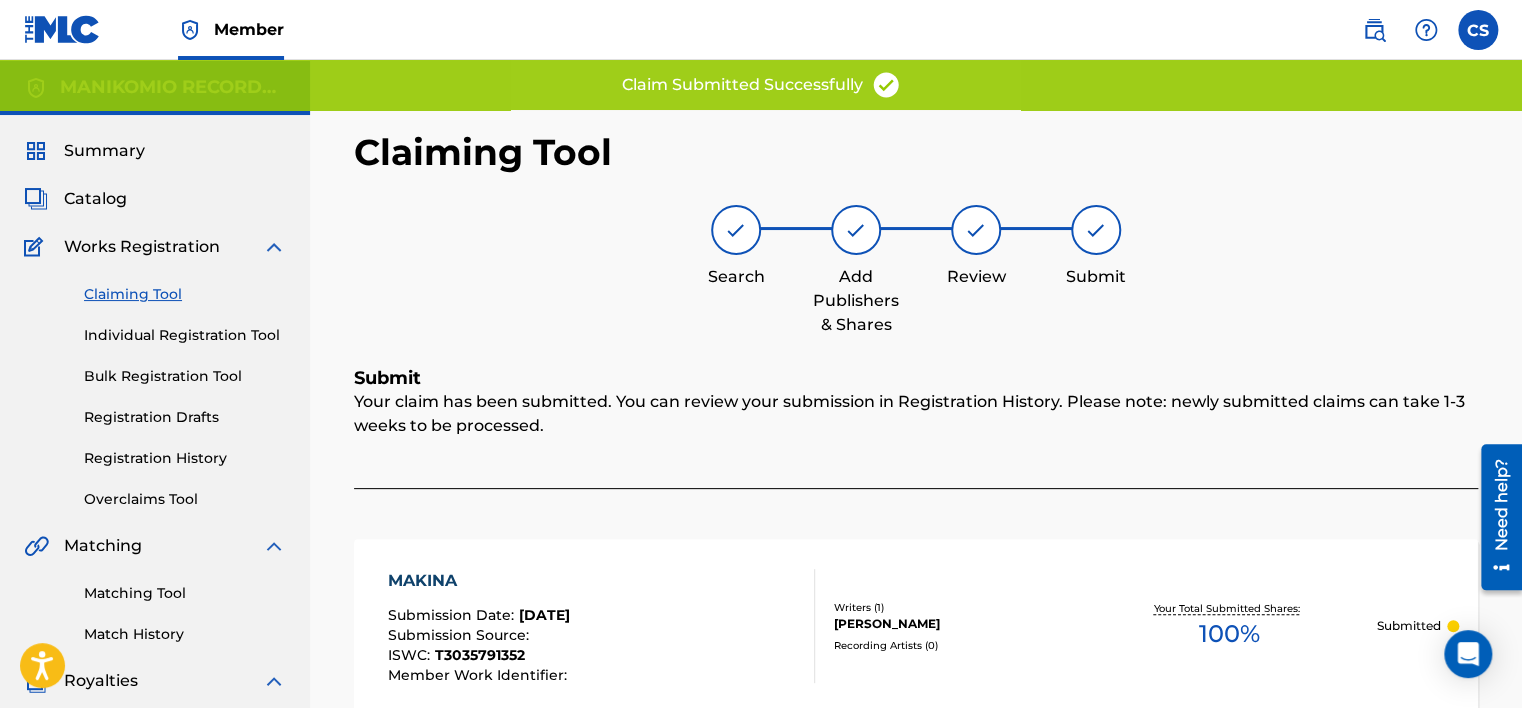 click on "Claiming Tool" at bounding box center (185, 294) 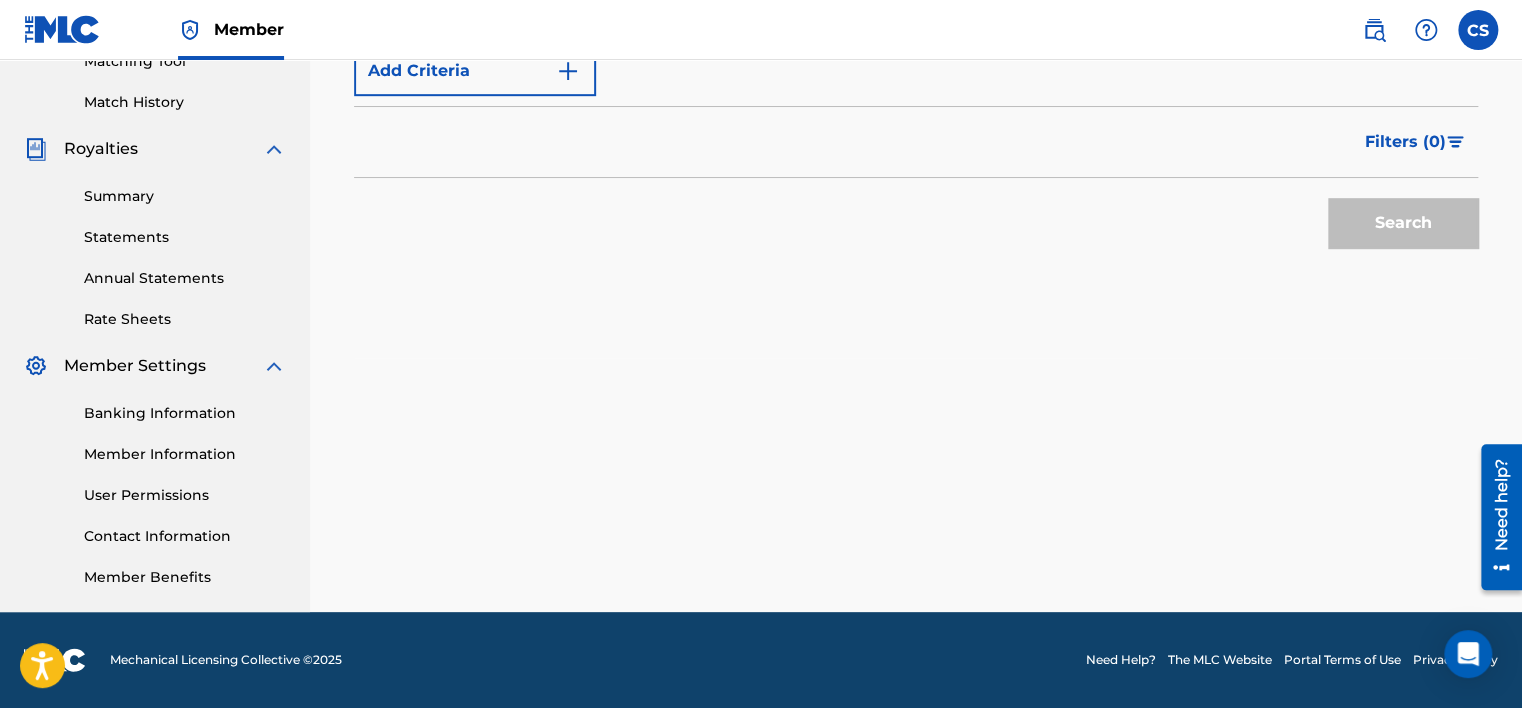 scroll, scrollTop: 232, scrollLeft: 0, axis: vertical 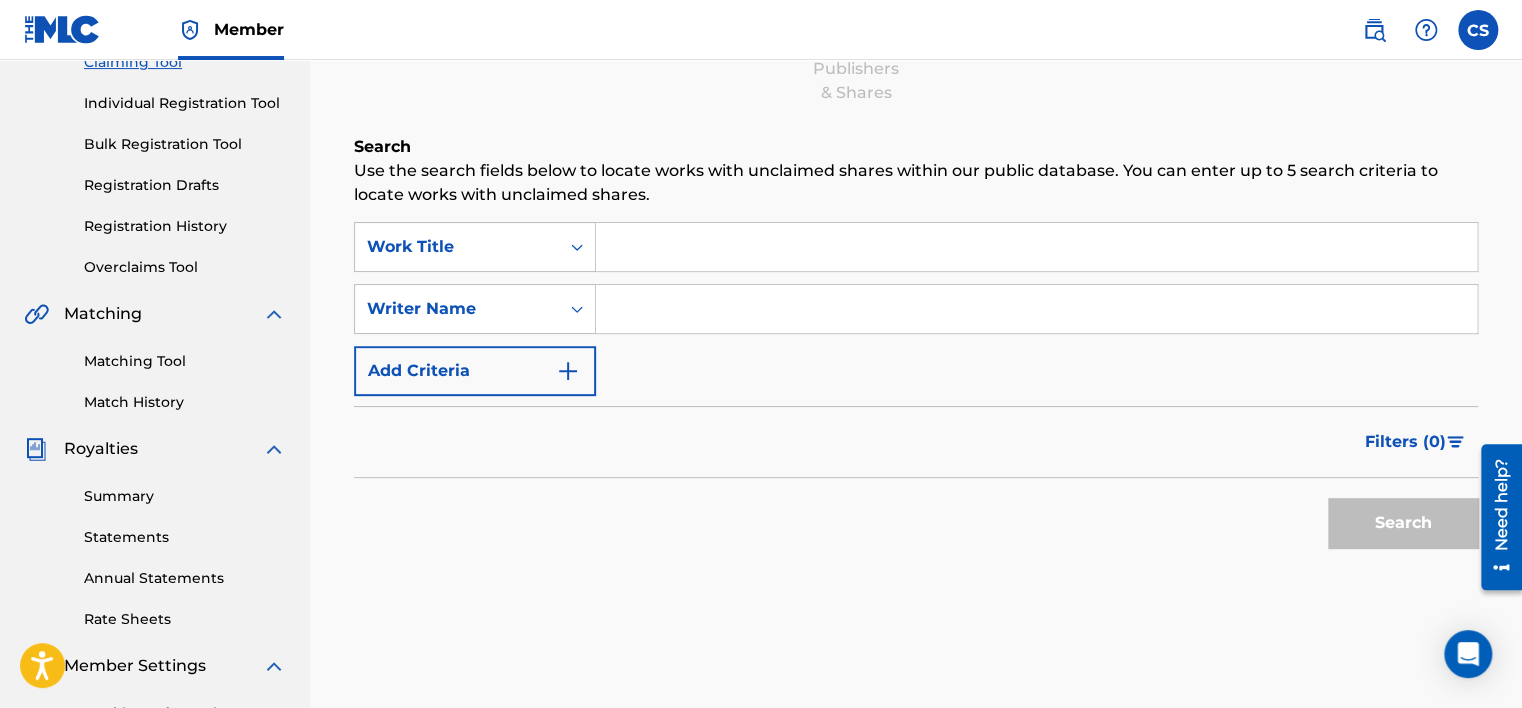 click at bounding box center [1036, 309] 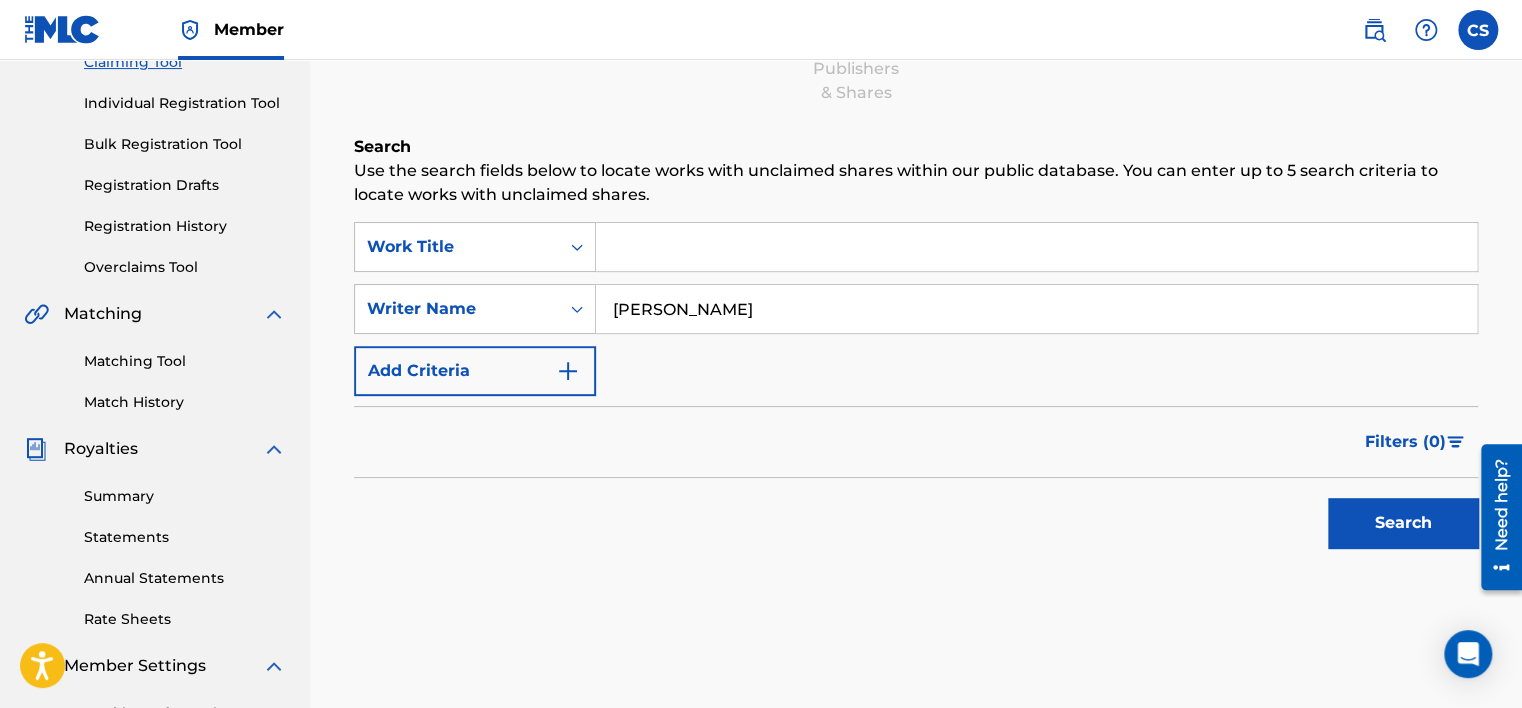 type on "[PERSON_NAME]" 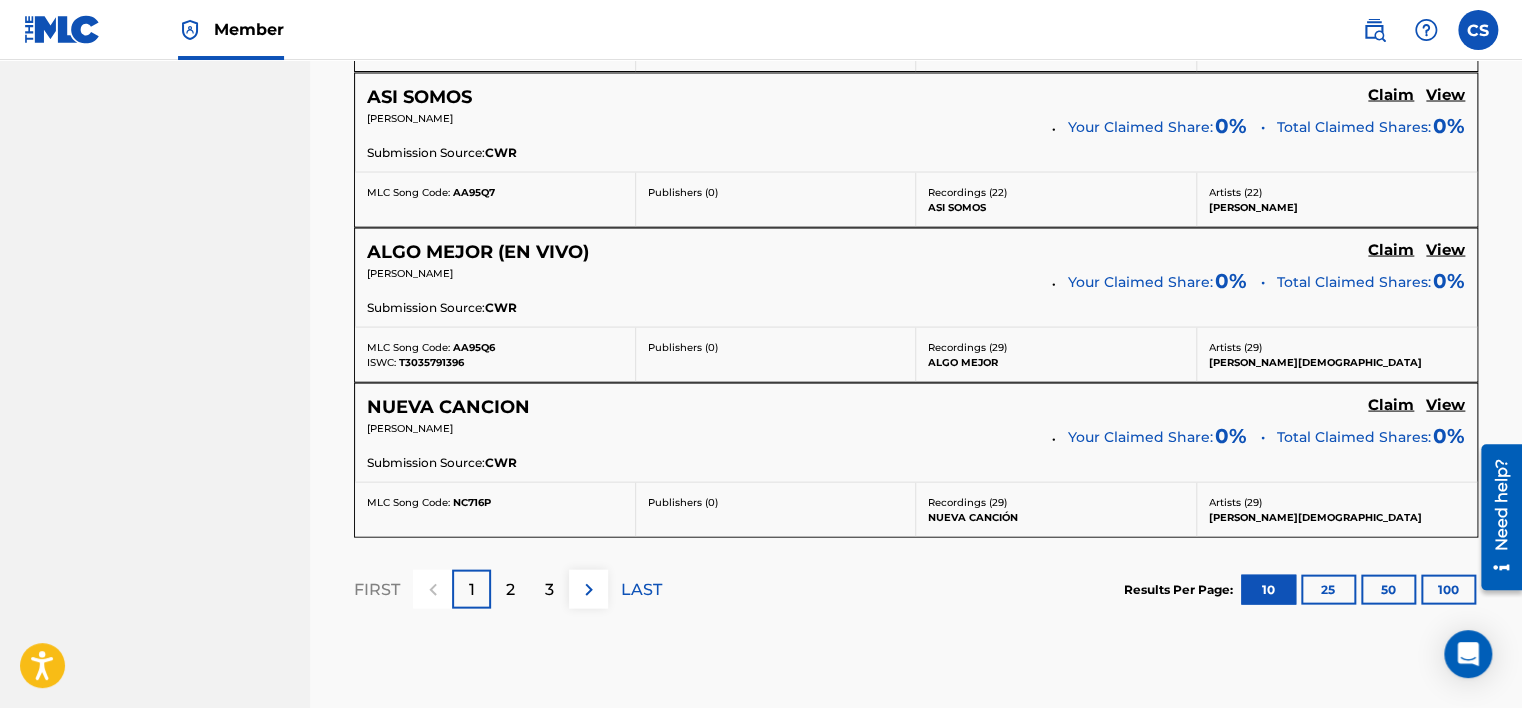 scroll, scrollTop: 1973, scrollLeft: 0, axis: vertical 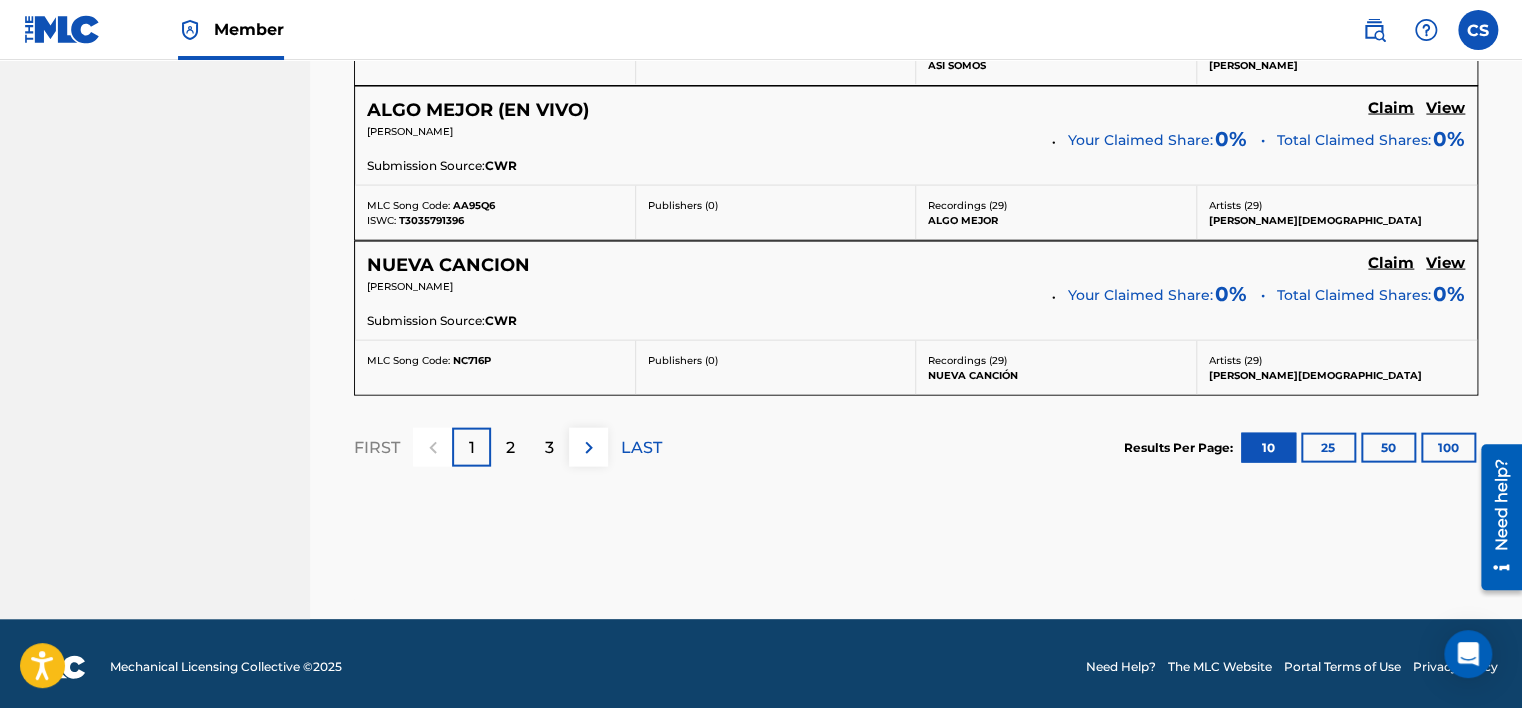 click on "3" at bounding box center [549, 448] 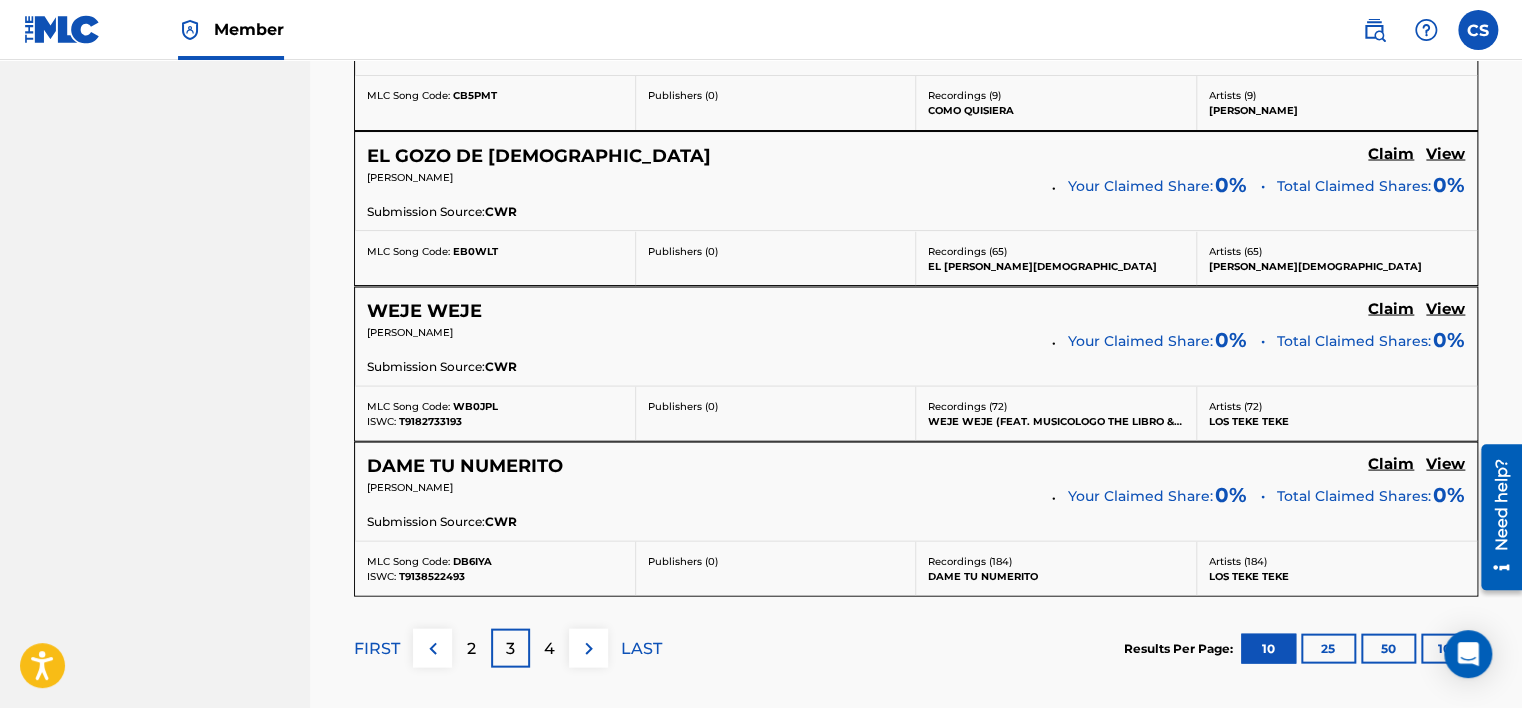 scroll, scrollTop: 1873, scrollLeft: 0, axis: vertical 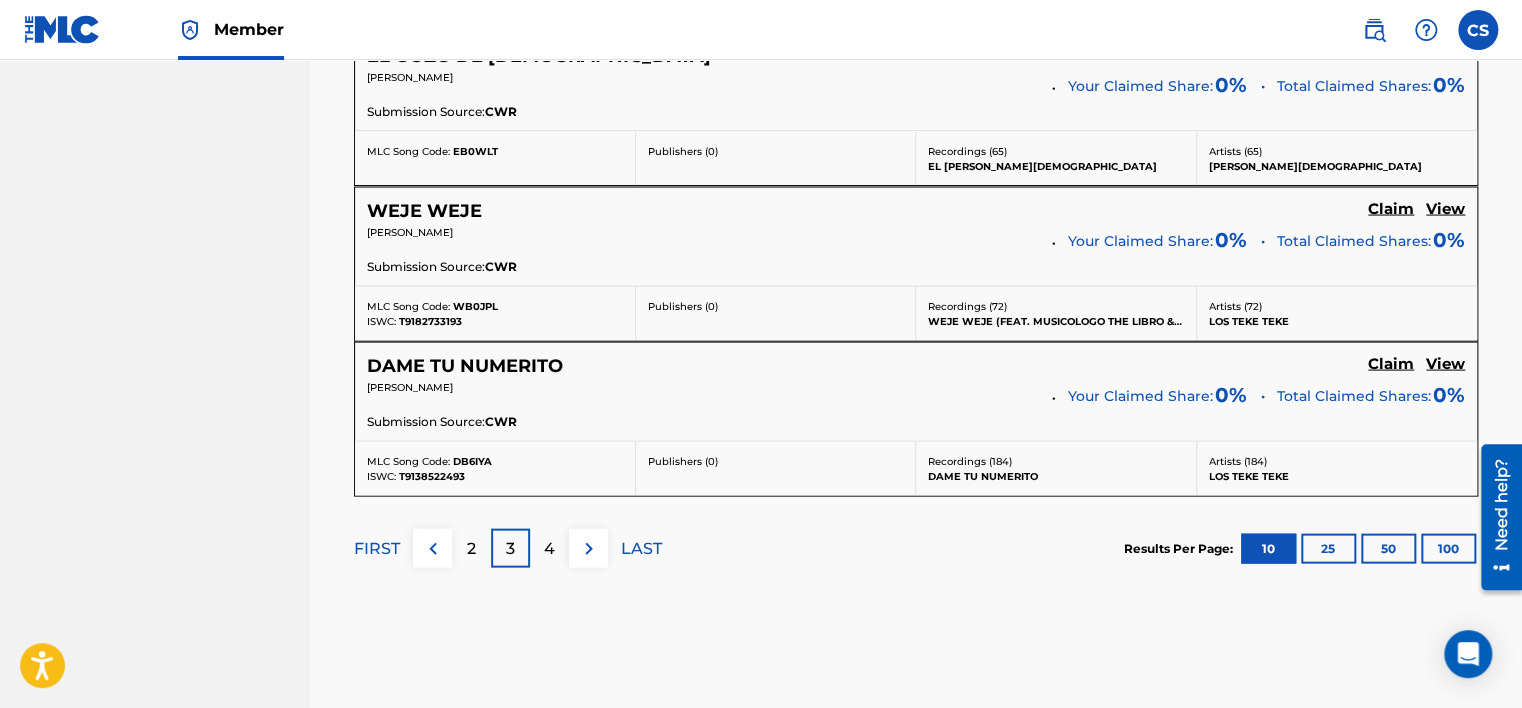 click on "4" at bounding box center (549, 548) 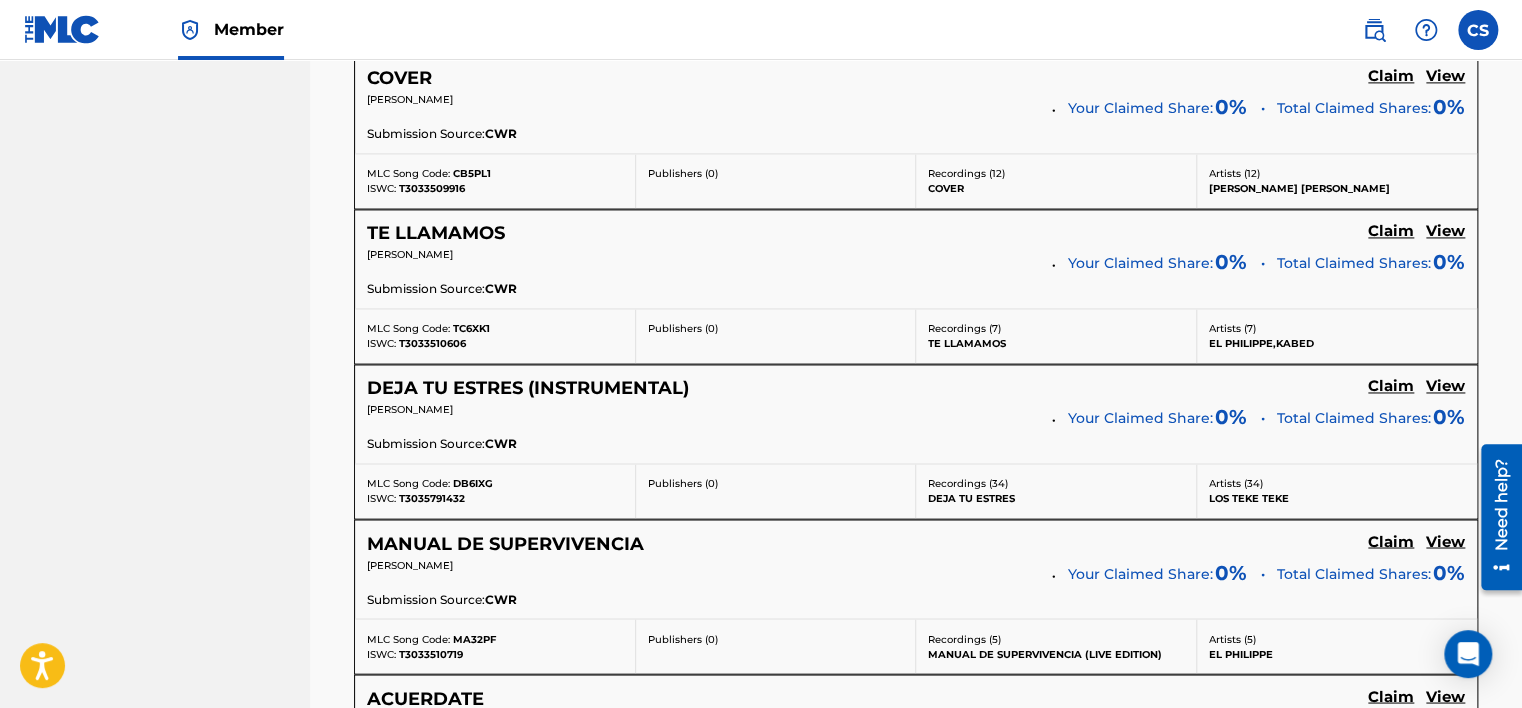 scroll, scrollTop: 1376, scrollLeft: 0, axis: vertical 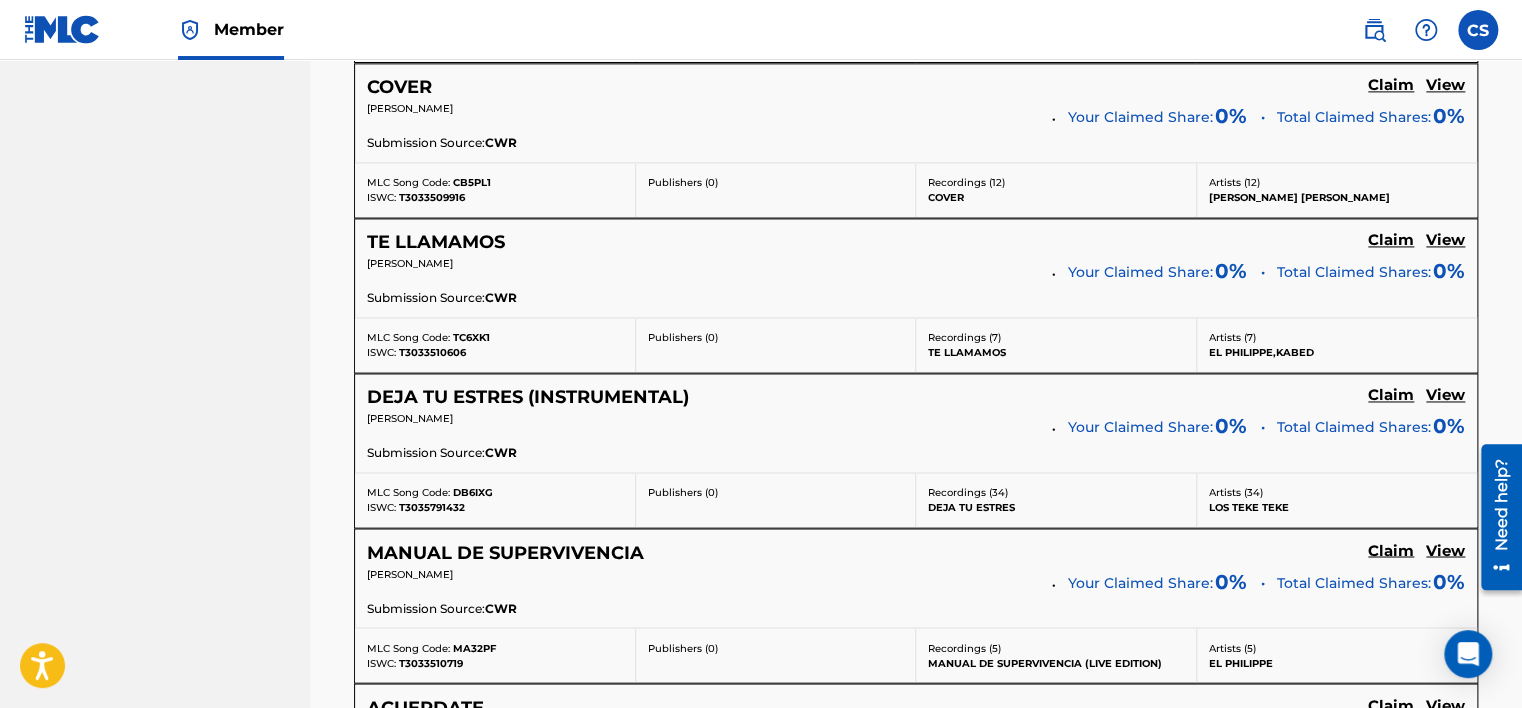 drag, startPoint x: 336, startPoint y: 572, endPoint x: 331, endPoint y: 532, distance: 40.311287 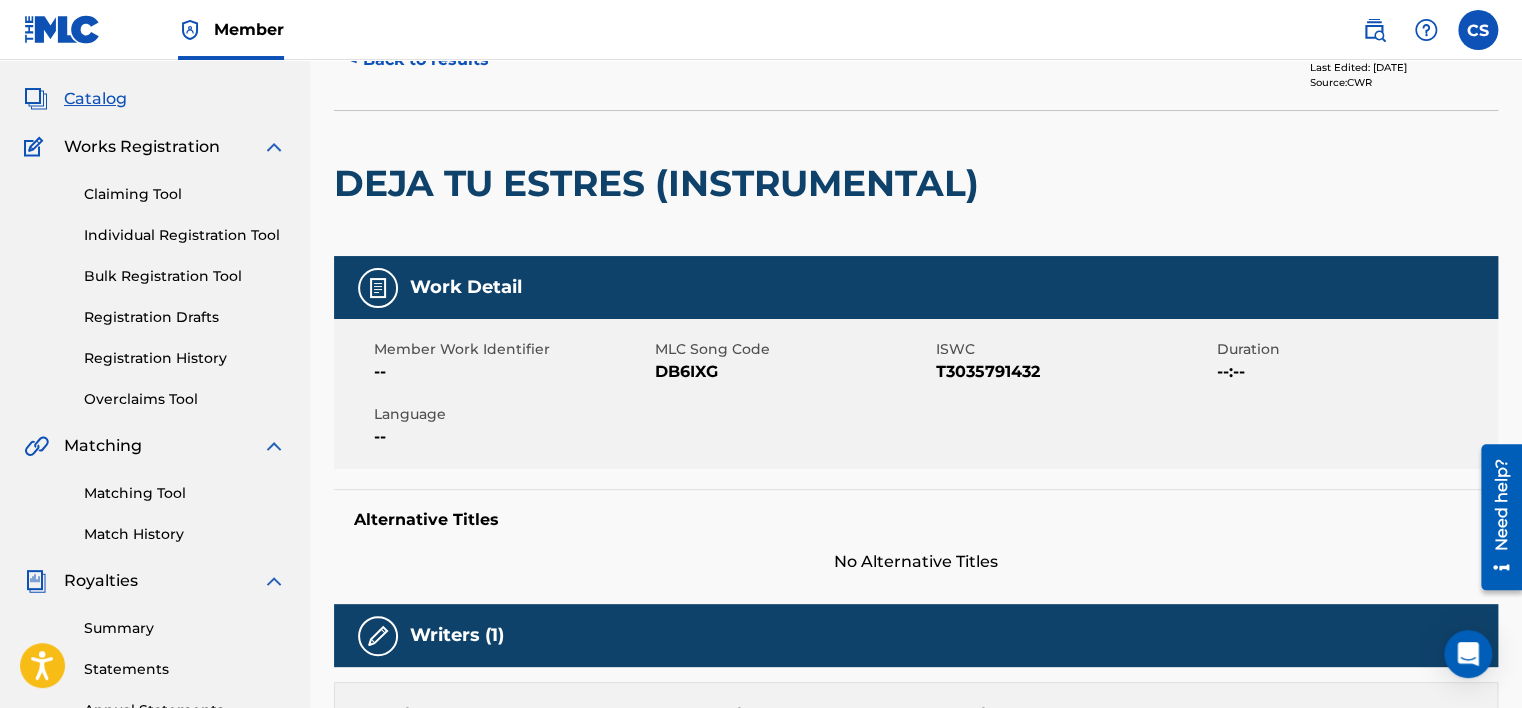scroll, scrollTop: 0, scrollLeft: 0, axis: both 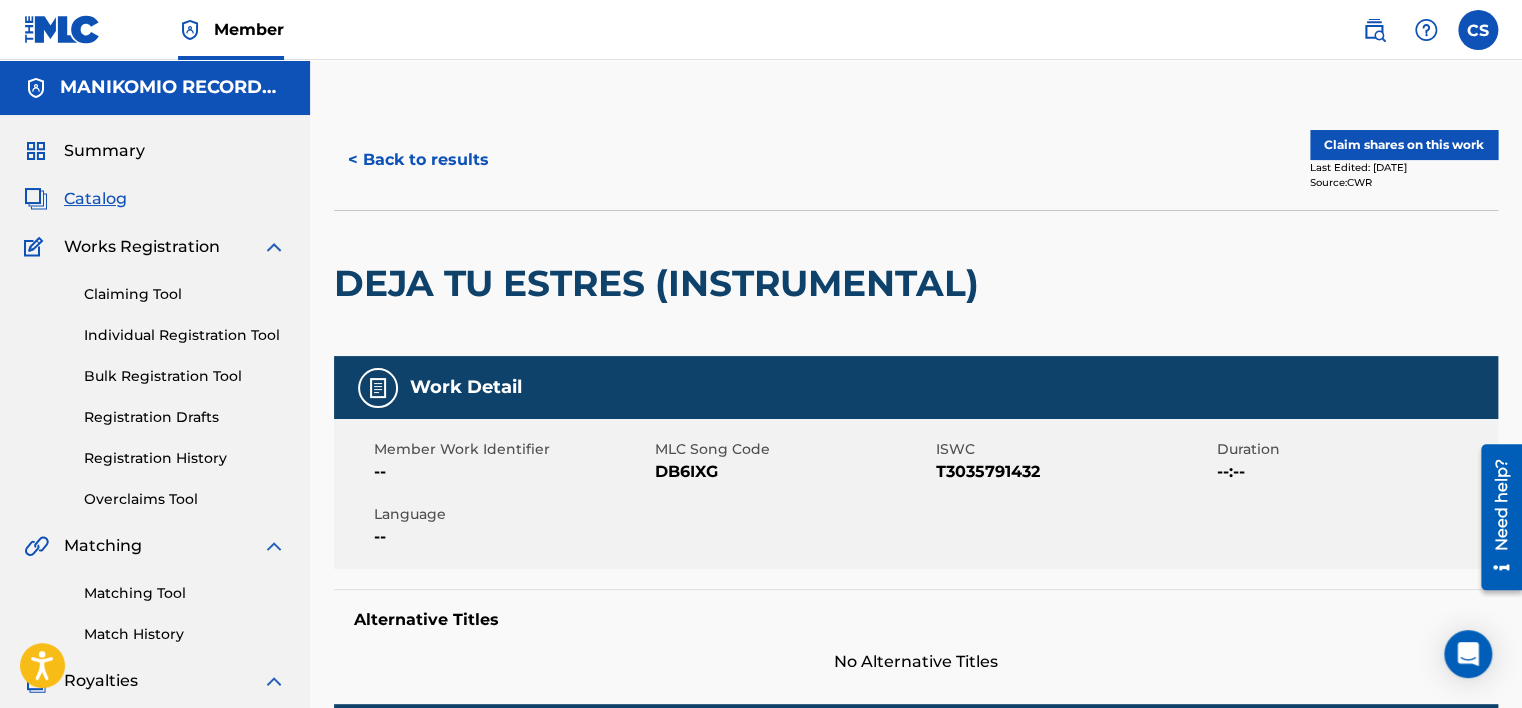 click on "Claim shares on this work" at bounding box center [1404, 145] 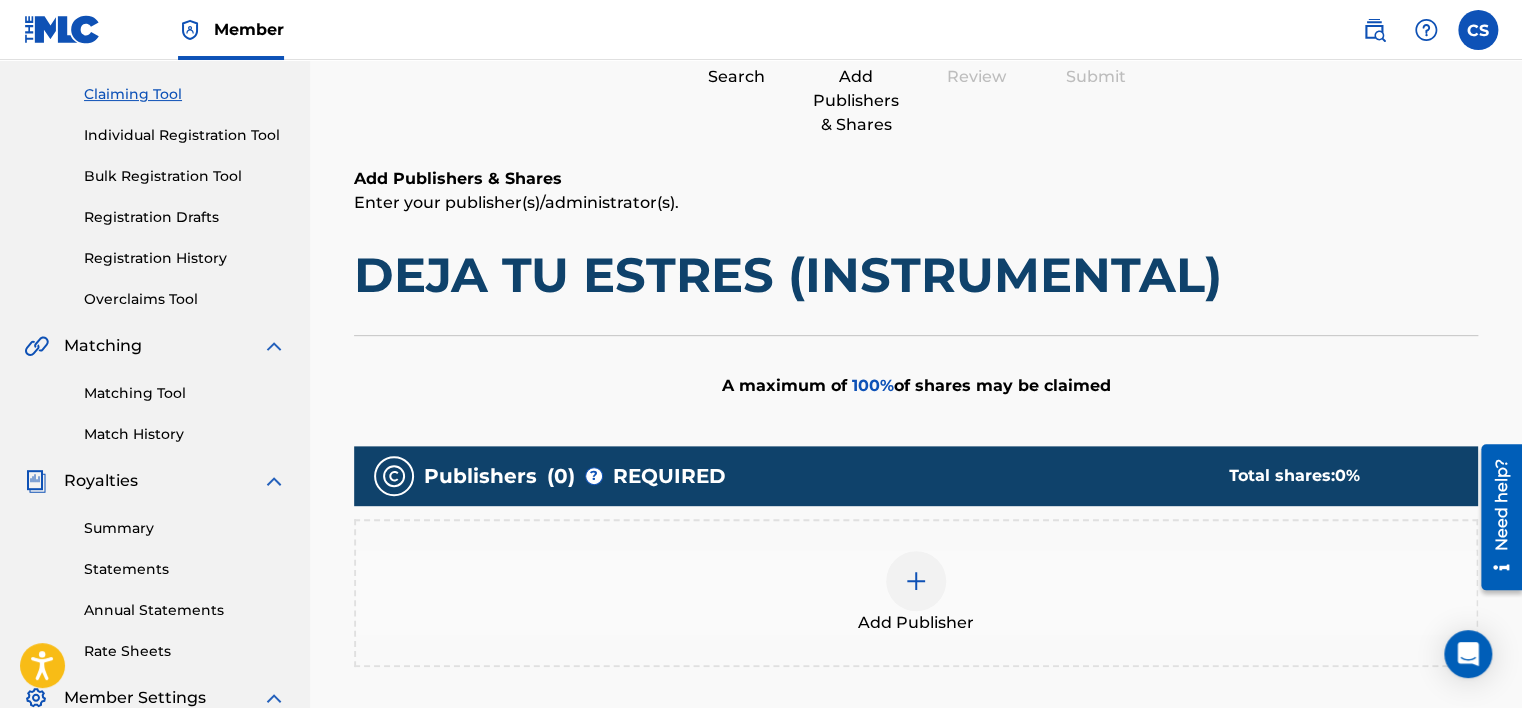 scroll, scrollTop: 400, scrollLeft: 0, axis: vertical 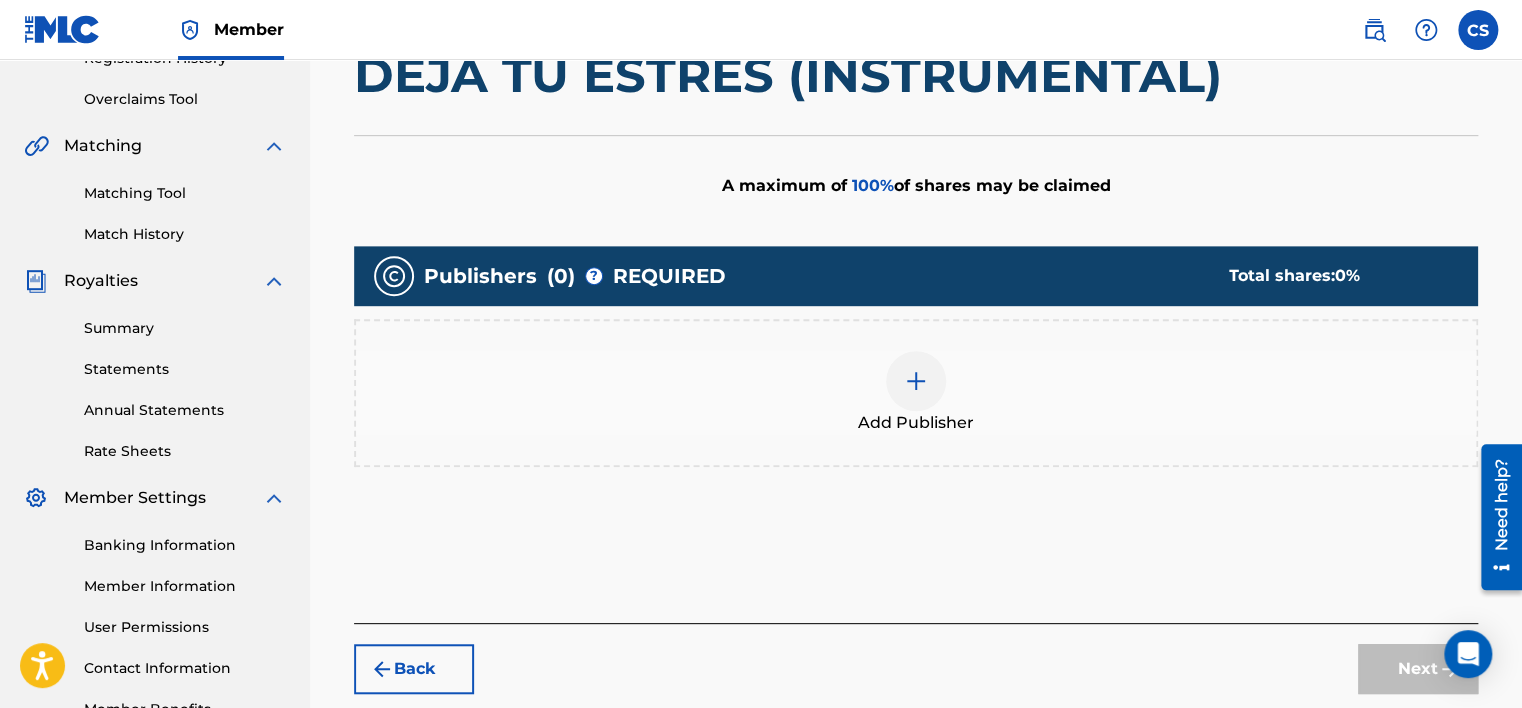 click at bounding box center [916, 381] 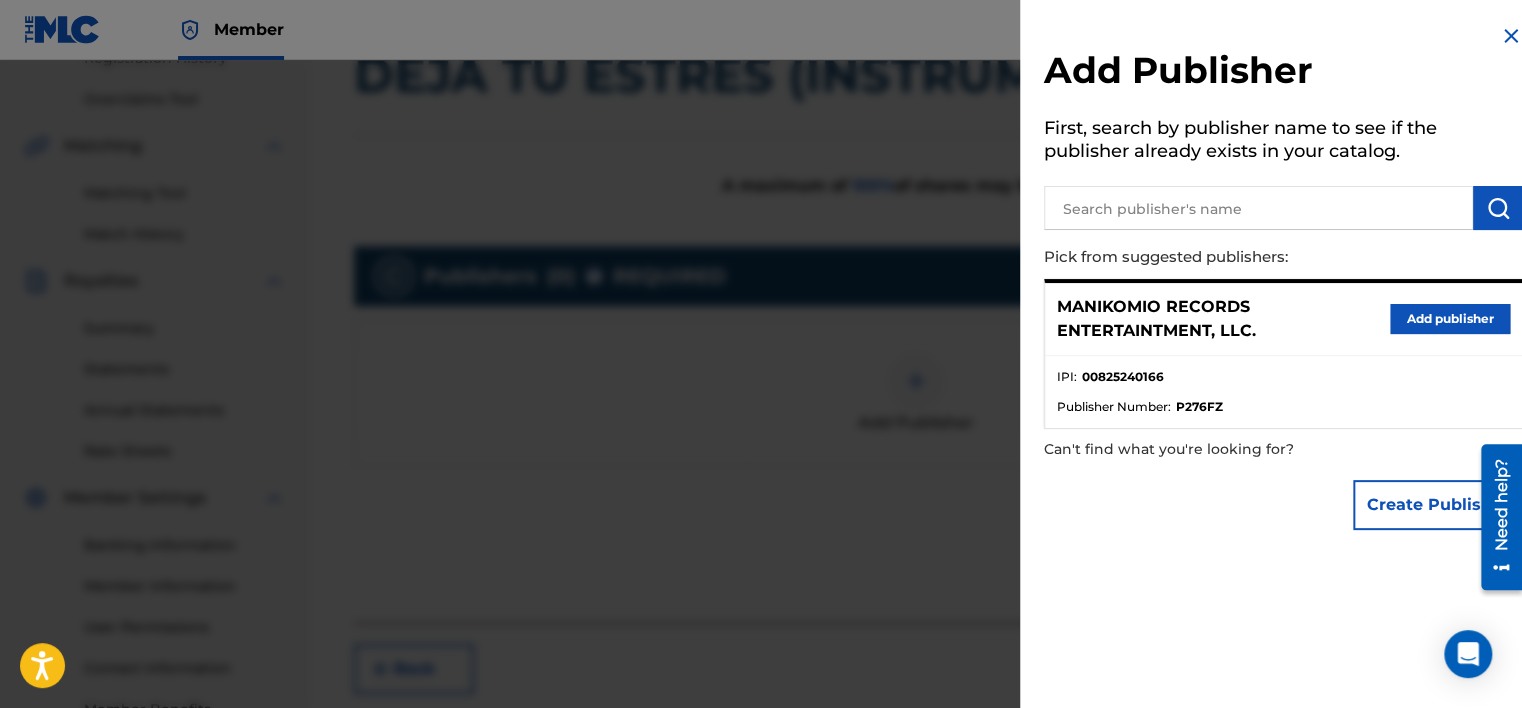 click on "Add publisher" at bounding box center [1450, 319] 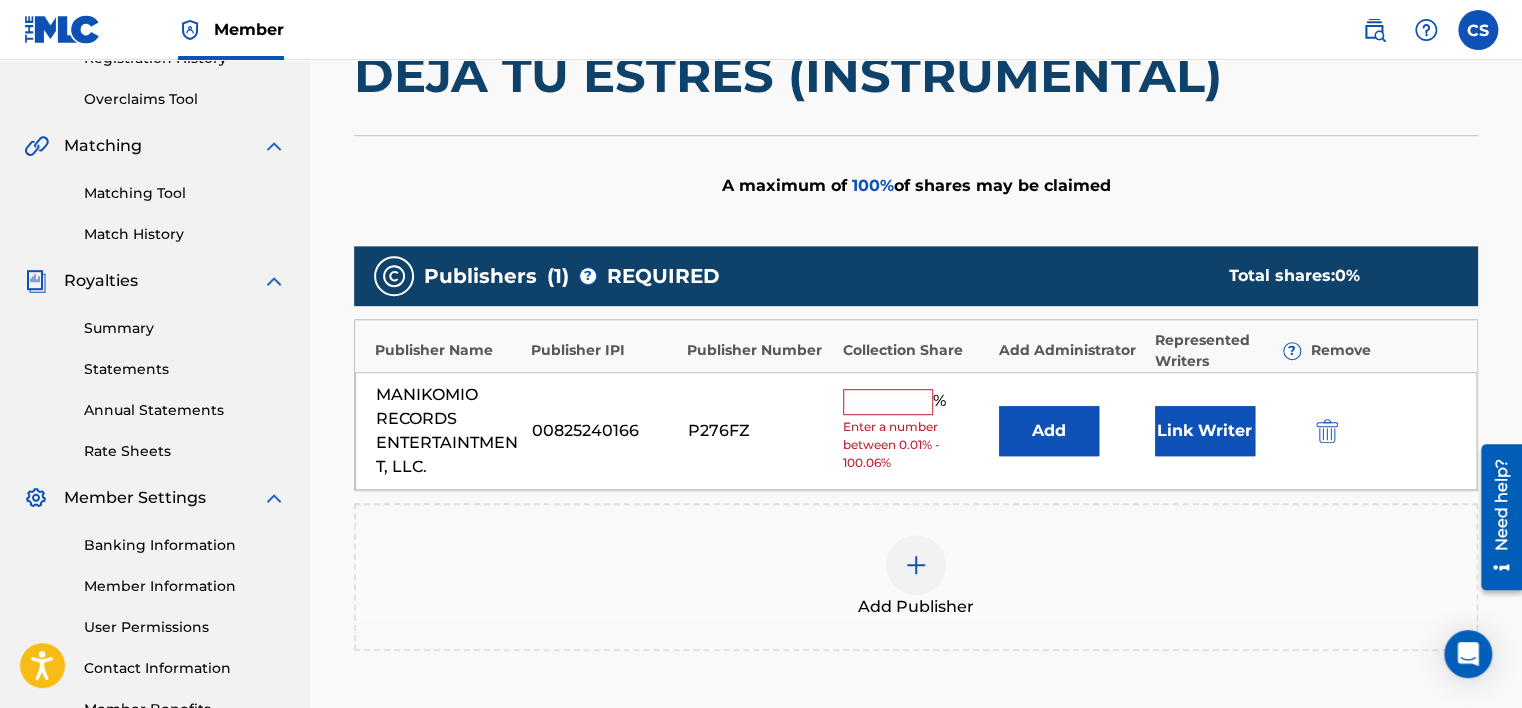 click at bounding box center [888, 402] 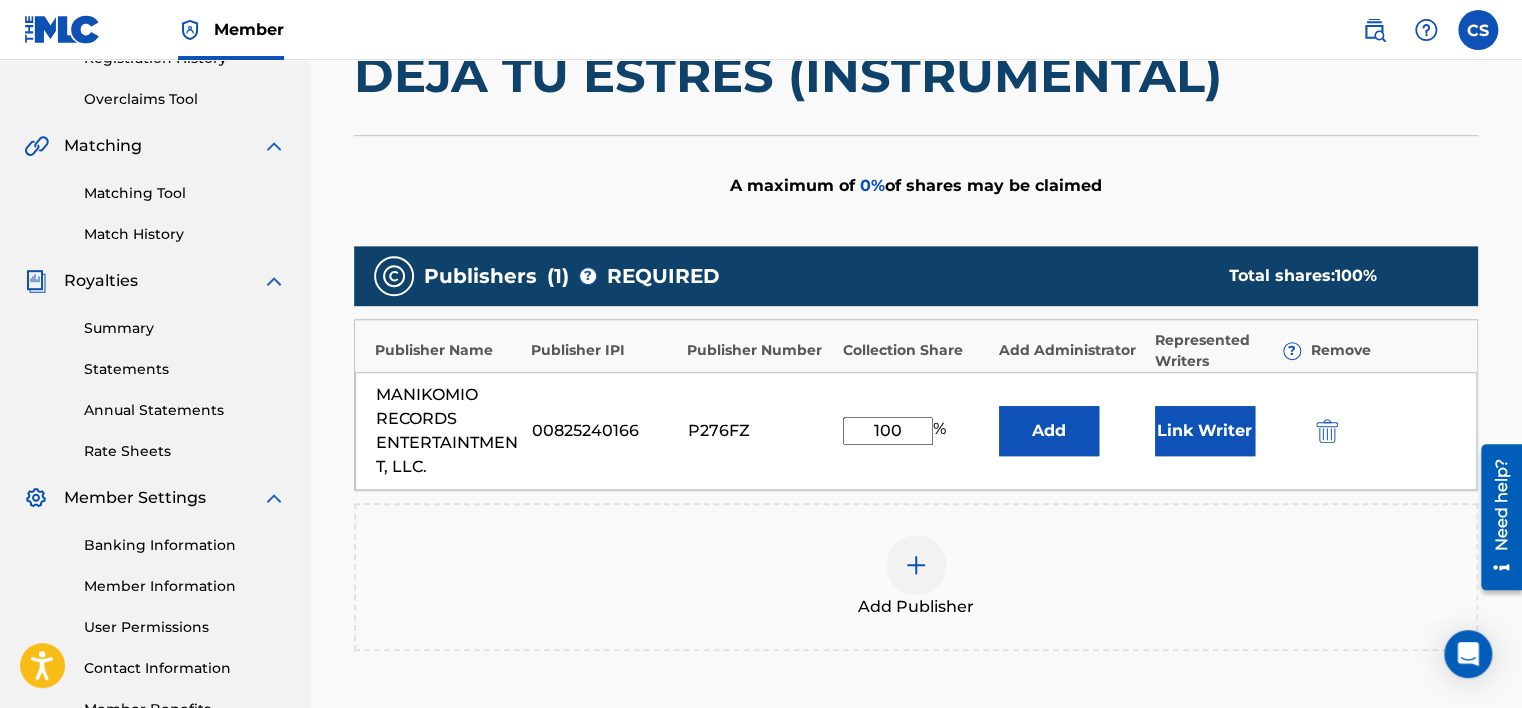click on "Link Writer" at bounding box center (1205, 431) 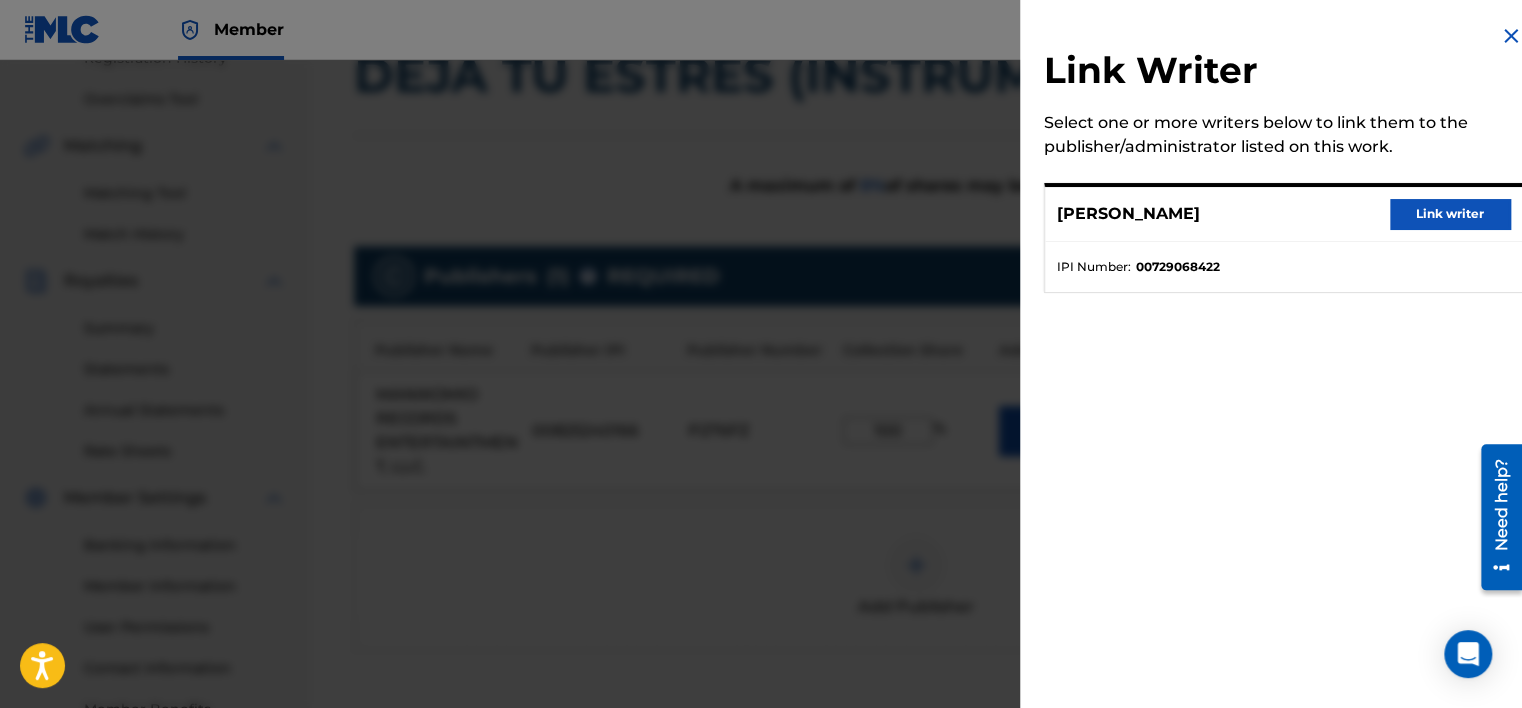 click on "Link writer" at bounding box center (1450, 214) 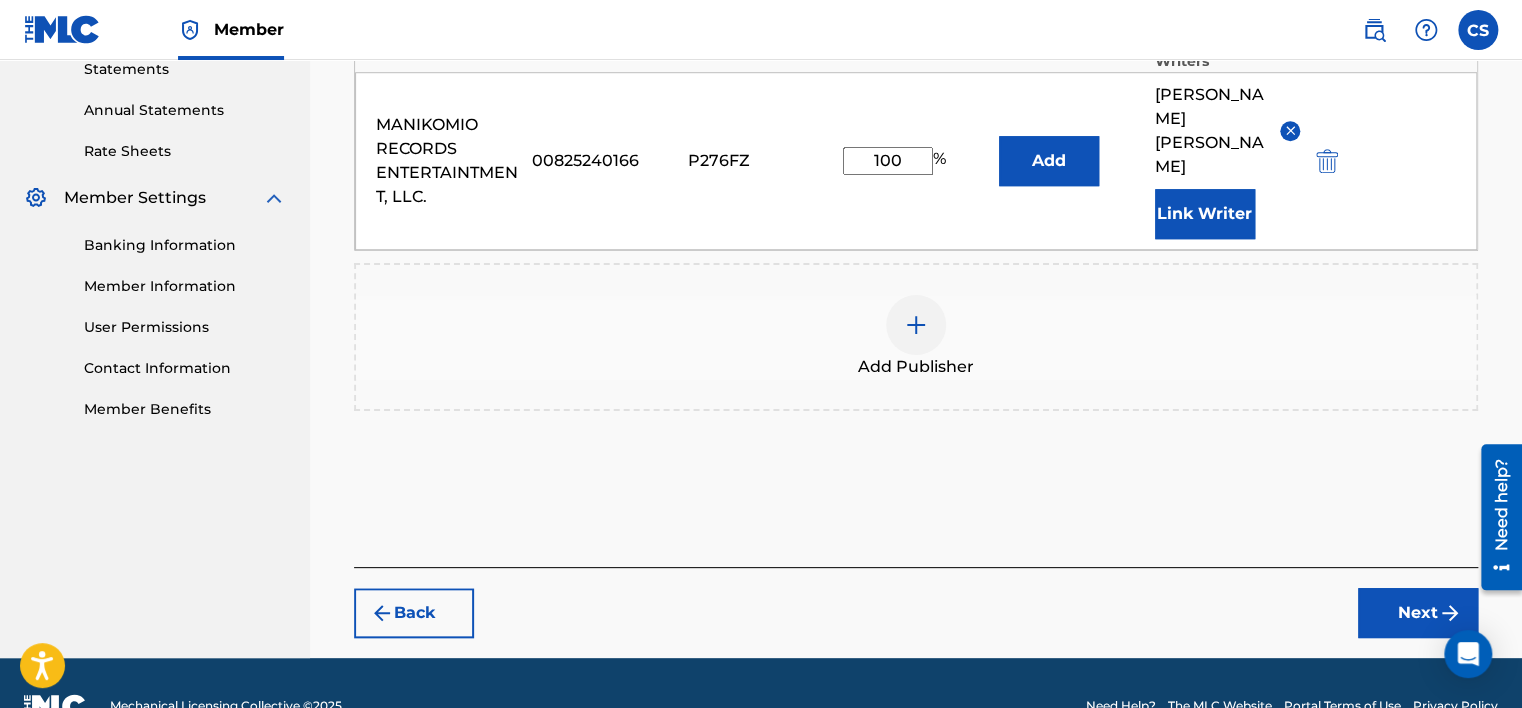 click on "Next" at bounding box center [1418, 613] 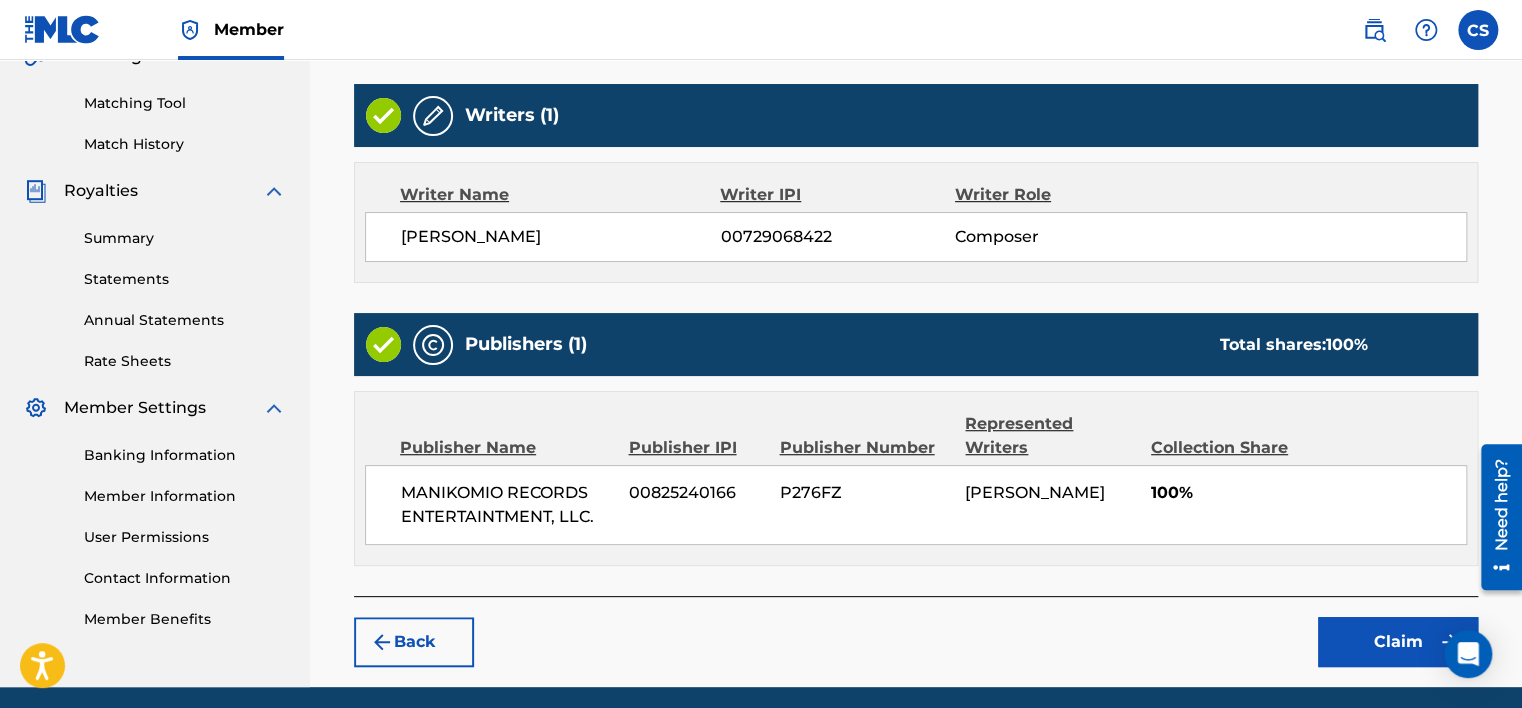scroll, scrollTop: 564, scrollLeft: 0, axis: vertical 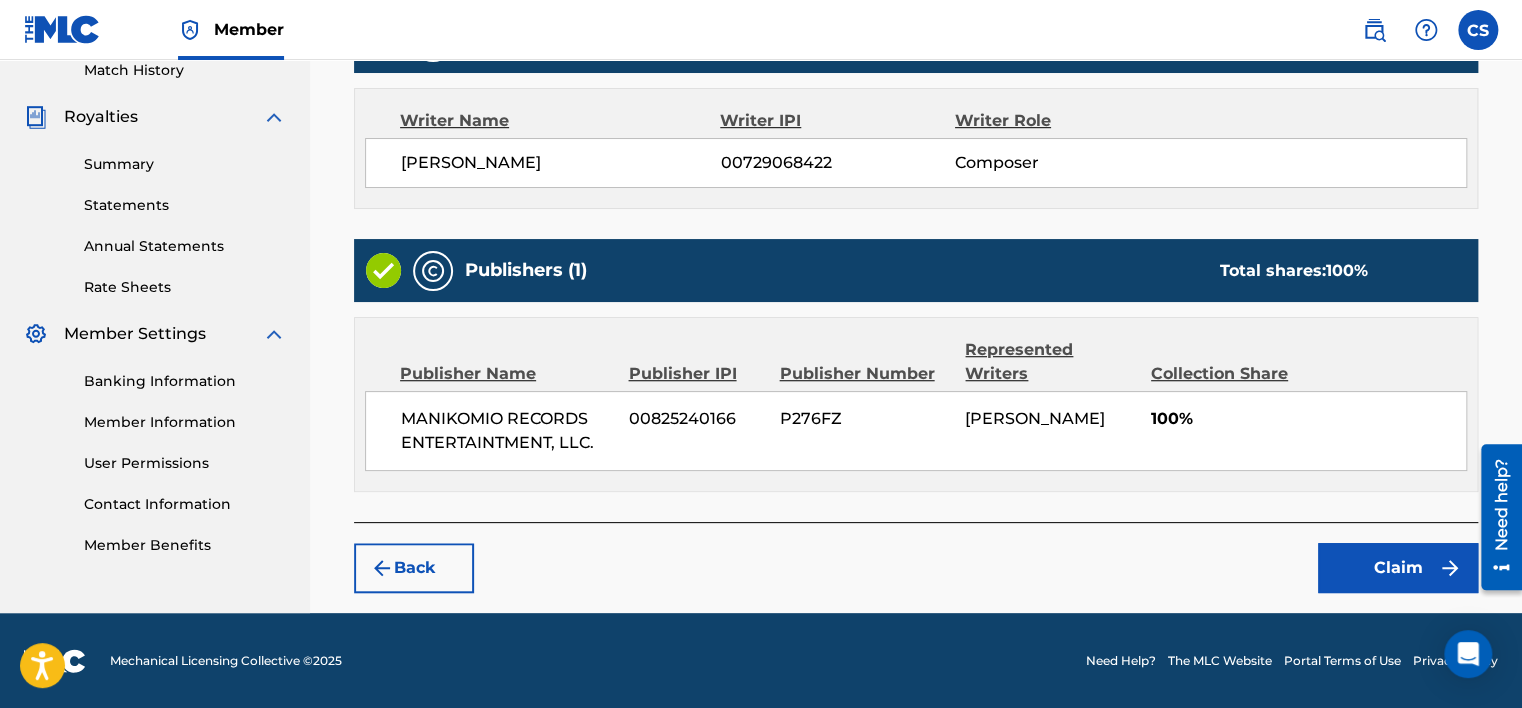 click on "Claim" at bounding box center (1398, 568) 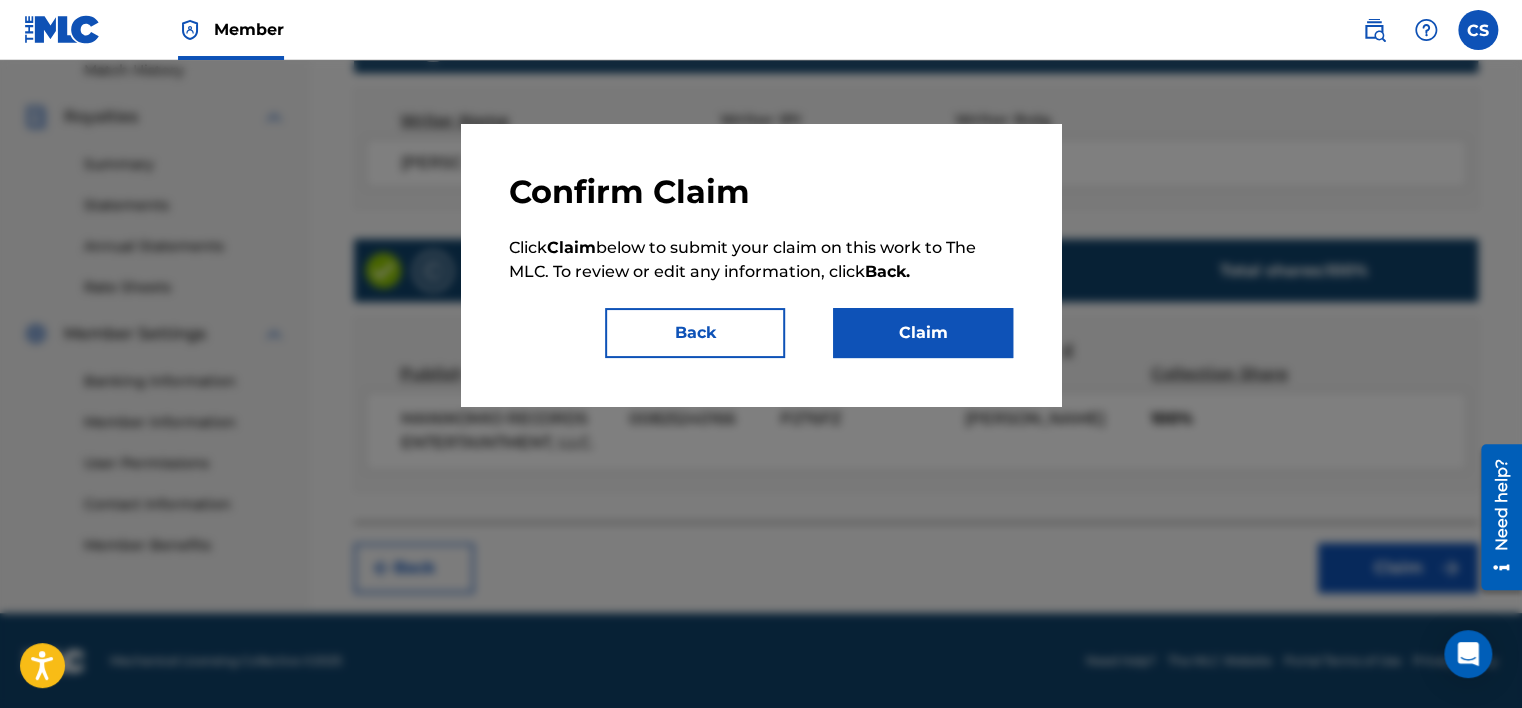 click on "Claim" at bounding box center [923, 333] 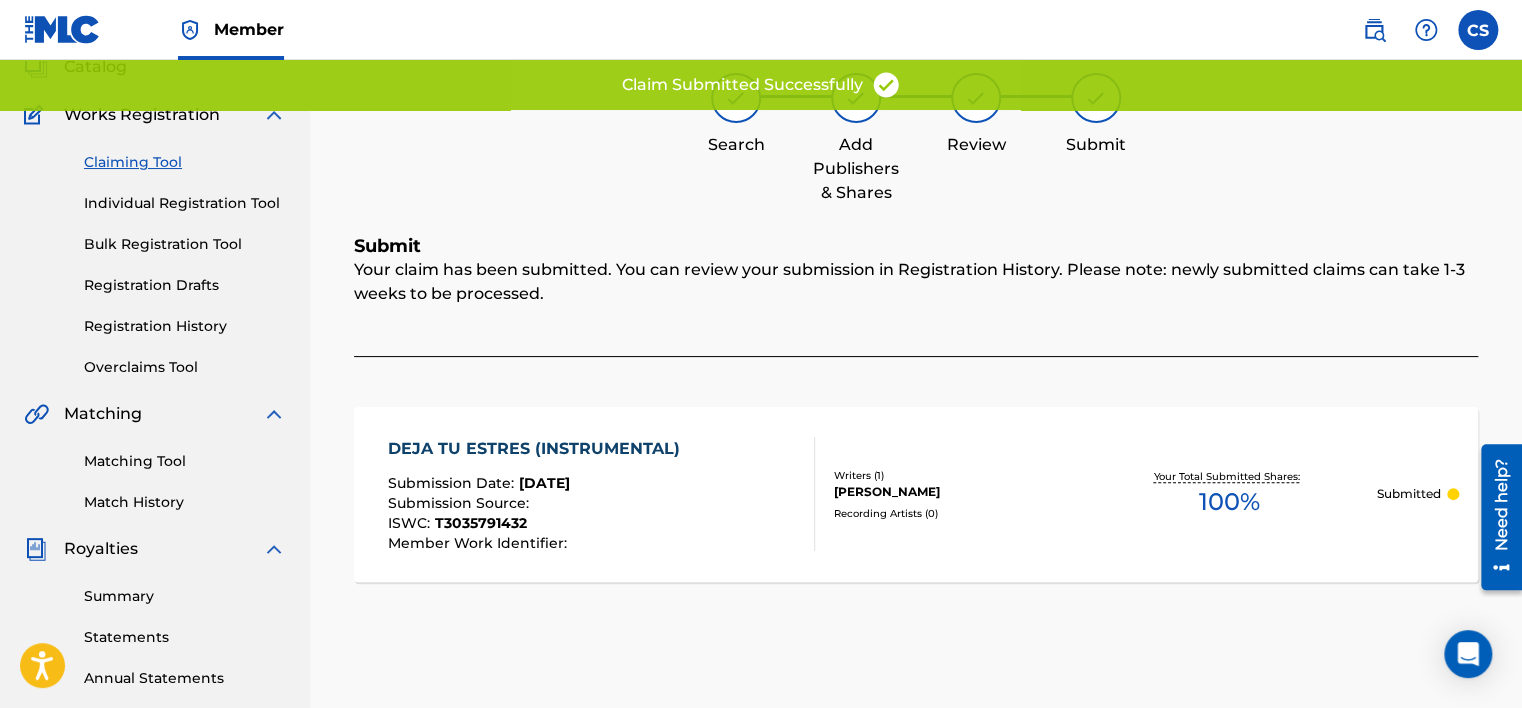 scroll, scrollTop: 0, scrollLeft: 0, axis: both 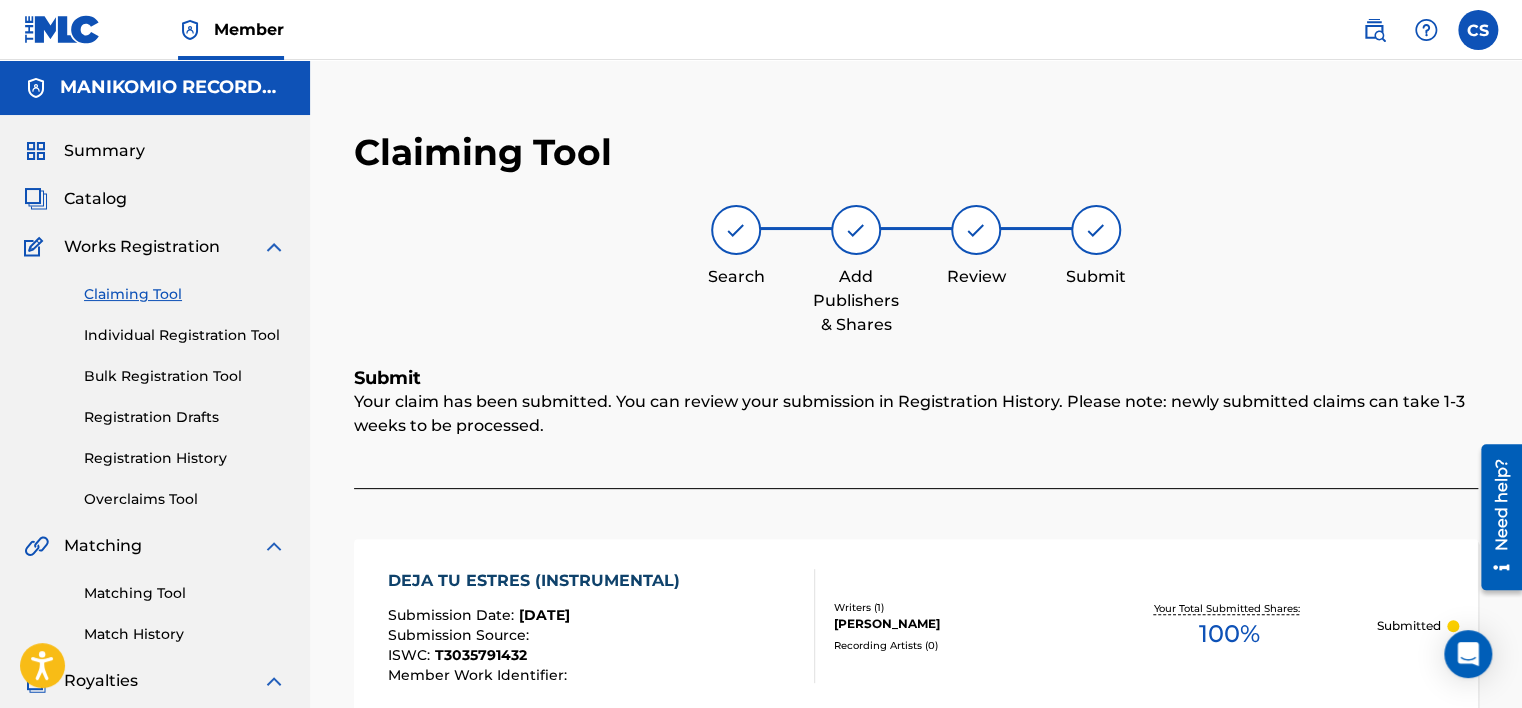 click on "Claiming Tool" at bounding box center (185, 294) 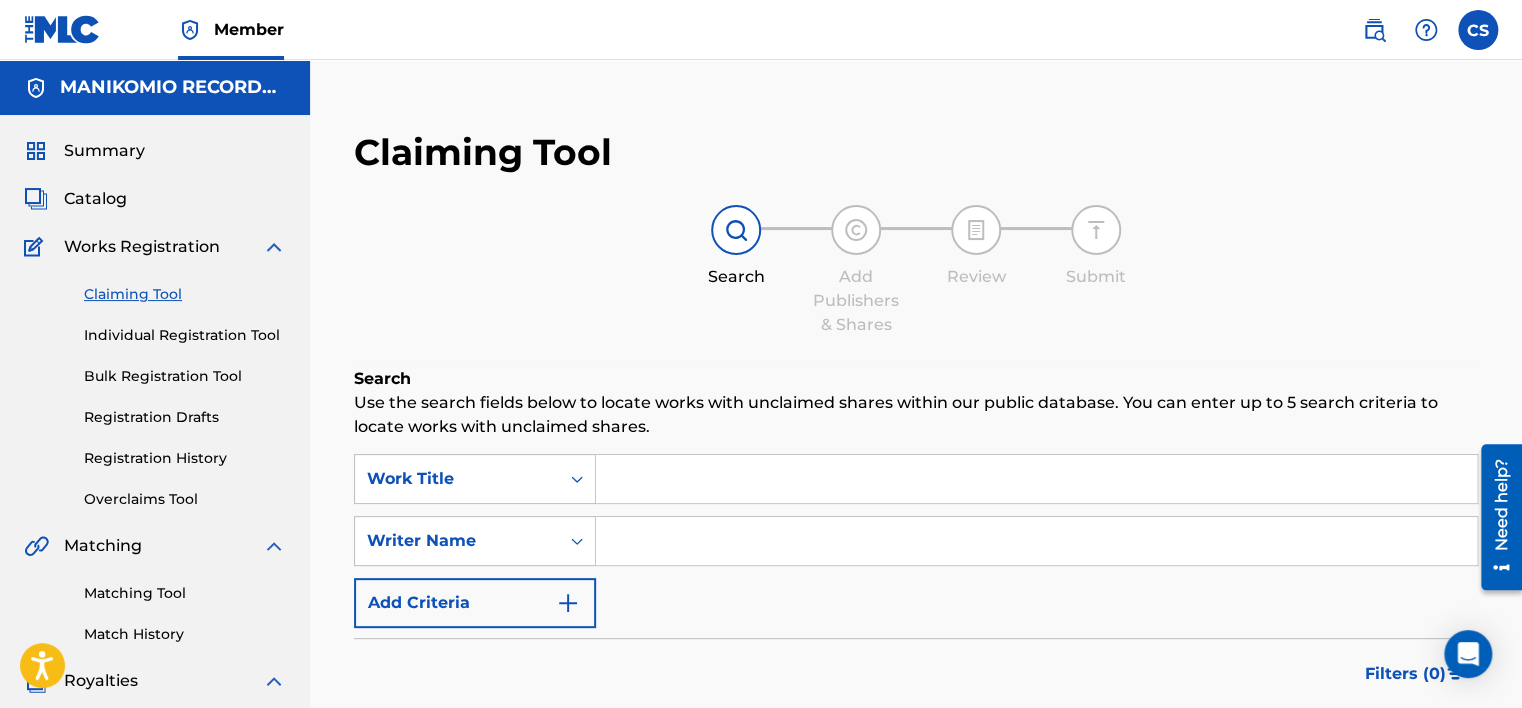 click at bounding box center [1036, 541] 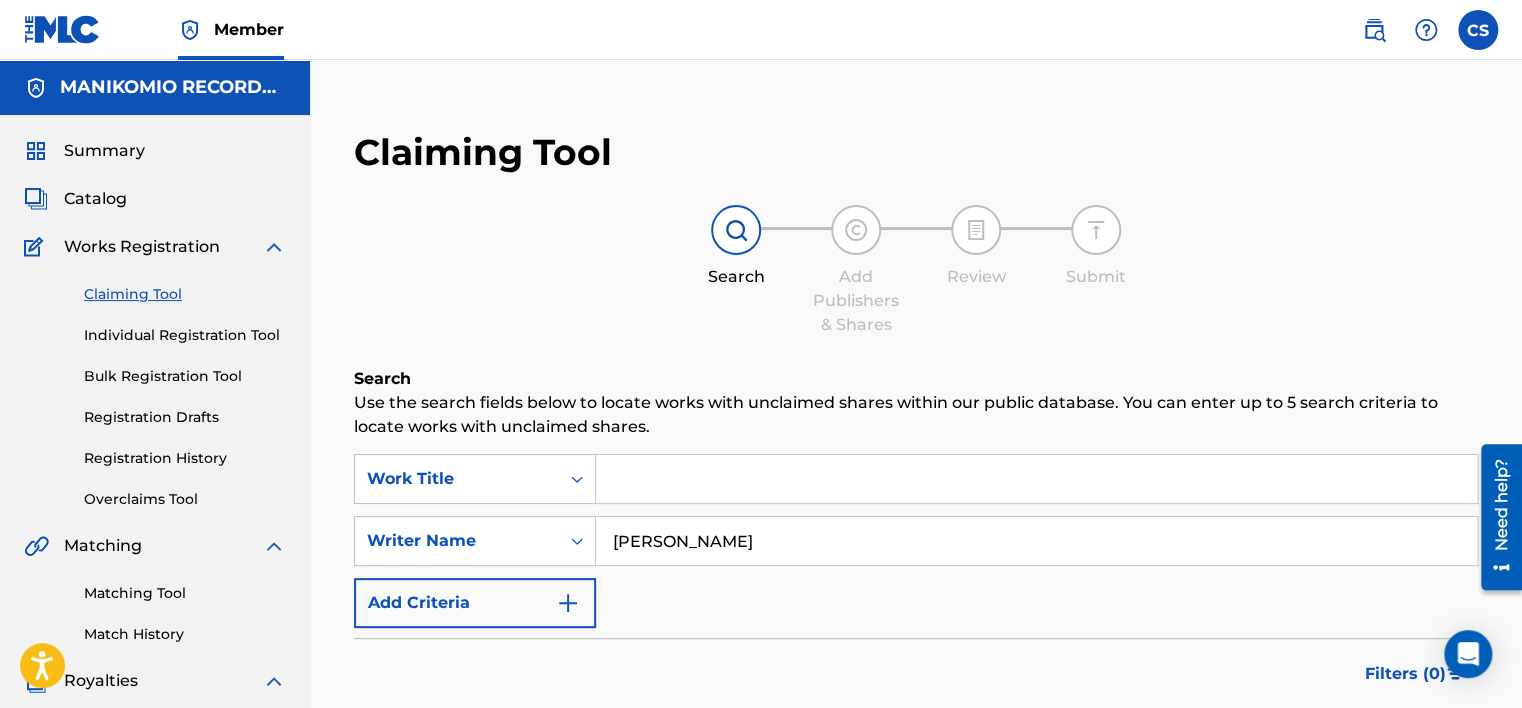 type on "[PERSON_NAME]" 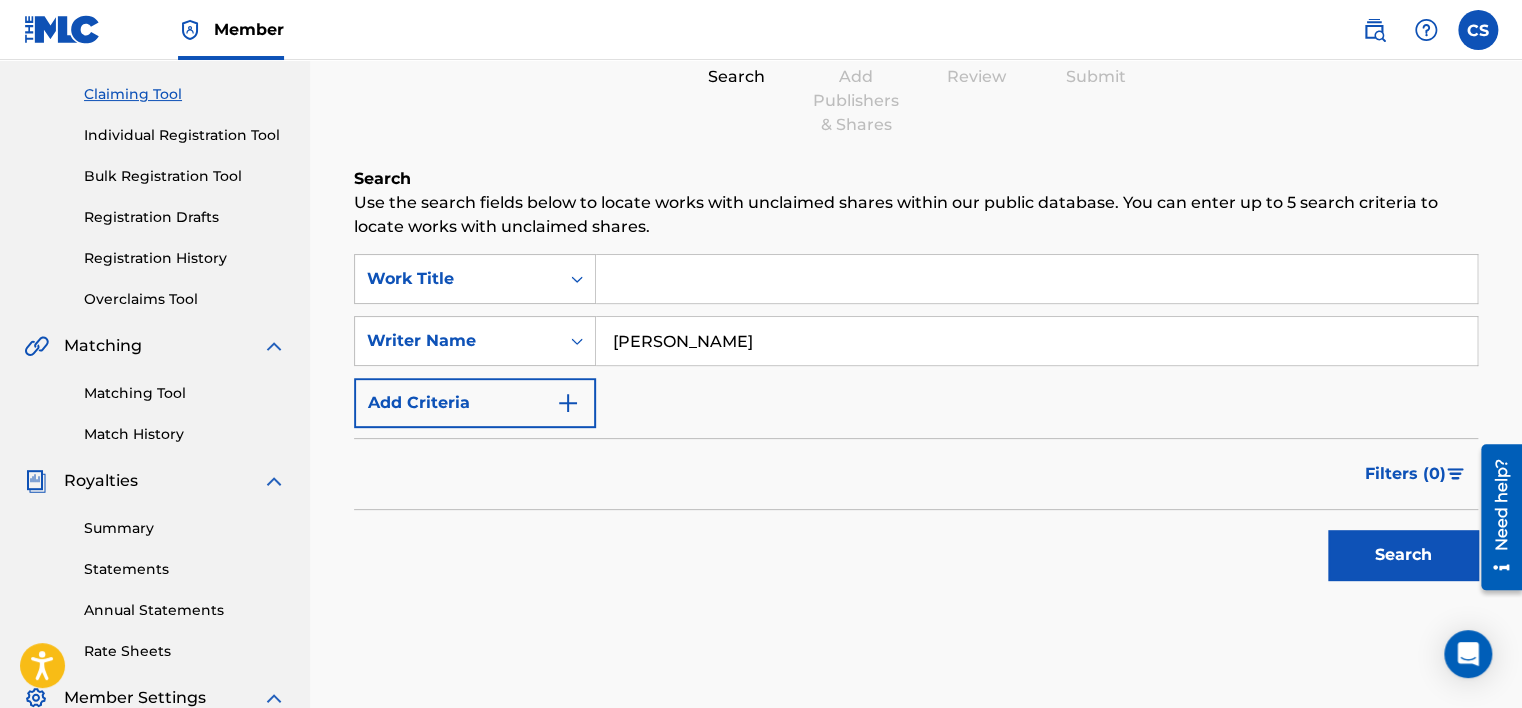 click on "Search" at bounding box center (1403, 555) 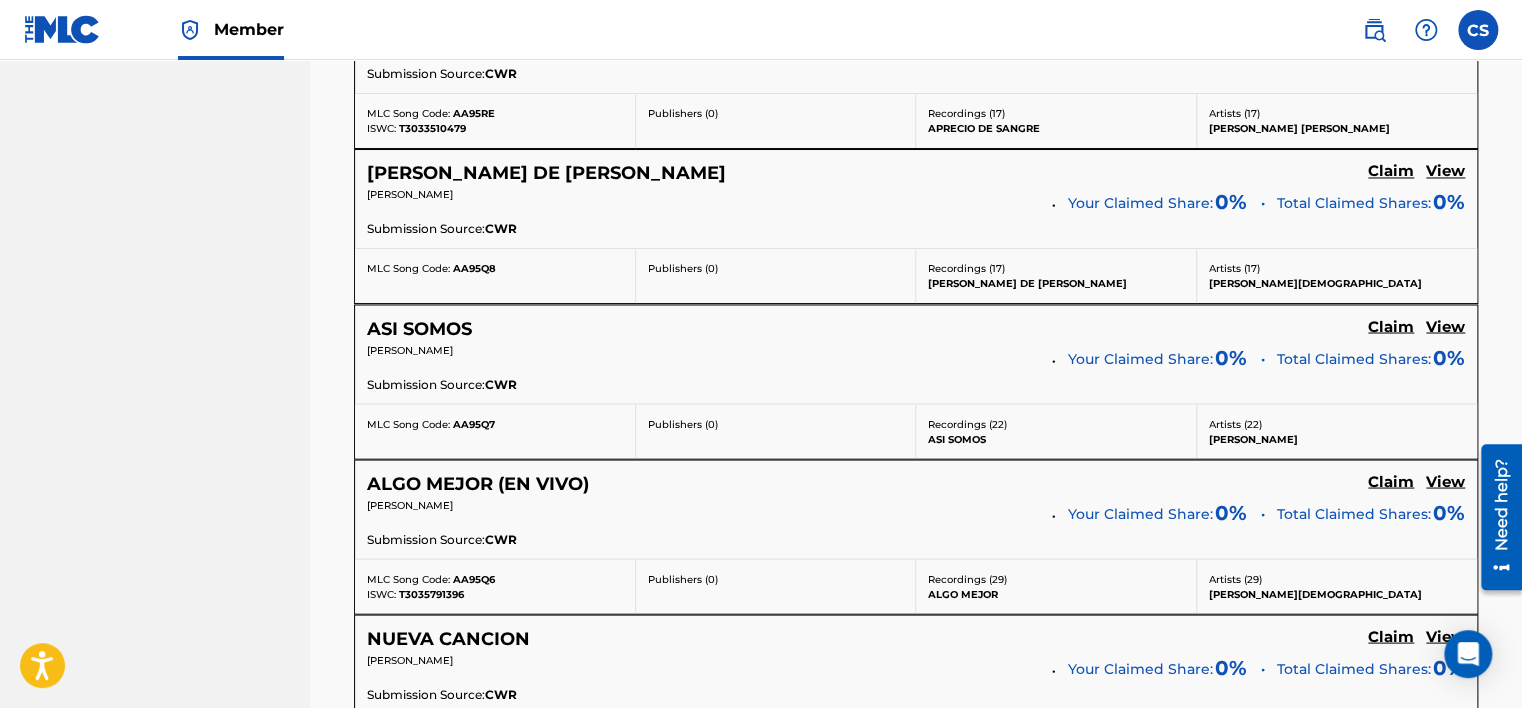 scroll, scrollTop: 1973, scrollLeft: 0, axis: vertical 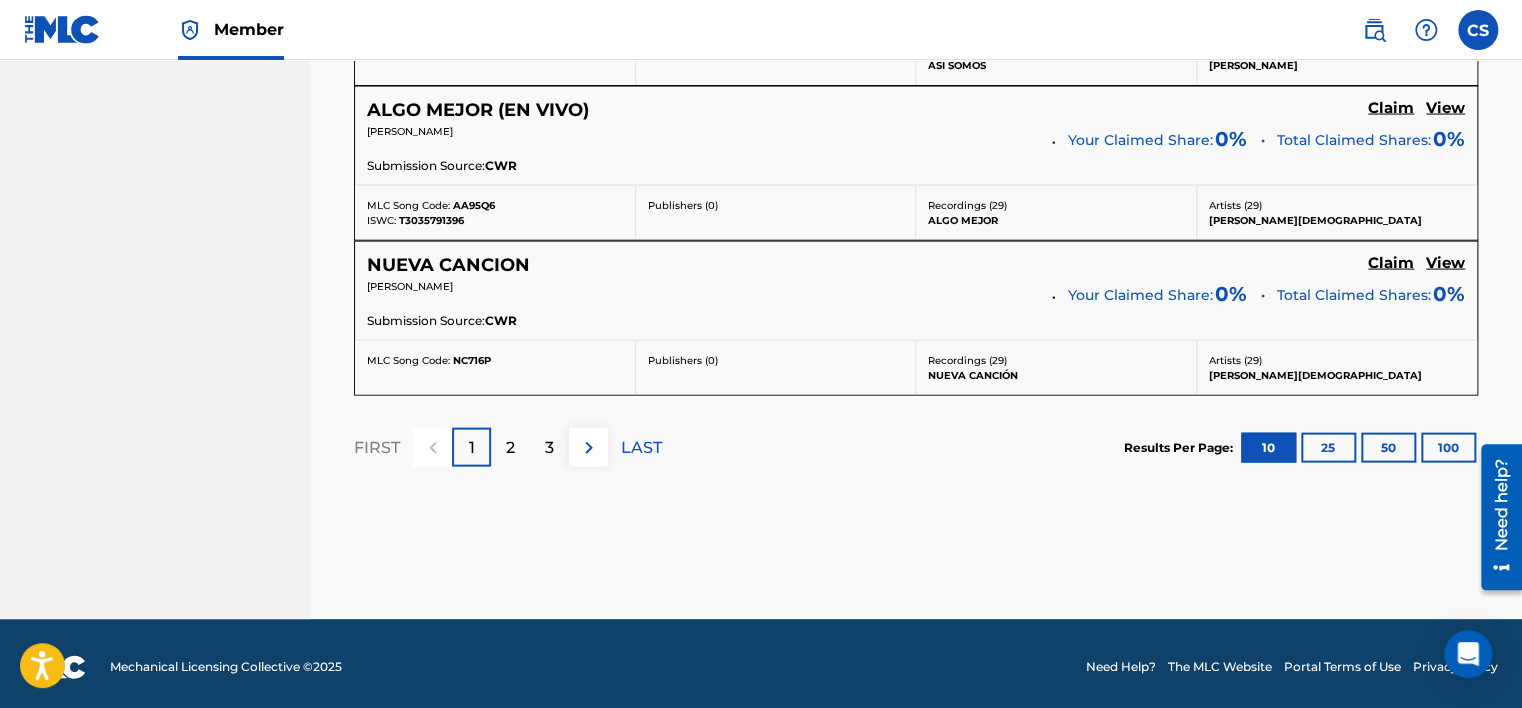 click on "3" at bounding box center [549, 447] 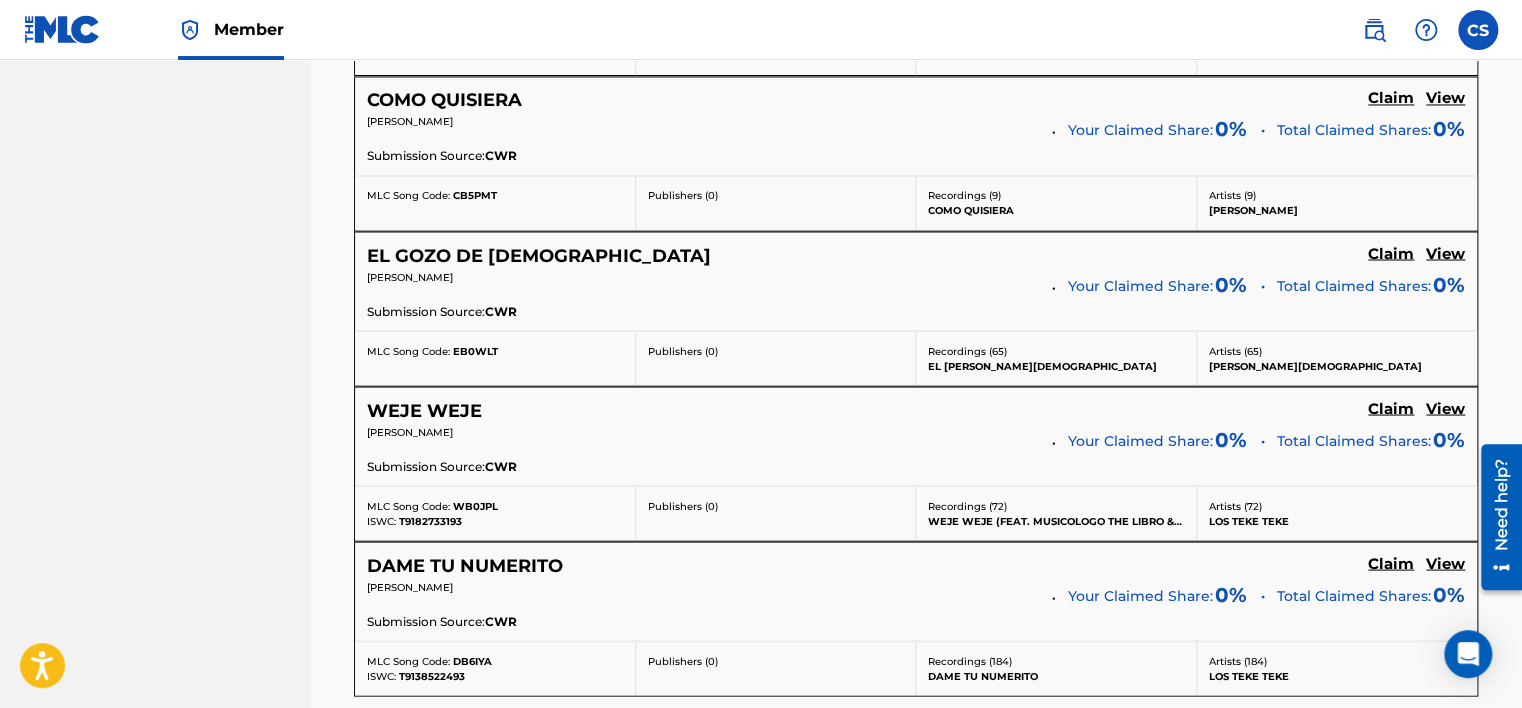 scroll, scrollTop: 1973, scrollLeft: 0, axis: vertical 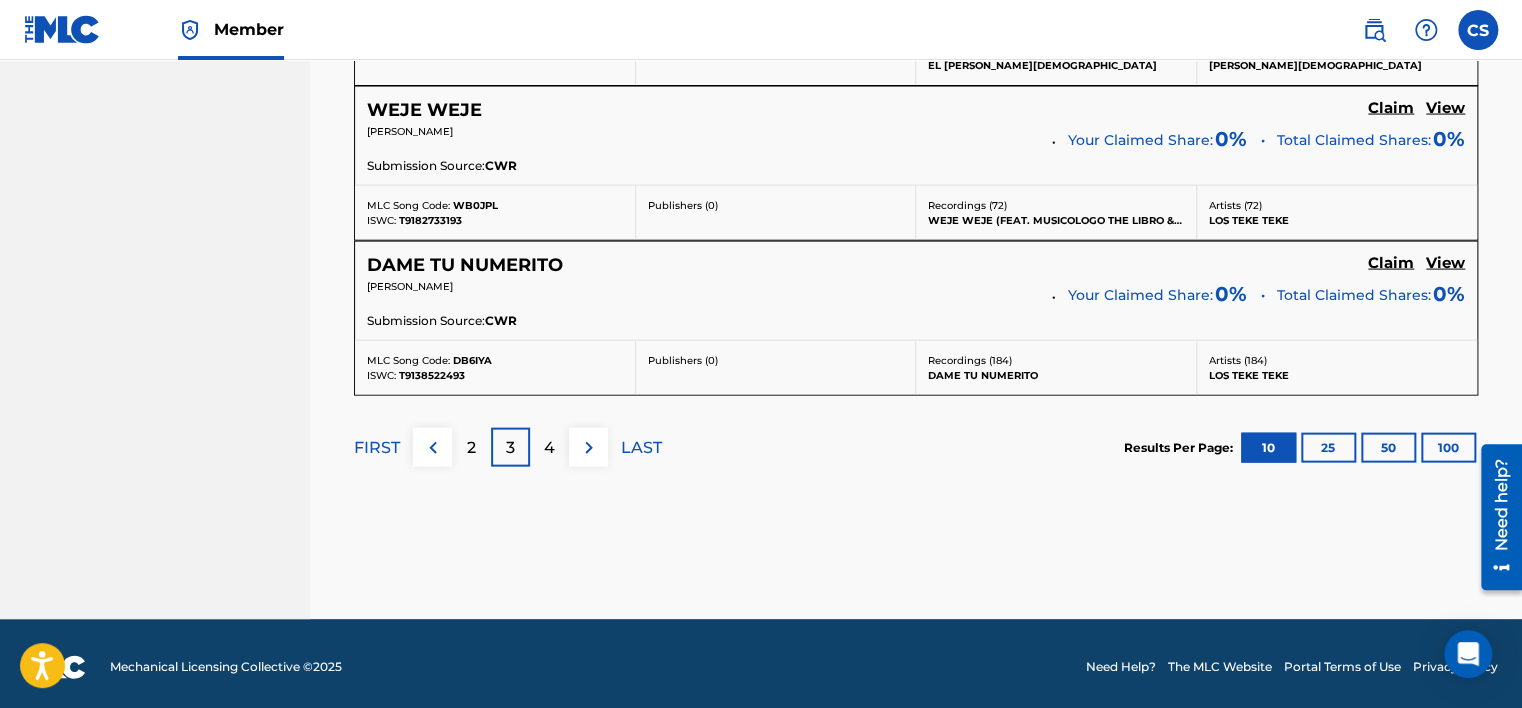 click on "4" at bounding box center (549, 448) 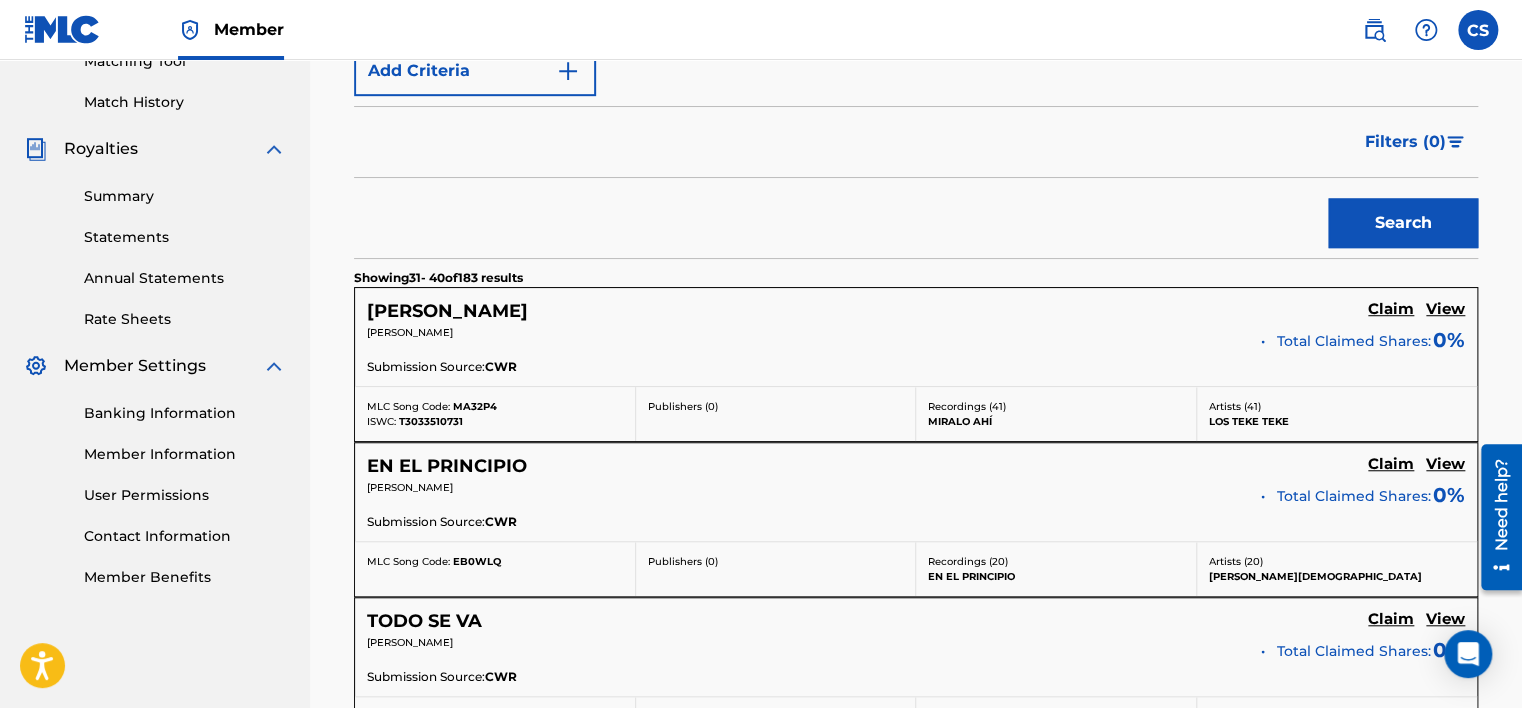 scroll, scrollTop: 1973, scrollLeft: 0, axis: vertical 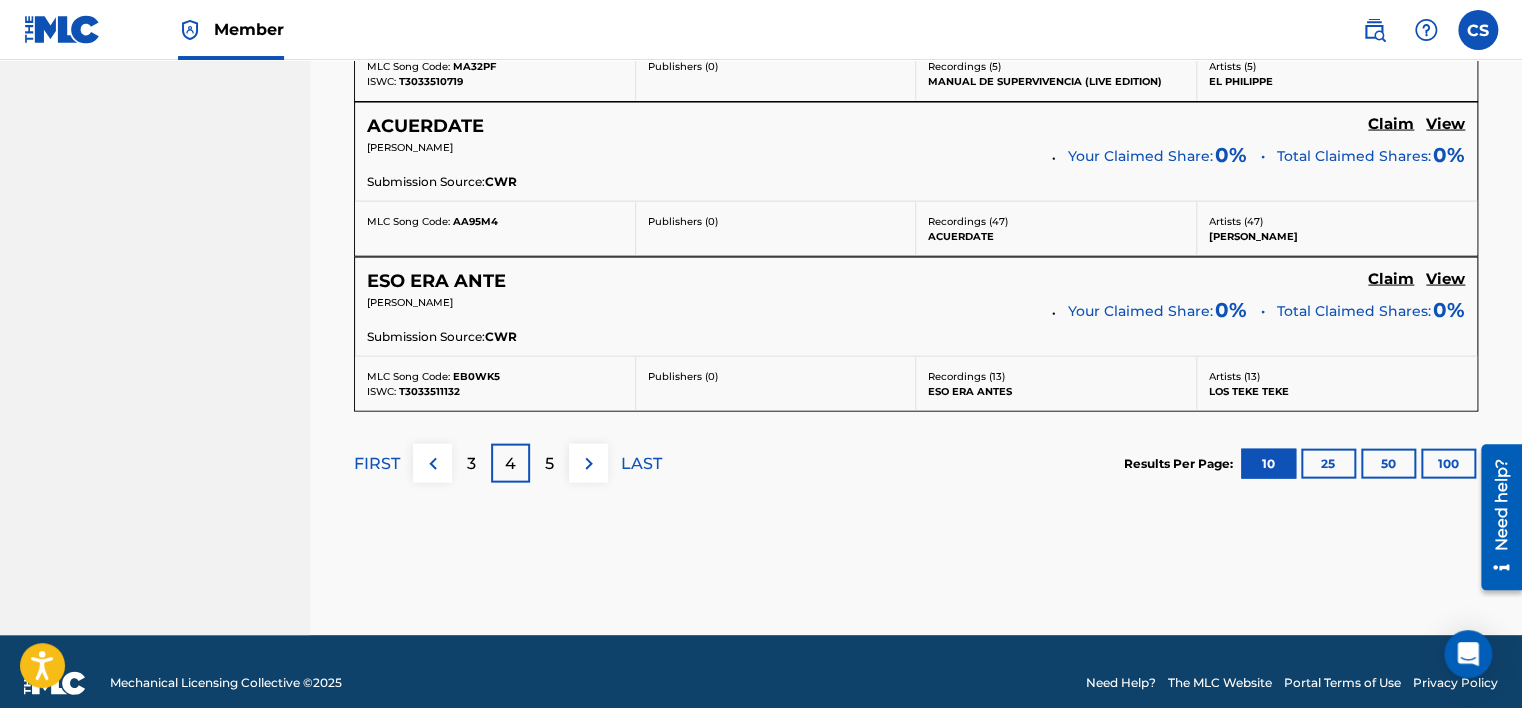 drag, startPoint x: 293, startPoint y: 442, endPoint x: 294, endPoint y: 426, distance: 16.03122 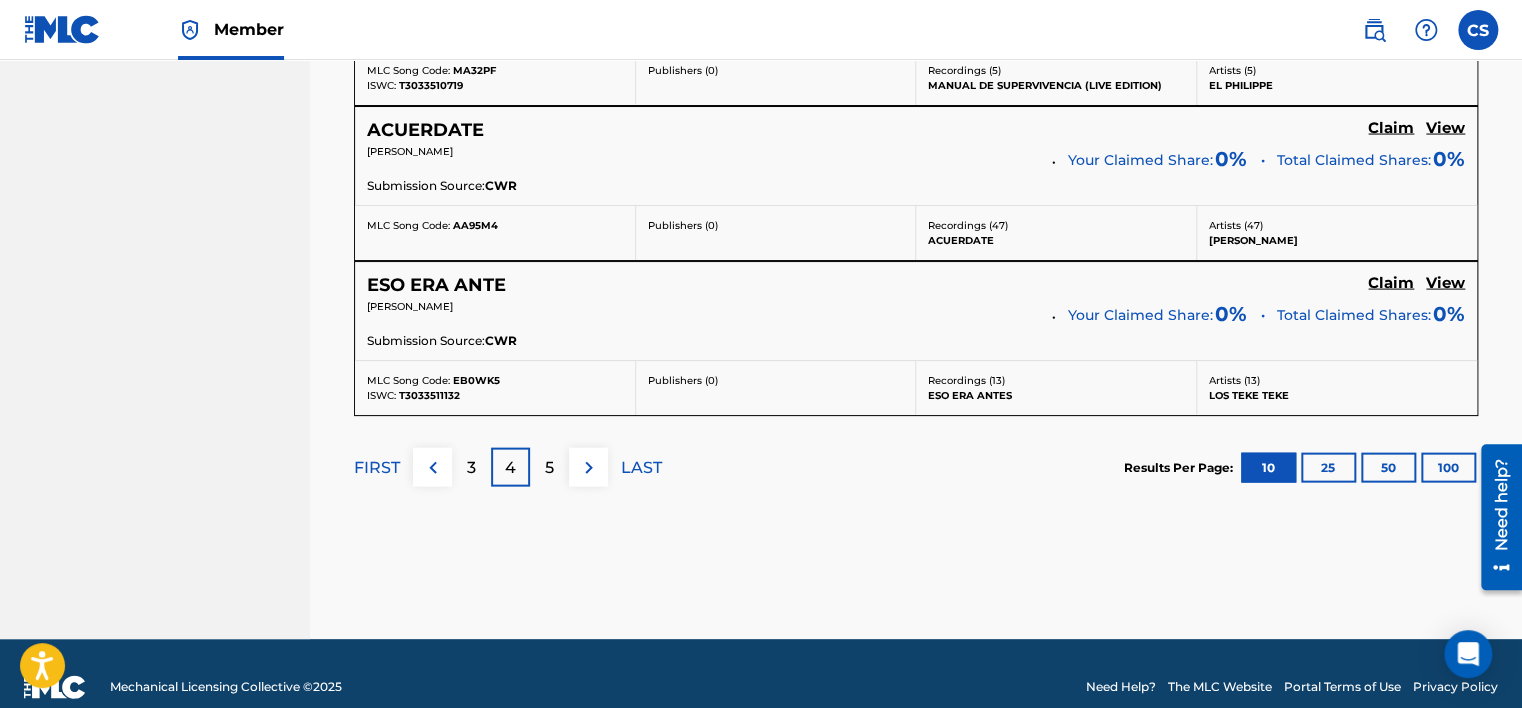 click on "ESO ERA ANTE" at bounding box center (436, 285) 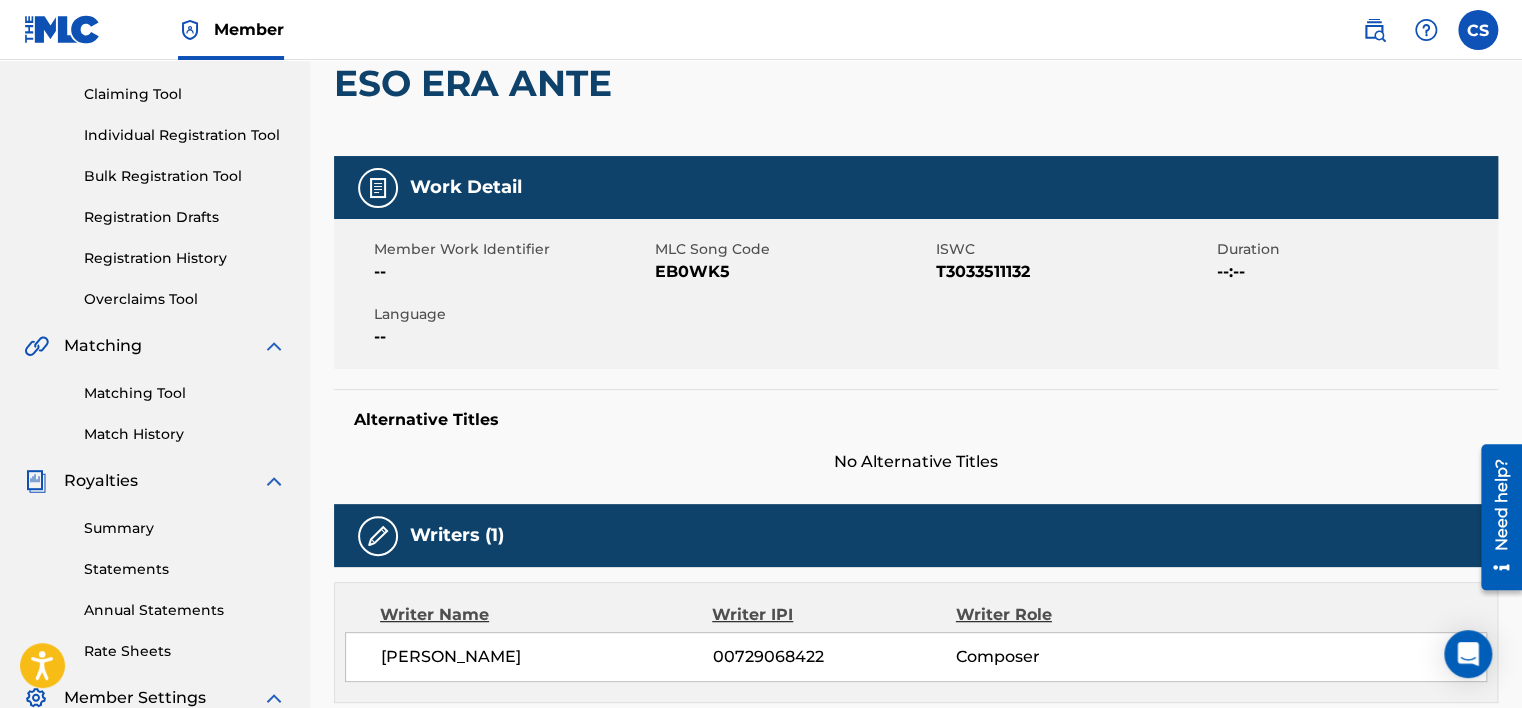 scroll, scrollTop: 0, scrollLeft: 0, axis: both 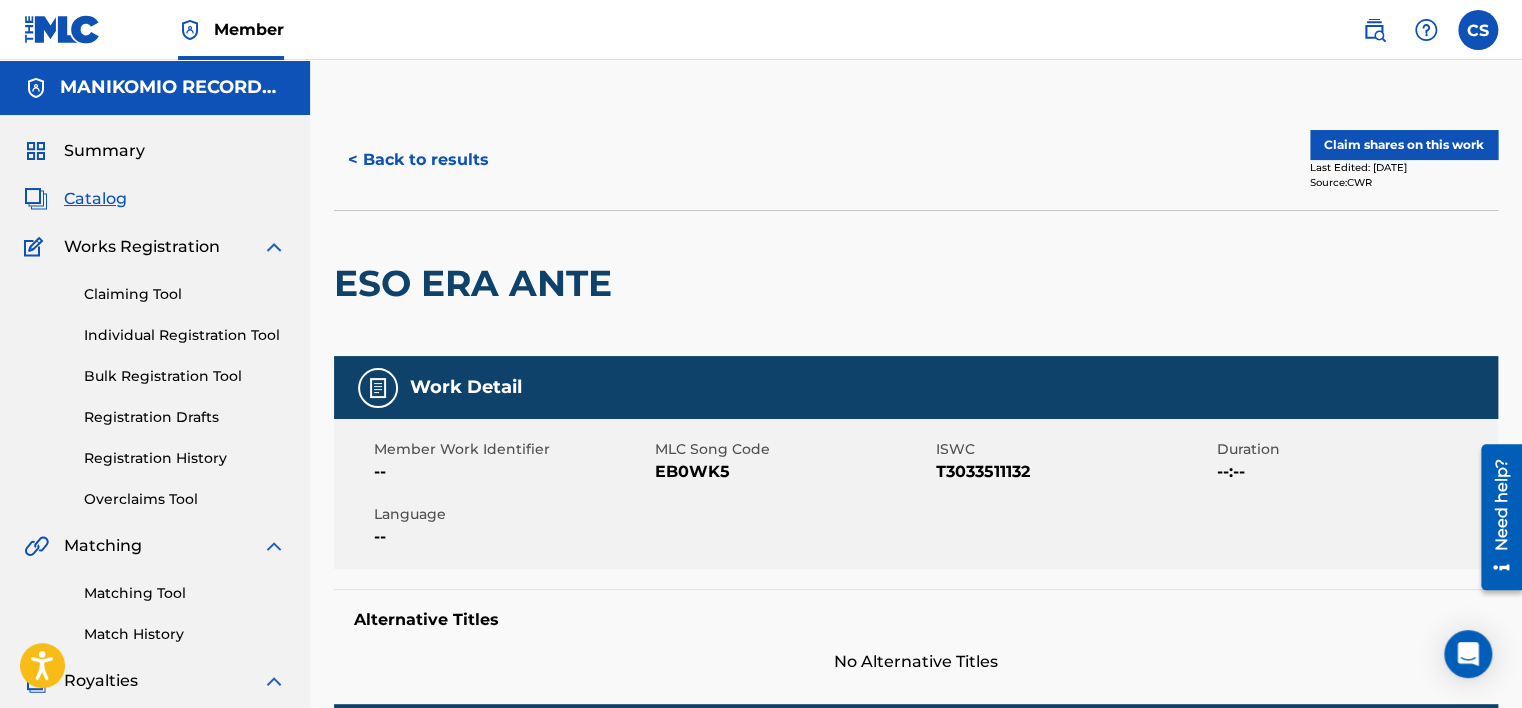 click on "Claim shares on this work" at bounding box center [1404, 145] 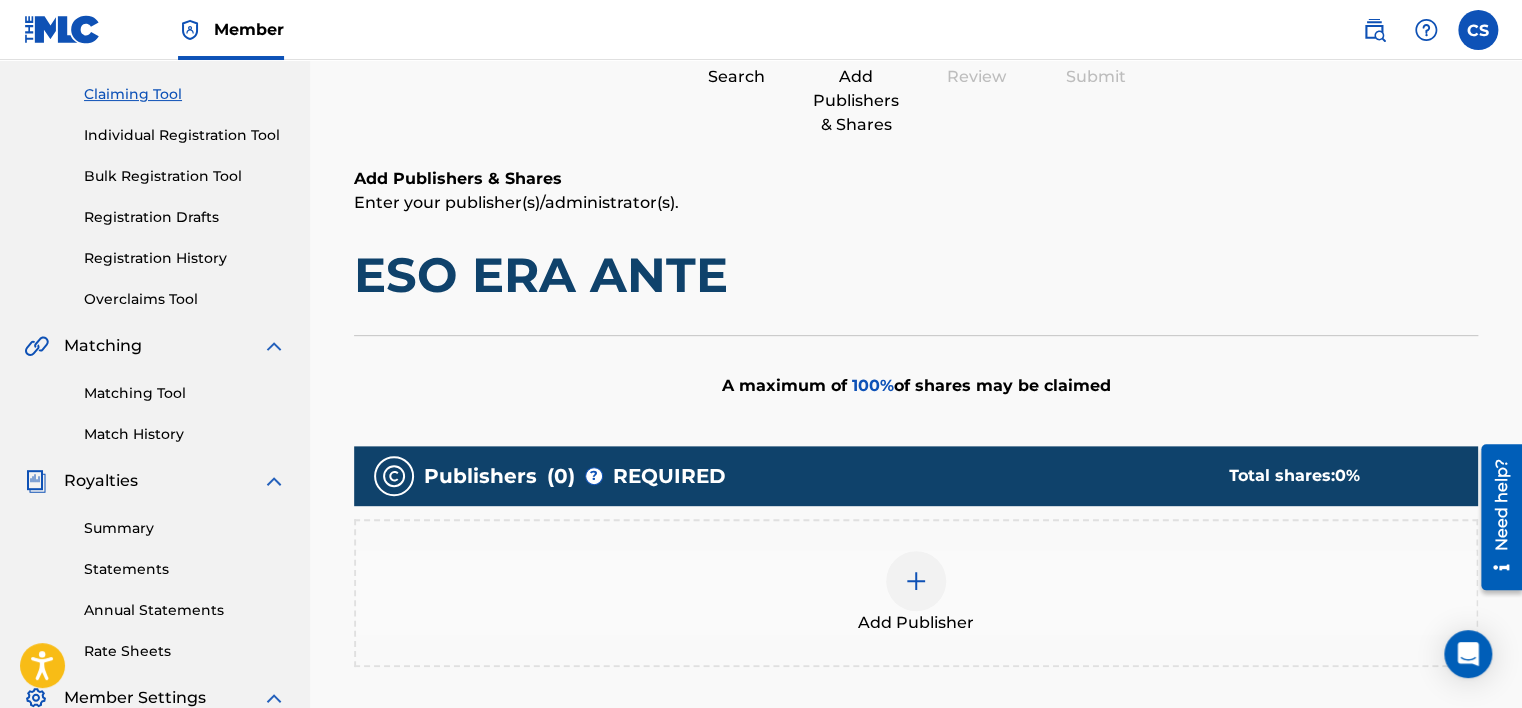scroll, scrollTop: 532, scrollLeft: 0, axis: vertical 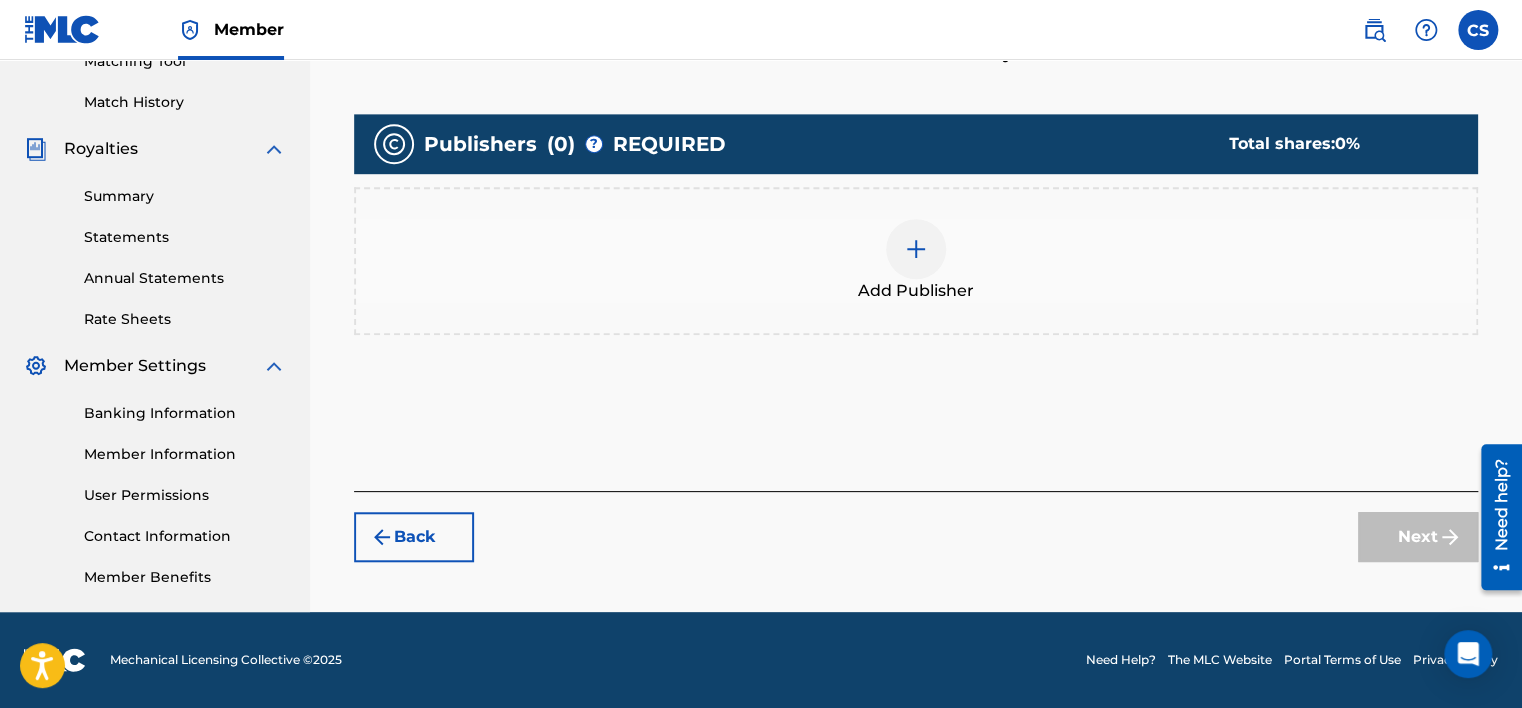 click at bounding box center (916, 249) 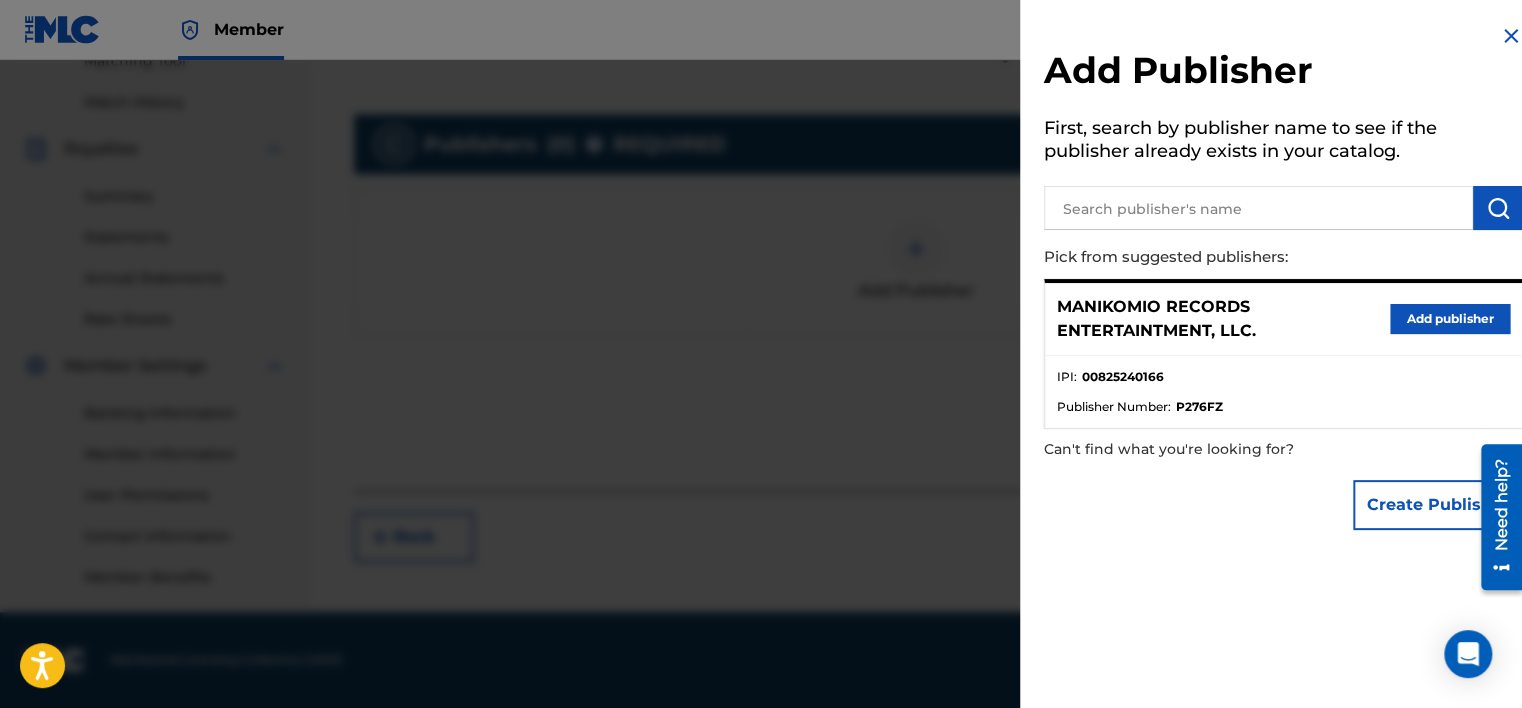 click on "Add publisher" at bounding box center (1450, 319) 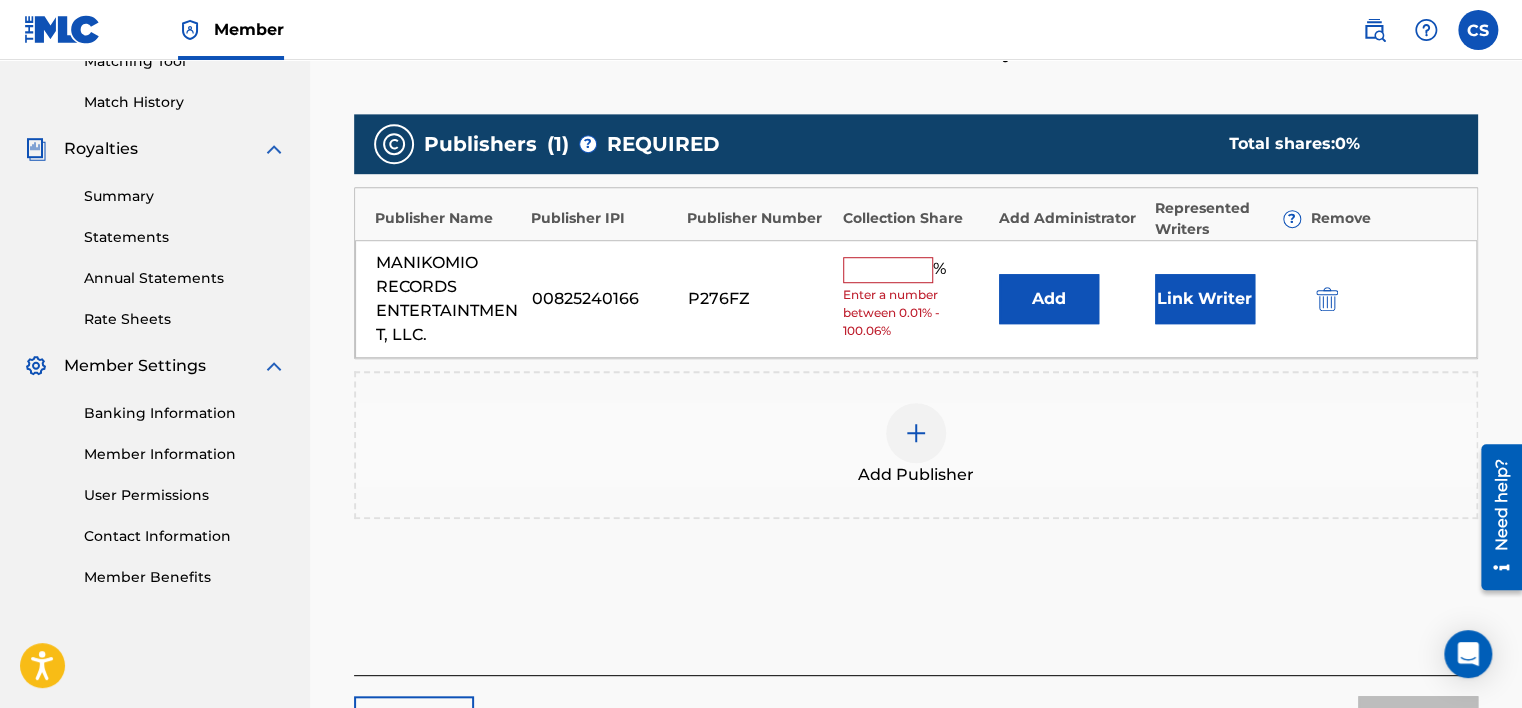 click at bounding box center (888, 270) 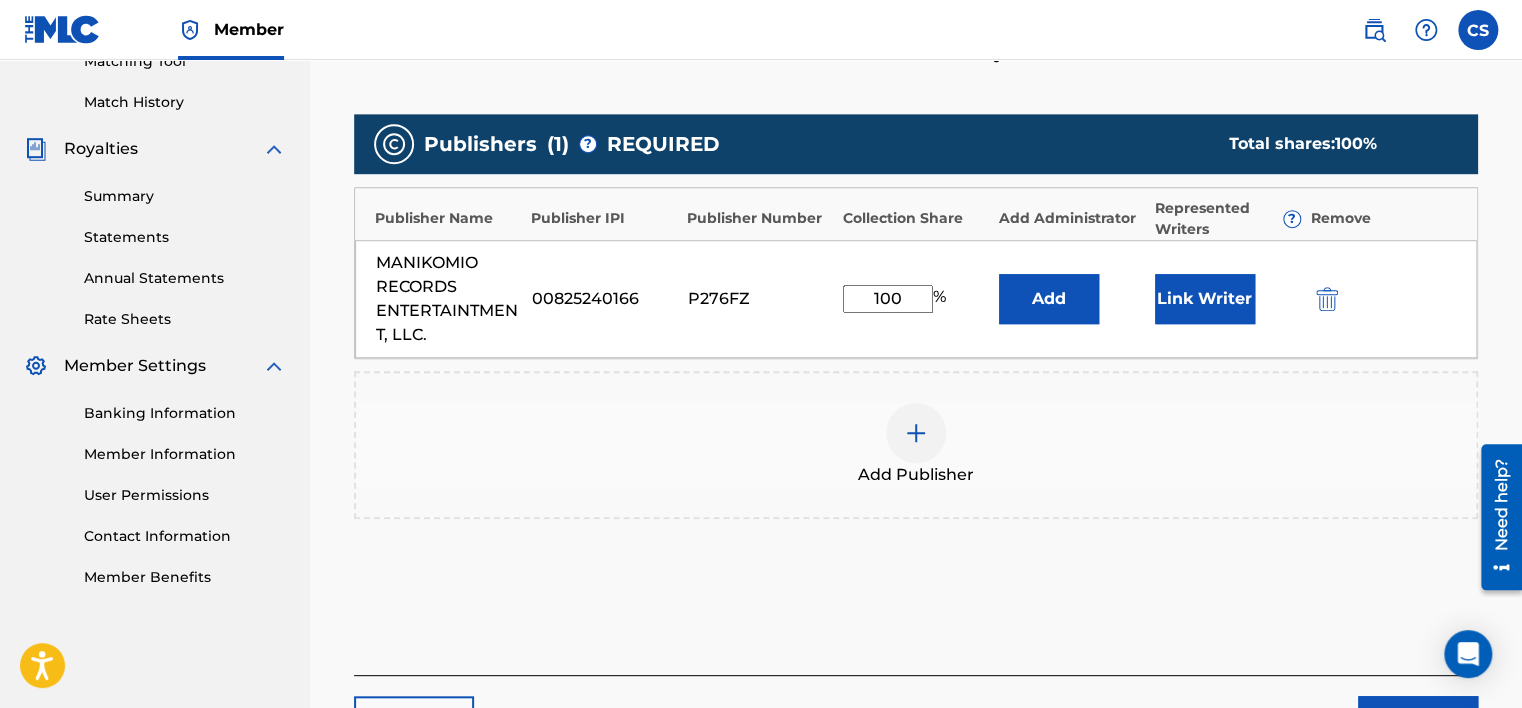 click on "Link Writer" at bounding box center [1205, 299] 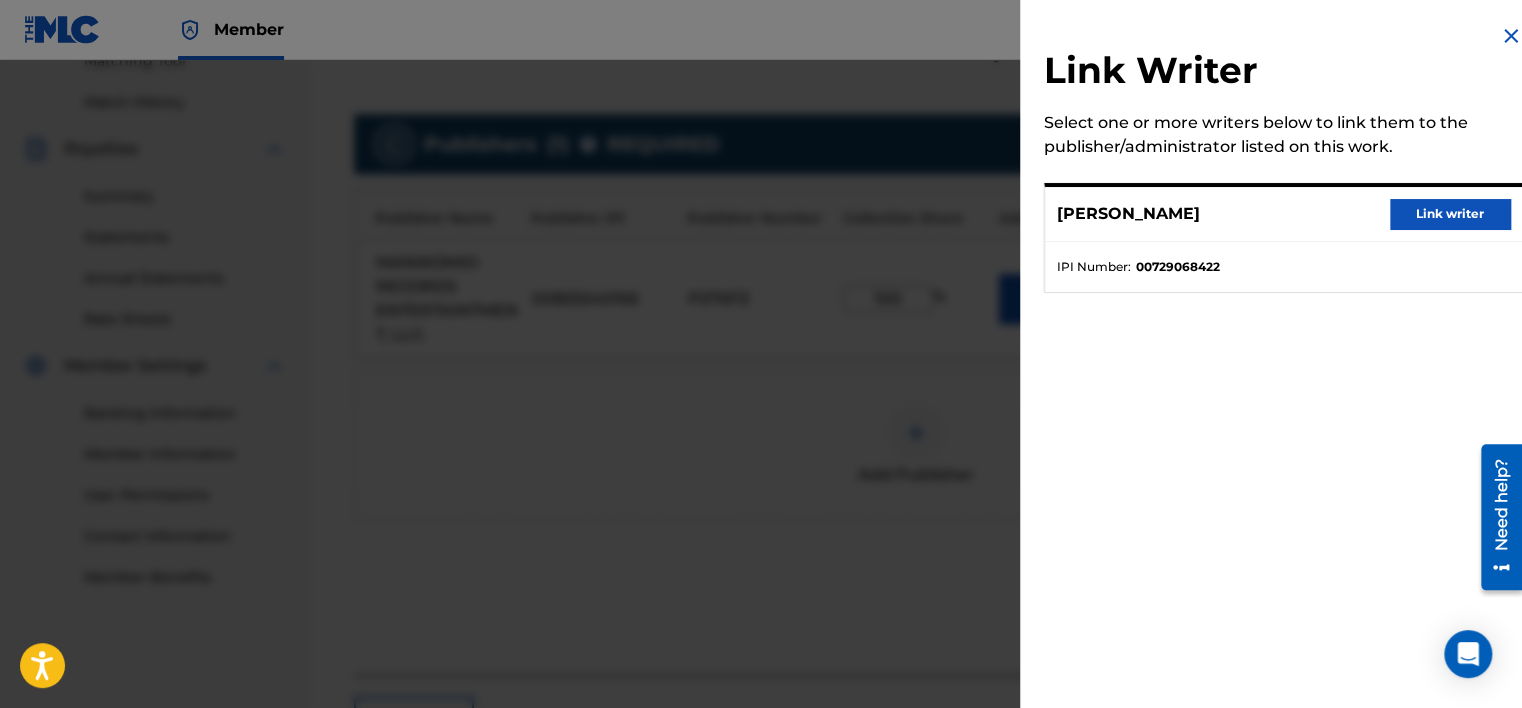 click on "Link writer" at bounding box center (1450, 214) 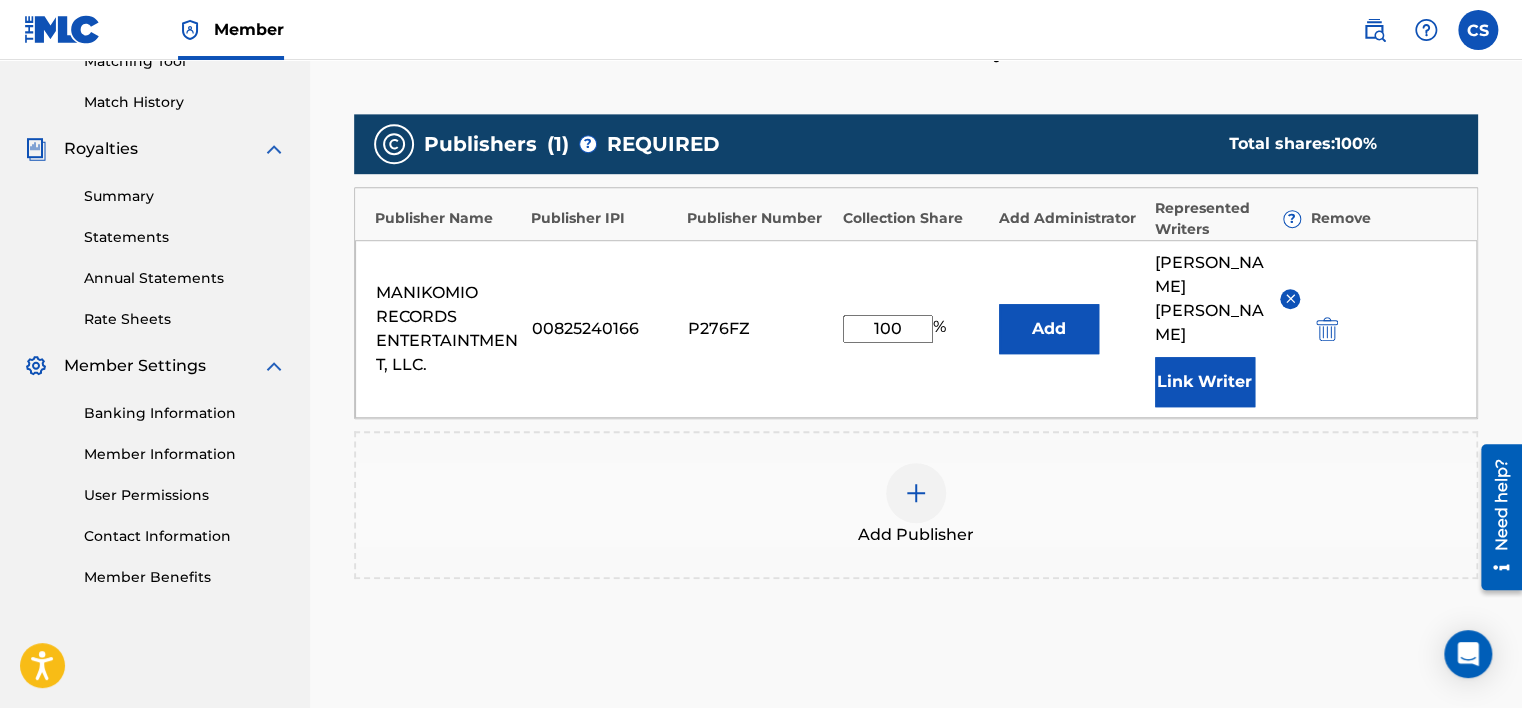scroll, scrollTop: 720, scrollLeft: 0, axis: vertical 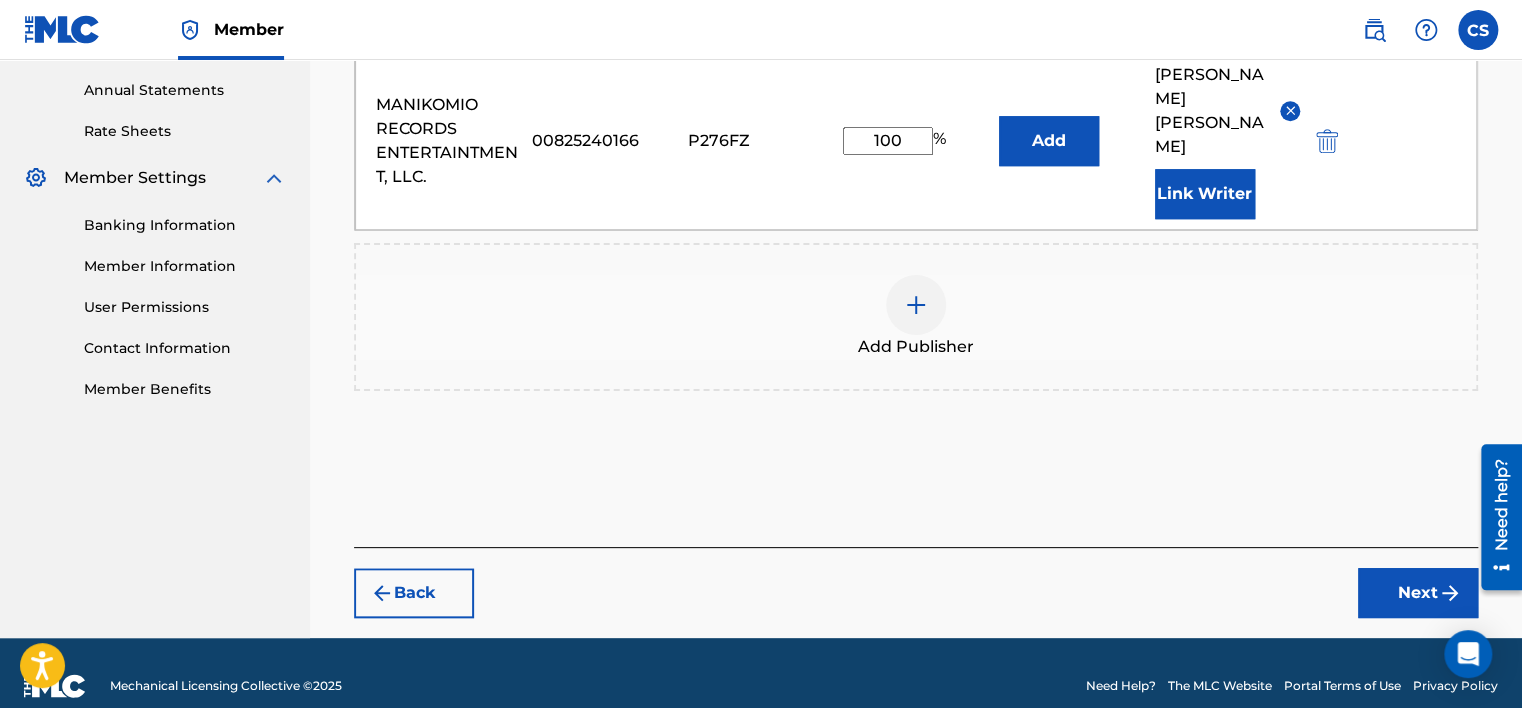 click on "Next" at bounding box center (1418, 593) 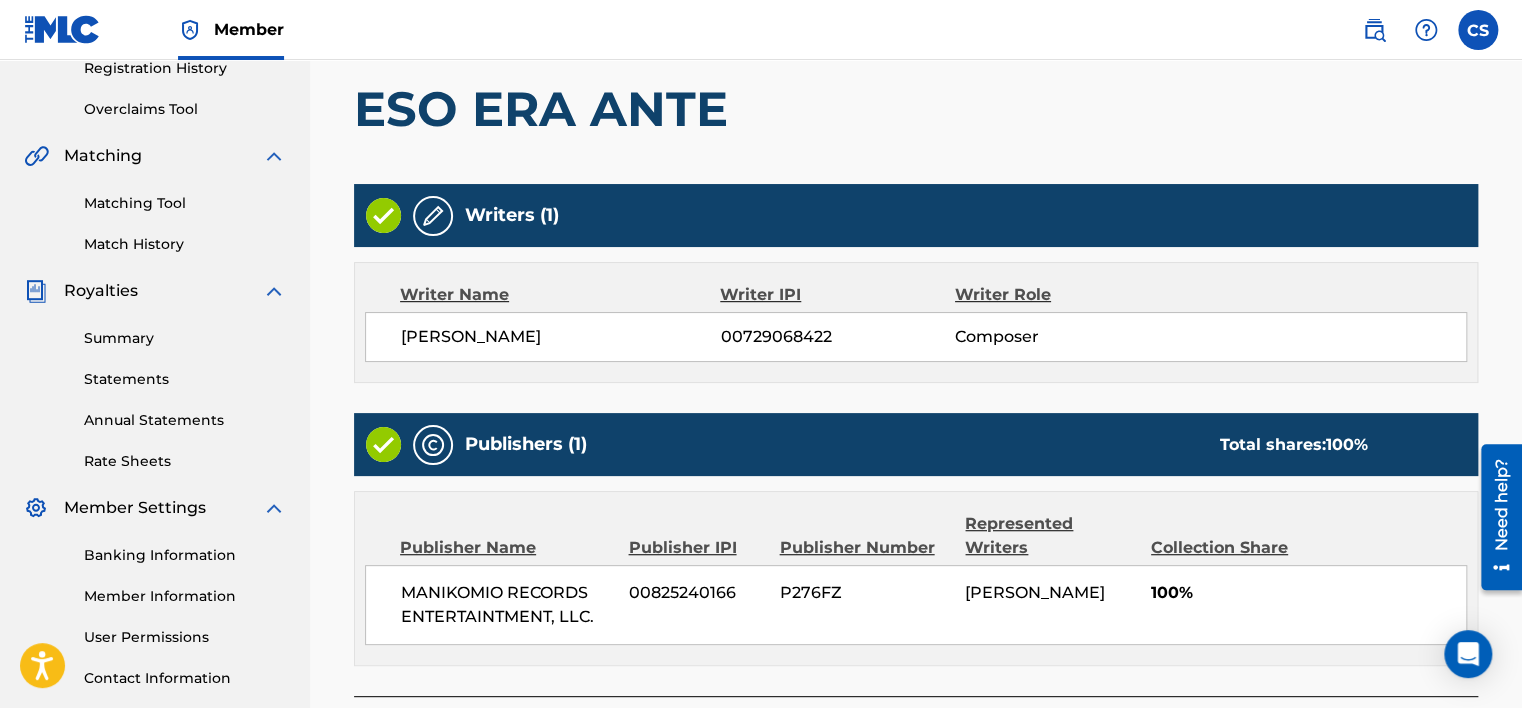 scroll, scrollTop: 564, scrollLeft: 0, axis: vertical 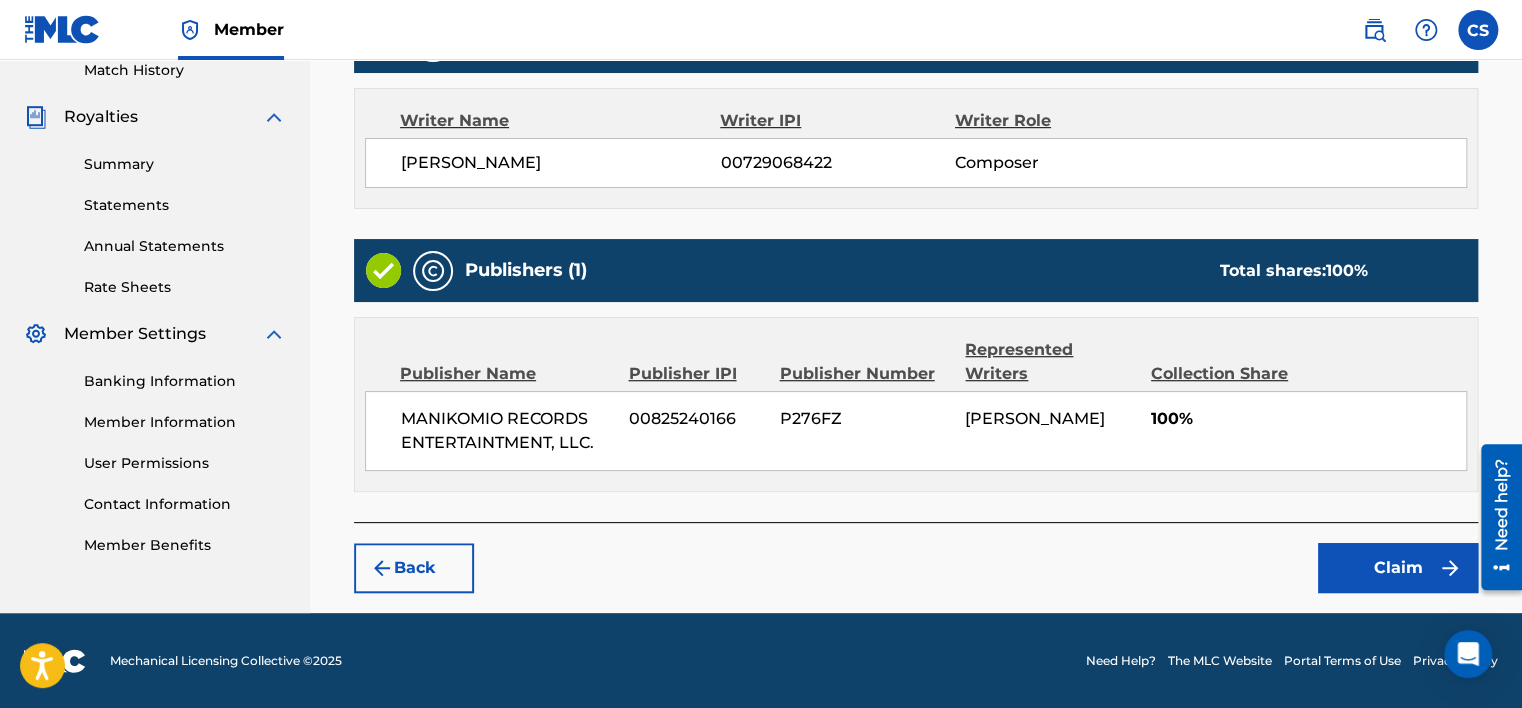 click on "Claim" at bounding box center [1398, 568] 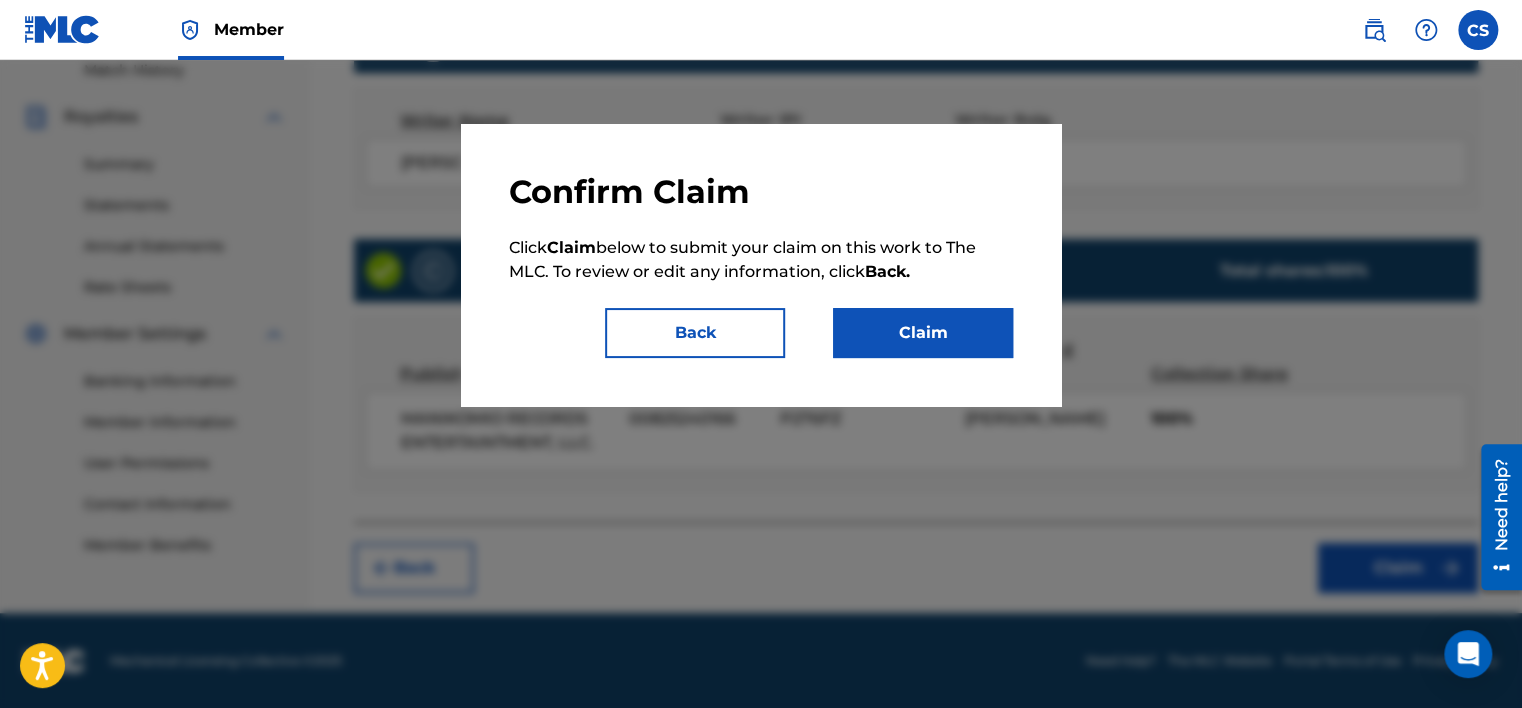 click on "Claim" at bounding box center [923, 333] 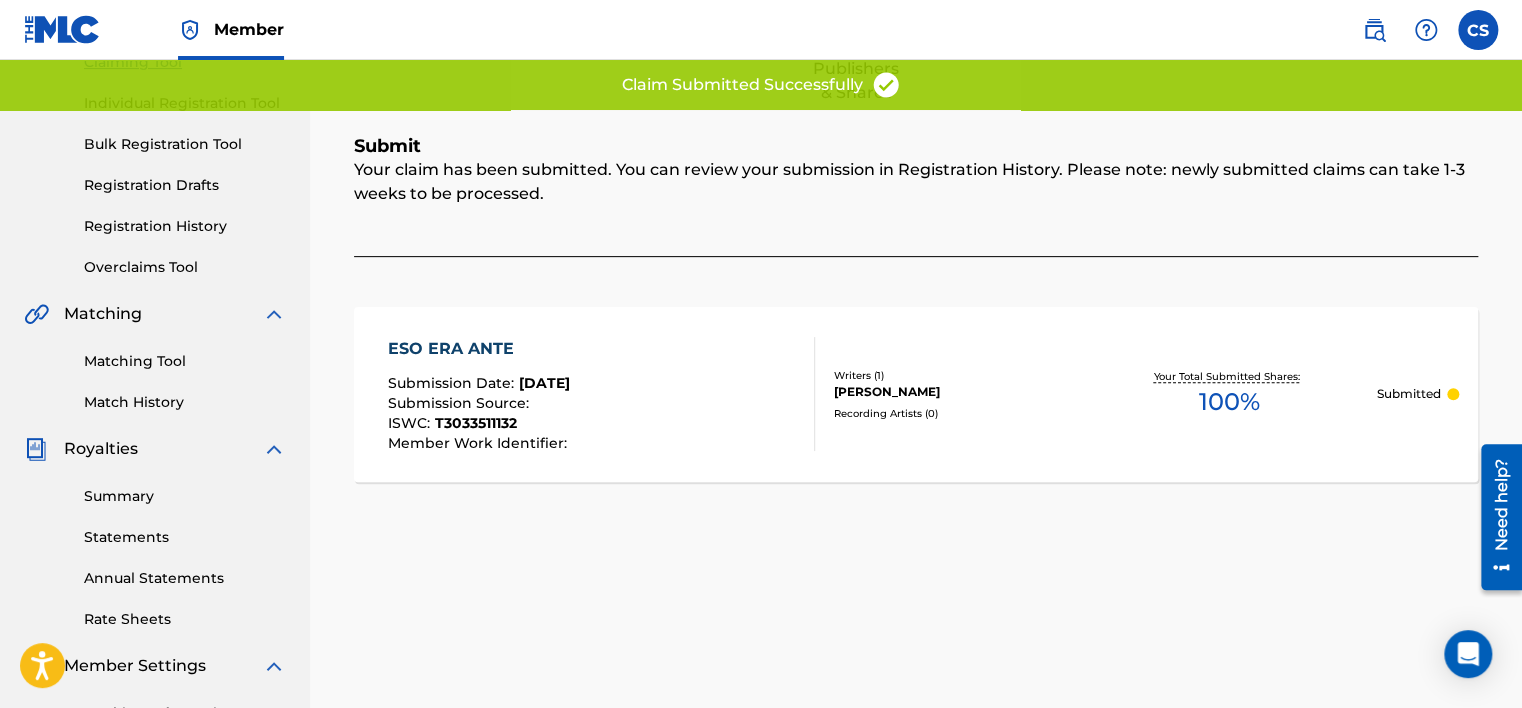 scroll, scrollTop: 32, scrollLeft: 0, axis: vertical 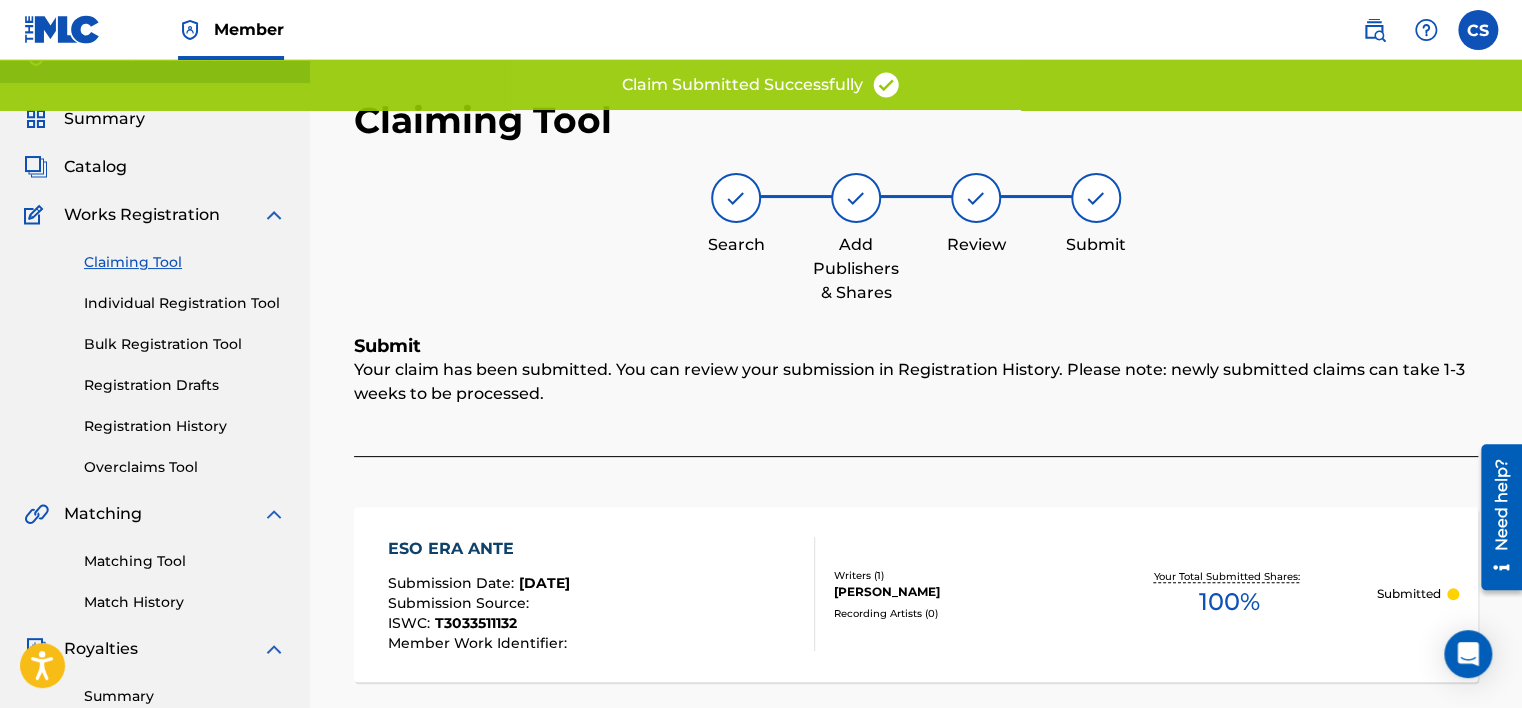 click on "Claiming Tool" at bounding box center (185, 262) 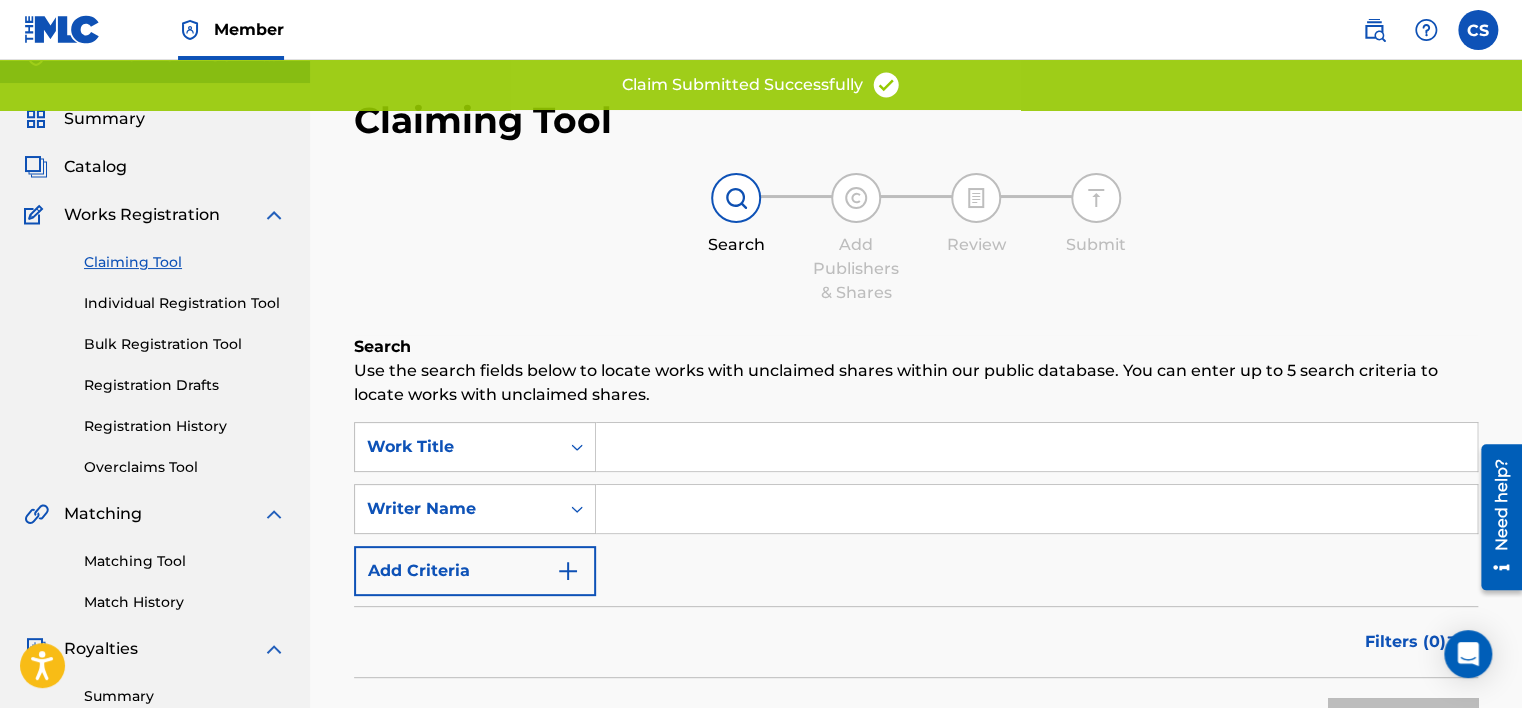 scroll, scrollTop: 0, scrollLeft: 0, axis: both 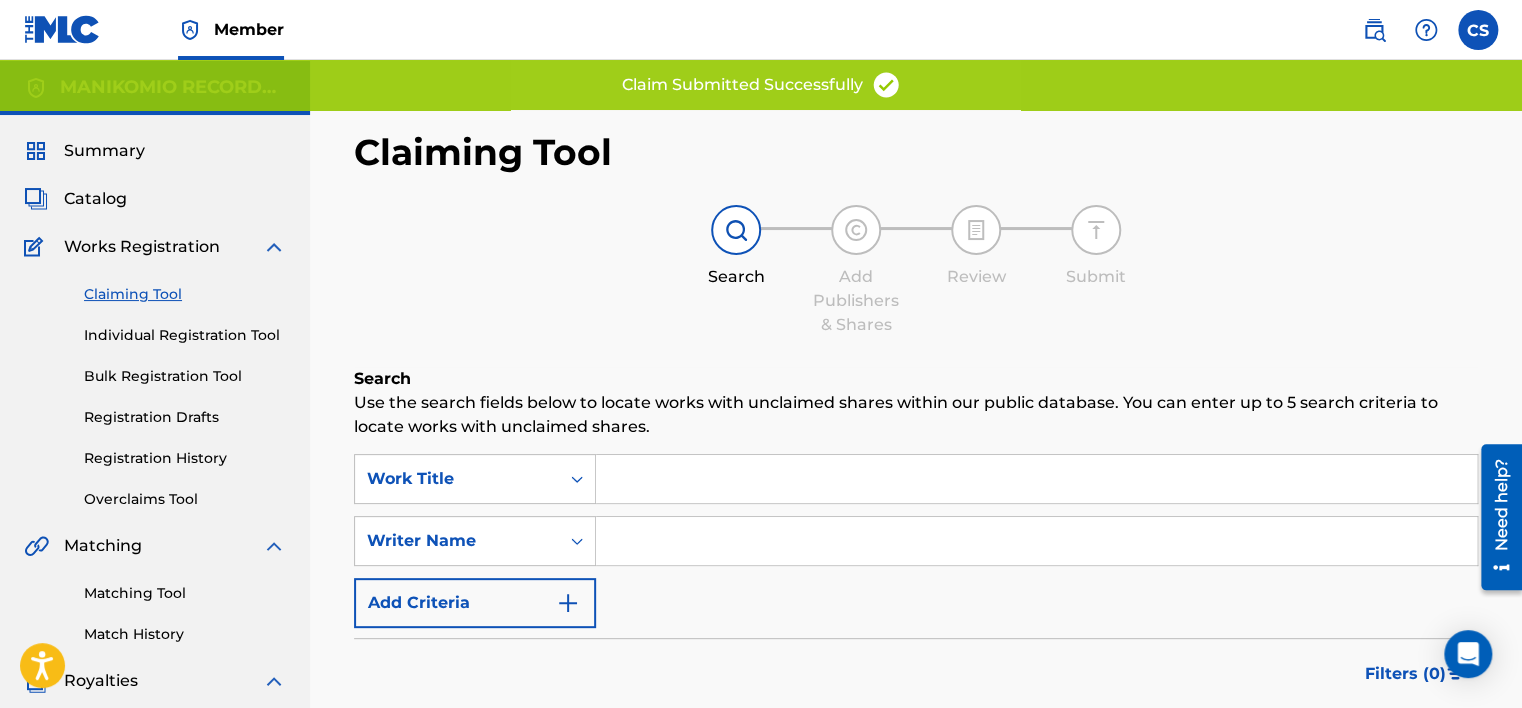 click at bounding box center [1036, 541] 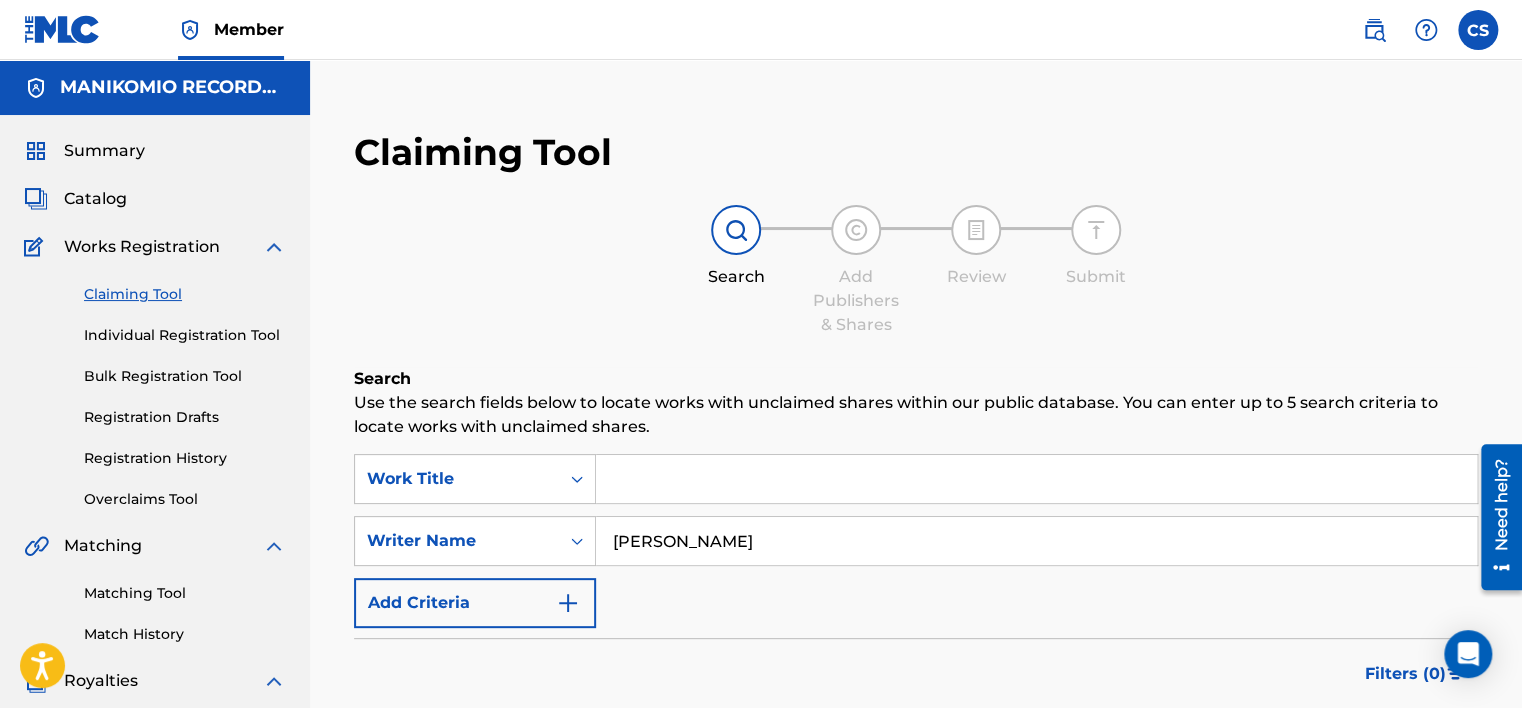 type on "[PERSON_NAME]" 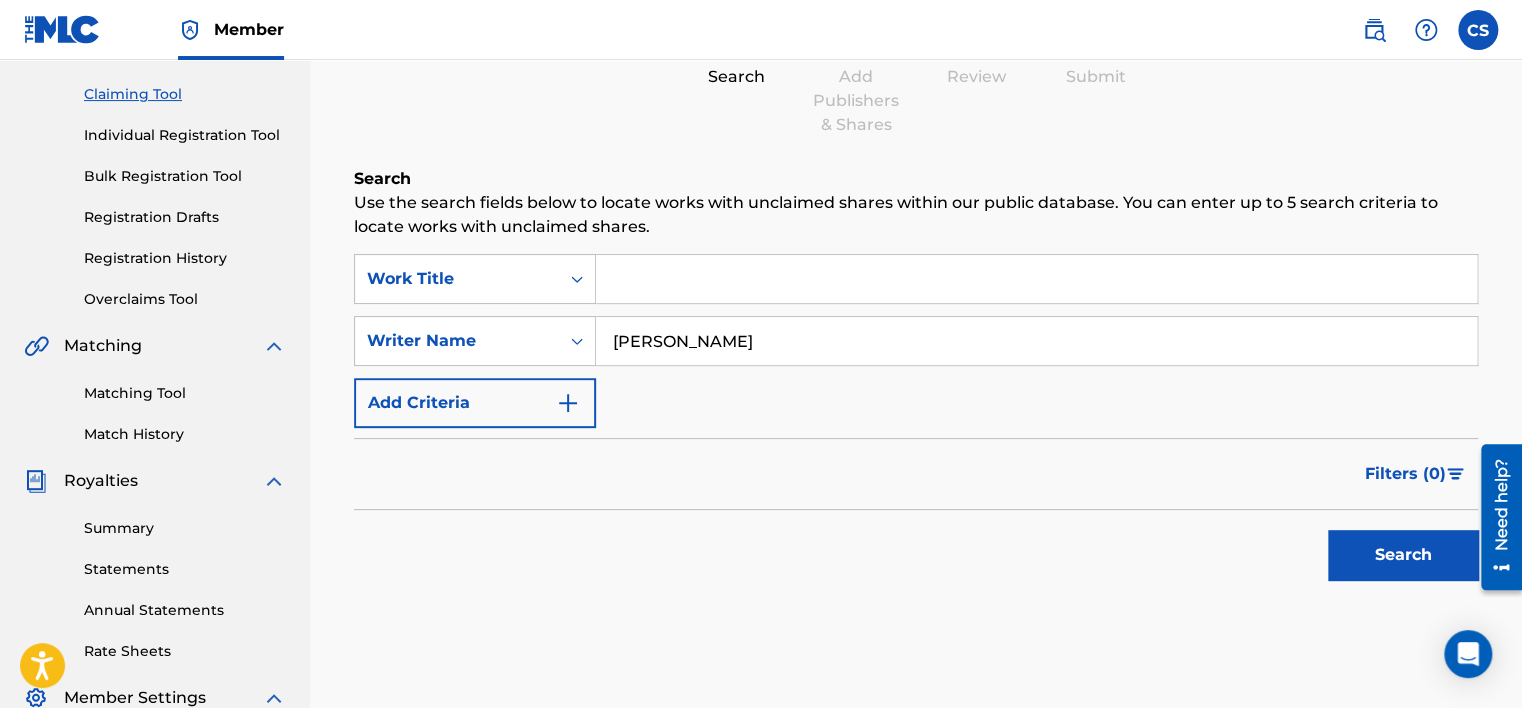scroll, scrollTop: 300, scrollLeft: 0, axis: vertical 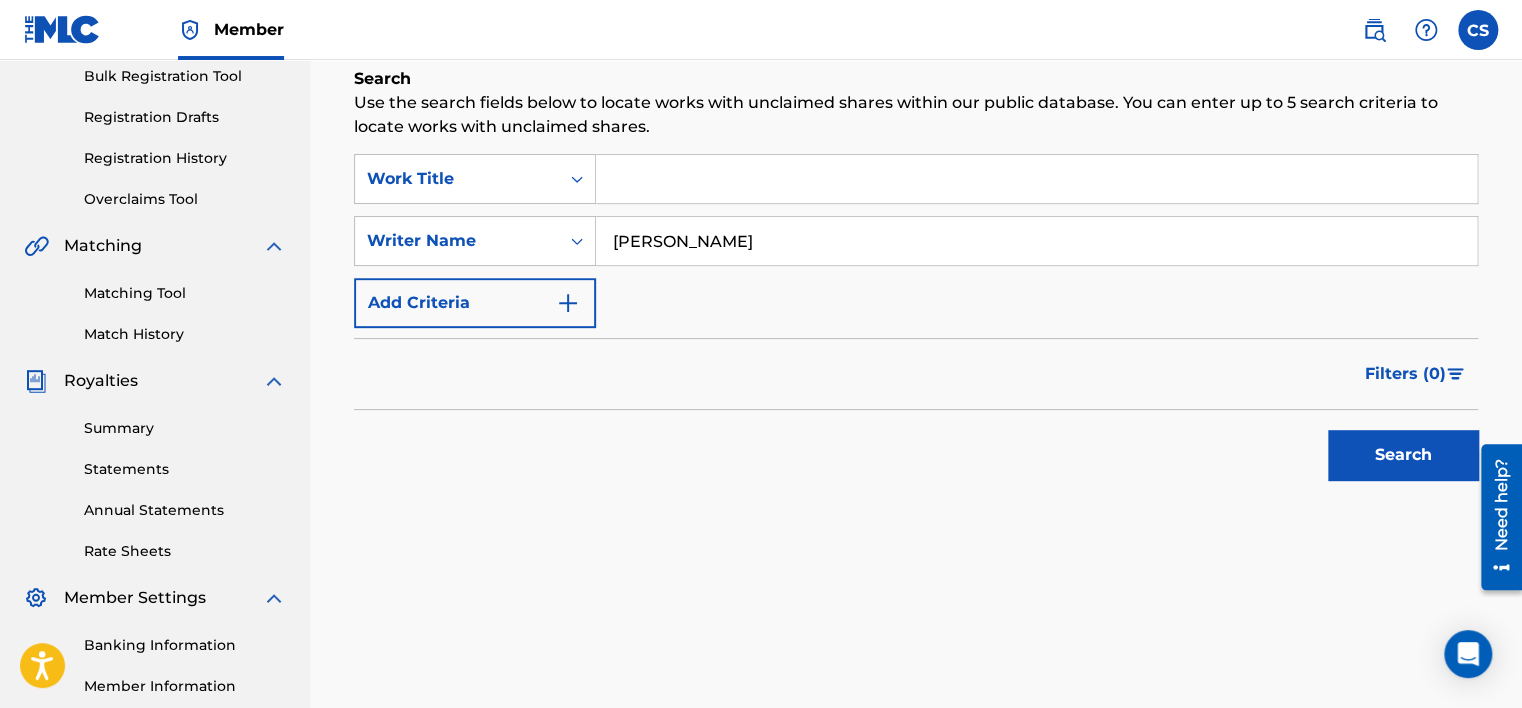 click on "Search" at bounding box center (1403, 455) 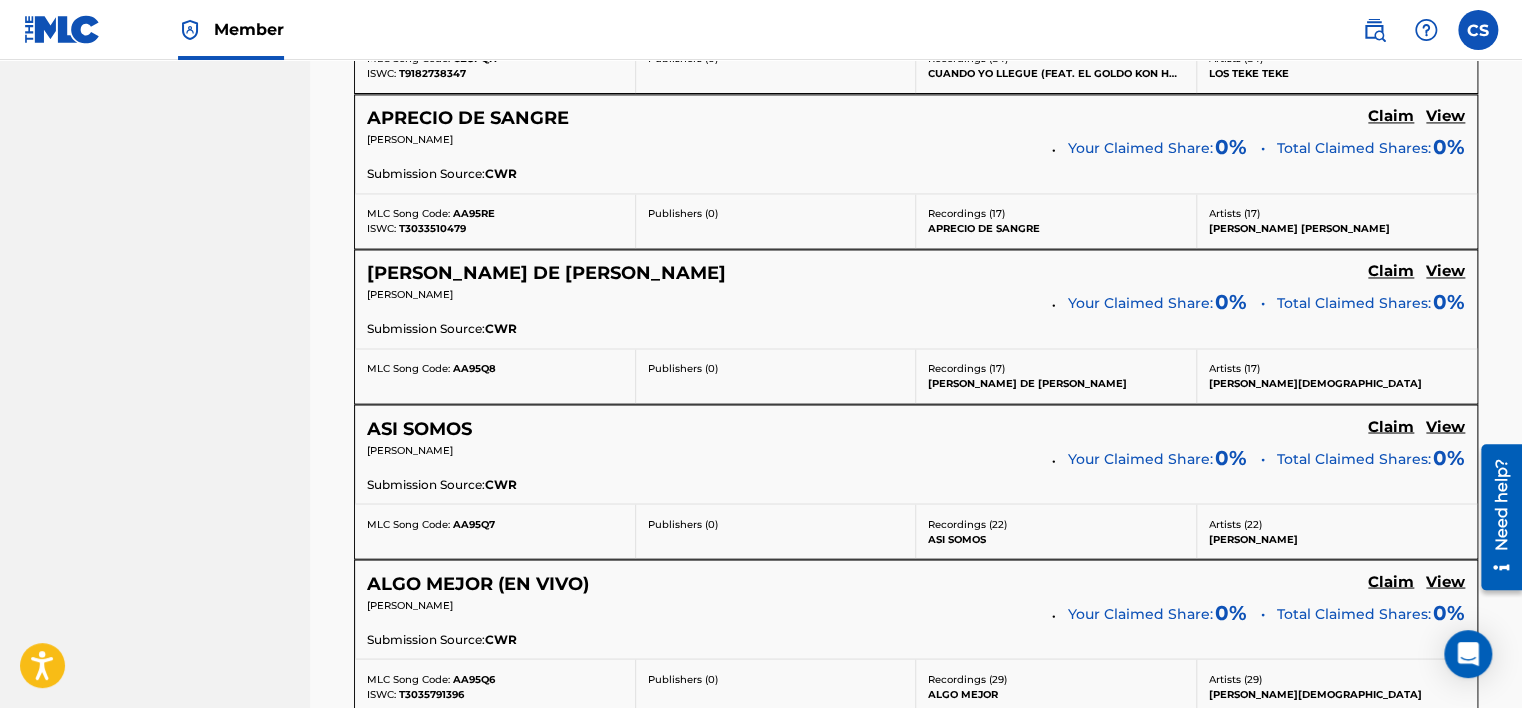 scroll, scrollTop: 1973, scrollLeft: 0, axis: vertical 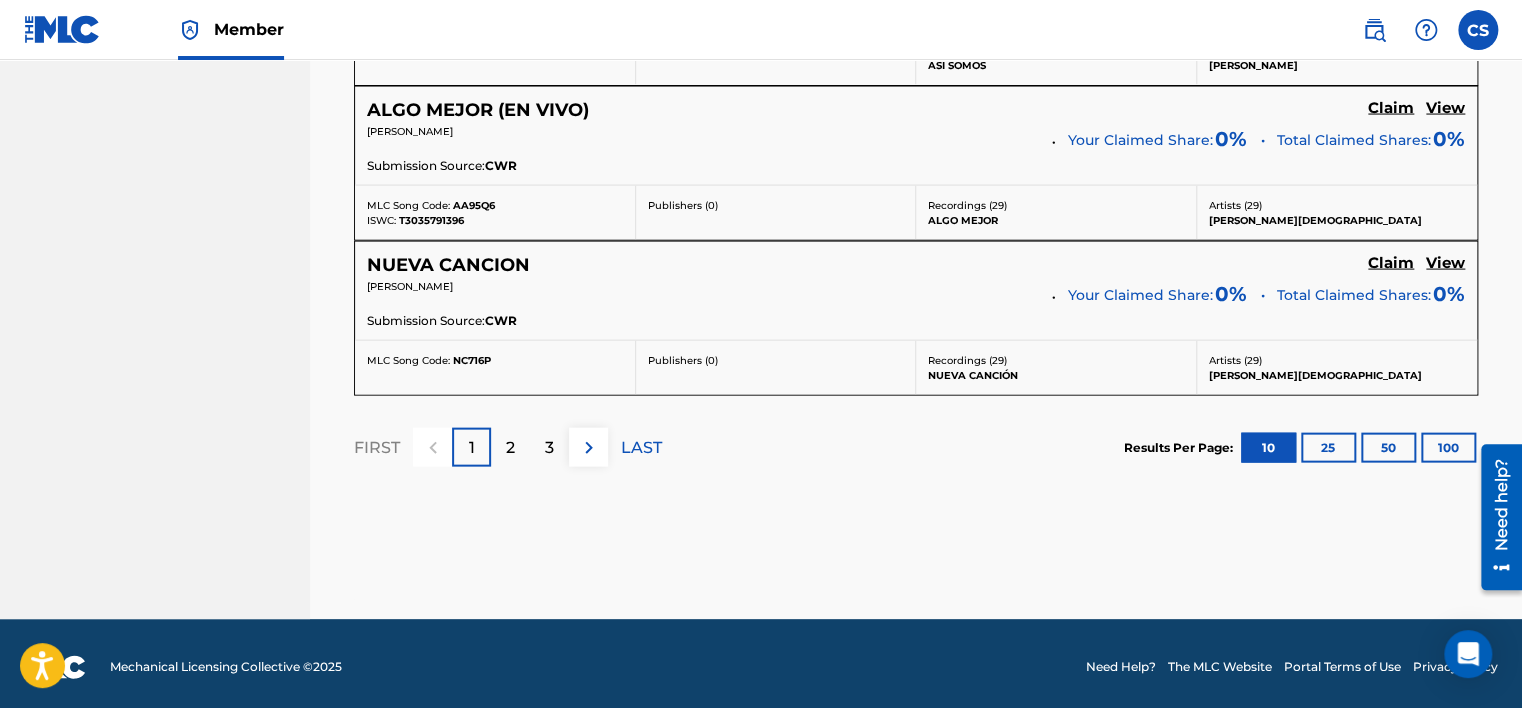 click on "3" at bounding box center [549, 447] 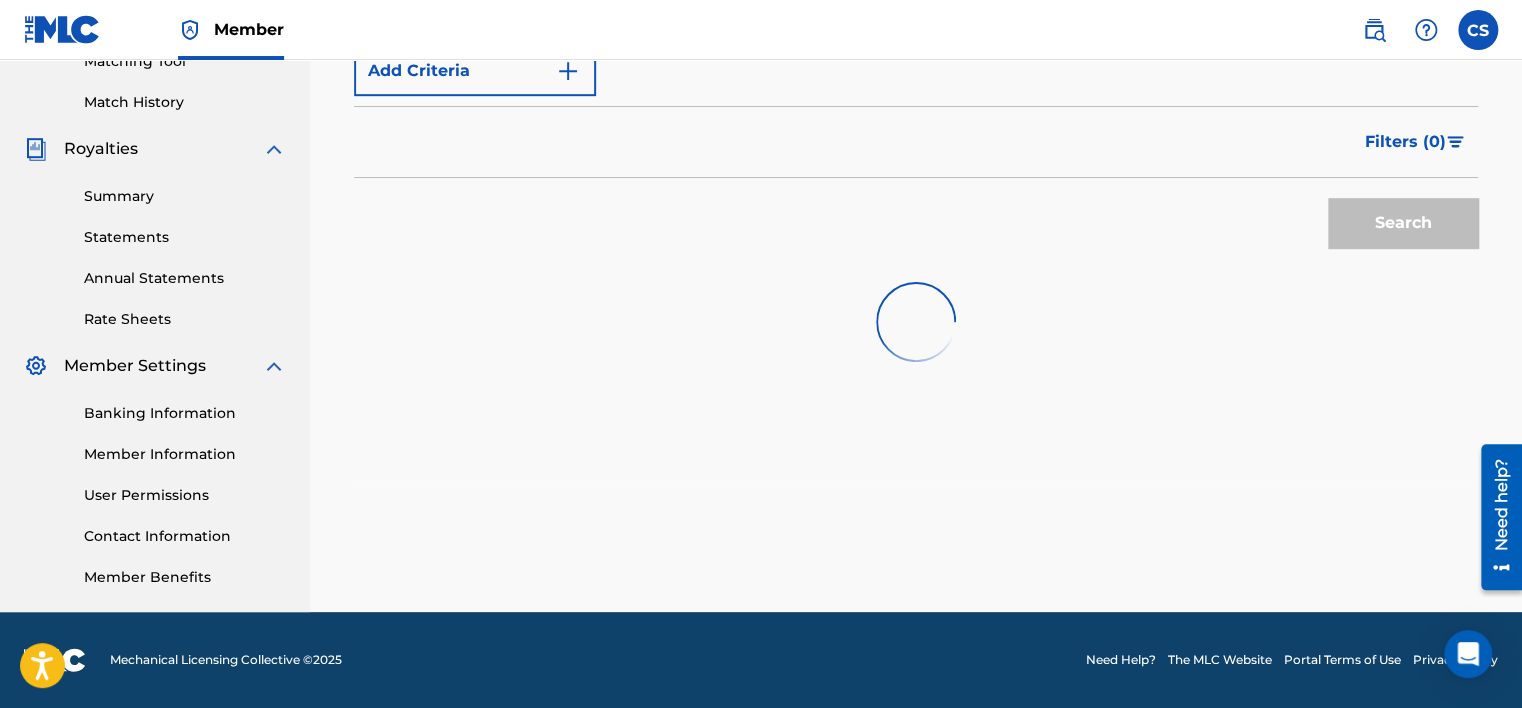 scroll, scrollTop: 1973, scrollLeft: 0, axis: vertical 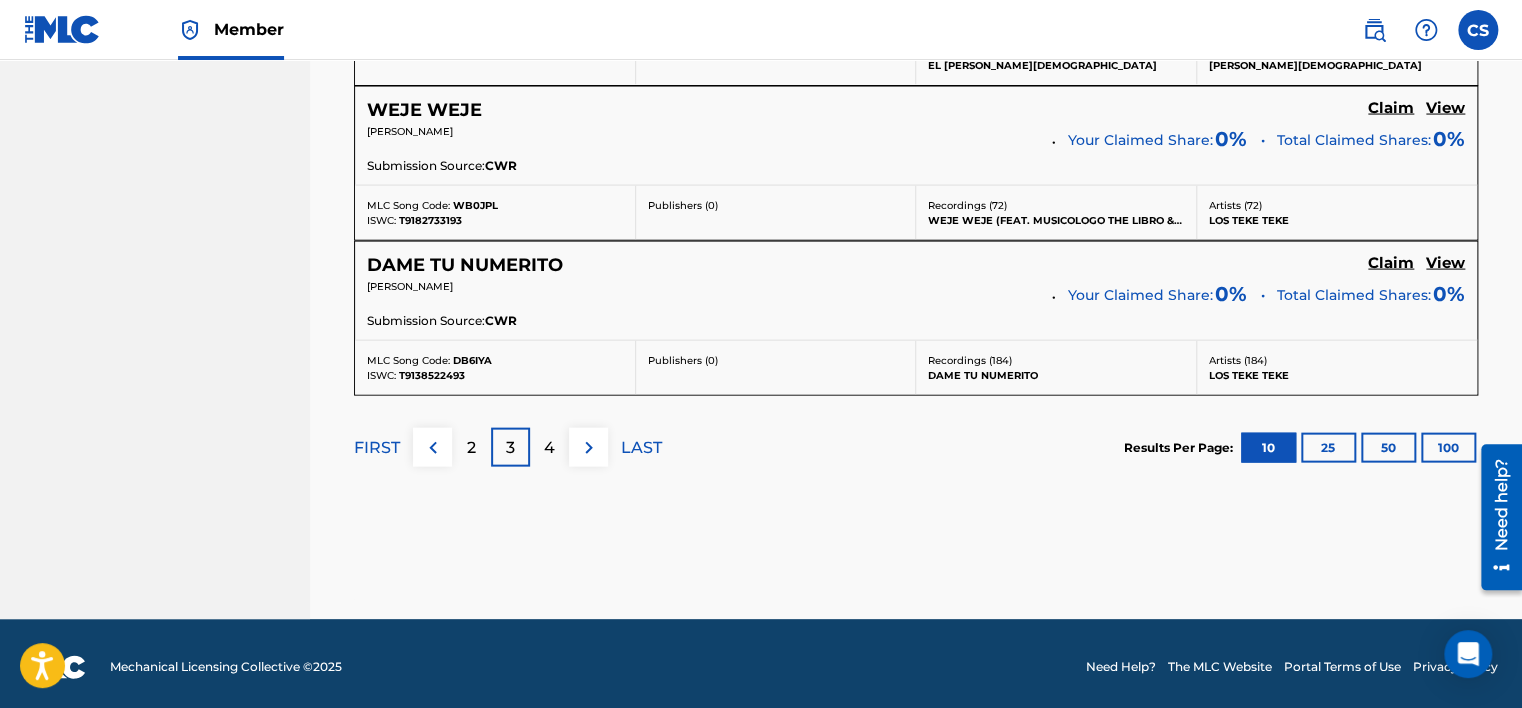 click on "4" at bounding box center (549, 447) 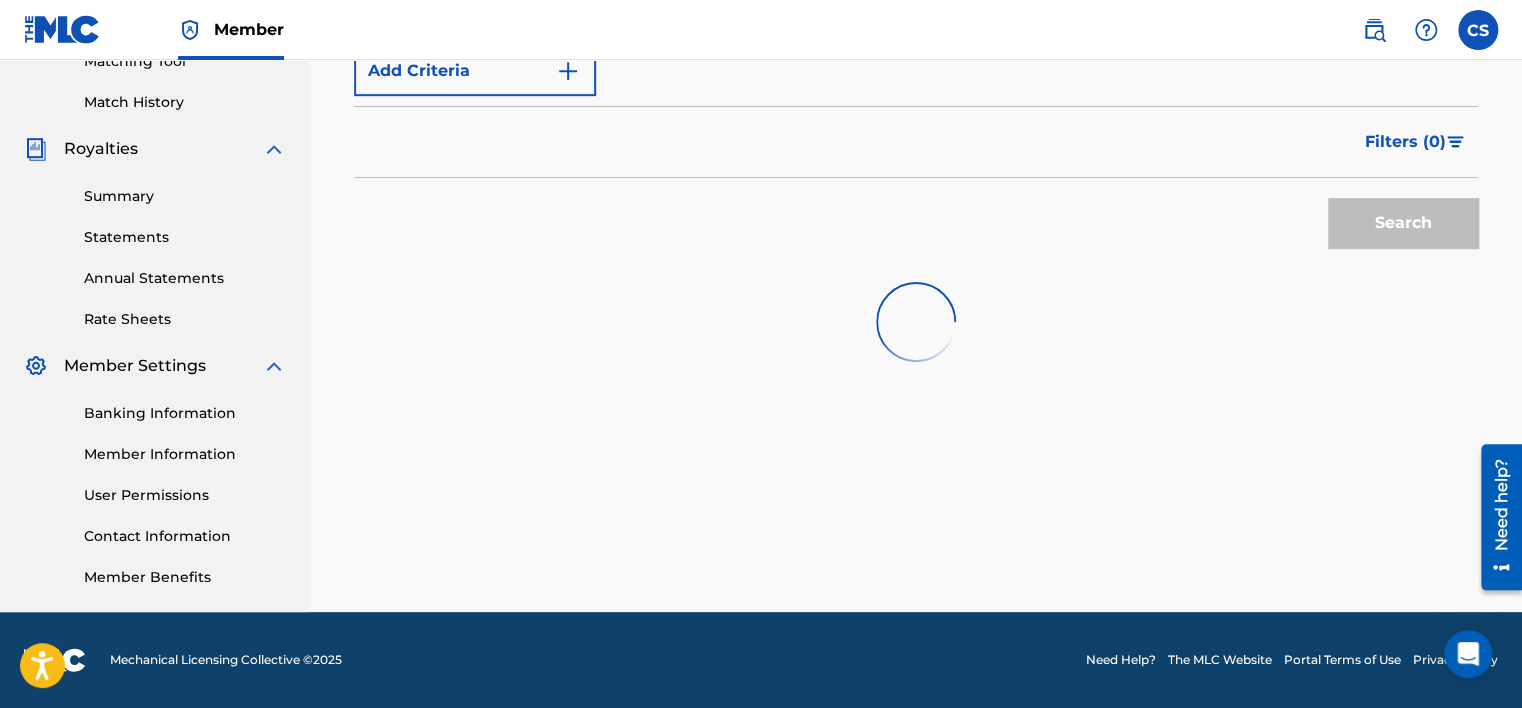 scroll, scrollTop: 1973, scrollLeft: 0, axis: vertical 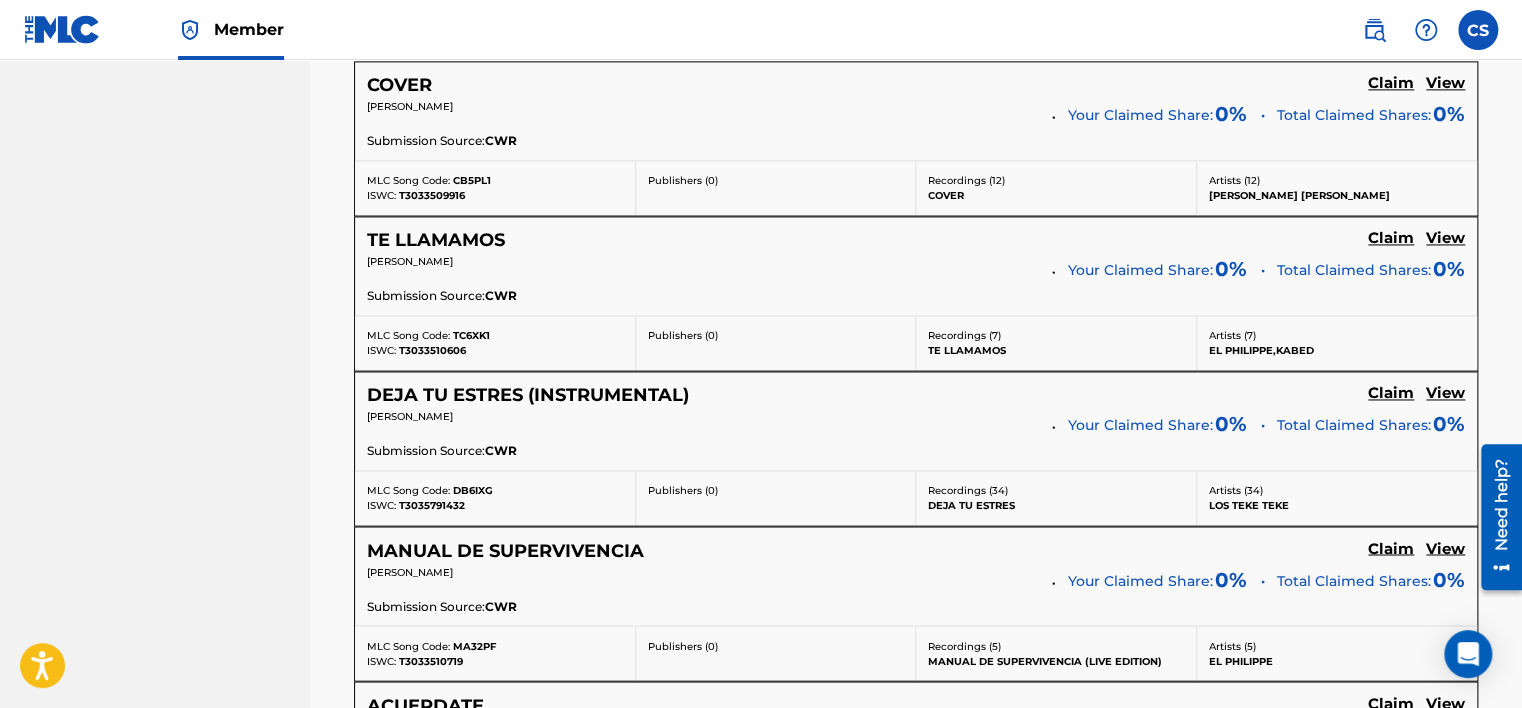 drag, startPoint x: 620, startPoint y: 548, endPoint x: 616, endPoint y: 497, distance: 51.156624 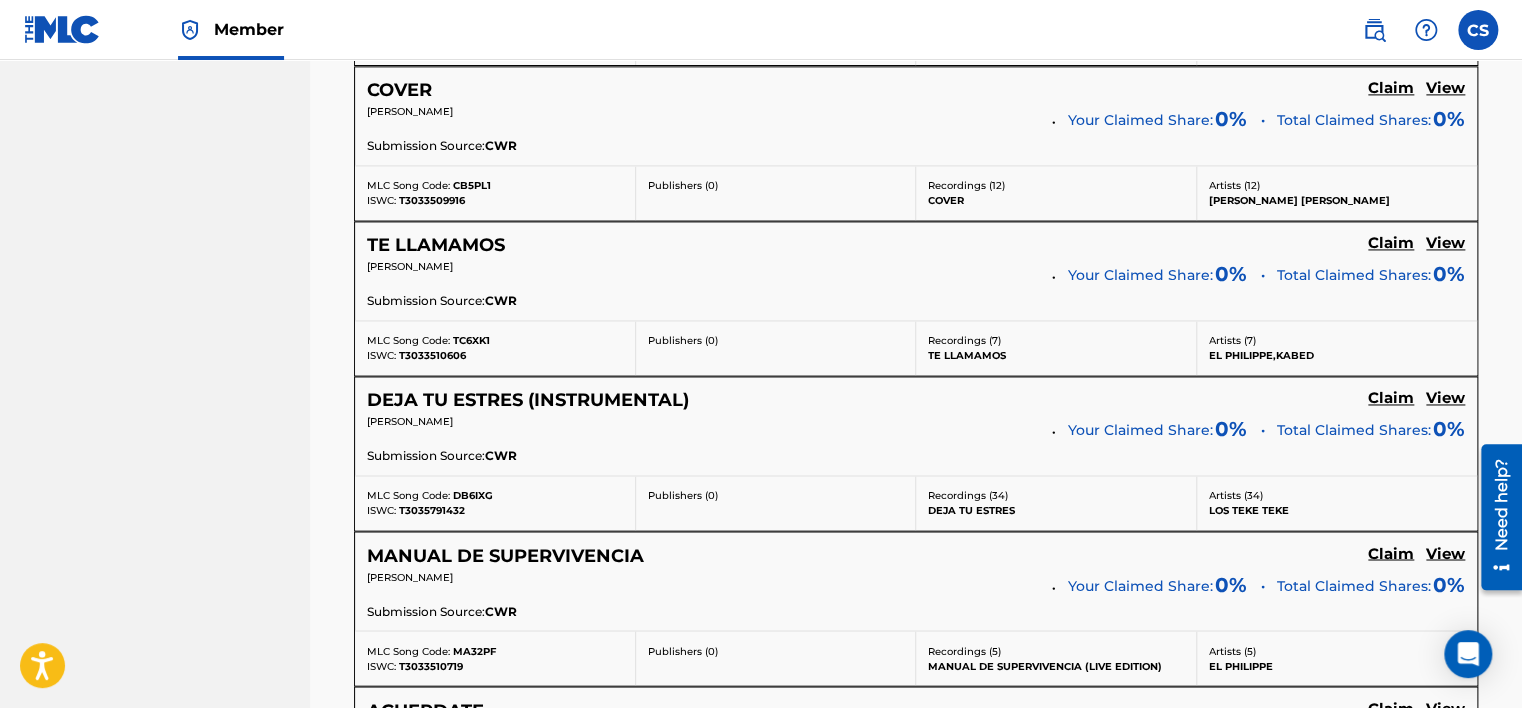 click on "DEJA TU ESTRES (INSTRUMENTAL)" at bounding box center [528, 400] 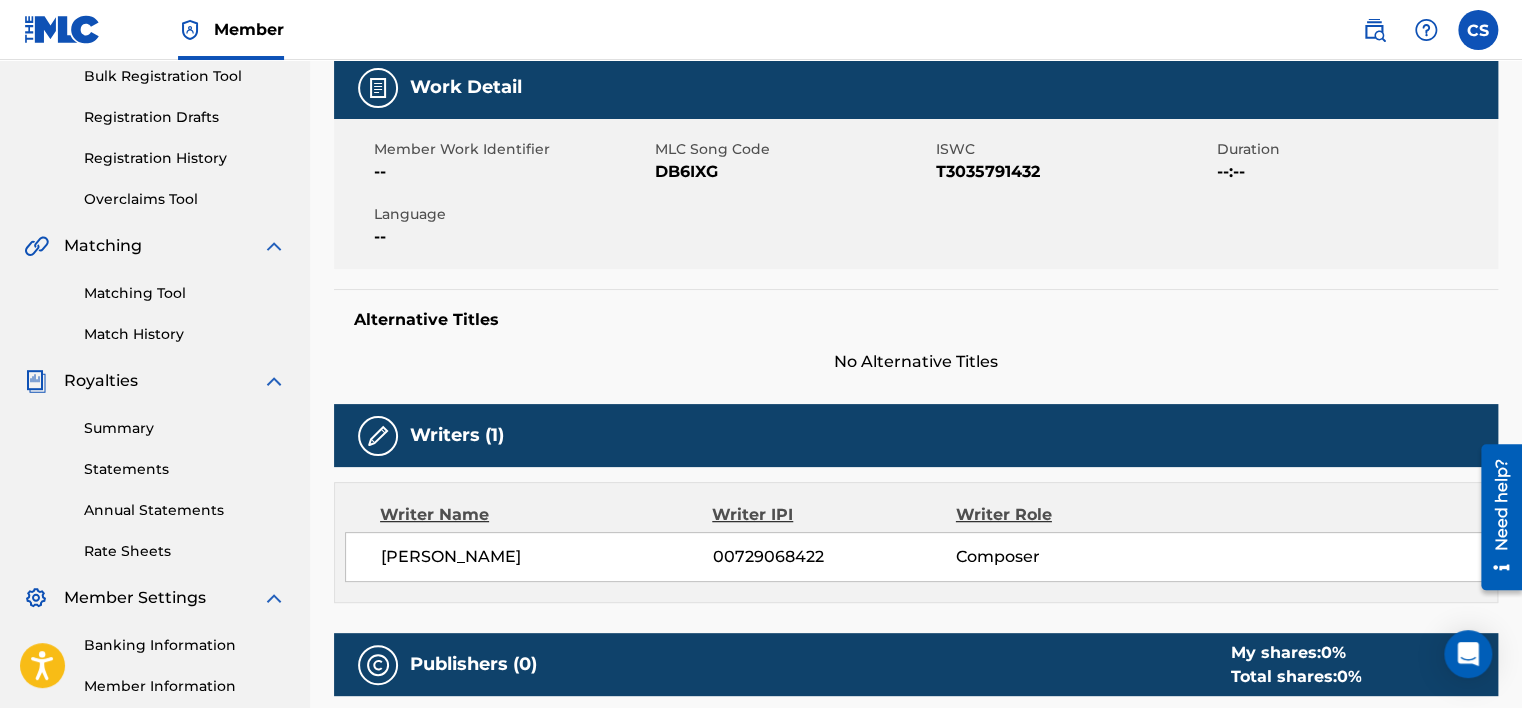 scroll, scrollTop: 0, scrollLeft: 0, axis: both 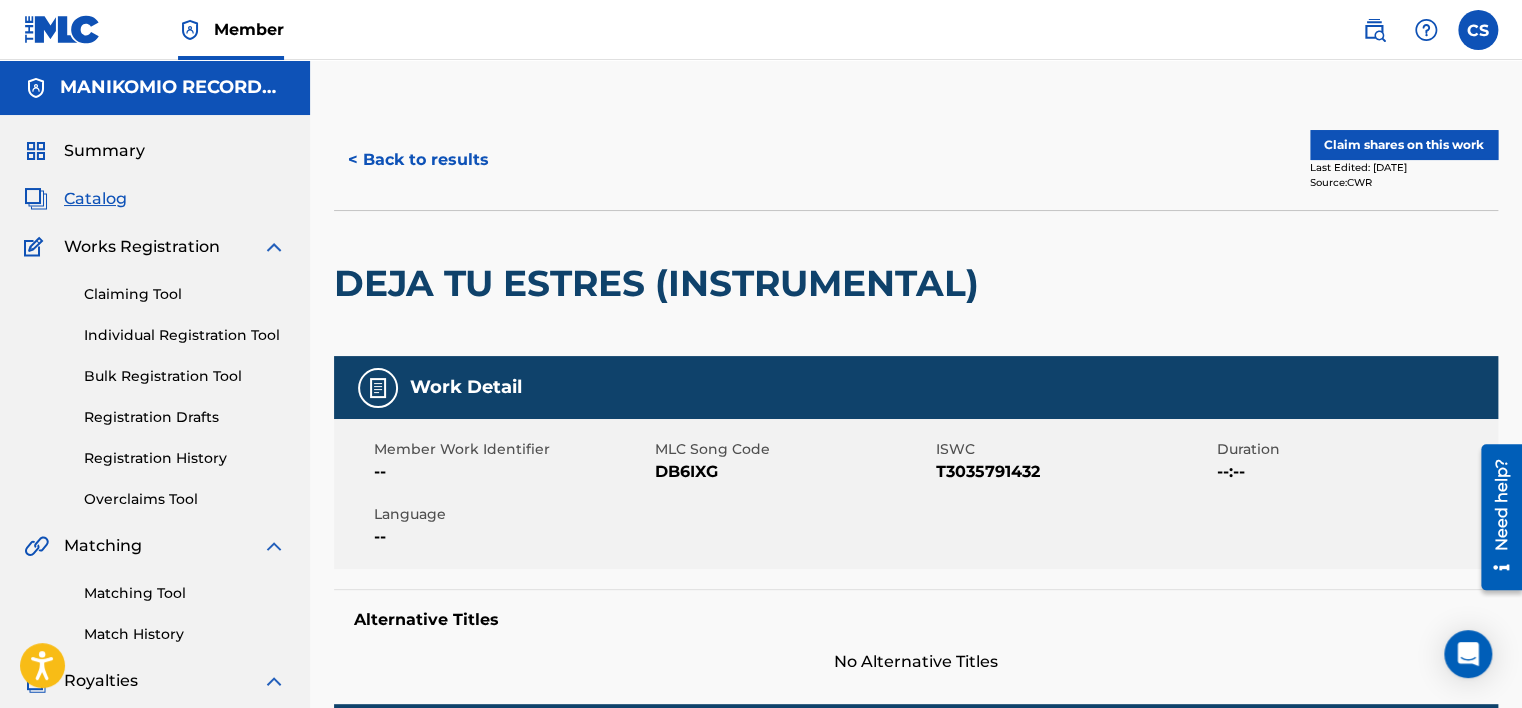 click on "Claim shares on this work" at bounding box center (1404, 145) 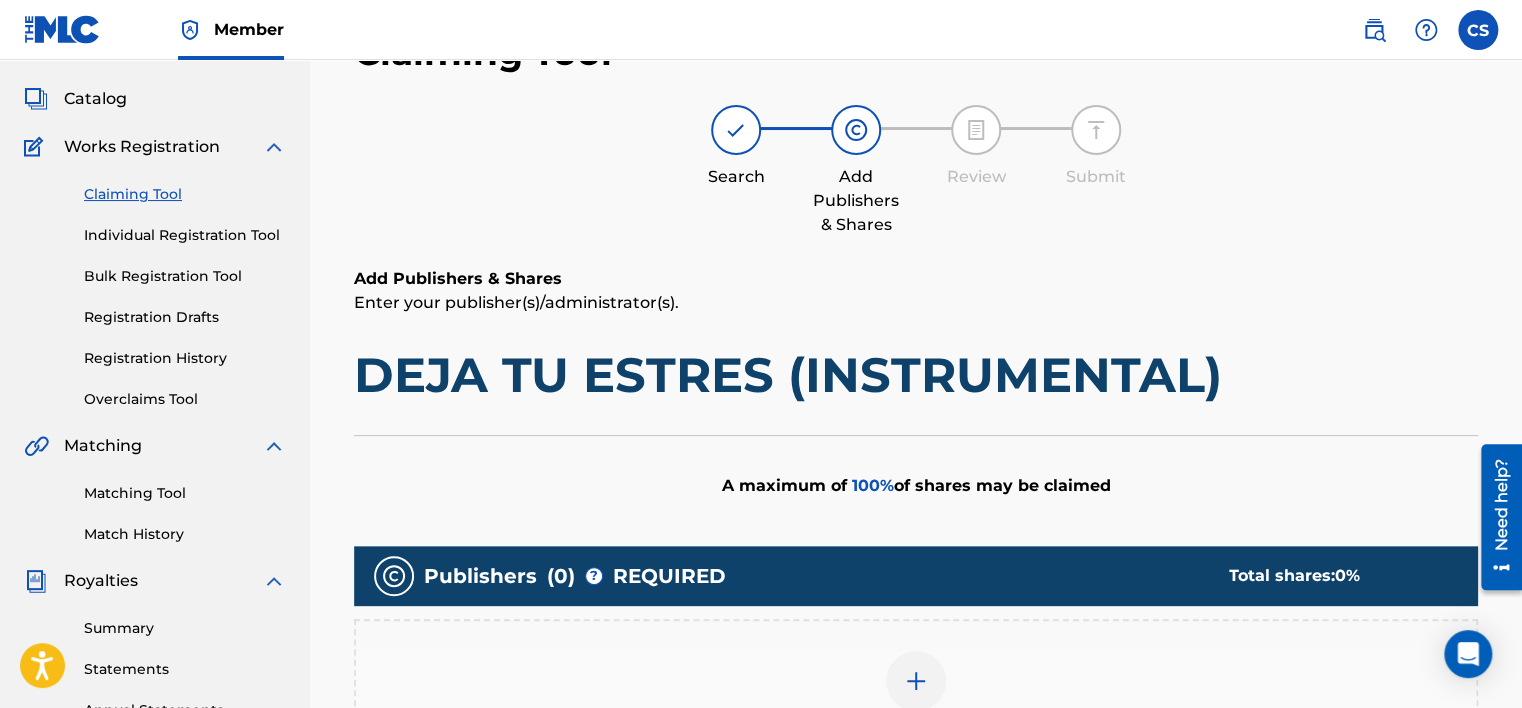 scroll, scrollTop: 400, scrollLeft: 0, axis: vertical 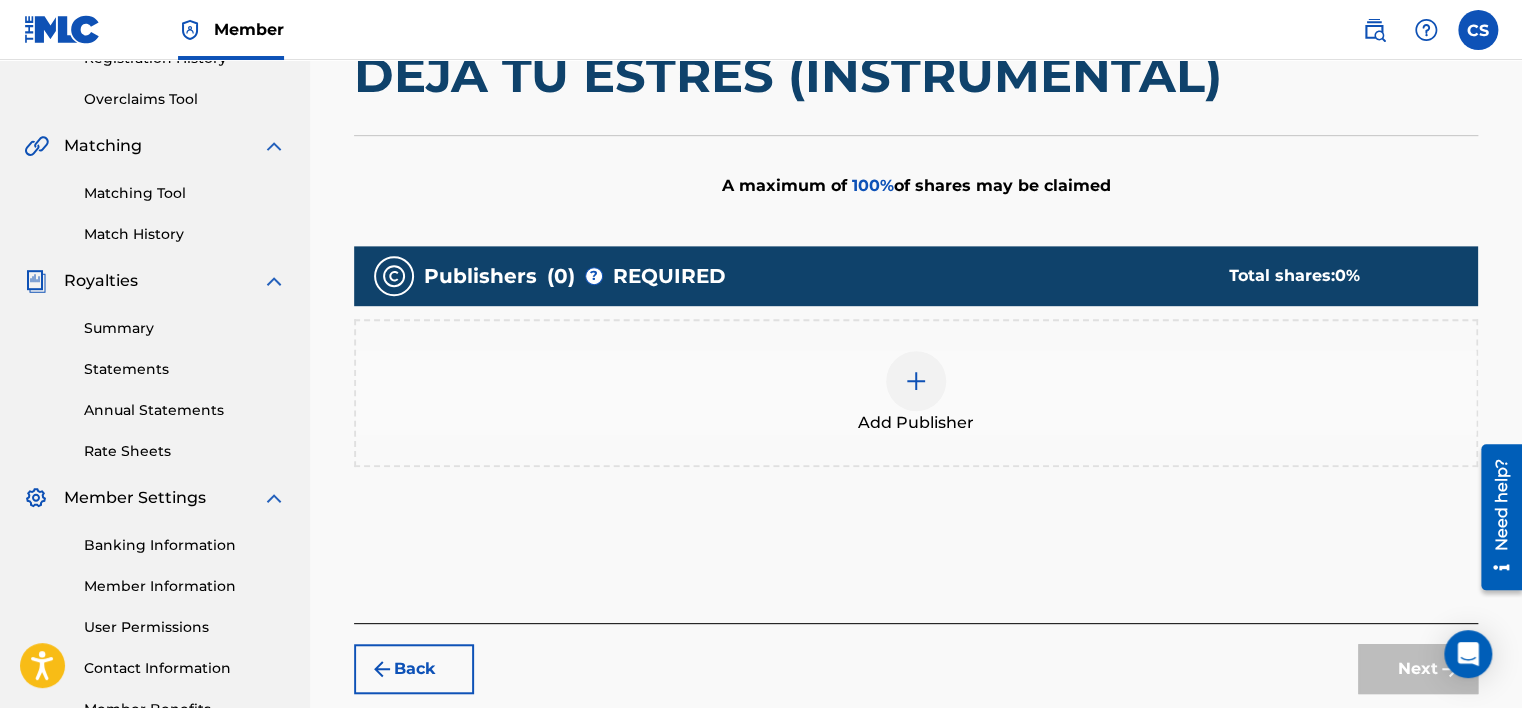 click at bounding box center [916, 381] 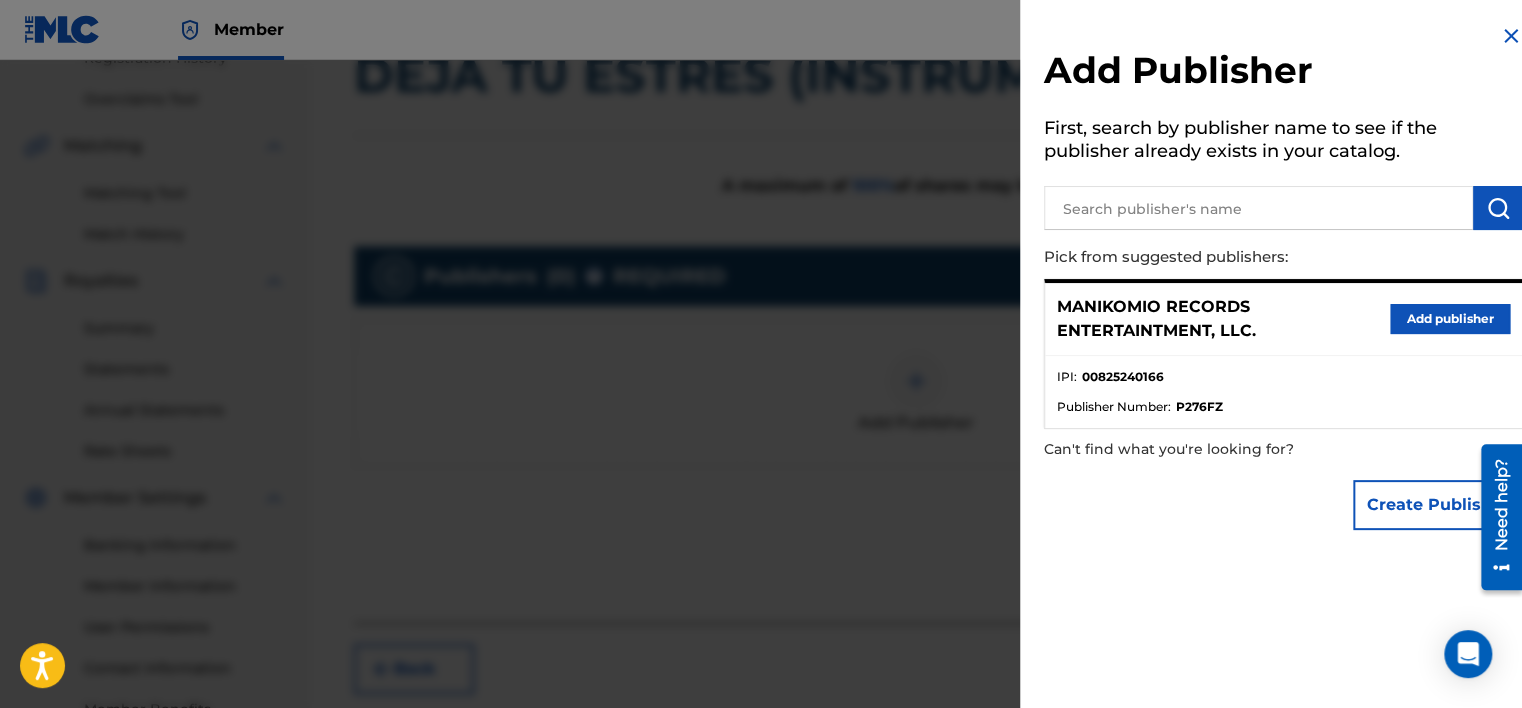 click on "Add publisher" at bounding box center [1450, 319] 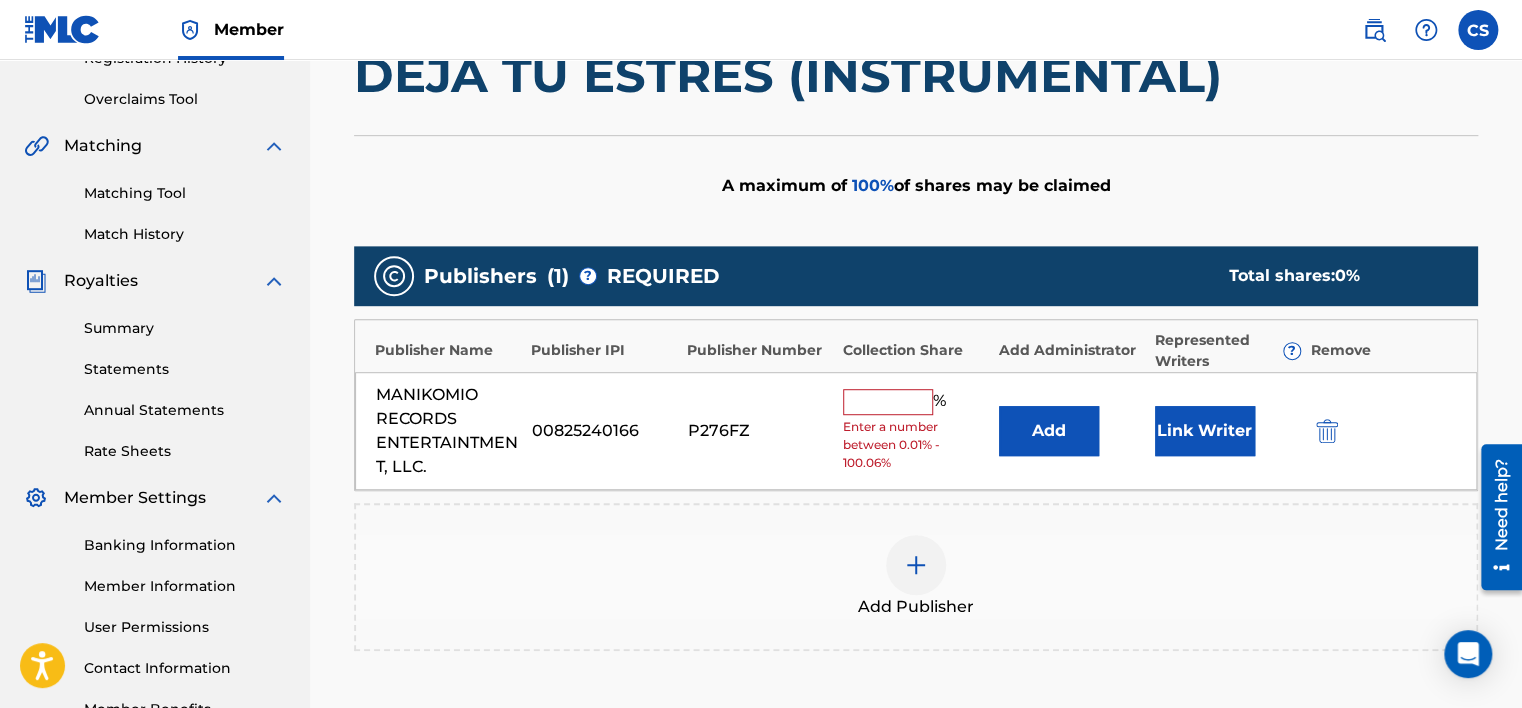 click at bounding box center [888, 402] 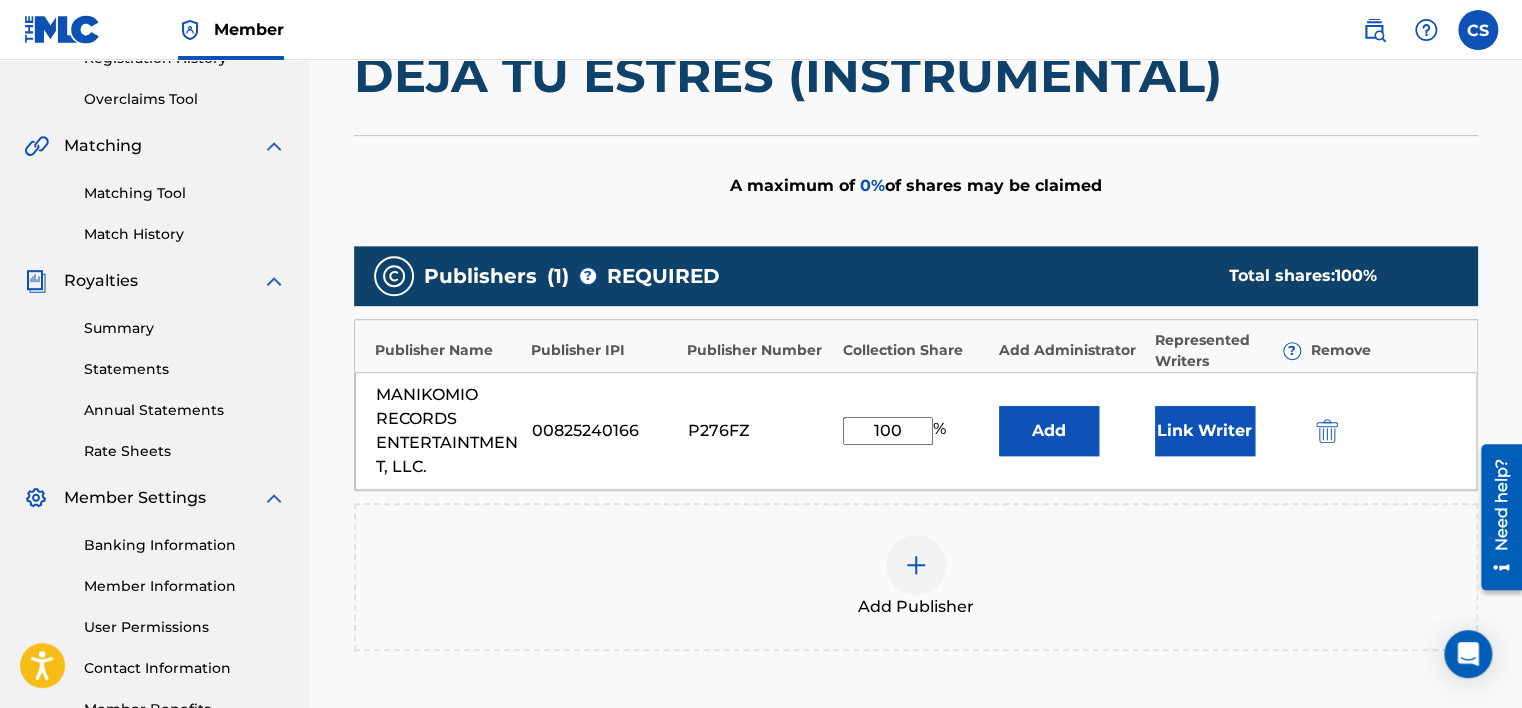 click on "Link Writer" at bounding box center [1205, 431] 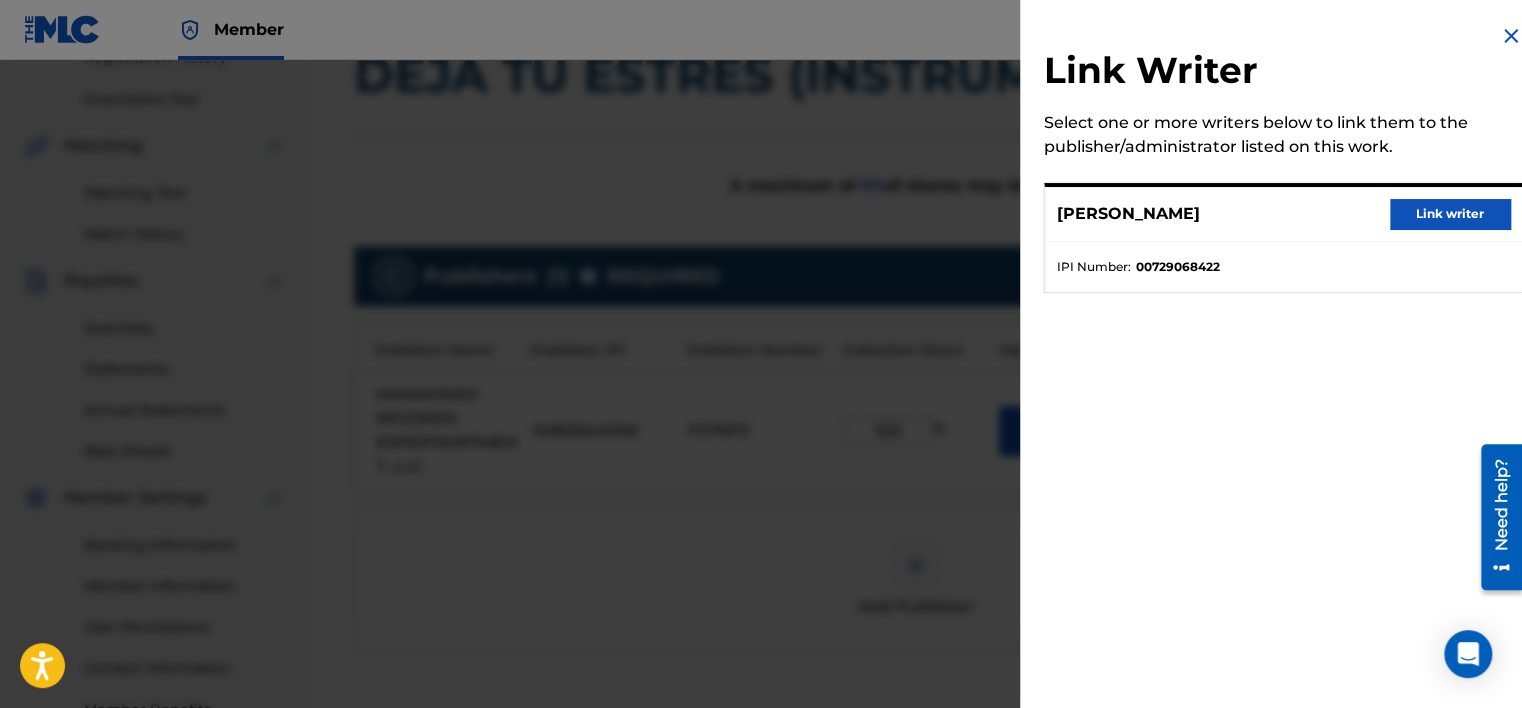 click on "Link writer" at bounding box center (1450, 214) 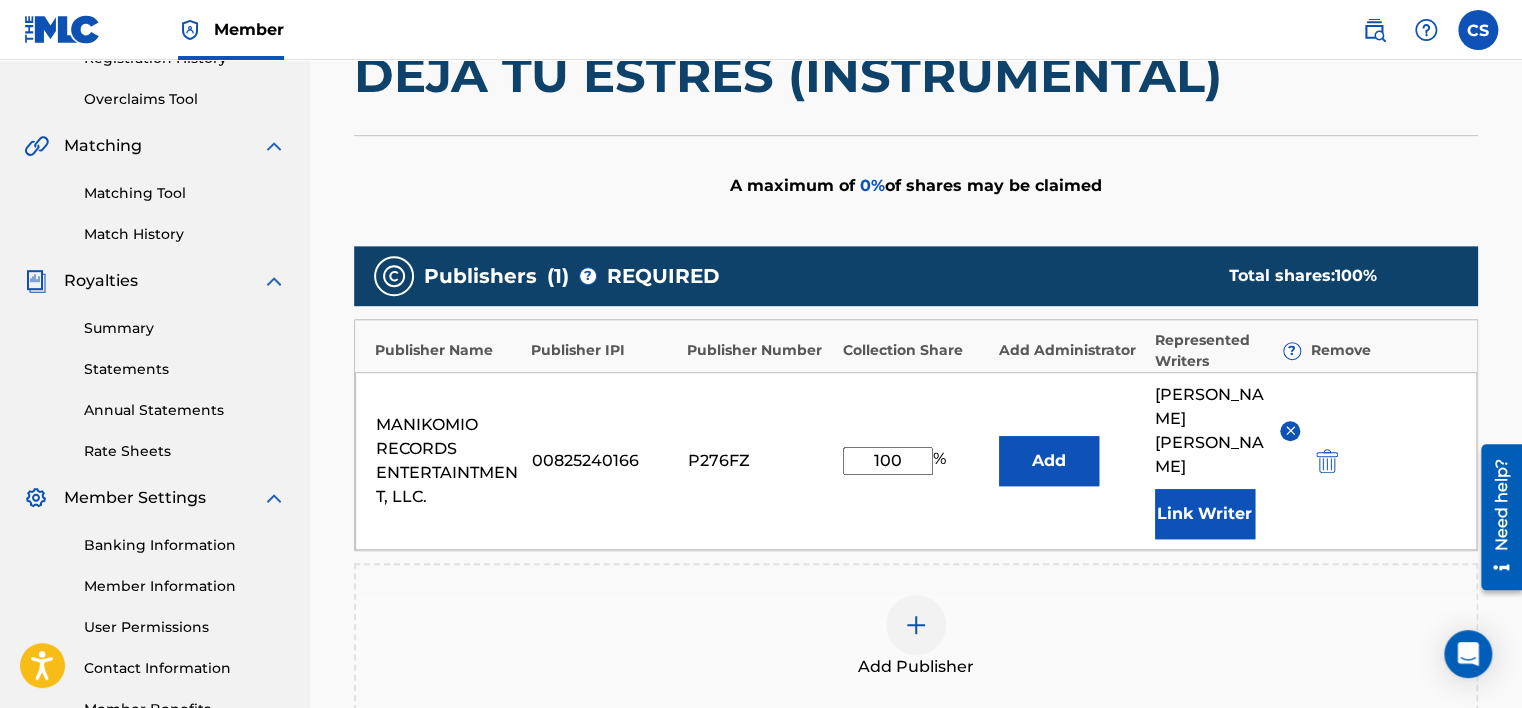 scroll, scrollTop: 720, scrollLeft: 0, axis: vertical 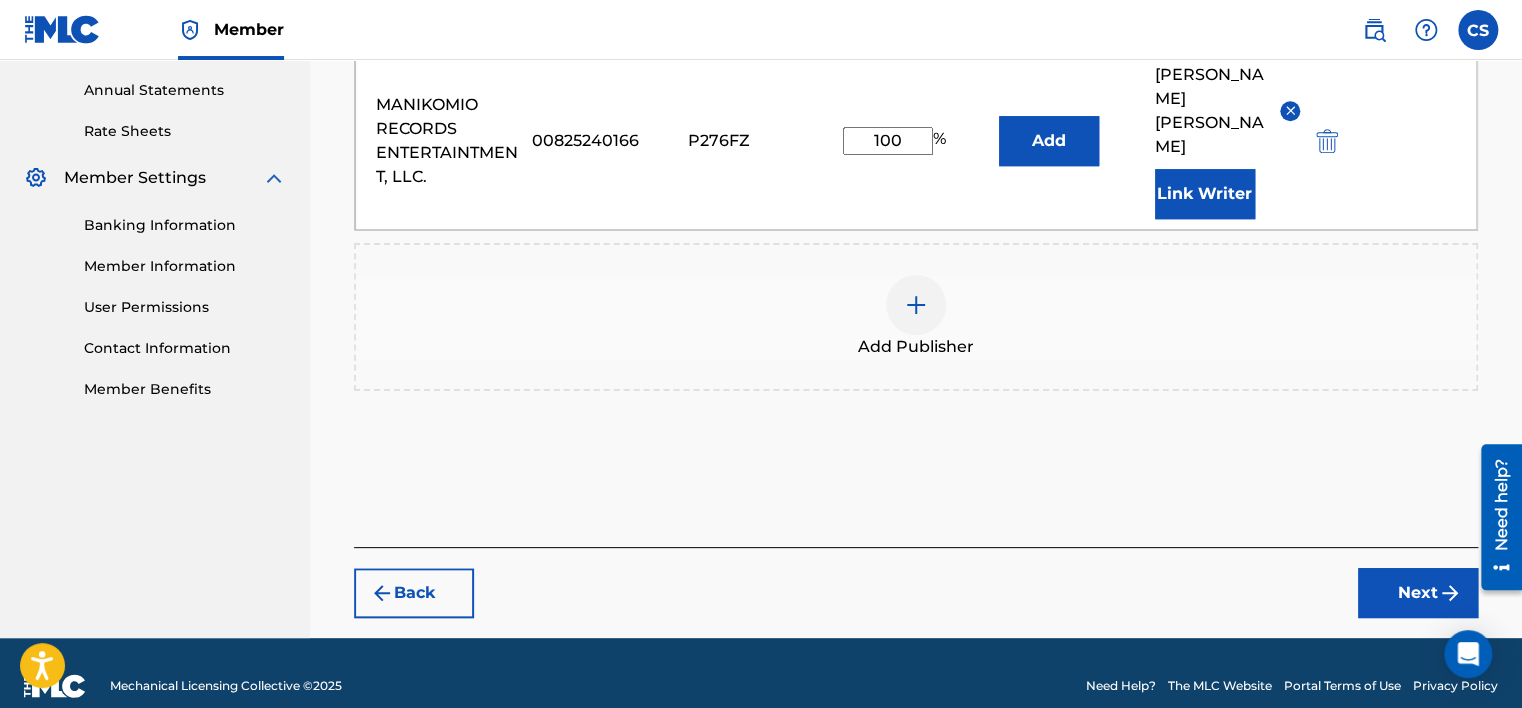 click on "Next" at bounding box center [1418, 593] 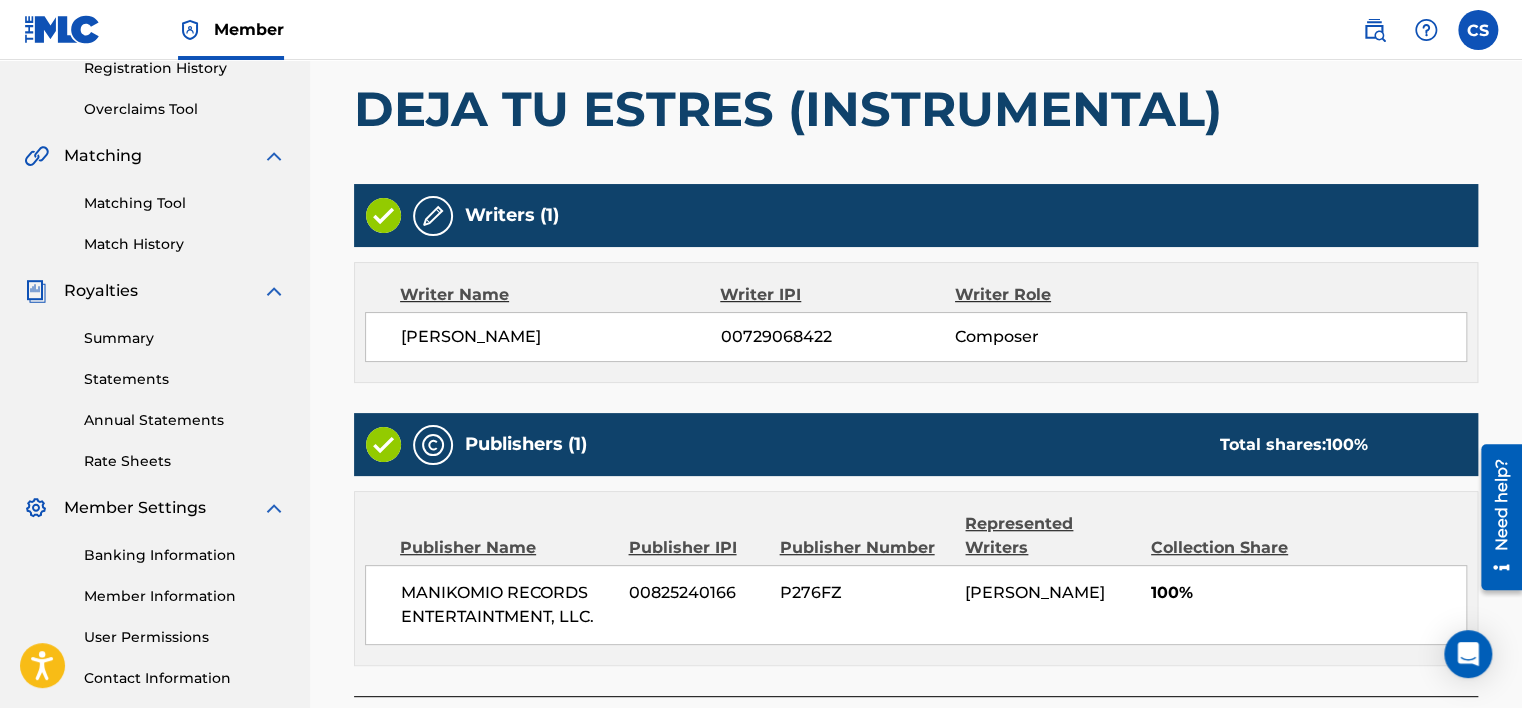scroll, scrollTop: 564, scrollLeft: 0, axis: vertical 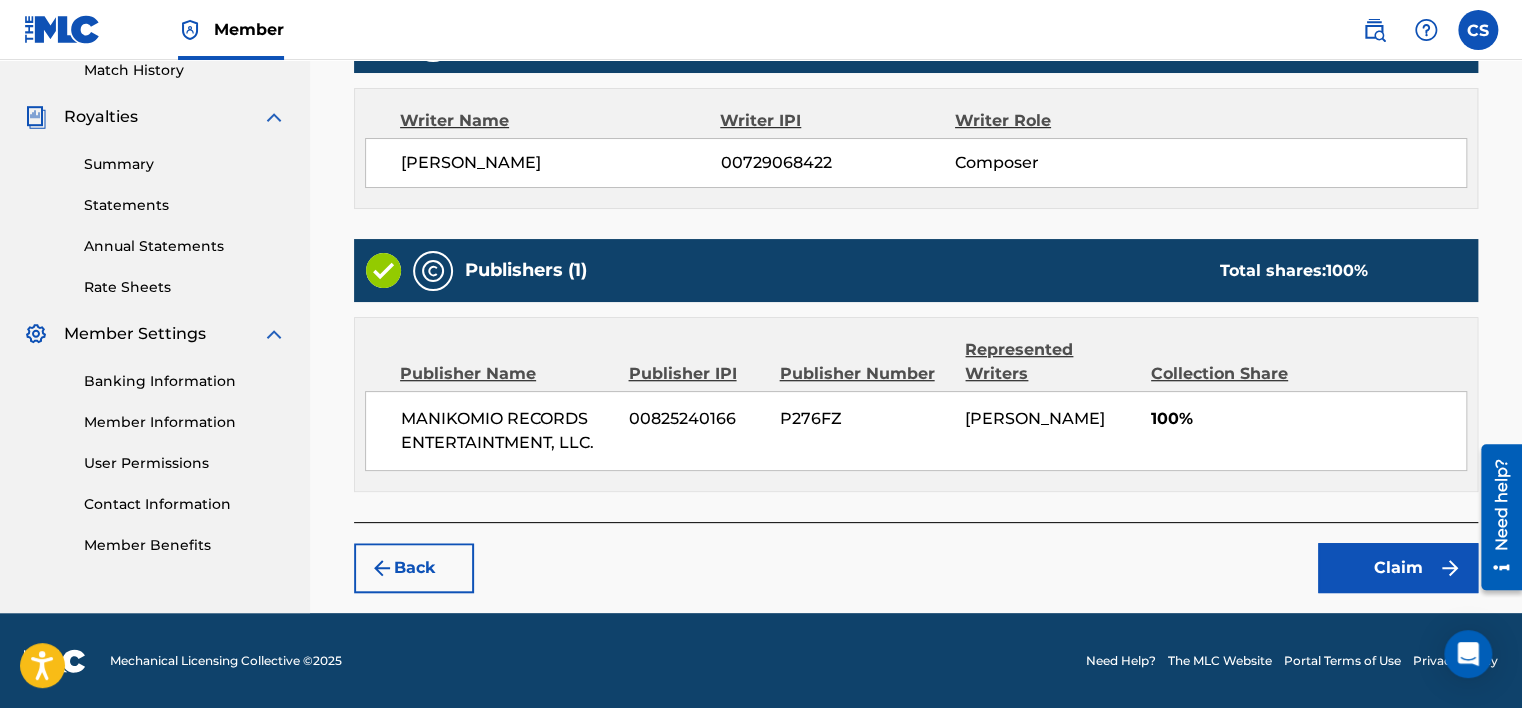 click on "Claim" at bounding box center (1398, 568) 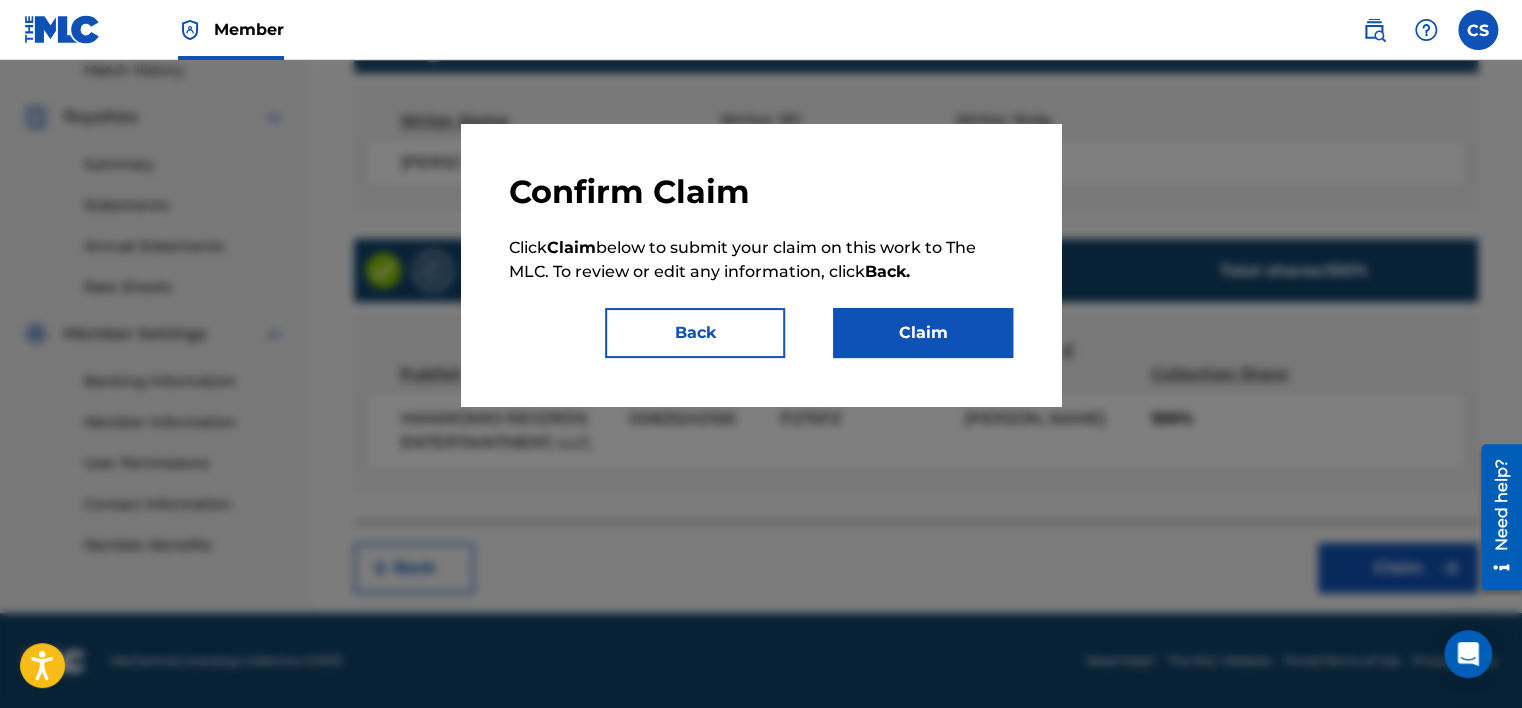click on "Claim" at bounding box center (923, 333) 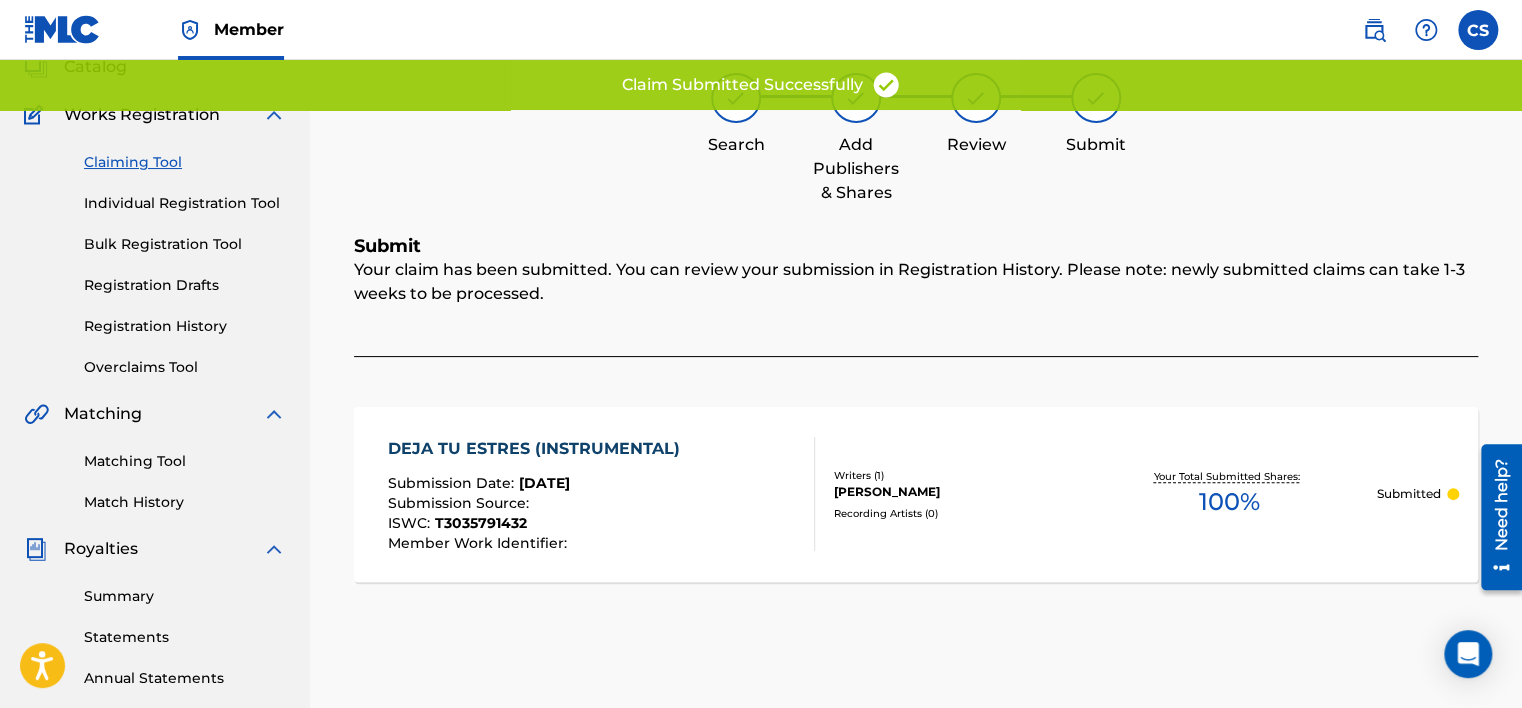 scroll, scrollTop: 0, scrollLeft: 0, axis: both 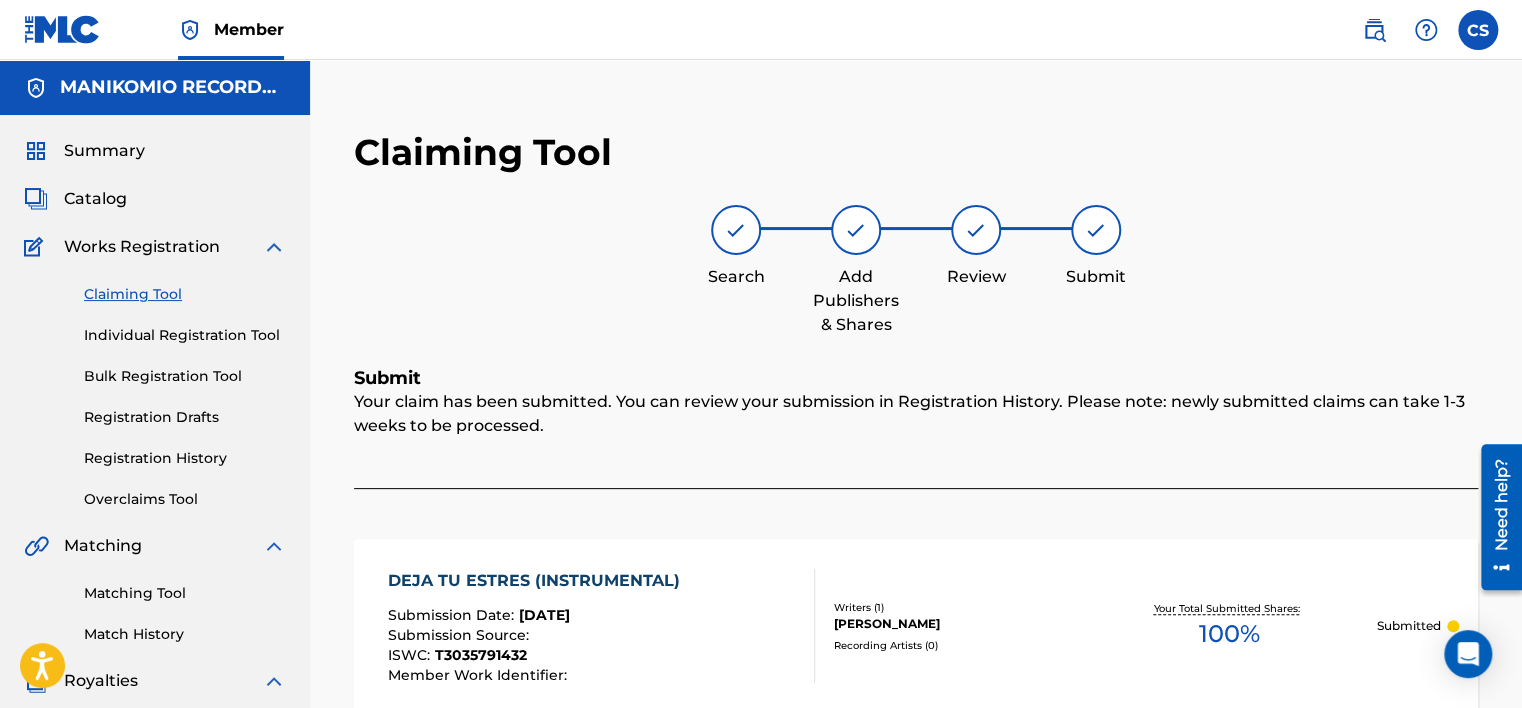 click on "Claiming Tool" at bounding box center [185, 294] 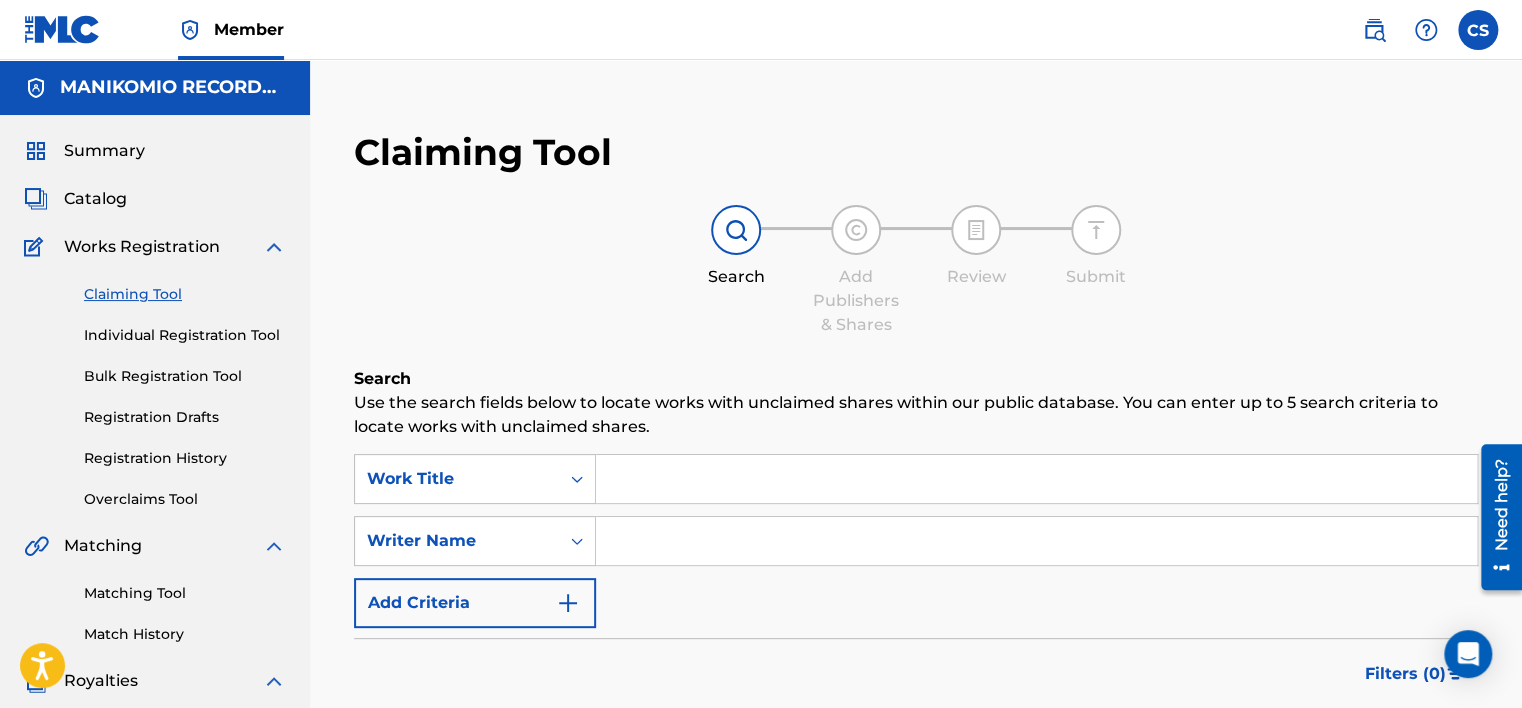 scroll, scrollTop: 300, scrollLeft: 0, axis: vertical 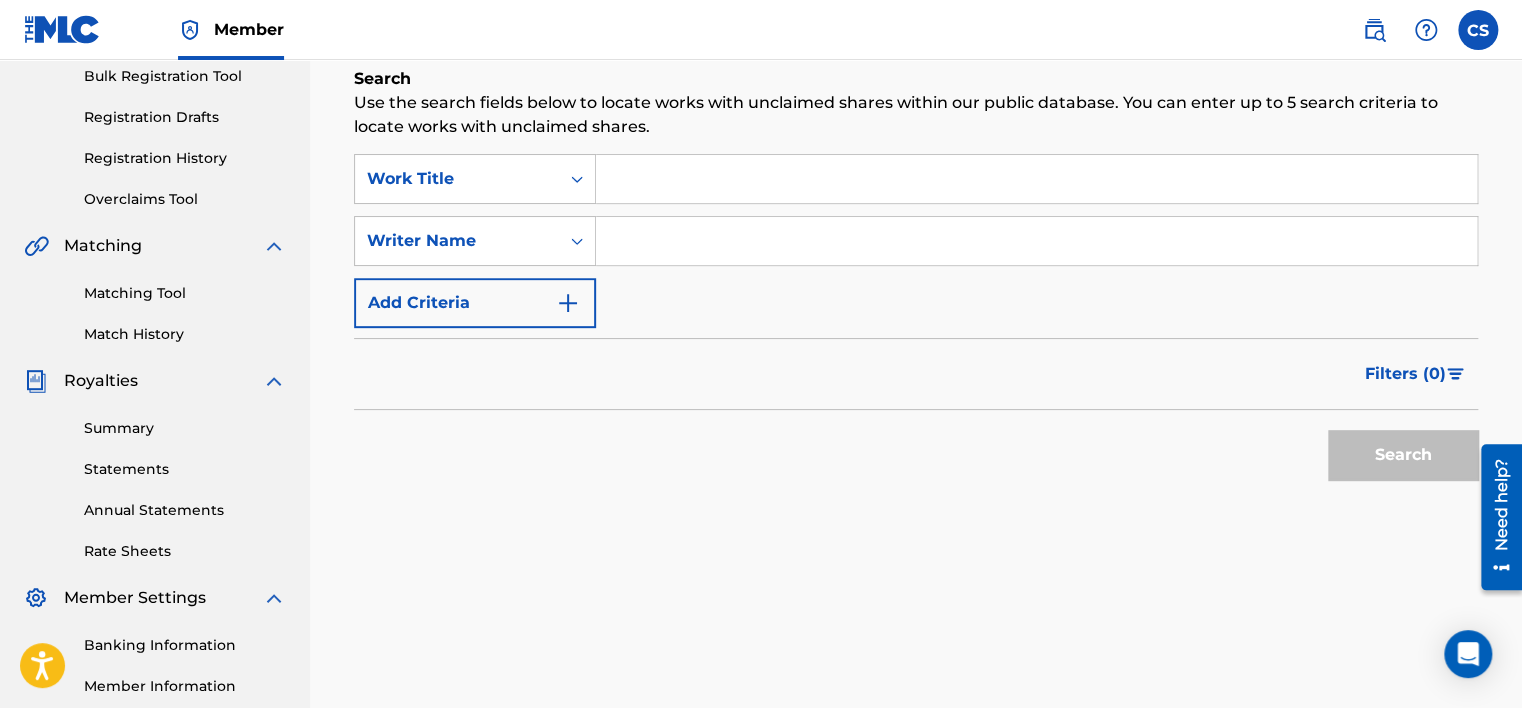 paste on "[PERSON_NAME]" 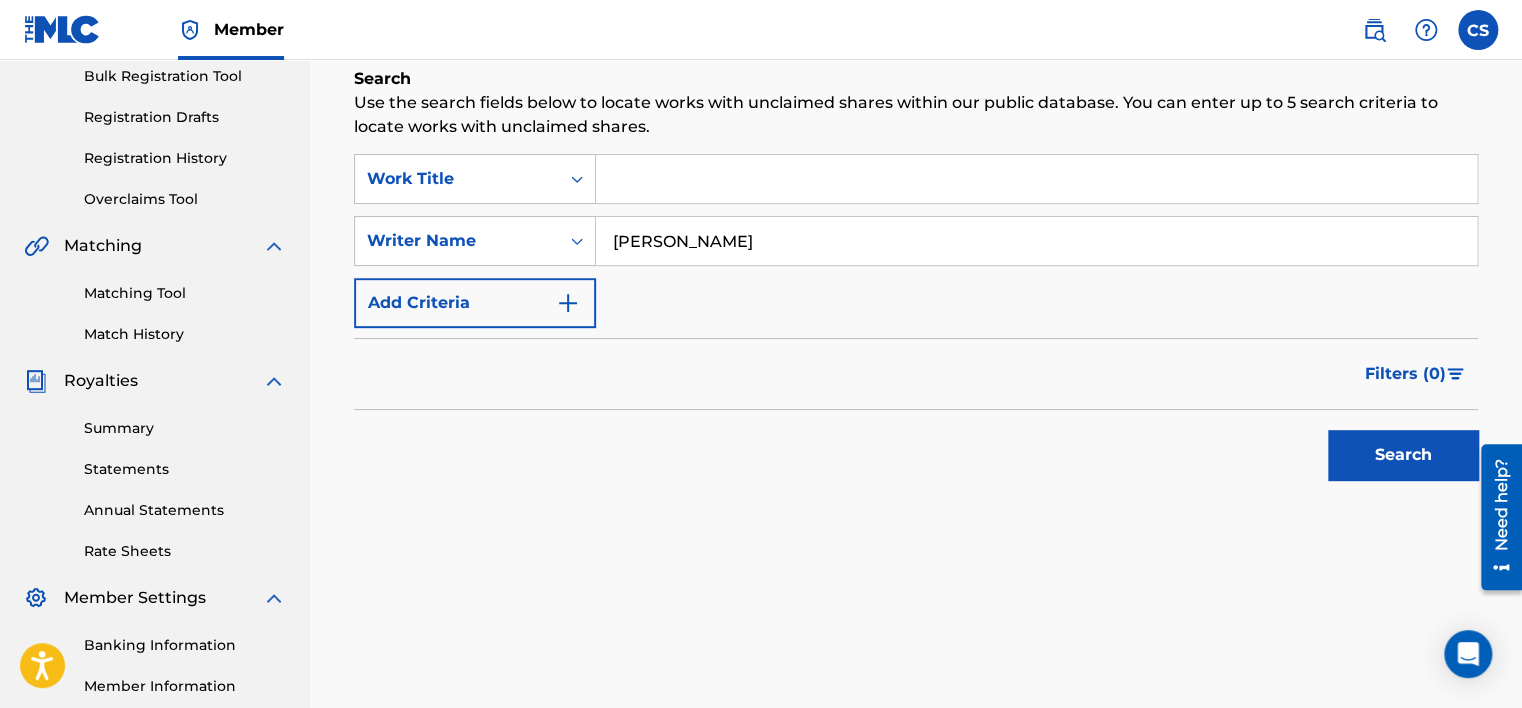 type on "[PERSON_NAME]" 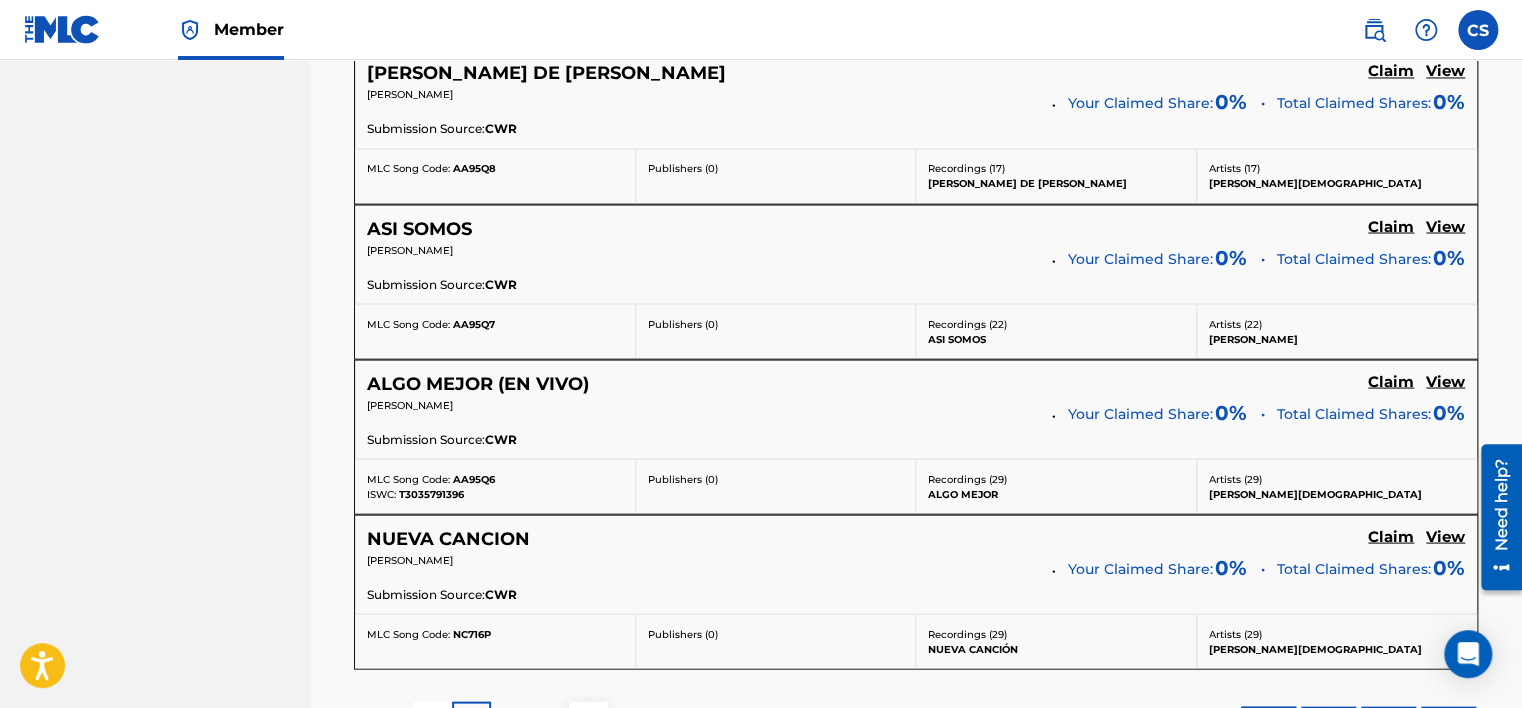 scroll, scrollTop: 1973, scrollLeft: 0, axis: vertical 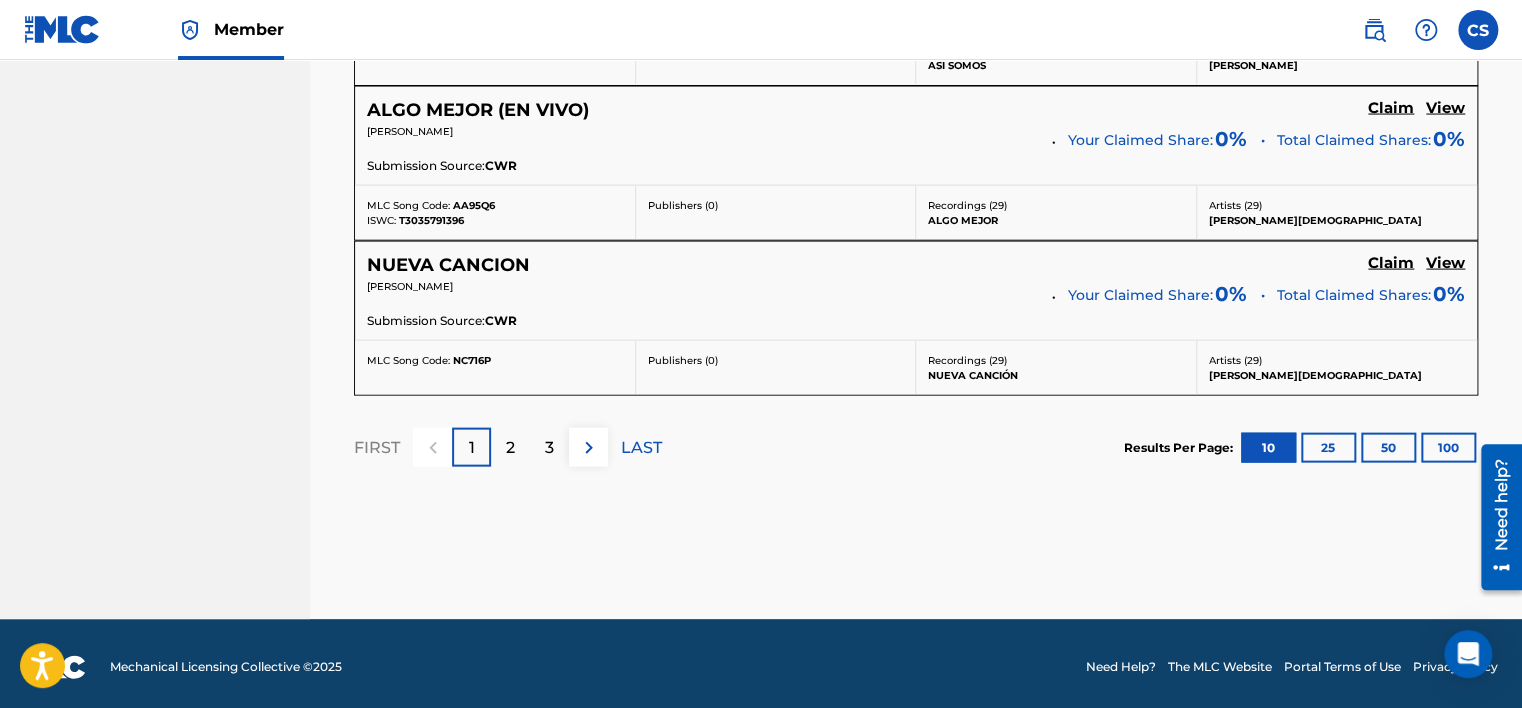 click on "3" at bounding box center (549, 447) 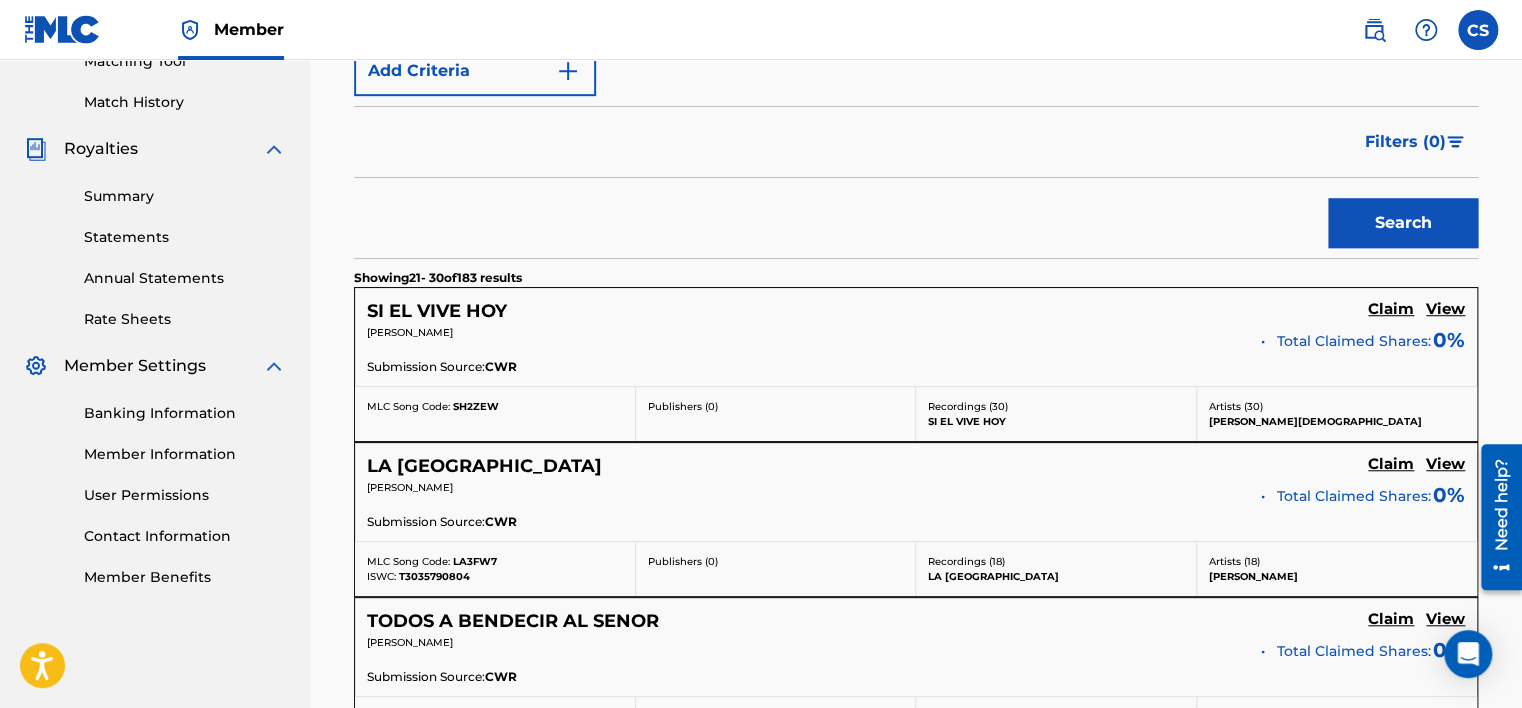 scroll, scrollTop: 1973, scrollLeft: 0, axis: vertical 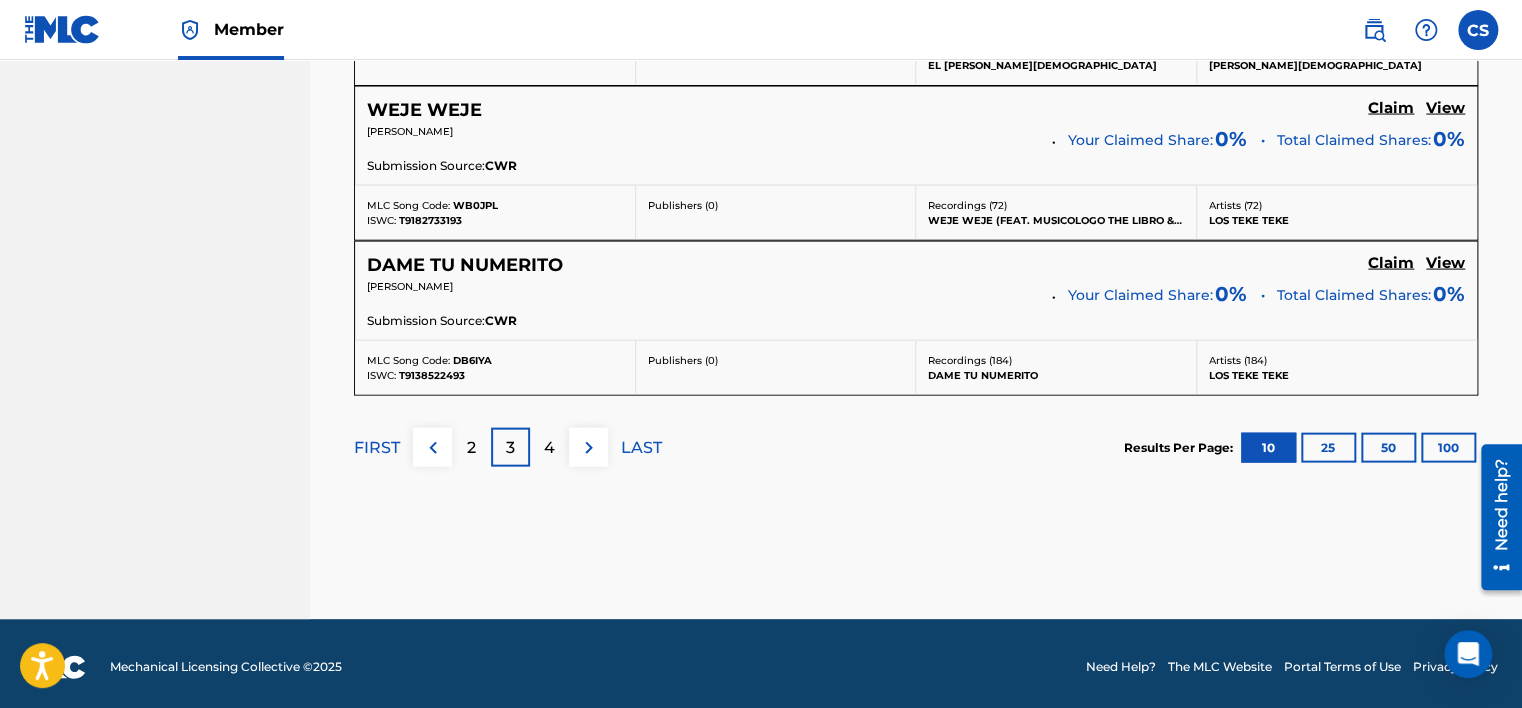 click on "4" at bounding box center [549, 447] 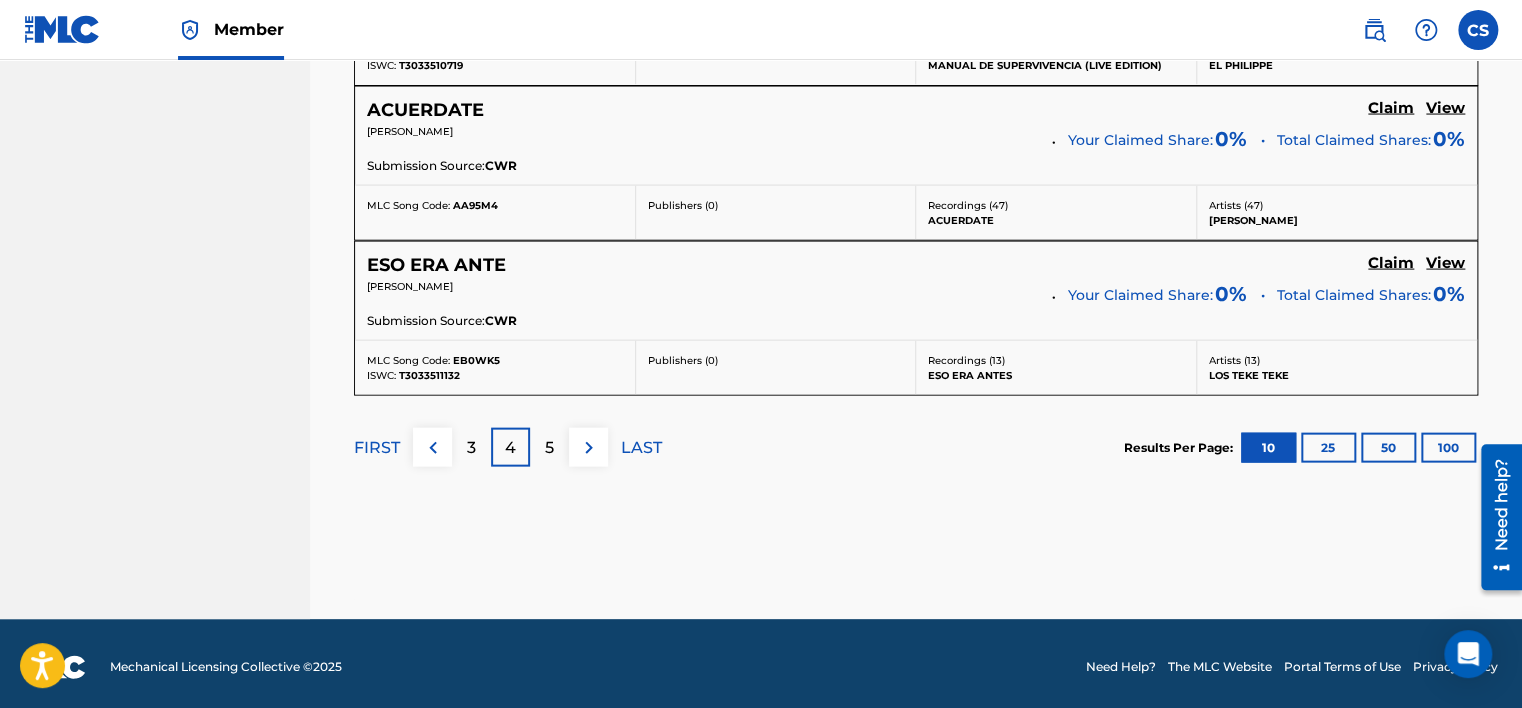 scroll, scrollTop: 1673, scrollLeft: 0, axis: vertical 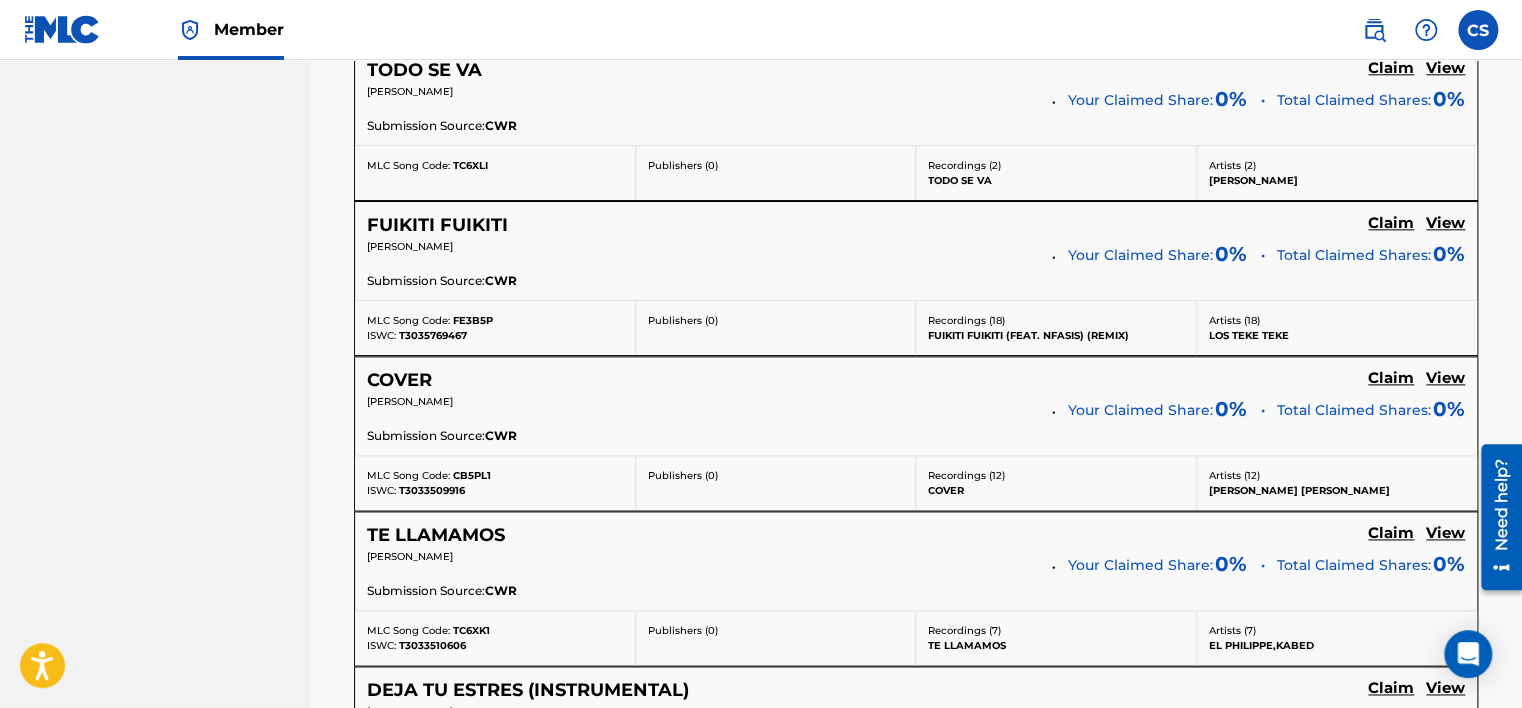 drag, startPoint x: 268, startPoint y: 526, endPoint x: 284, endPoint y: 435, distance: 92.39589 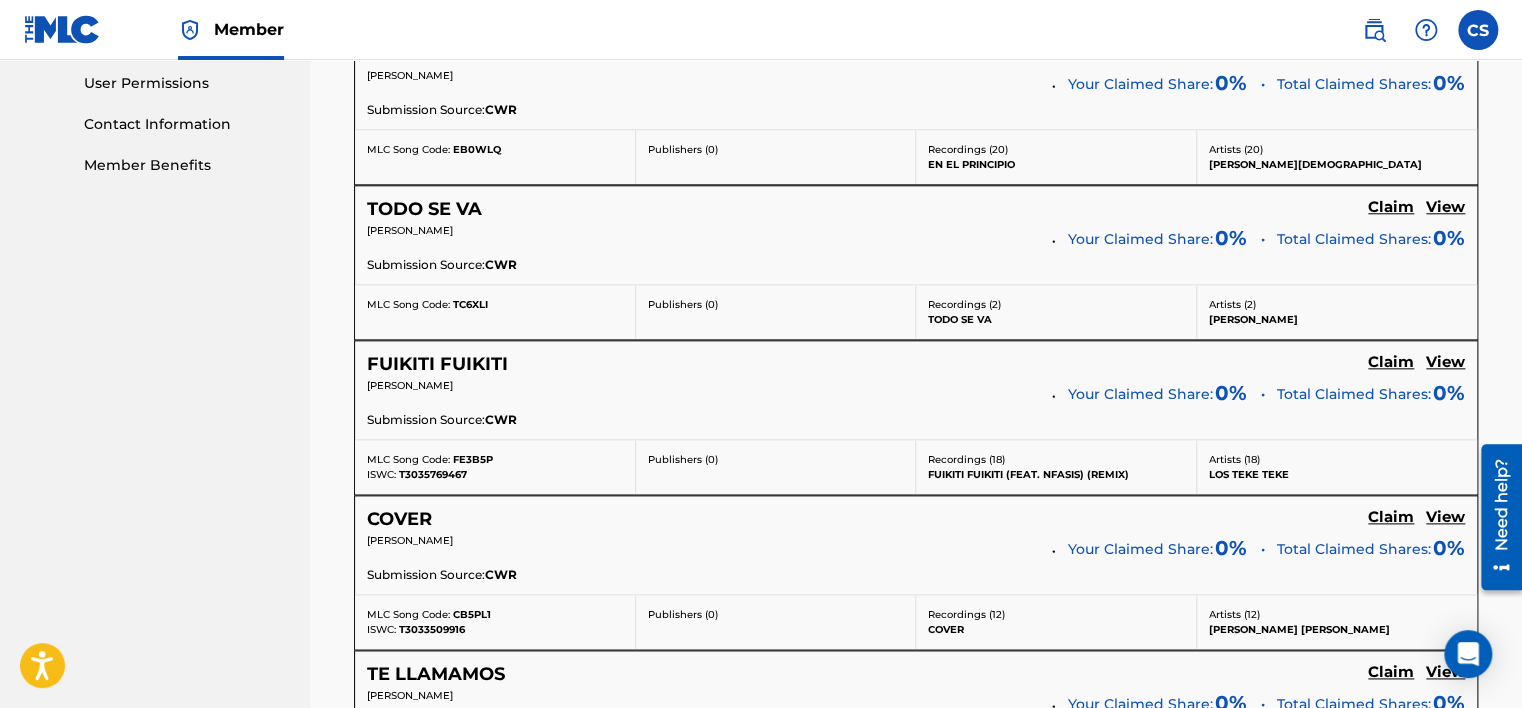 scroll, scrollTop: 927, scrollLeft: 0, axis: vertical 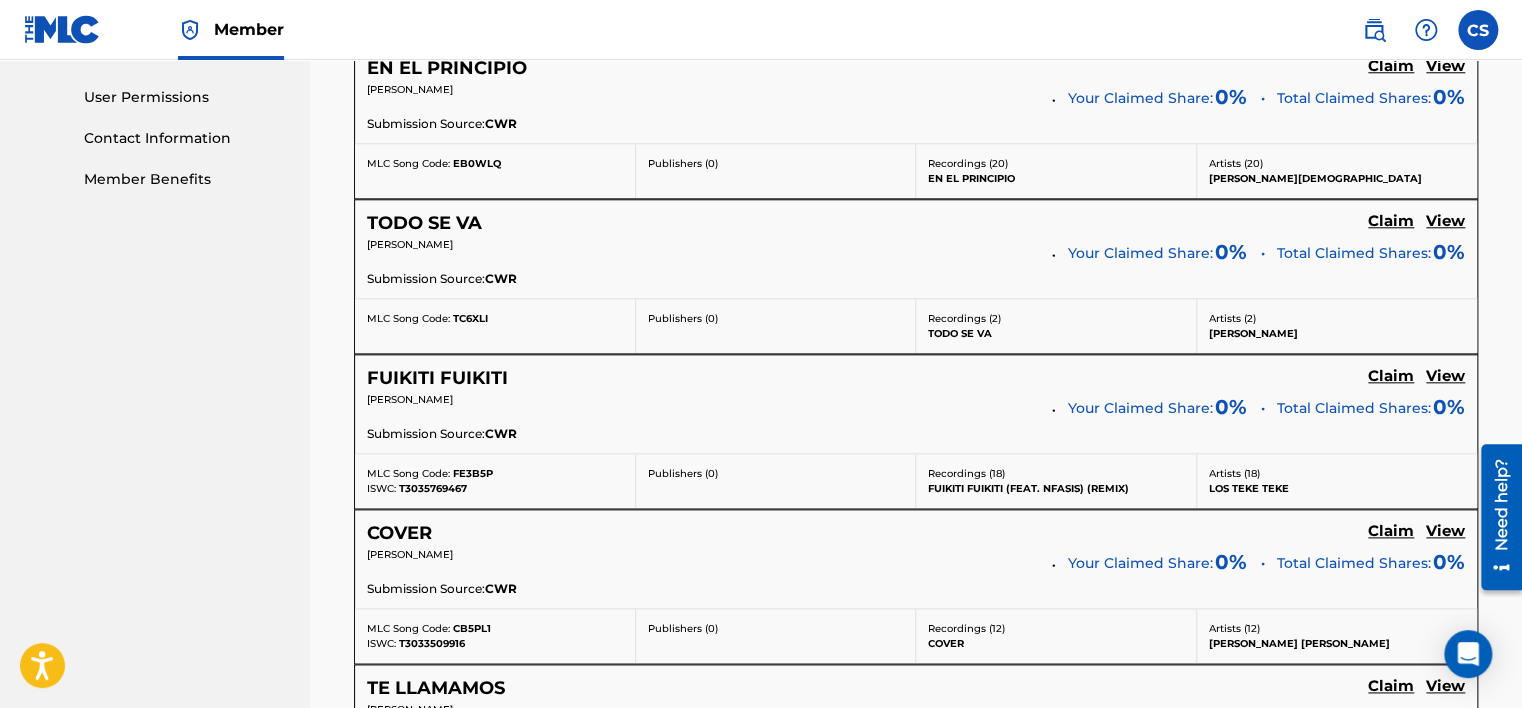 drag, startPoint x: 290, startPoint y: 528, endPoint x: 296, endPoint y: 477, distance: 51.351727 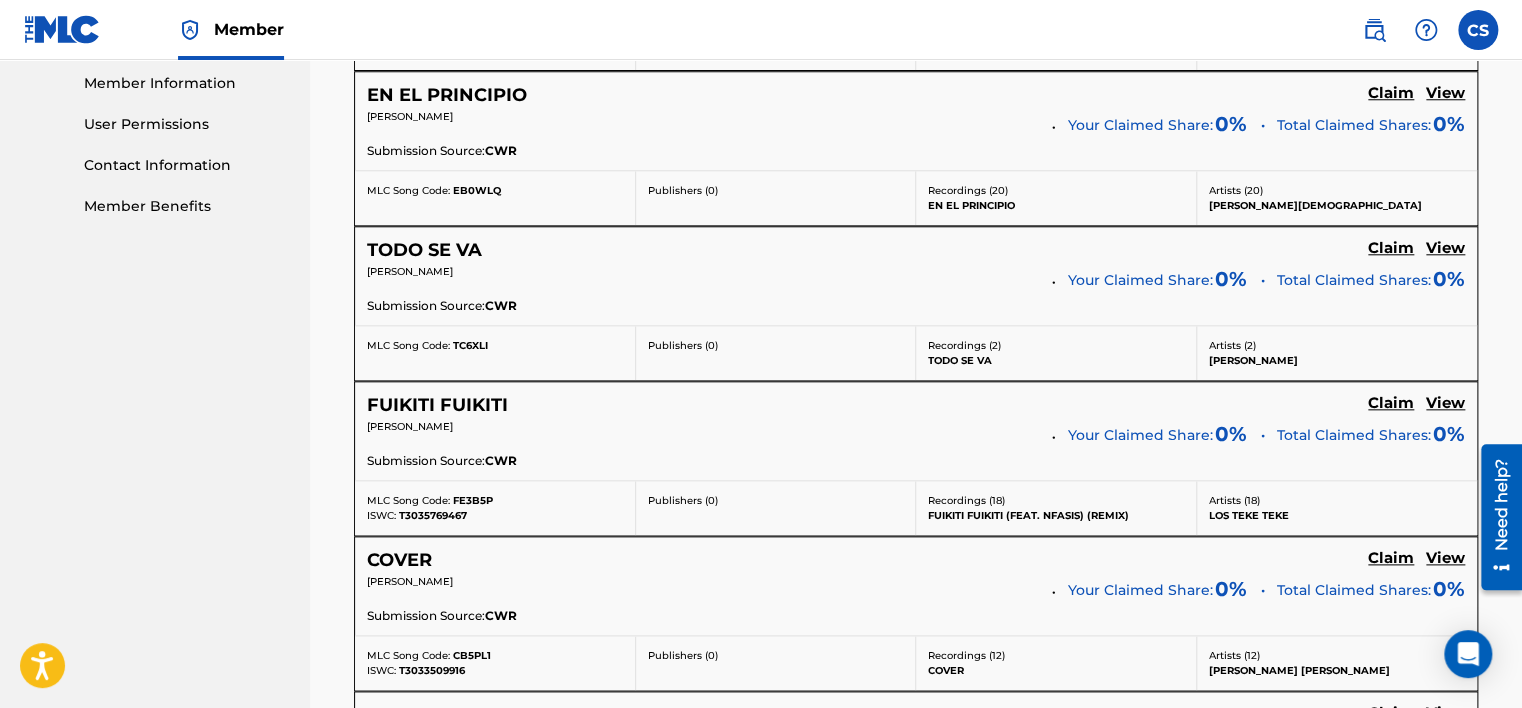 drag, startPoint x: 307, startPoint y: 496, endPoint x: 314, endPoint y: 473, distance: 24.04163 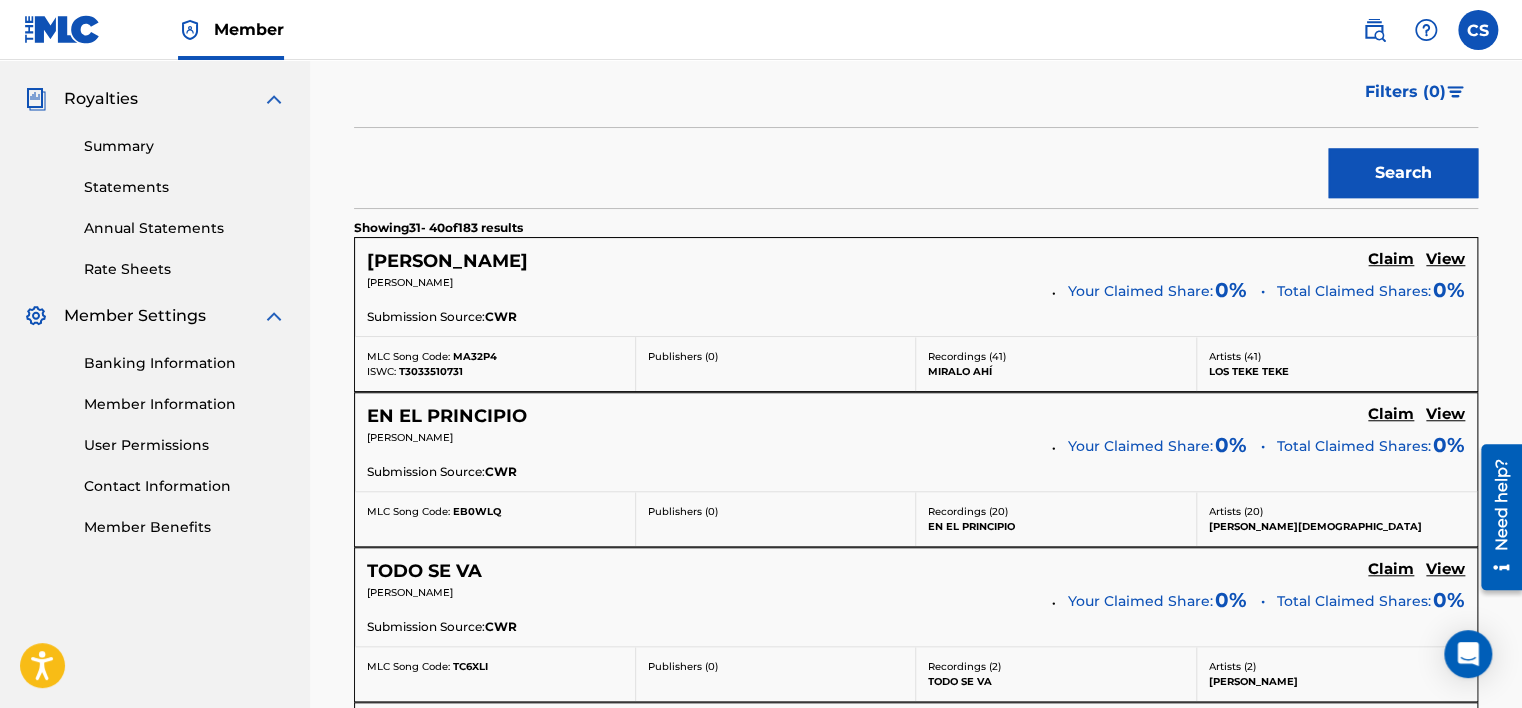 drag, startPoint x: 315, startPoint y: 459, endPoint x: 326, endPoint y: 396, distance: 63.953106 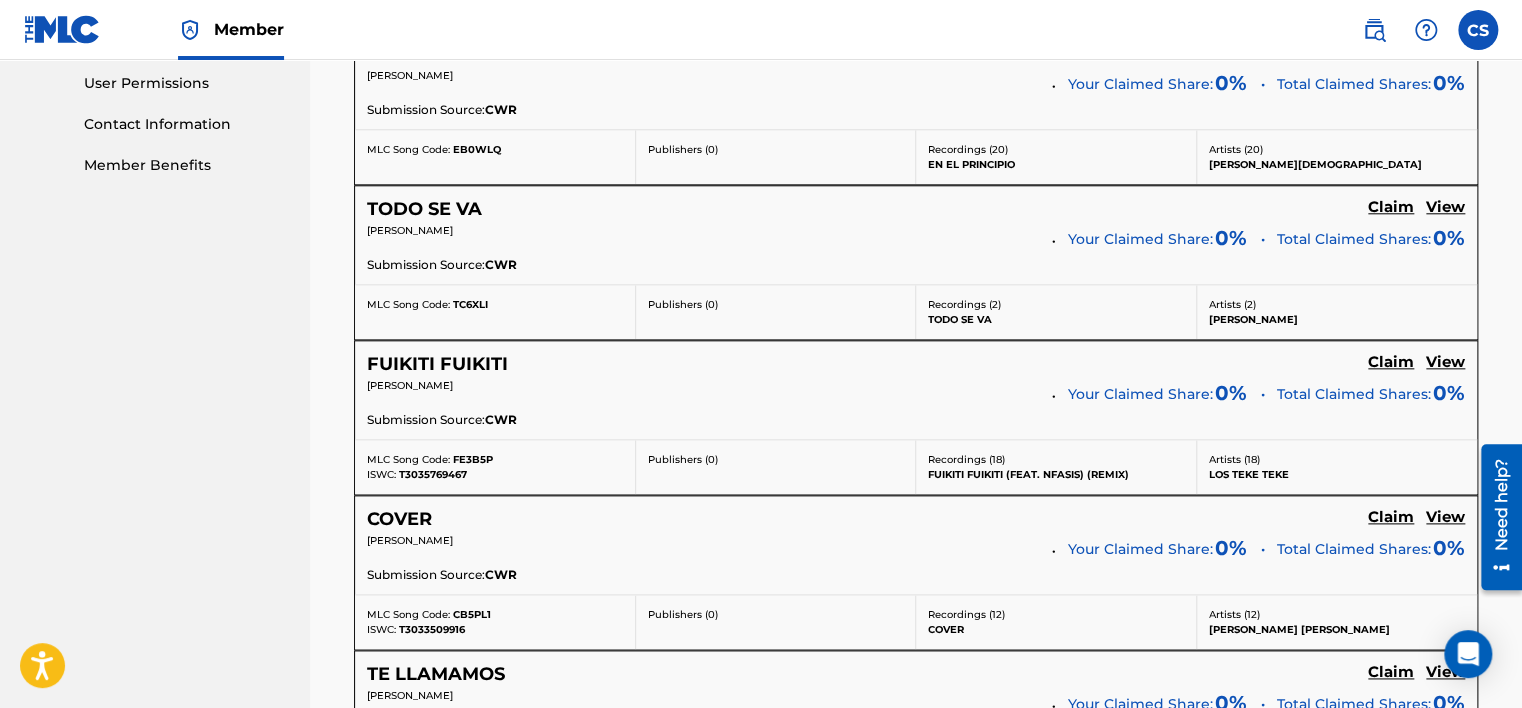 drag, startPoint x: 325, startPoint y: 396, endPoint x: 317, endPoint y: 495, distance: 99.32271 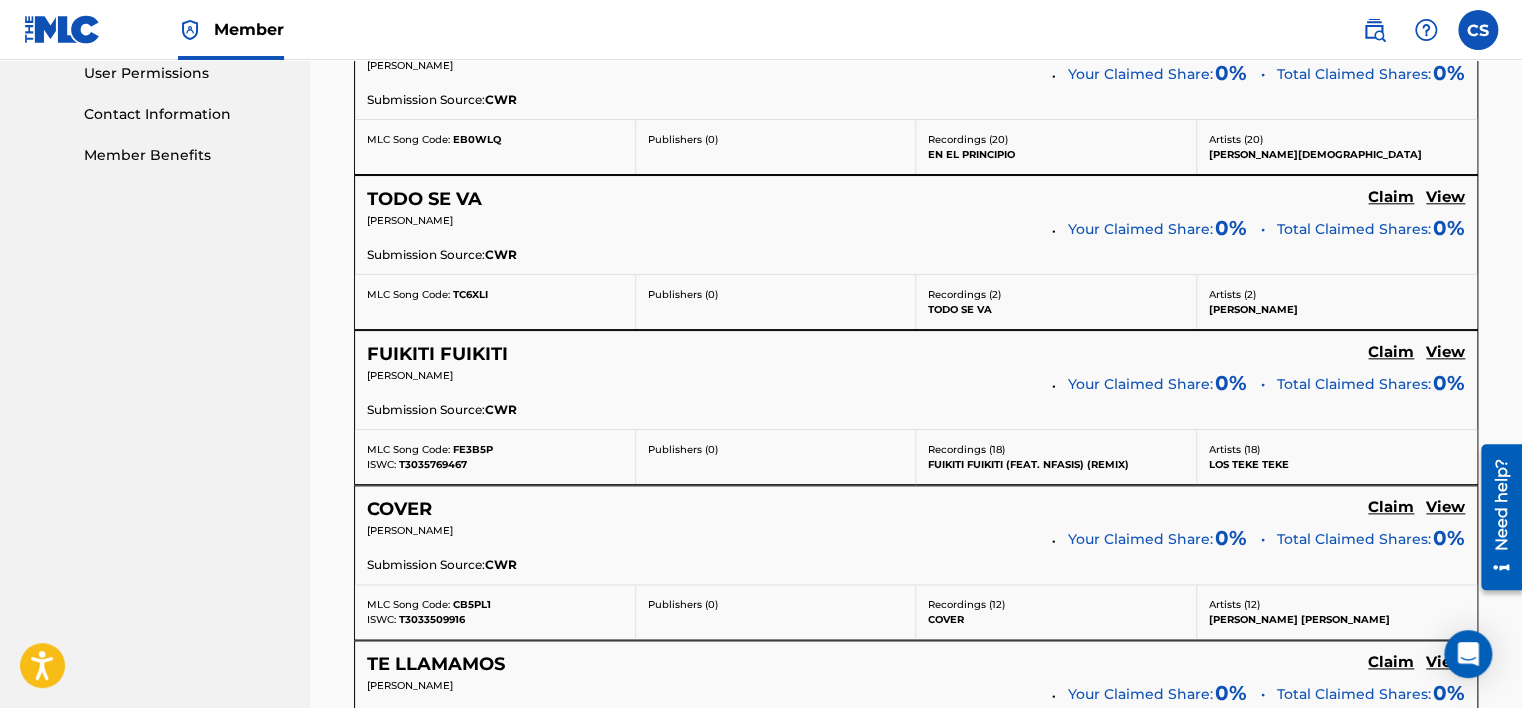 click on "FUIKITI FUIKITI" at bounding box center [437, 354] 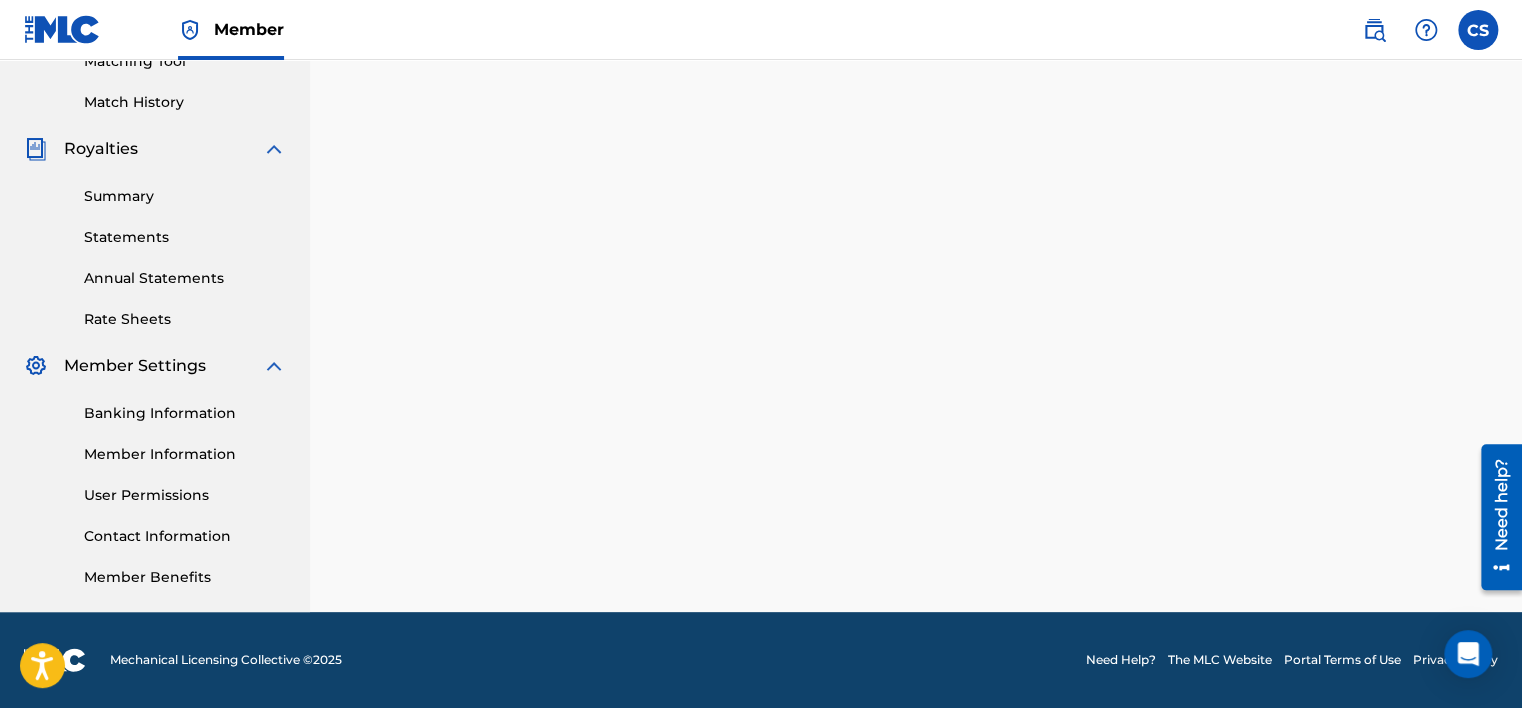 scroll, scrollTop: 0, scrollLeft: 0, axis: both 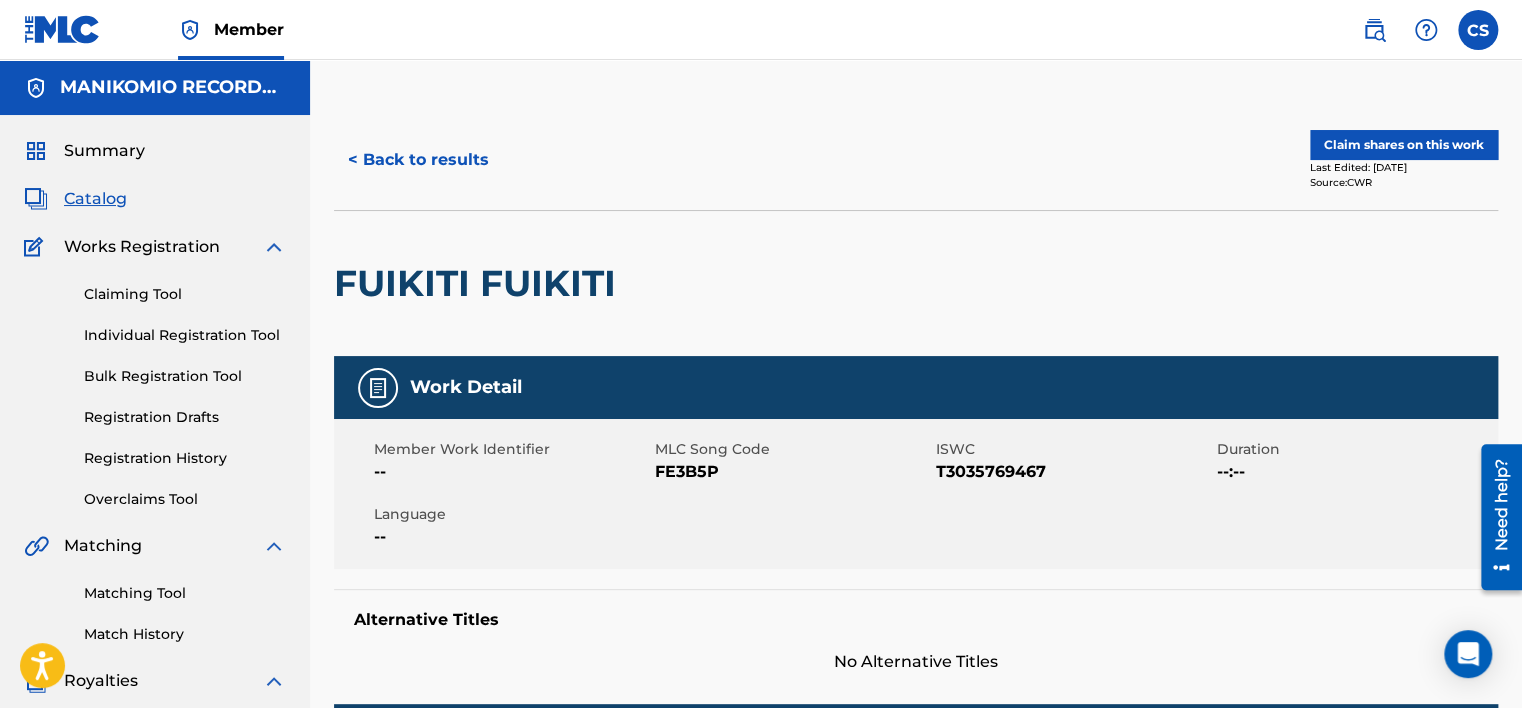 click on "Claim shares on this work" at bounding box center [1404, 145] 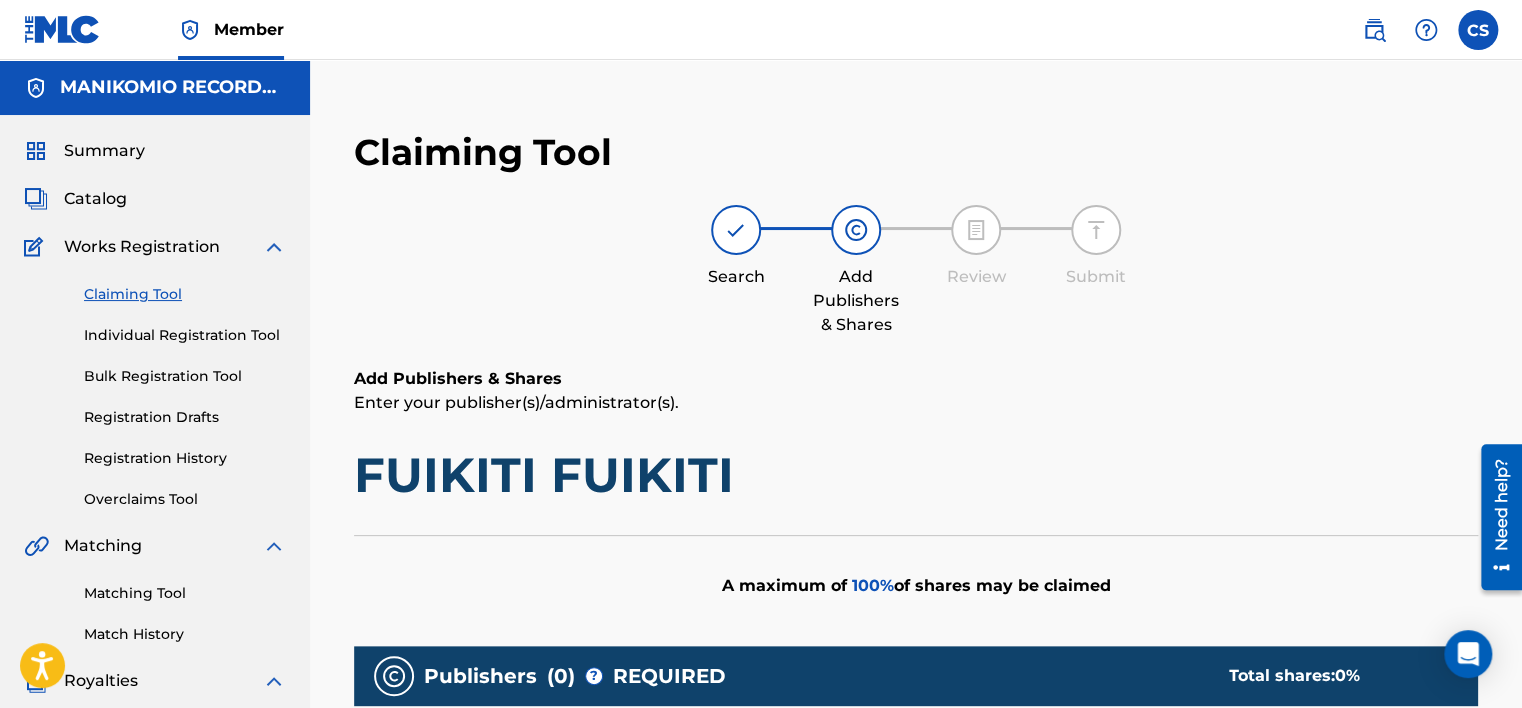 scroll, scrollTop: 400, scrollLeft: 0, axis: vertical 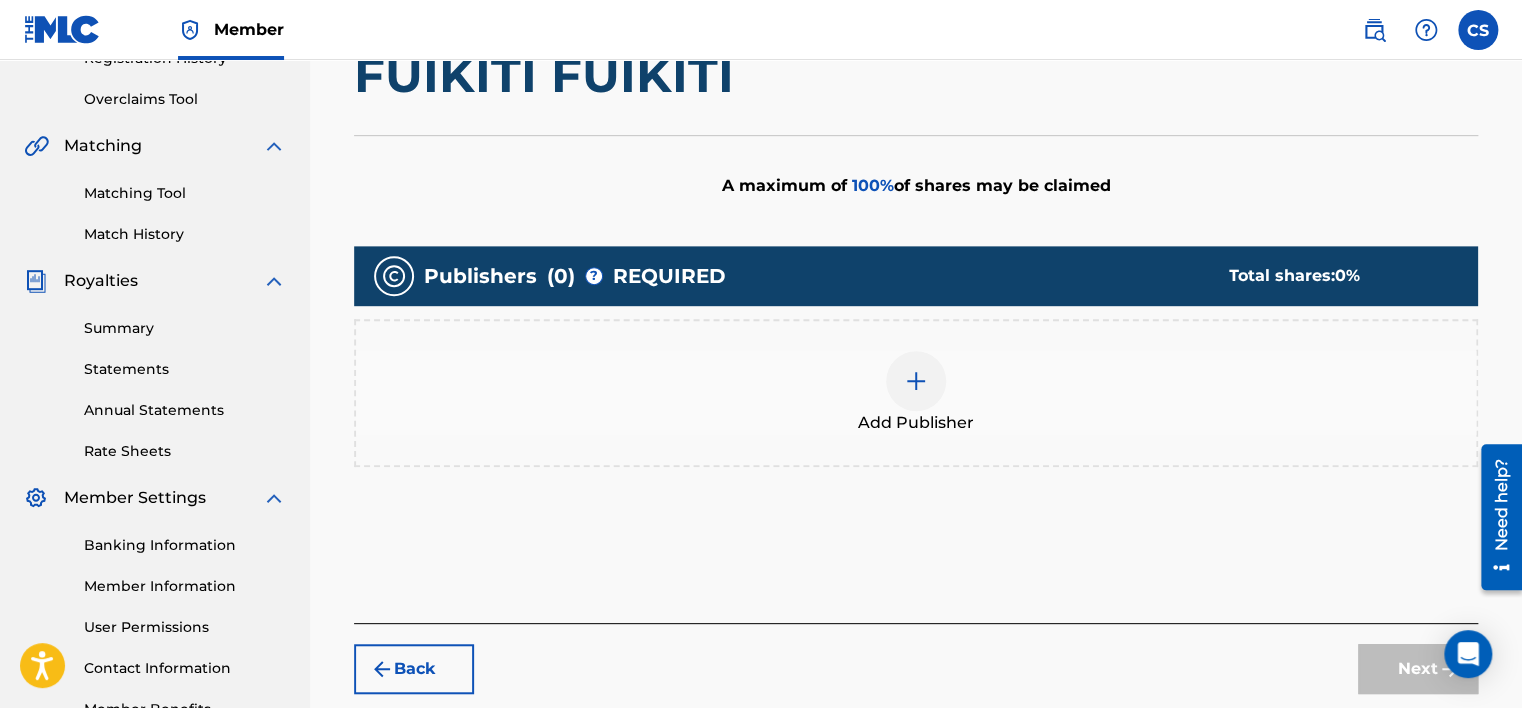 click at bounding box center [916, 381] 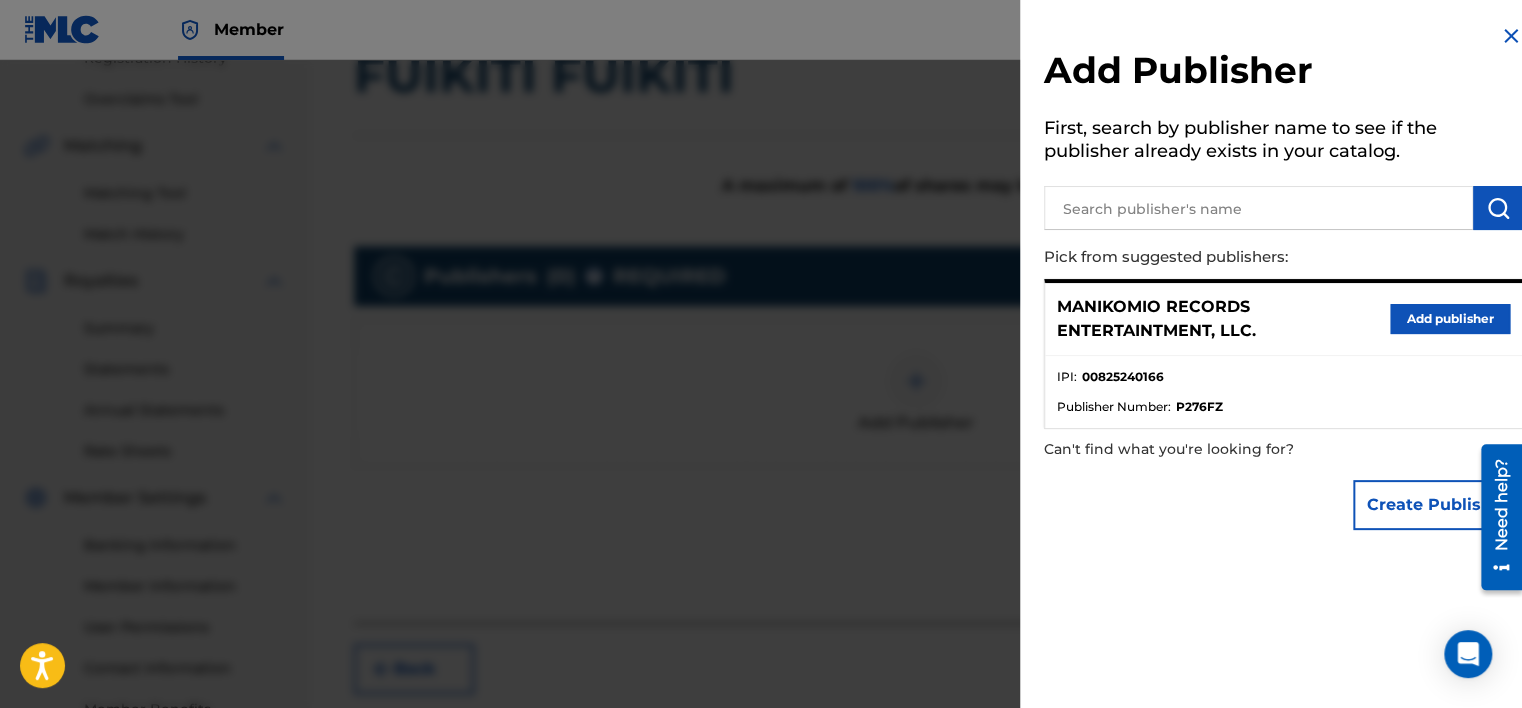 click on "Add publisher" at bounding box center [1450, 319] 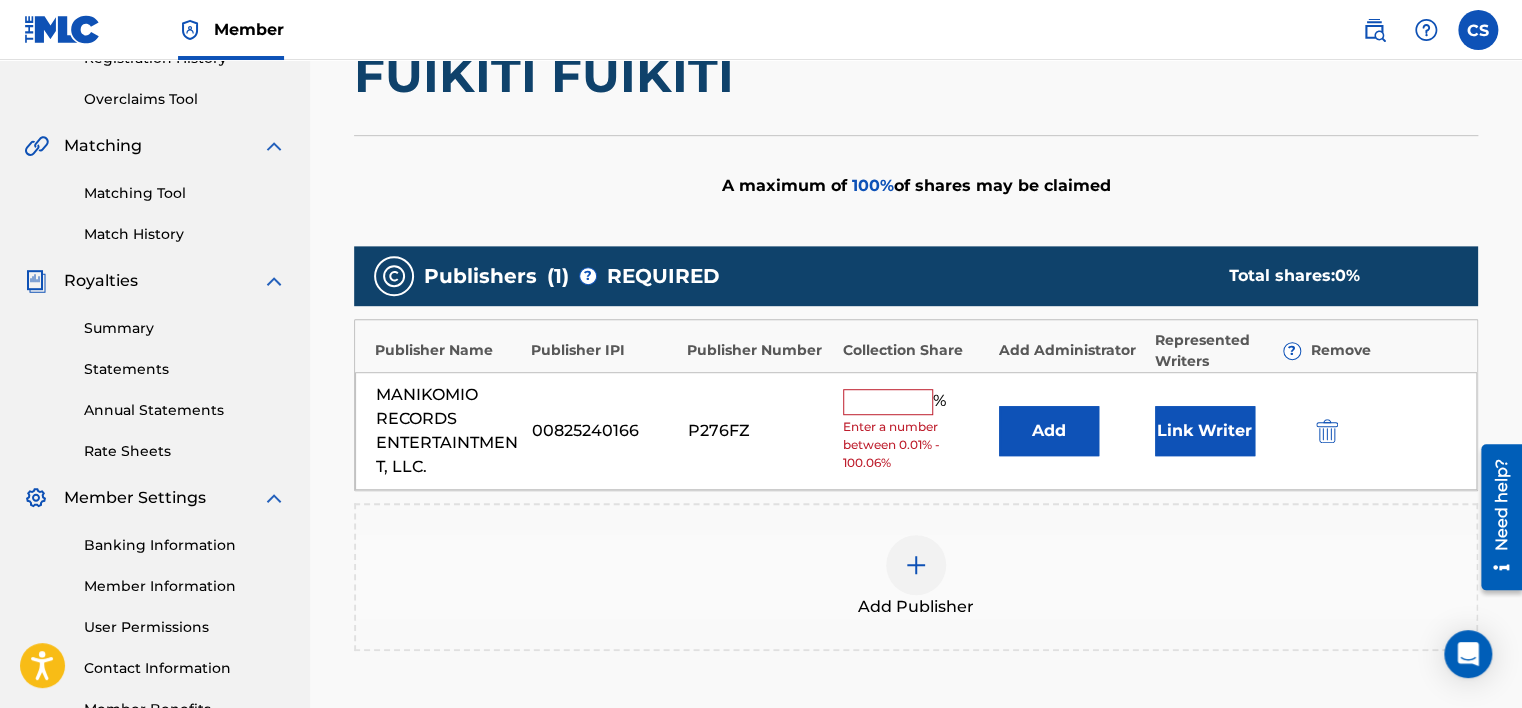 click at bounding box center [888, 402] 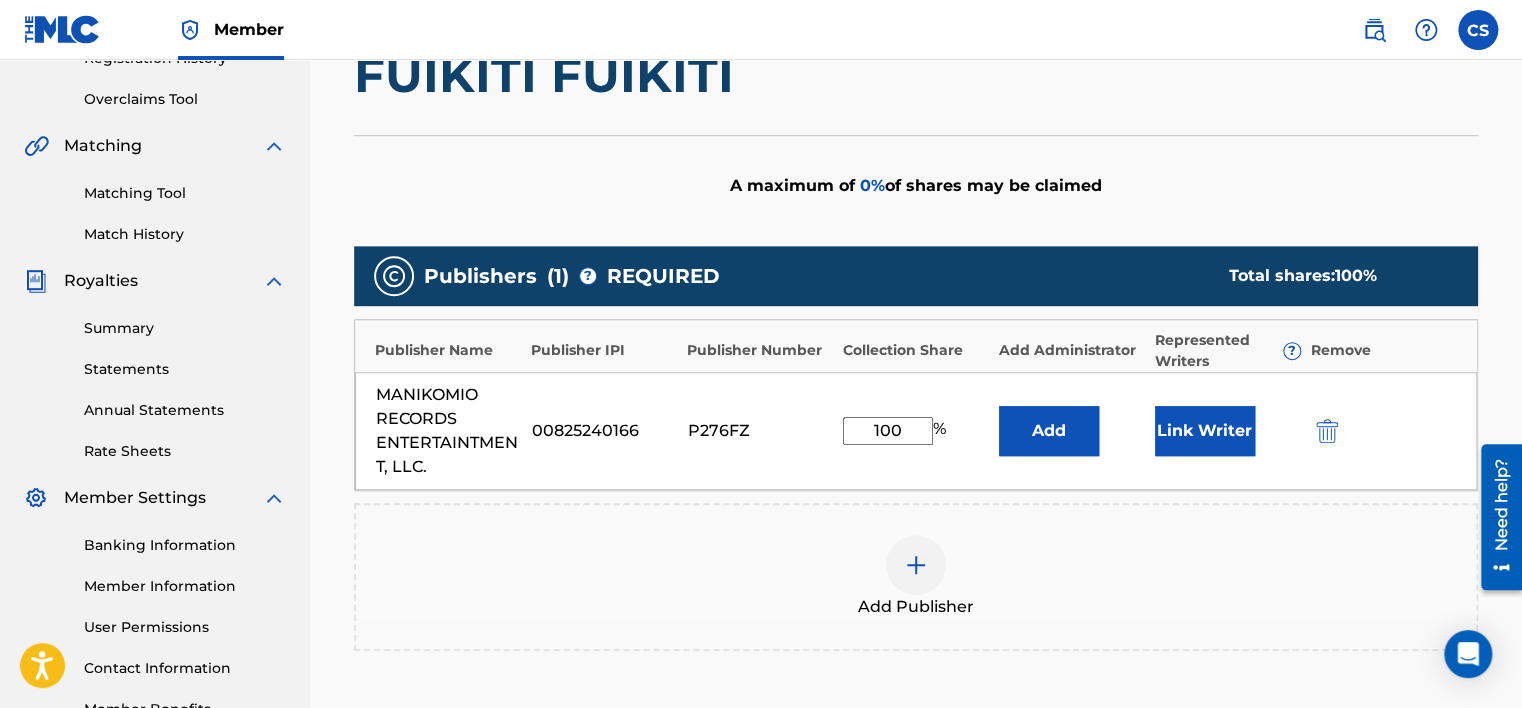 click on "Link Writer" at bounding box center [1205, 431] 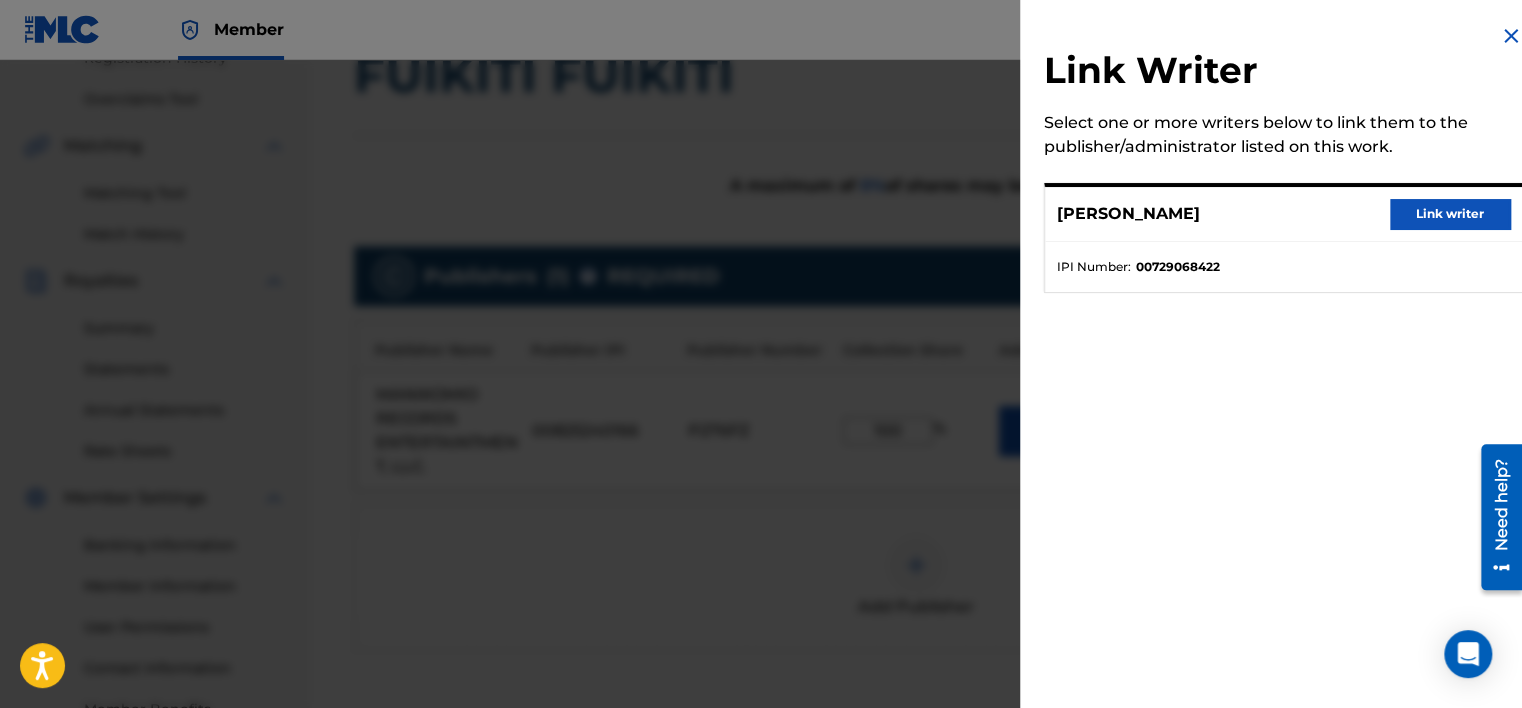 click on "Link writer" at bounding box center (1450, 214) 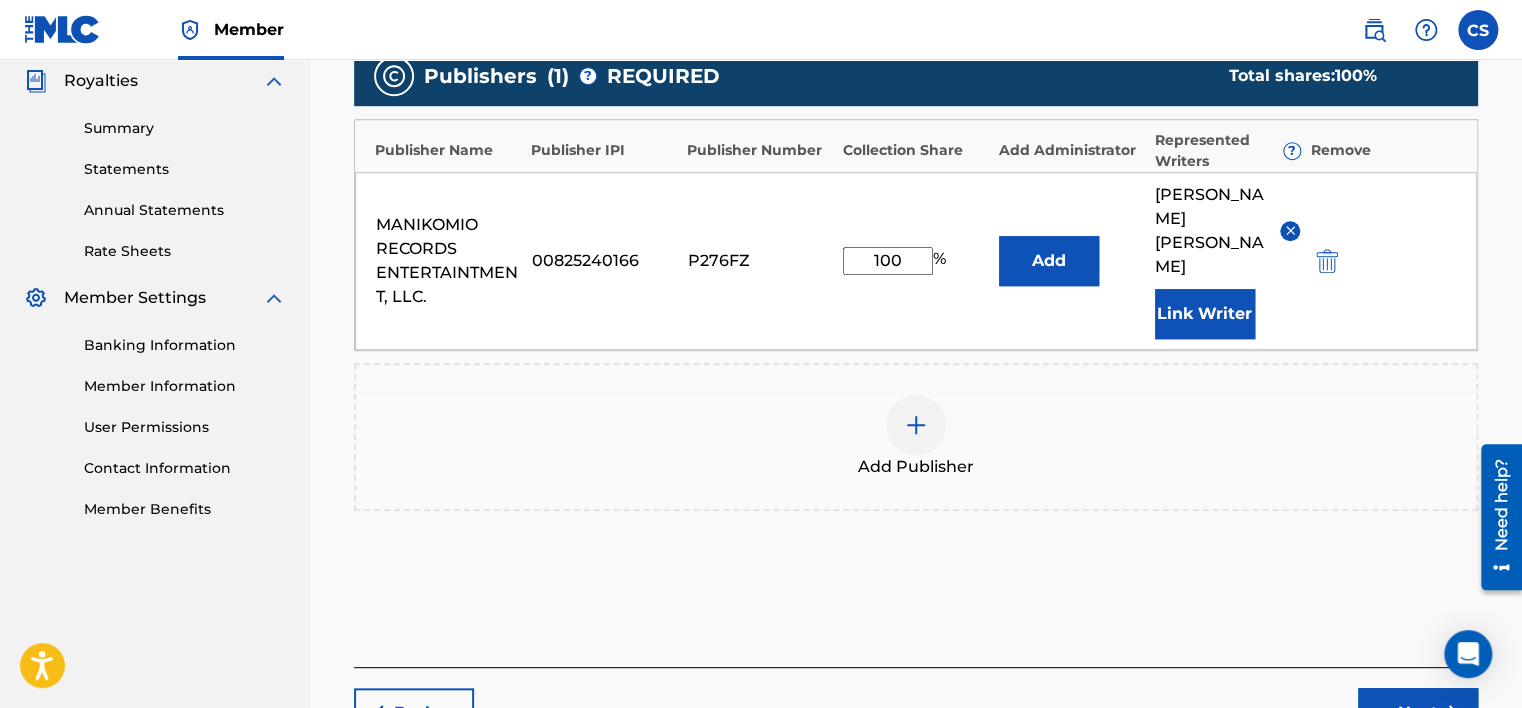 scroll, scrollTop: 720, scrollLeft: 0, axis: vertical 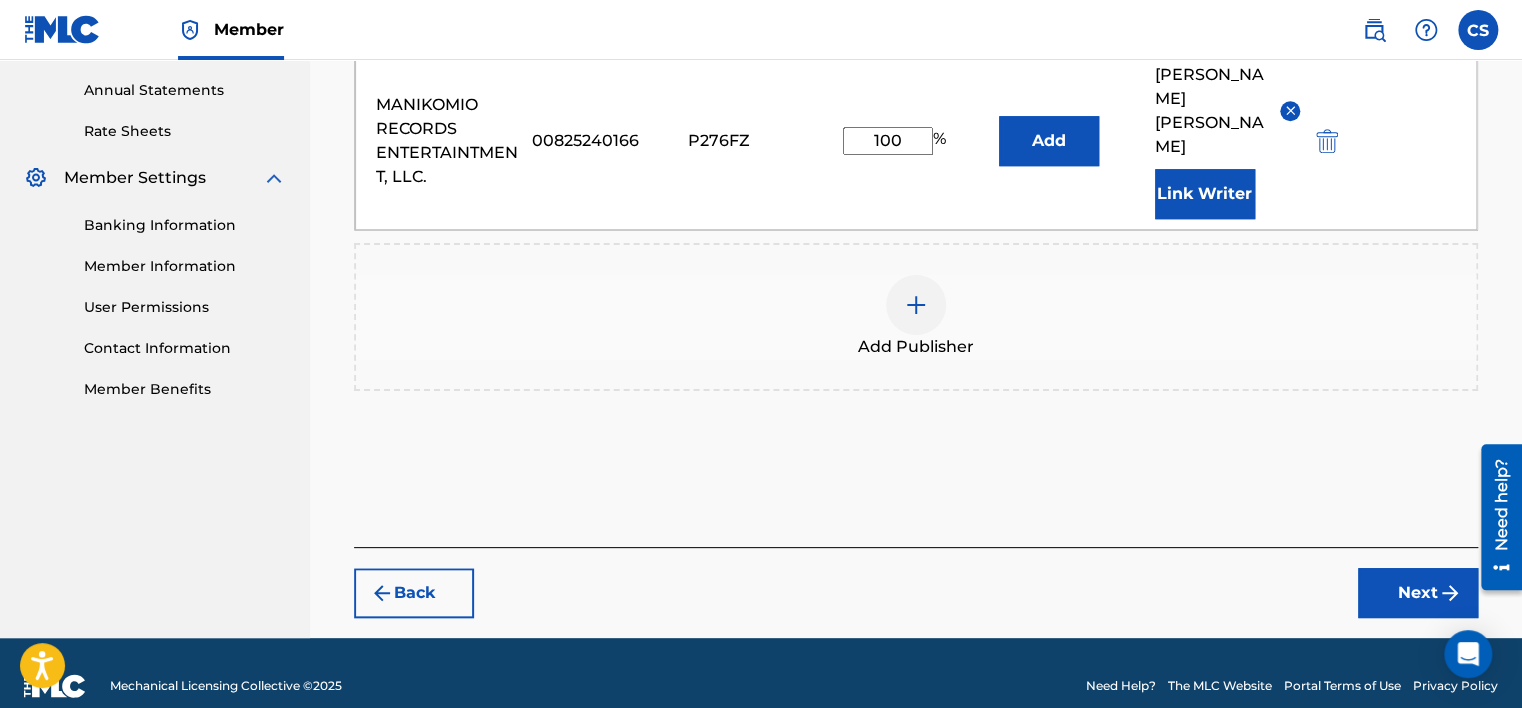 click on "Next" at bounding box center (1418, 593) 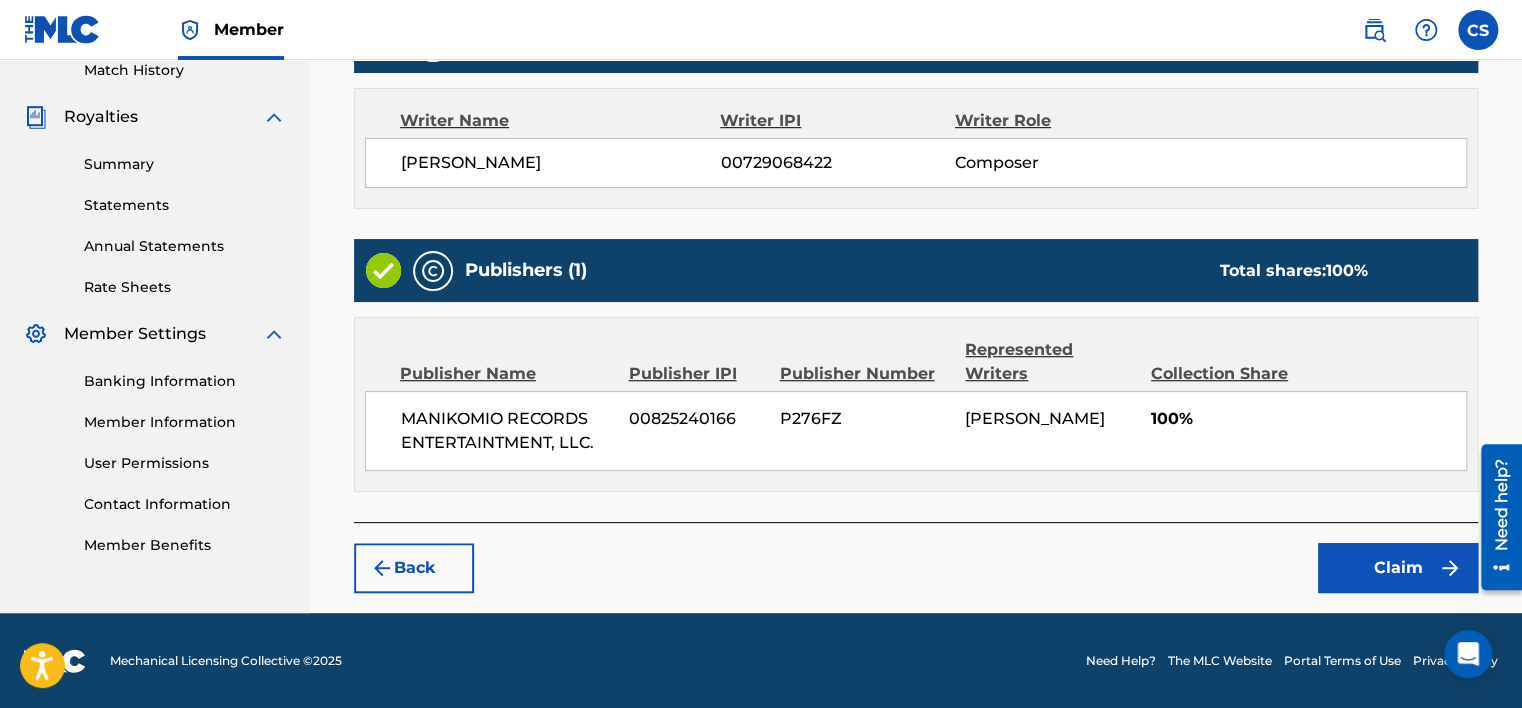 drag, startPoint x: 856, startPoint y: 298, endPoint x: 877, endPoint y: 372, distance: 76.922035 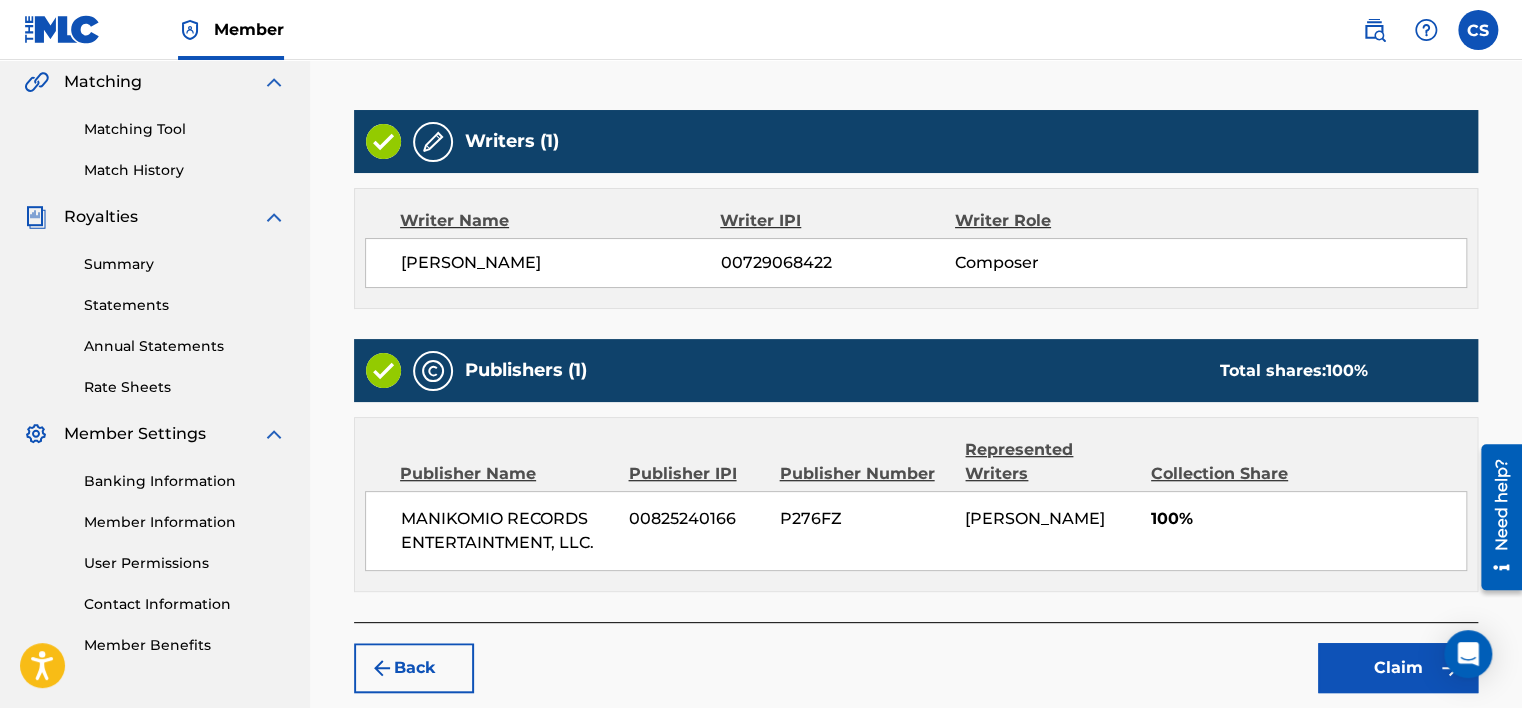 scroll, scrollTop: 564, scrollLeft: 0, axis: vertical 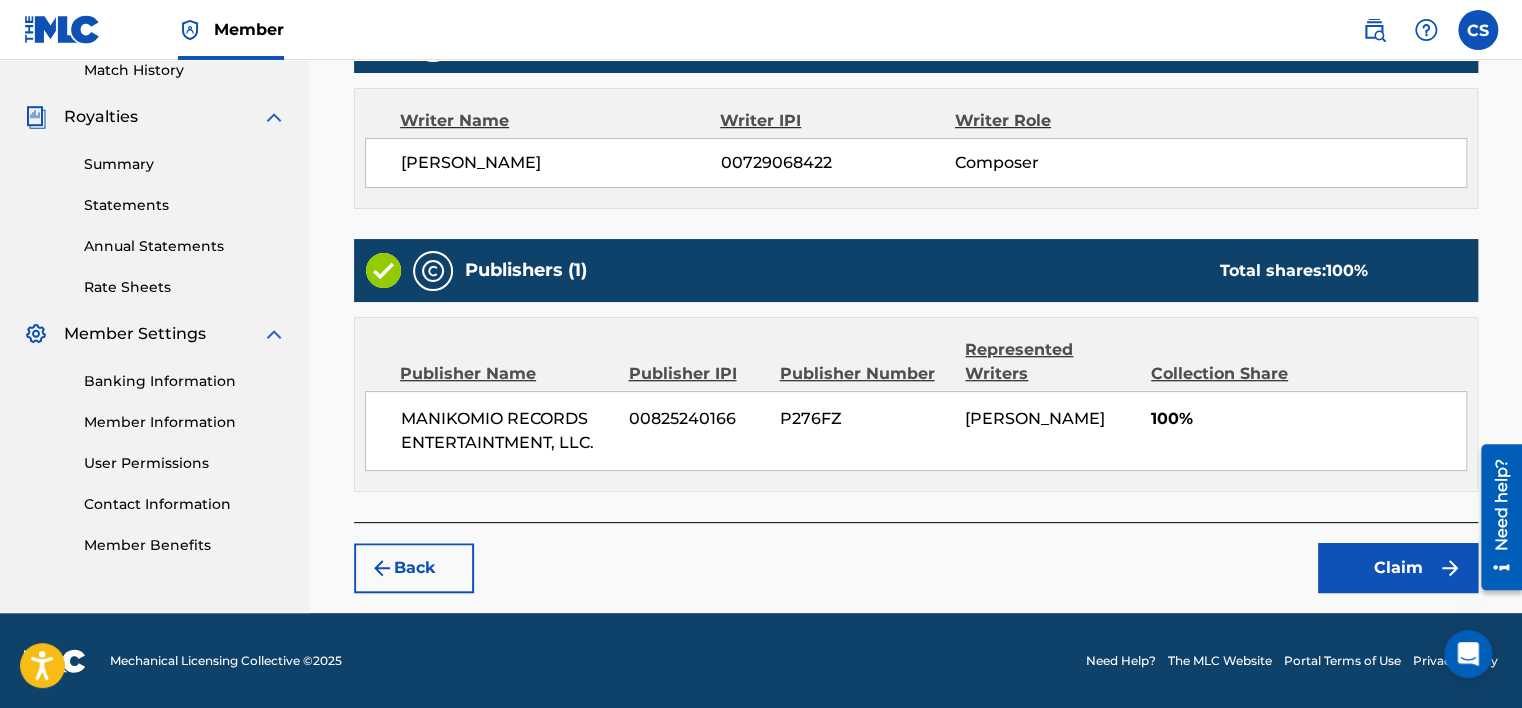 click on "Claim" at bounding box center (1398, 568) 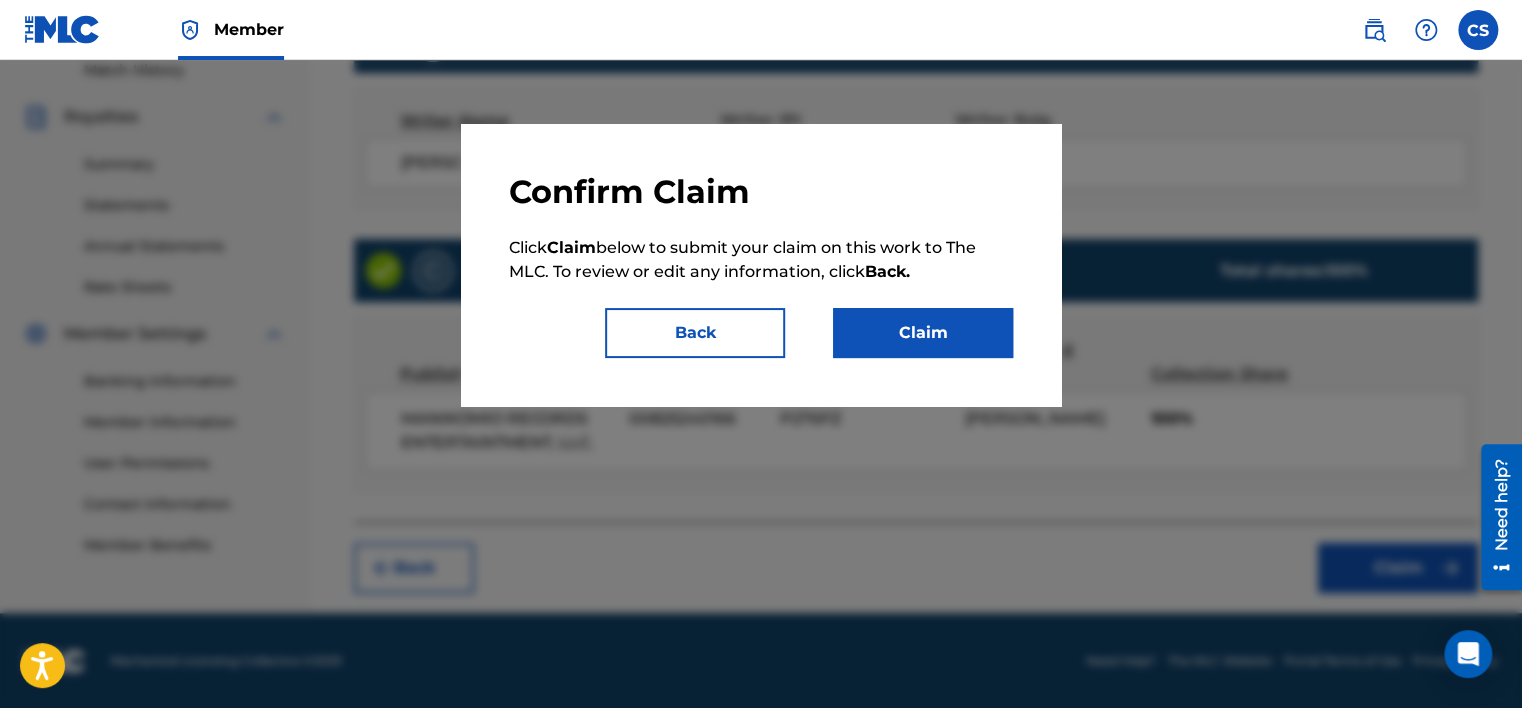 click on "Claim" at bounding box center [923, 333] 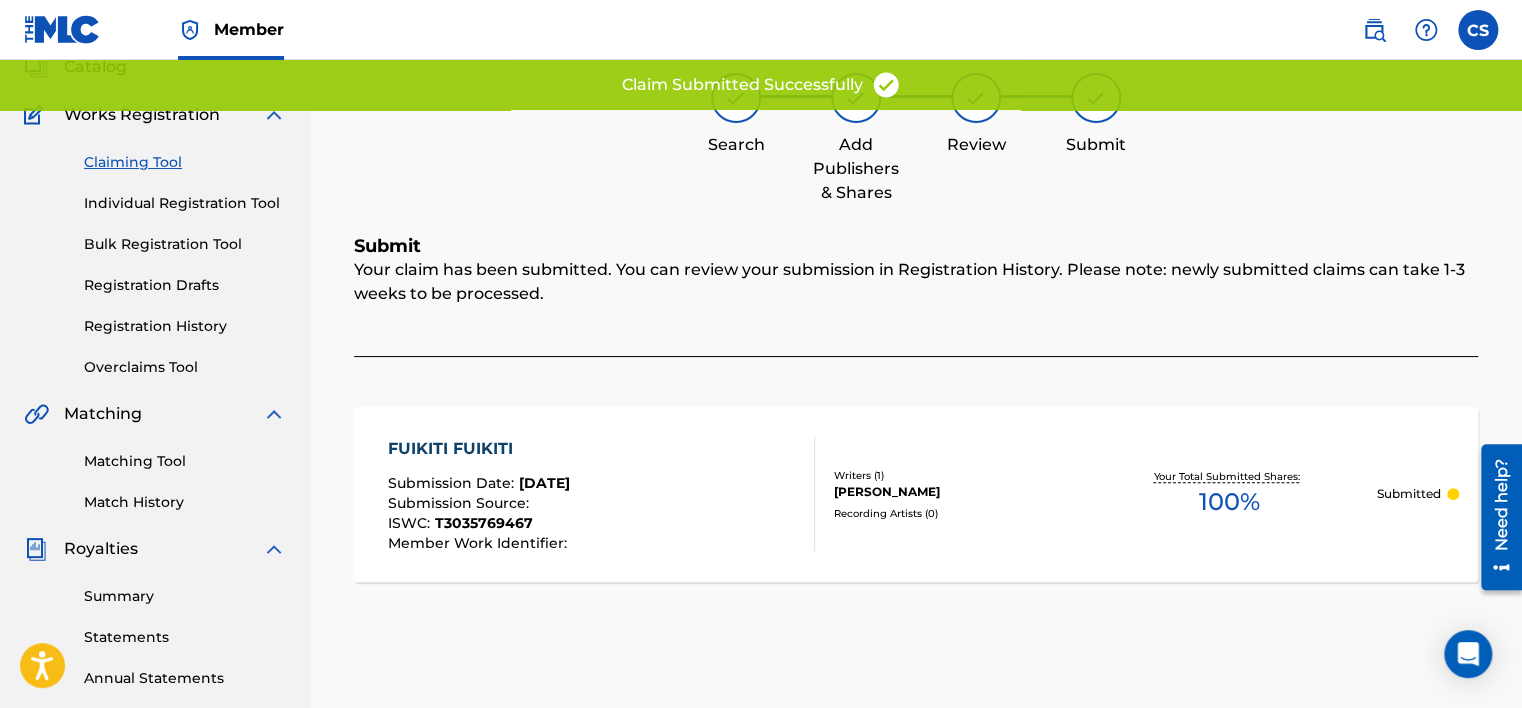 scroll, scrollTop: 0, scrollLeft: 0, axis: both 